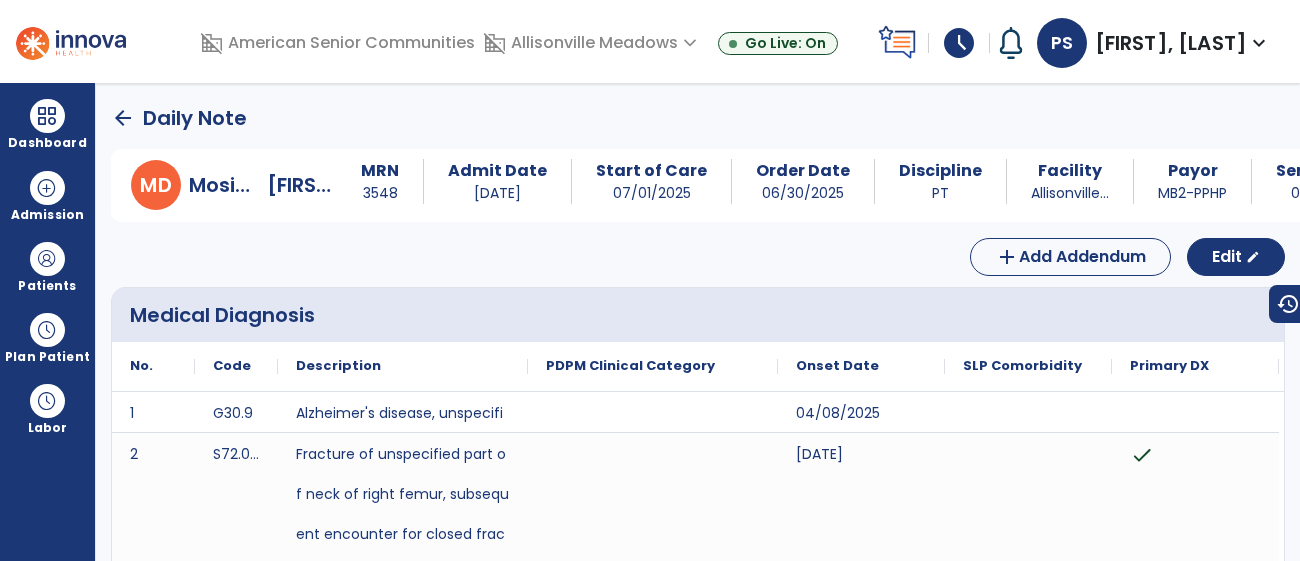 scroll, scrollTop: 0, scrollLeft: 0, axis: both 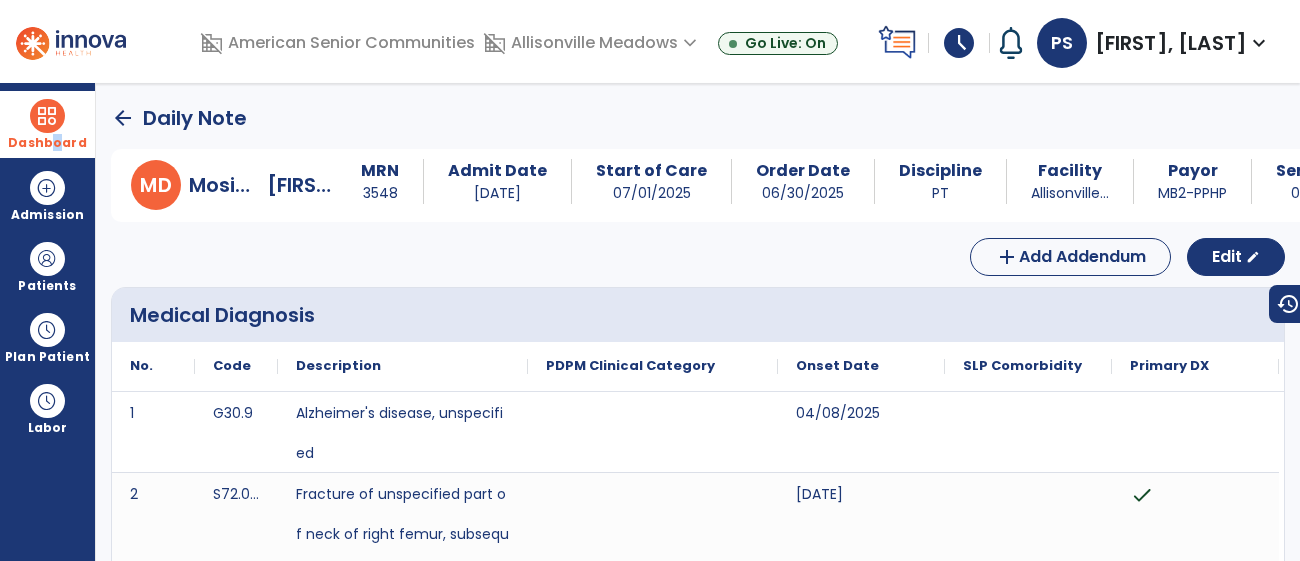 click on "Dashboard" at bounding box center (47, 143) 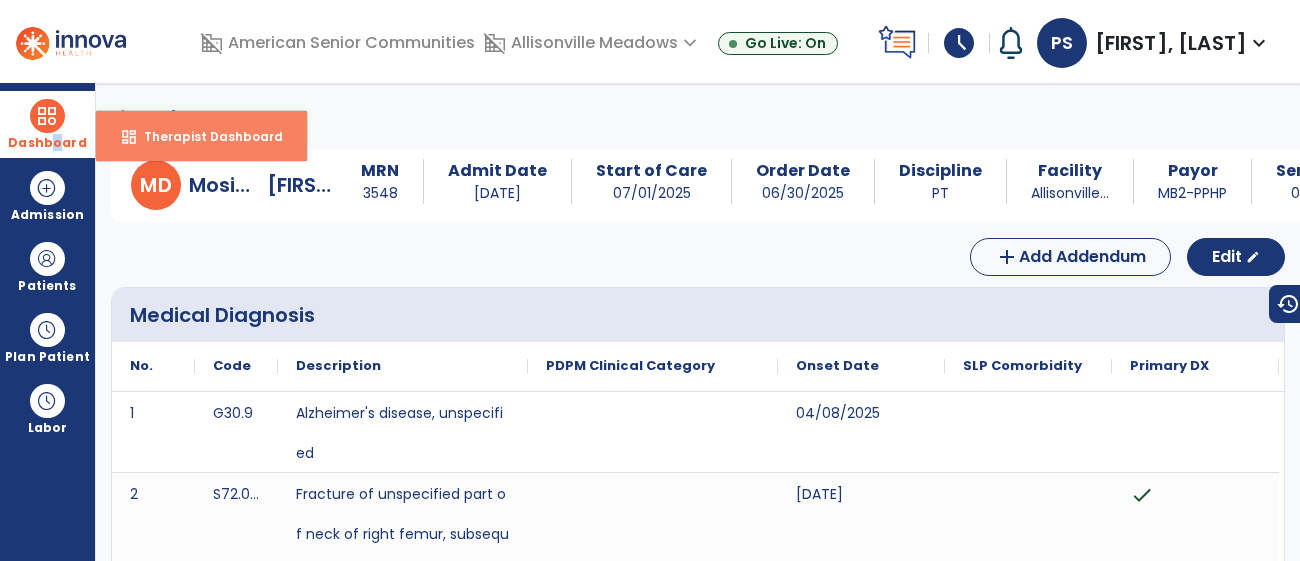 click on "dashboard  Therapist Dashboard" at bounding box center [201, 136] 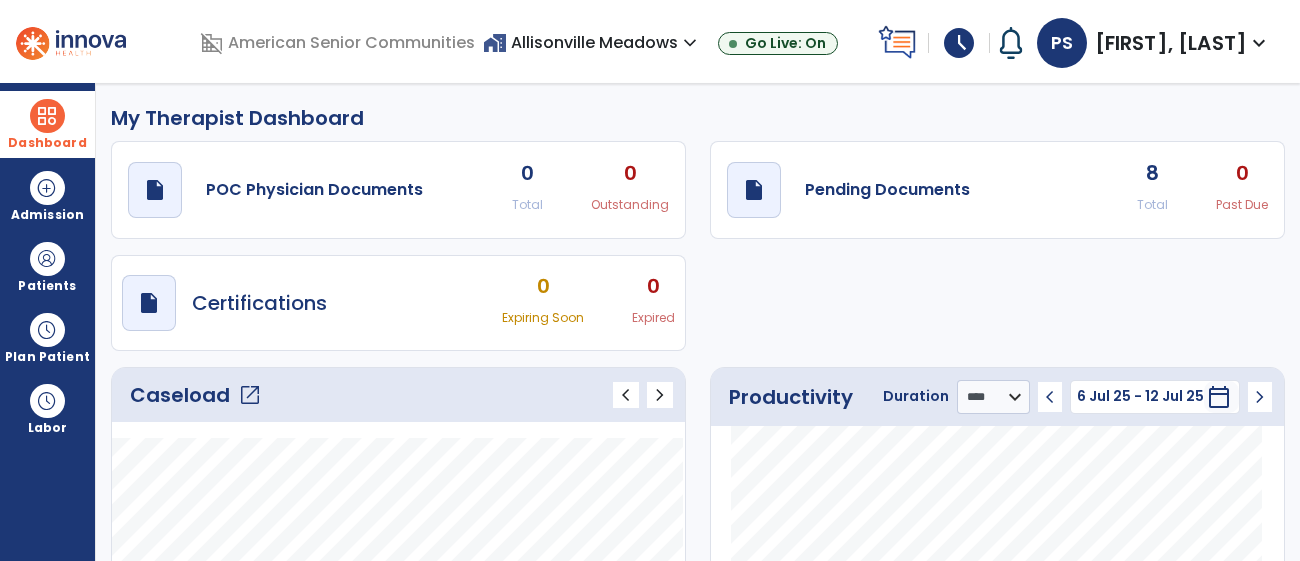 click on "Caseload   open_in_new" 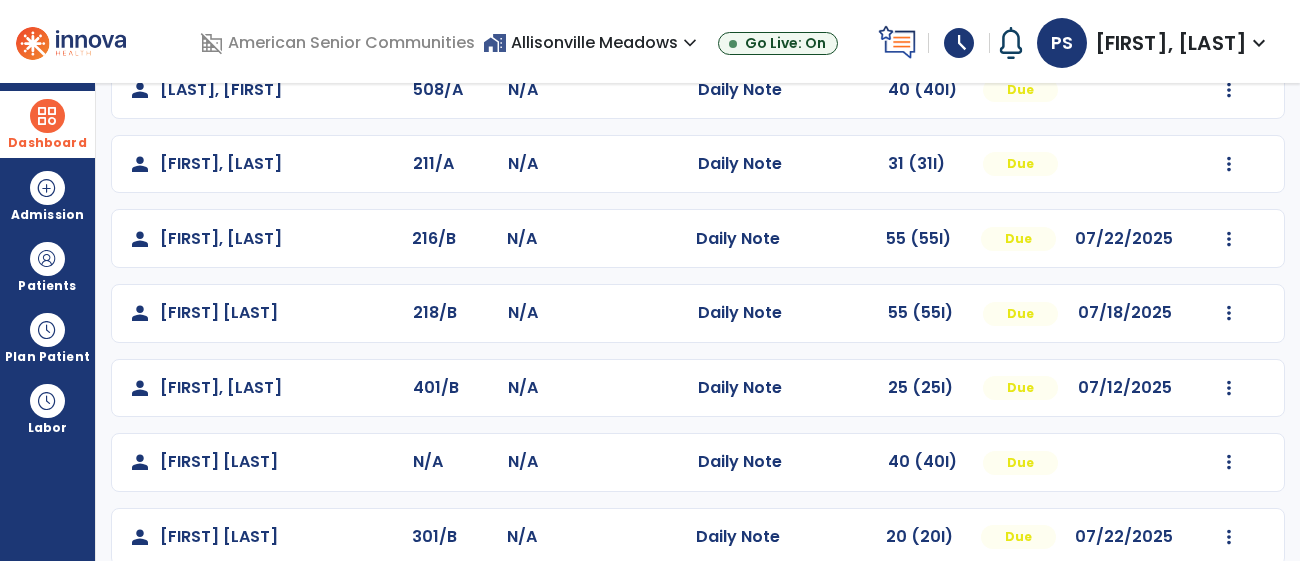 scroll, scrollTop: 327, scrollLeft: 0, axis: vertical 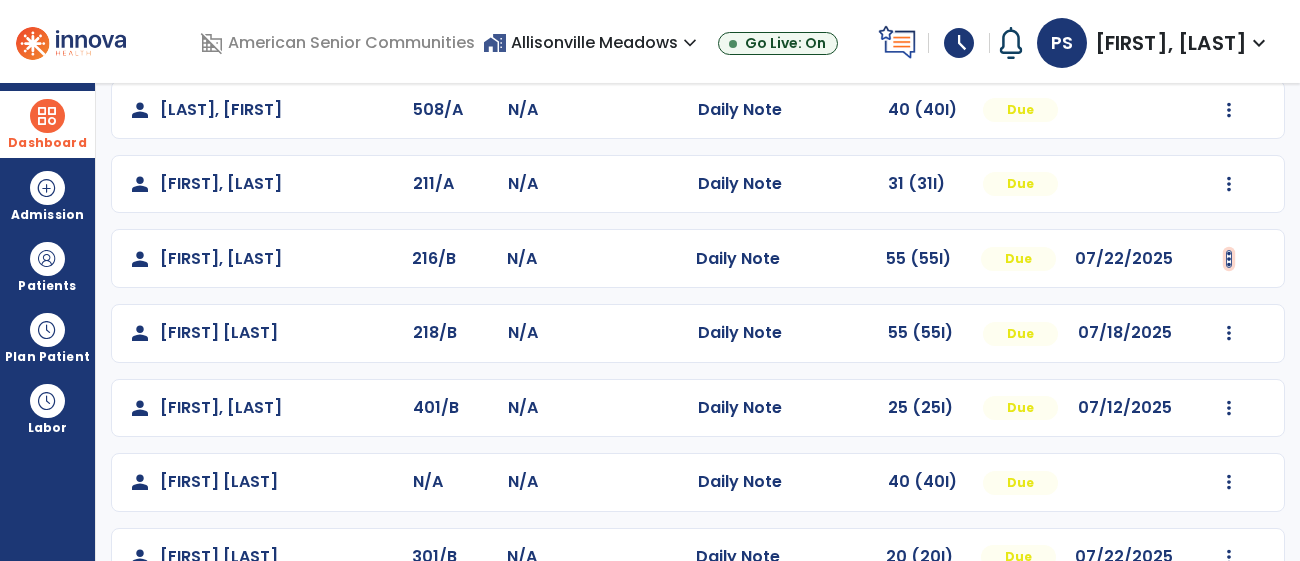 click at bounding box center [1229, 35] 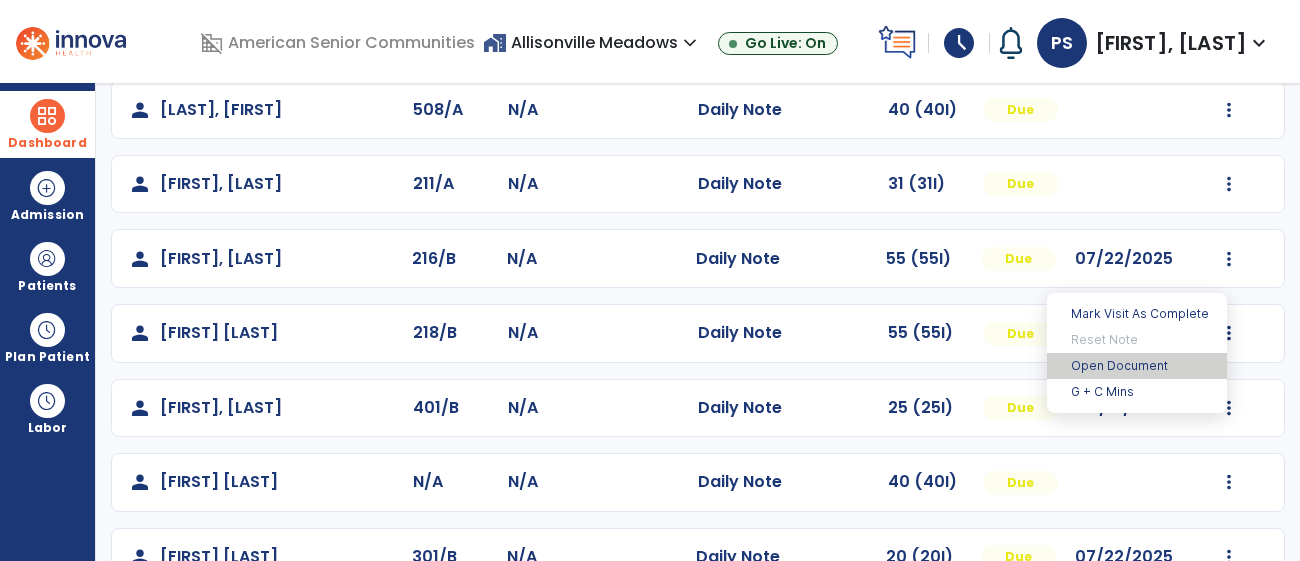 click on "Open Document" at bounding box center (1137, 366) 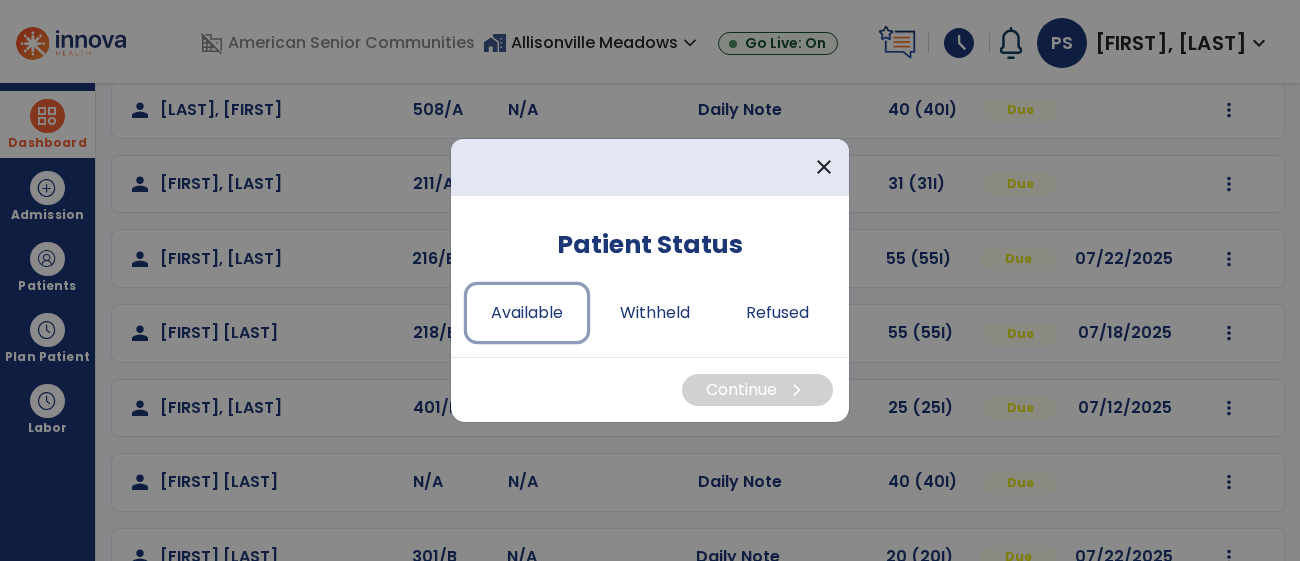drag, startPoint x: 525, startPoint y: 302, endPoint x: 664, endPoint y: 390, distance: 164.51443 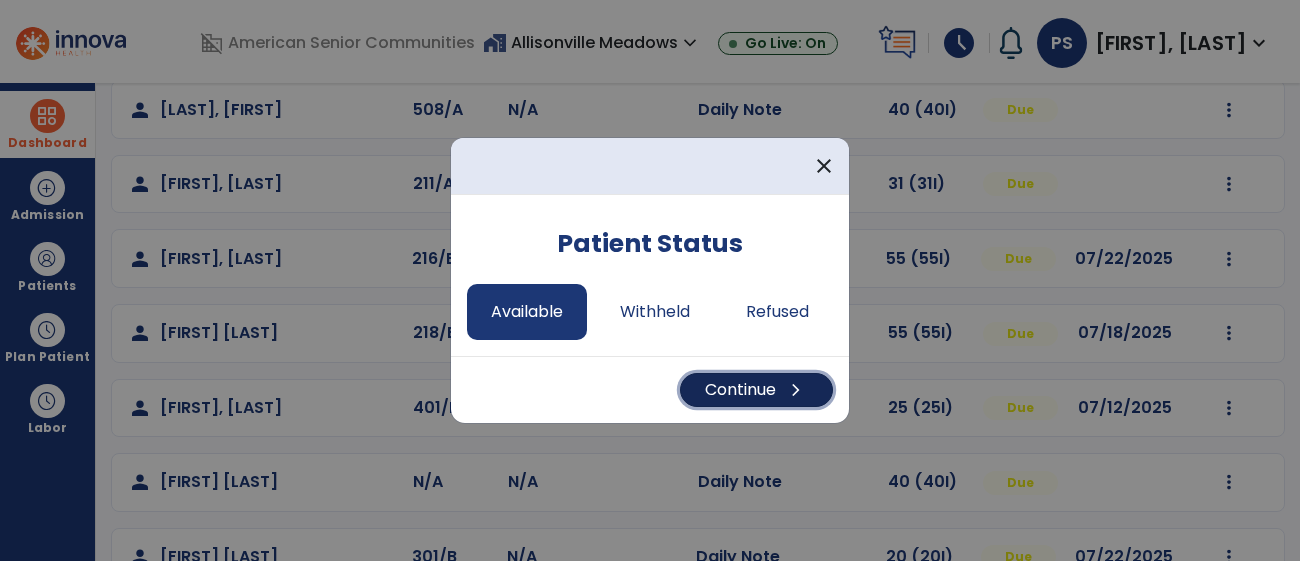 click on "Continue   chevron_right" at bounding box center [756, 390] 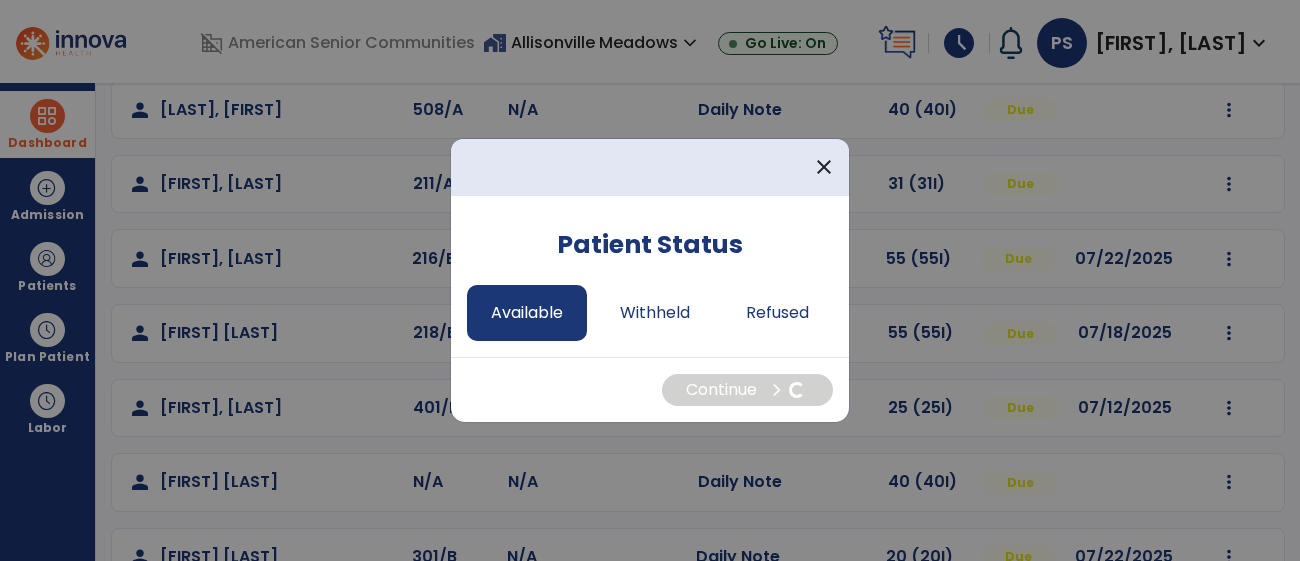 select on "*" 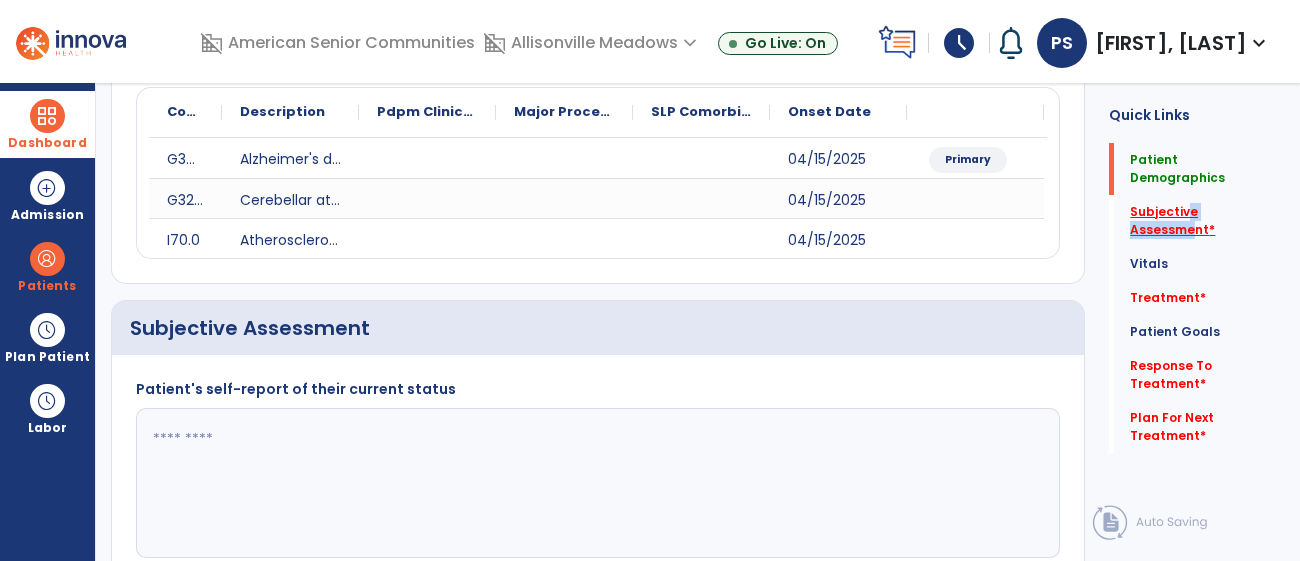 click on "Subjective Assessment   *" 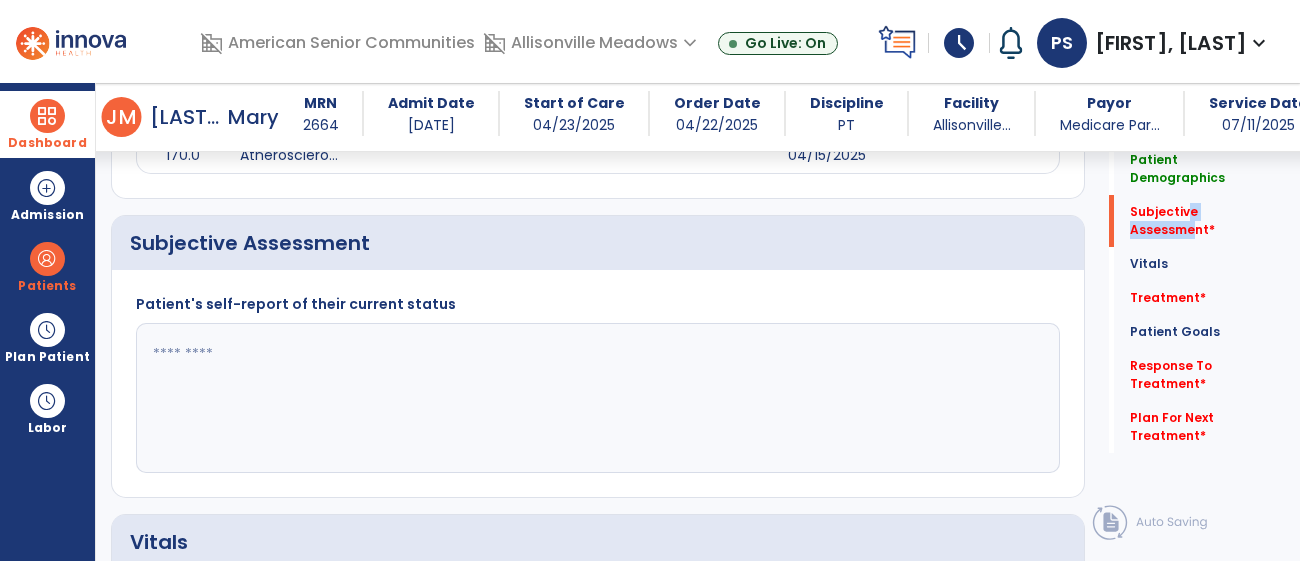 scroll, scrollTop: 445, scrollLeft: 0, axis: vertical 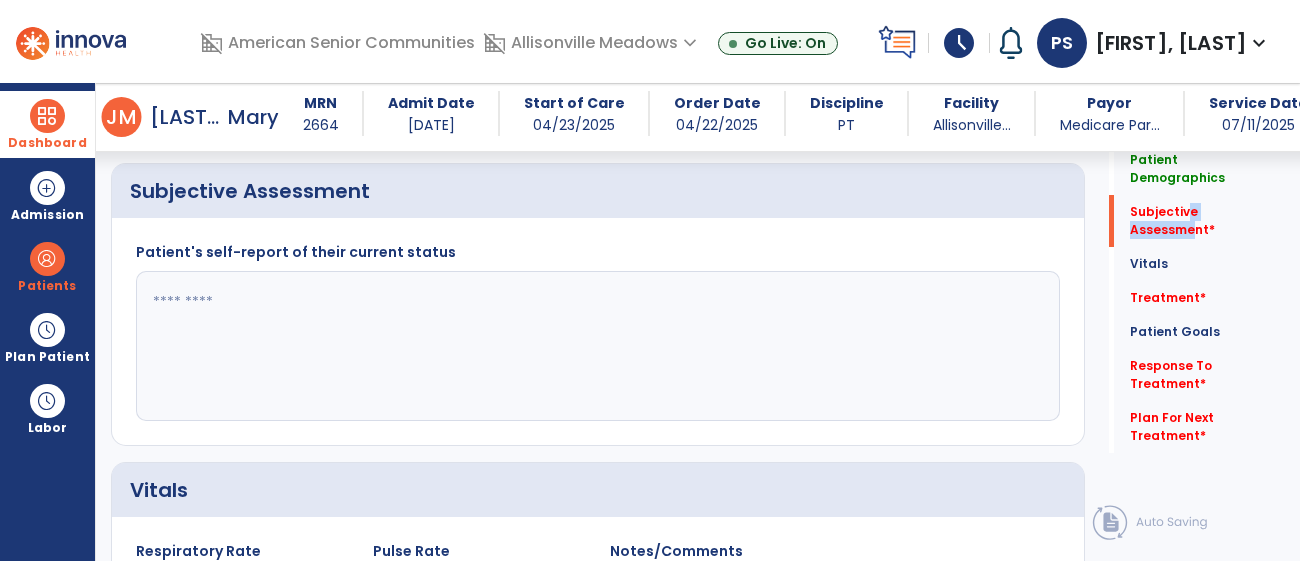 drag, startPoint x: 788, startPoint y: 325, endPoint x: 777, endPoint y: 330, distance: 12.083046 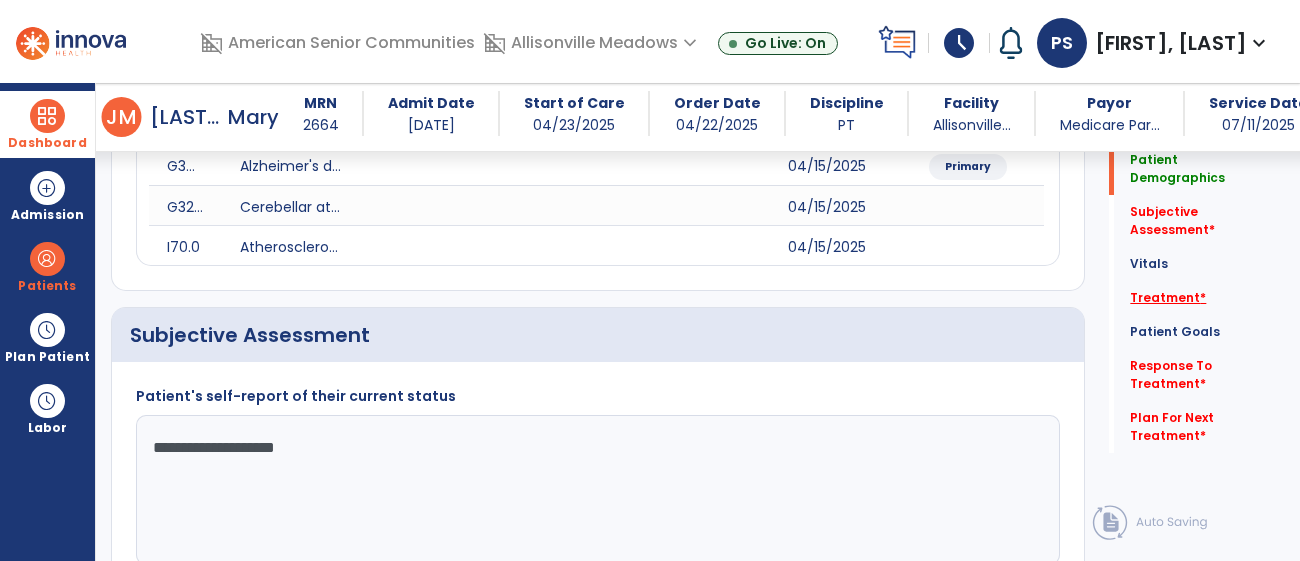 type on "**********" 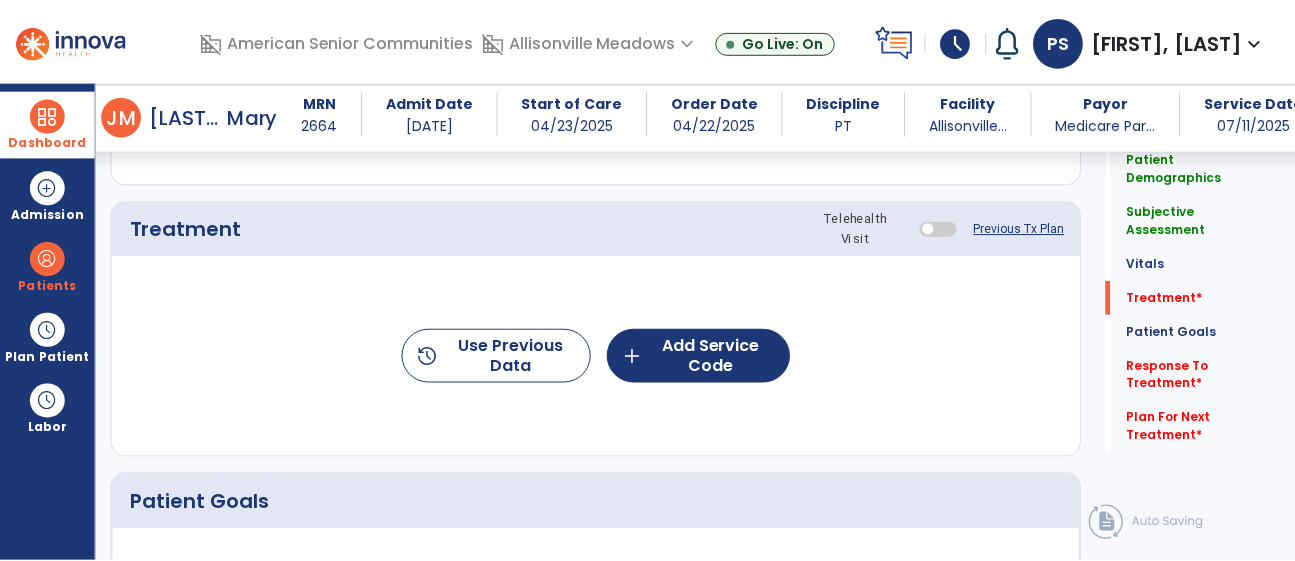 scroll, scrollTop: 1133, scrollLeft: 0, axis: vertical 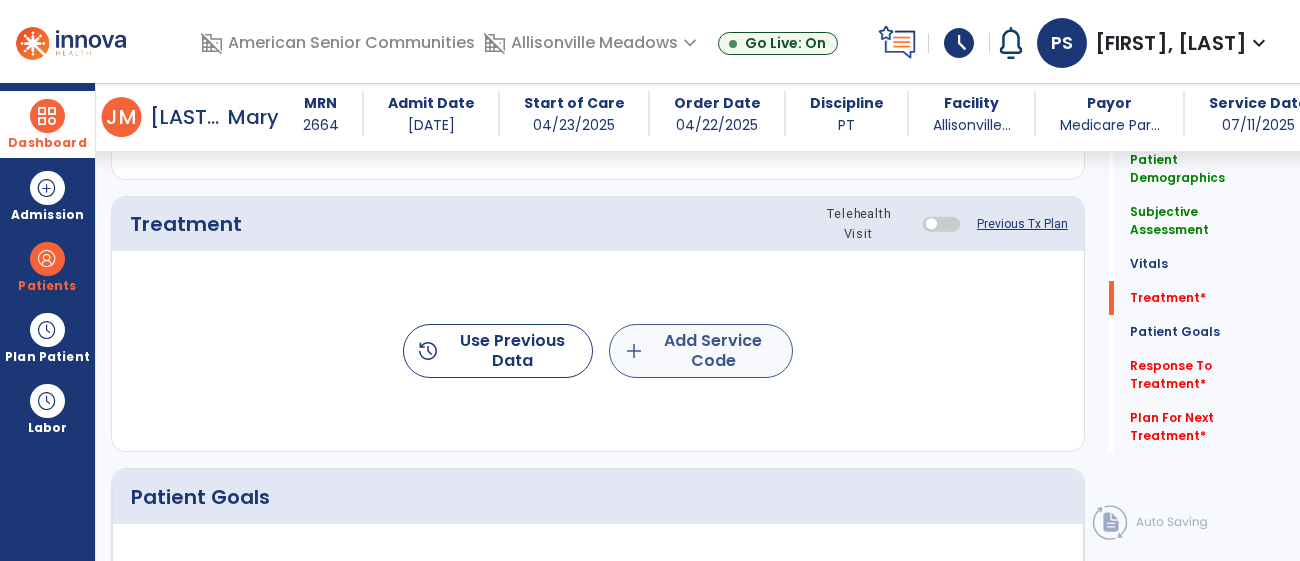 drag, startPoint x: 773, startPoint y: 319, endPoint x: 754, endPoint y: 345, distance: 32.202484 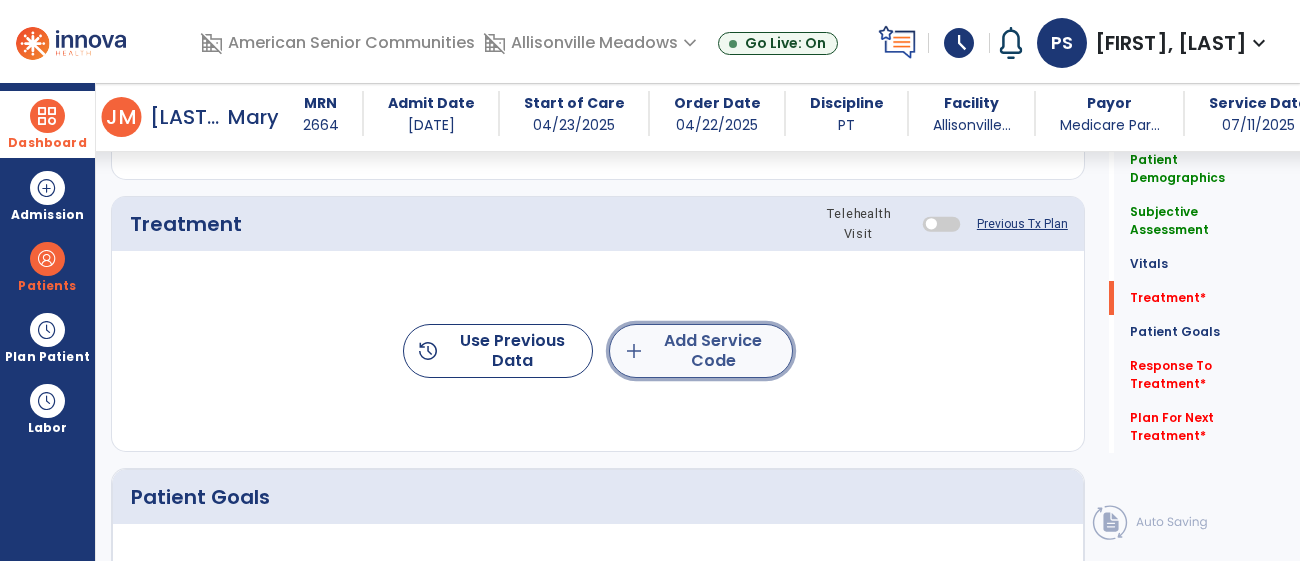click on "add  Add Service Code" 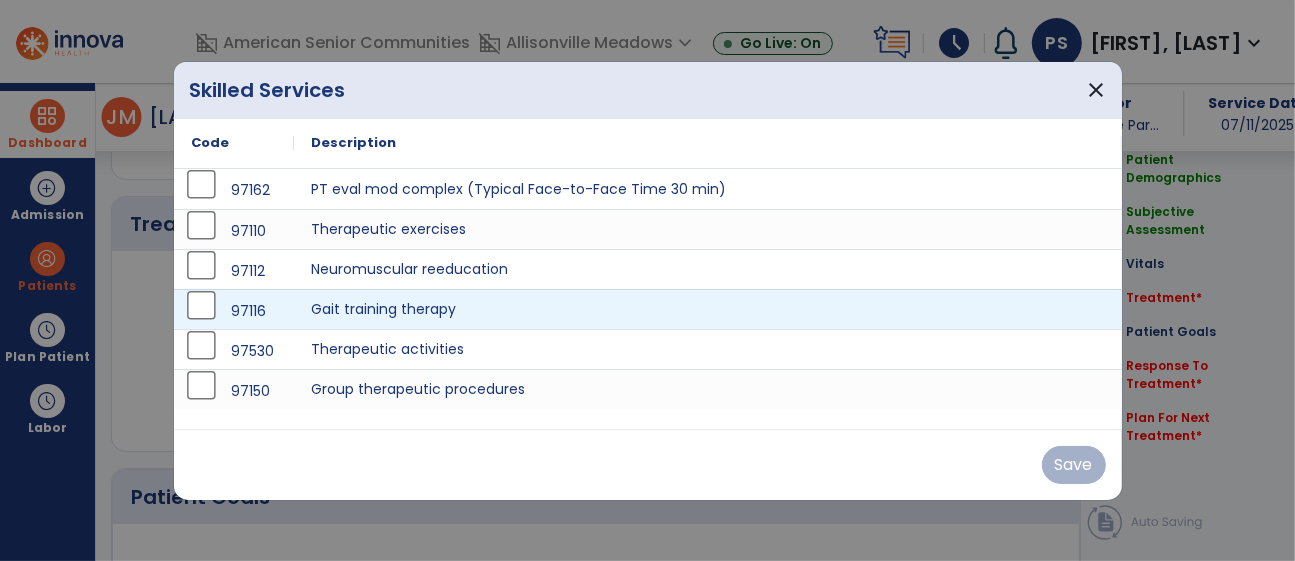 scroll, scrollTop: 1133, scrollLeft: 0, axis: vertical 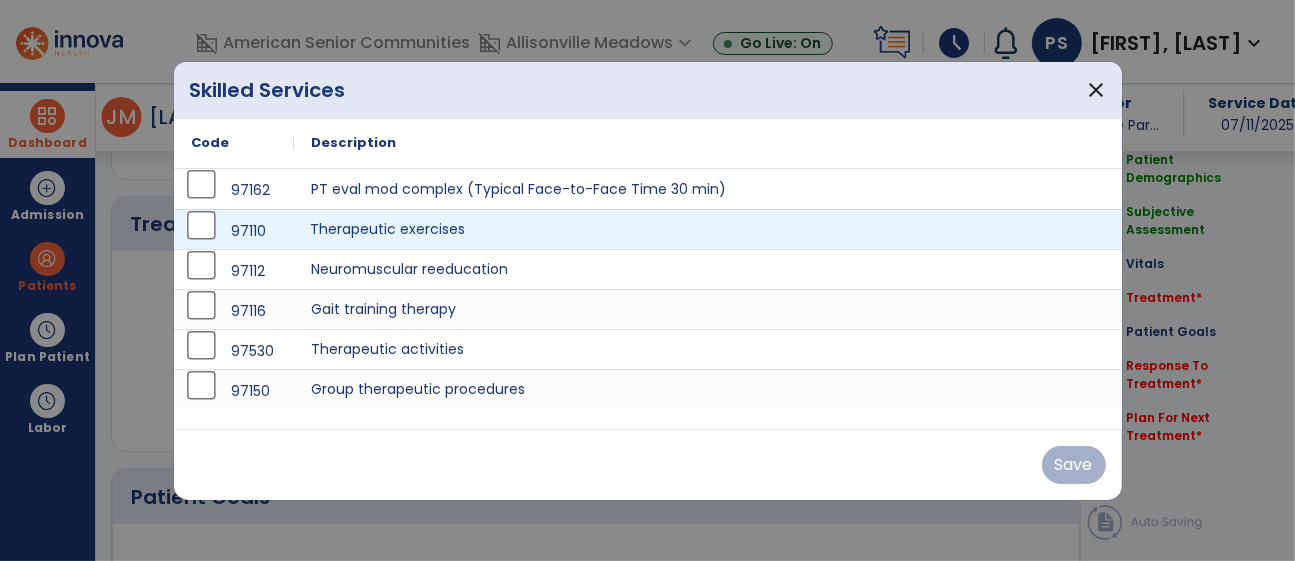 click on "Therapeutic exercises" at bounding box center [708, 229] 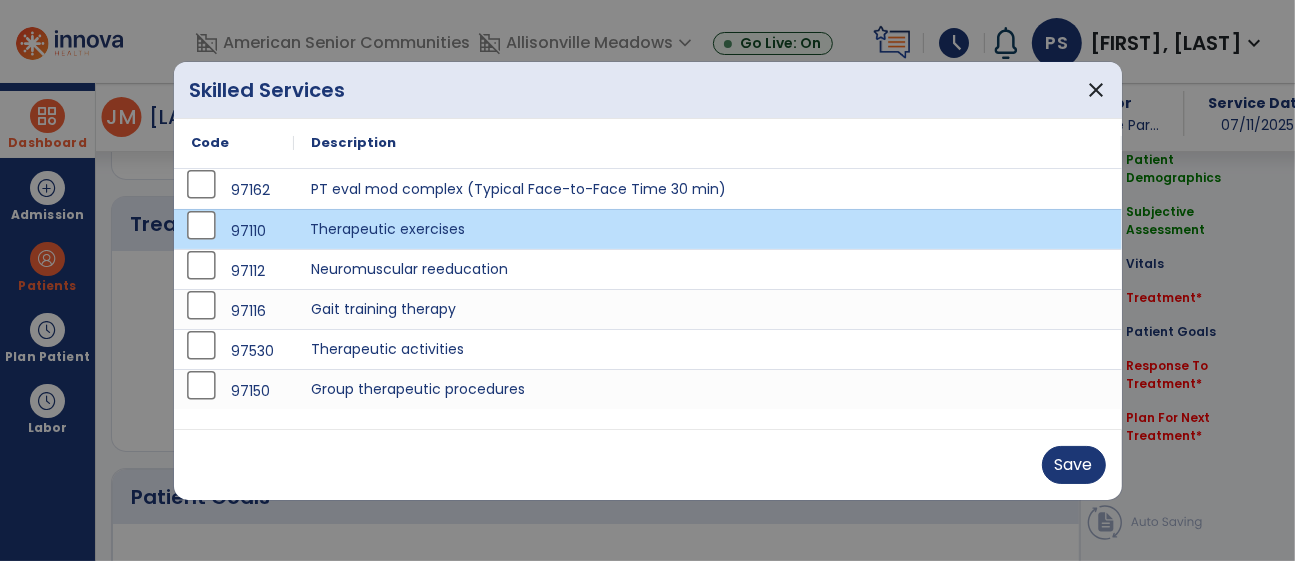 click on "Therapeutic exercises" at bounding box center [708, 229] 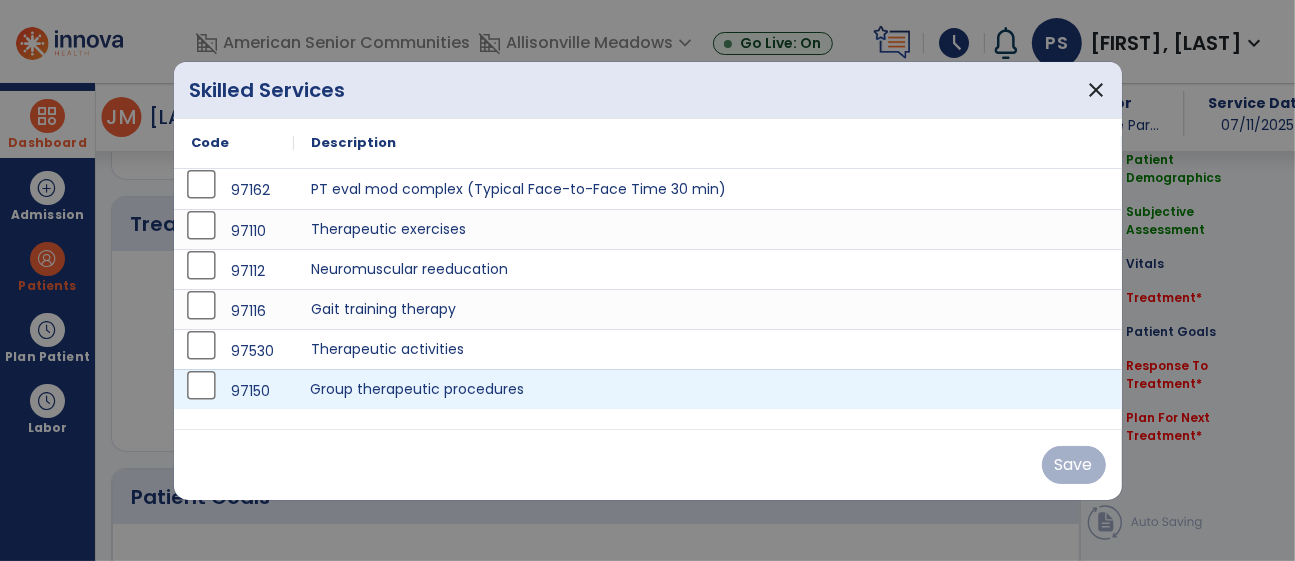 click on "Group therapeutic procedures" at bounding box center (708, 389) 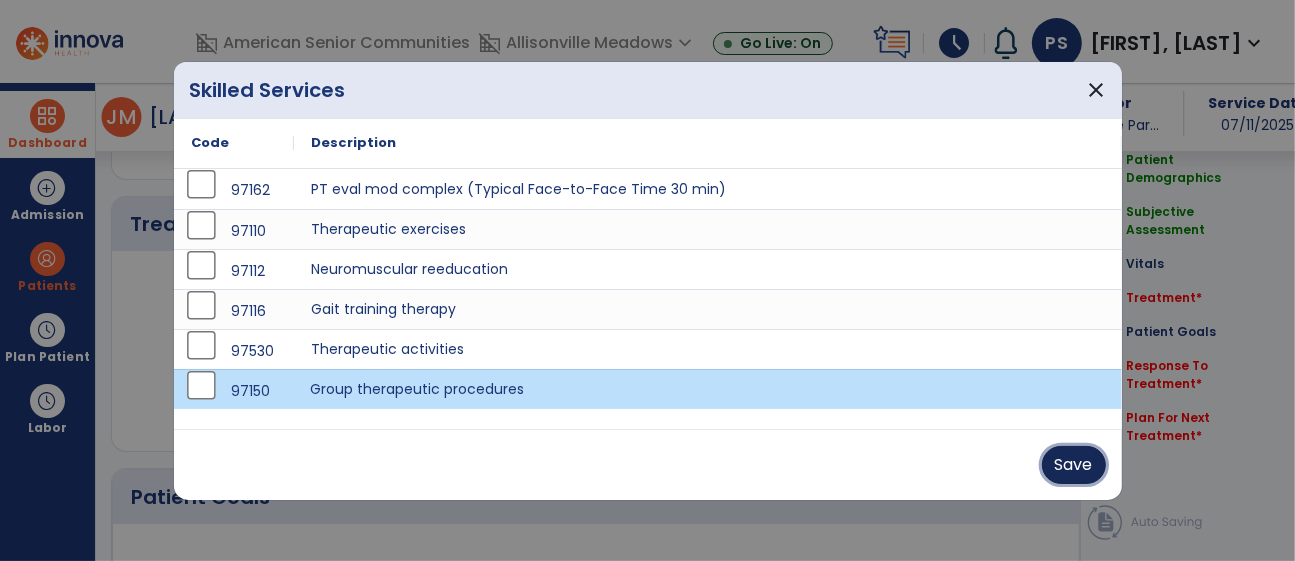 click on "Save" at bounding box center [1074, 465] 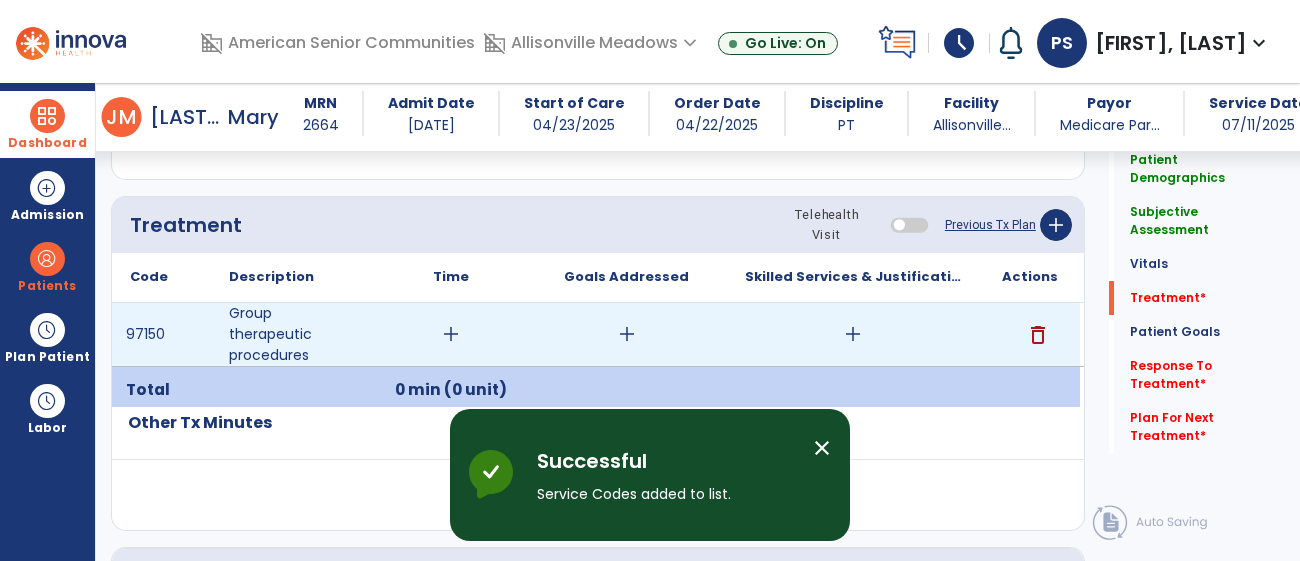 click on "add" at bounding box center (853, 334) 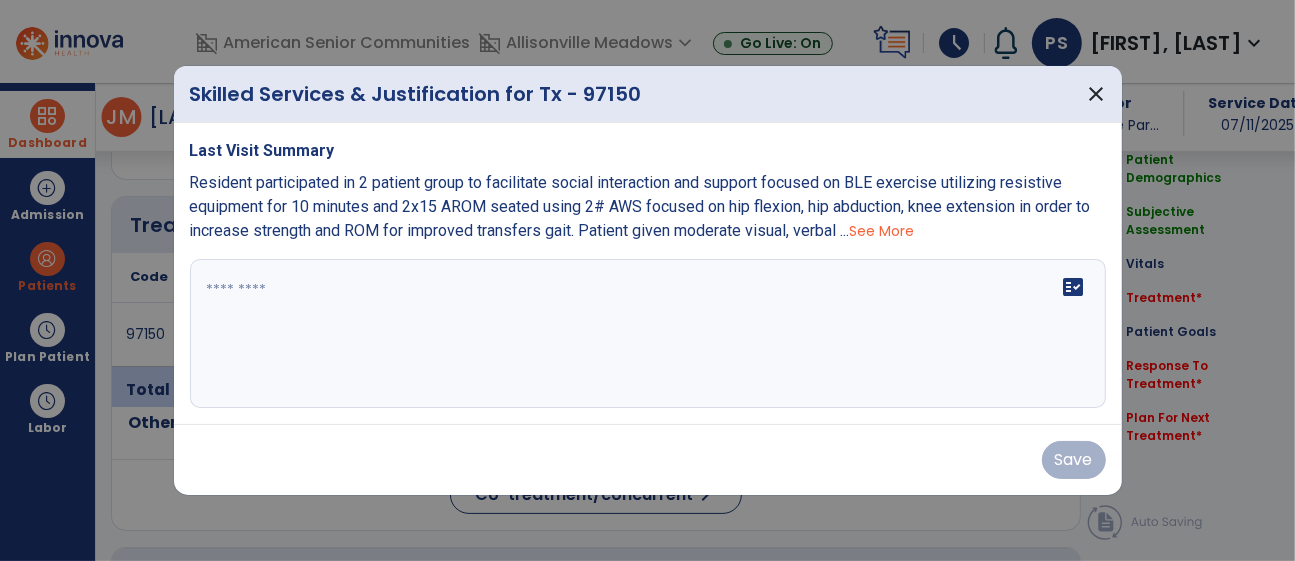 scroll, scrollTop: 1133, scrollLeft: 0, axis: vertical 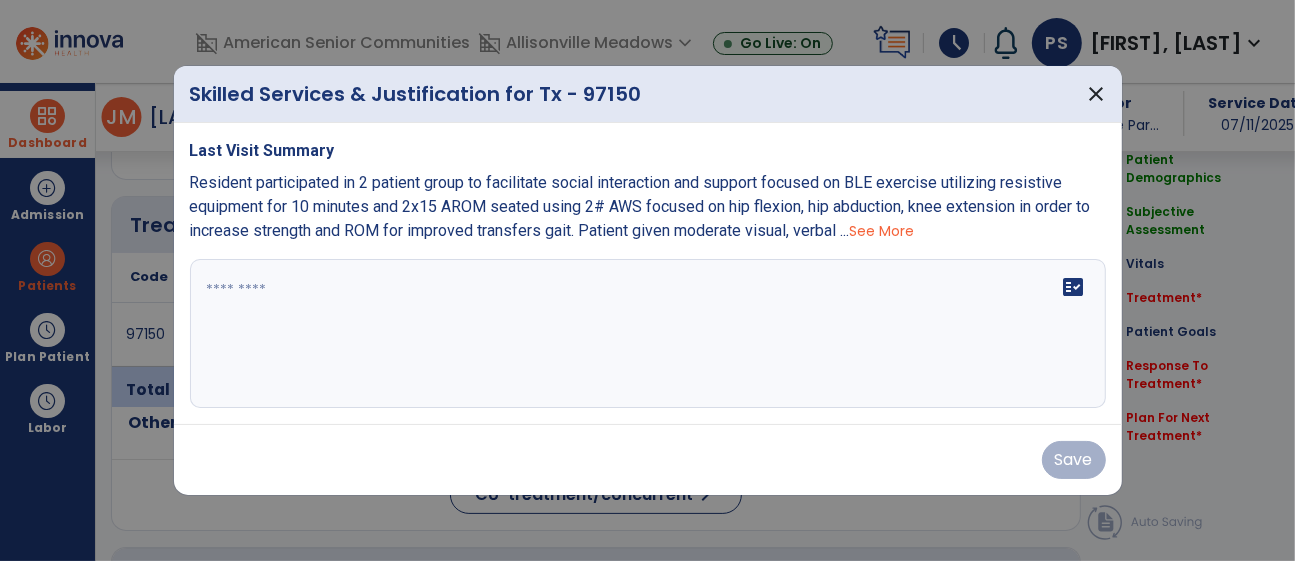 click on "Last Visit Summary Resident participated in 2 patient group to facilitate social interaction and support focused on BLE exercise utilizing resistive equipment for 10 minutes and 2x15 AROM seated using 2# AWS focused on hip flexion, hip abduction, knee extension in order to increase strength and ROM for improved transfers gait. Patient given moderate visual, verbal ... See More fact_check" at bounding box center [648, 274] 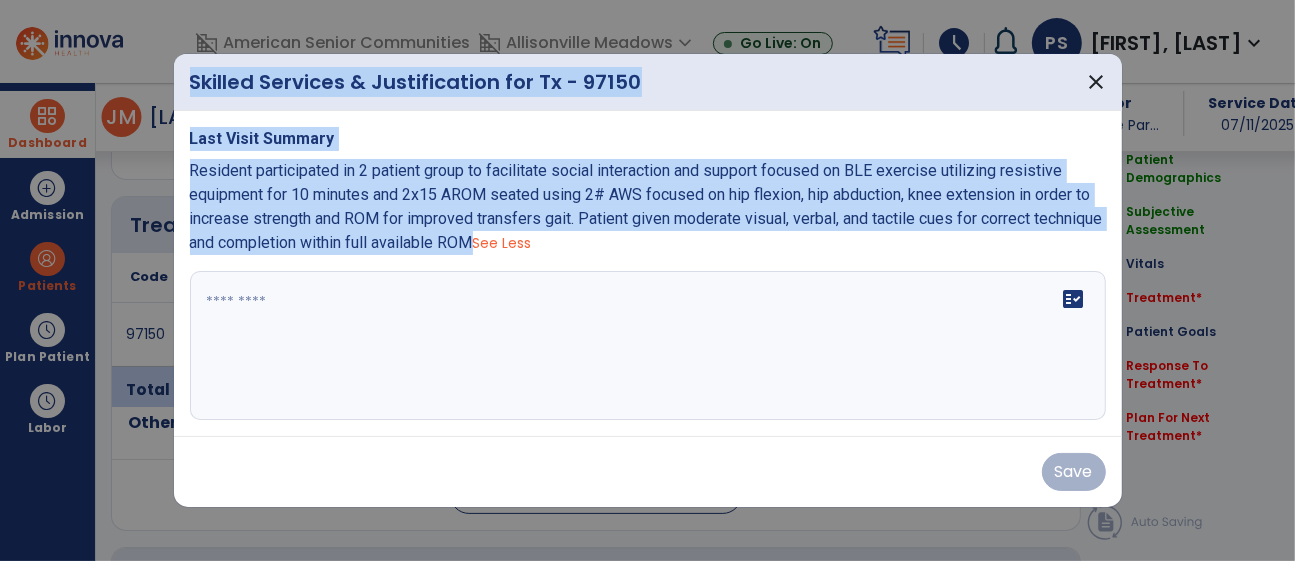 drag, startPoint x: 552, startPoint y: 238, endPoint x: 168, endPoint y: 159, distance: 392.04208 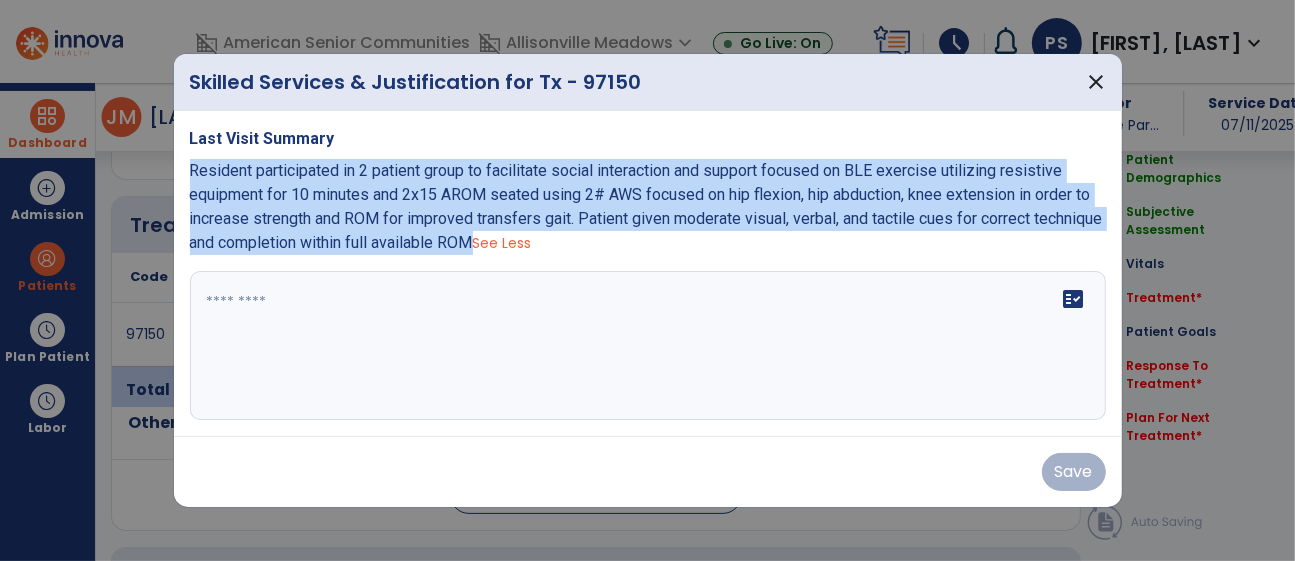 drag, startPoint x: 194, startPoint y: 167, endPoint x: 553, endPoint y: 238, distance: 365.95355 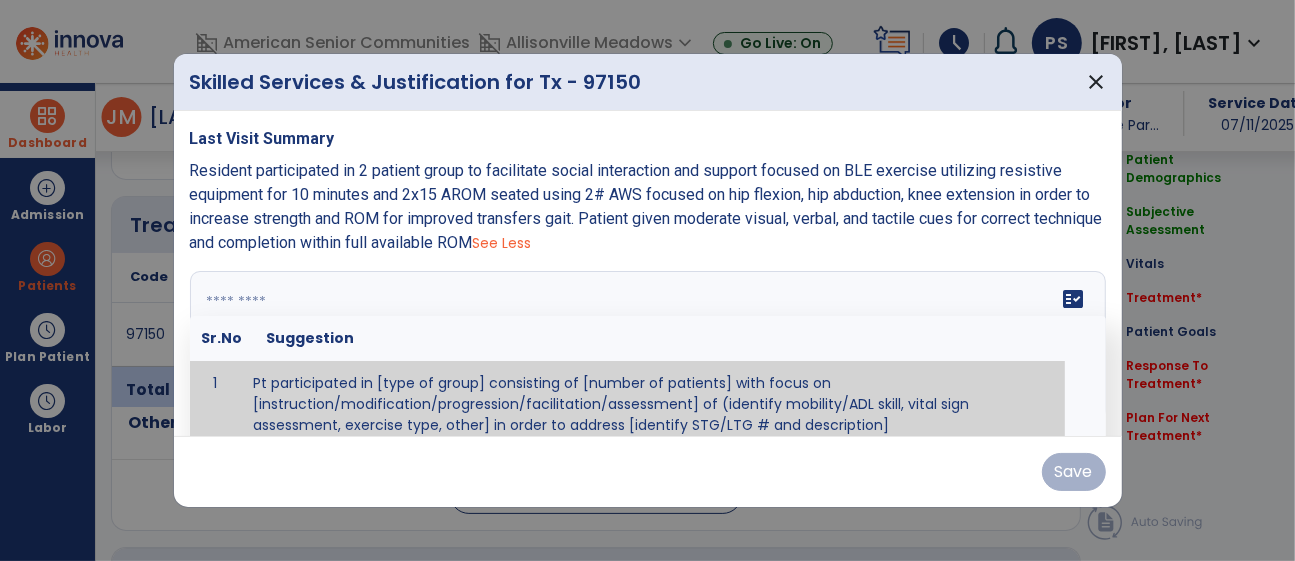 click at bounding box center [645, 346] 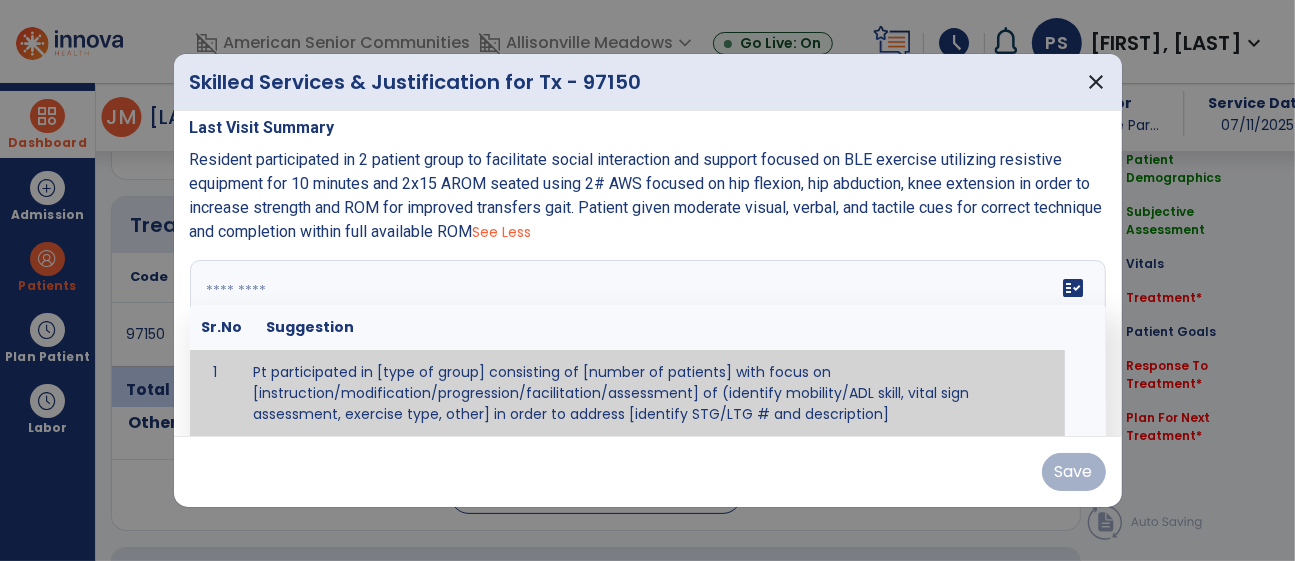 paste on "**********" 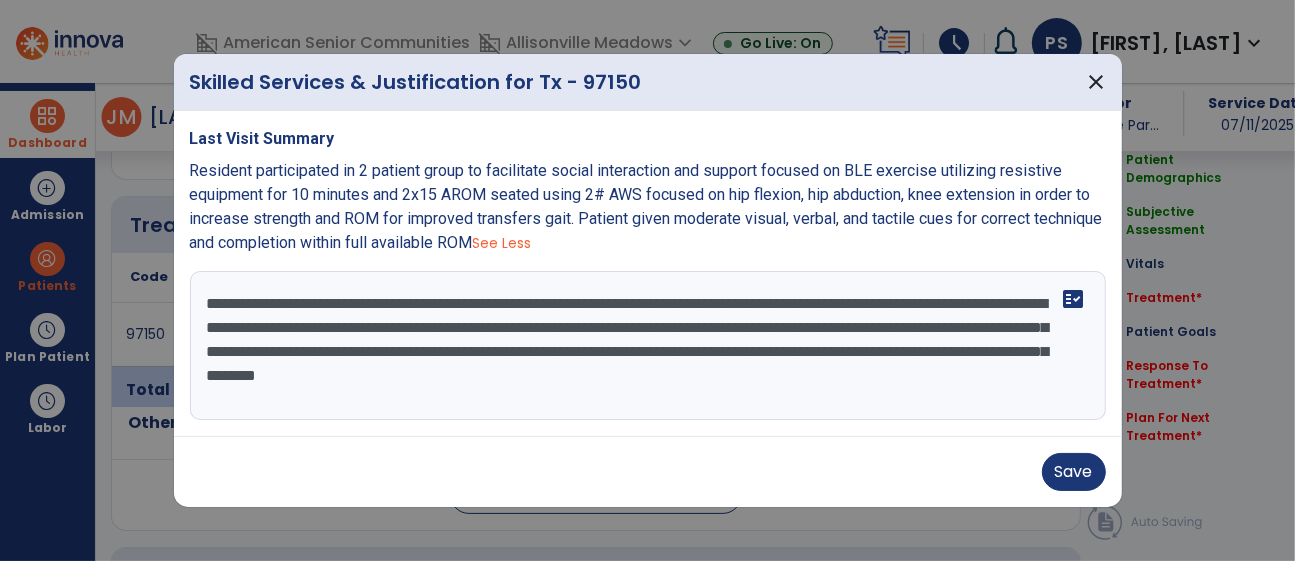 scroll, scrollTop: 0, scrollLeft: 0, axis: both 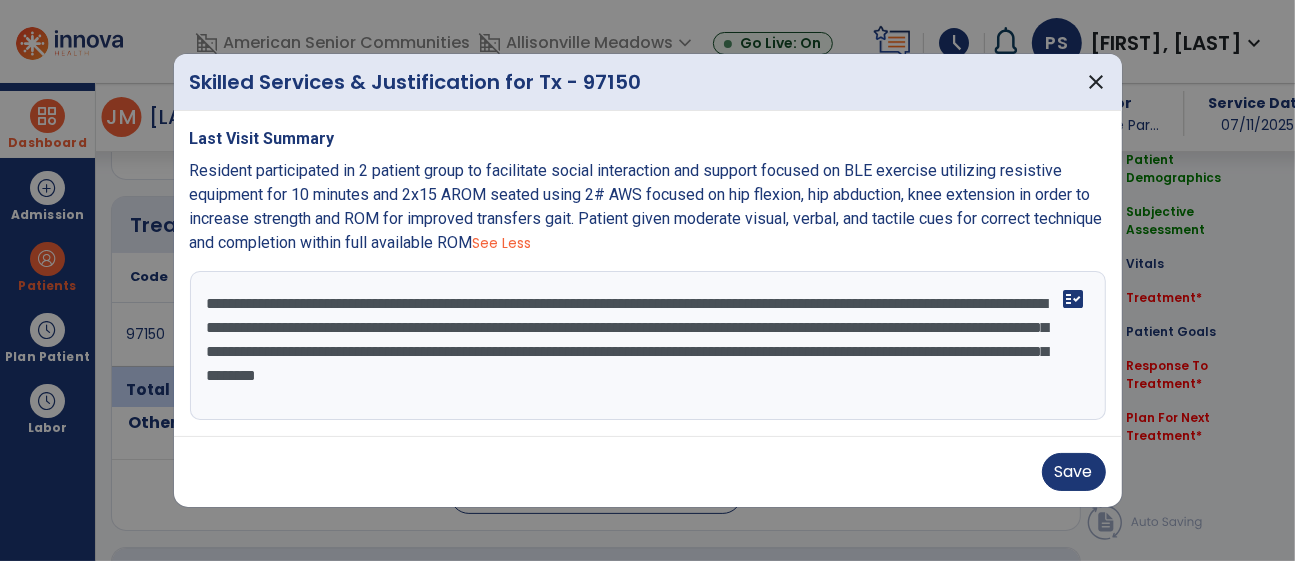 click on "**********" at bounding box center [648, 346] 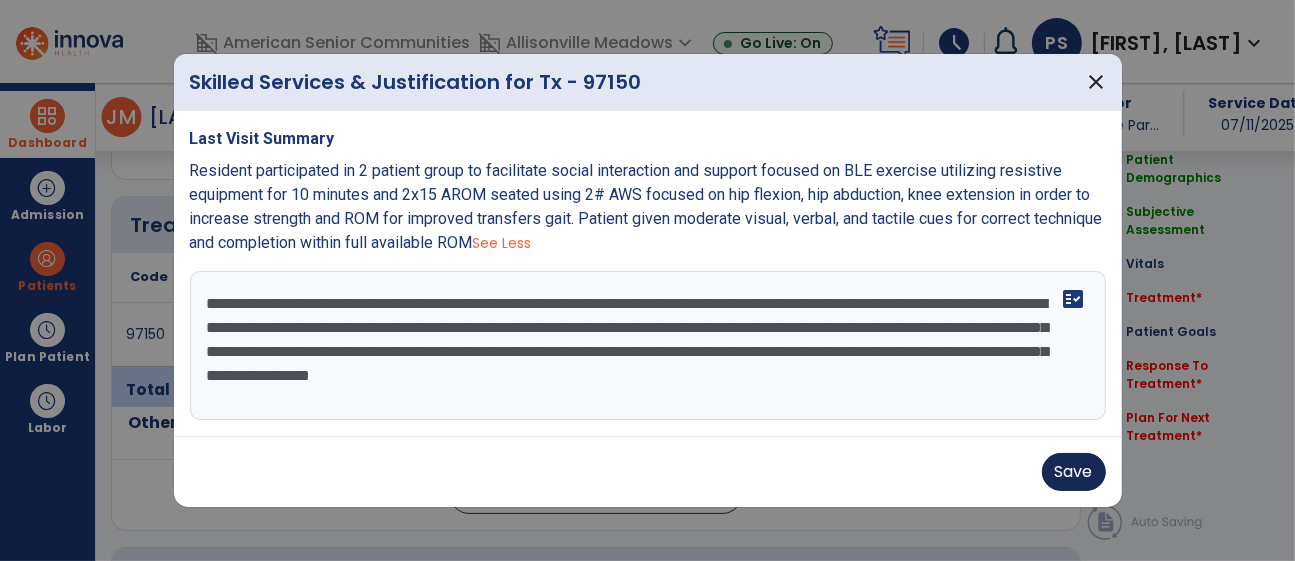 type on "**********" 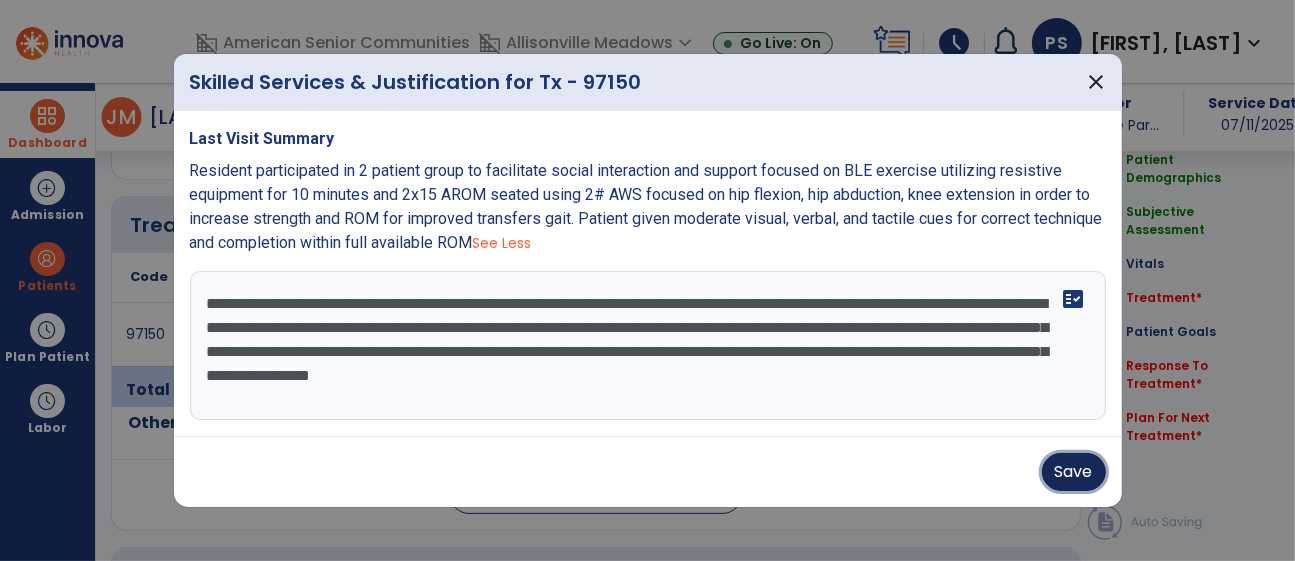 click on "Save" at bounding box center (1074, 472) 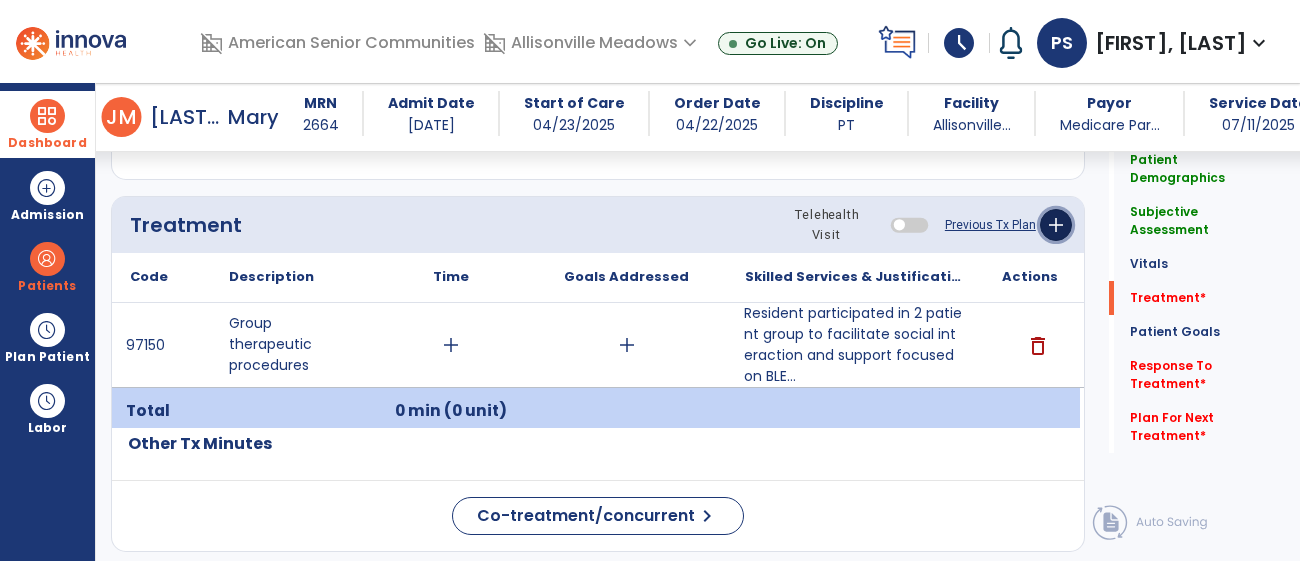 click on "add" 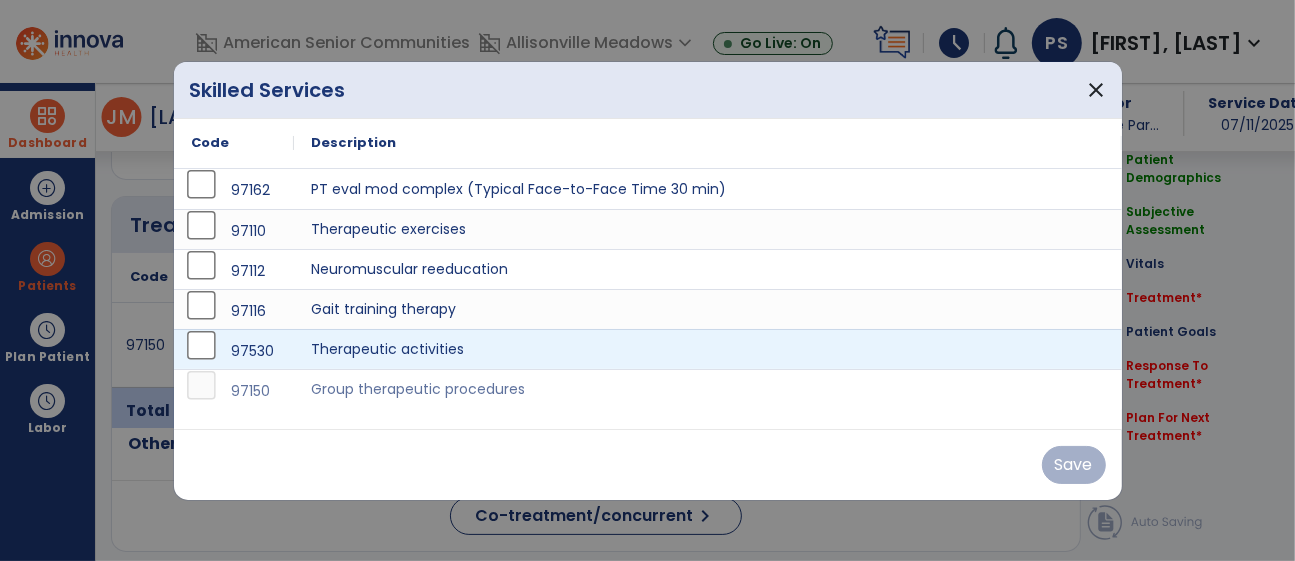 scroll, scrollTop: 1133, scrollLeft: 0, axis: vertical 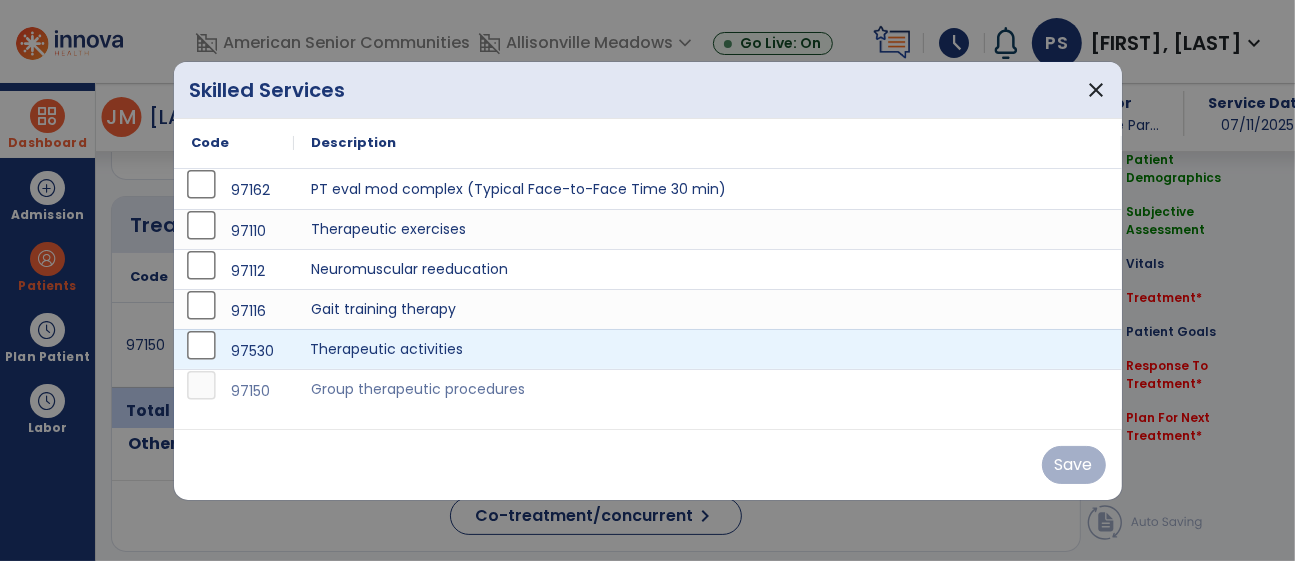 drag, startPoint x: 404, startPoint y: 342, endPoint x: 418, endPoint y: 337, distance: 14.866069 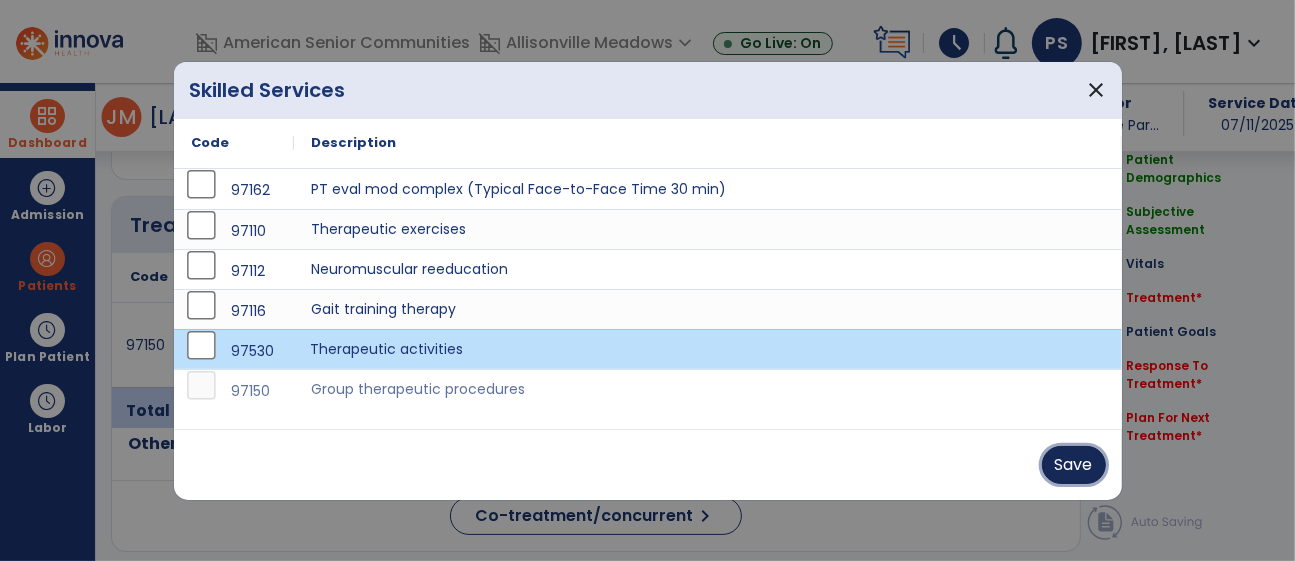click on "Save" at bounding box center [1074, 465] 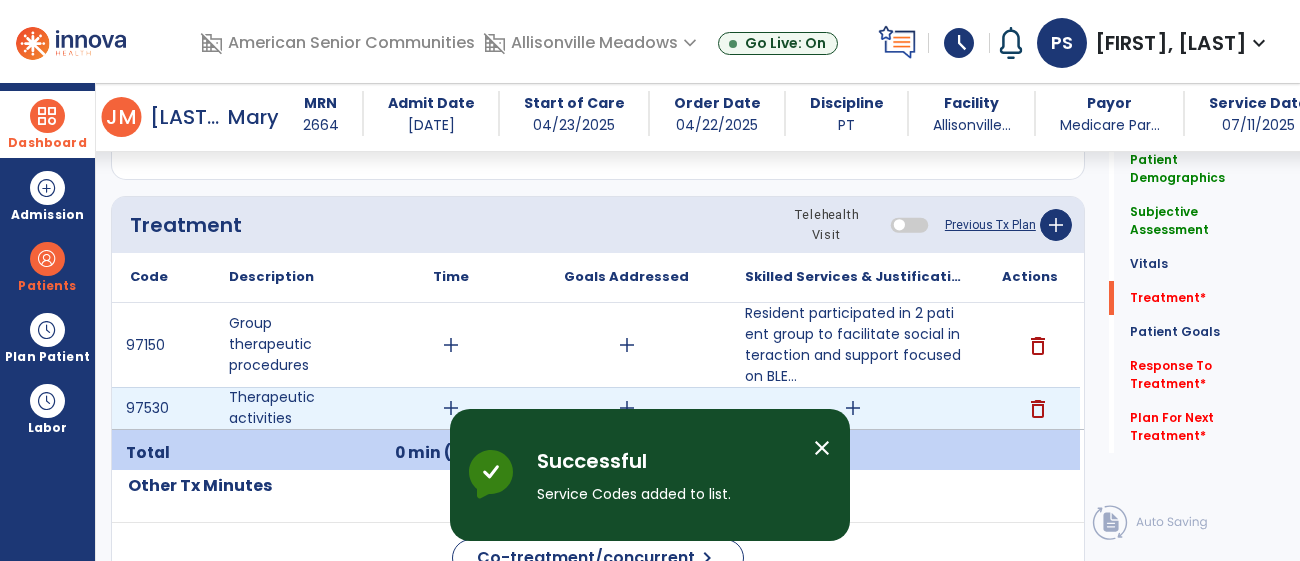 click on "add" at bounding box center [853, 408] 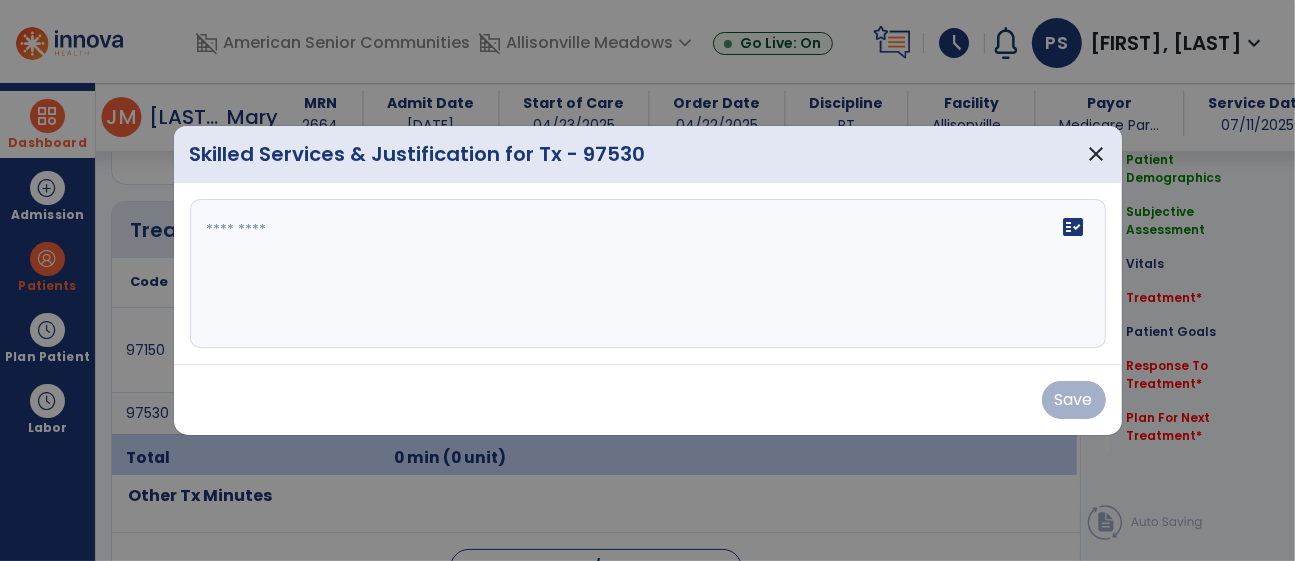 scroll, scrollTop: 1133, scrollLeft: 0, axis: vertical 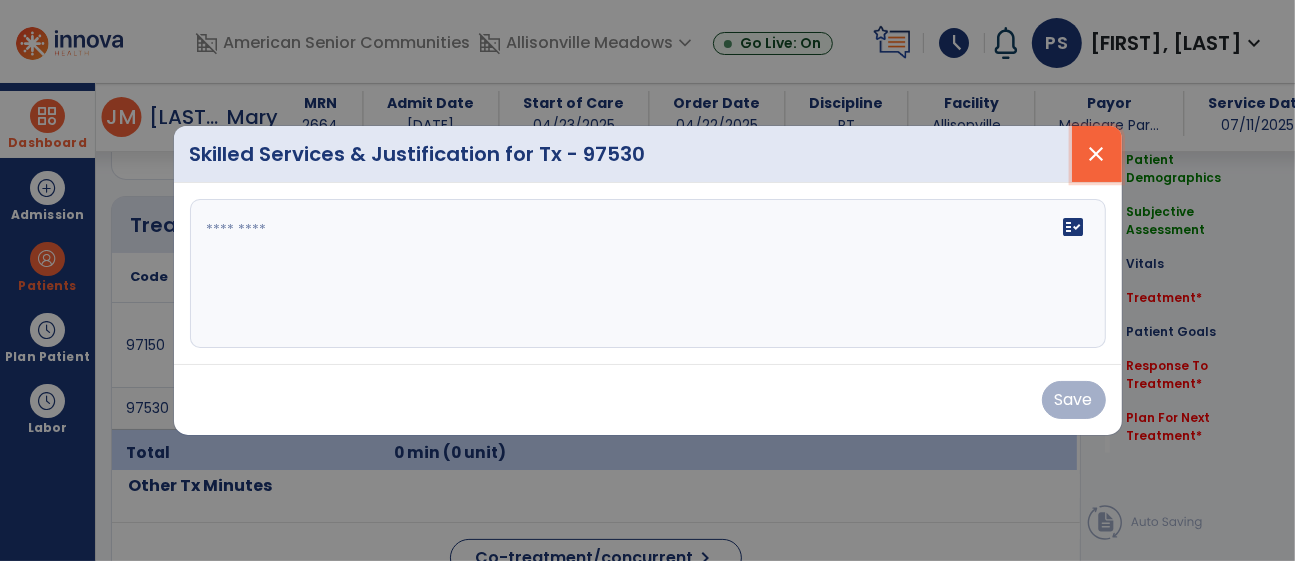 click on "close" at bounding box center (1097, 154) 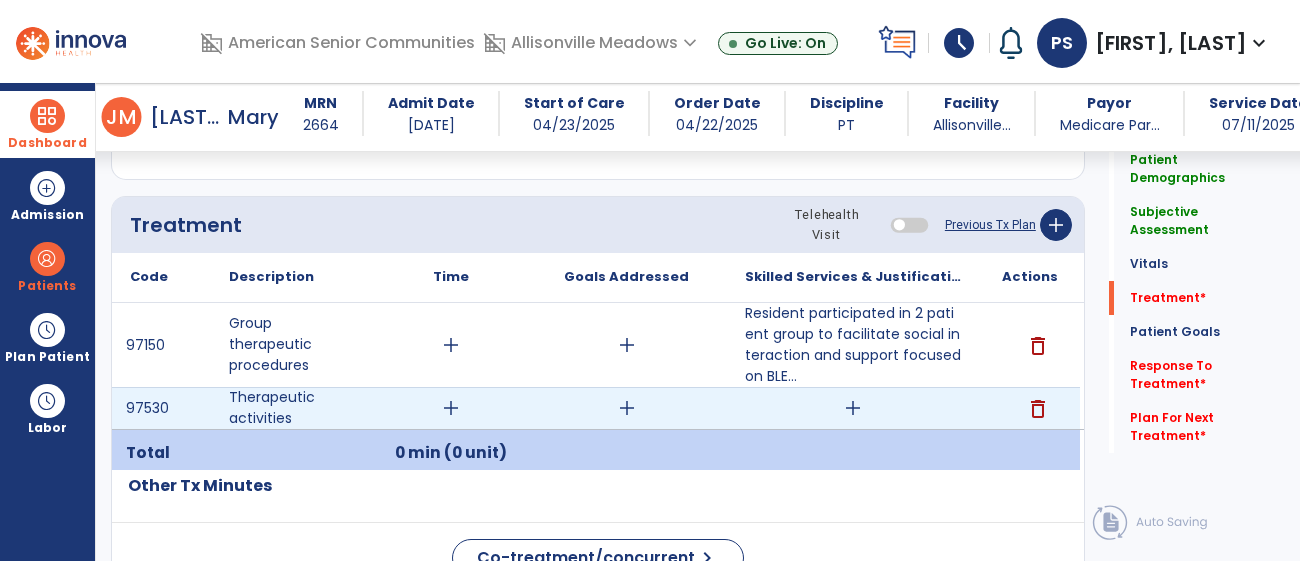 click on "add" at bounding box center [627, 408] 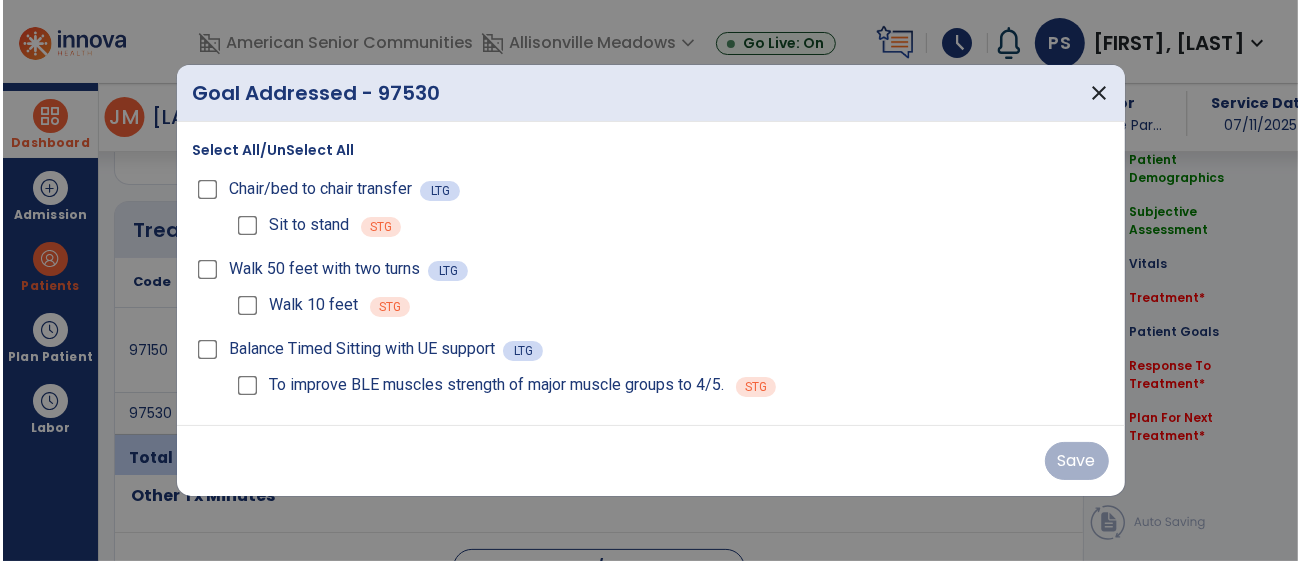 scroll, scrollTop: 1133, scrollLeft: 0, axis: vertical 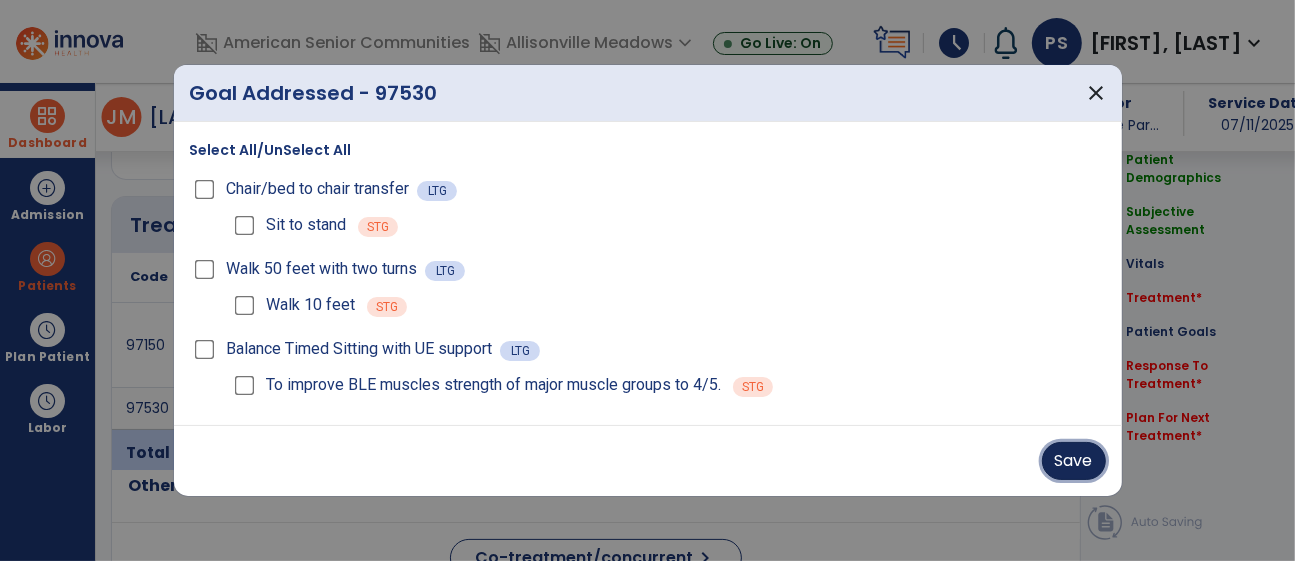 click on "Save" at bounding box center (1074, 461) 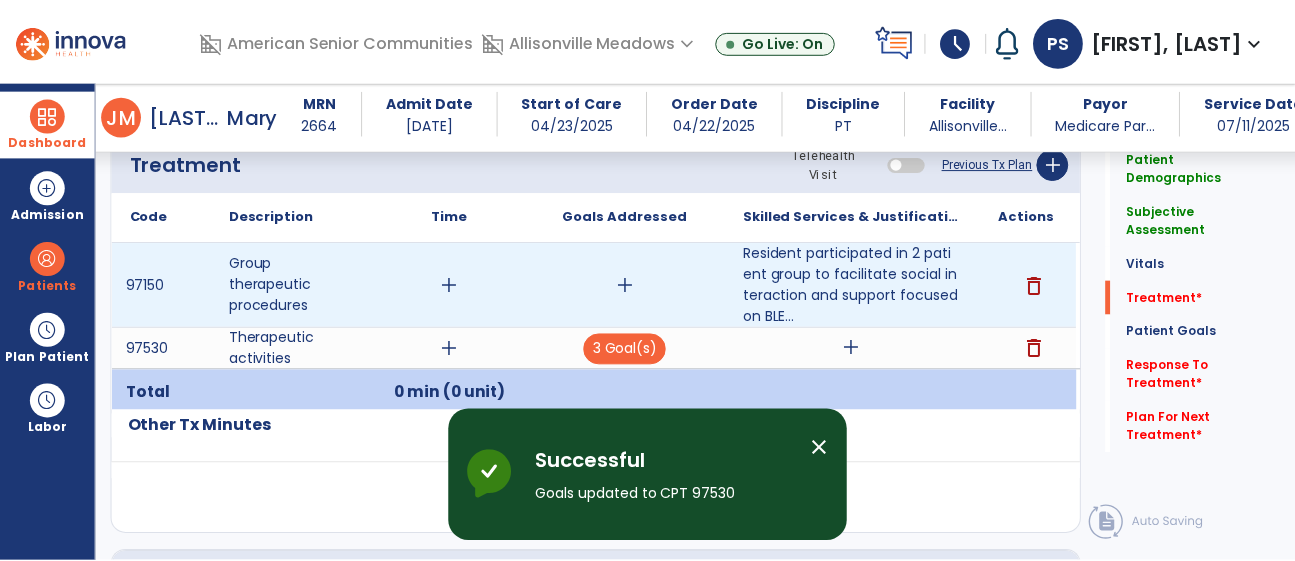 scroll, scrollTop: 1205, scrollLeft: 0, axis: vertical 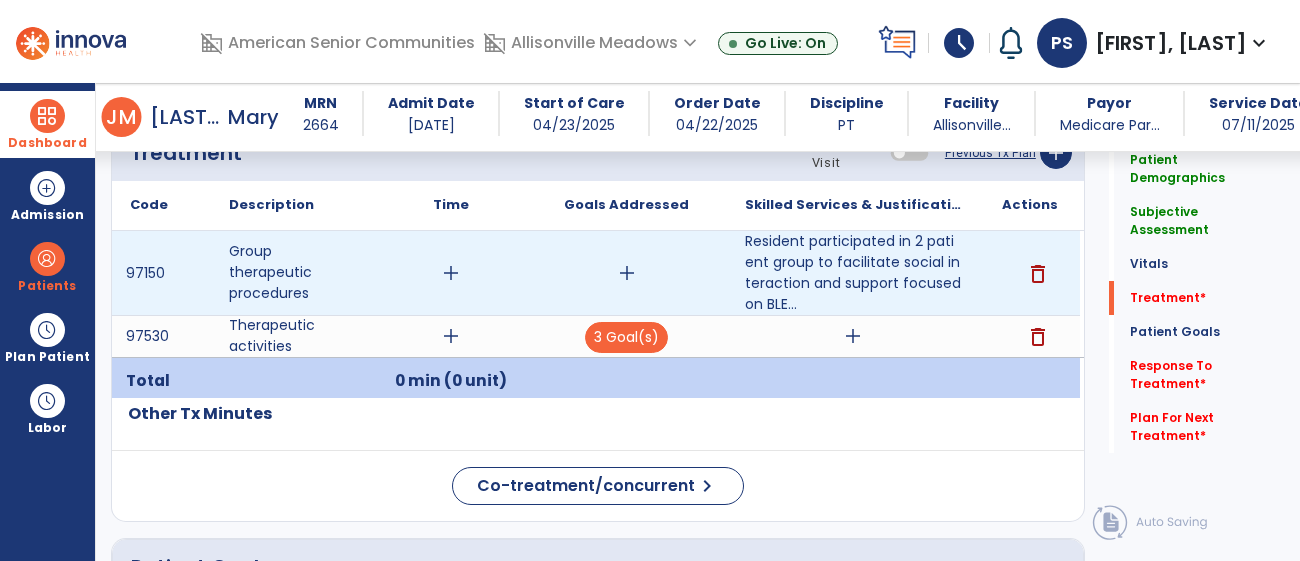 click on "add" at bounding box center (627, 273) 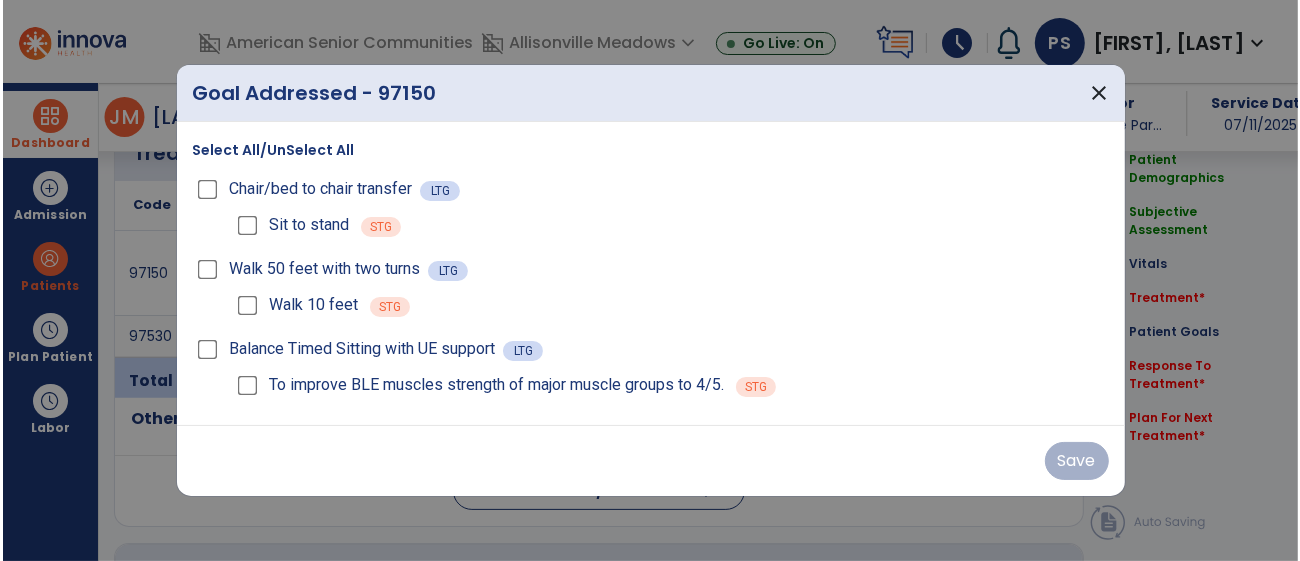 scroll, scrollTop: 1205, scrollLeft: 0, axis: vertical 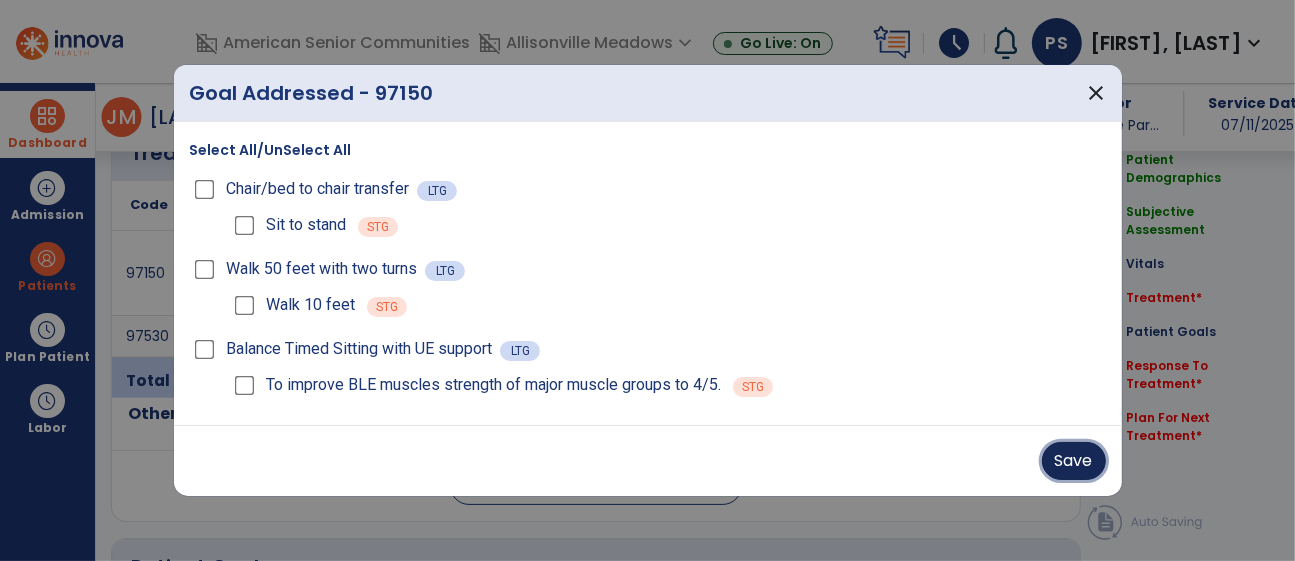 click on "Save" at bounding box center [1074, 461] 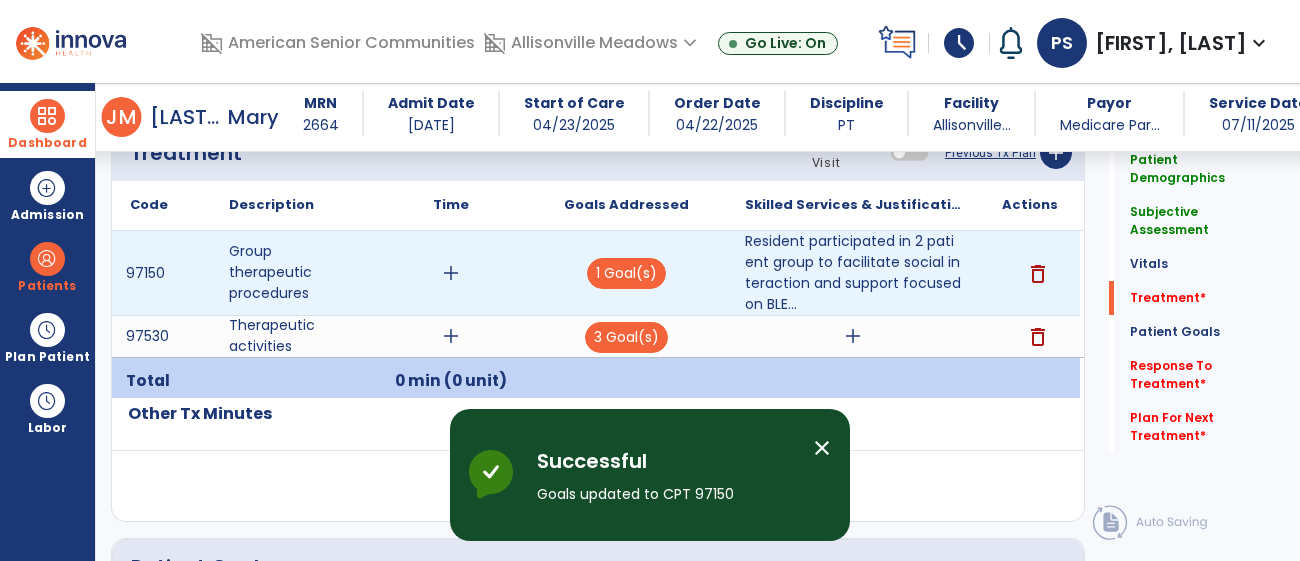click on "add" at bounding box center [451, 273] 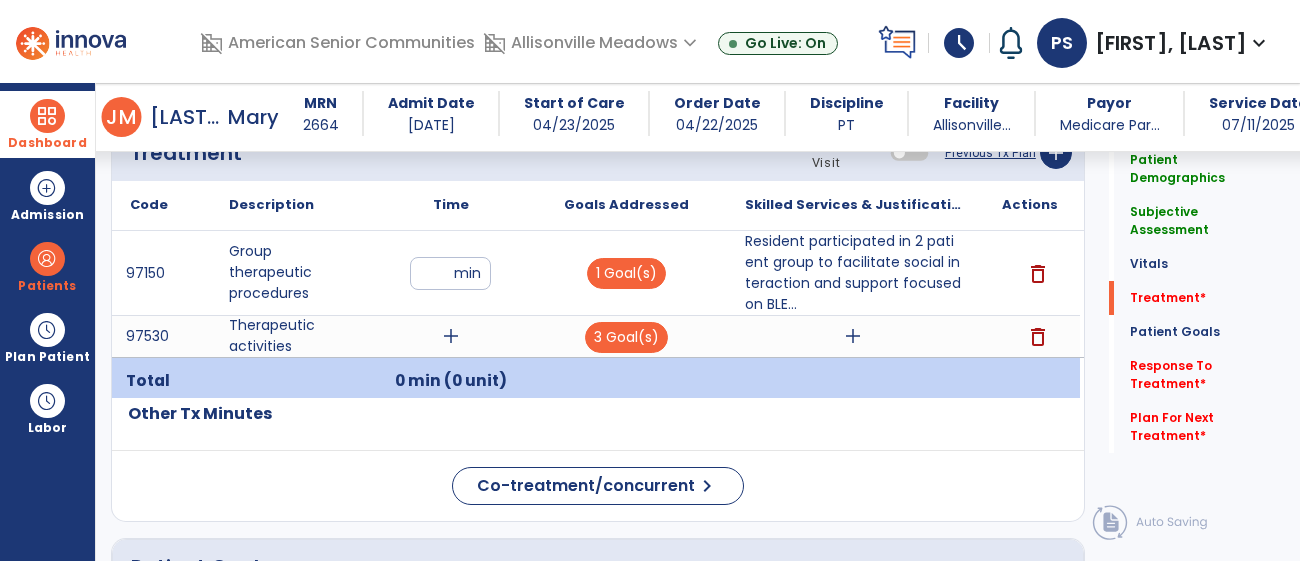 type on "**" 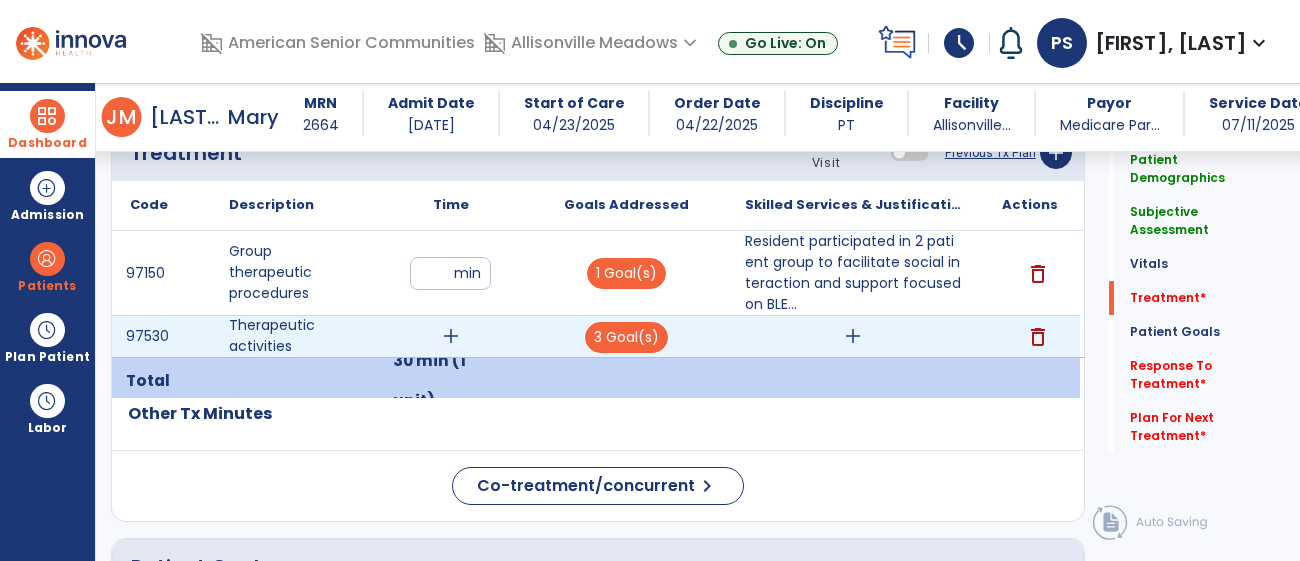 click on "add" at bounding box center (451, 336) 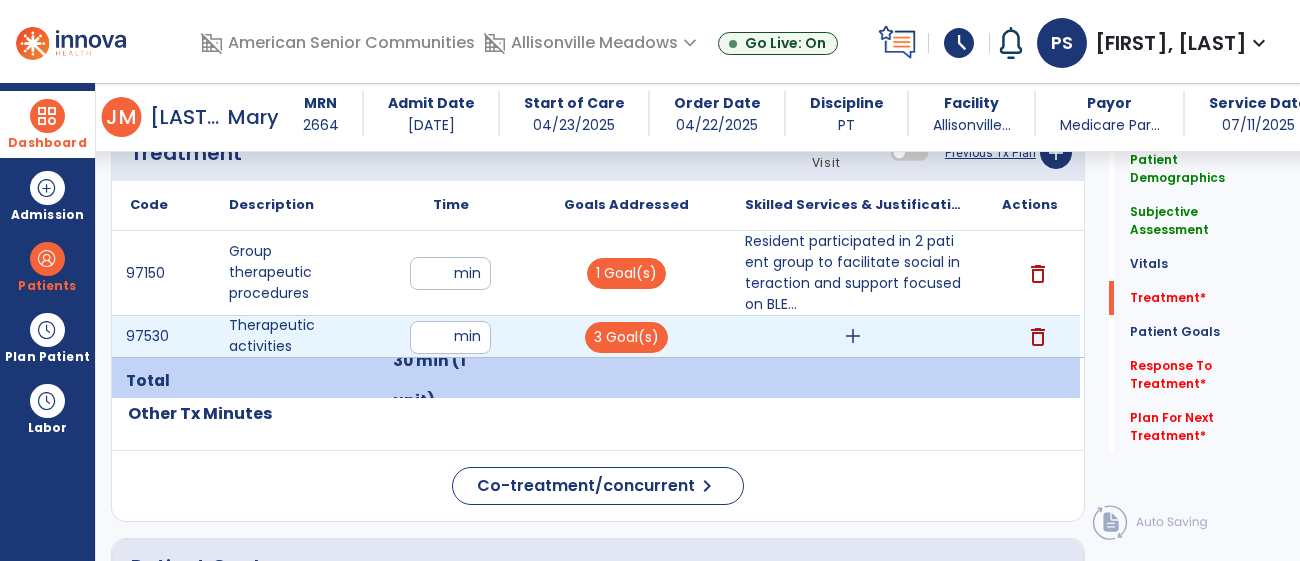 type on "**" 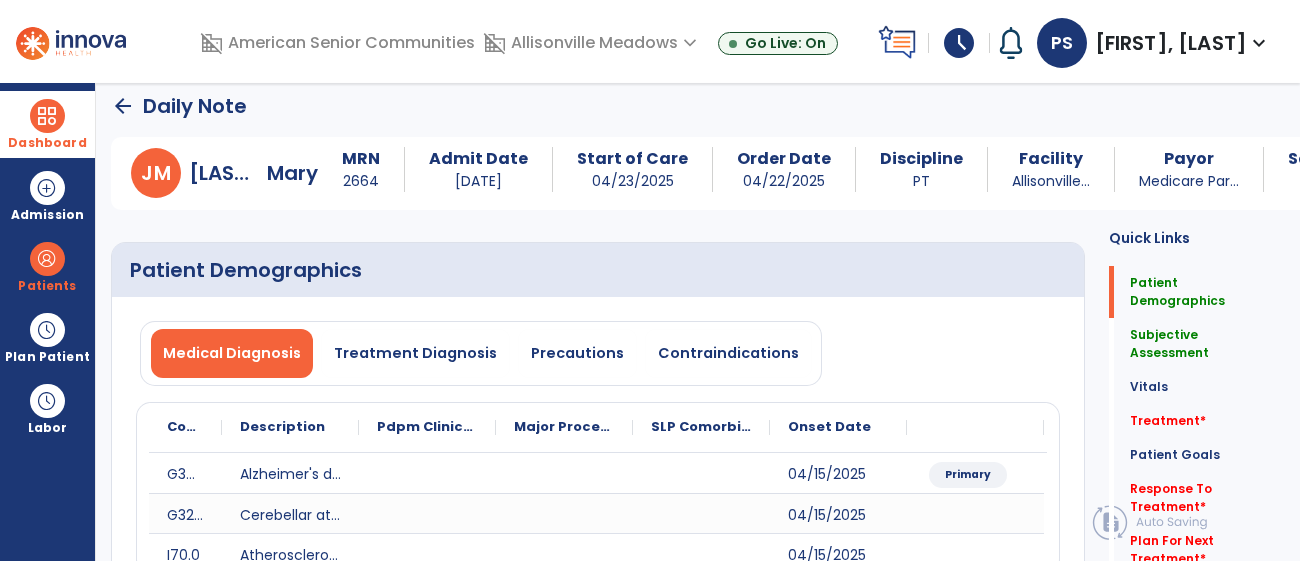 scroll, scrollTop: 0, scrollLeft: 0, axis: both 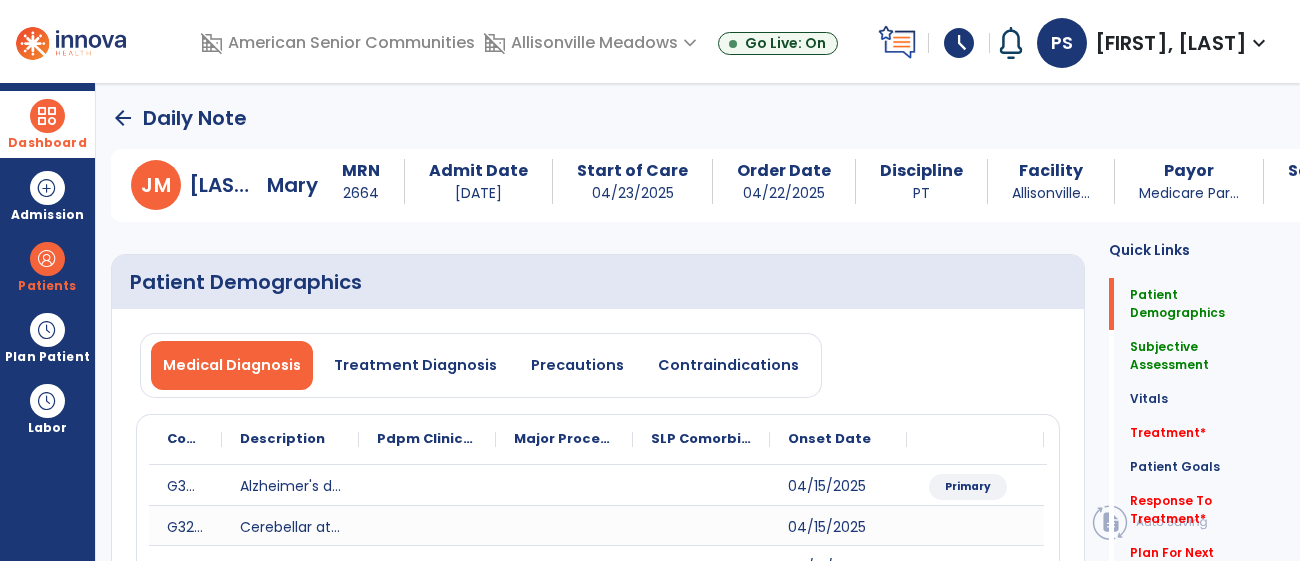click on "arrow_back" 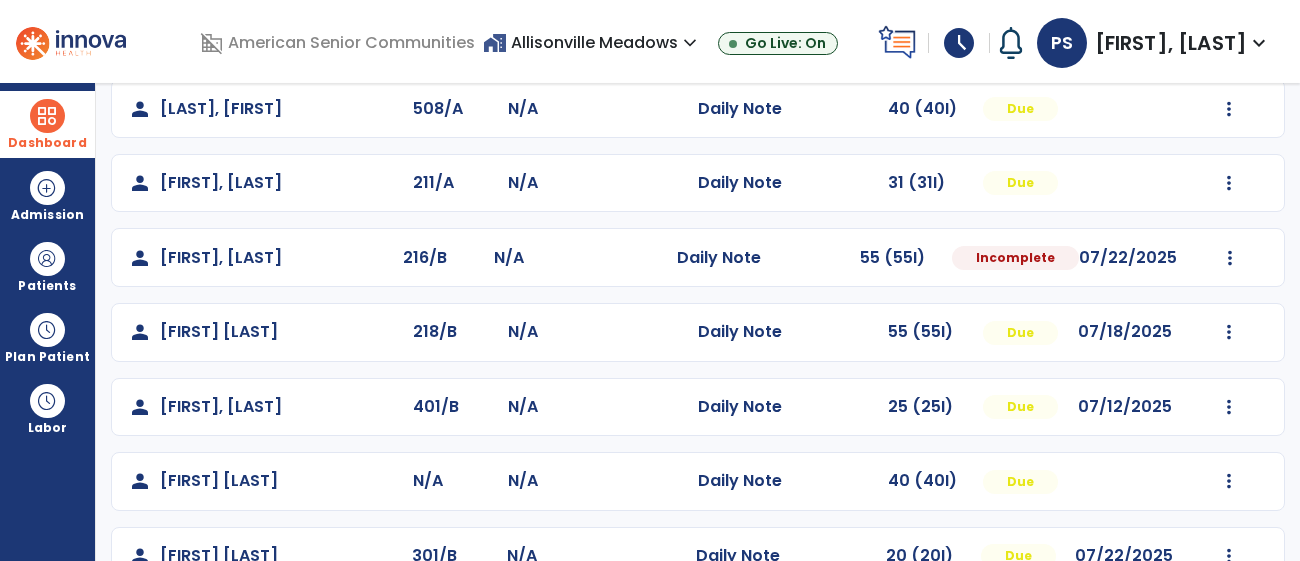 scroll, scrollTop: 359, scrollLeft: 0, axis: vertical 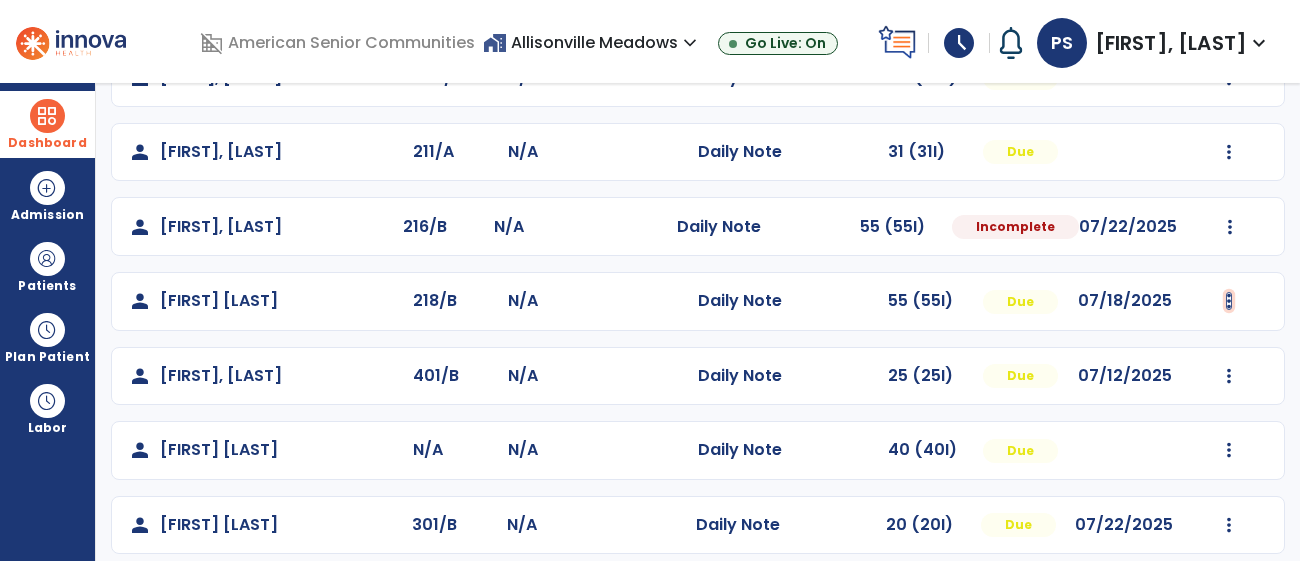 click at bounding box center [1229, 3] 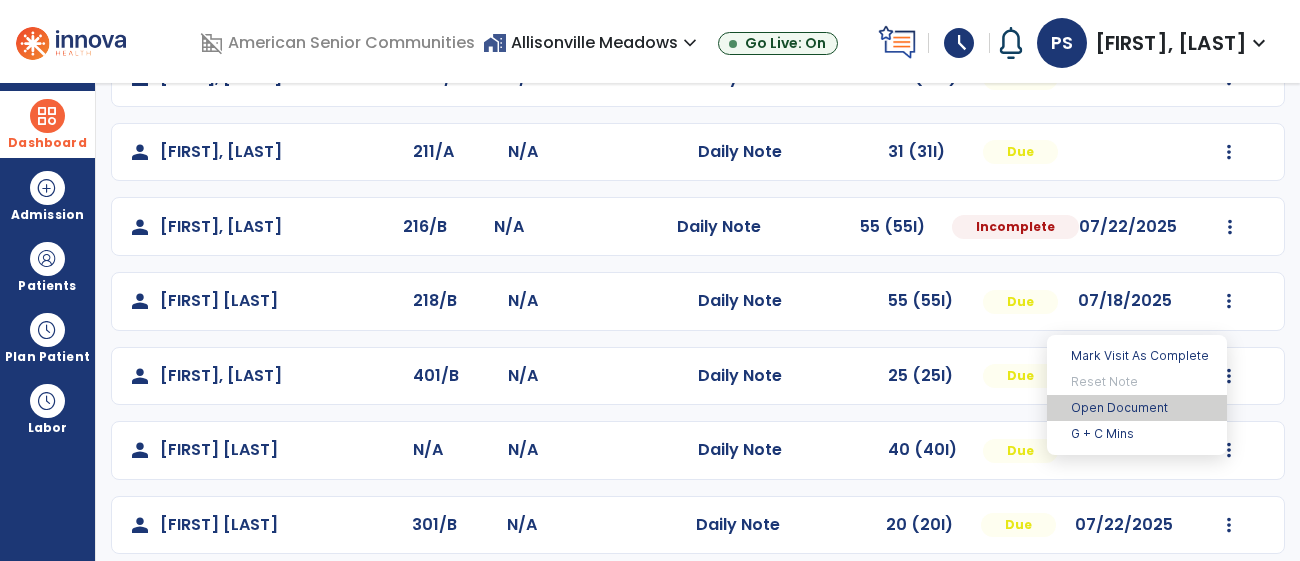 click on "Open Document" at bounding box center (1137, 408) 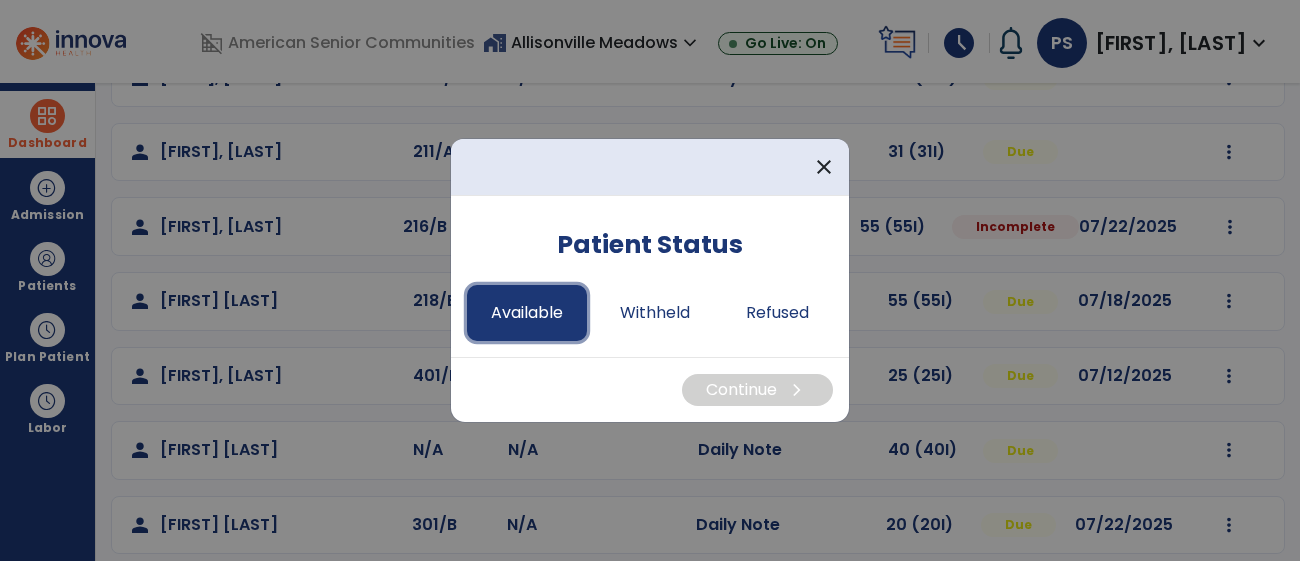 click on "Available" at bounding box center (527, 313) 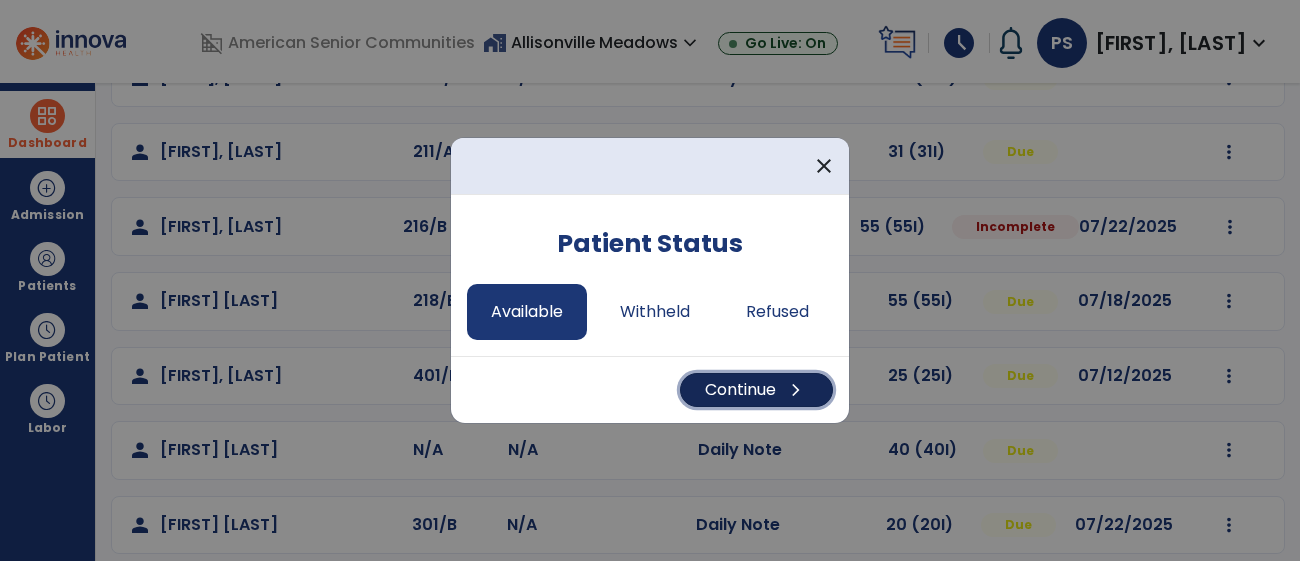 click on "Continue   chevron_right" at bounding box center (756, 390) 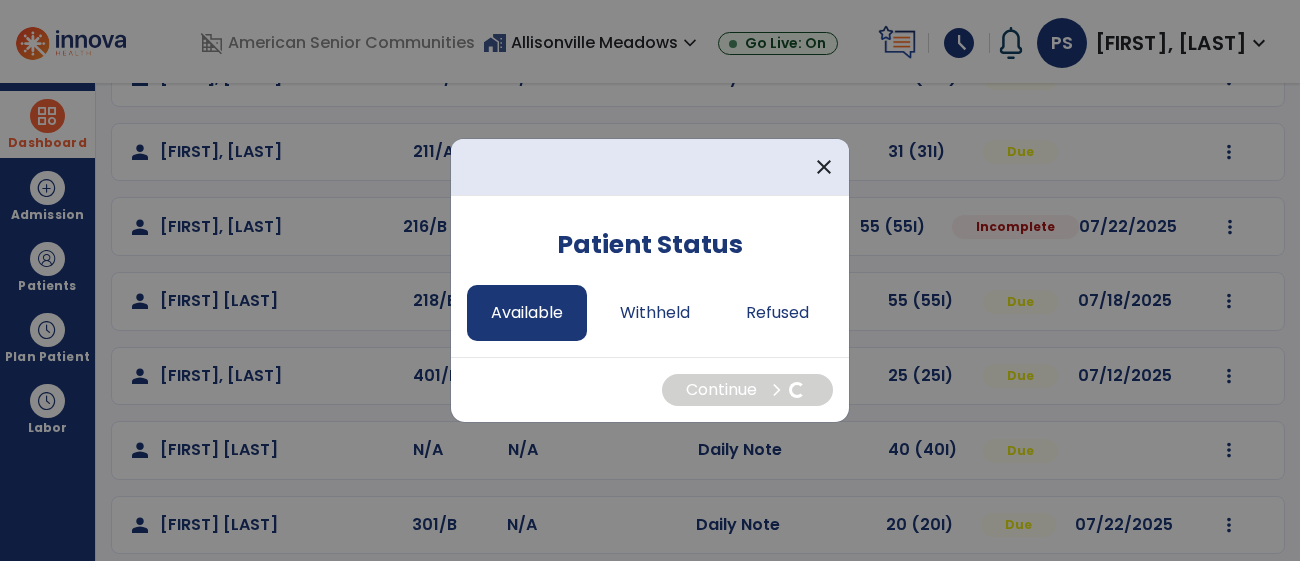 select on "*" 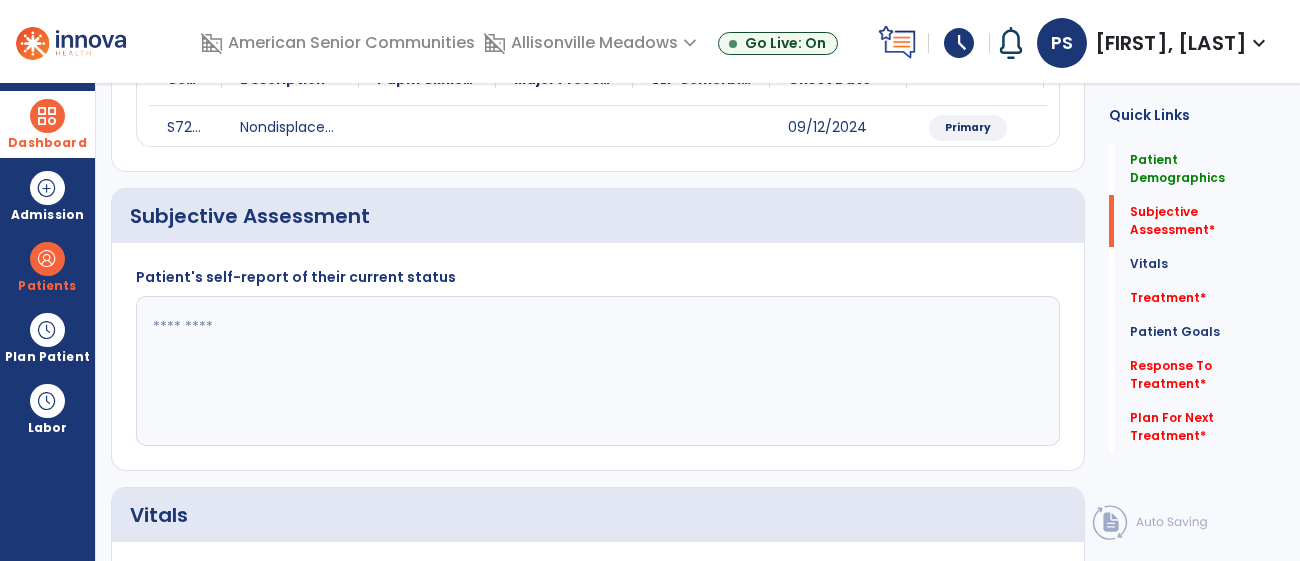 click on "Subjective Assessment" 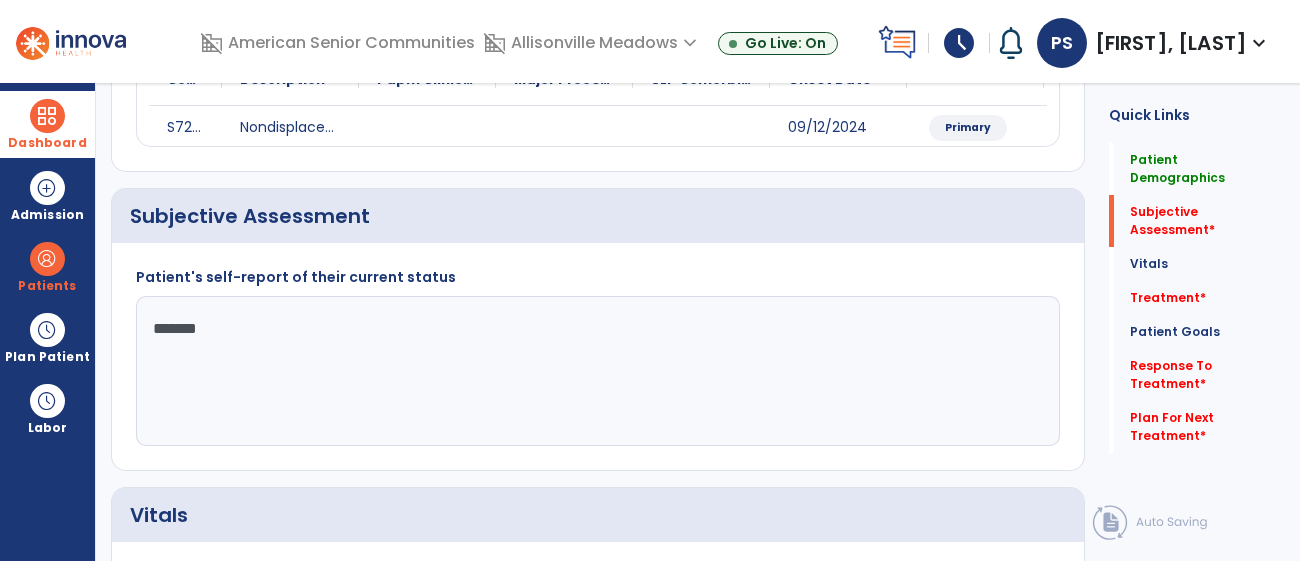 type on "********" 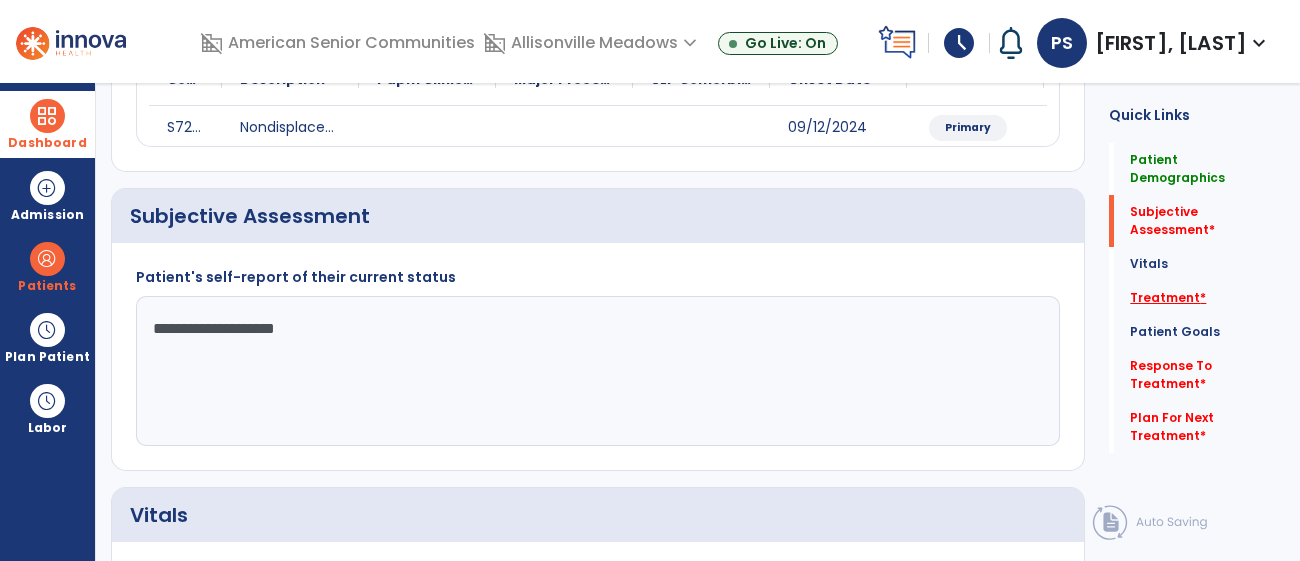 type on "**********" 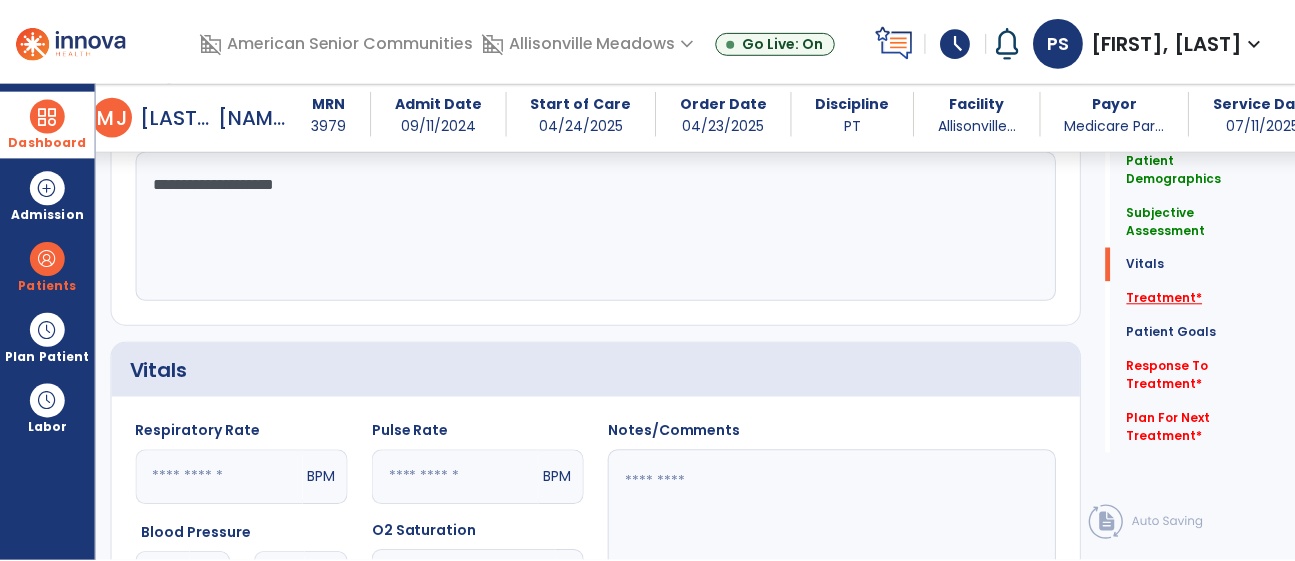 scroll, scrollTop: 1072, scrollLeft: 0, axis: vertical 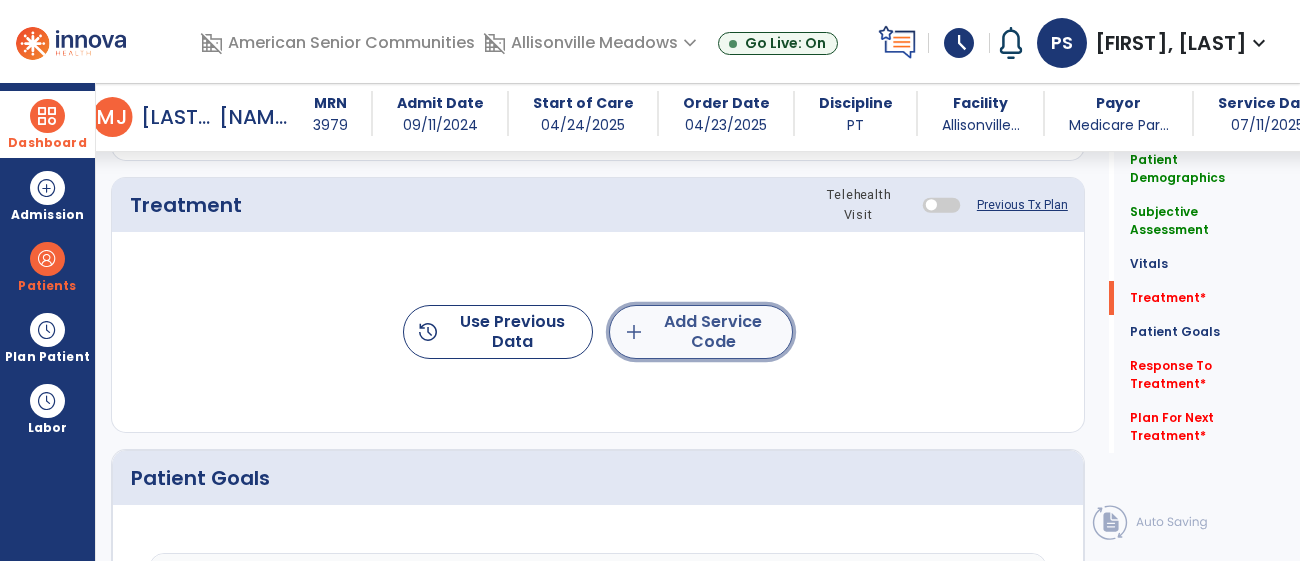 click on "add  Add Service Code" 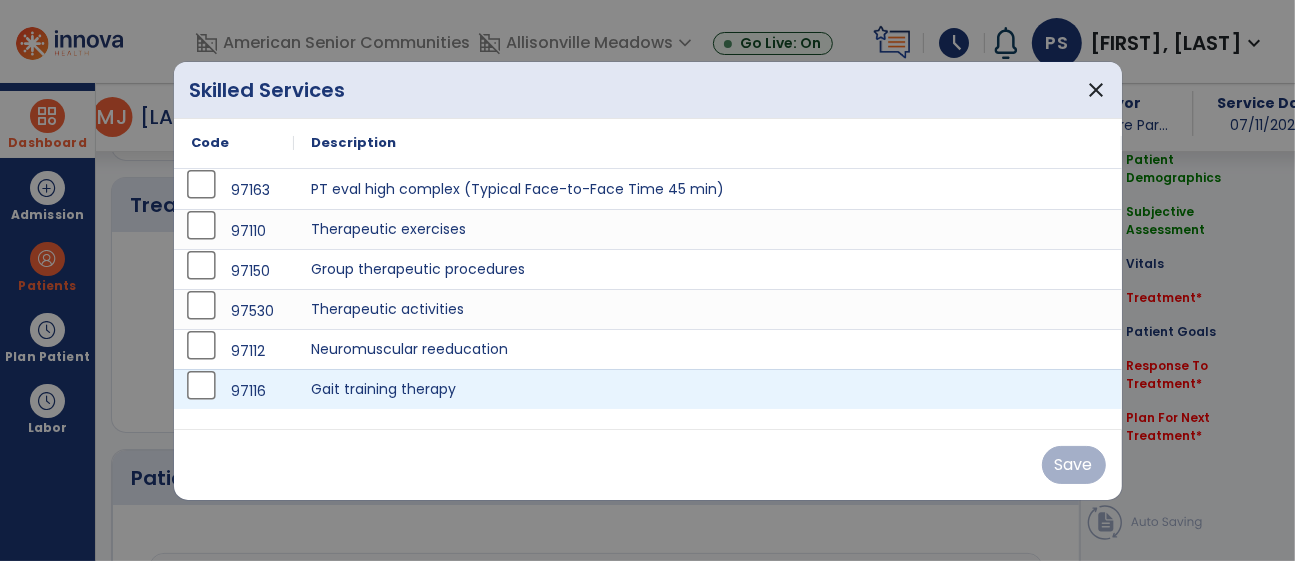scroll, scrollTop: 1072, scrollLeft: 0, axis: vertical 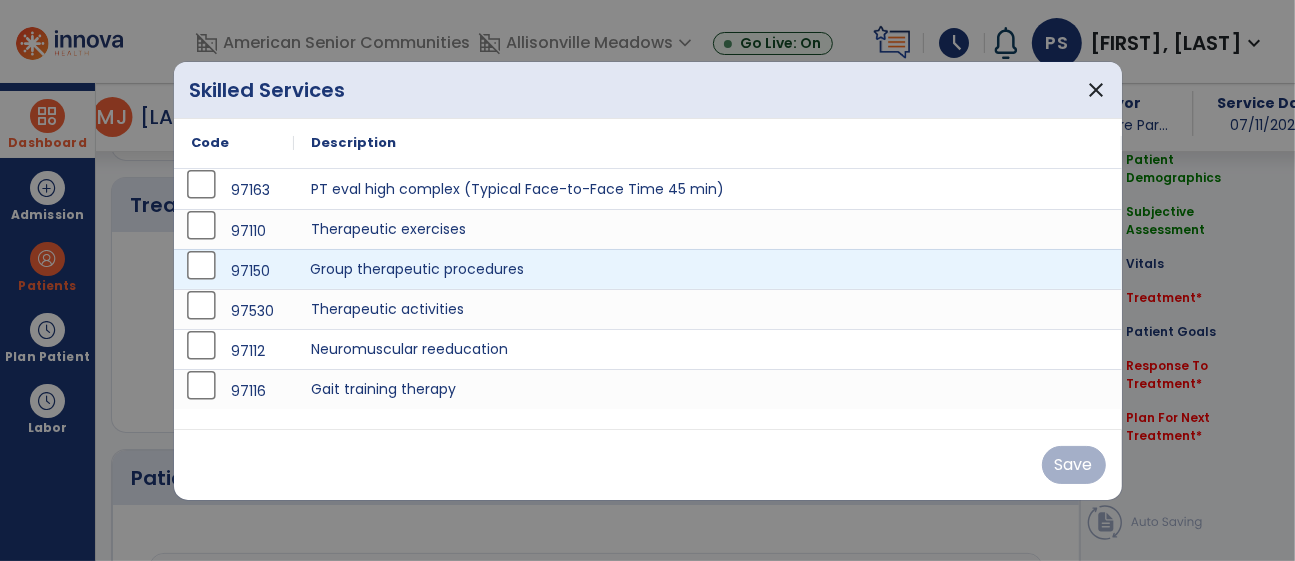 click on "Group therapeutic procedures" at bounding box center (708, 269) 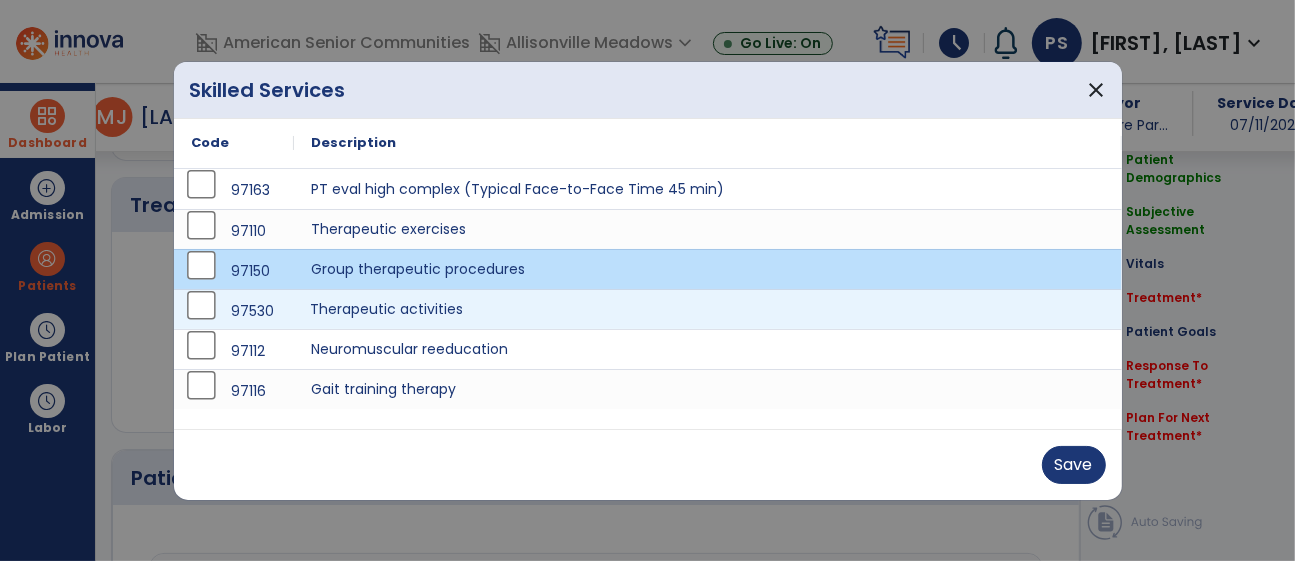click on "Therapeutic activities" at bounding box center (708, 309) 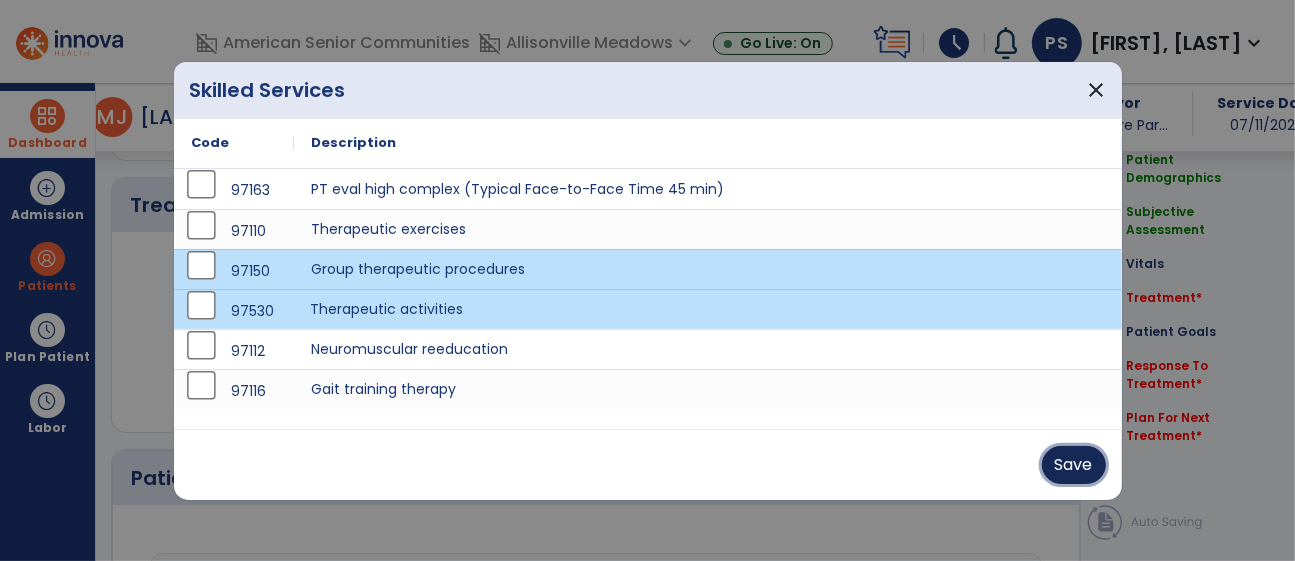 click on "Save" at bounding box center [1074, 465] 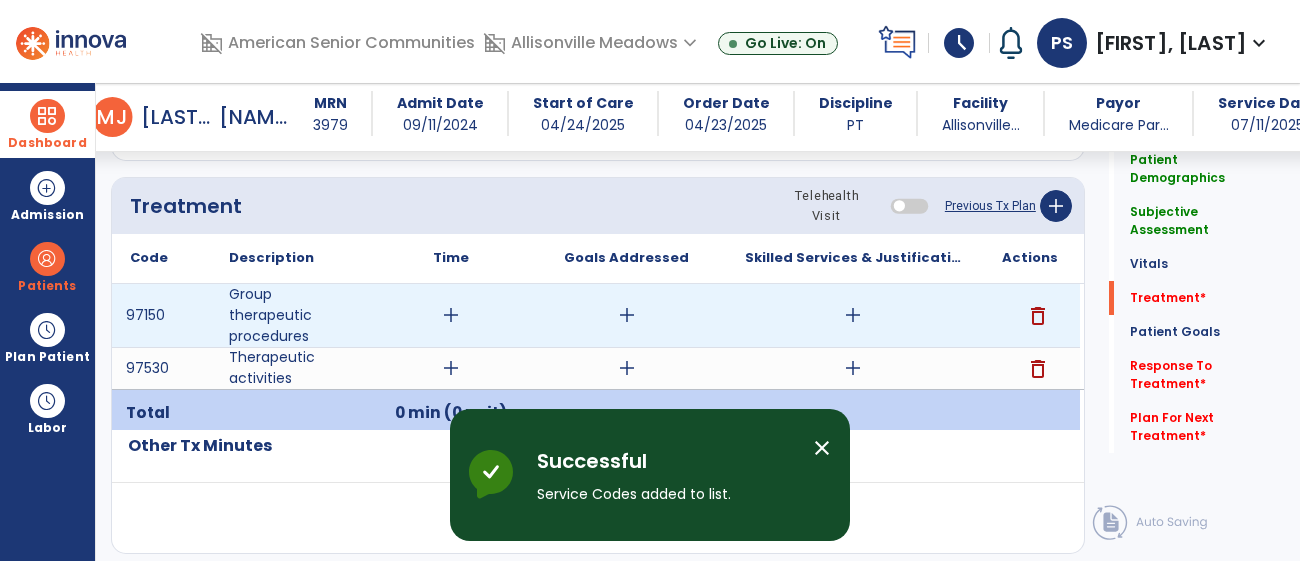click on "add" at bounding box center [451, 315] 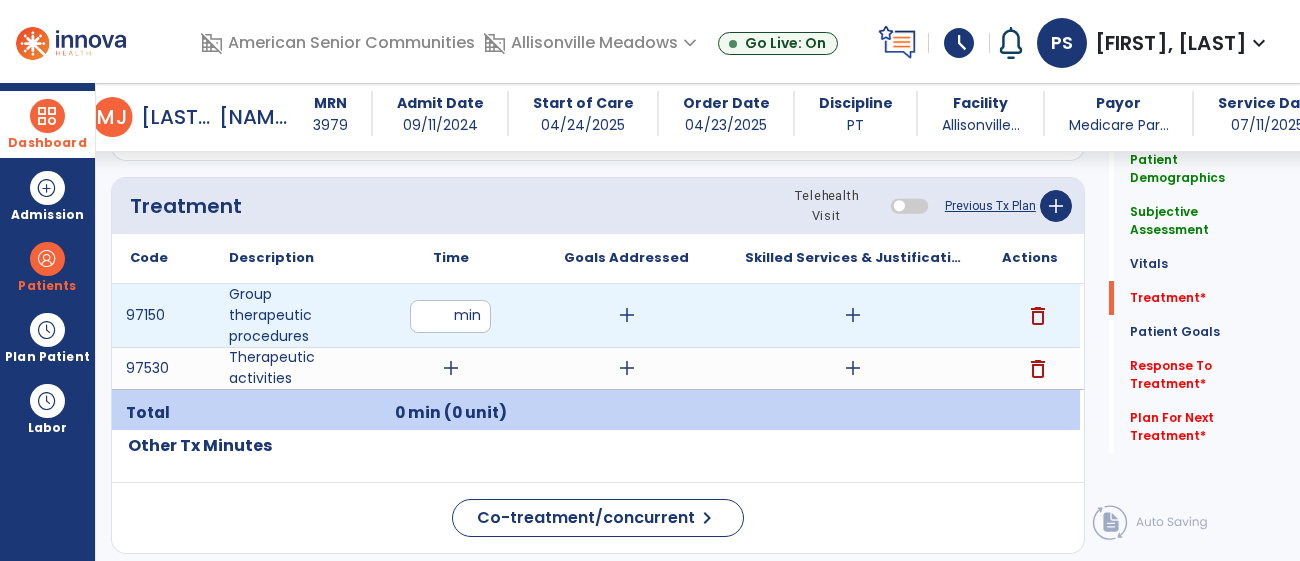type on "**" 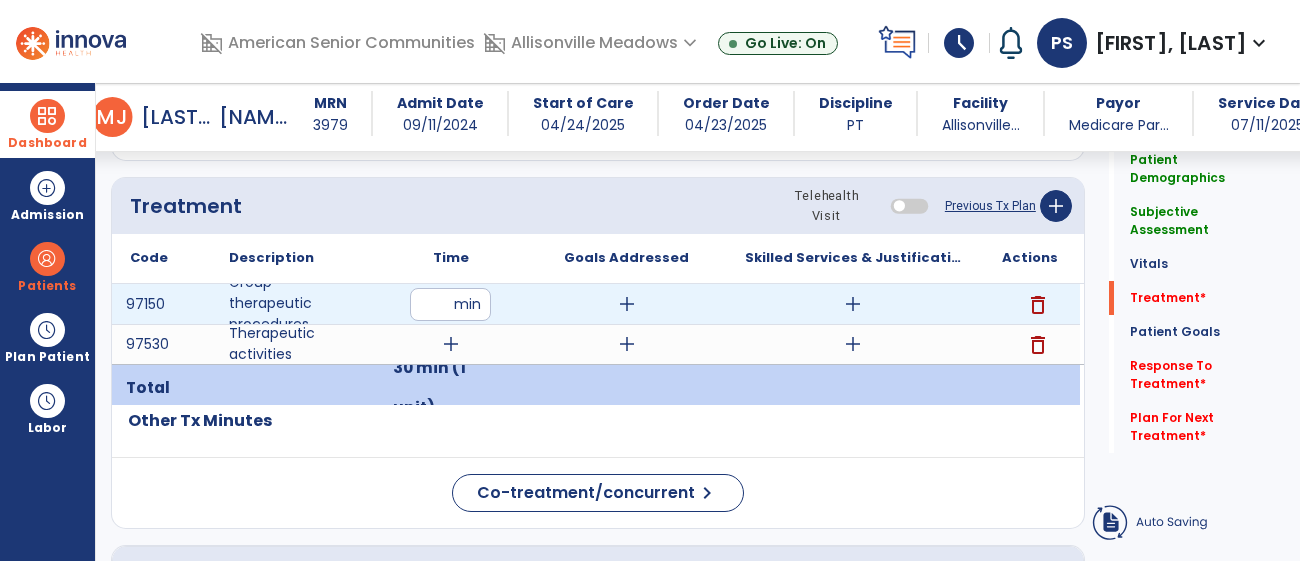 click on "add" at bounding box center (627, 304) 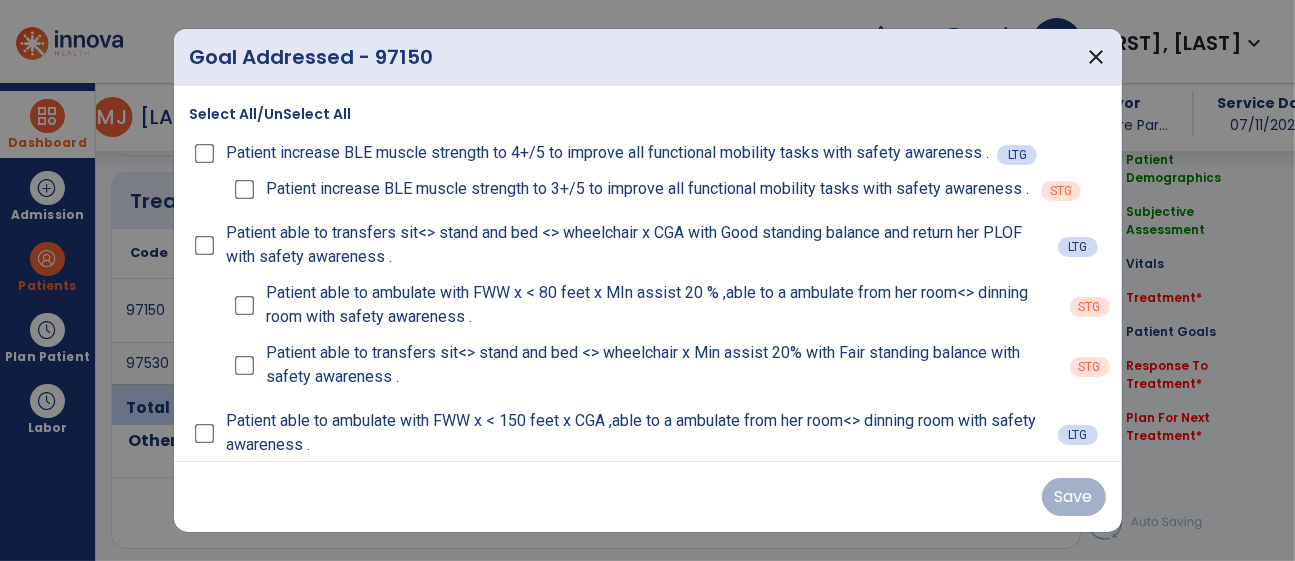 scroll, scrollTop: 1072, scrollLeft: 0, axis: vertical 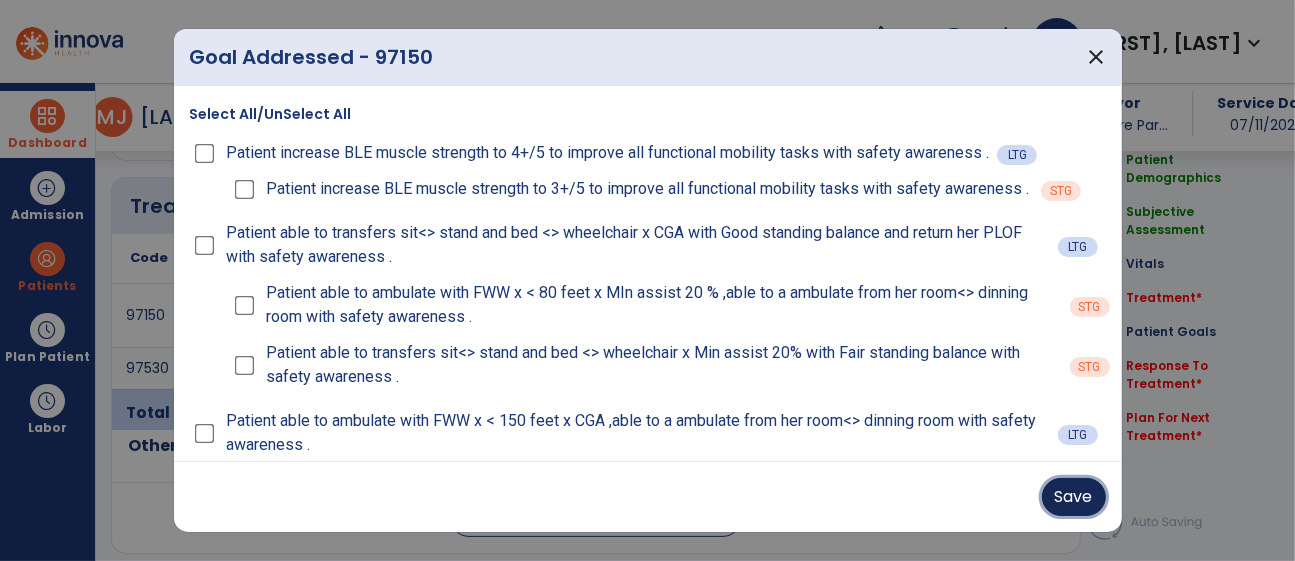 click on "Save" at bounding box center (1074, 497) 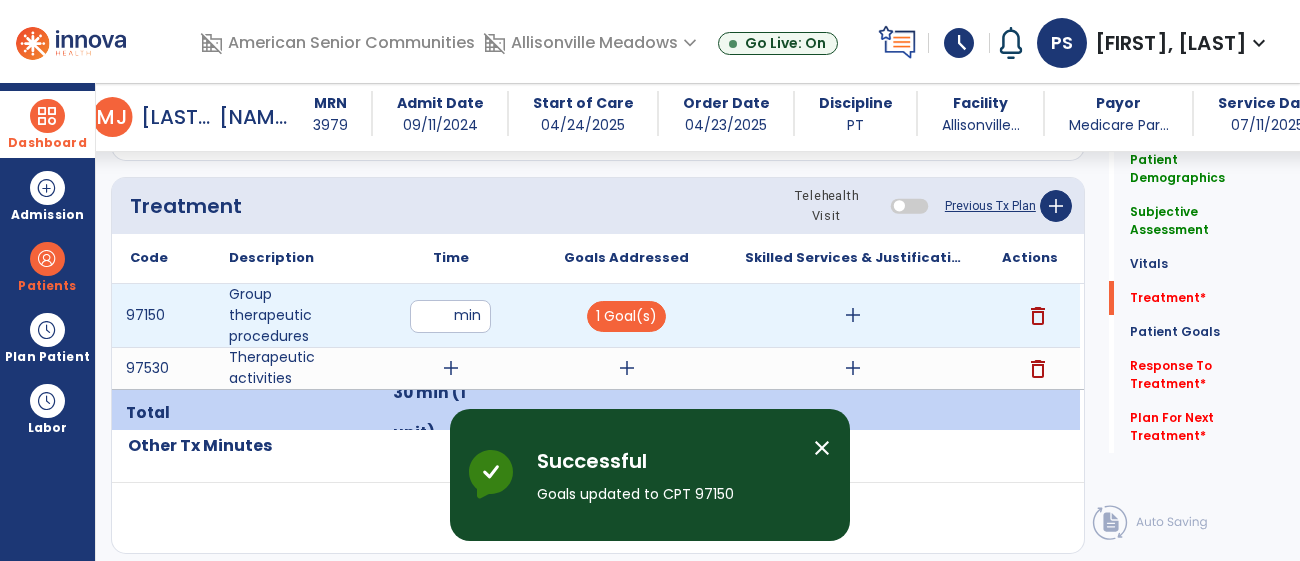 click on "add" at bounding box center (853, 315) 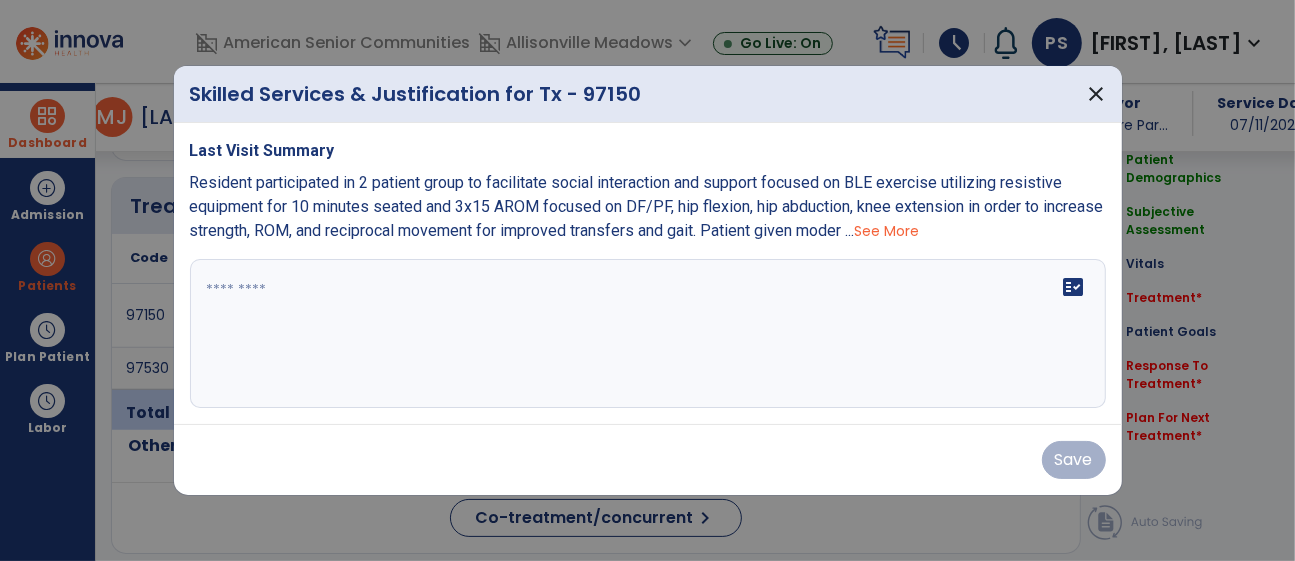 scroll, scrollTop: 1072, scrollLeft: 0, axis: vertical 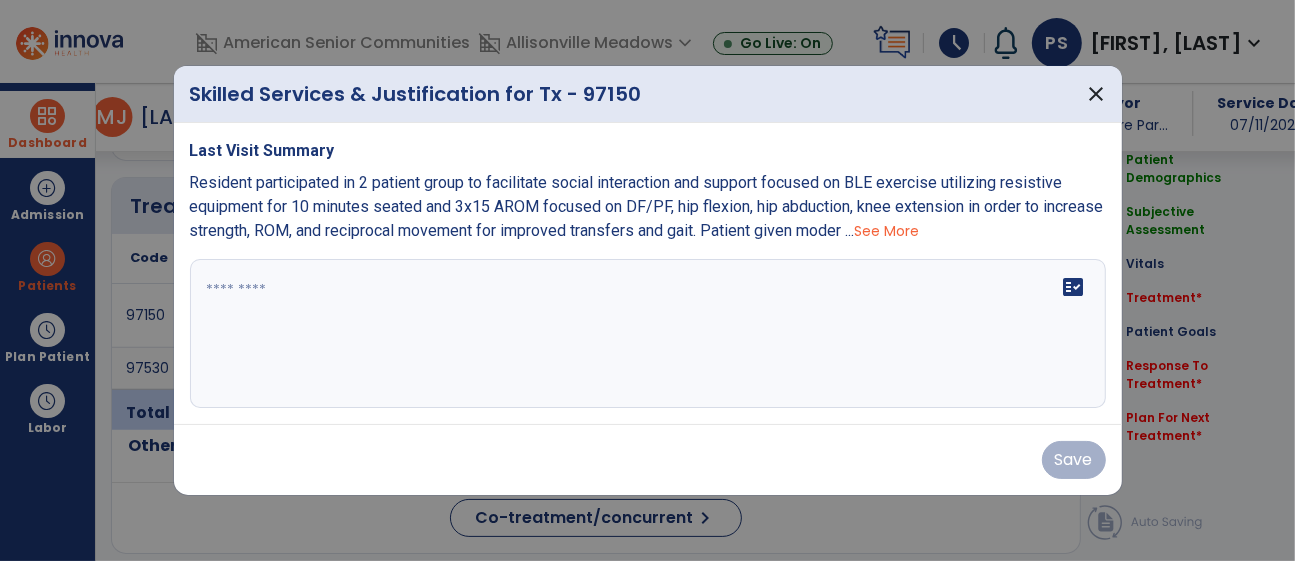 drag, startPoint x: 612, startPoint y: 204, endPoint x: 627, endPoint y: 199, distance: 15.811388 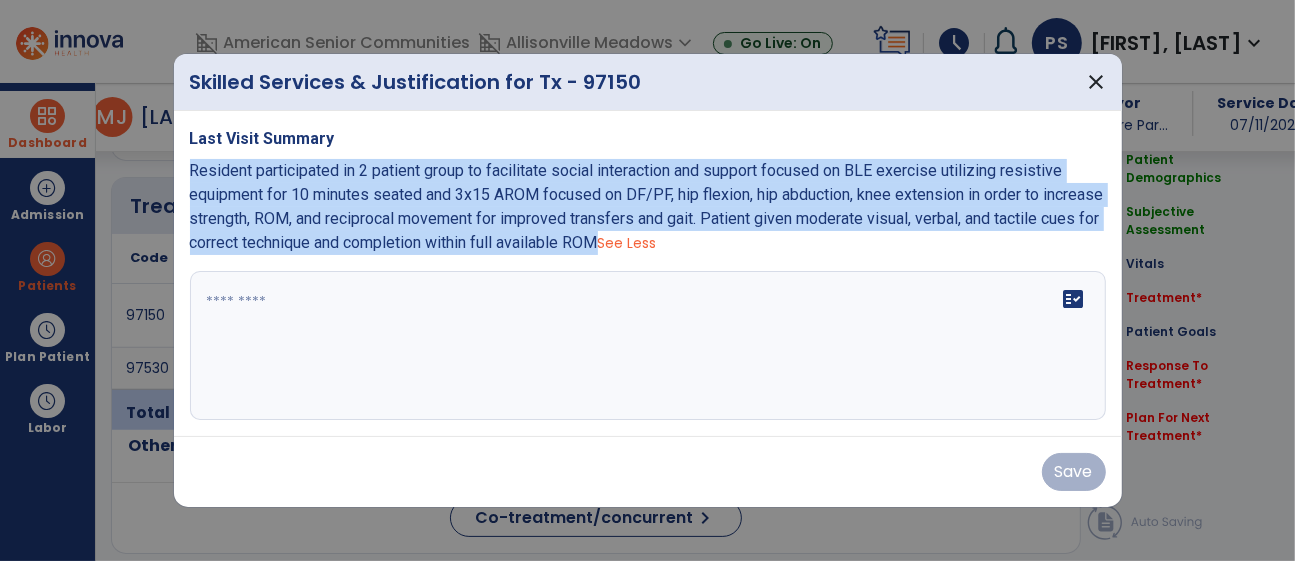 drag, startPoint x: 715, startPoint y: 240, endPoint x: 178, endPoint y: 164, distance: 542.3514 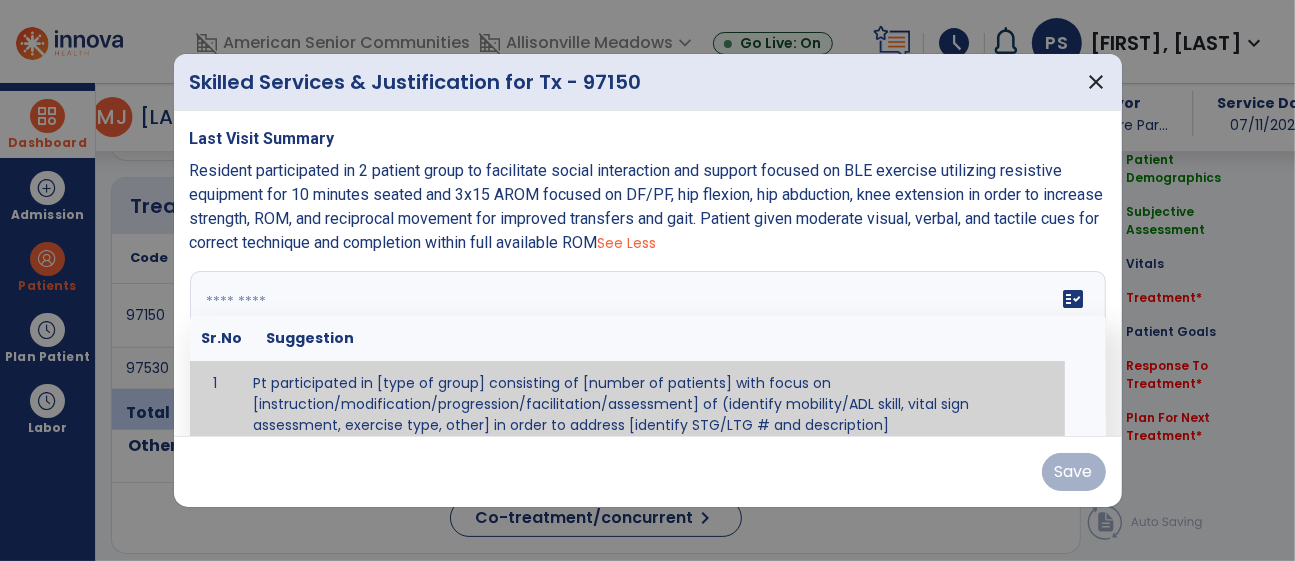 click on "fact_check  Sr.No Suggestion 1 Pt participated in [type of group] consisting of [number of patients] with focus on [instruction/modification/progression/facilitation/assessment] of (identify mobility/ADL skill, vital sign assessment, exercise type, other] in order to address [identify STG/LTG # and description]" at bounding box center (648, 346) 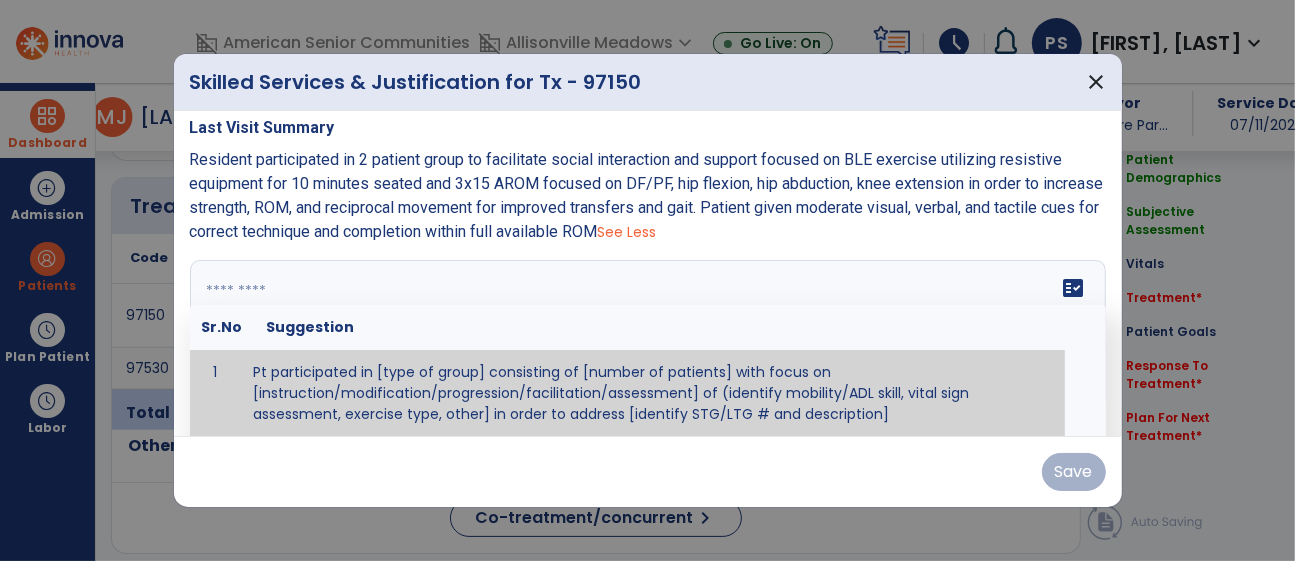 paste on "**********" 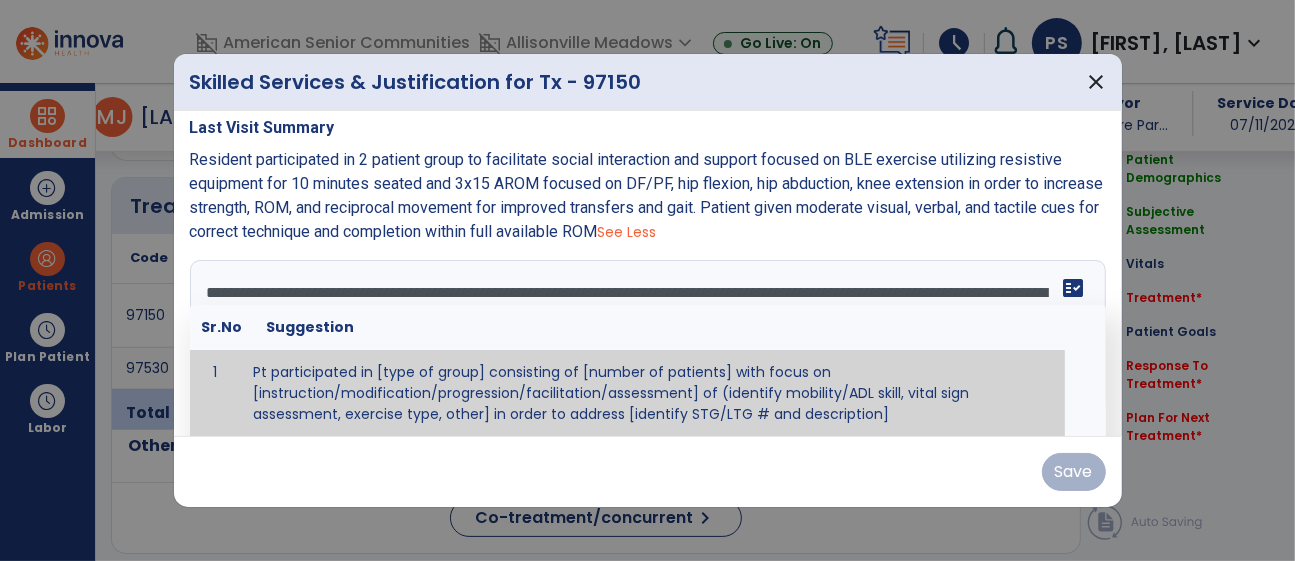 scroll, scrollTop: 0, scrollLeft: 0, axis: both 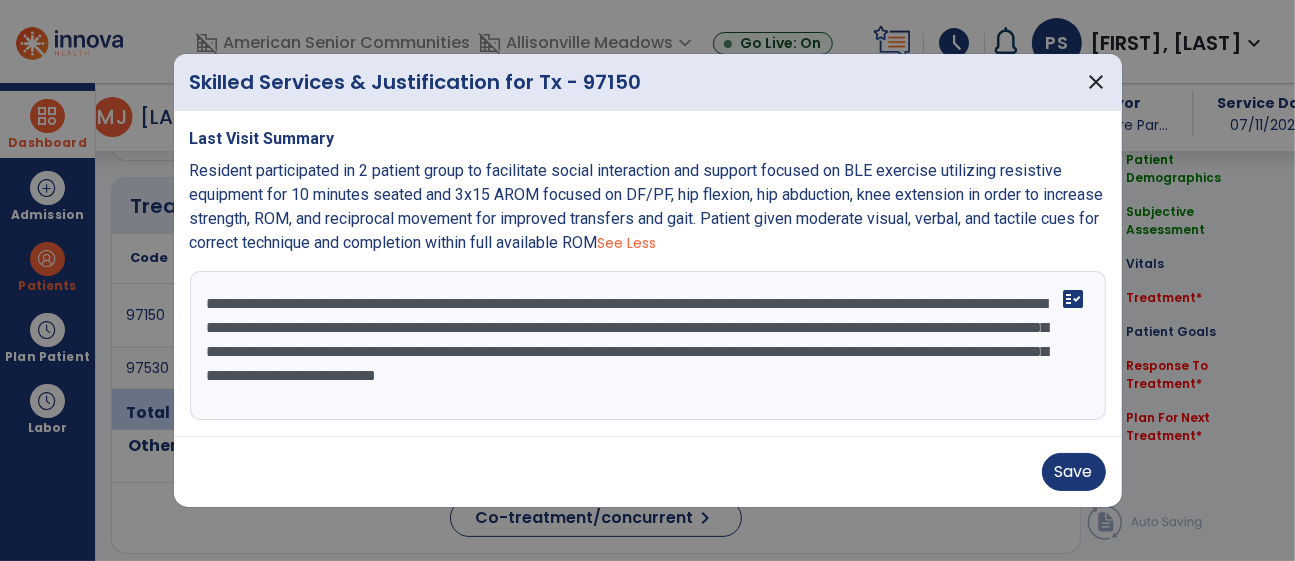 click on "**********" at bounding box center (648, 346) 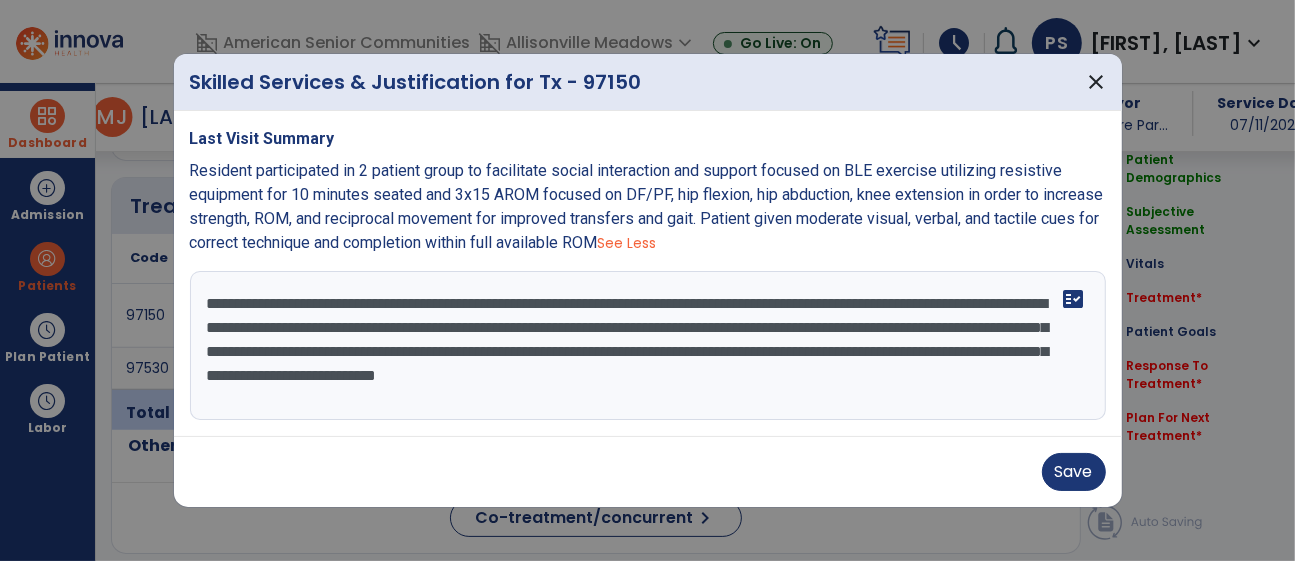 click on "**********" at bounding box center (648, 346) 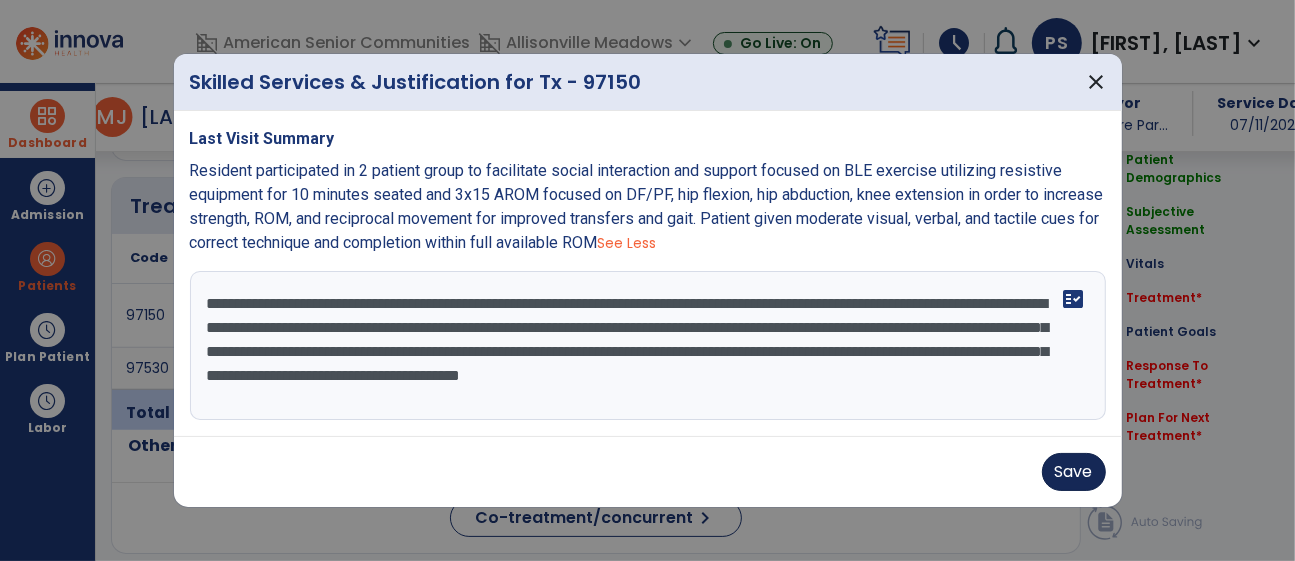 type on "**********" 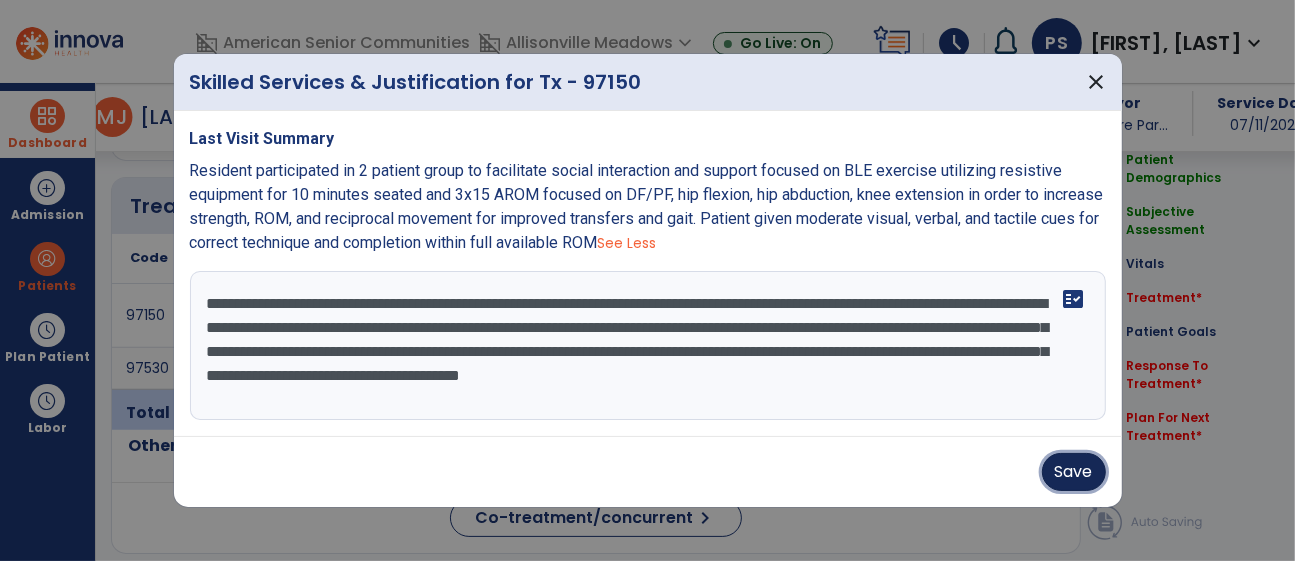 click on "Save" at bounding box center (1074, 472) 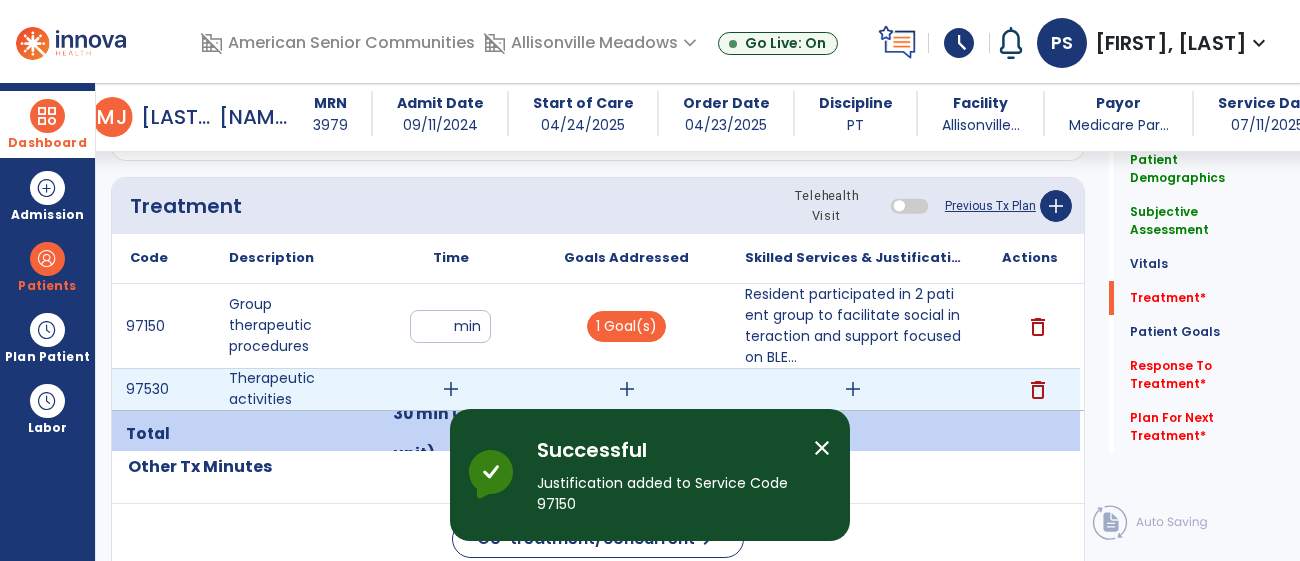 click on "add" at bounding box center [451, 389] 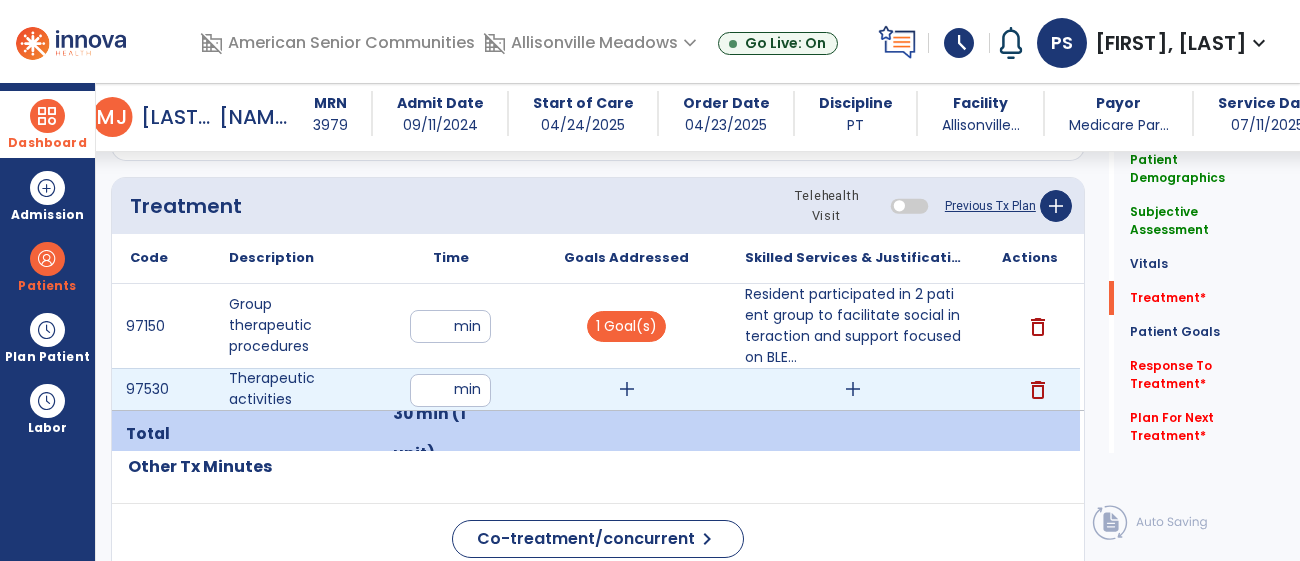 type on "**" 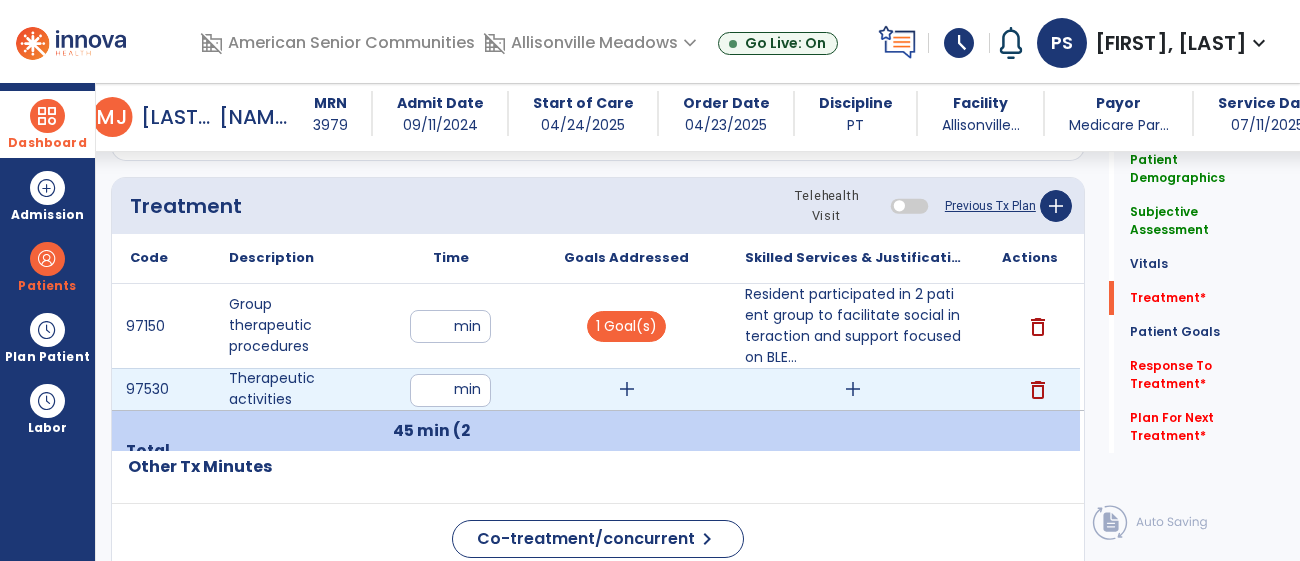 click on "add" at bounding box center (627, 389) 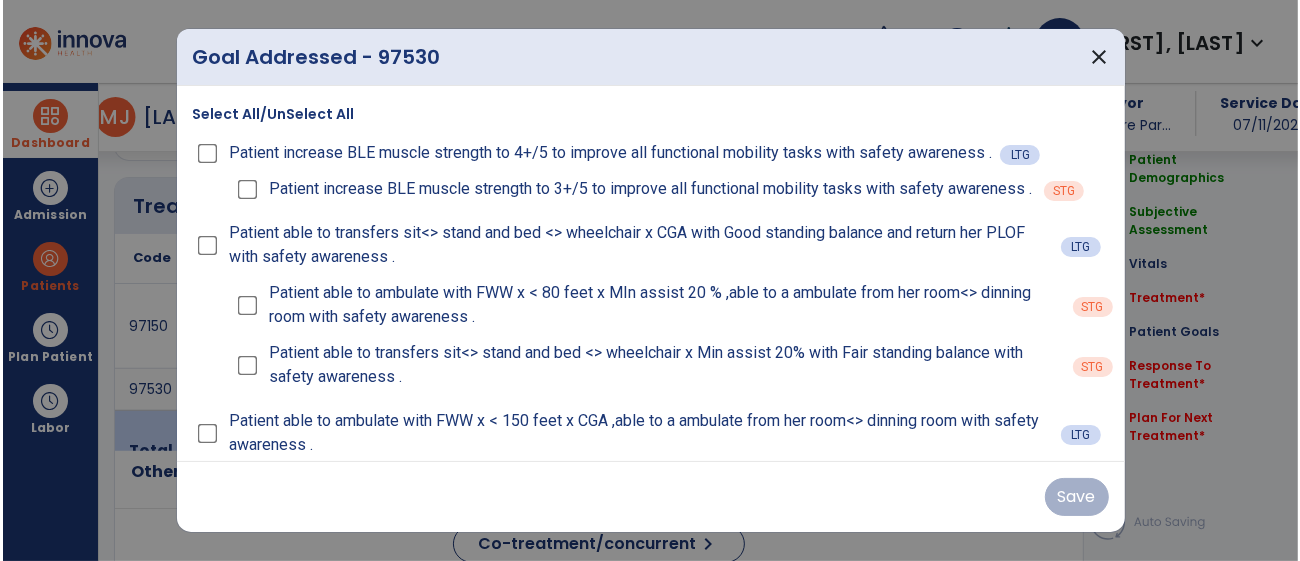 scroll, scrollTop: 1072, scrollLeft: 0, axis: vertical 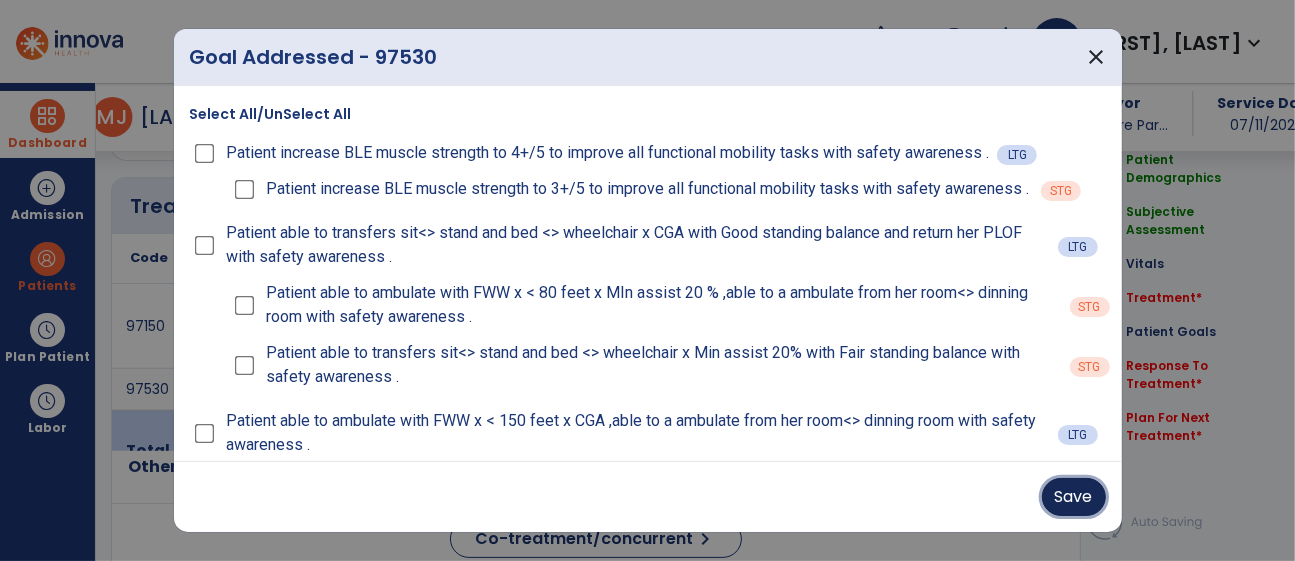 click on "Save" at bounding box center (1074, 497) 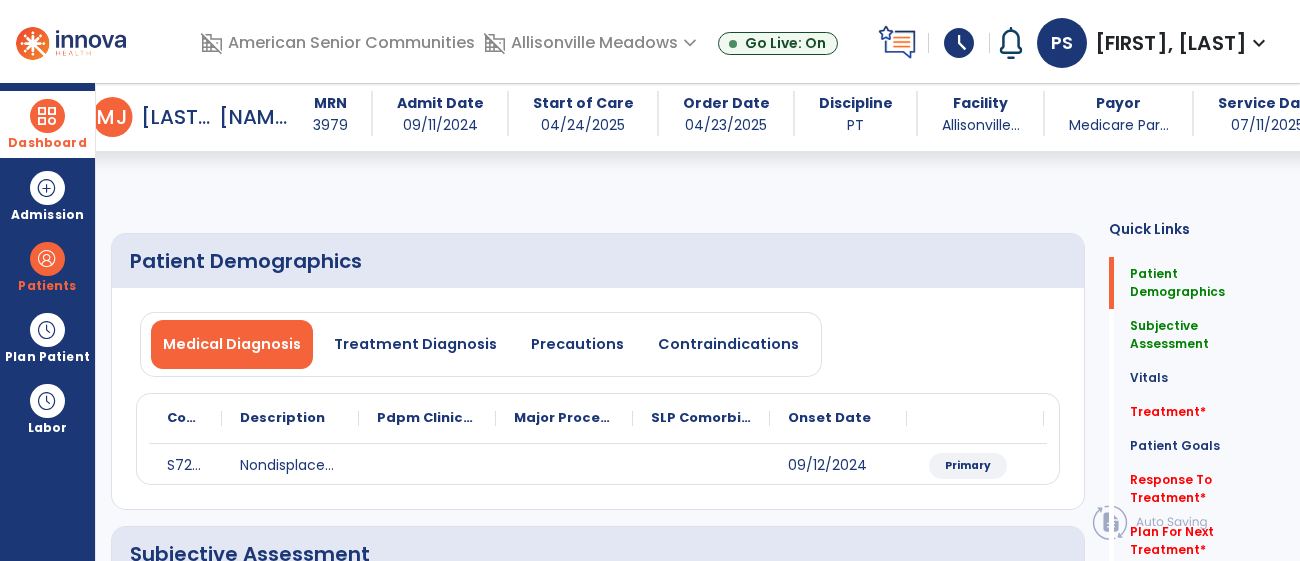 scroll, scrollTop: 0, scrollLeft: 0, axis: both 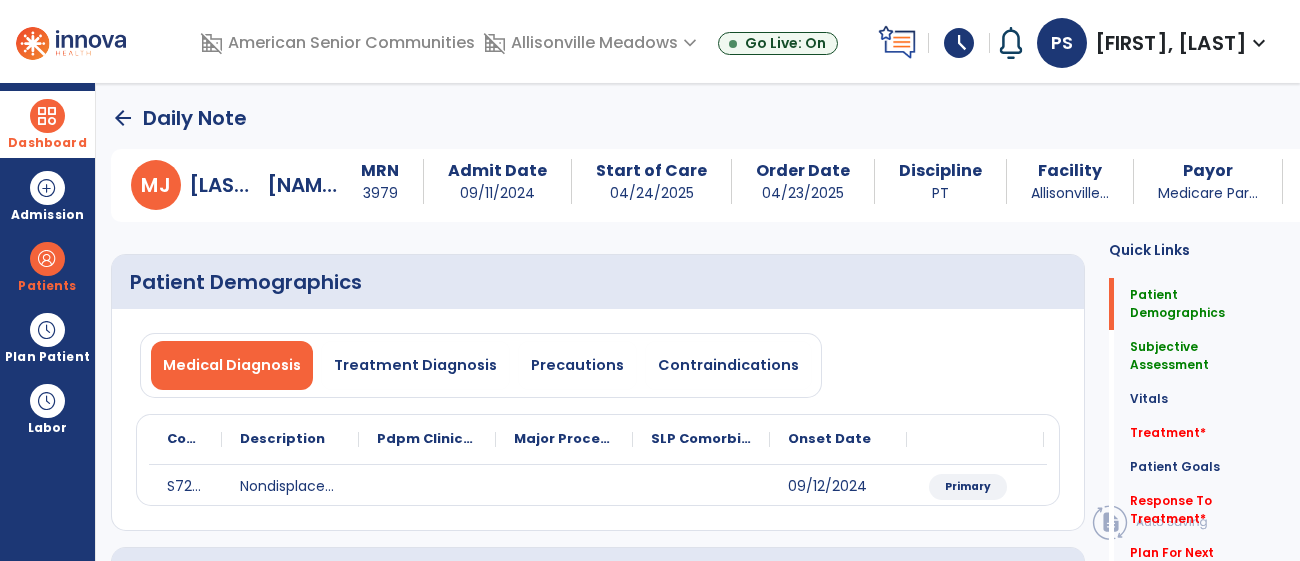 click on "arrow_back" 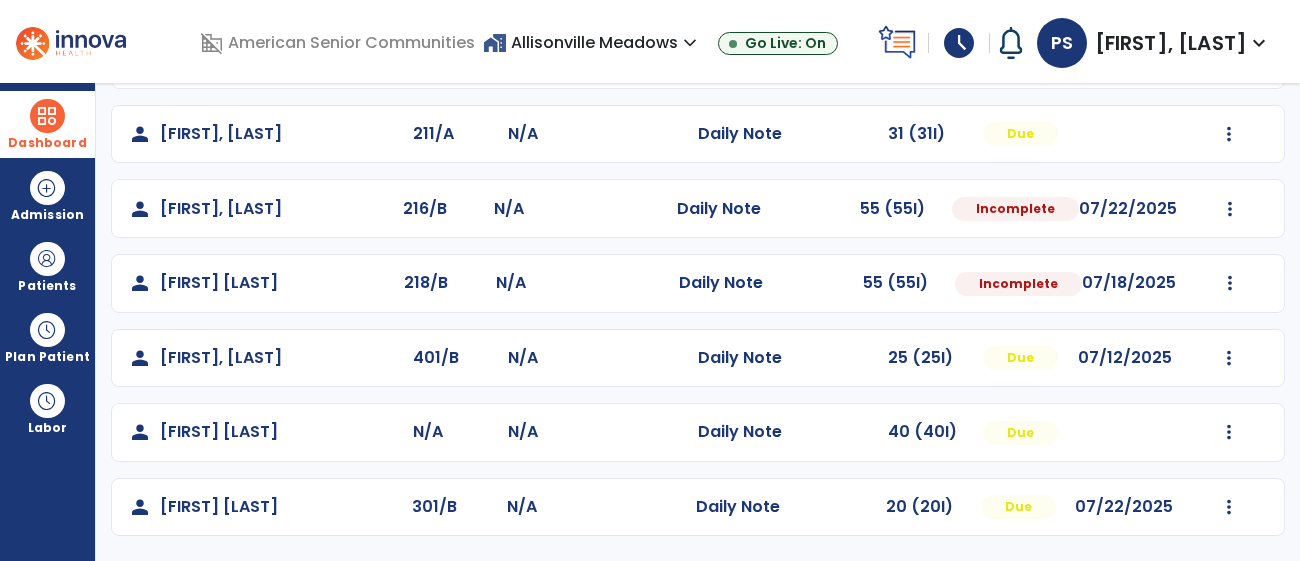 scroll, scrollTop: 327, scrollLeft: 0, axis: vertical 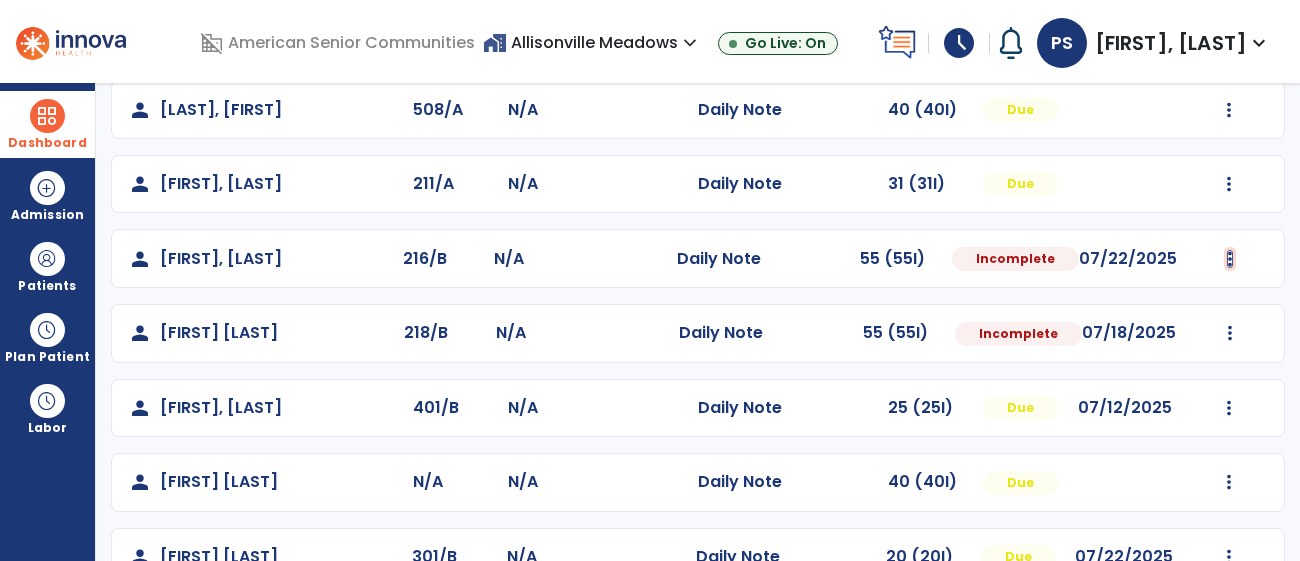 click at bounding box center (1229, 35) 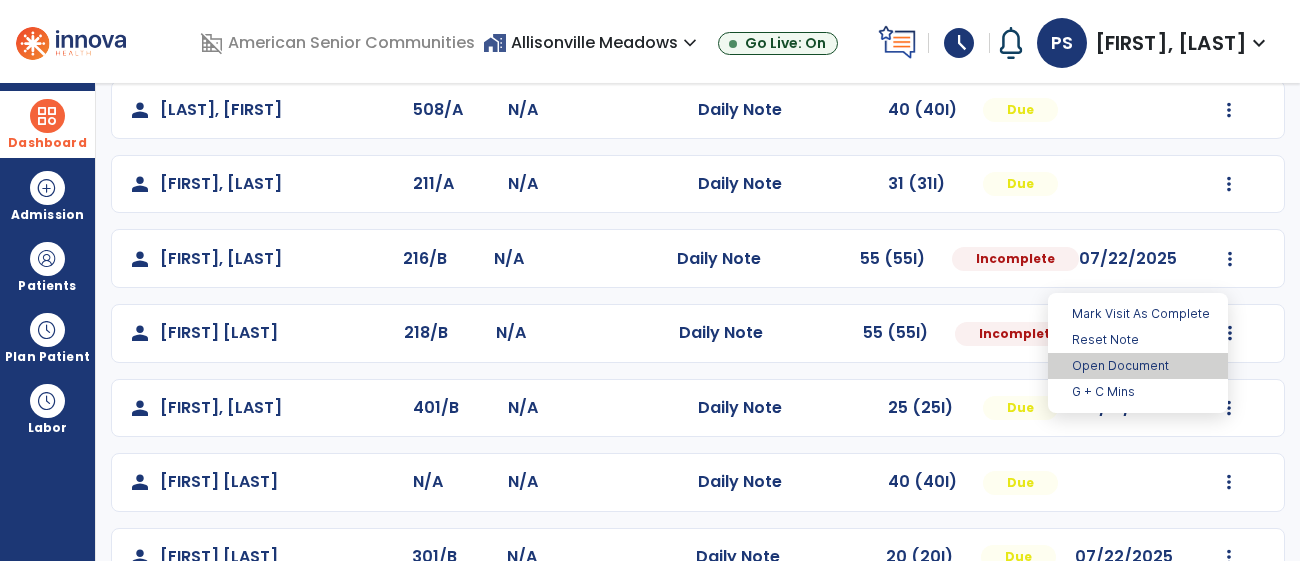 click on "Open Document" at bounding box center [1138, 366] 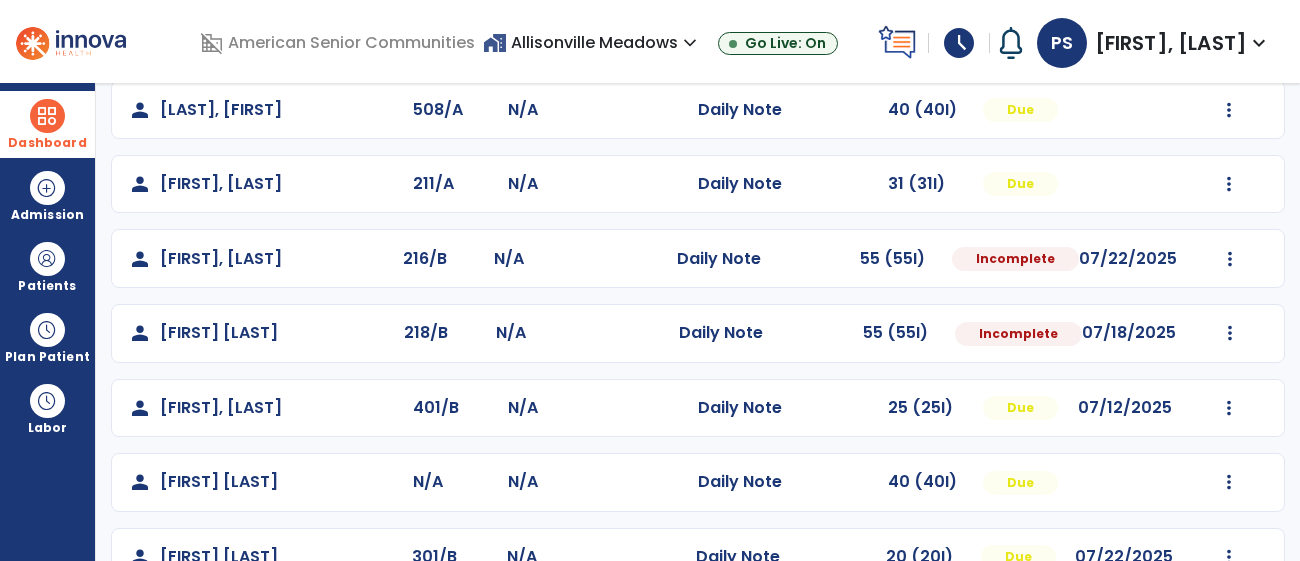 select on "*" 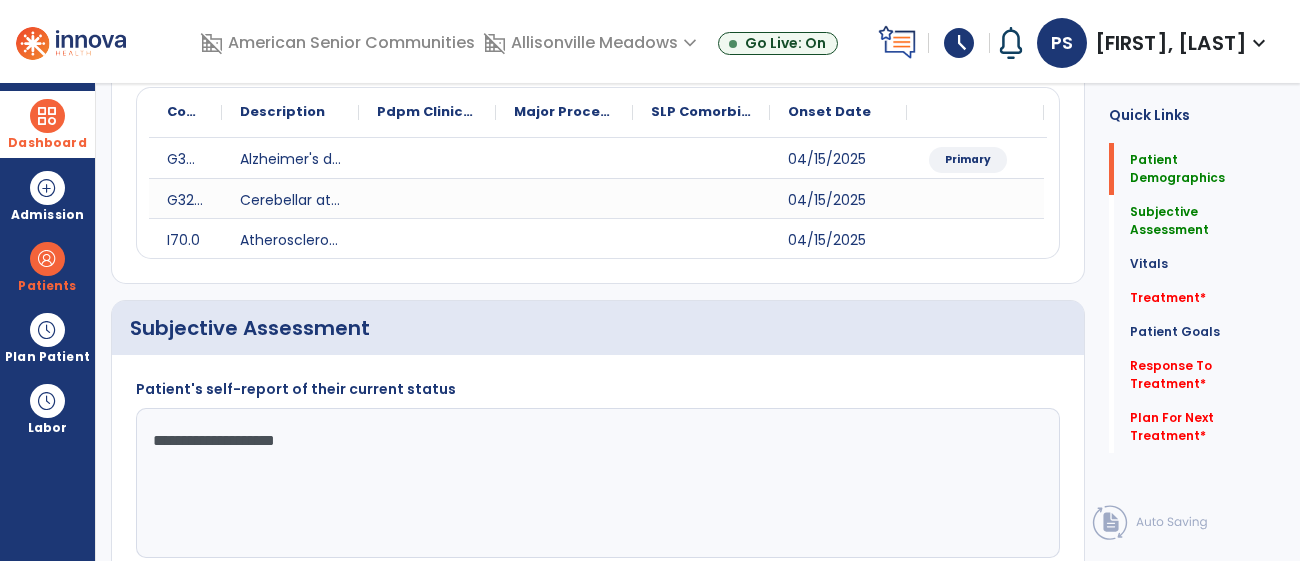 click on "Treatment   *  Treatment   *" 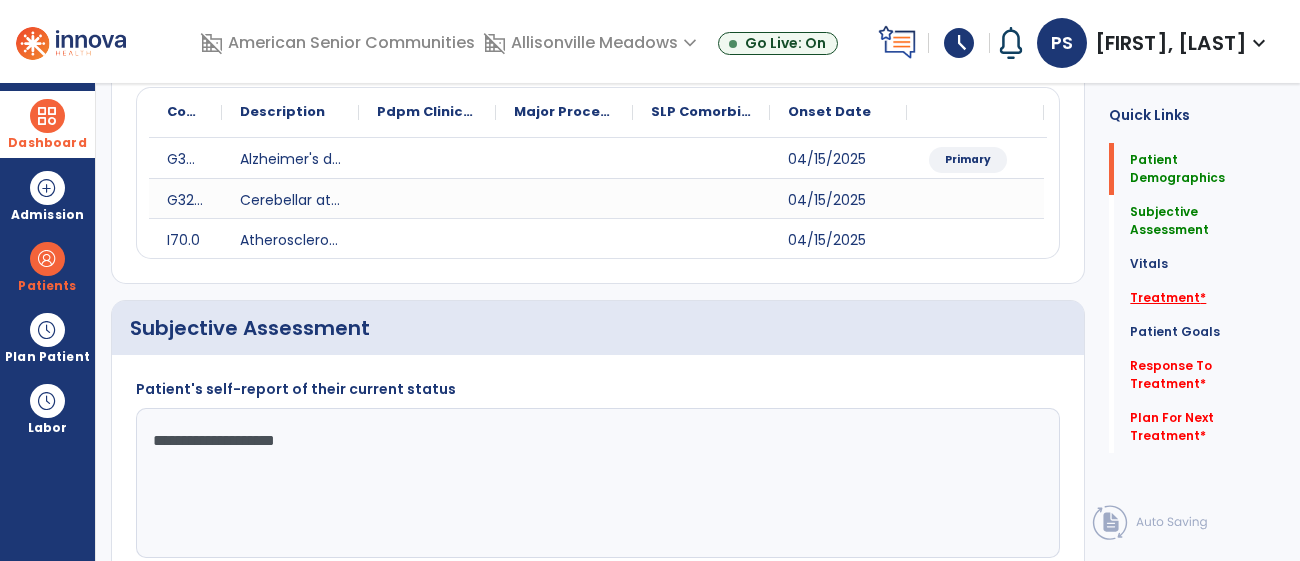 click on "Treatment   *" 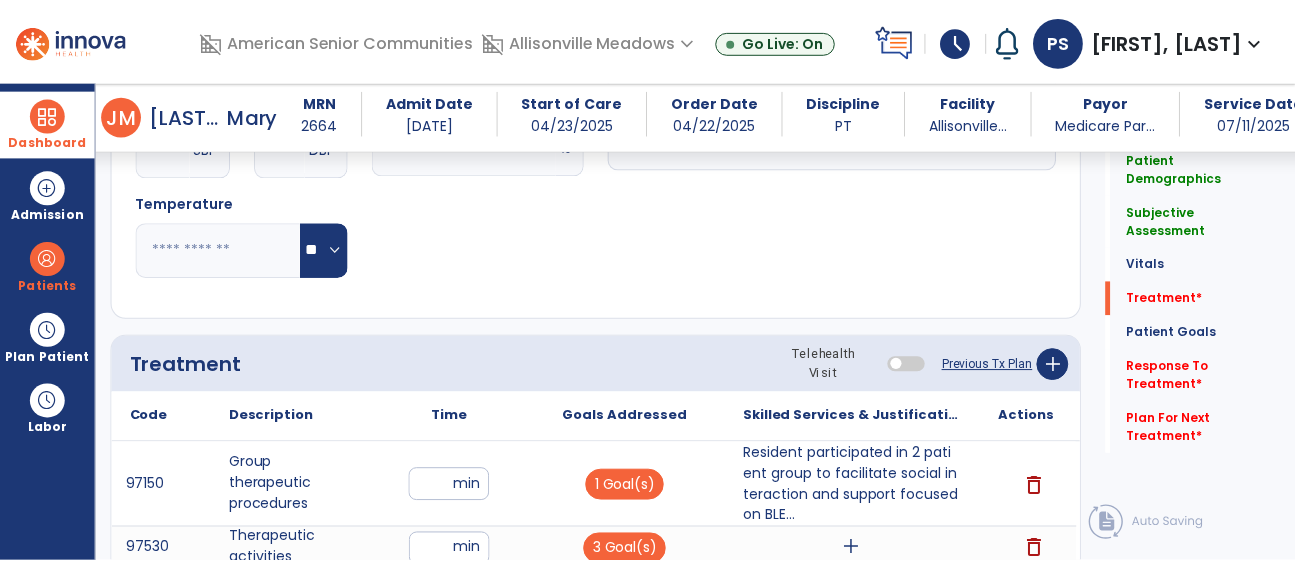 scroll, scrollTop: 1222, scrollLeft: 0, axis: vertical 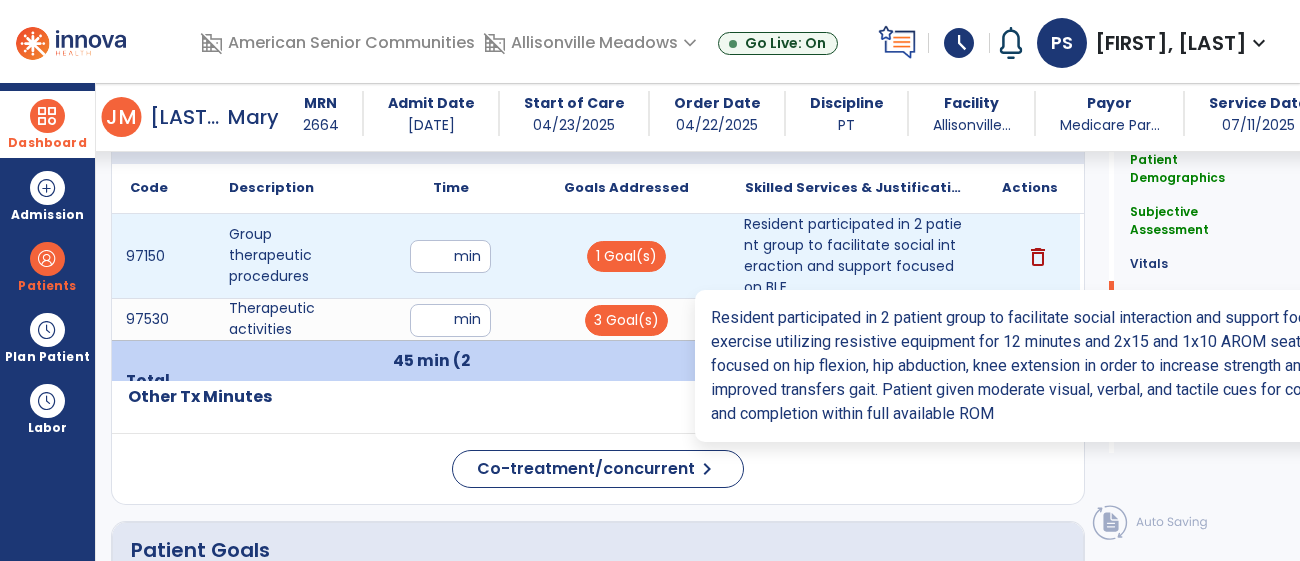click on "Resident participated in 2 patient group to facilitate social interaction and support focused on BLE..." at bounding box center [853, 256] 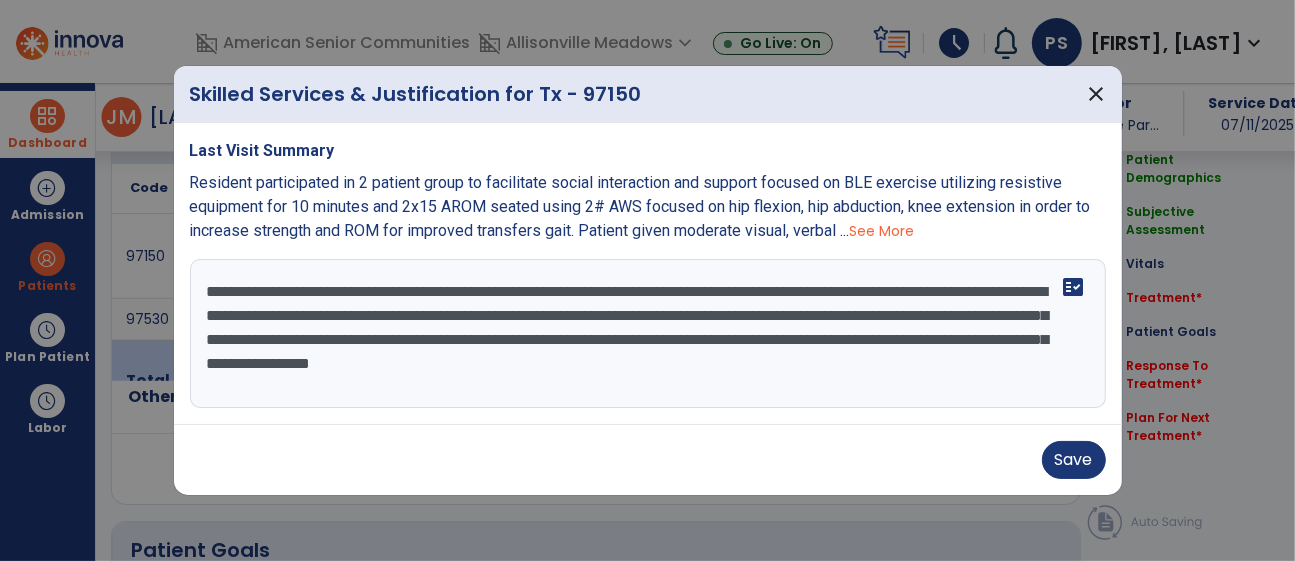 scroll, scrollTop: 1222, scrollLeft: 0, axis: vertical 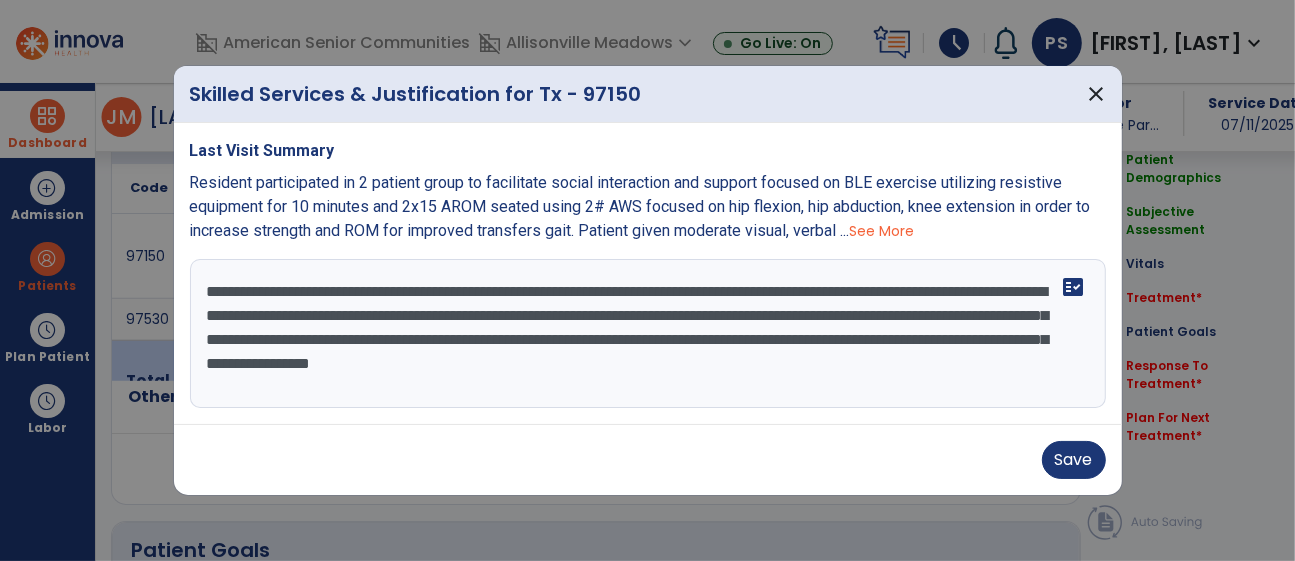 click on "**********" at bounding box center [648, 334] 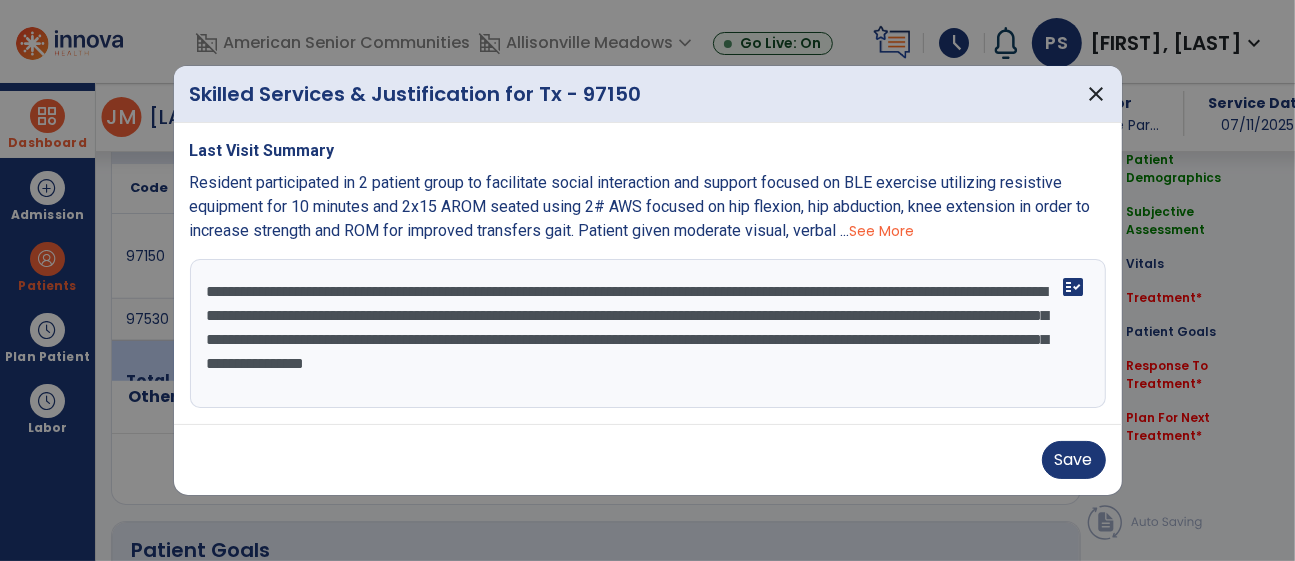 click on "**********" at bounding box center (648, 334) 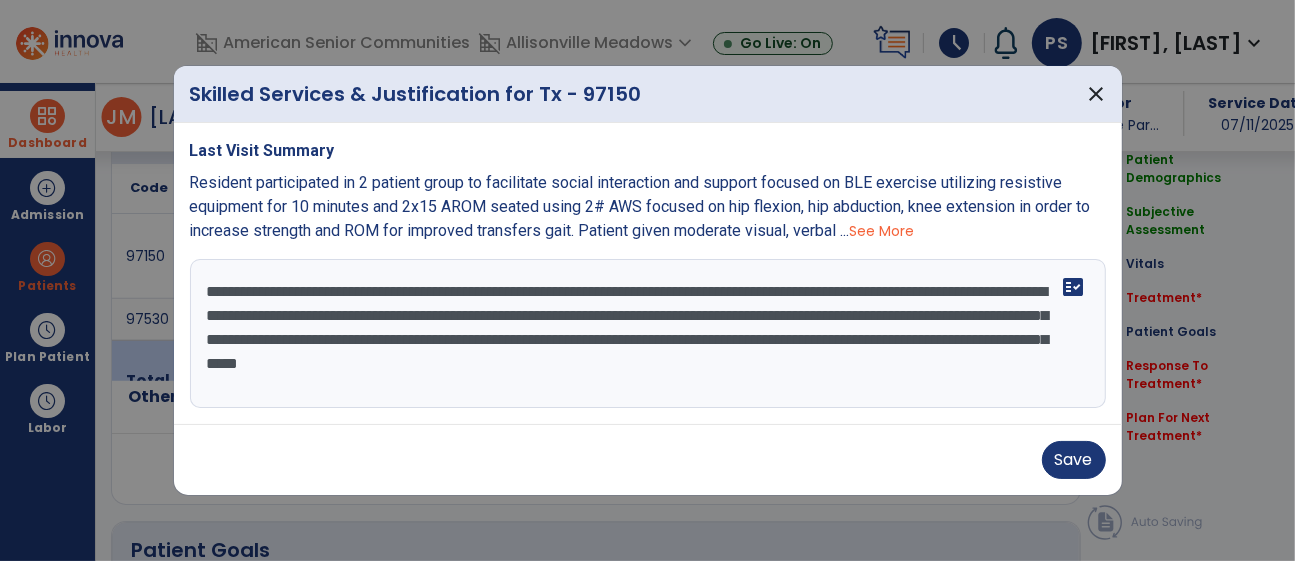click on "**********" at bounding box center (648, 334) 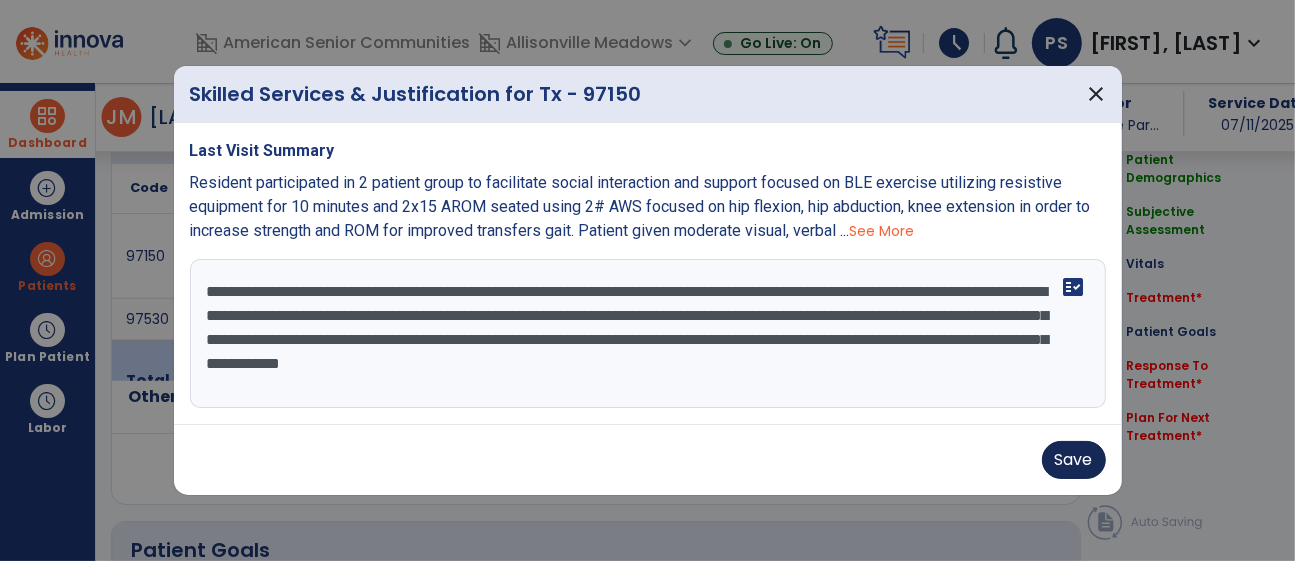 type on "**********" 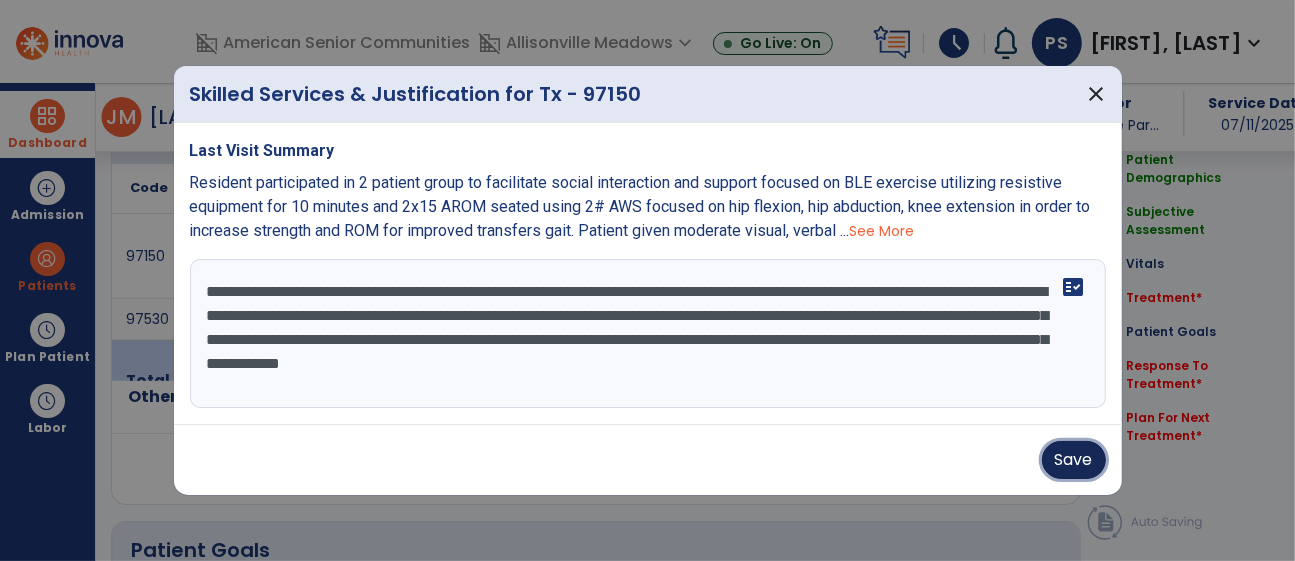 click on "Save" at bounding box center [1074, 460] 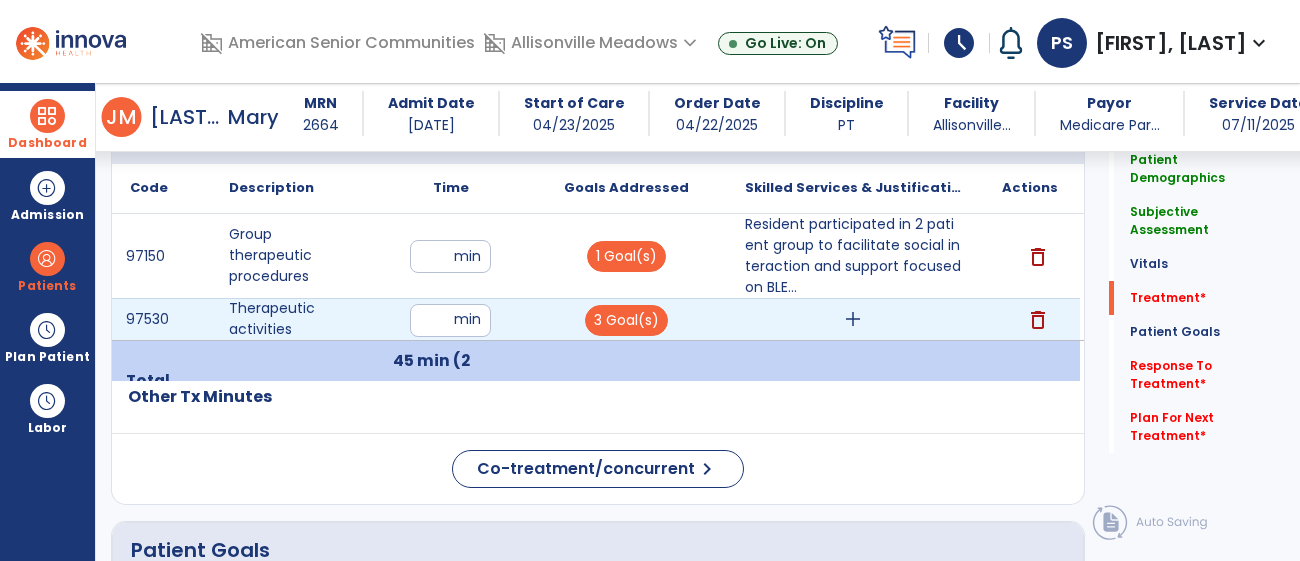 drag, startPoint x: 853, startPoint y: 302, endPoint x: 863, endPoint y: 311, distance: 13.453624 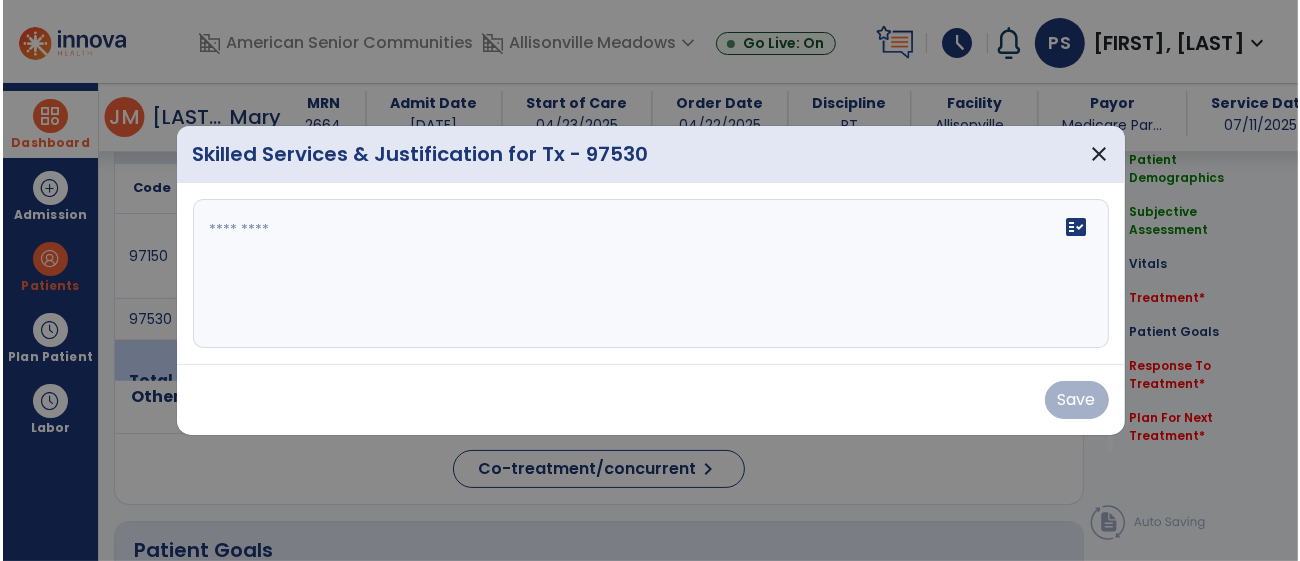 scroll, scrollTop: 1222, scrollLeft: 0, axis: vertical 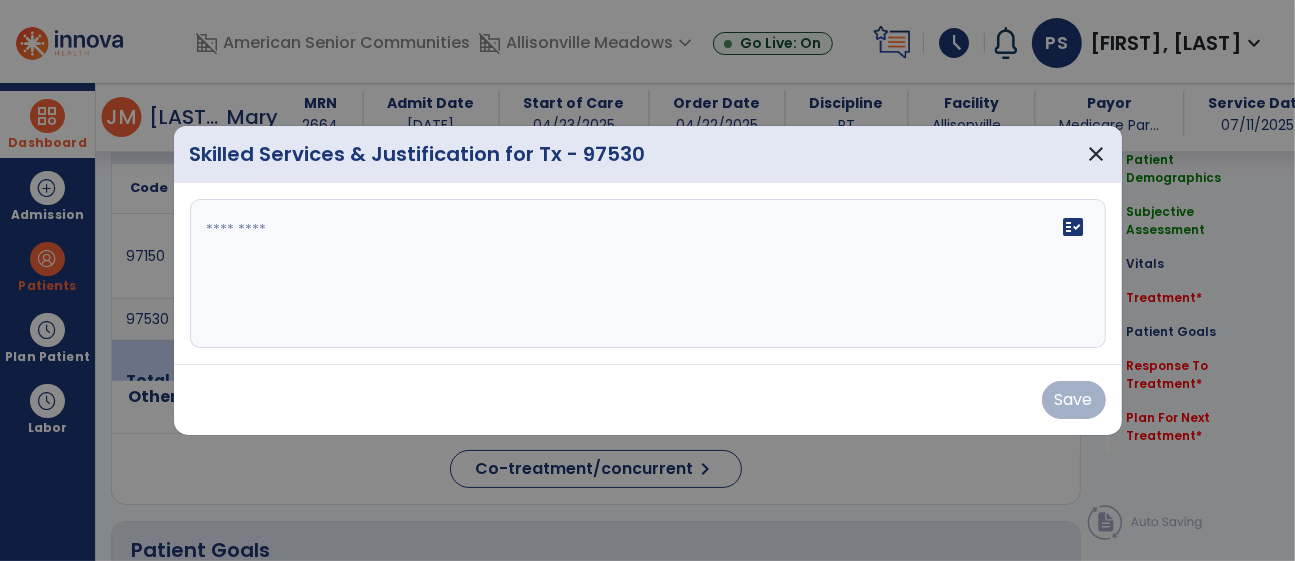 click at bounding box center (648, 274) 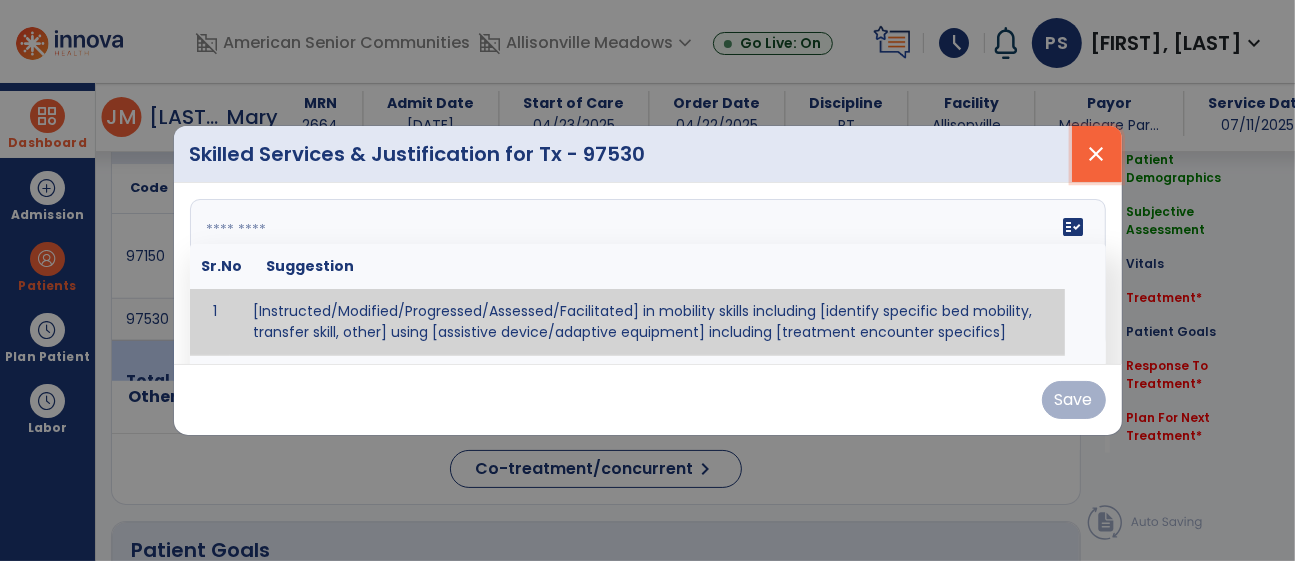 click on "close" at bounding box center [1097, 154] 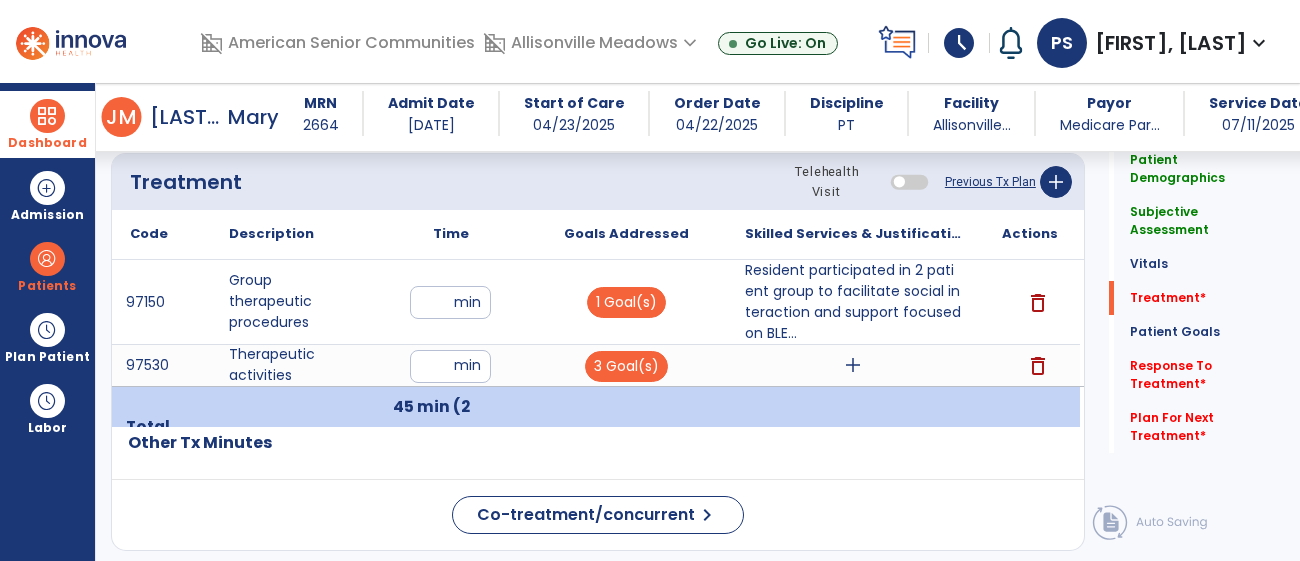 scroll, scrollTop: 1150, scrollLeft: 0, axis: vertical 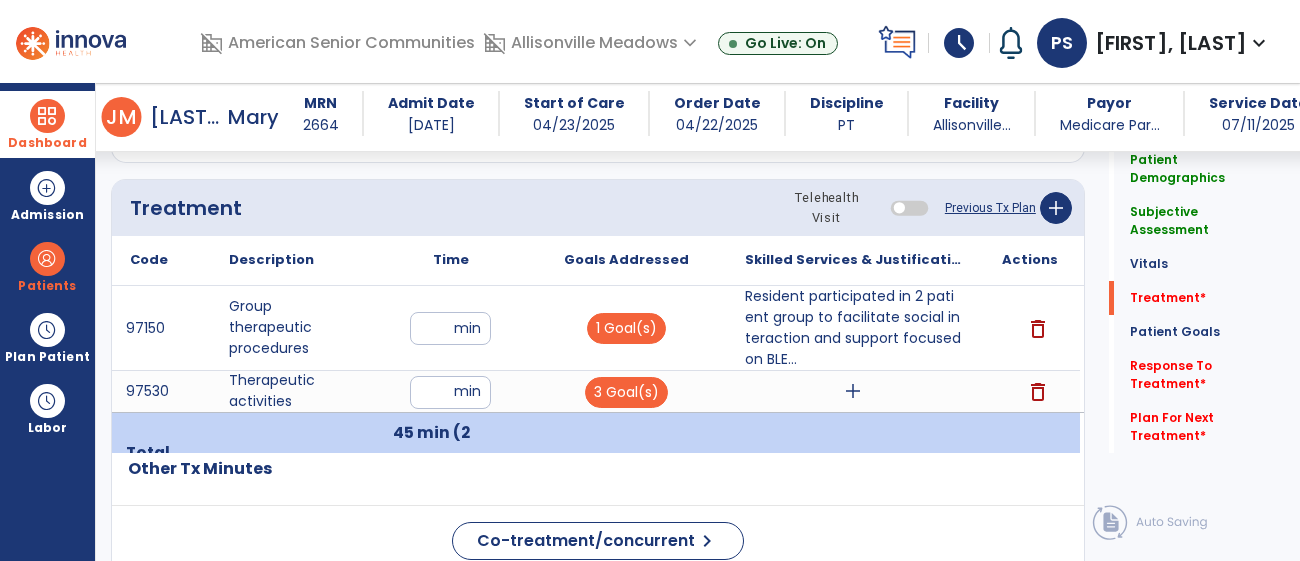 click at bounding box center (909, 208) 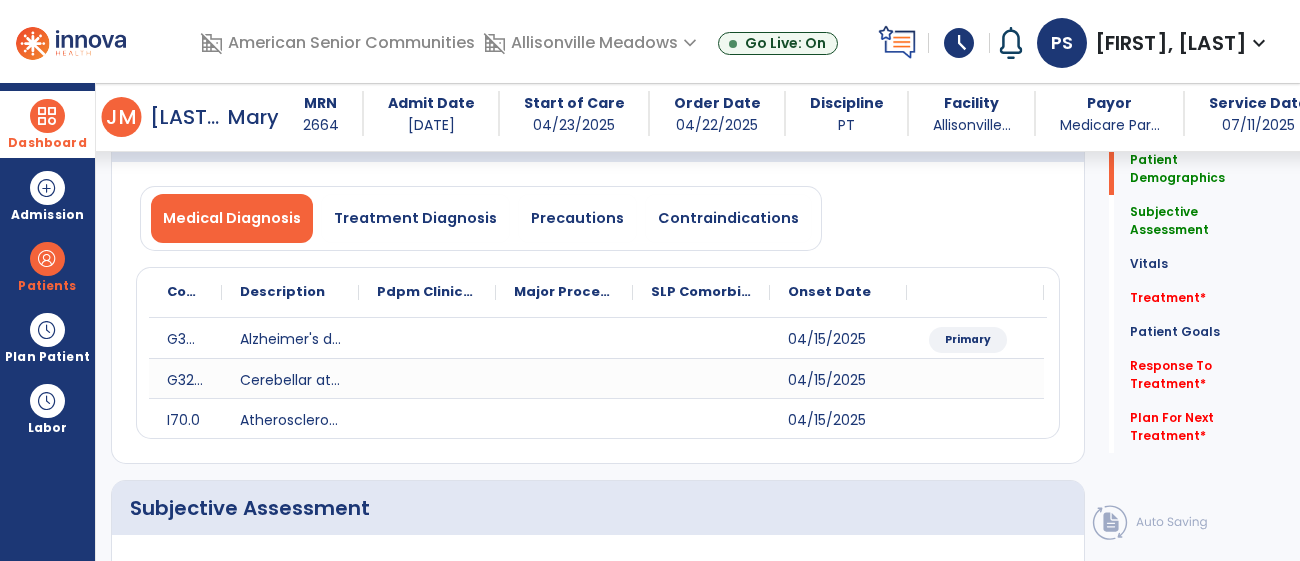 scroll, scrollTop: 0, scrollLeft: 0, axis: both 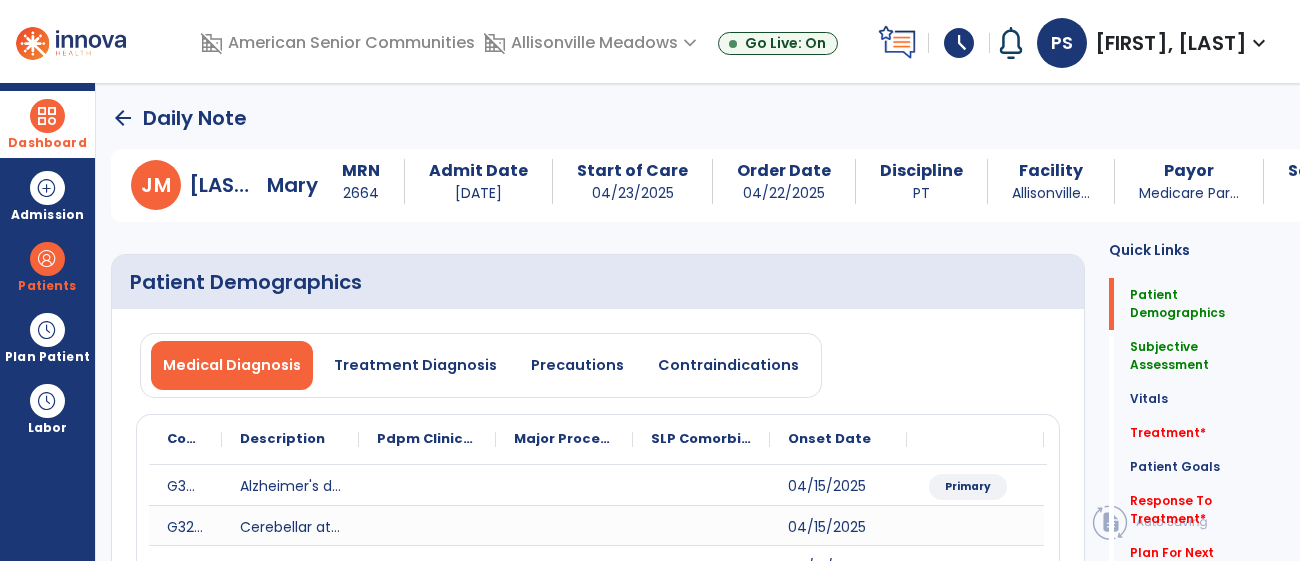 click on "arrow_back" 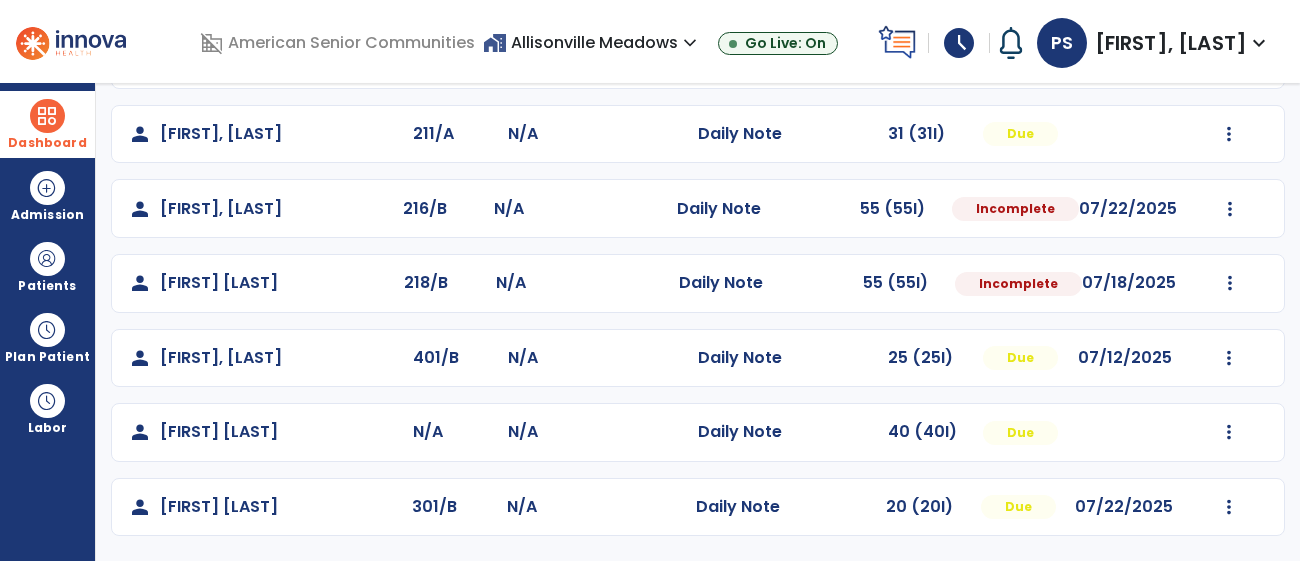 scroll, scrollTop: 399, scrollLeft: 0, axis: vertical 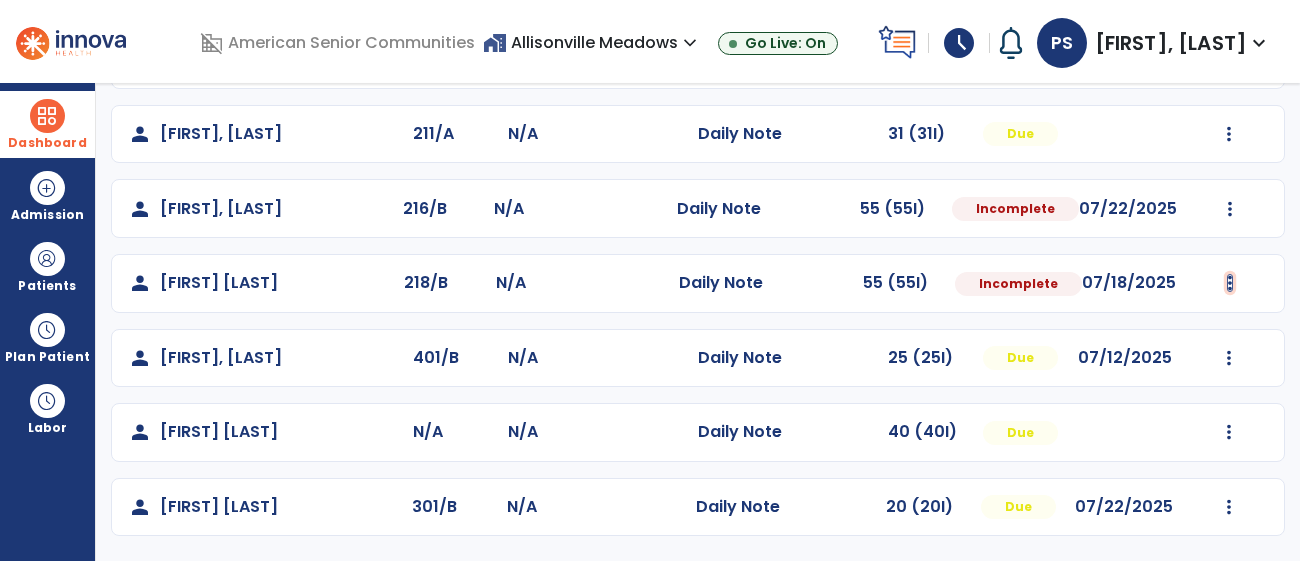 click at bounding box center [1229, -15] 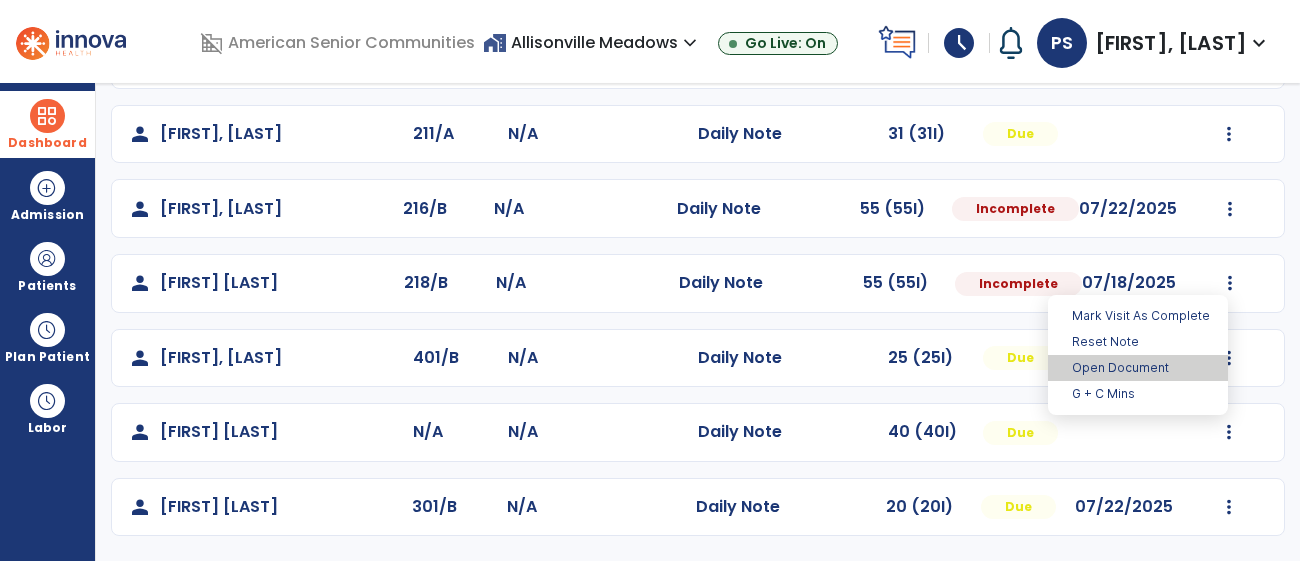 click on "Open Document" at bounding box center [1138, 368] 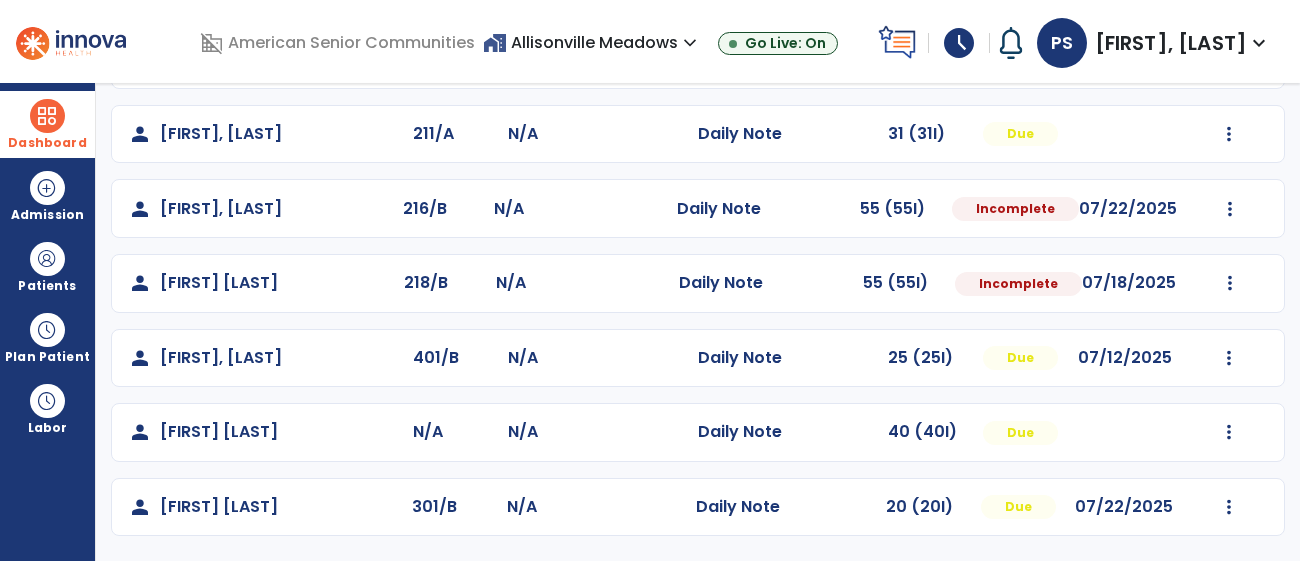 select on "*" 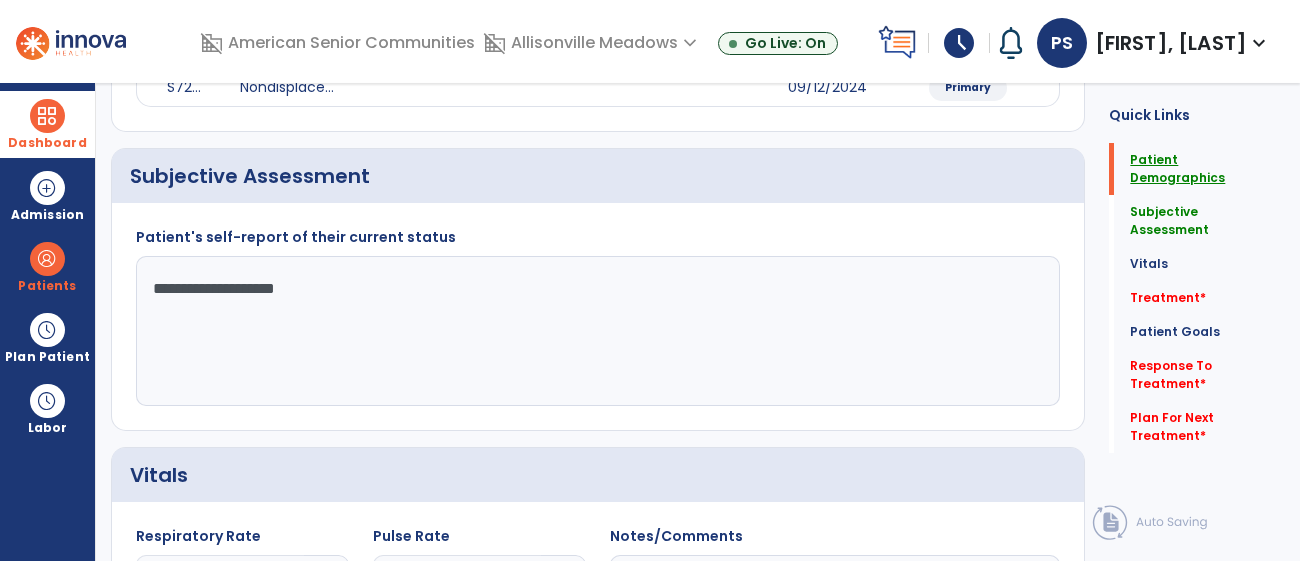scroll, scrollTop: 0, scrollLeft: 0, axis: both 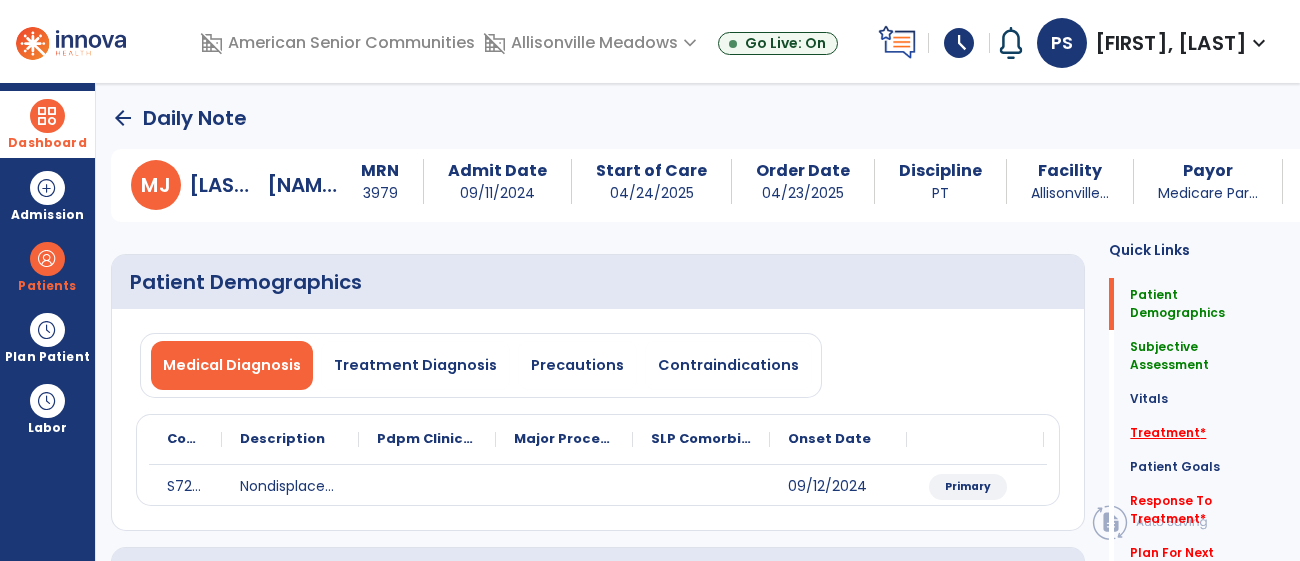 click on "Treatment   *" 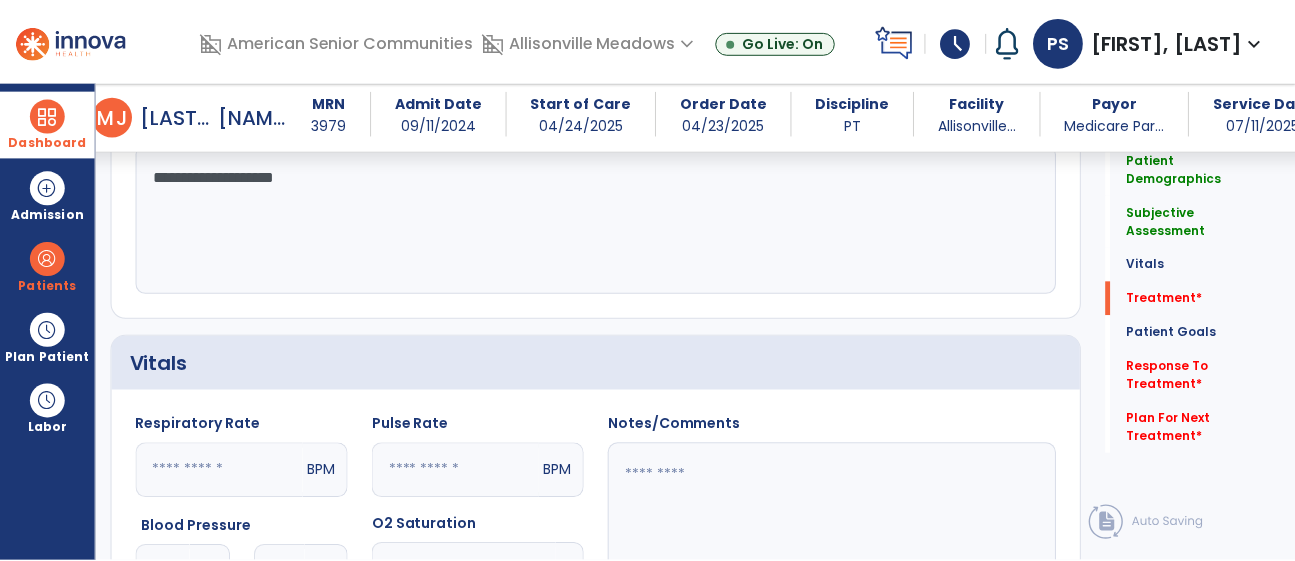 scroll, scrollTop: 1142, scrollLeft: 0, axis: vertical 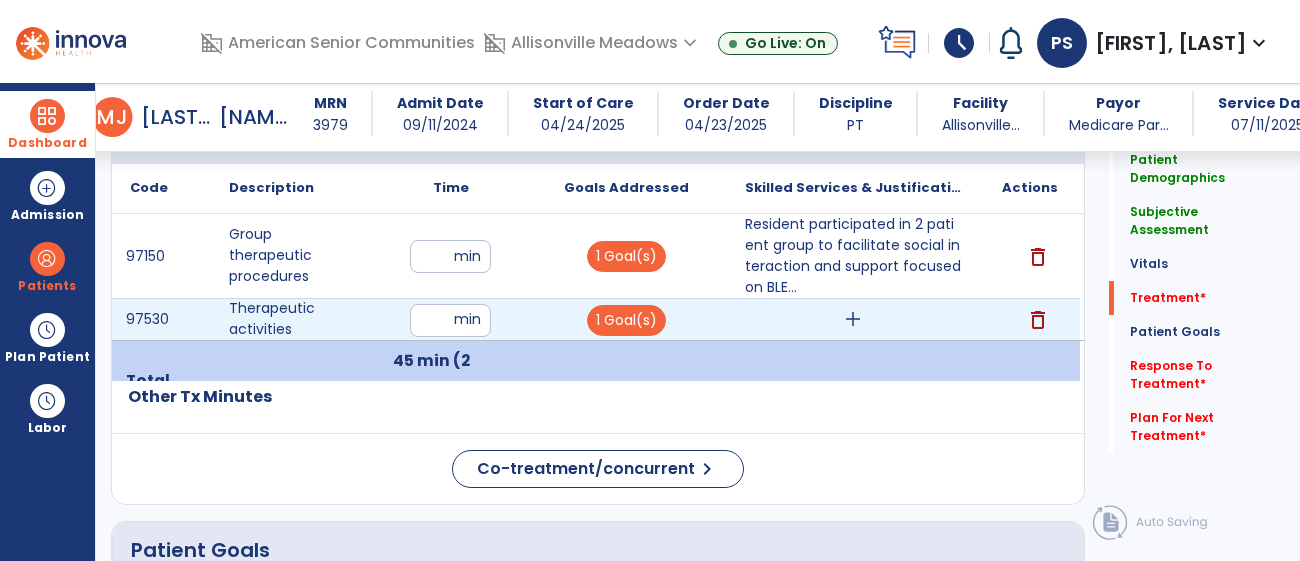 click on "add" at bounding box center [853, 319] 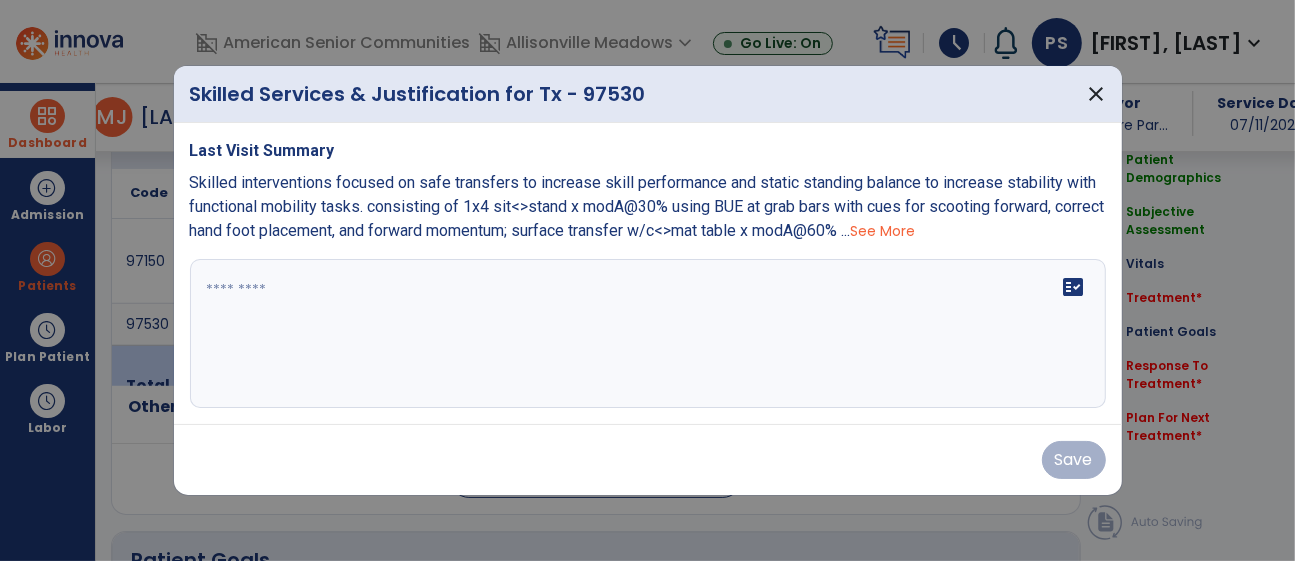 scroll, scrollTop: 1142, scrollLeft: 0, axis: vertical 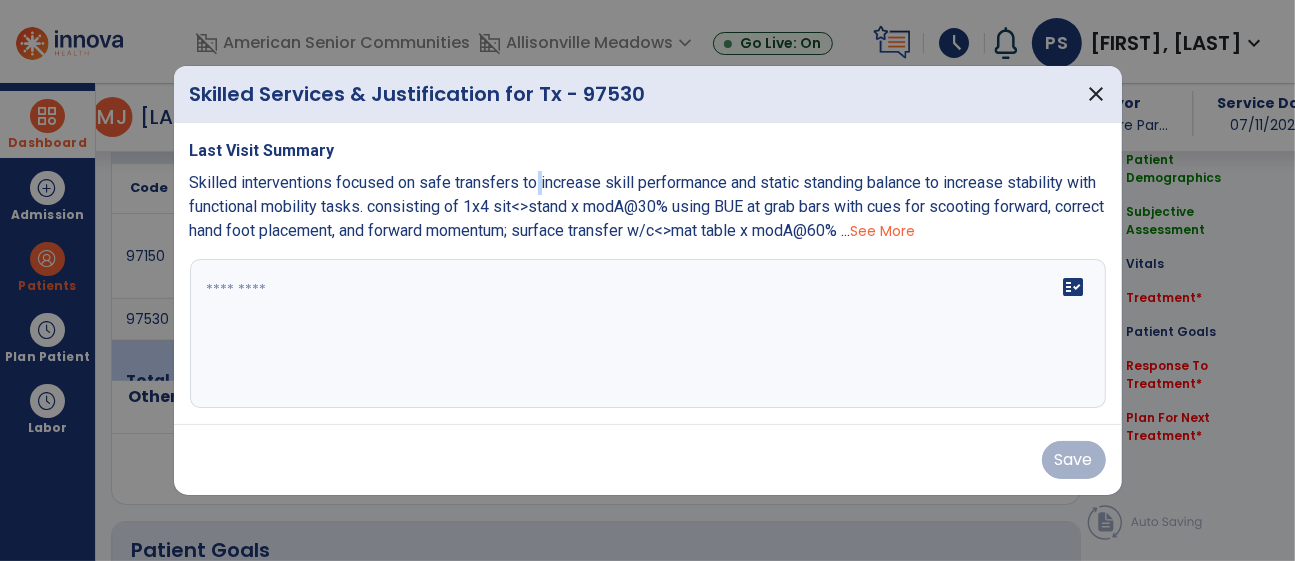 click on "Skilled interventions focused on safe transfers to increase skill performance  and static standing balance to increase stability with functional mobility tasks. consisting of  1x4 sit<>stand x modA@30% using BUE at grab bars with cues for scooting forward, correct hand foot placement, and forward momentum; surface transfer w/c<>mat table x modA@60% ...  See More" at bounding box center [648, 207] 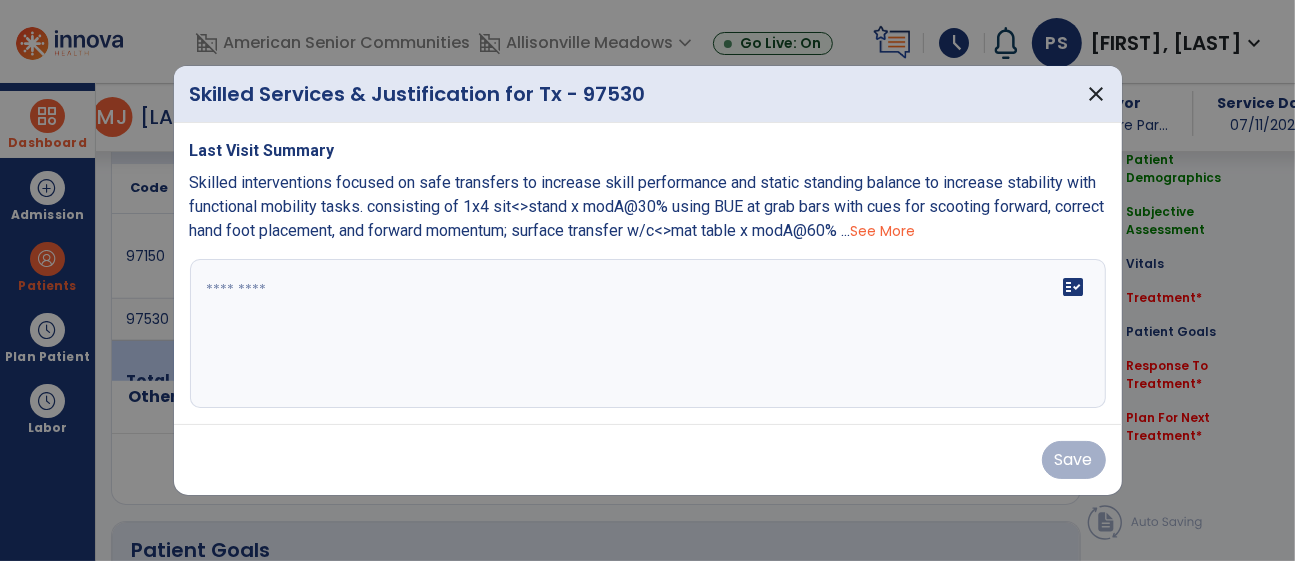 click on "See More" at bounding box center (883, 231) 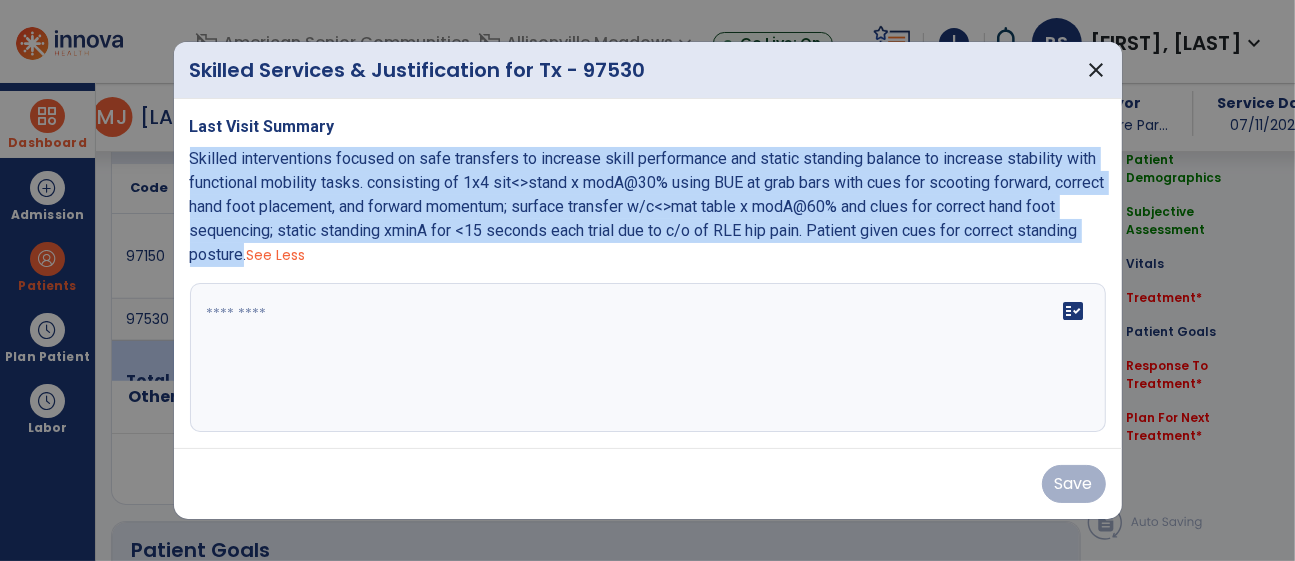 drag, startPoint x: 305, startPoint y: 252, endPoint x: 180, endPoint y: 149, distance: 161.96913 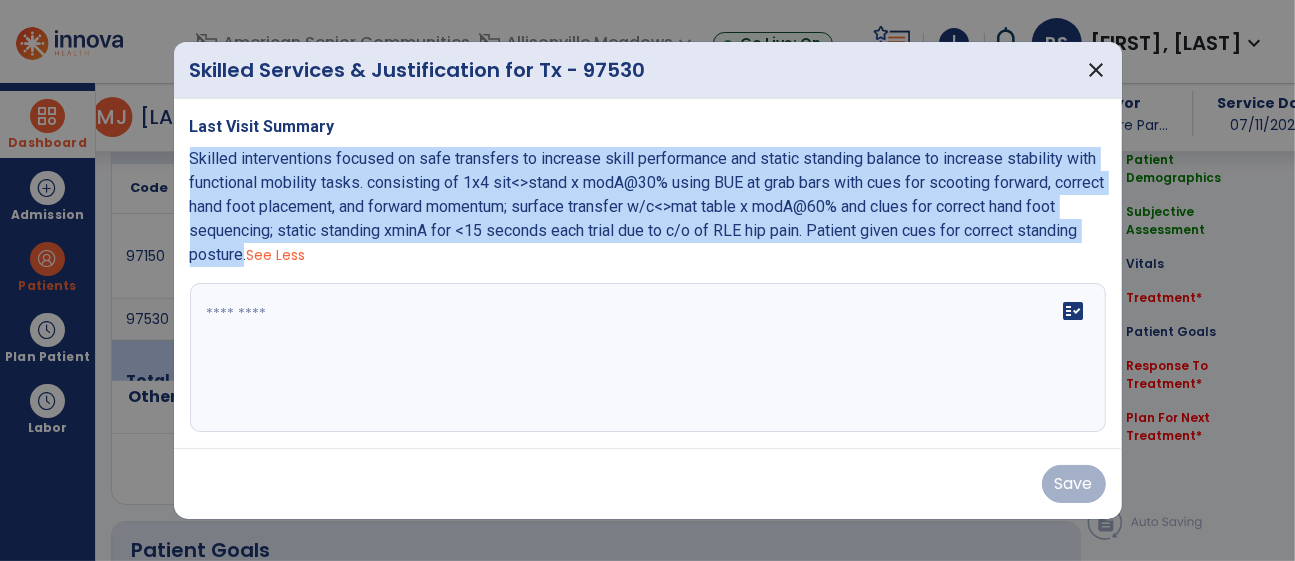 click on "Last Visit Summary Skilled interventions focused on safe transfers to increase skill performance  and static standing balance to increase stability with functional mobility tasks. consisting of  1x4 sit<>stand x modA@30% using BUE at grab bars with cues for scooting forward, correct hand foot placement, and forward momentum; surface transfer w/c<>mat table x modA@60% and clues for correct hand foot sequencing; static standing  xminA for <15 seconds each trial due to c/o of RLE hip pain. Patient given cues for correct standing posture.  See Less   fact_check" at bounding box center (648, 274) 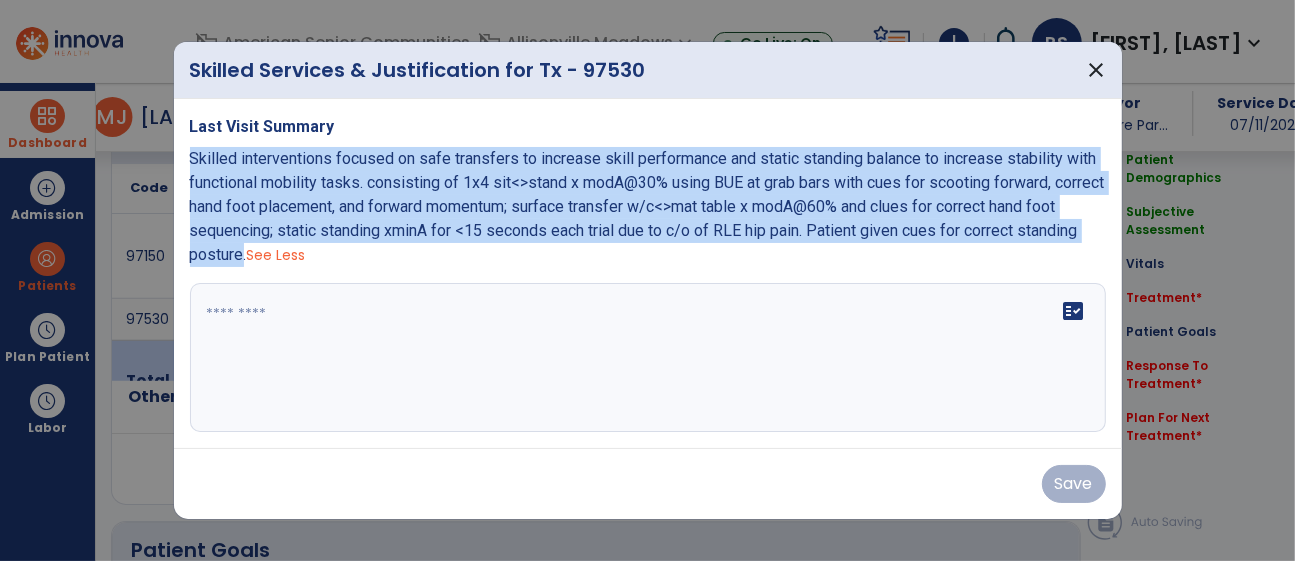 copy on "Skilled interventions focused on safe transfers to increase skill performance  and static standing balance to increase stability with functional mobility tasks. consisting of  1x4 sit<>stand x modA@30% using BUE at grab bars with cues for scooting forward, correct hand foot placement, and forward momentum; surface transfer w/c<>mat table x modA@60% and clues for correct hand foot sequencing; static standing  xminA for <15 seconds each trial due to c/o of RLE hip pain. Patient given cues for correct standing posture" 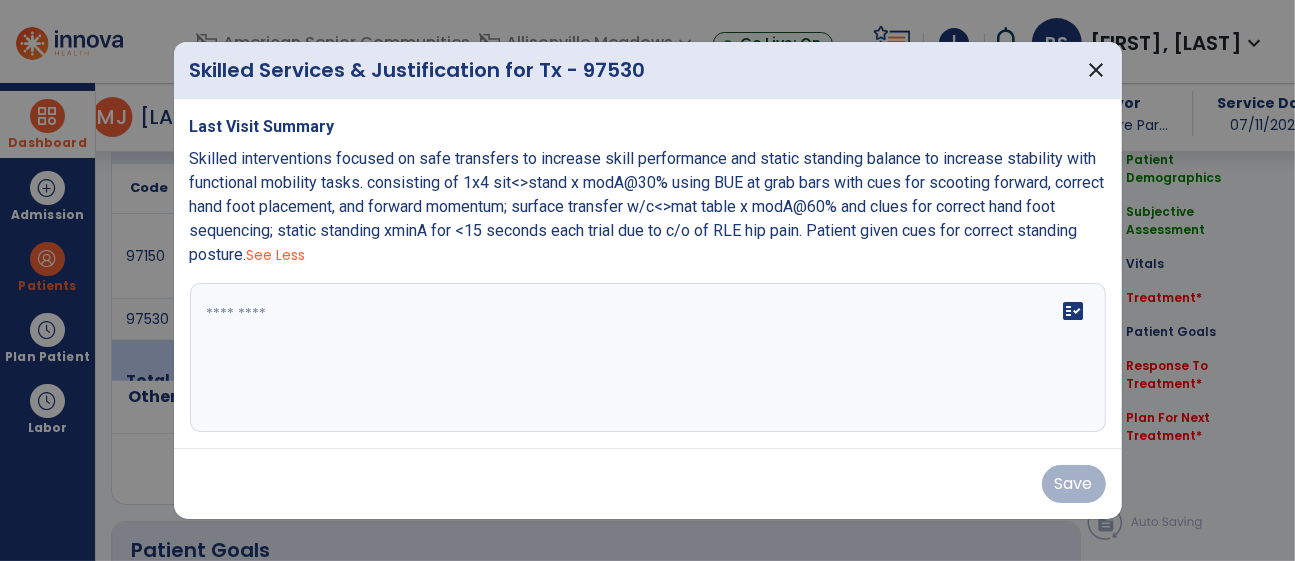 click on "fact_check" at bounding box center (648, 358) 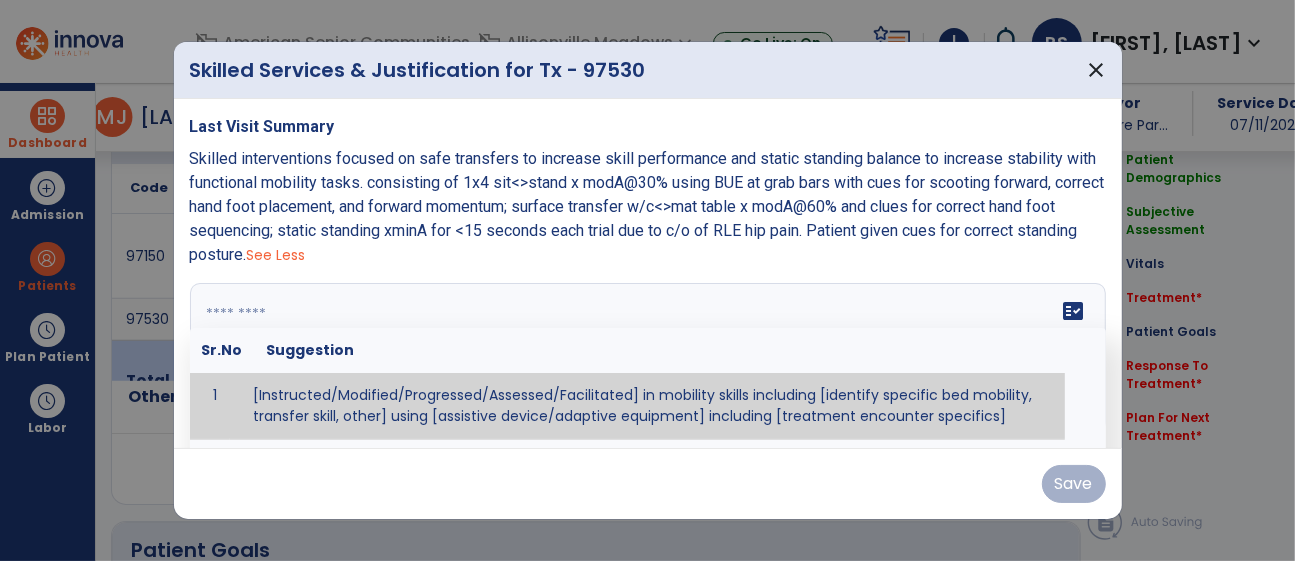 paste on "**********" 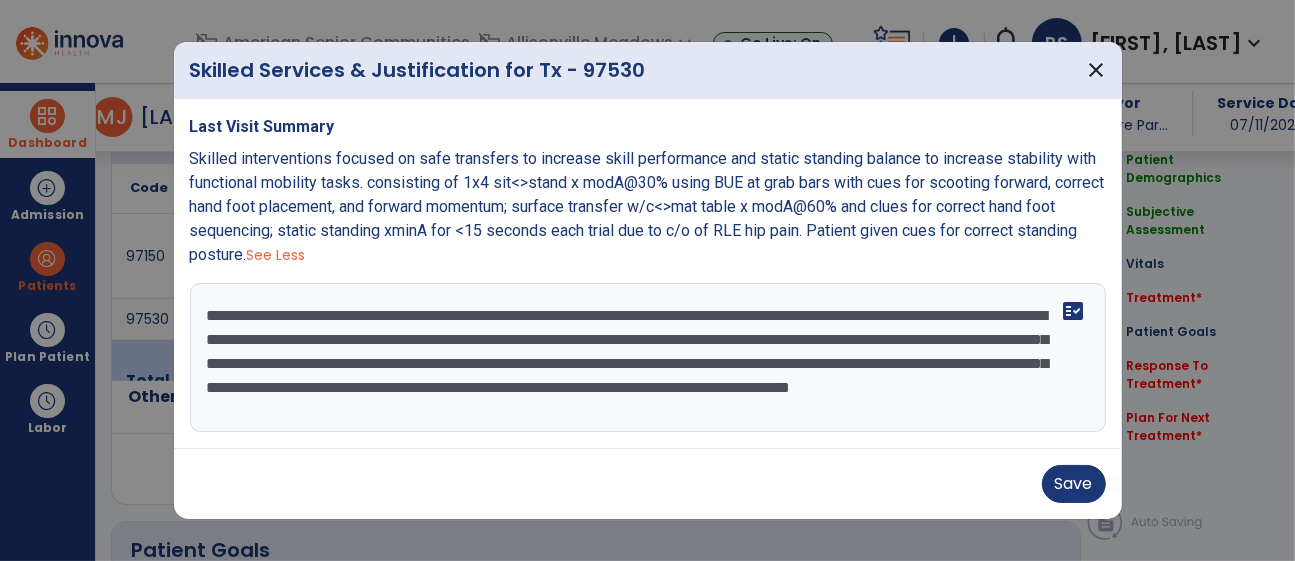 drag, startPoint x: 457, startPoint y: 318, endPoint x: 197, endPoint y: 288, distance: 261.72504 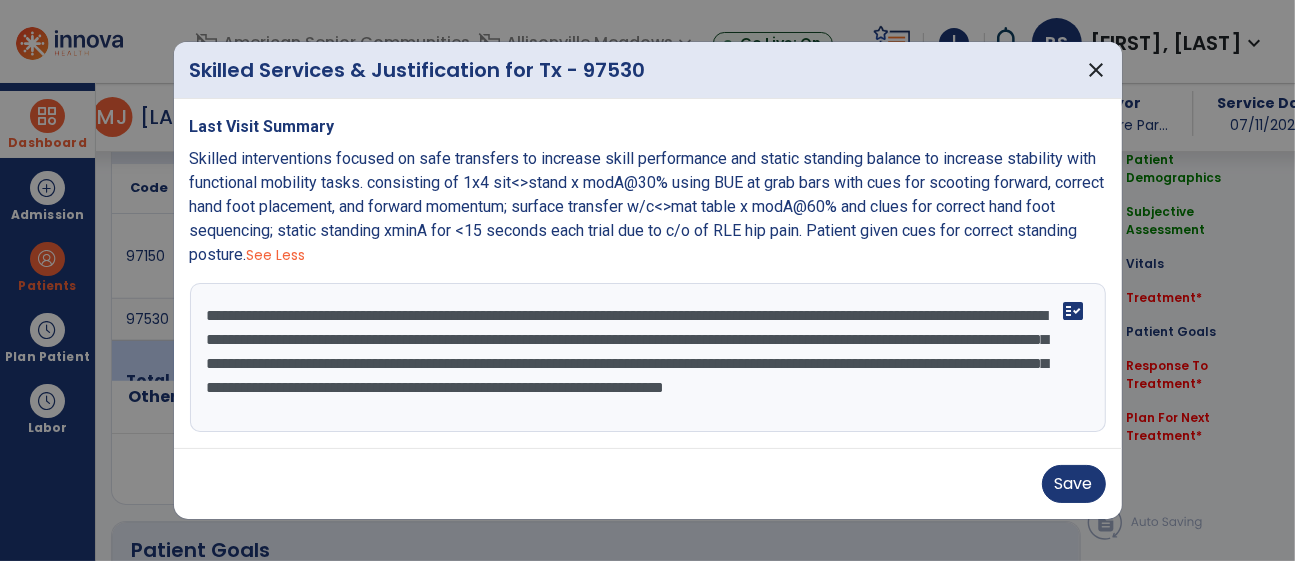 click on "**********" at bounding box center (648, 358) 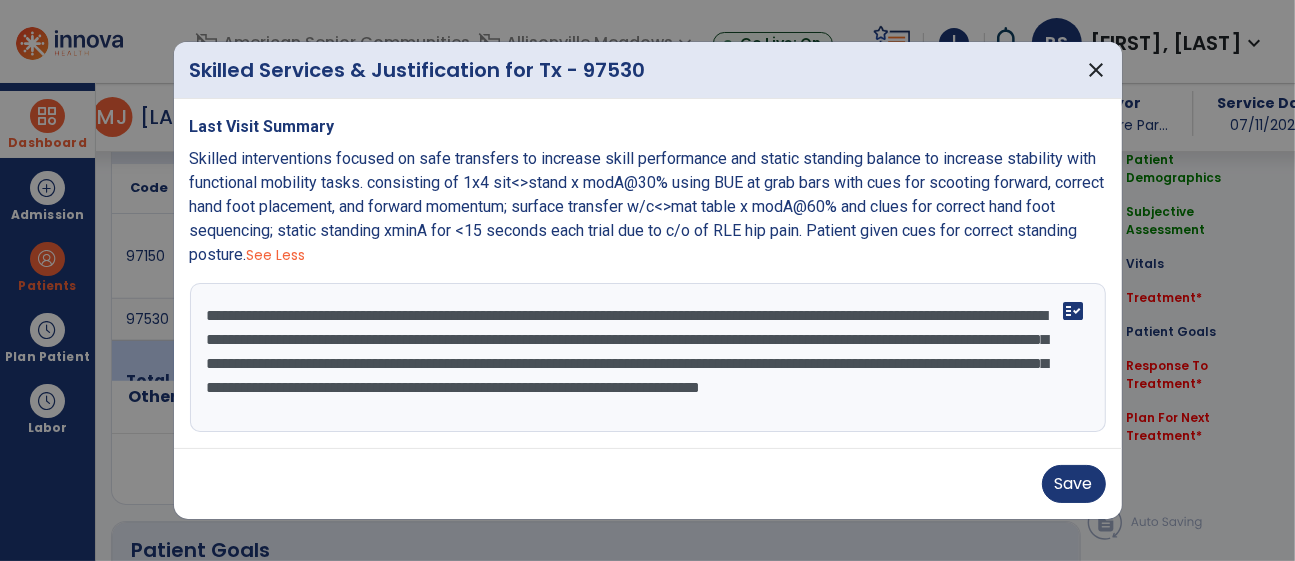 click on "**********" at bounding box center [648, 358] 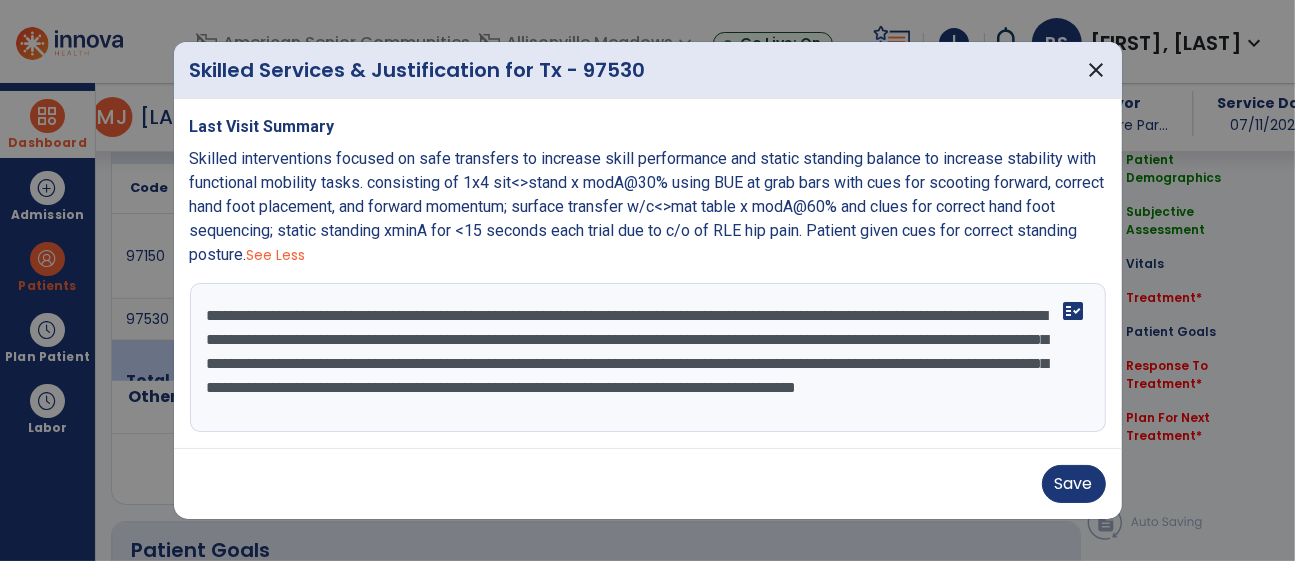 drag, startPoint x: 815, startPoint y: 369, endPoint x: 413, endPoint y: 383, distance: 402.2437 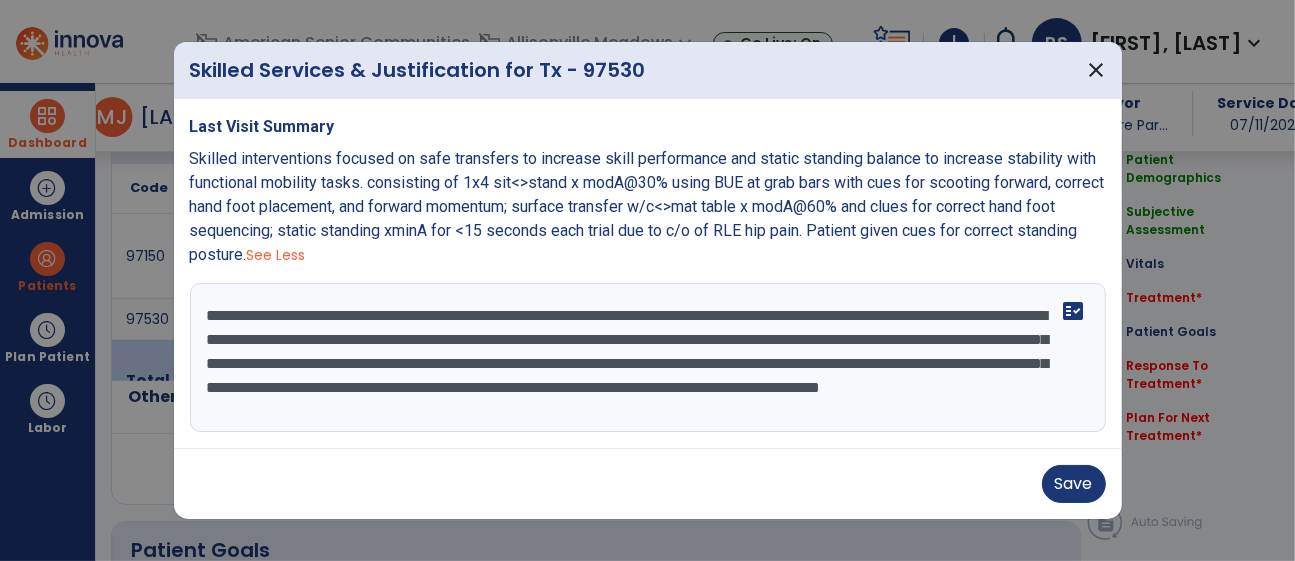scroll, scrollTop: 24, scrollLeft: 0, axis: vertical 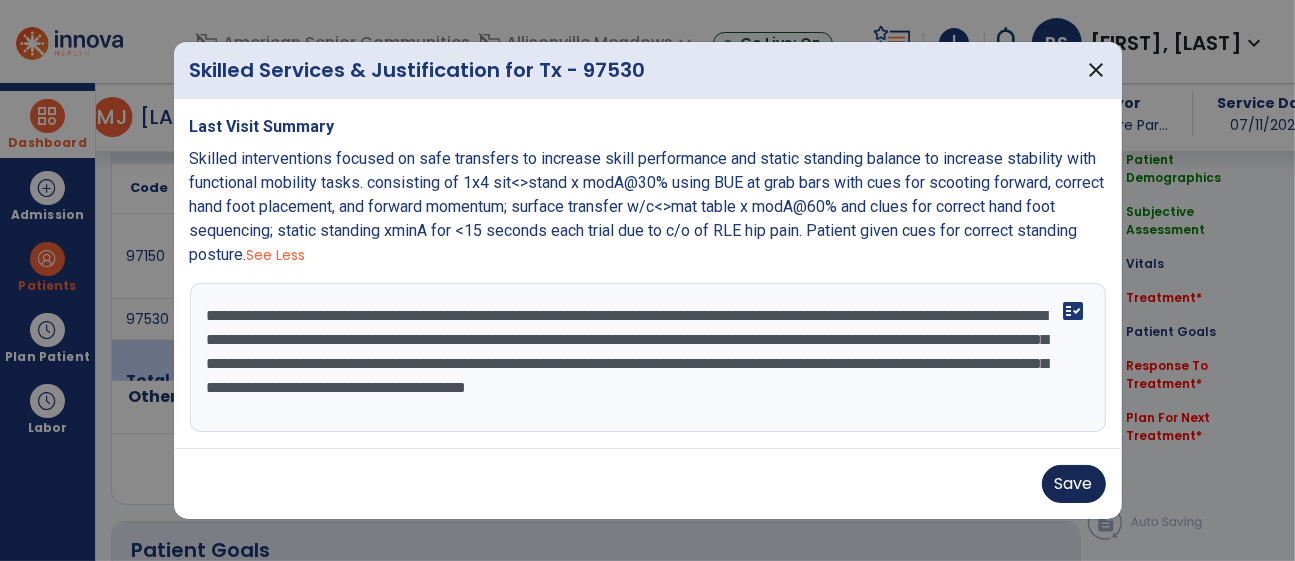 type on "**********" 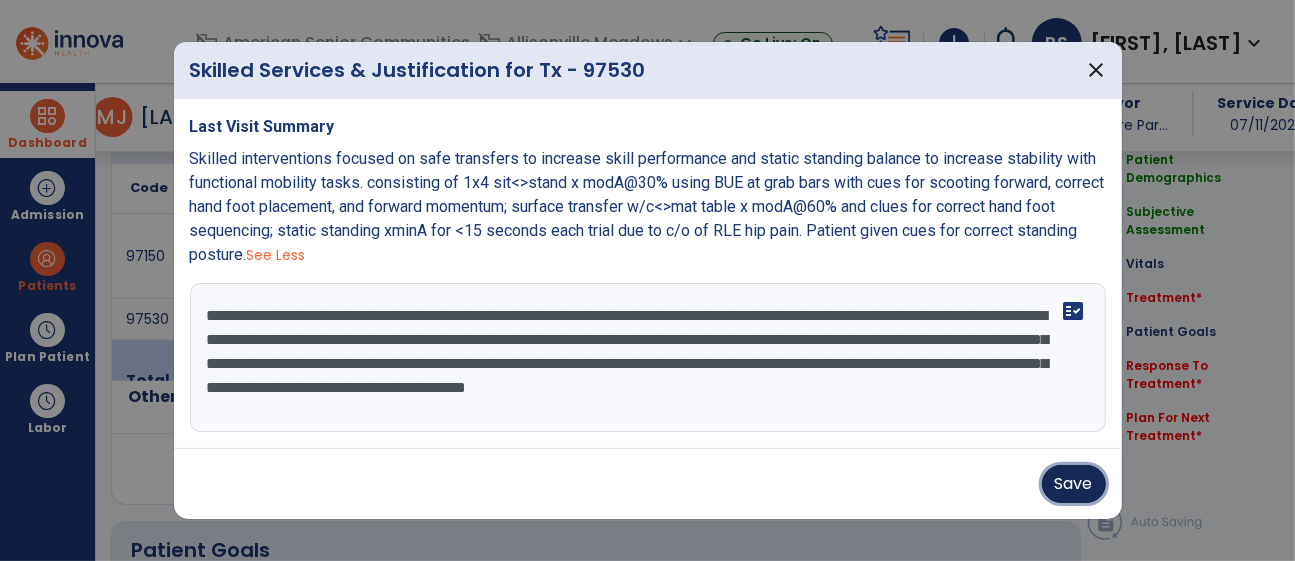 drag, startPoint x: 1077, startPoint y: 495, endPoint x: 1087, endPoint y: 486, distance: 13.453624 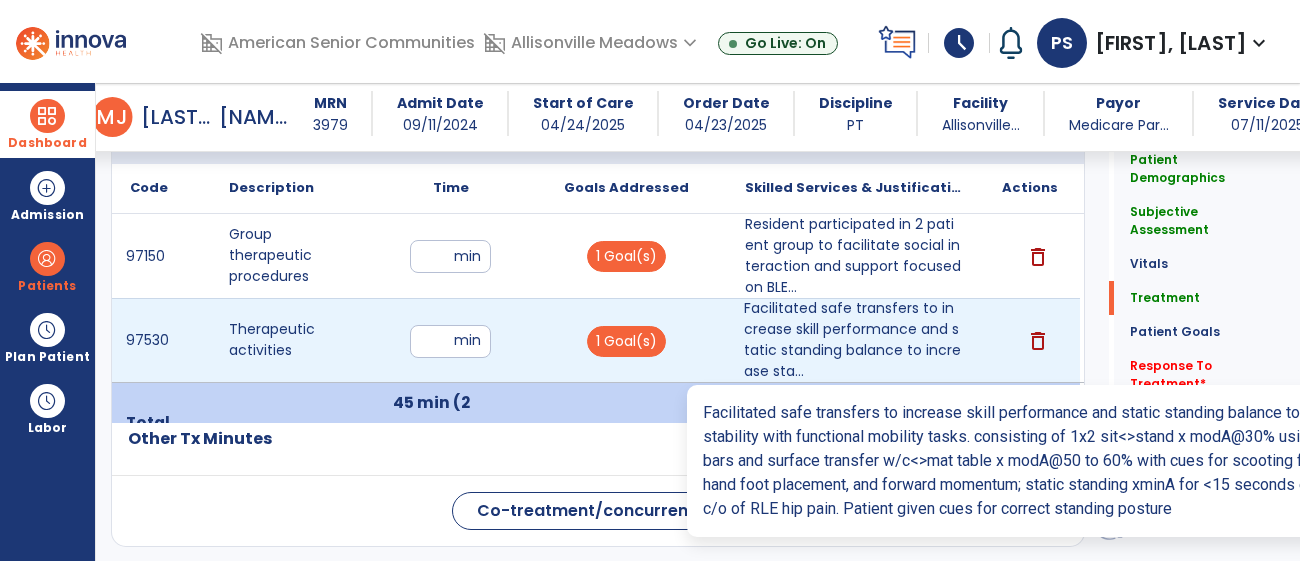 click on "Facilitated safe transfers to increase skill performance and static standing balance to increase sta..." at bounding box center [853, 340] 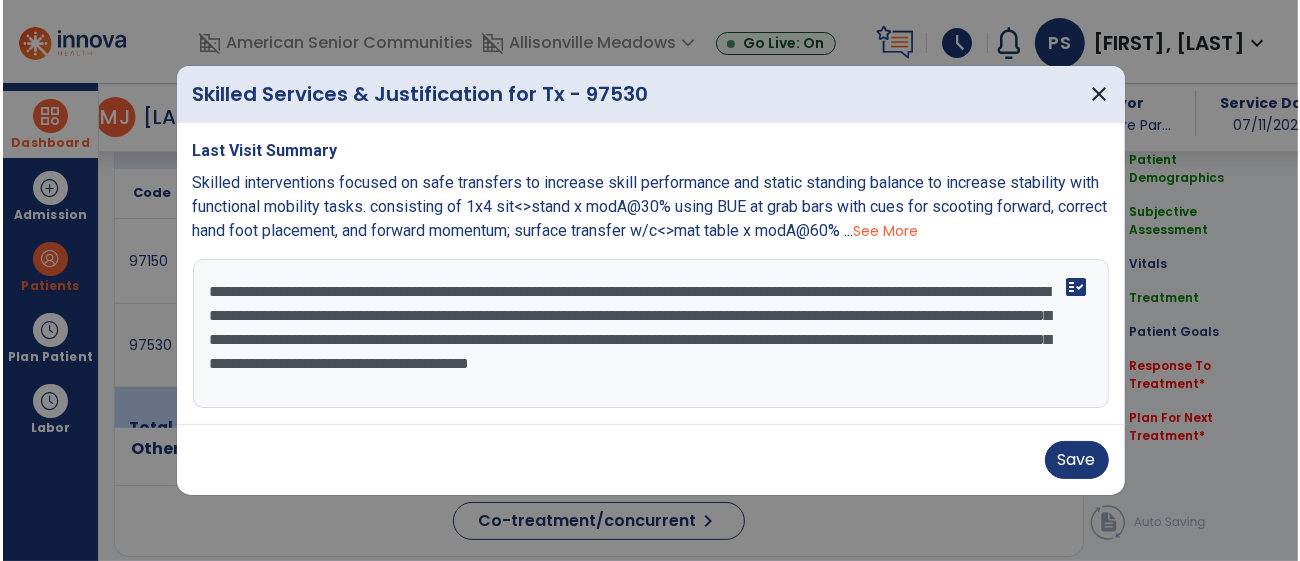 scroll, scrollTop: 1142, scrollLeft: 0, axis: vertical 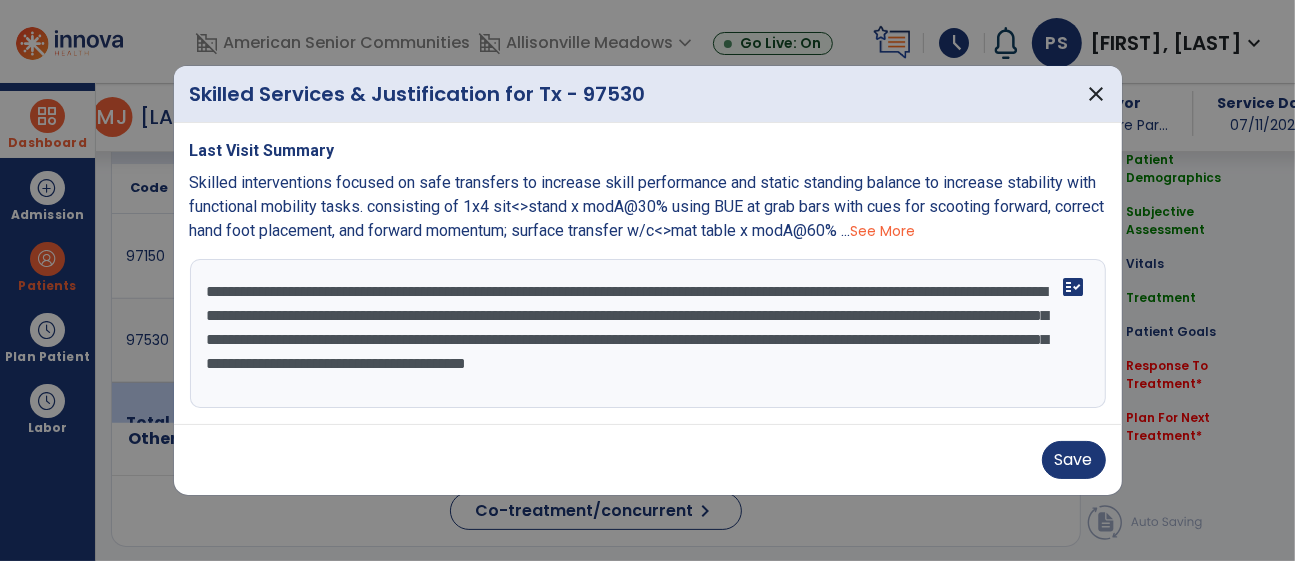 drag, startPoint x: 642, startPoint y: 291, endPoint x: 454, endPoint y: 309, distance: 188.85974 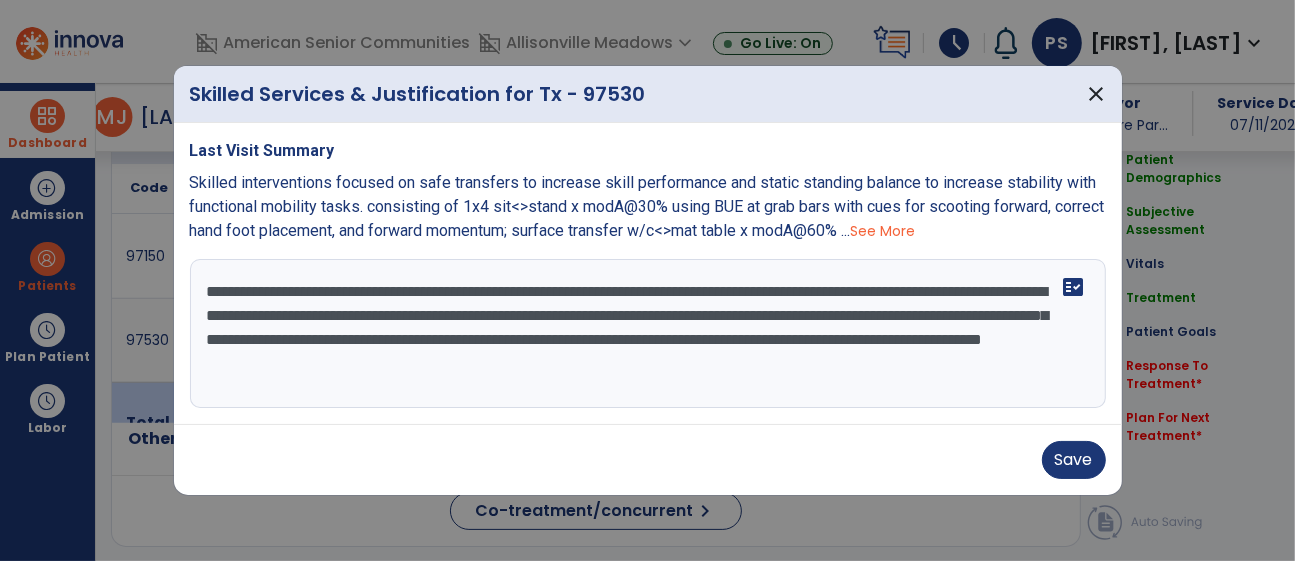 drag, startPoint x: 545, startPoint y: 317, endPoint x: 329, endPoint y: 320, distance: 216.02083 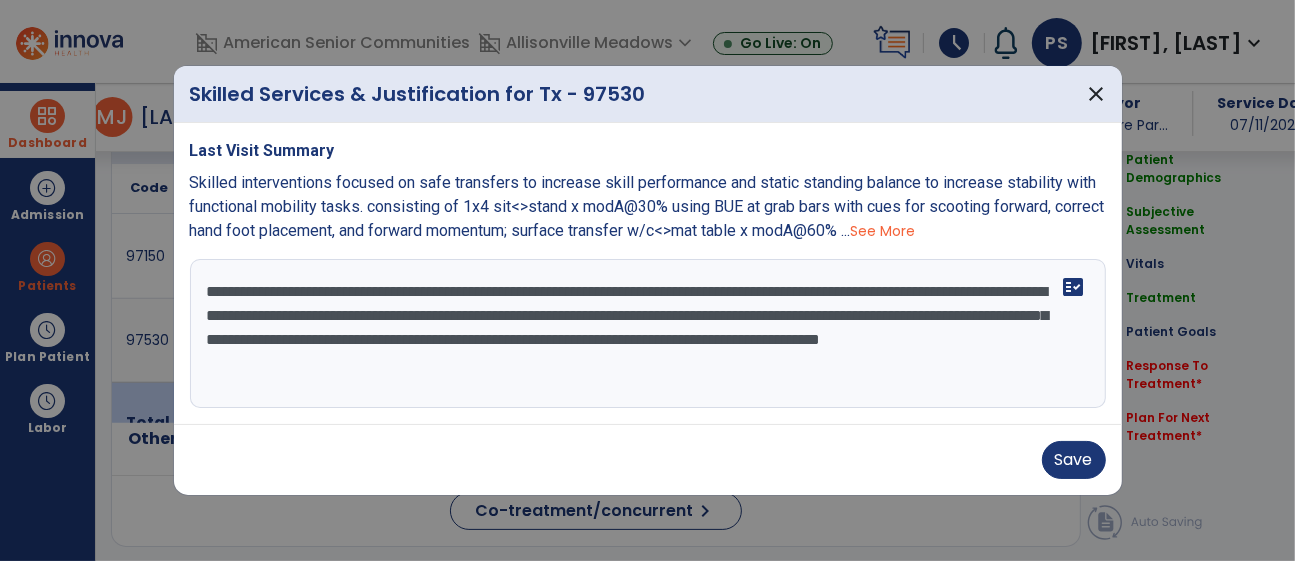drag, startPoint x: 654, startPoint y: 345, endPoint x: 411, endPoint y: 366, distance: 243.90572 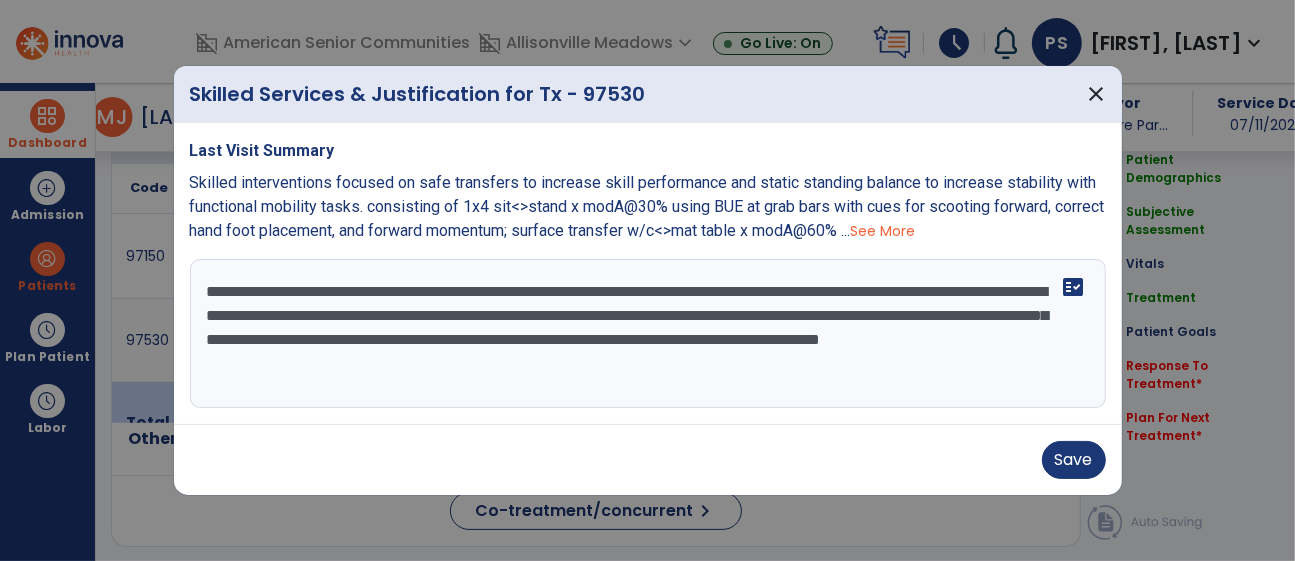 drag, startPoint x: 791, startPoint y: 368, endPoint x: 649, endPoint y: 340, distance: 144.73424 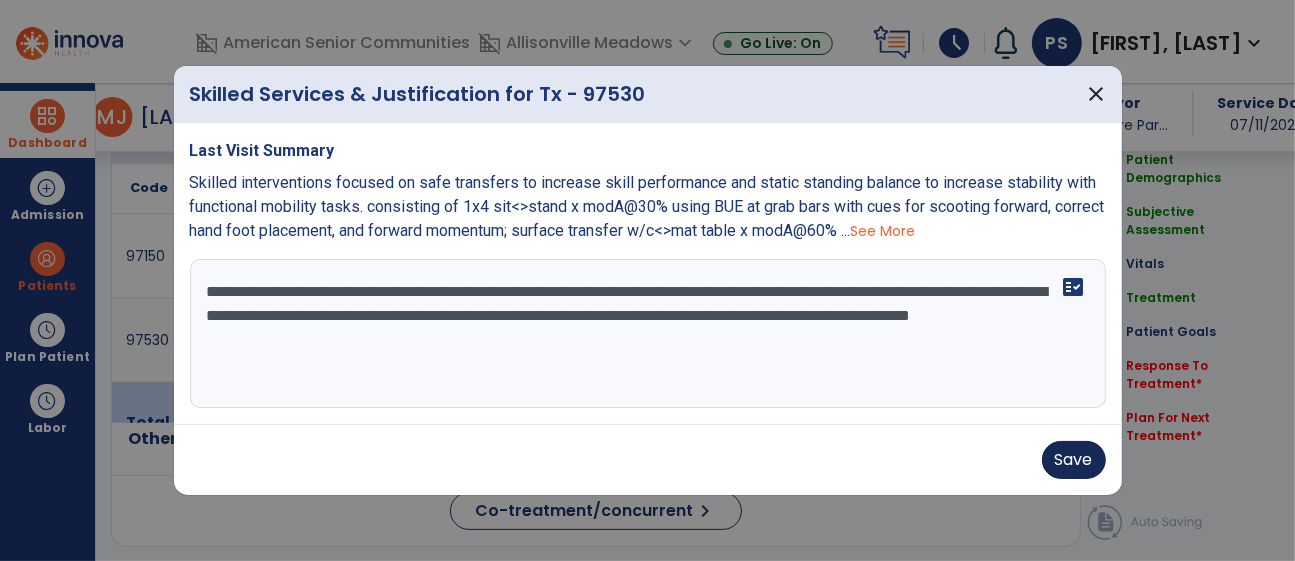 type on "**********" 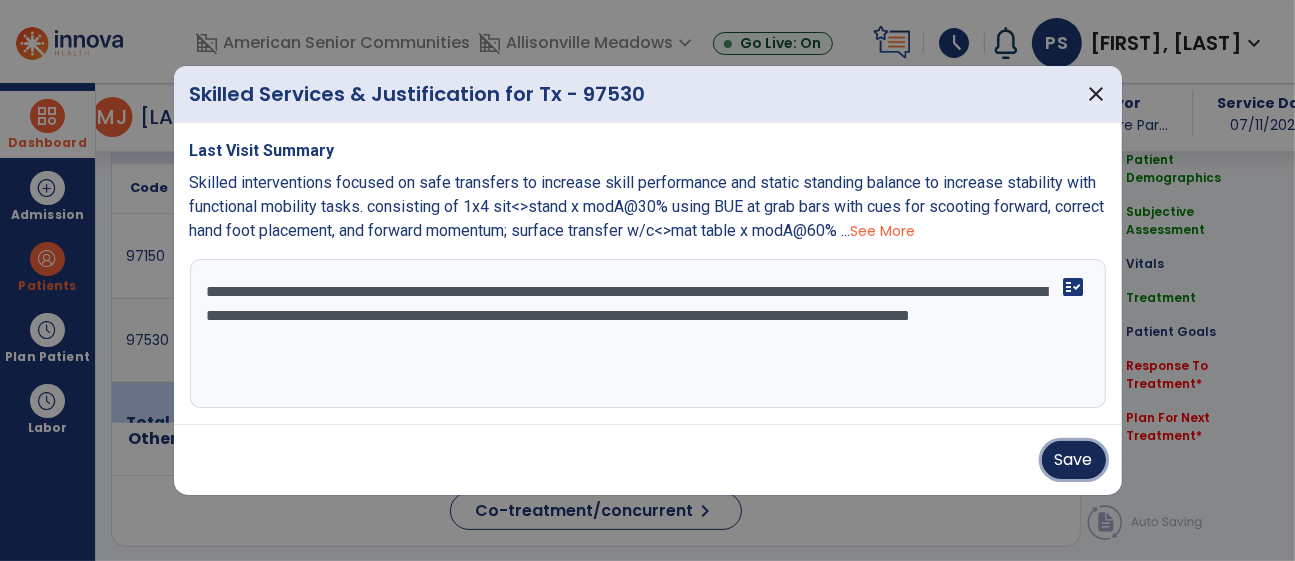 click on "Save" at bounding box center [1074, 460] 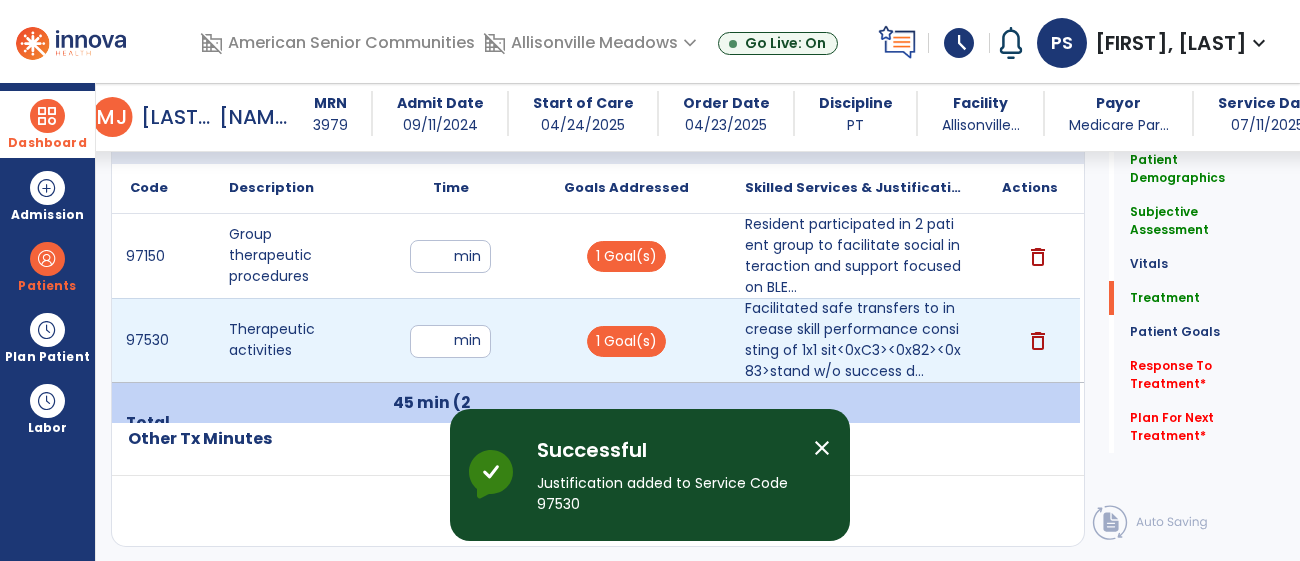 click on "**" at bounding box center (450, 341) 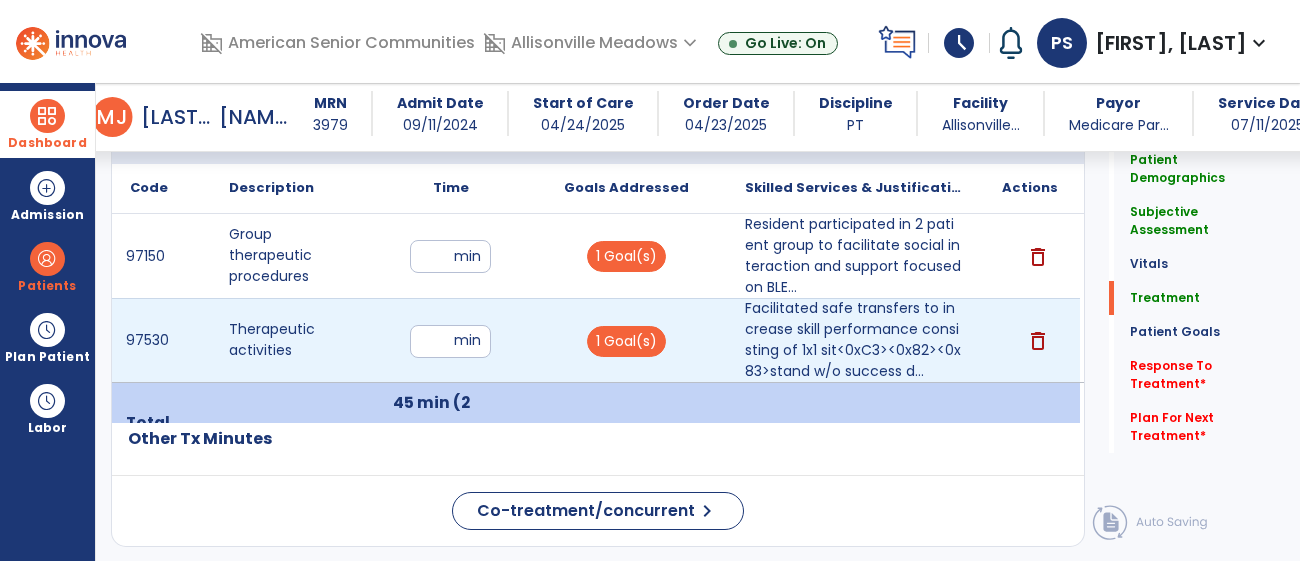 type on "**" 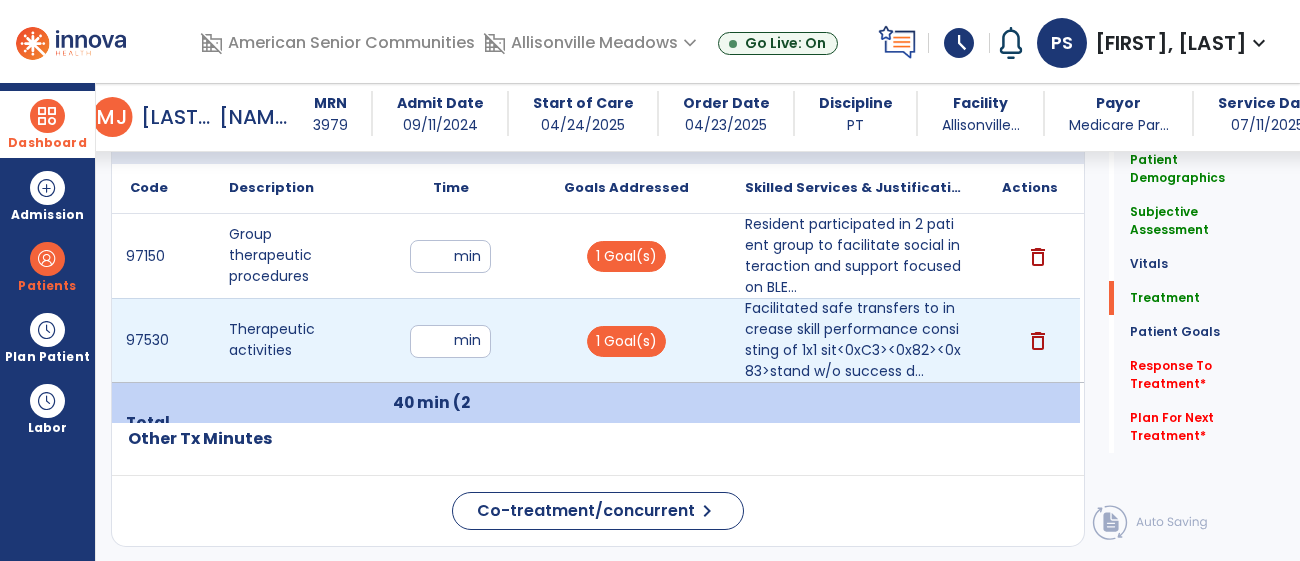 click on "**" at bounding box center [450, 341] 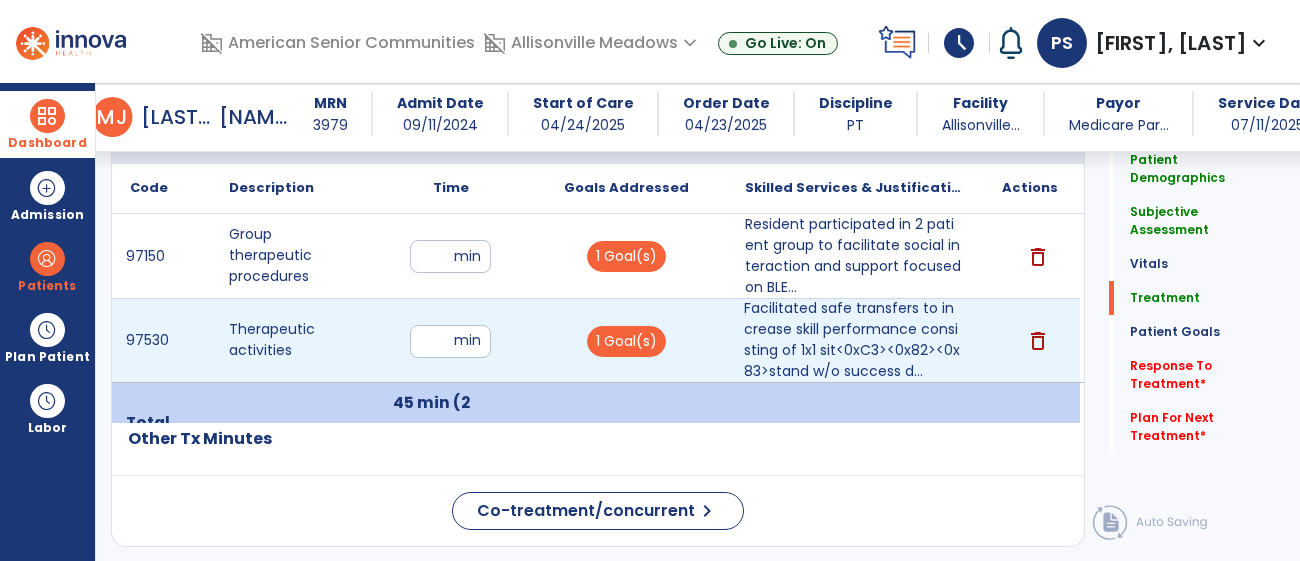 click on "**" at bounding box center (450, 341) 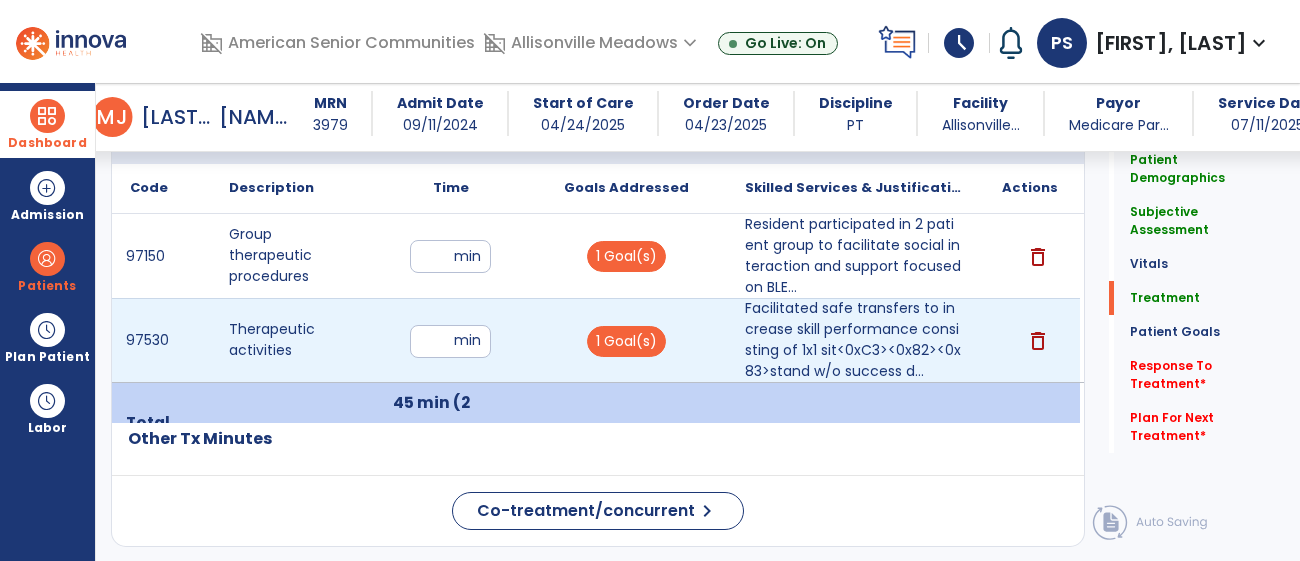 type on "**" 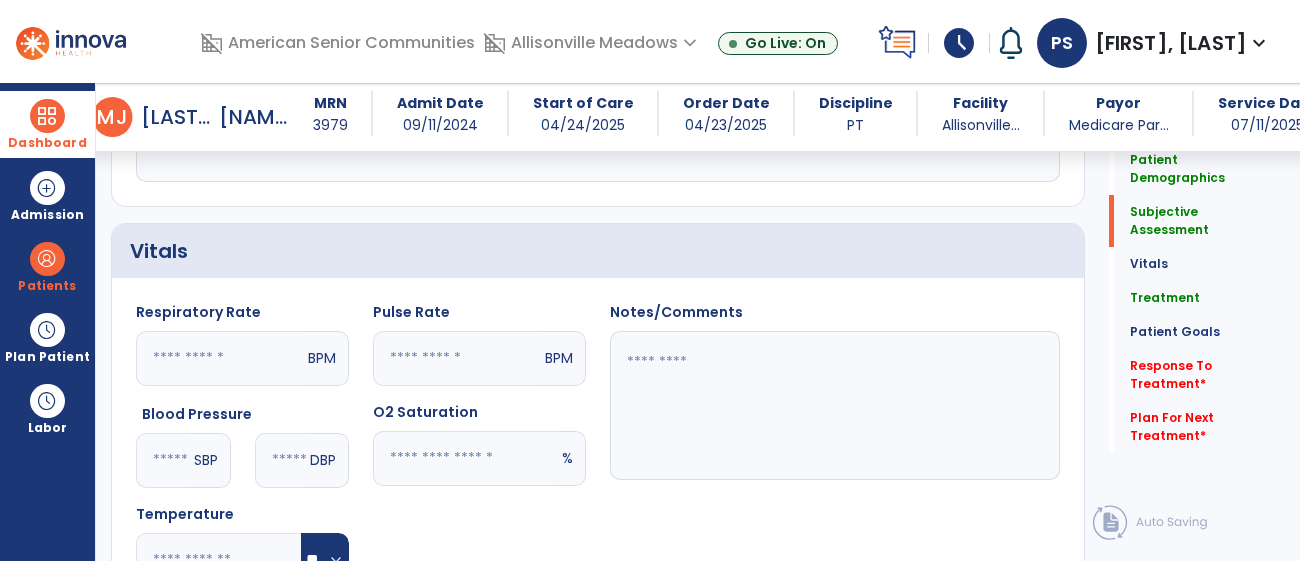 scroll, scrollTop: 0, scrollLeft: 0, axis: both 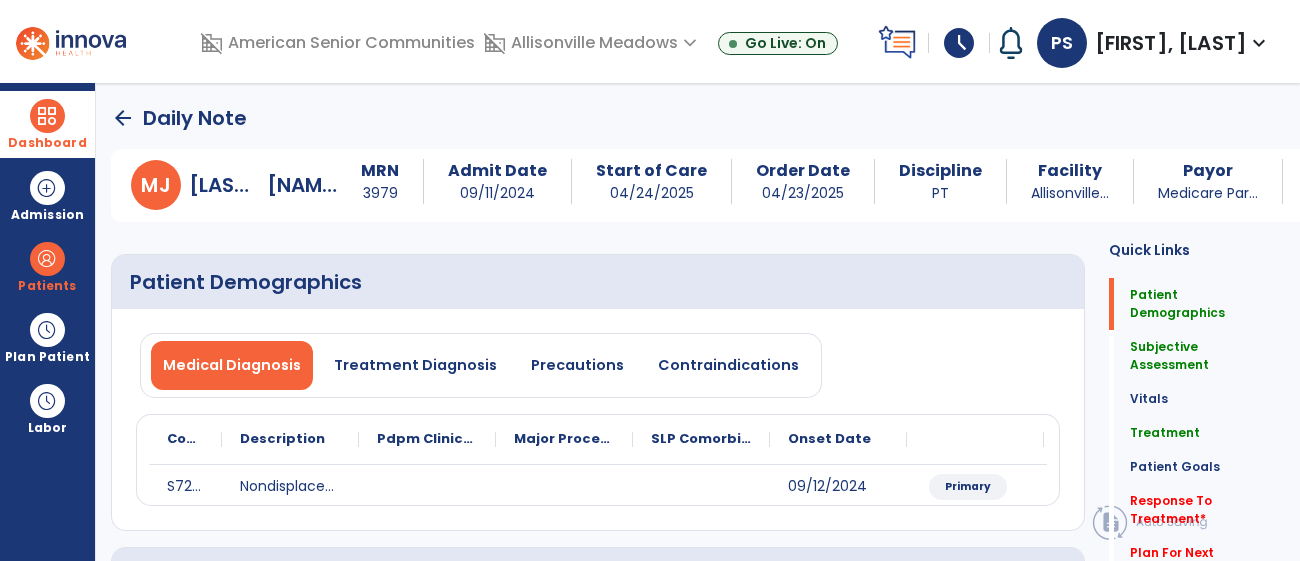 click on "arrow_back" 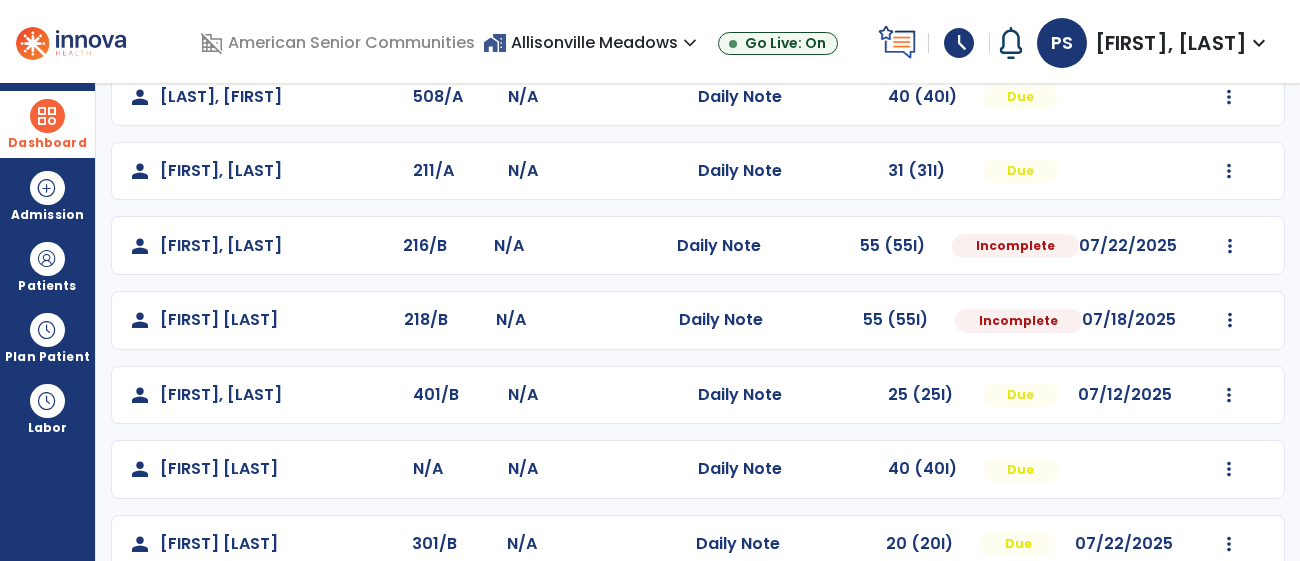 scroll, scrollTop: 359, scrollLeft: 0, axis: vertical 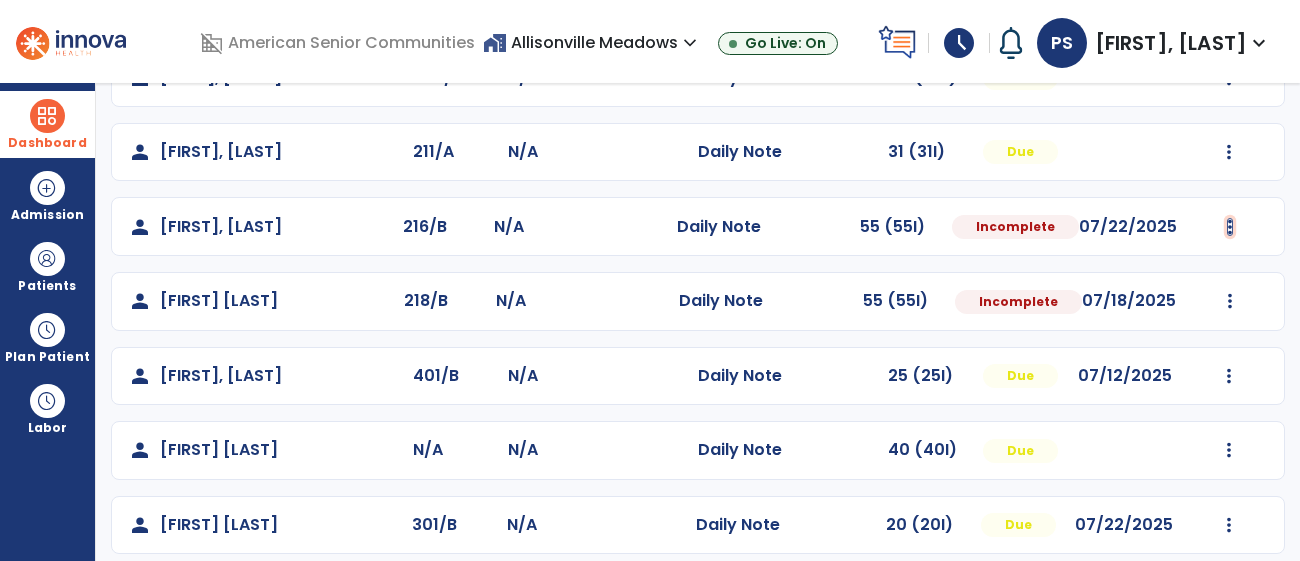 click at bounding box center [1229, 3] 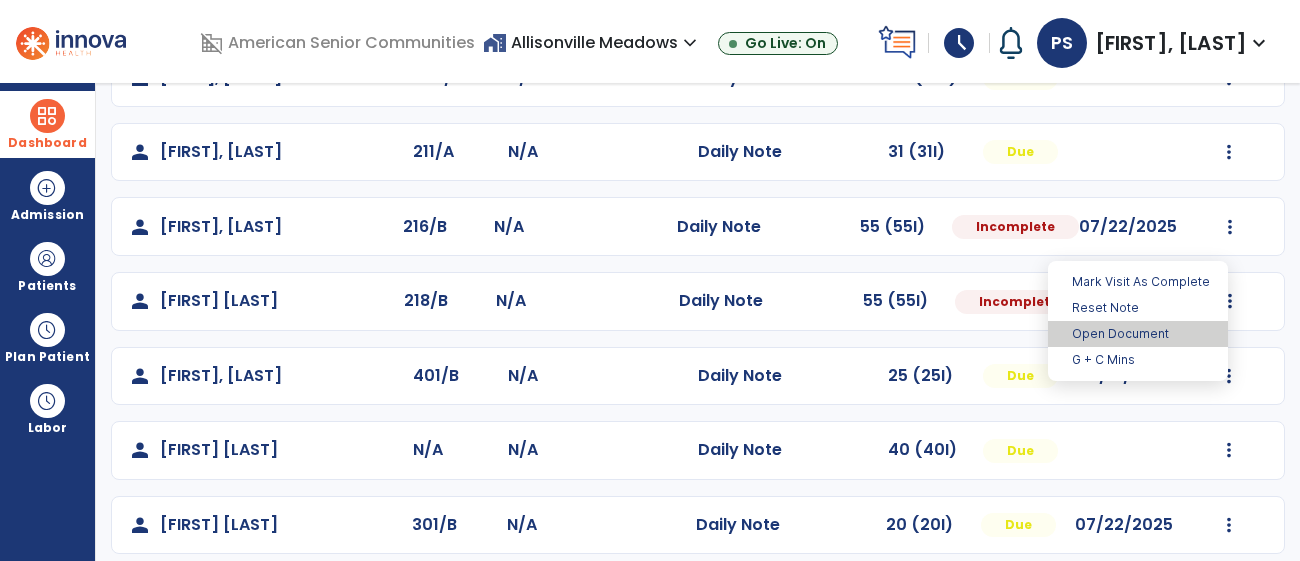 click on "Open Document" at bounding box center [1138, 334] 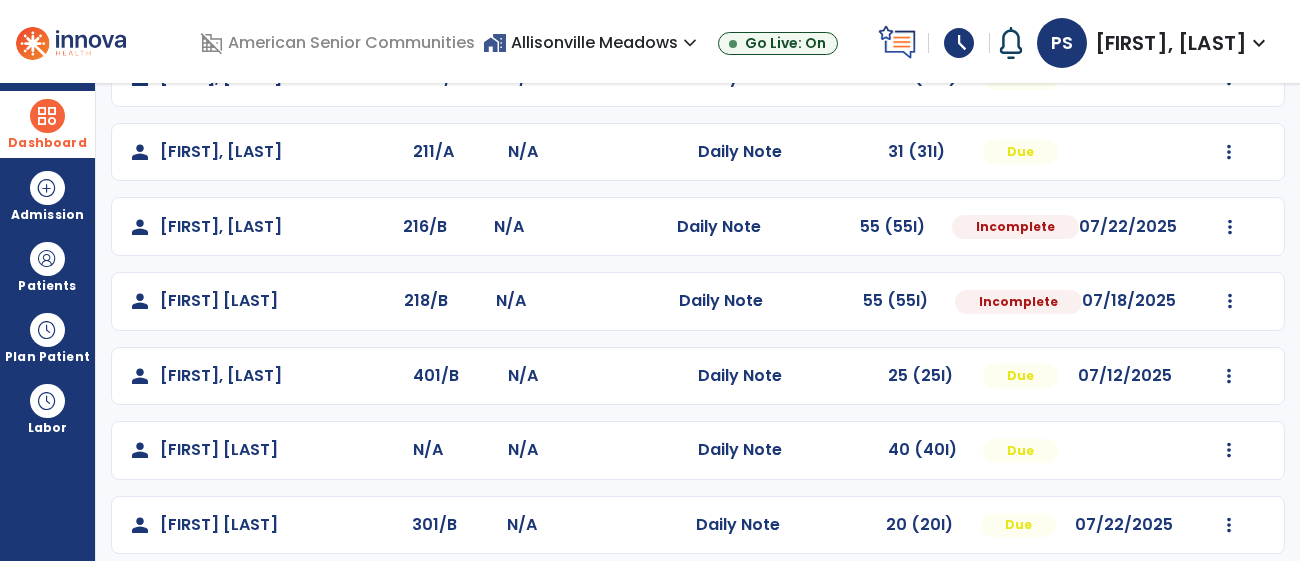 select on "*" 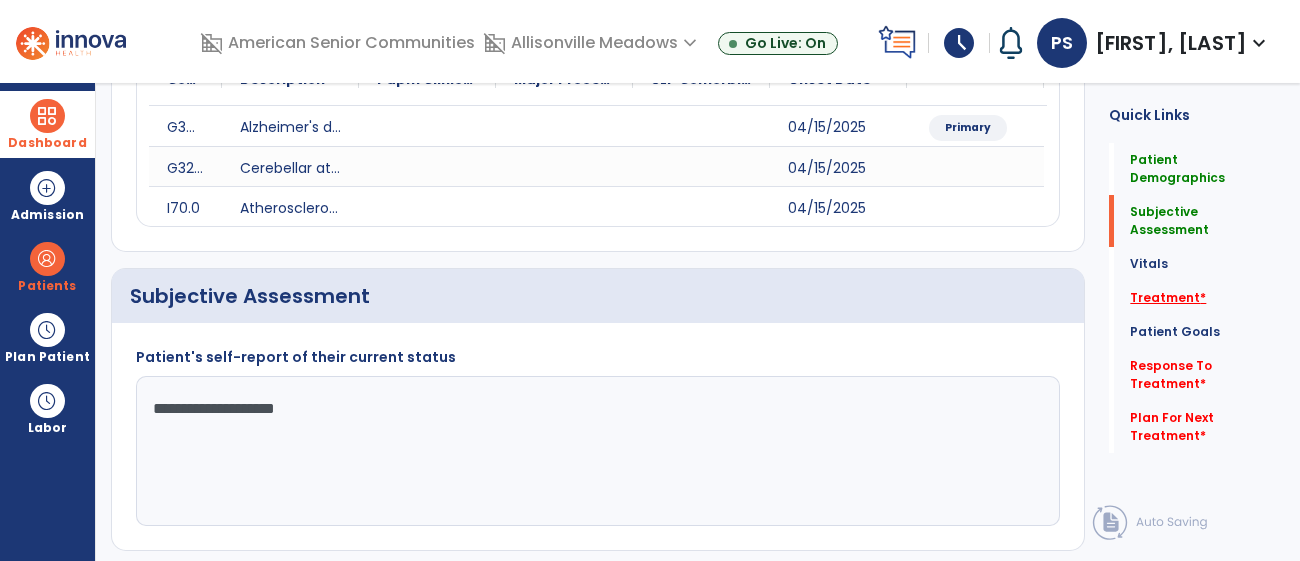 click on "Treatment   *" 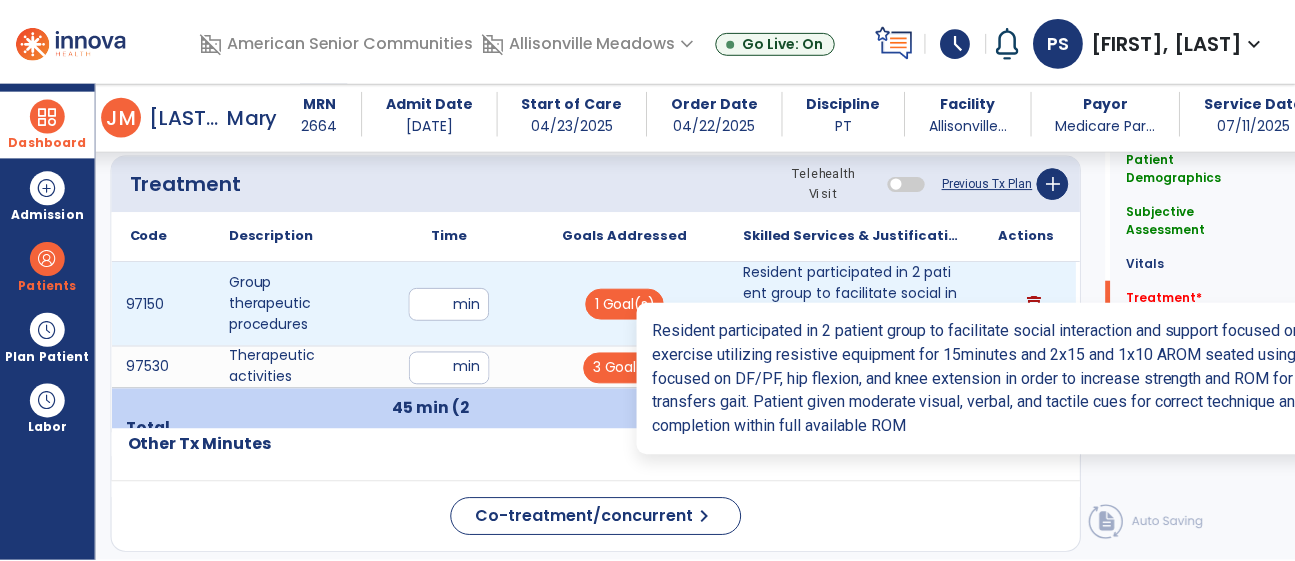 scroll, scrollTop: 1150, scrollLeft: 0, axis: vertical 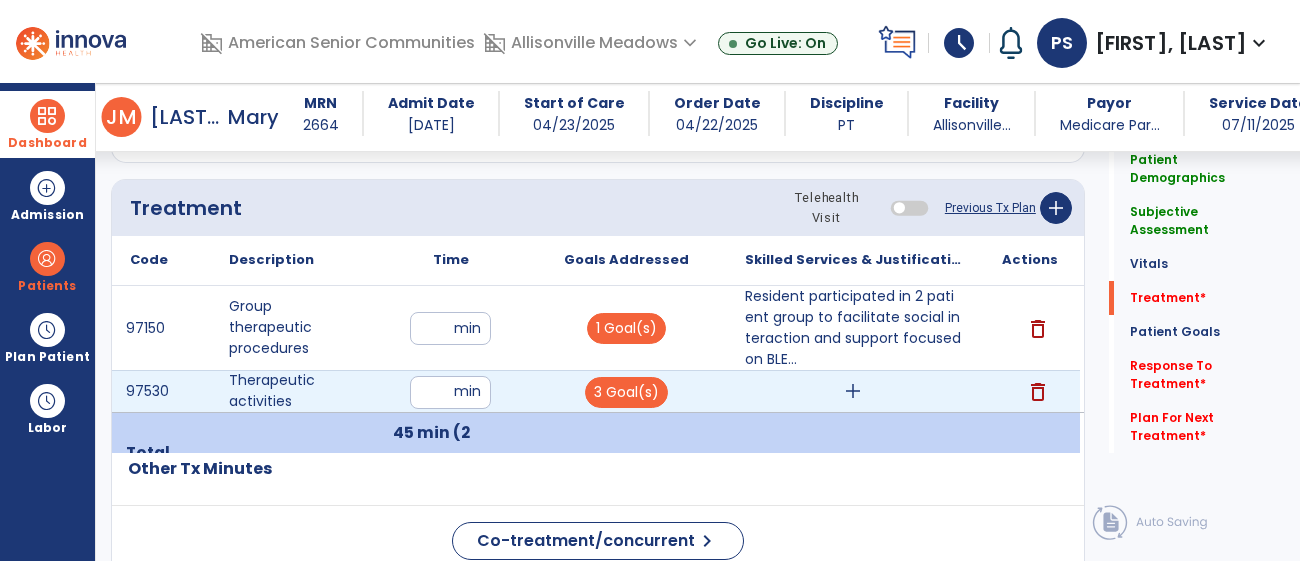 click on "add" at bounding box center (853, 391) 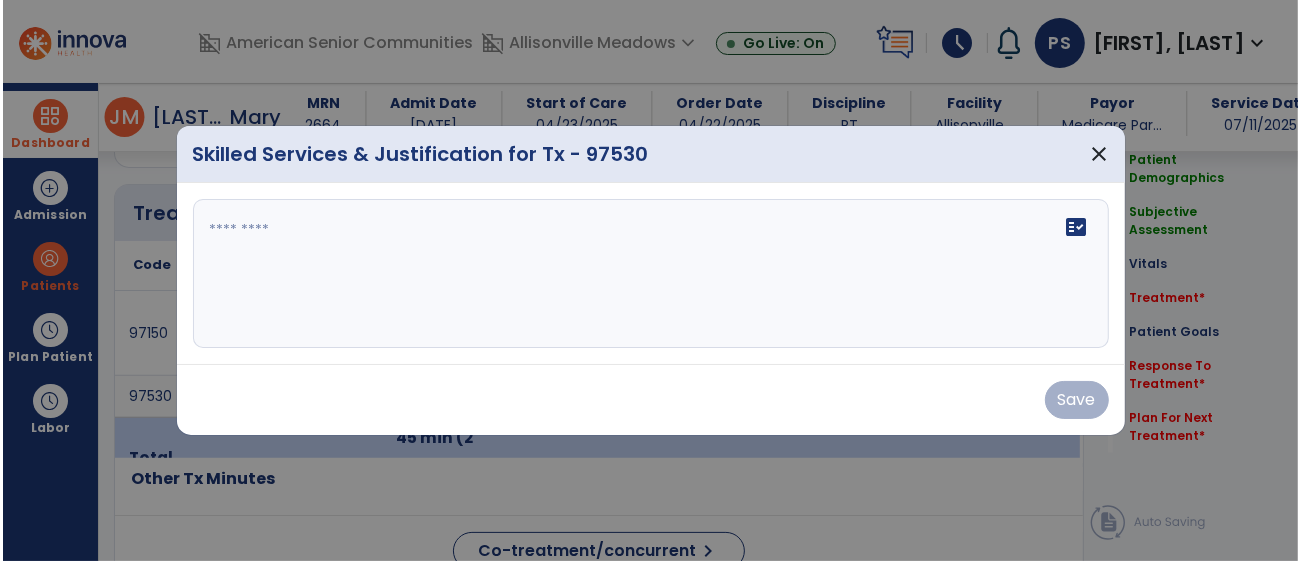 scroll, scrollTop: 1150, scrollLeft: 0, axis: vertical 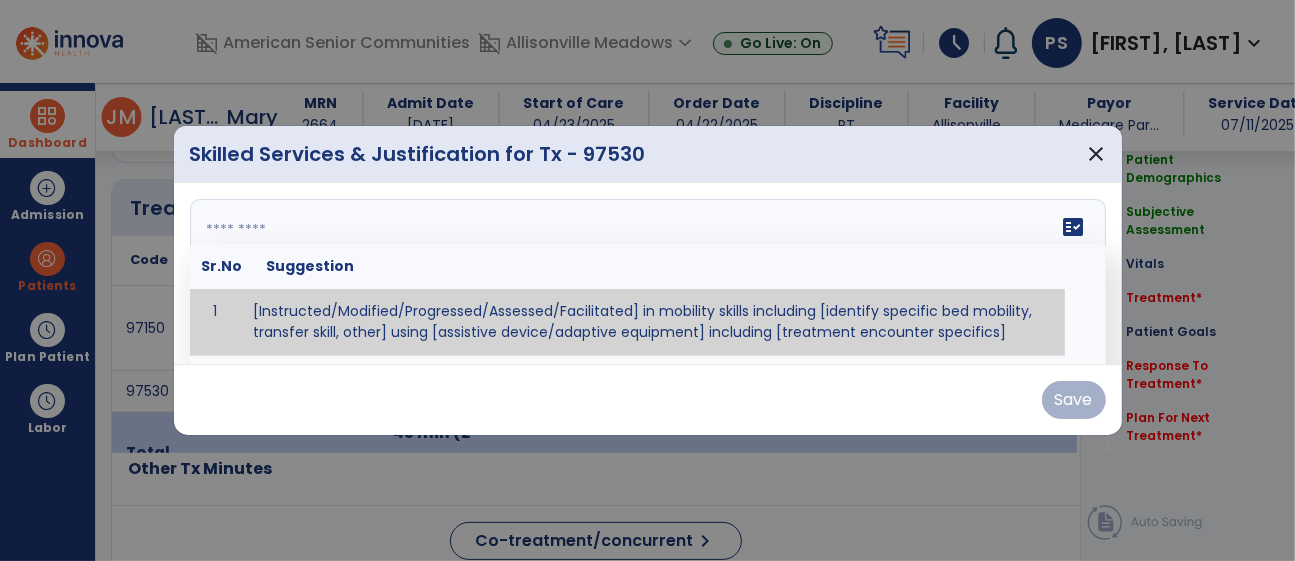 click on "fact_check  Sr.No Suggestion 1 [Instructed/Modified/Progressed/Assessed/Facilitated] in mobility skills including [identify specific bed mobility, transfer skill, other] using [assistive device/adaptive equipment] including [treatment encounter specifics]" at bounding box center (648, 274) 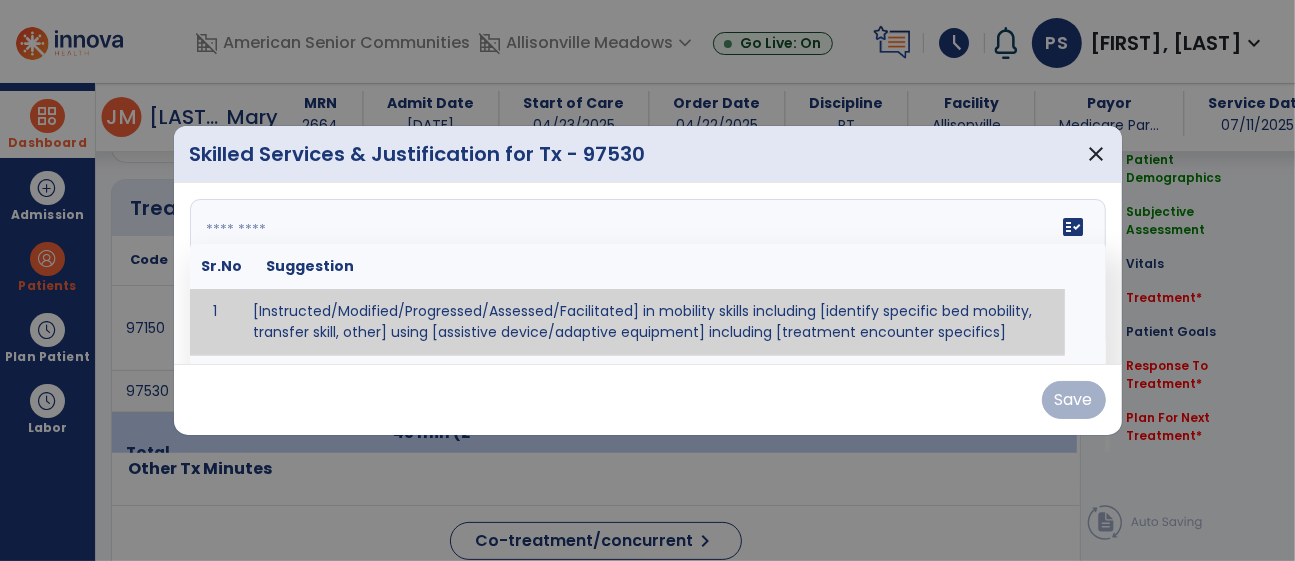 paste on "**********" 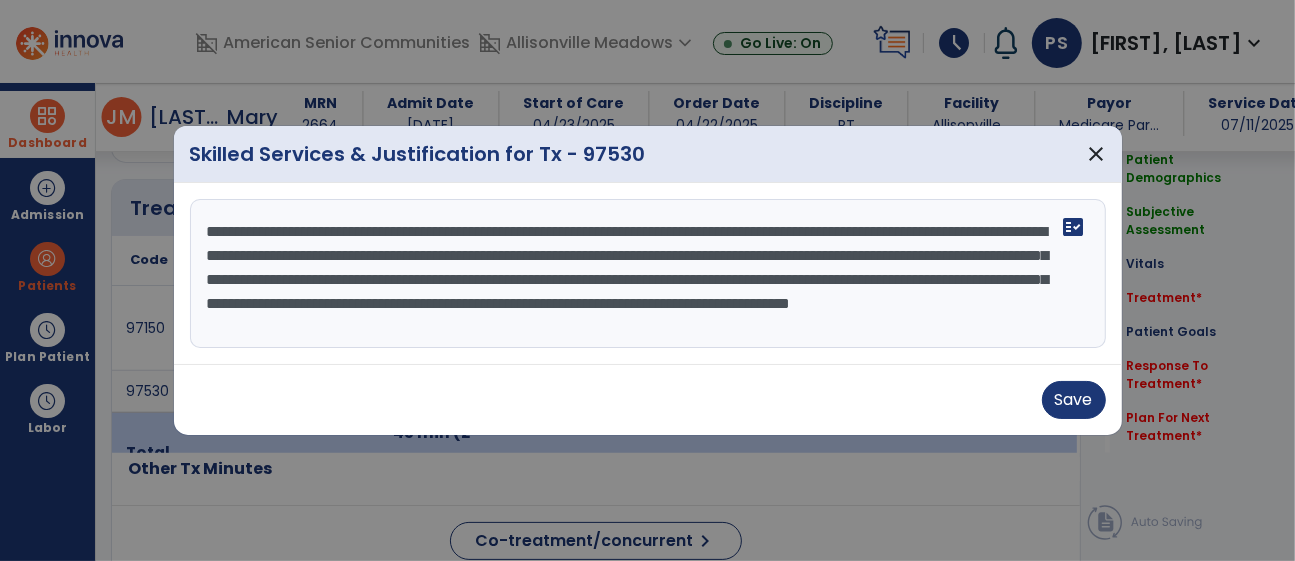 click on "**********" at bounding box center (648, 274) 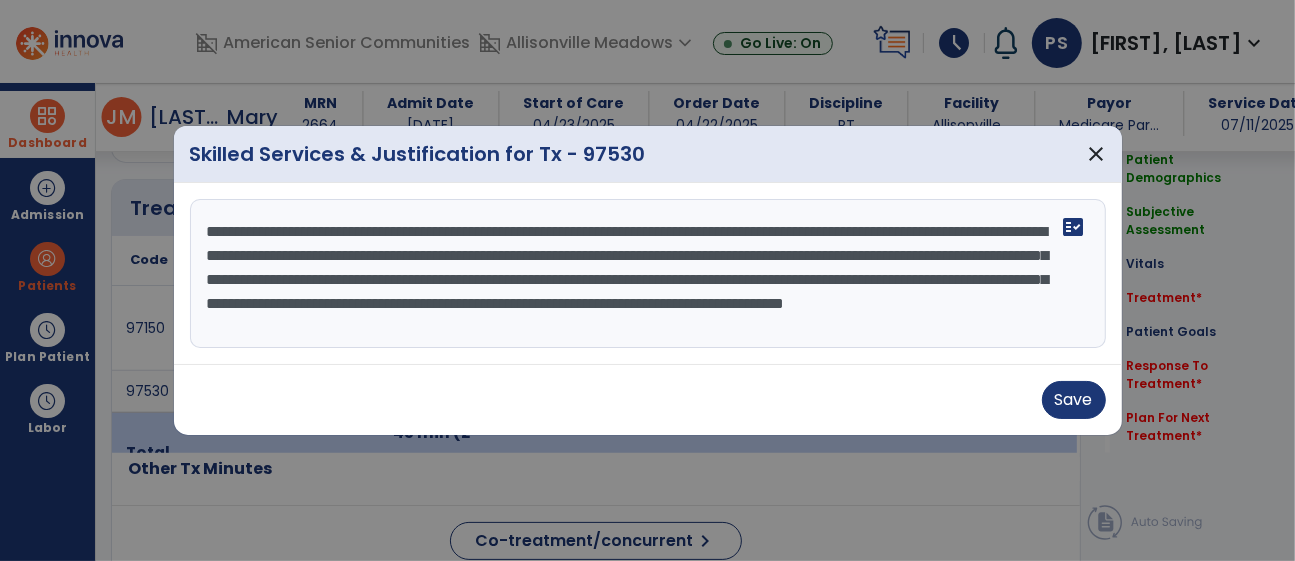 click on "**********" at bounding box center (648, 274) 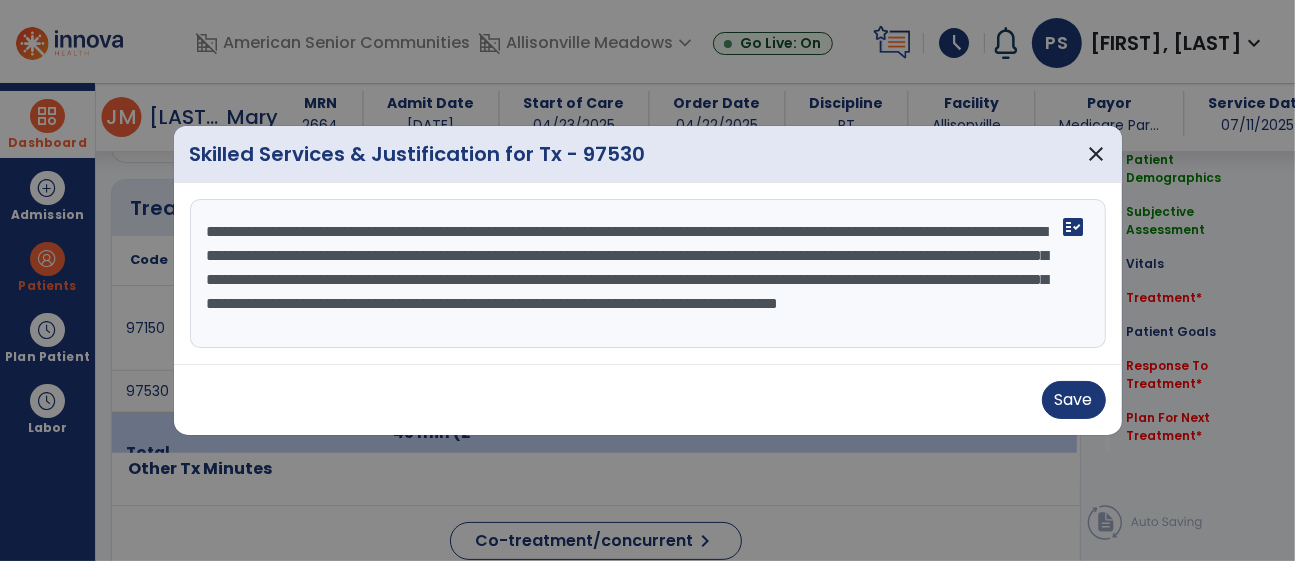 click on "**********" at bounding box center [648, 274] 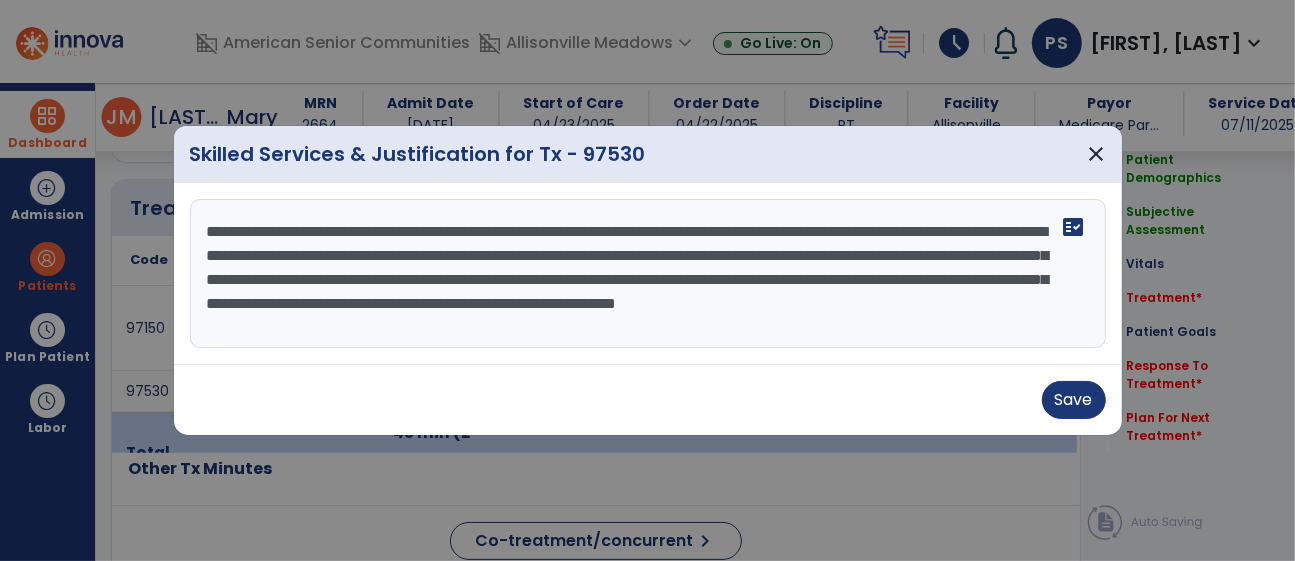 click on "**********" at bounding box center (648, 274) 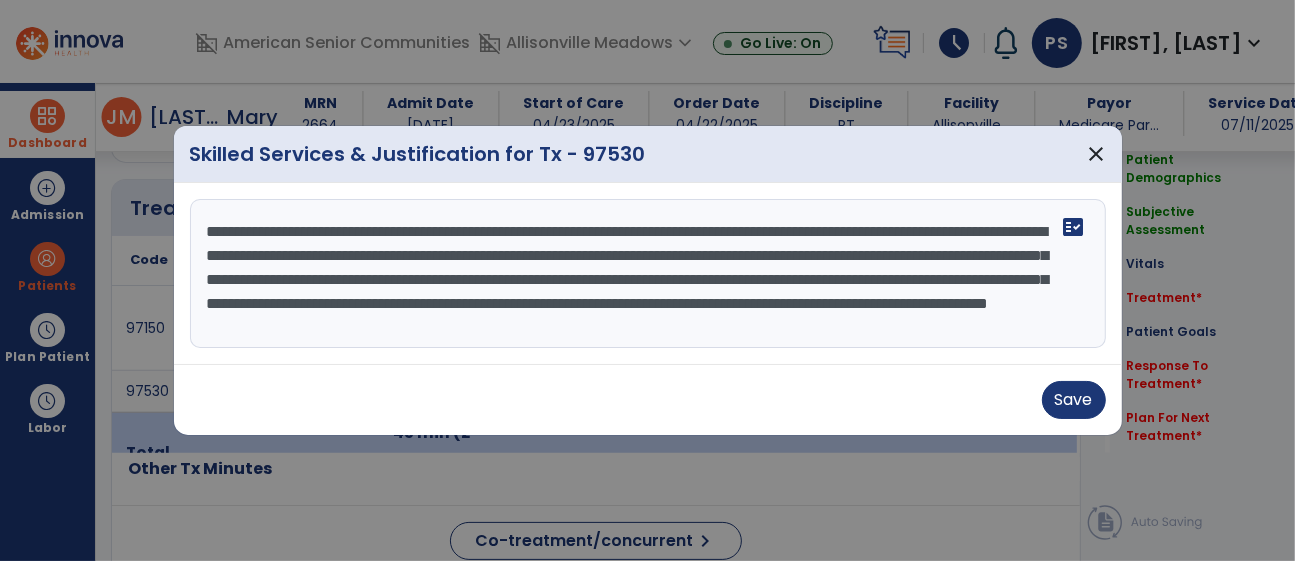 click on "**********" at bounding box center [648, 274] 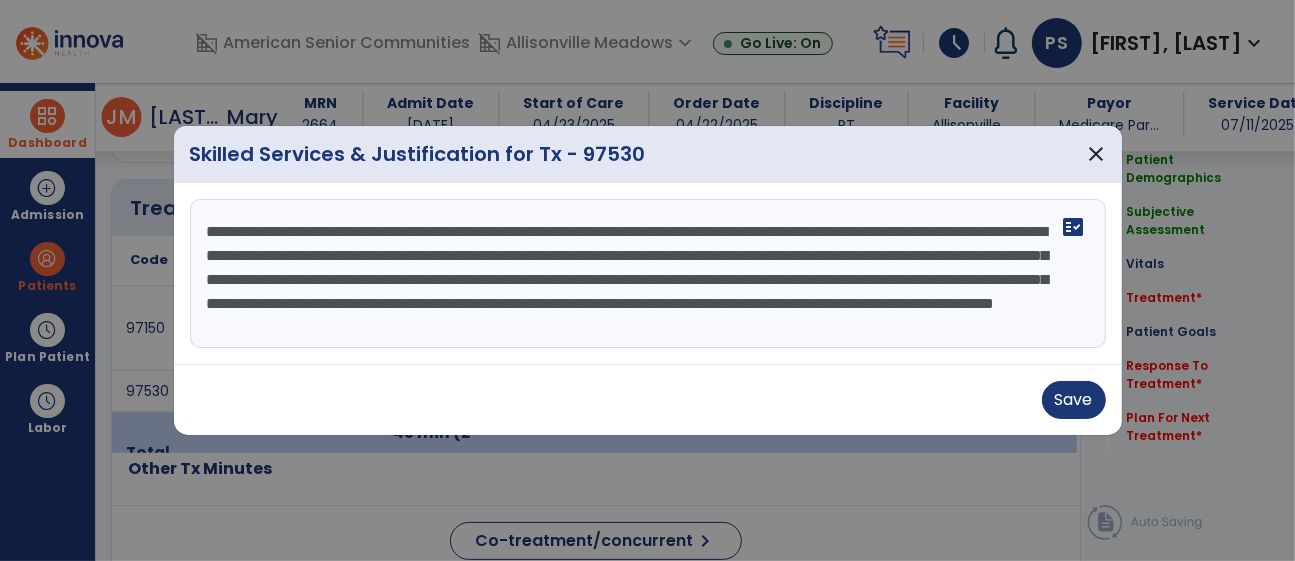 click on "**********" at bounding box center [648, 274] 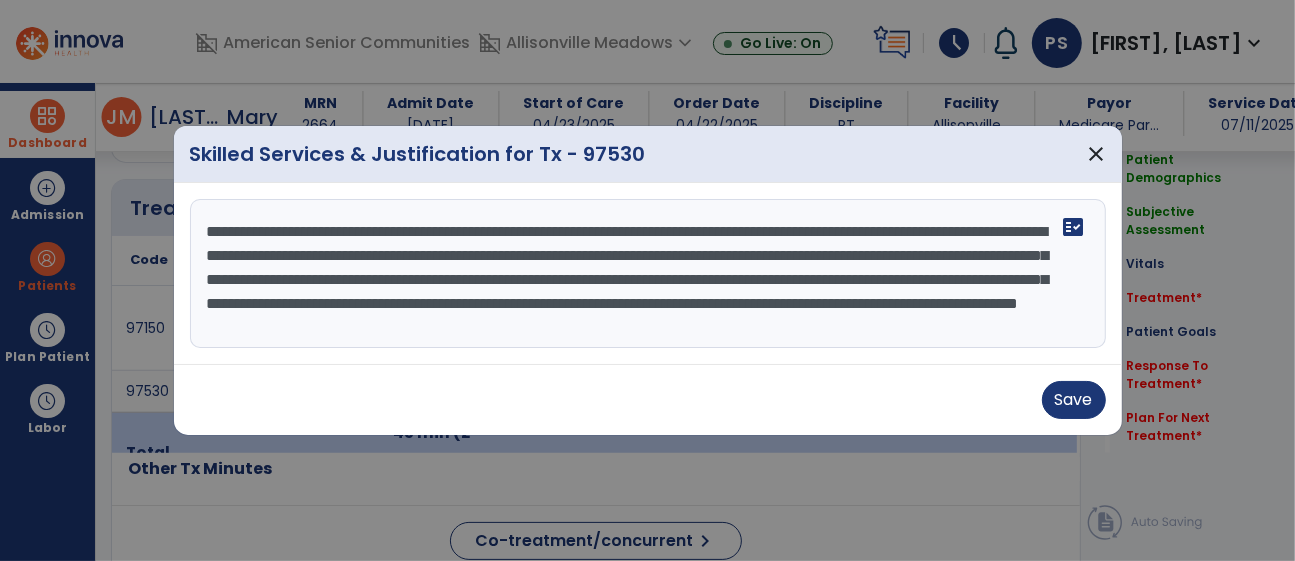 click on "**********" at bounding box center (648, 274) 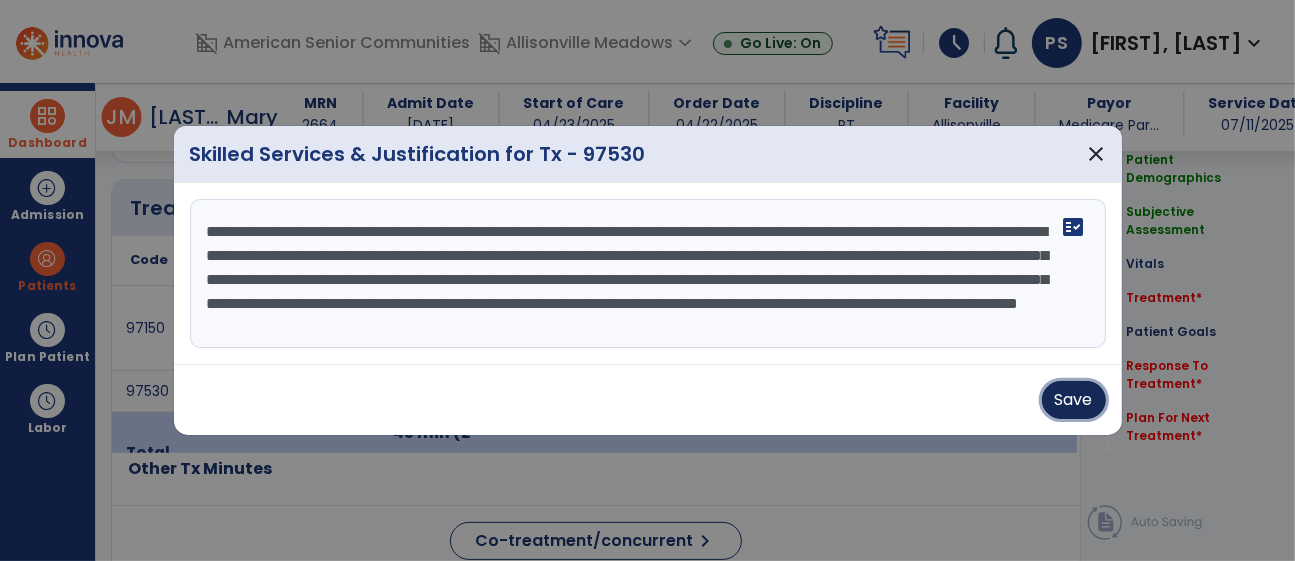 click on "Save" at bounding box center [1074, 400] 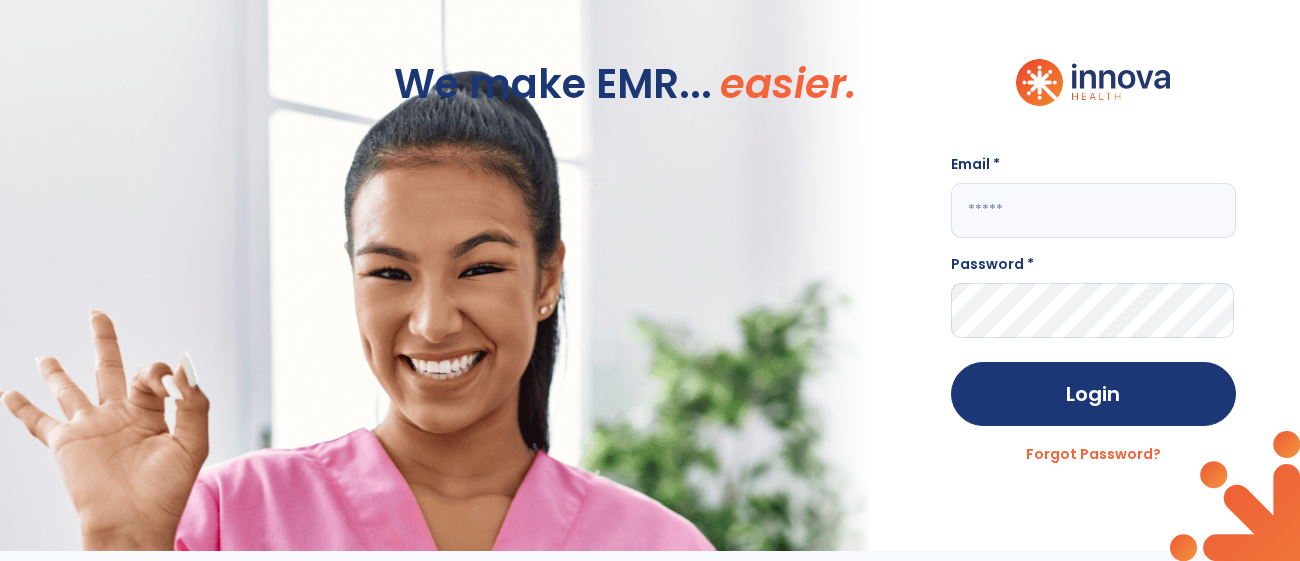 scroll, scrollTop: 0, scrollLeft: 0, axis: both 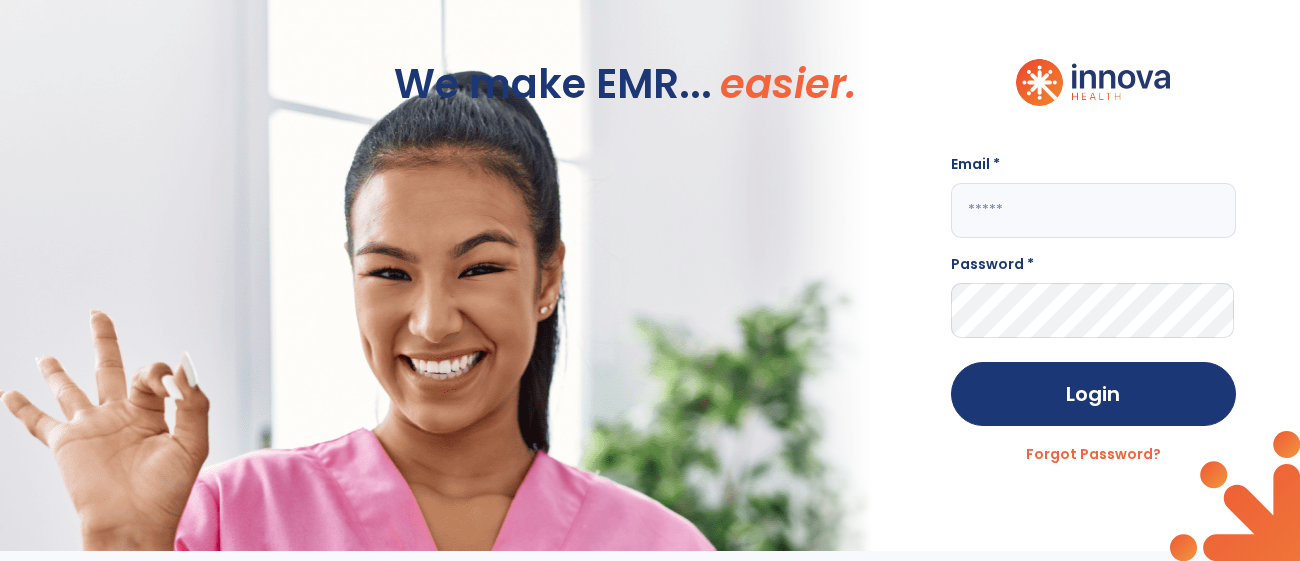 drag, startPoint x: 979, startPoint y: 171, endPoint x: 989, endPoint y: 189, distance: 20.59126 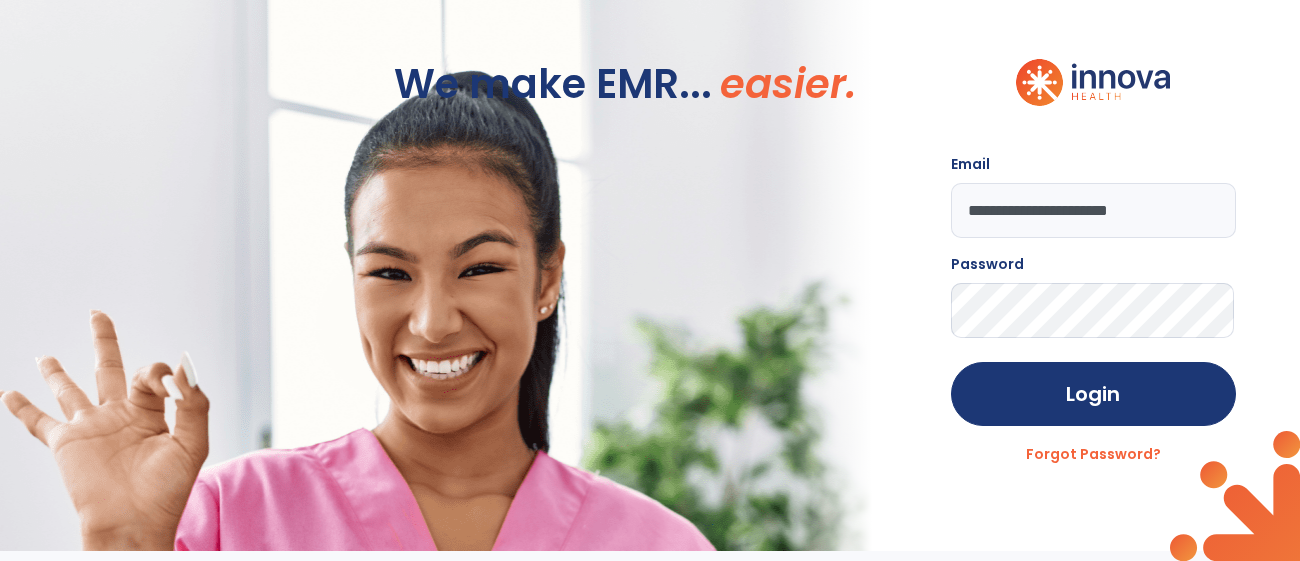 click on "Login" 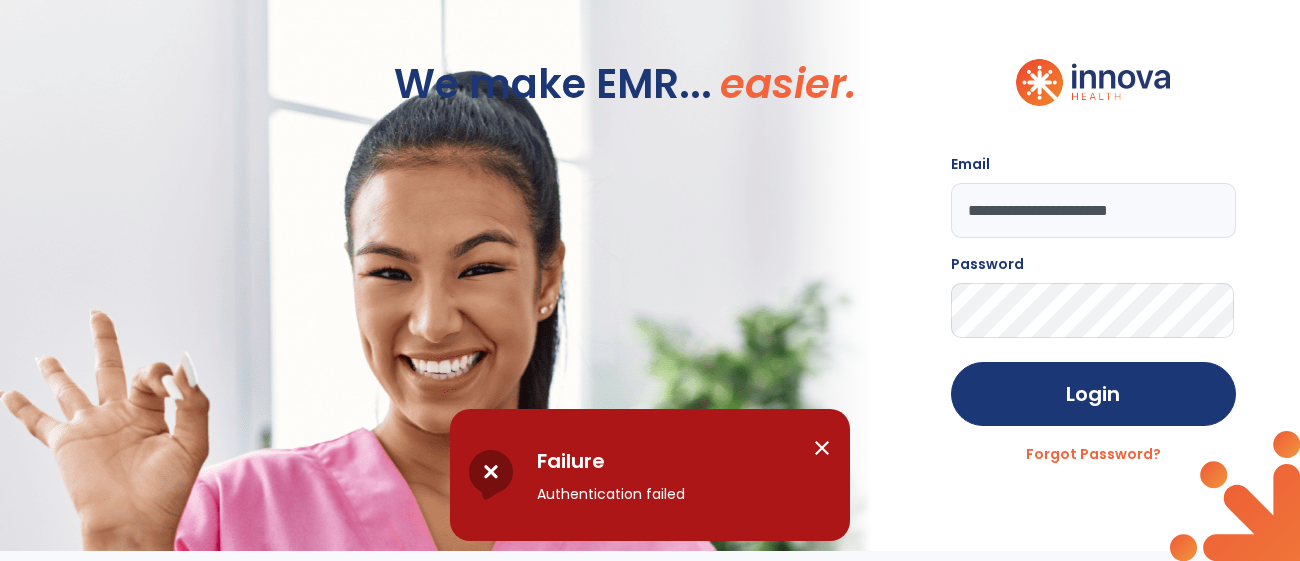 click on "**********" 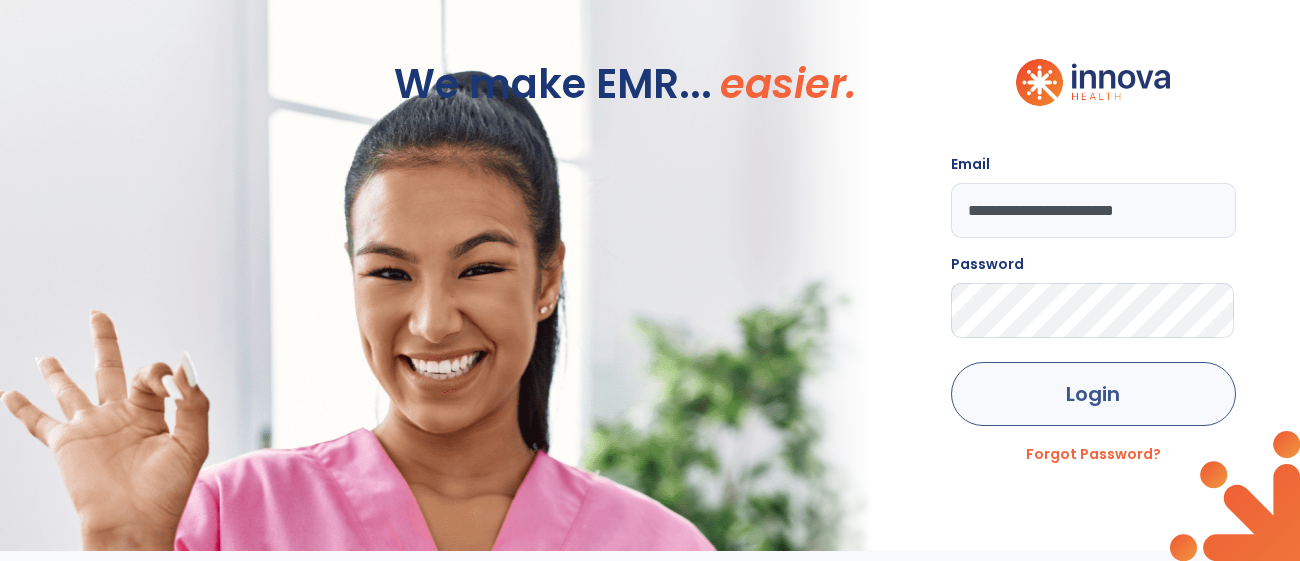 type on "**********" 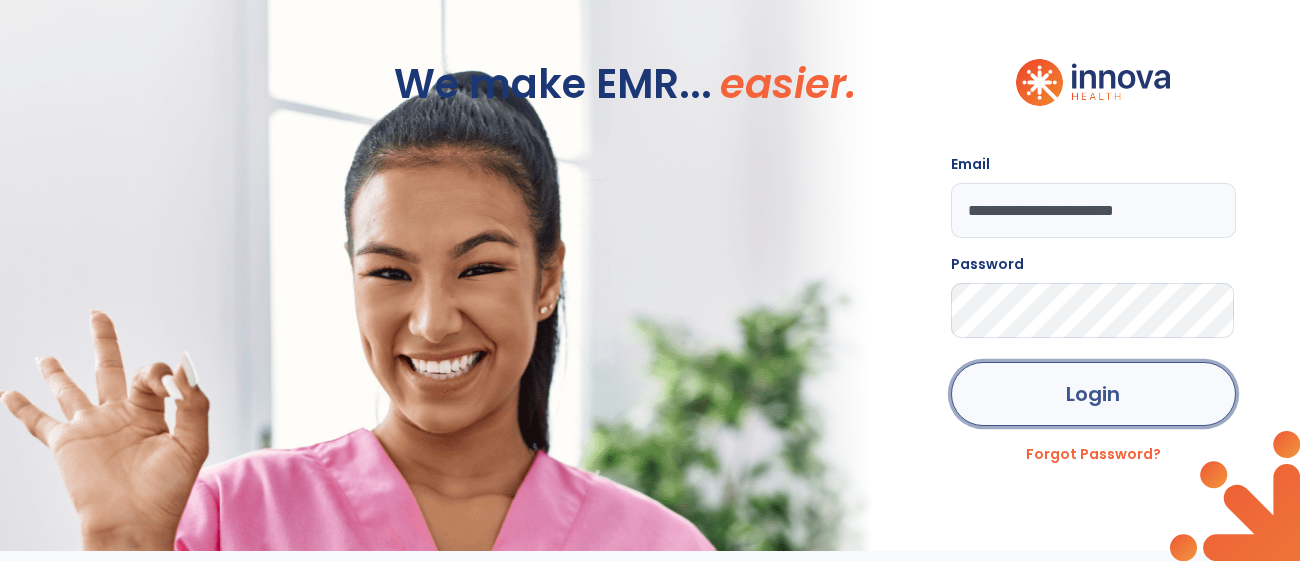 click on "Login" 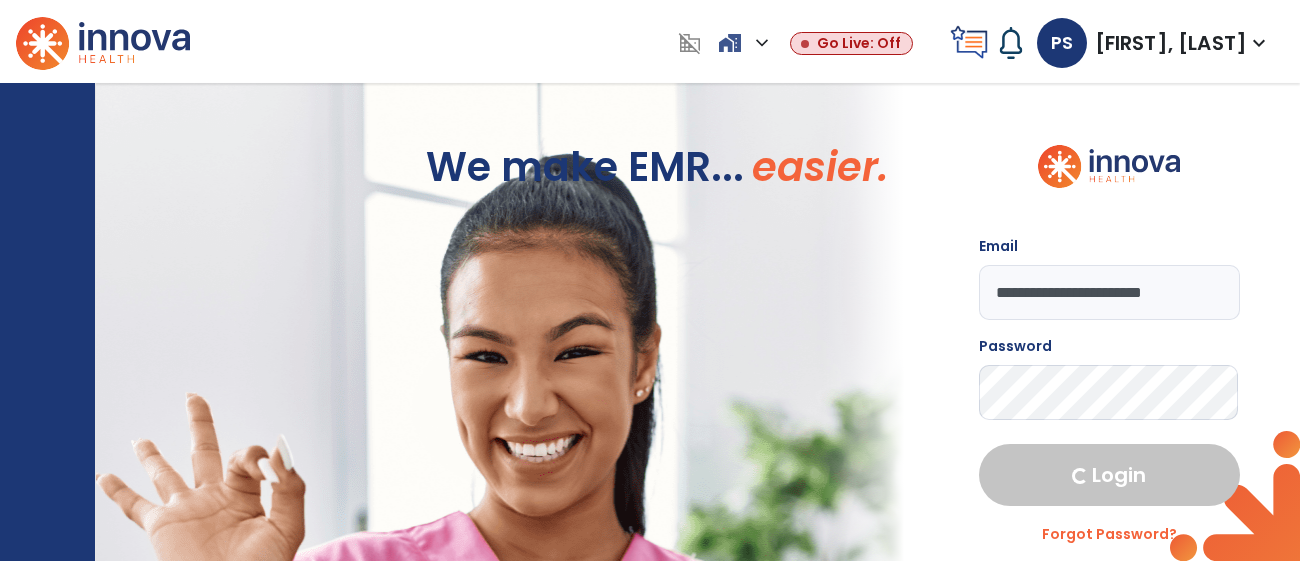 select on "****" 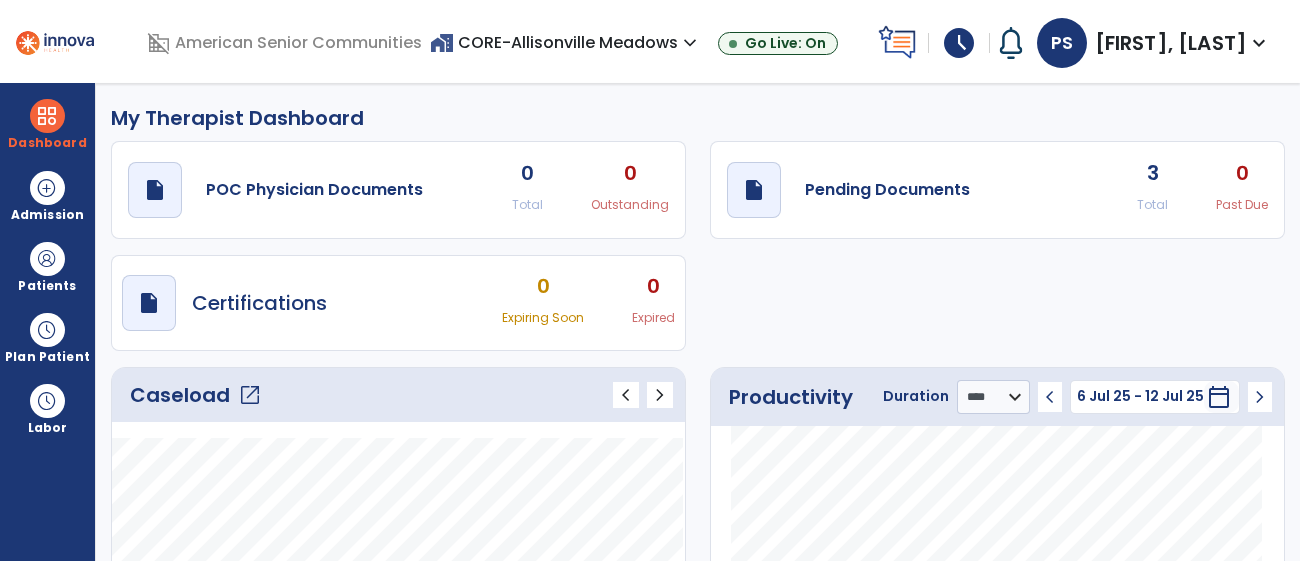 click on "home_work   CORE-Allisonville Meadows   expand_more" at bounding box center (566, 42) 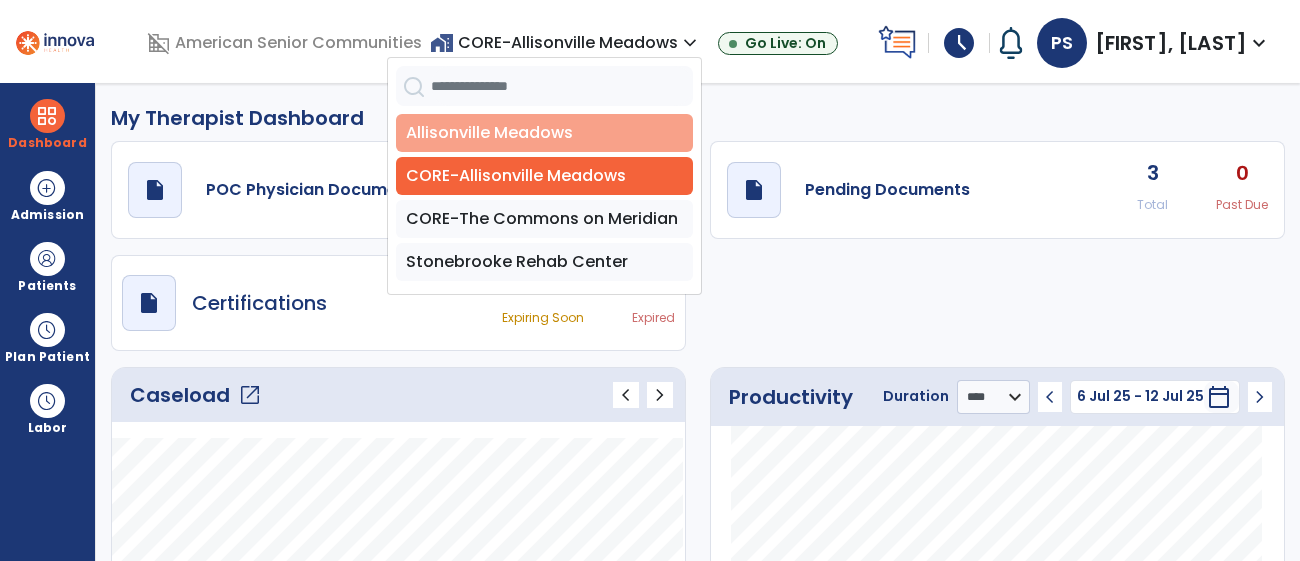 click on "Allisonville Meadows" at bounding box center (544, 133) 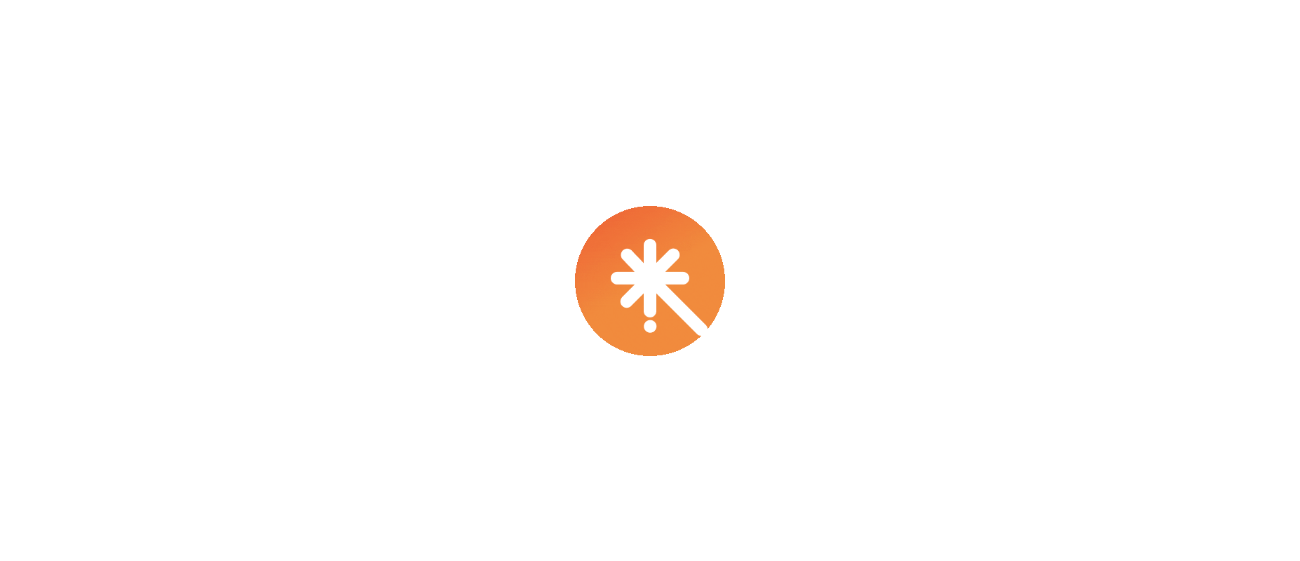 scroll, scrollTop: 0, scrollLeft: 0, axis: both 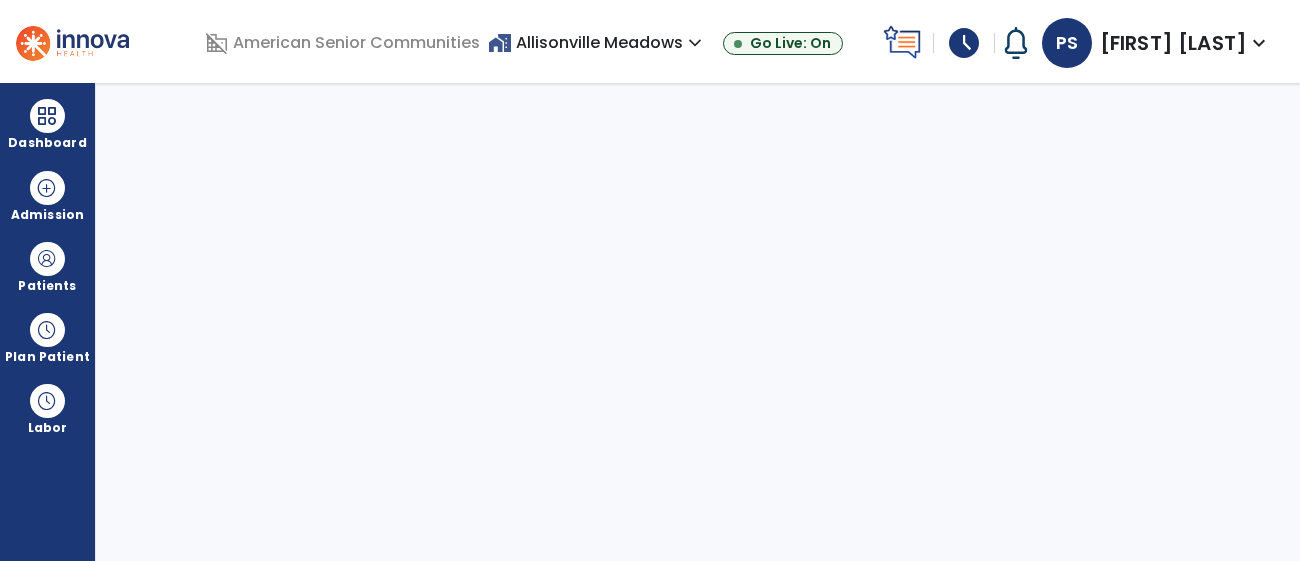 select on "****" 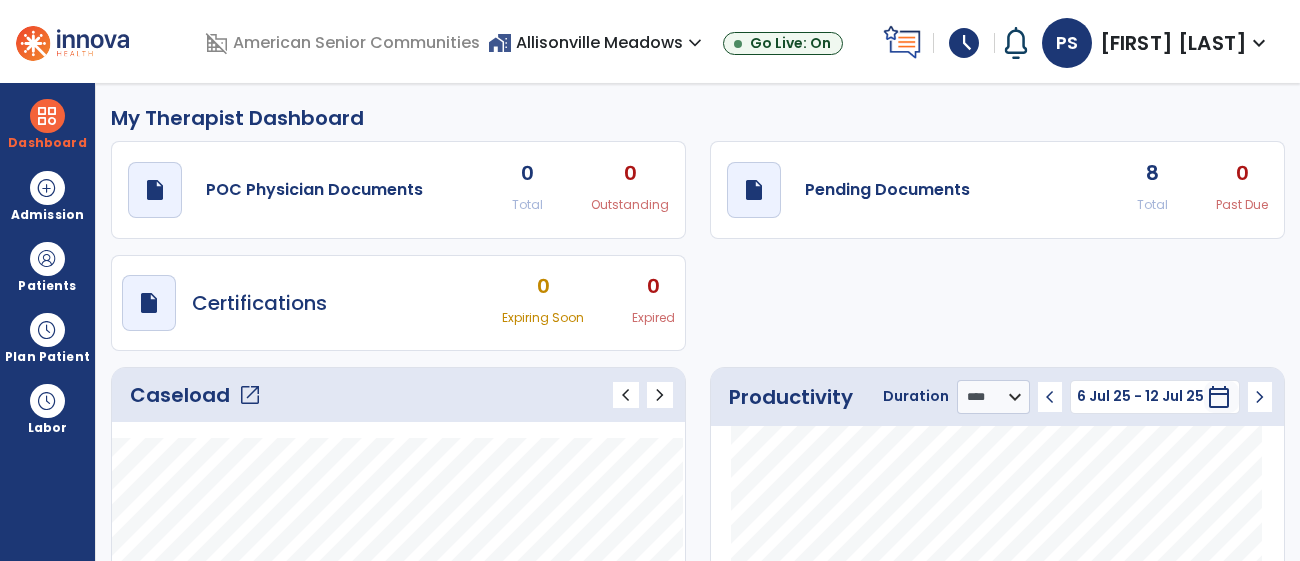click on "Caseload   open_in_new" 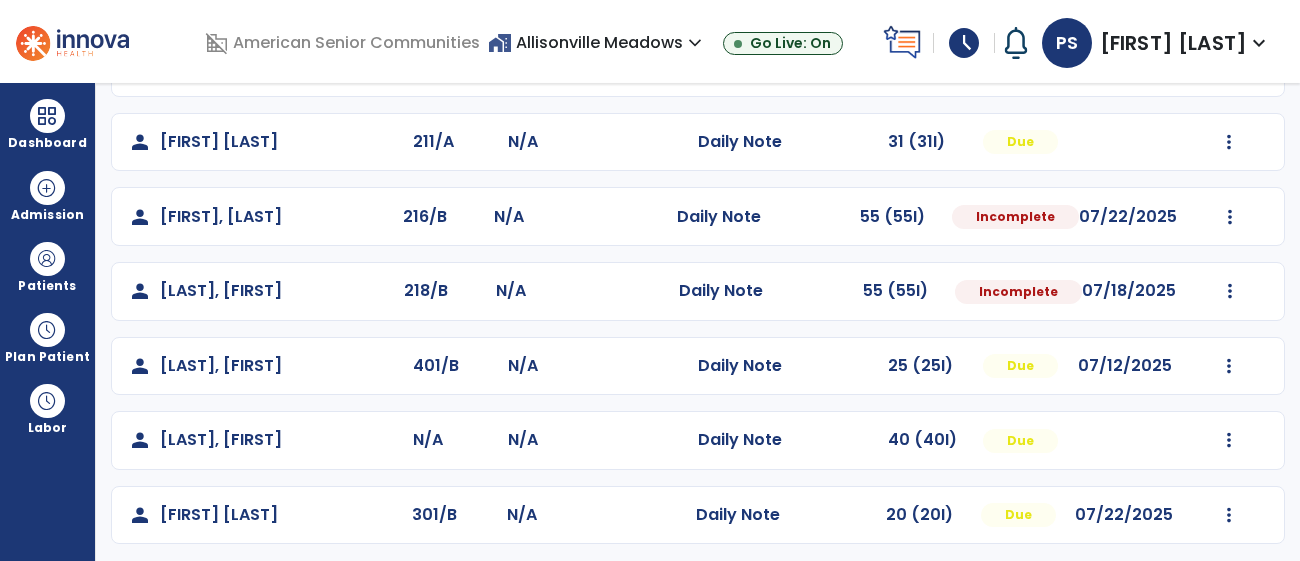 scroll, scrollTop: 399, scrollLeft: 0, axis: vertical 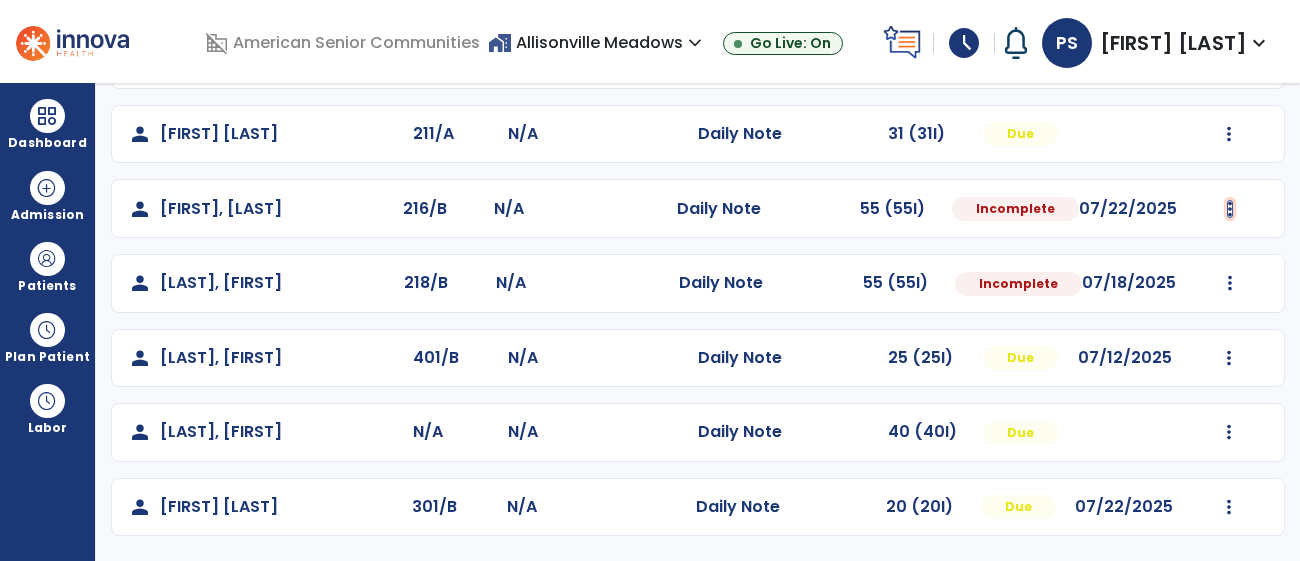 click at bounding box center (1229, -15) 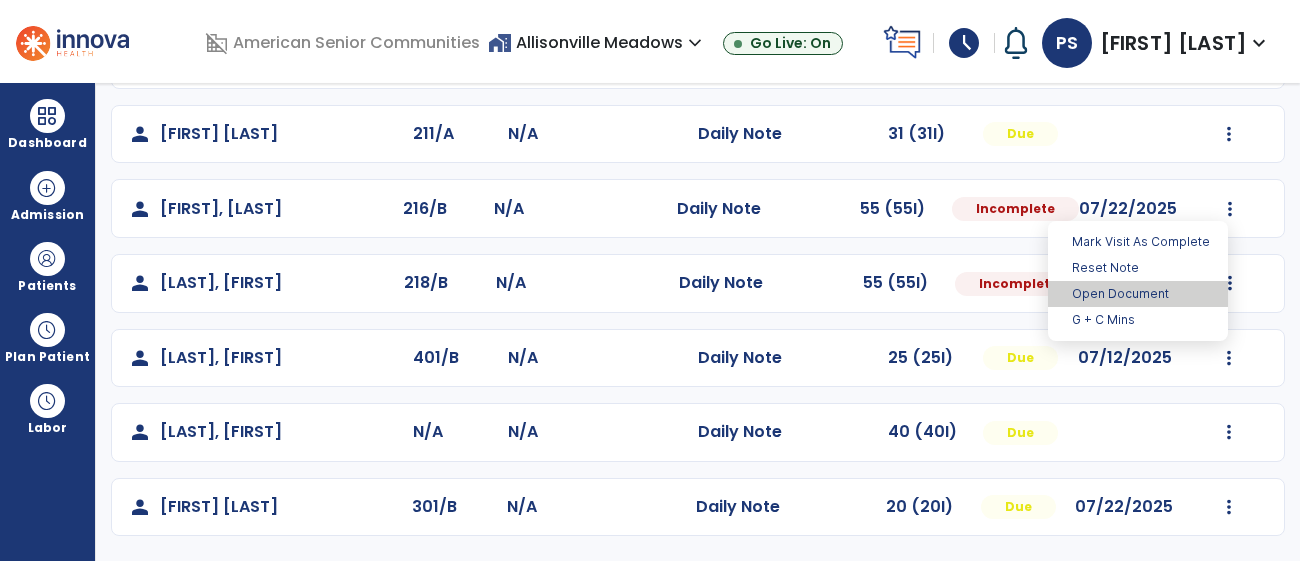 click on "Open Document" at bounding box center (1138, 294) 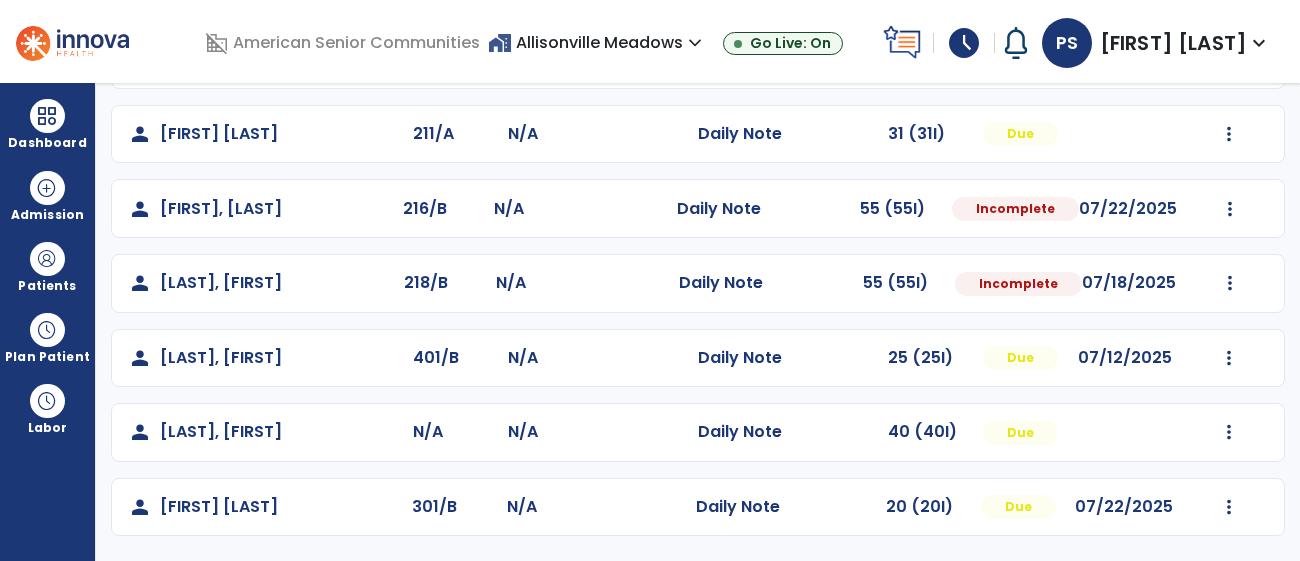 select on "*" 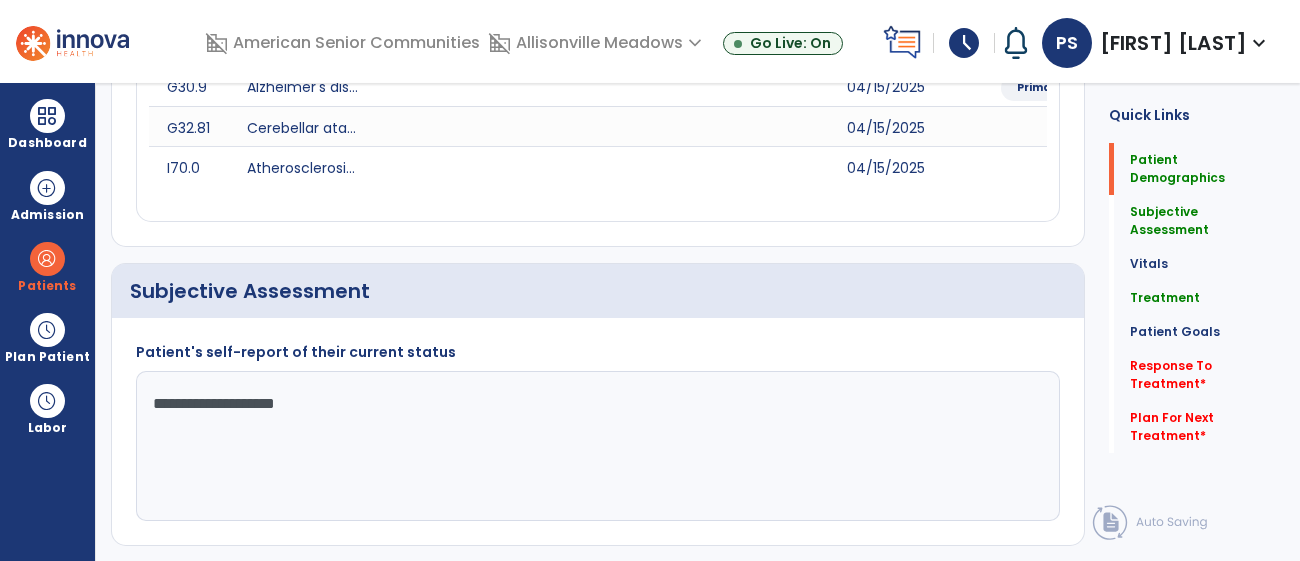 scroll, scrollTop: 0, scrollLeft: 0, axis: both 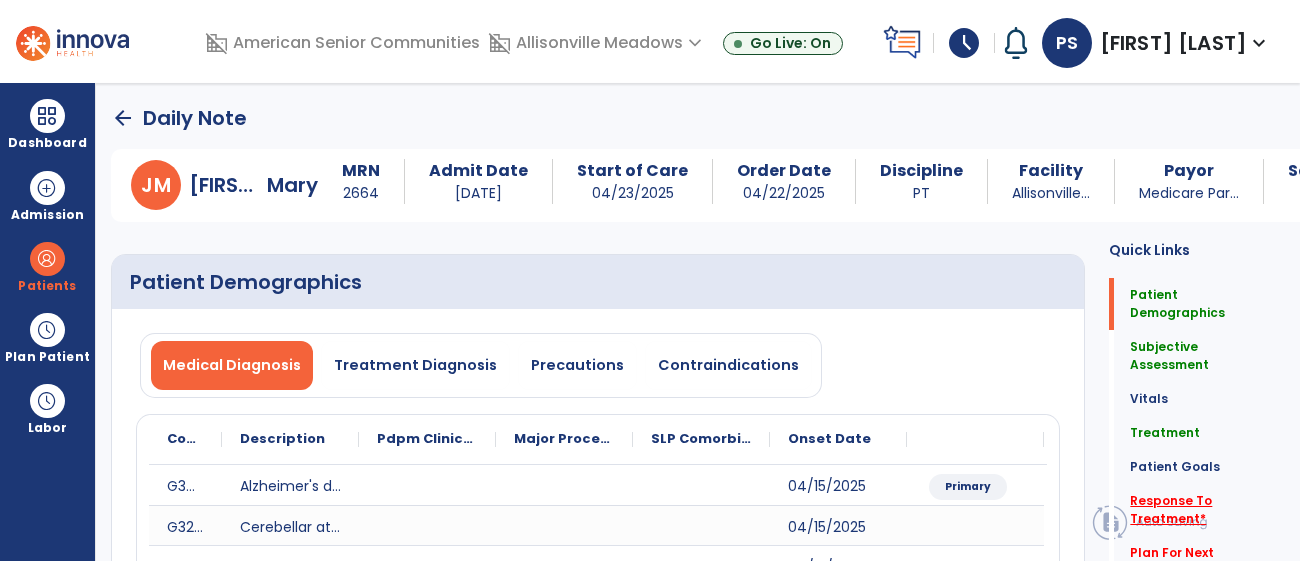 click on "Response To Treatment   *" 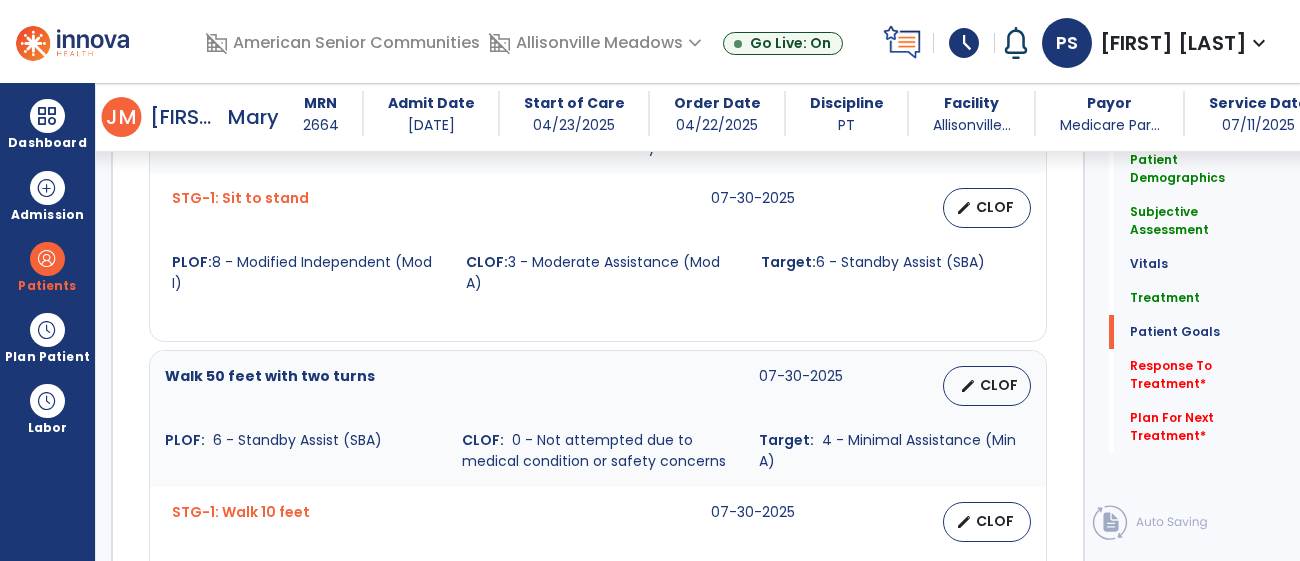 scroll, scrollTop: 2705, scrollLeft: 0, axis: vertical 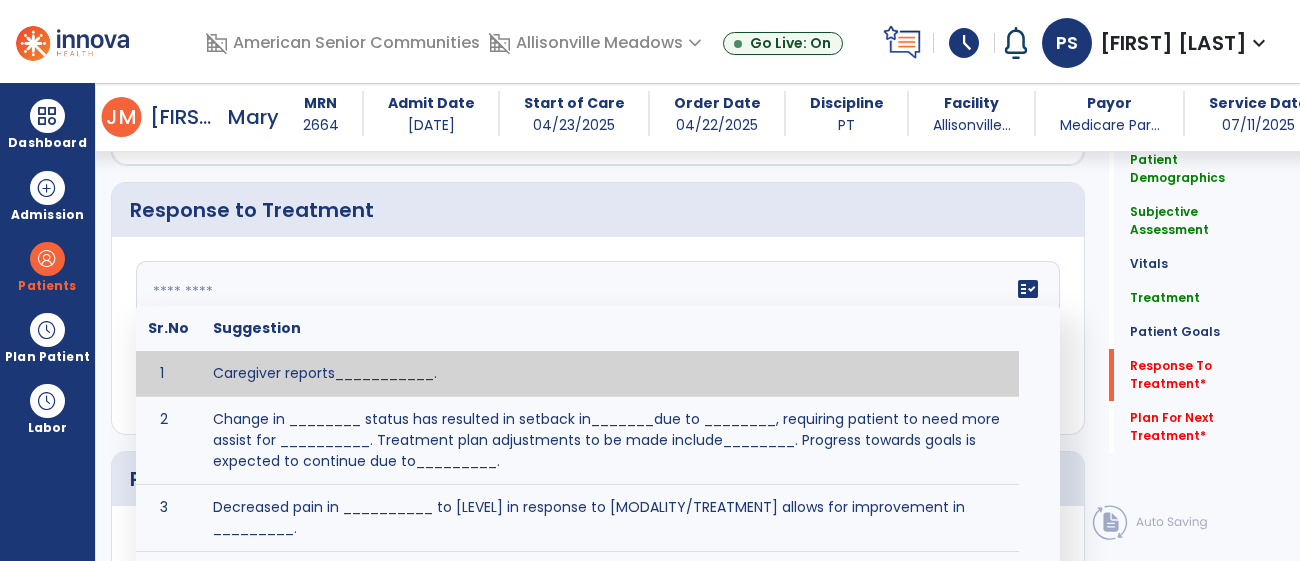 click on "fact_check  Sr.No Suggestion 1 Caregiver reports___________. 2 Change in ________ status has resulted in setback in_______due to ________, requiring patient to need more assist for __________.   Treatment plan adjustments to be made include________.  Progress towards goals is expected to continue due to_________. 3 Decreased pain in __________ to [LEVEL] in response to [MODALITY/TREATMENT] allows for improvement in _________. 4 Functional gains in _______ have impacted the patient's ability to perform_________ with a reduction in assist levels to_________. 5 Functional progress this week has been significant due to__________. 6 Gains in ________ have improved the patient's ability to perform ______with decreased levels of assist to___________. 7 Improvement in ________allows patient to tolerate higher levels of challenges in_________. 8 Pain in [AREA] has decreased to [LEVEL] in response to [TREATMENT/MODALITY], allowing fore ease in completing__________. 9 10 11 12 13 14 15 16 17 18 19 20 21" 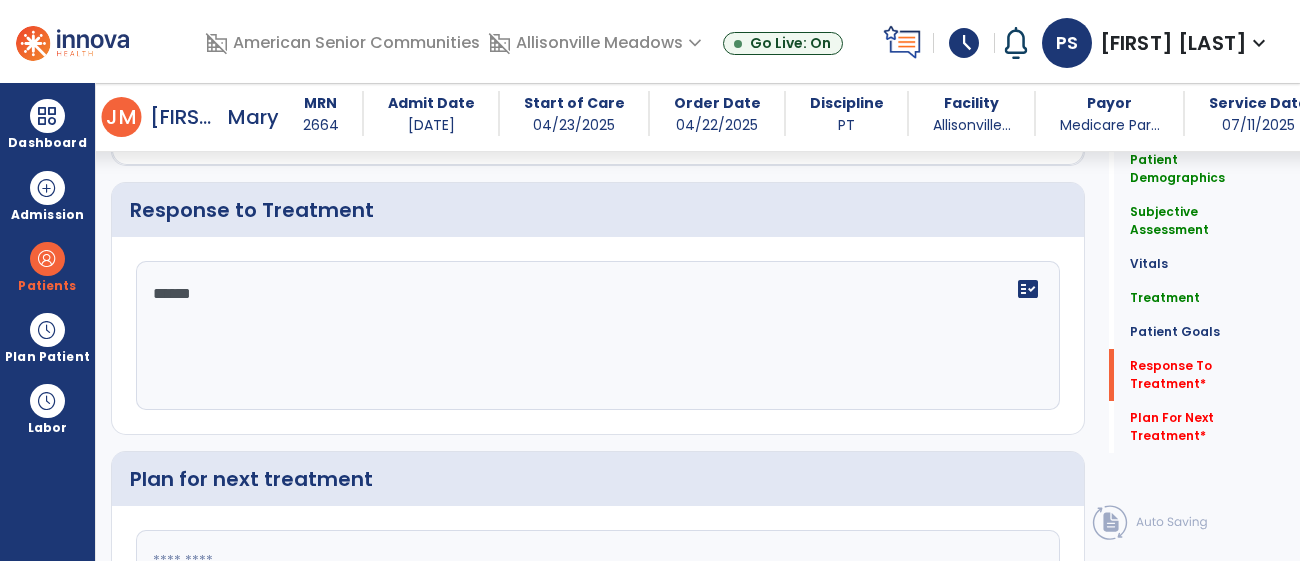 type on "*******" 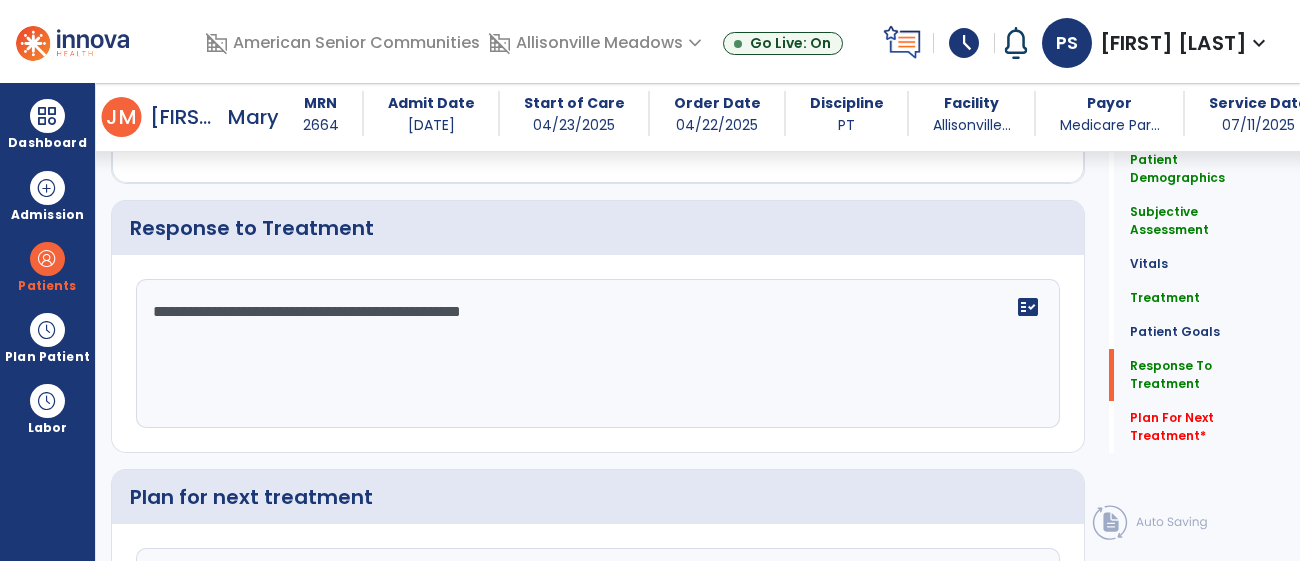 scroll, scrollTop: 2705, scrollLeft: 0, axis: vertical 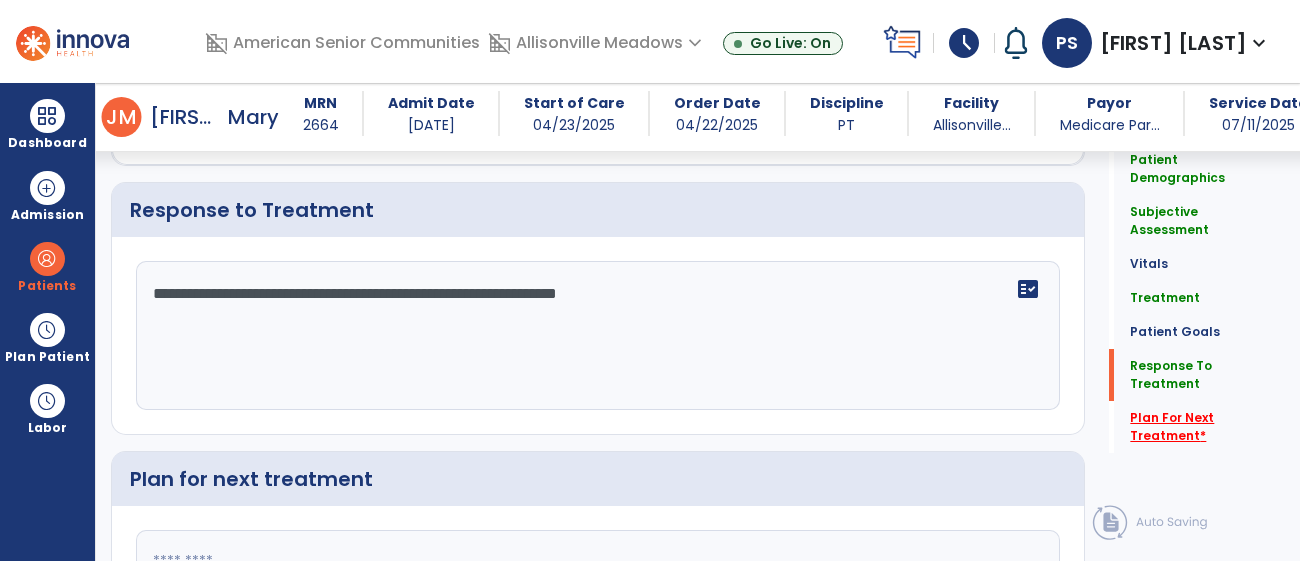 type on "**********" 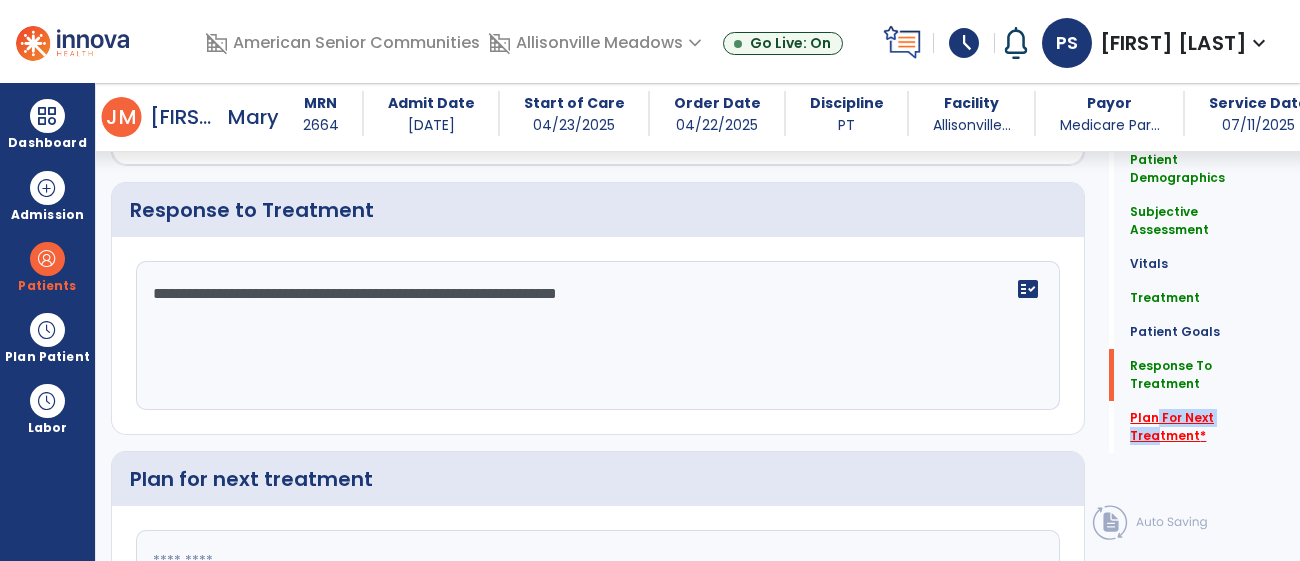 click on "Plan For Next Treatment   *" 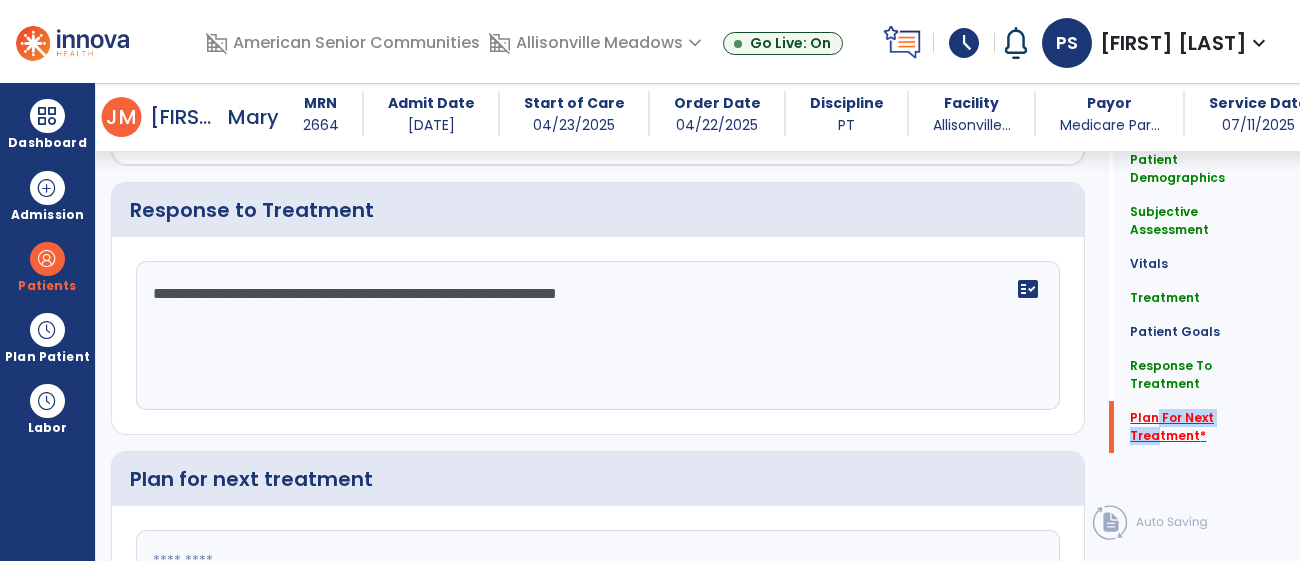 scroll, scrollTop: 2909, scrollLeft: 0, axis: vertical 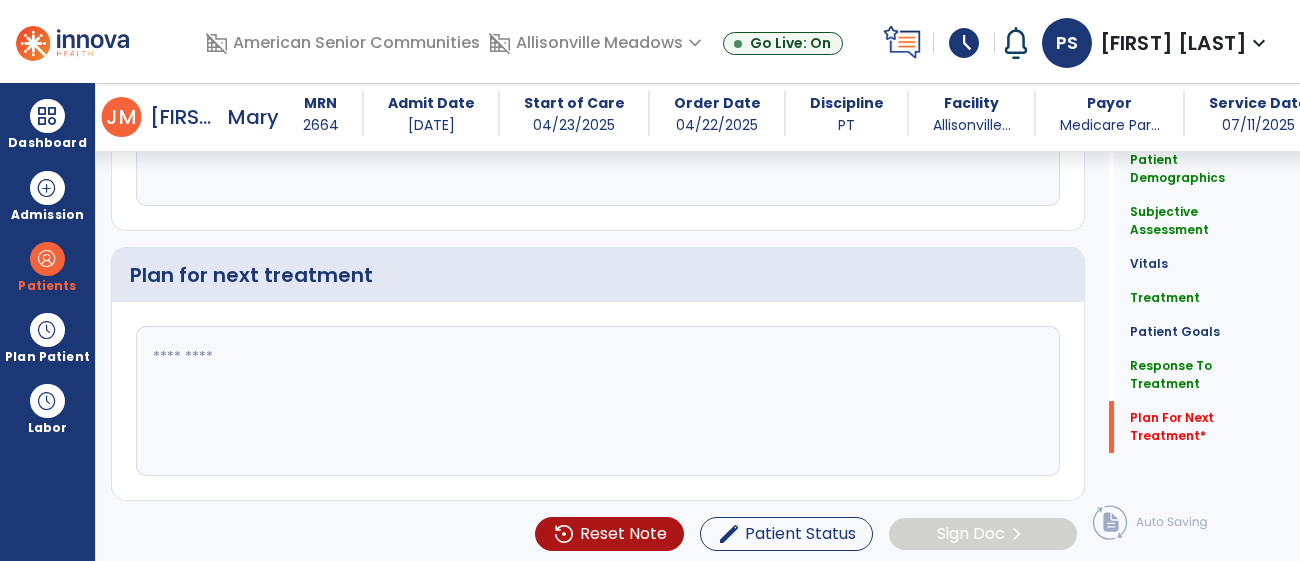 click 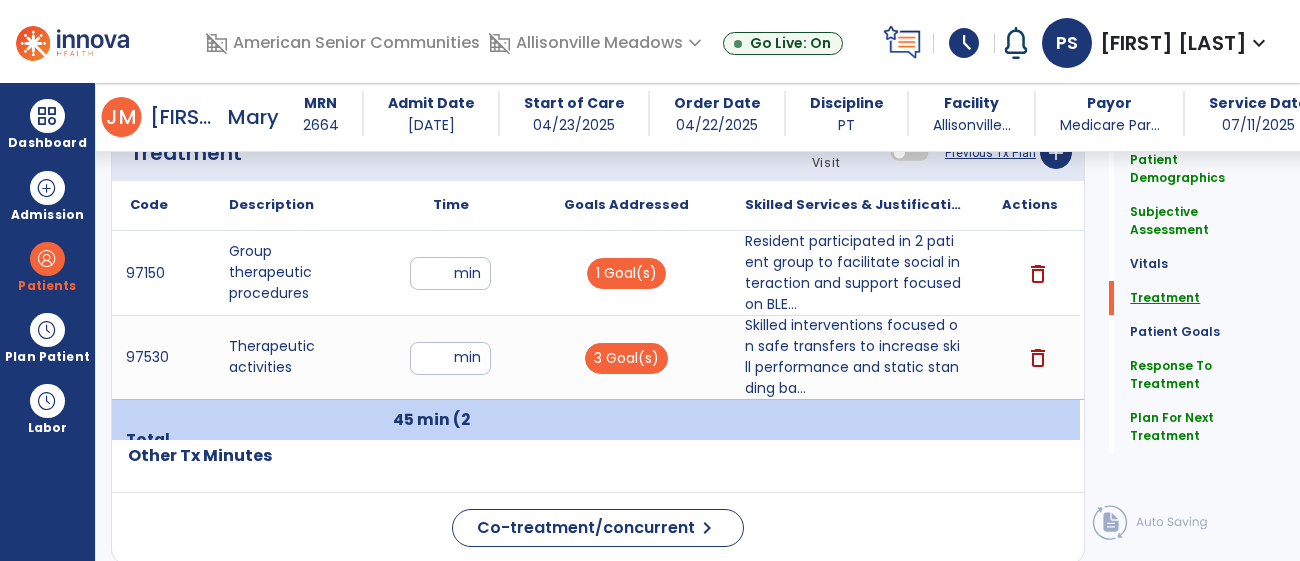 type on "**********" 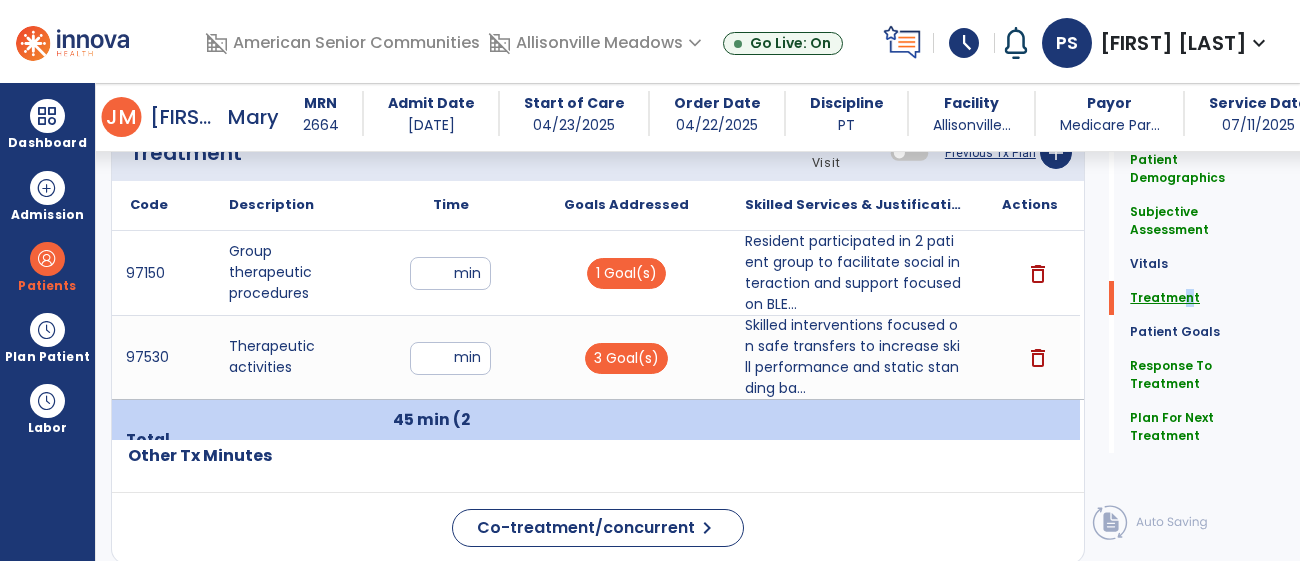 click on "Treatment" 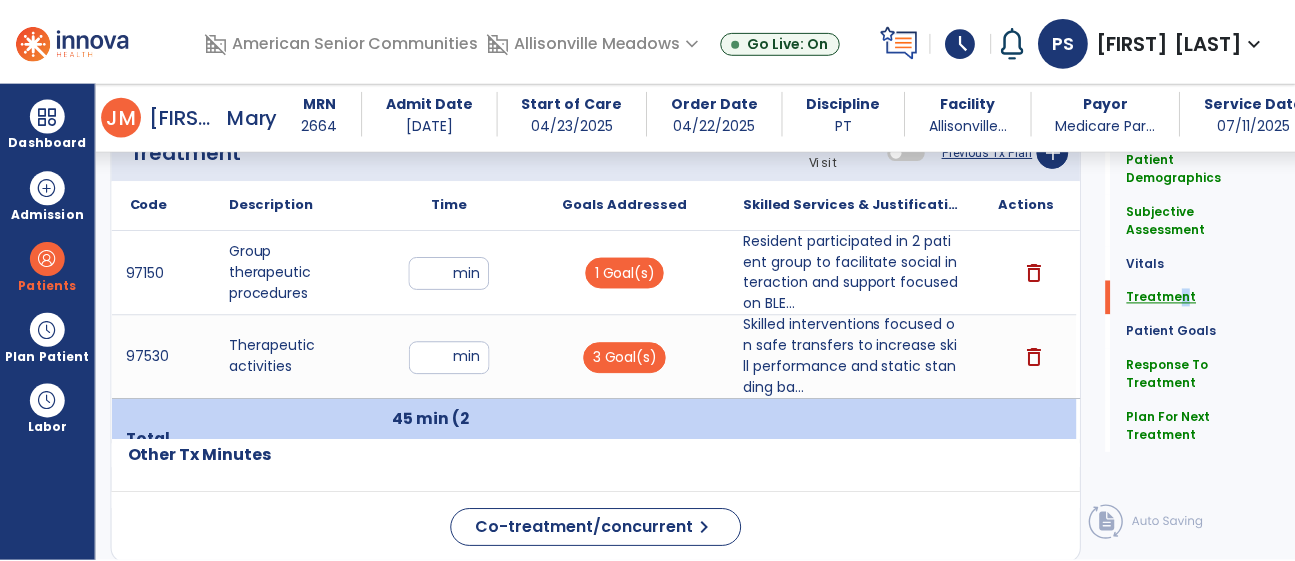 scroll, scrollTop: 1255, scrollLeft: 0, axis: vertical 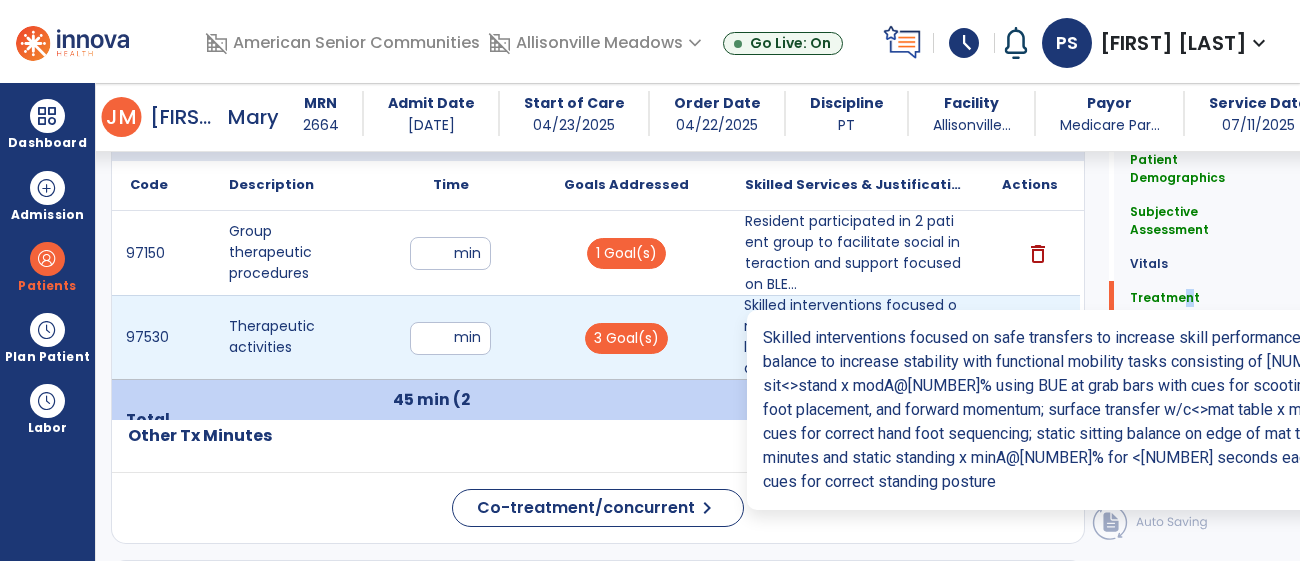 click on "Skilled interventions focused on safe transfers to increase skill performance and static standing ba..." at bounding box center [853, 337] 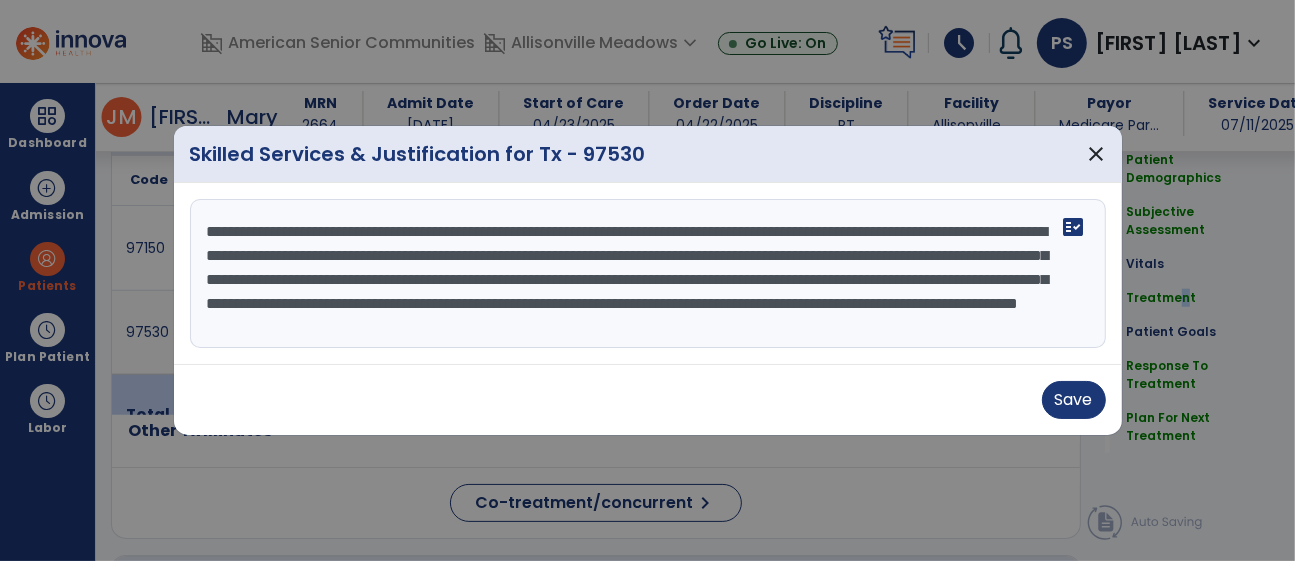 scroll, scrollTop: 1255, scrollLeft: 0, axis: vertical 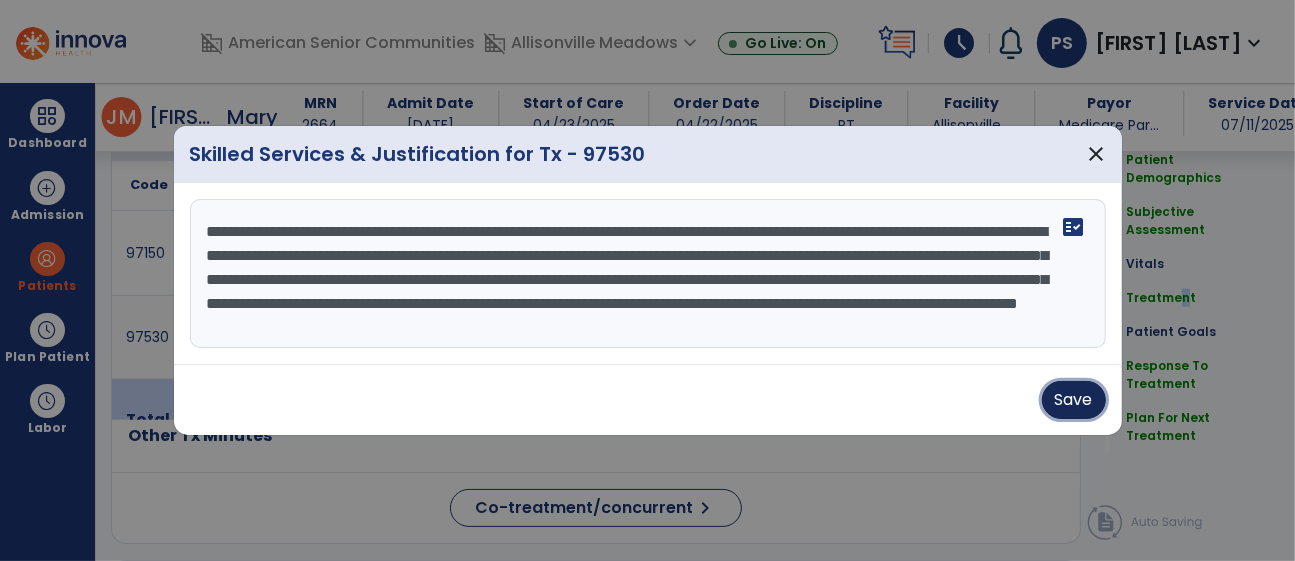 click on "Save" at bounding box center (1074, 400) 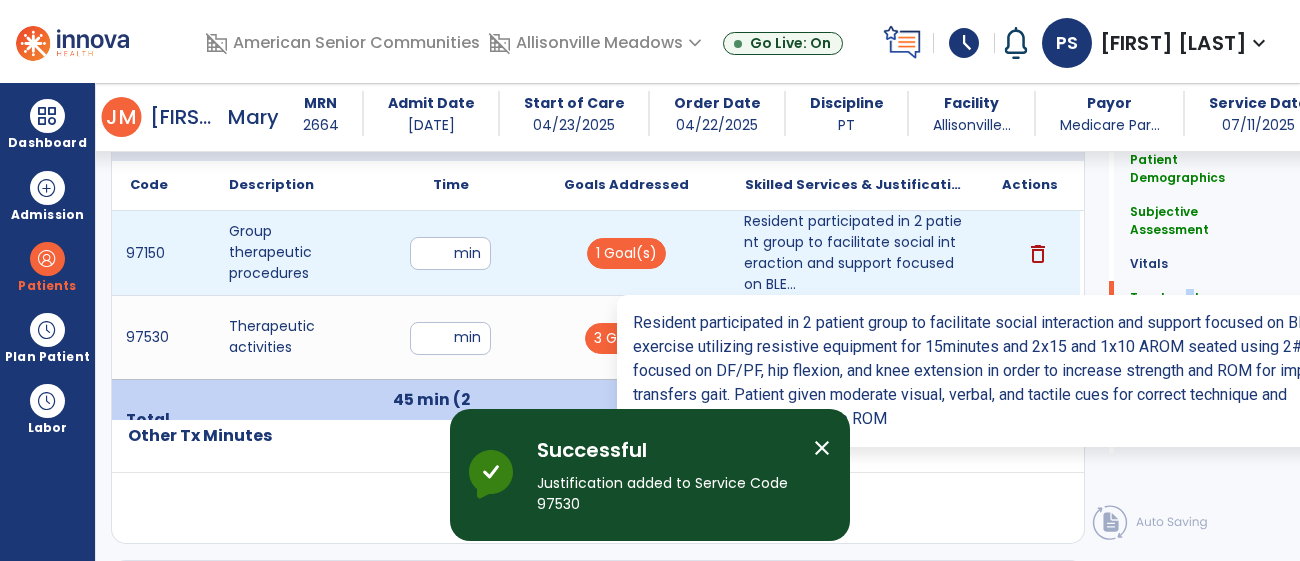 click on "Resident participated in 2 patient group to facilitate social interaction and support focused on BLE..." at bounding box center (853, 253) 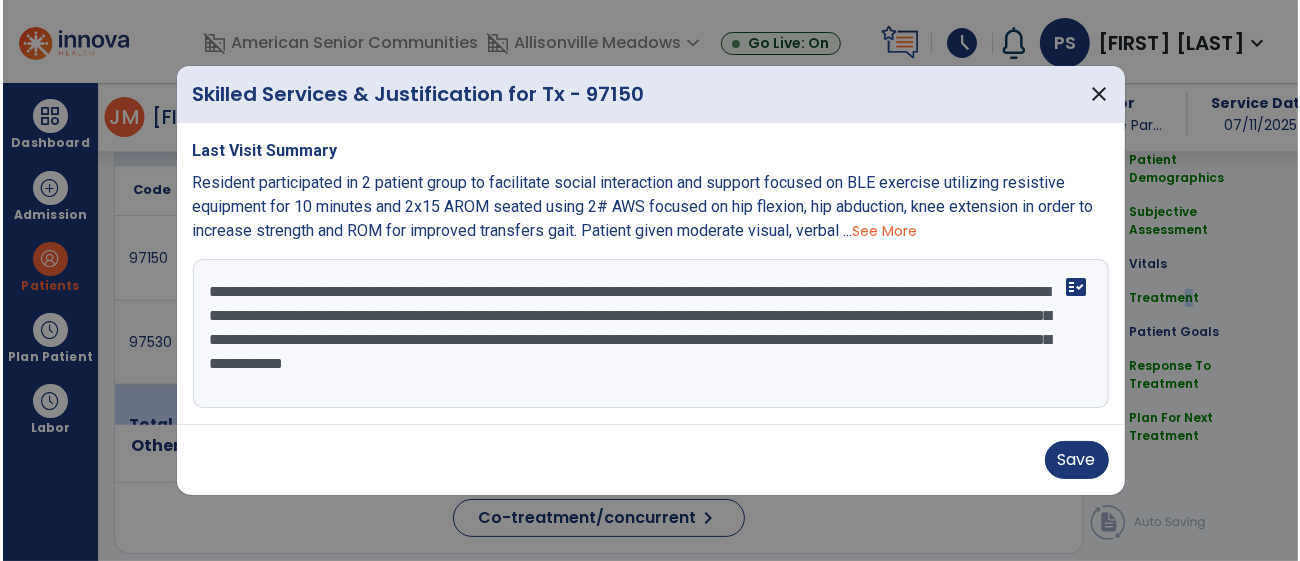 scroll, scrollTop: 1255, scrollLeft: 0, axis: vertical 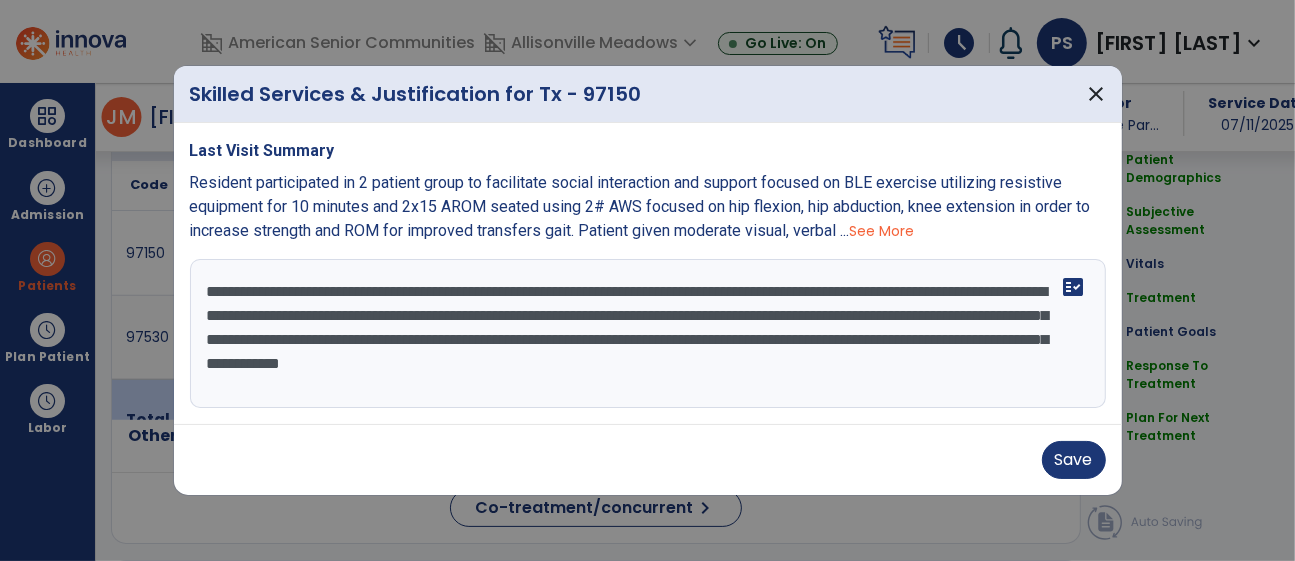 click on "**********" at bounding box center (648, 334) 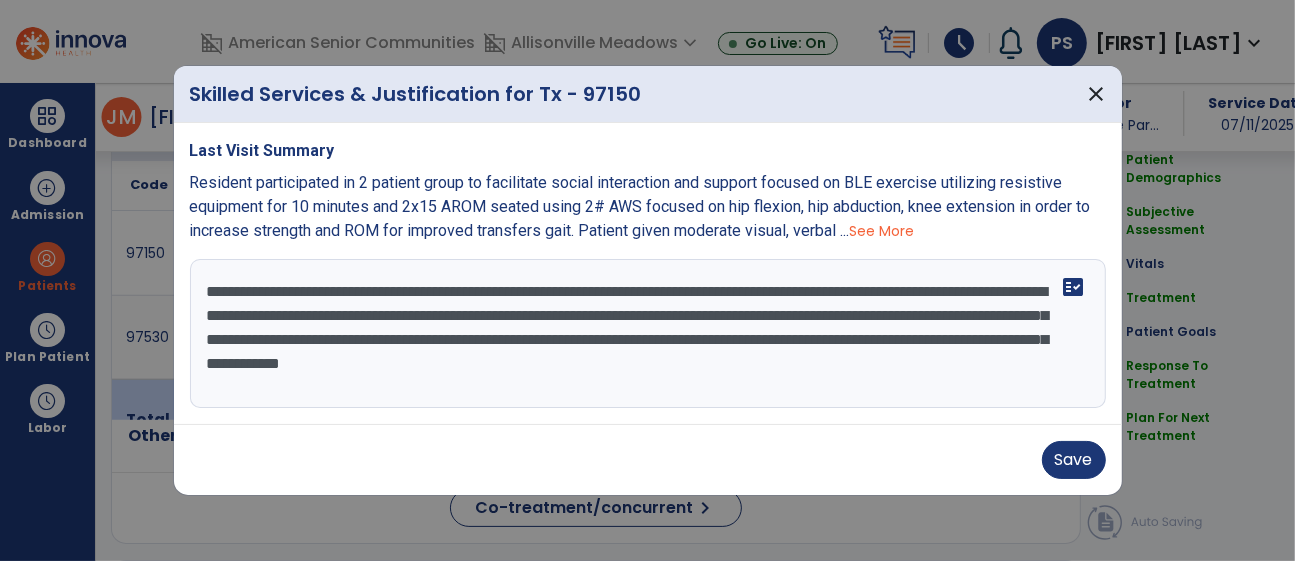click on "**********" at bounding box center [648, 334] 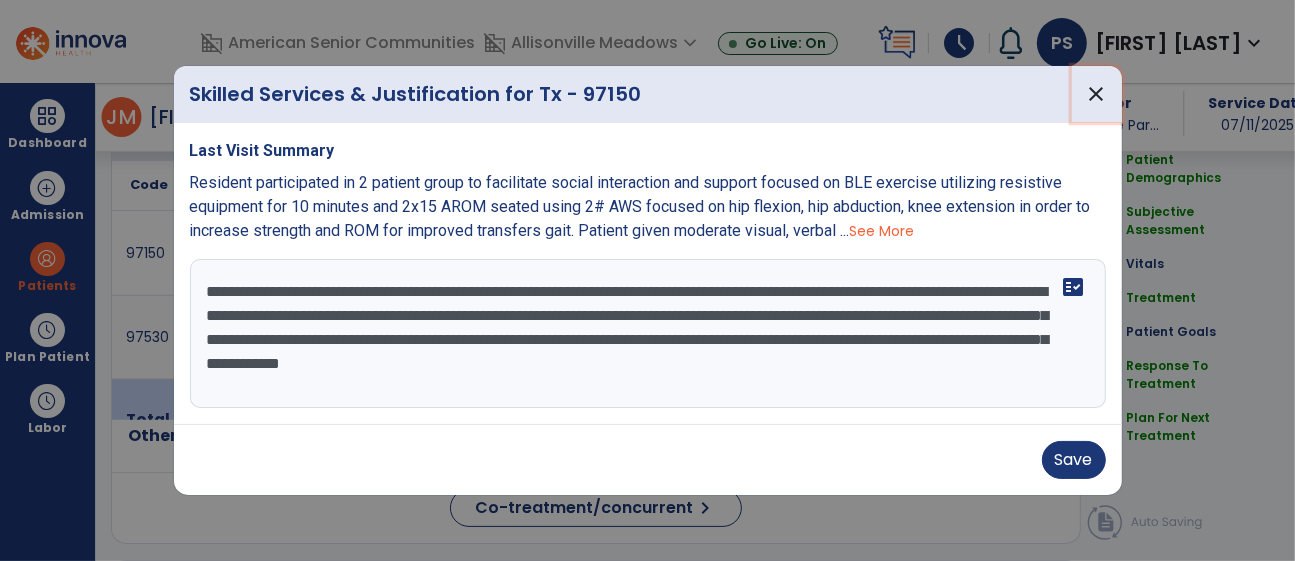 click on "close" at bounding box center (1097, 94) 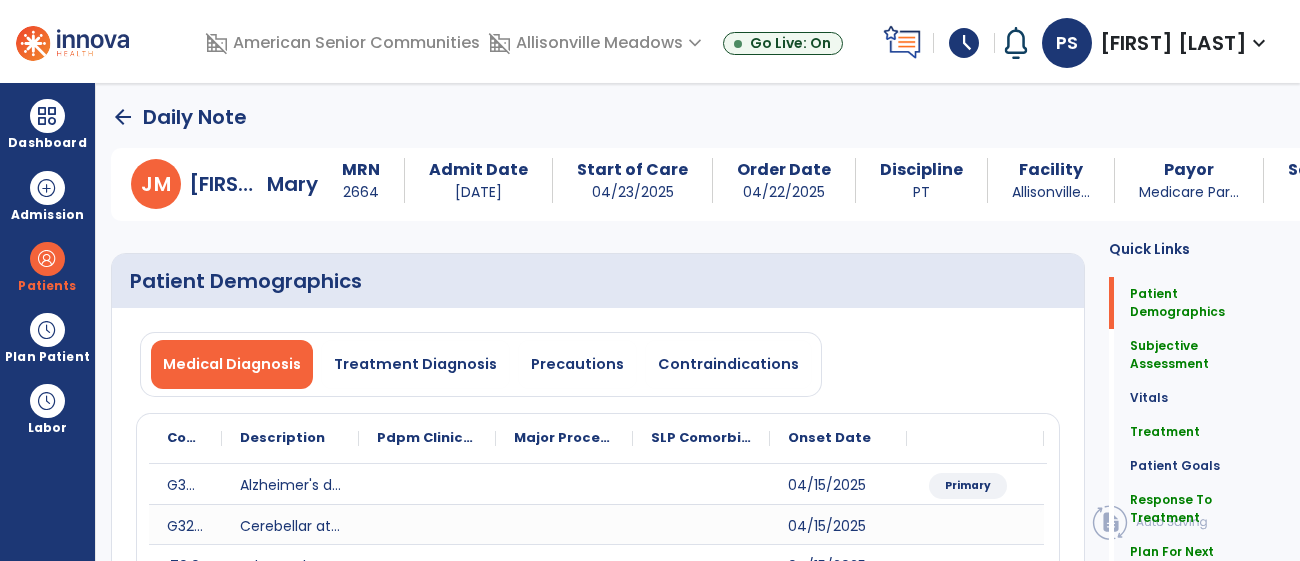 scroll, scrollTop: 0, scrollLeft: 0, axis: both 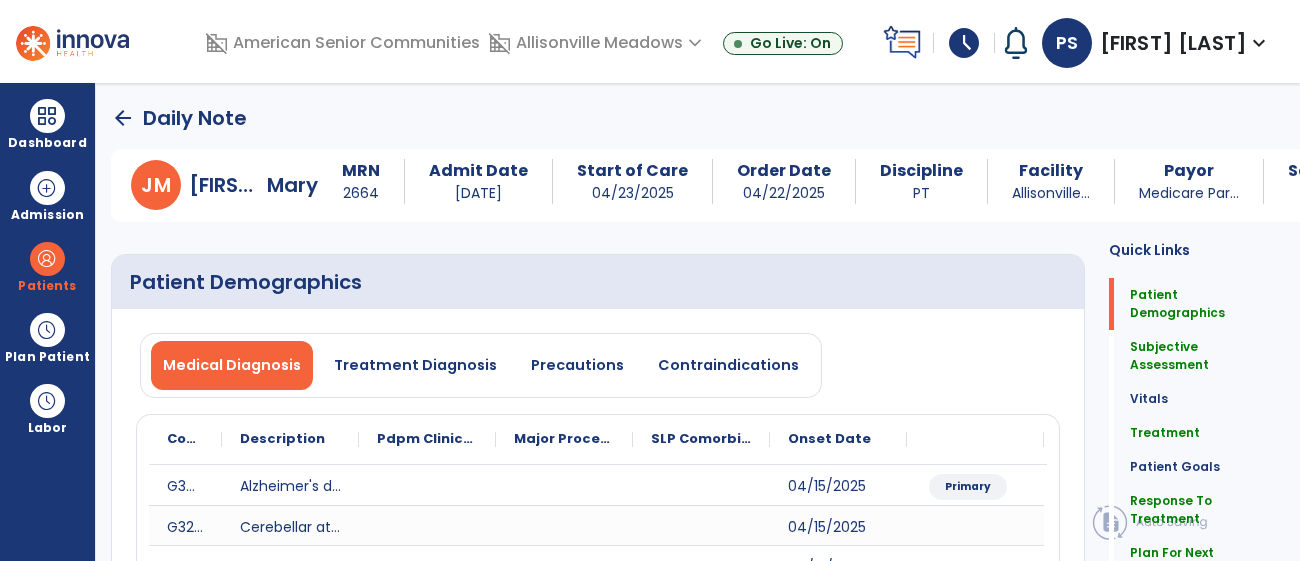 click on "arrow_back" 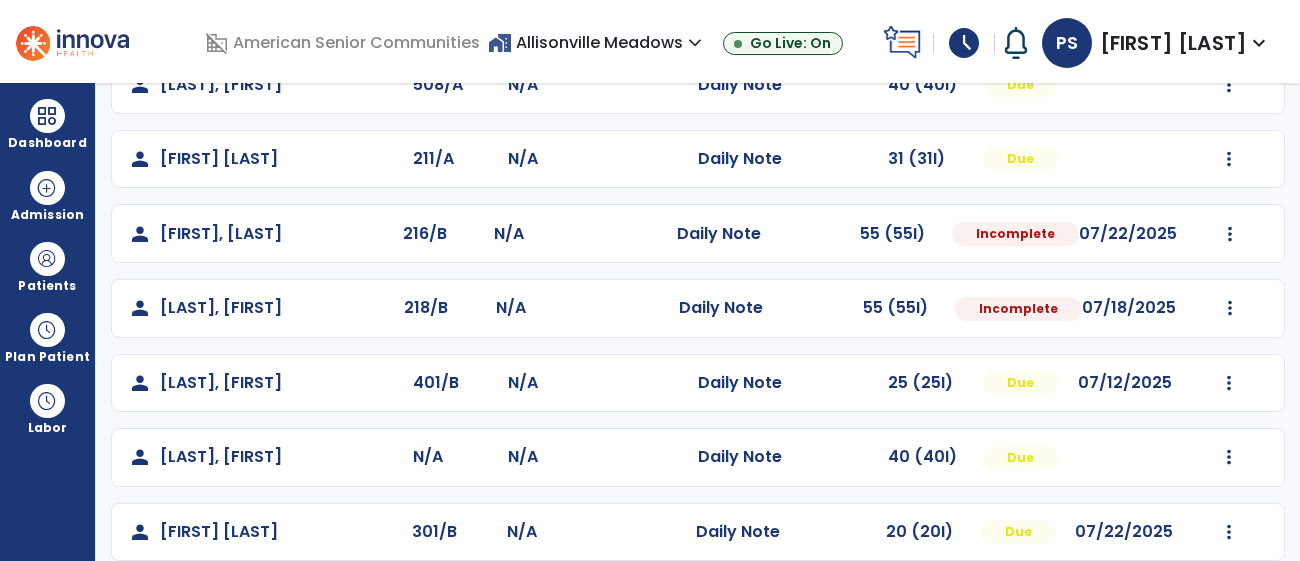 scroll, scrollTop: 359, scrollLeft: 0, axis: vertical 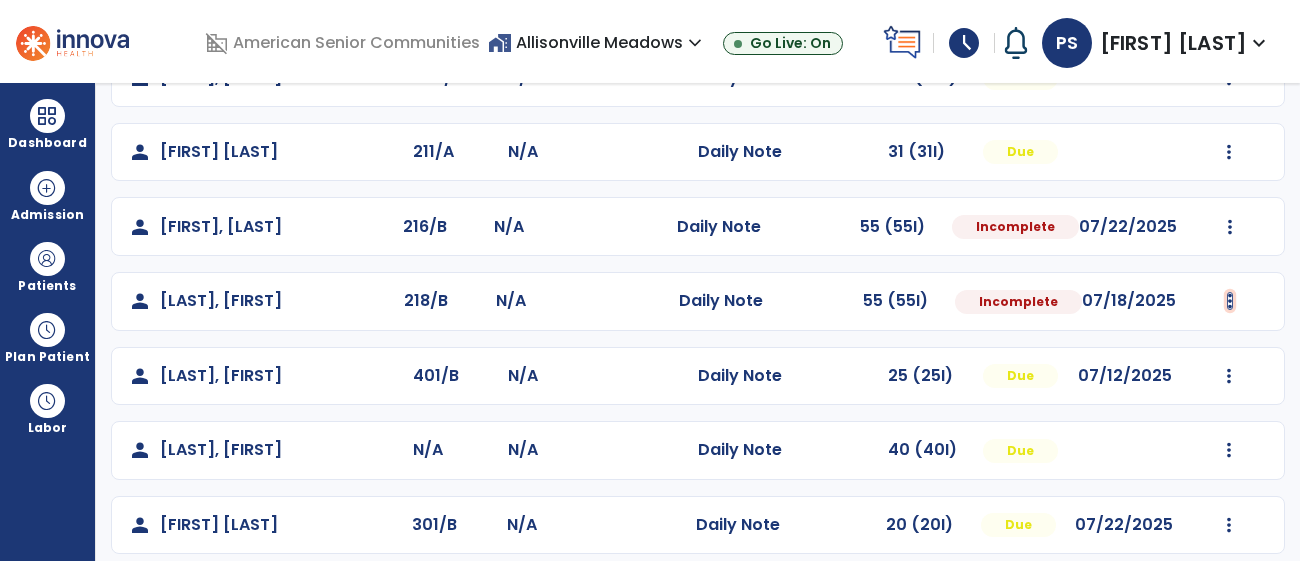 click at bounding box center (1229, 3) 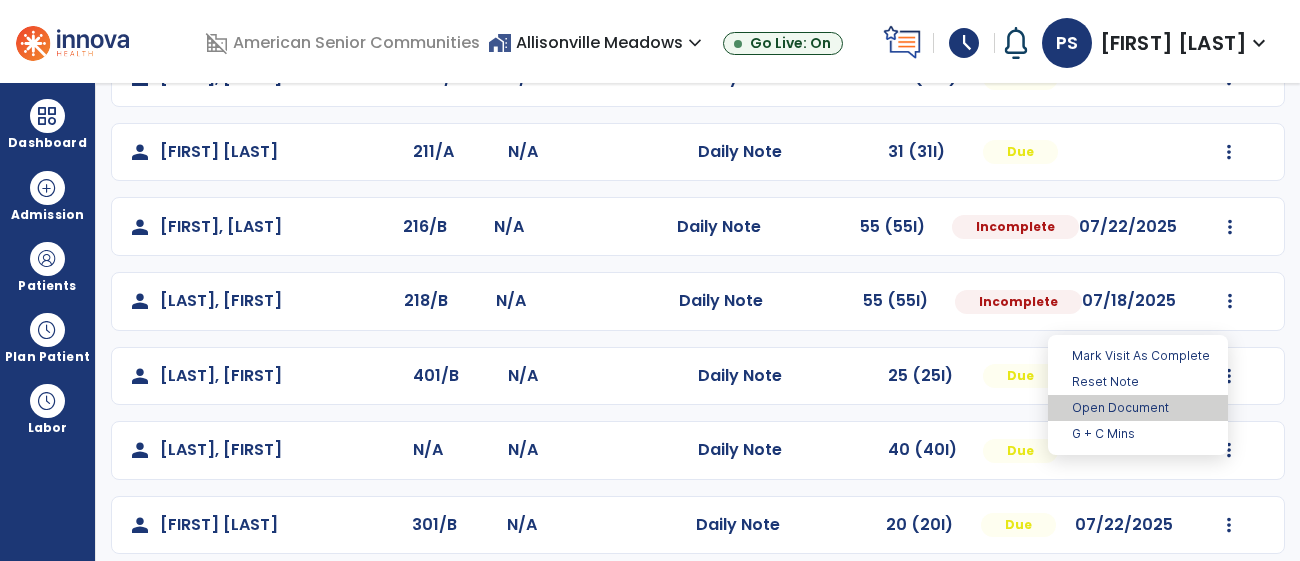 click on "Open Document" at bounding box center (1138, 408) 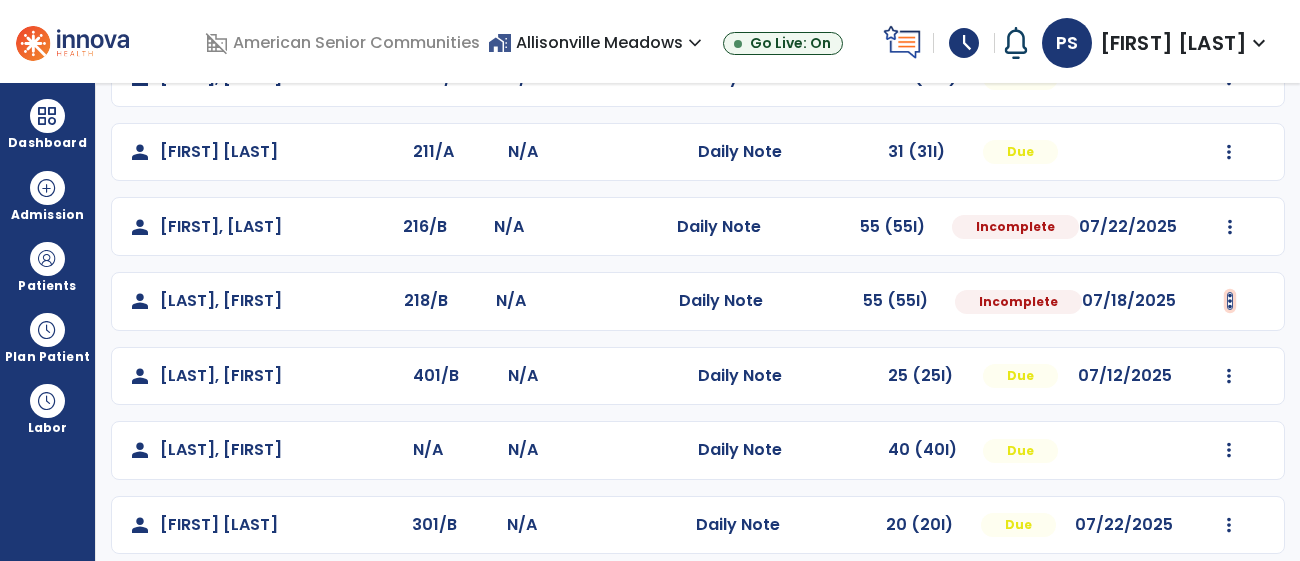 click at bounding box center (1229, 3) 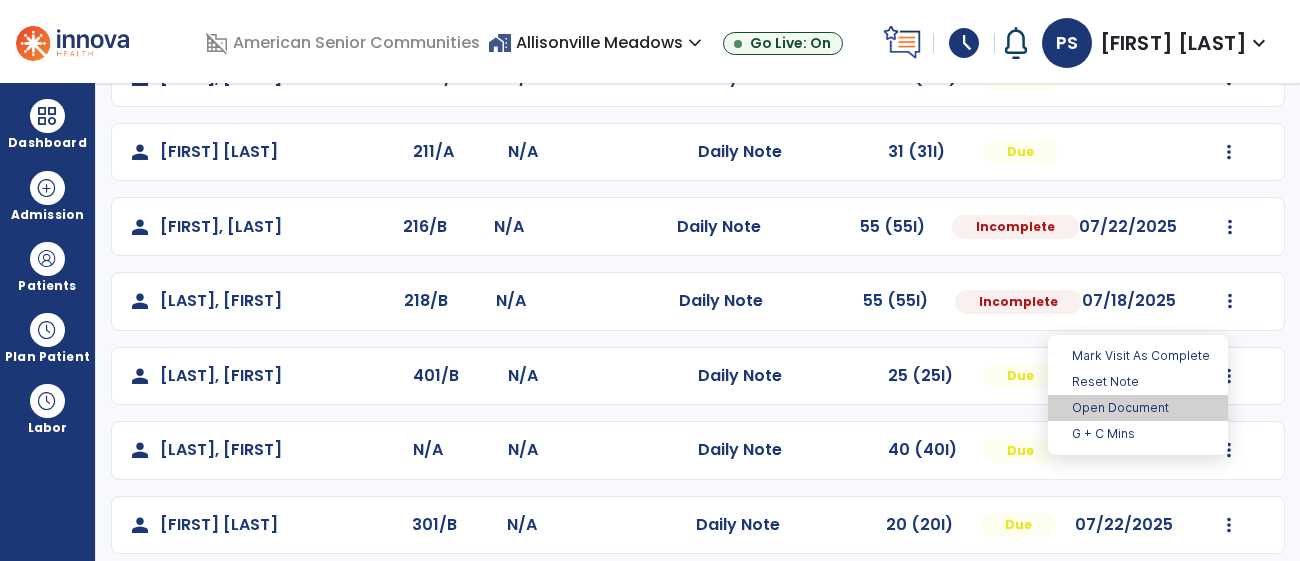 click on "Open Document" at bounding box center (1138, 408) 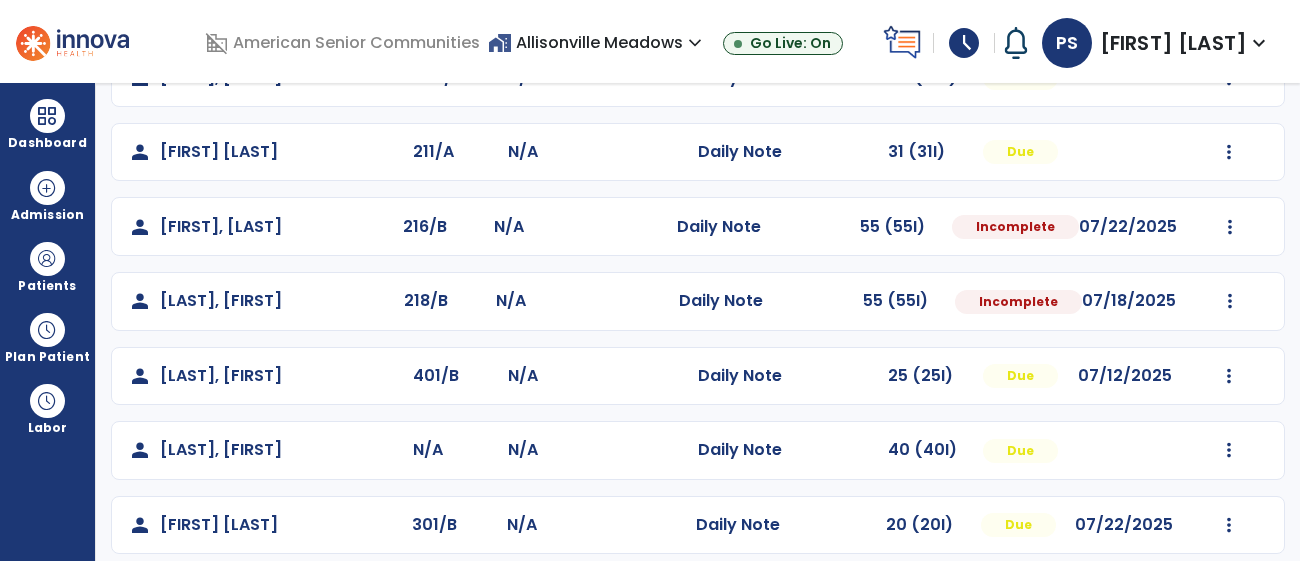 select on "*" 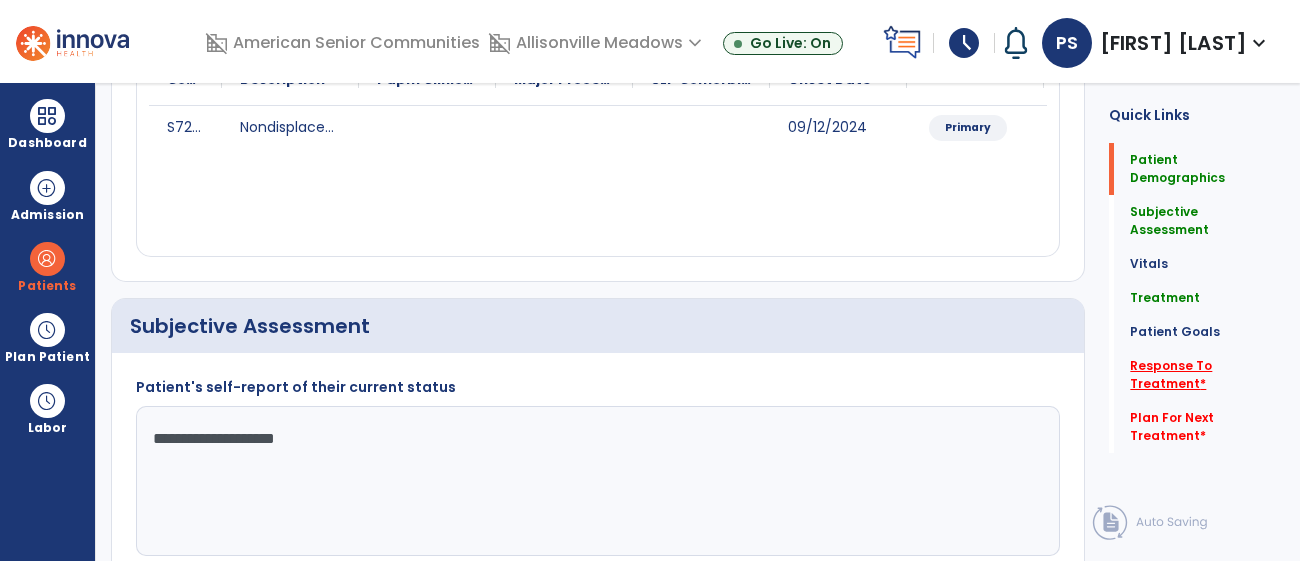 click on "Response To Treatment   *" 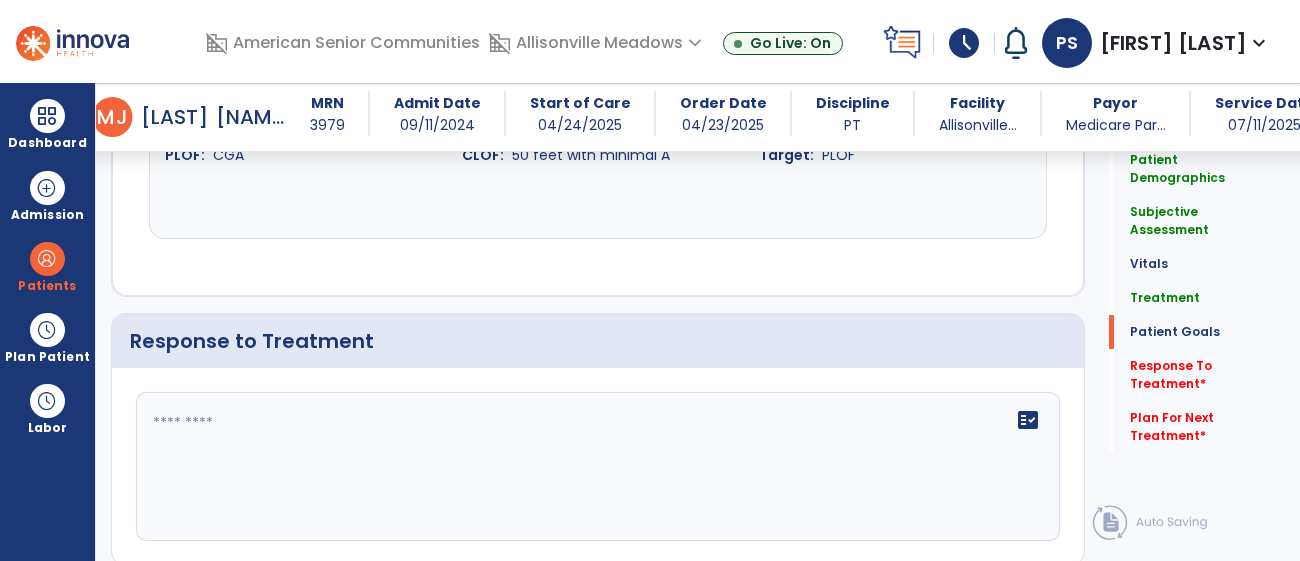 scroll, scrollTop: 2688, scrollLeft: 0, axis: vertical 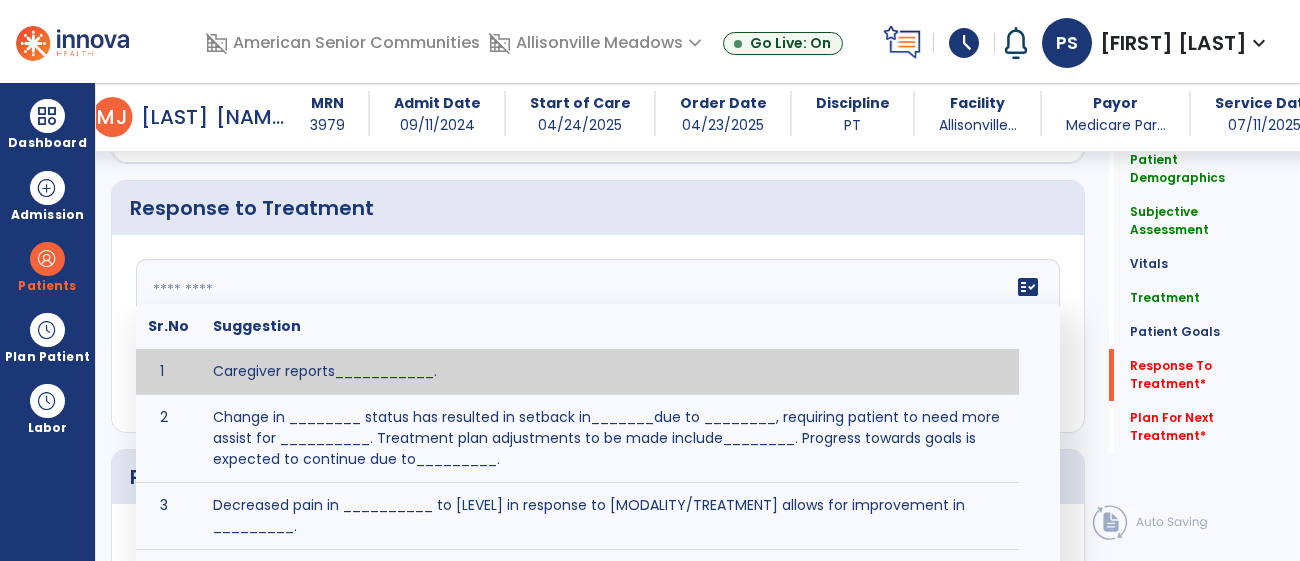 click on "fact_check  Sr.No Suggestion 1 Caregiver reports___________. 2 Change in ________ status has resulted in setback in_______due to ________, requiring patient to need more assist for __________.   Treatment plan adjustments to be made include________.  Progress towards goals is expected to continue due to_________. 3 Decreased pain in __________ to [LEVEL] in response to [MODALITY/TREATMENT] allows for improvement in _________. 4 Functional gains in _______ have impacted the patient's ability to perform_________ with a reduction in assist levels to_________. 5 Functional progress this week has been significant due to__________. 6 Gains in ________ have improved the patient's ability to perform ______with decreased levels of assist to___________. 7 Improvement in ________allows patient to tolerate higher levels of challenges in_________. 8 Pain in [AREA] has decreased to [LEVEL] in response to [TREATMENT/MODALITY], allowing fore ease in completing__________. 9 10 11 12 13 14 15 16 17 18 19 20 21" 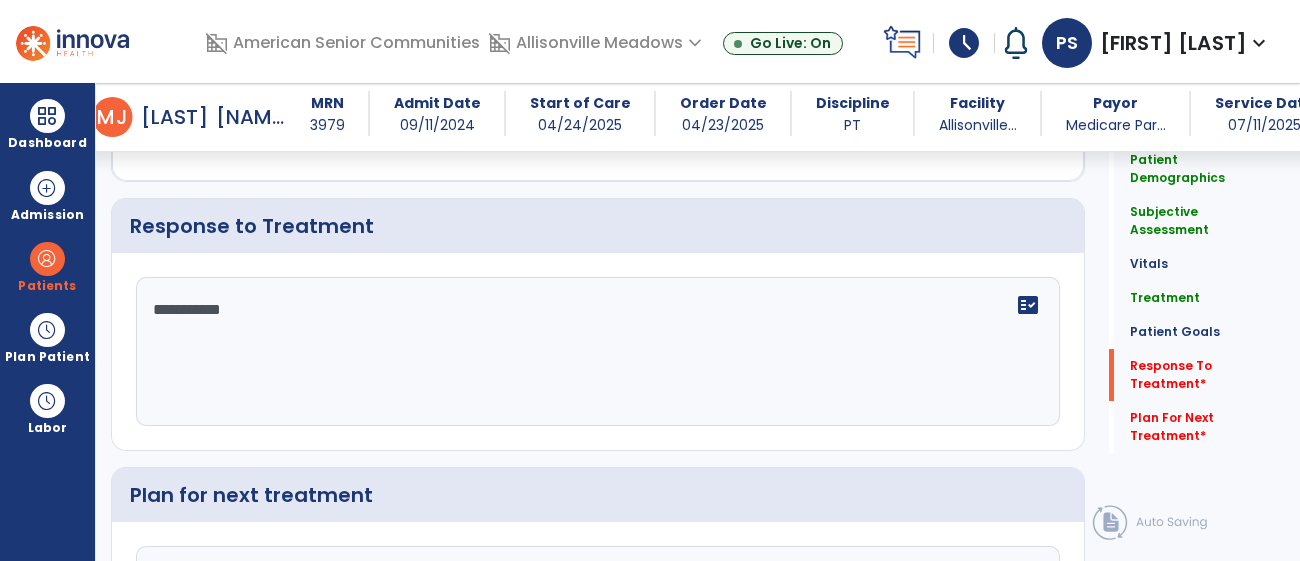 scroll, scrollTop: 2688, scrollLeft: 0, axis: vertical 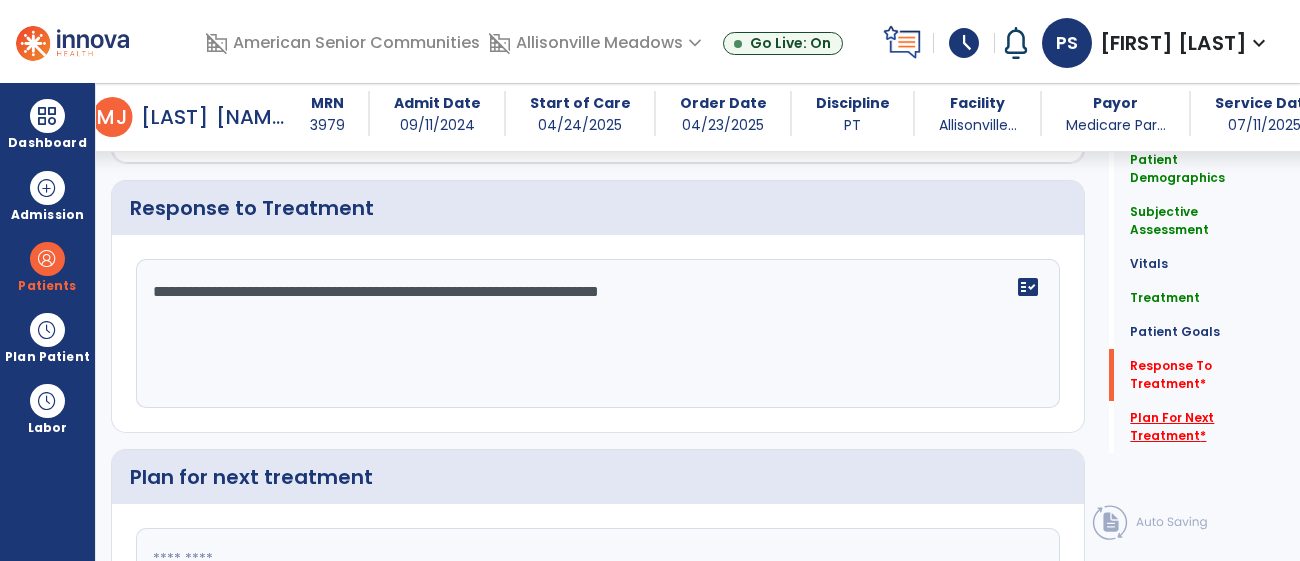 type on "**********" 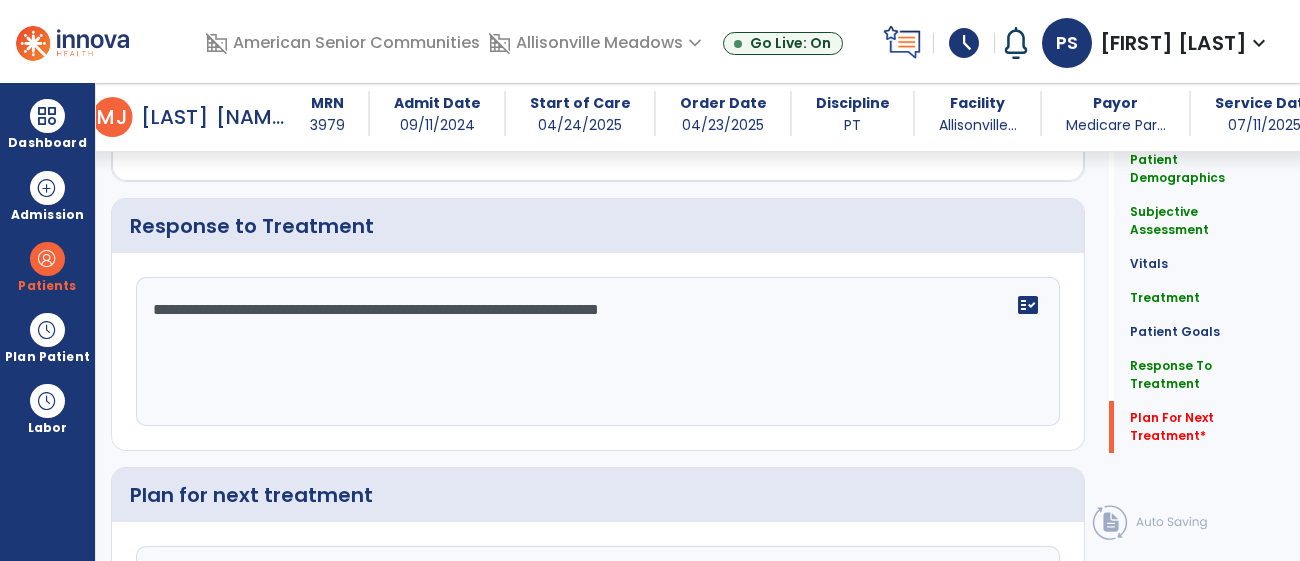 scroll, scrollTop: 2892, scrollLeft: 0, axis: vertical 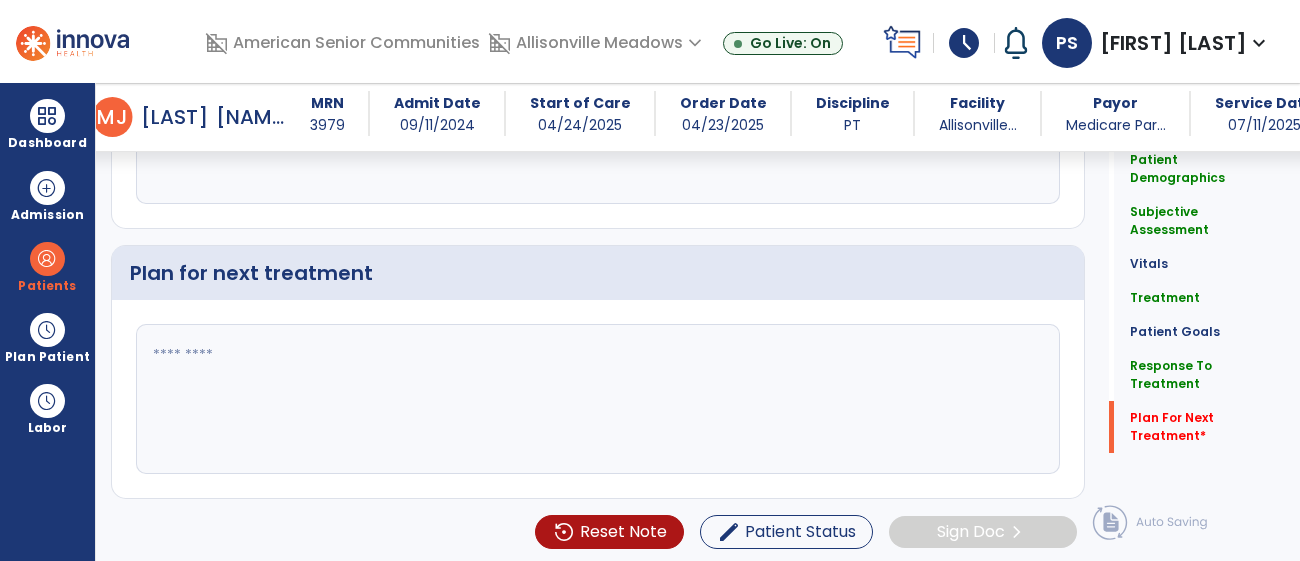 click 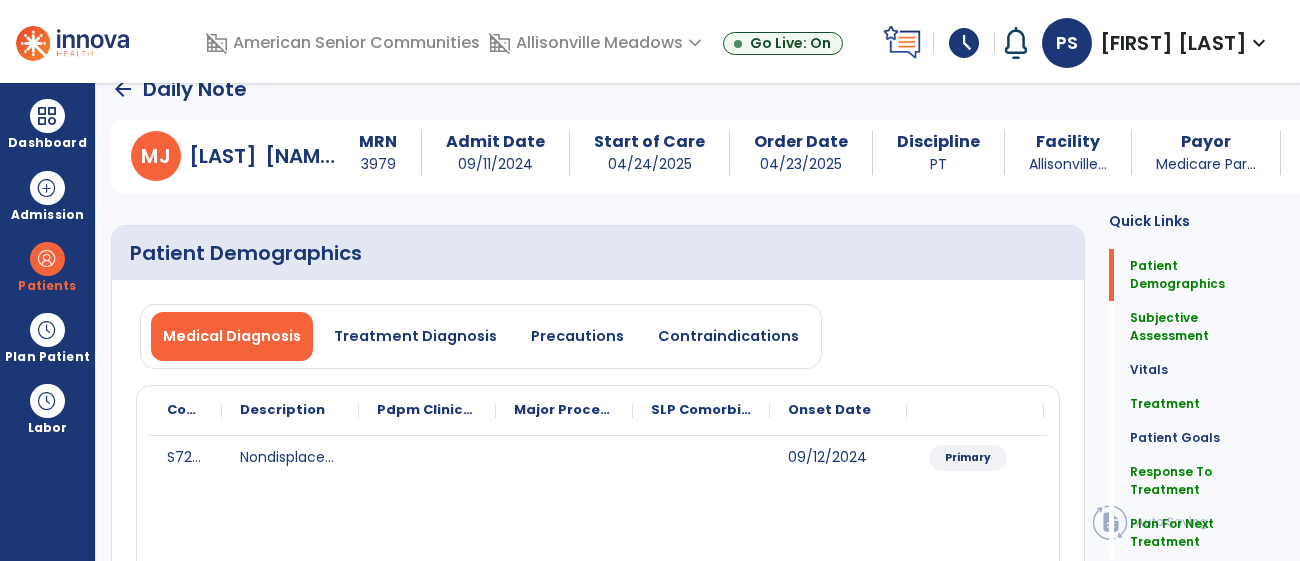 scroll, scrollTop: 0, scrollLeft: 0, axis: both 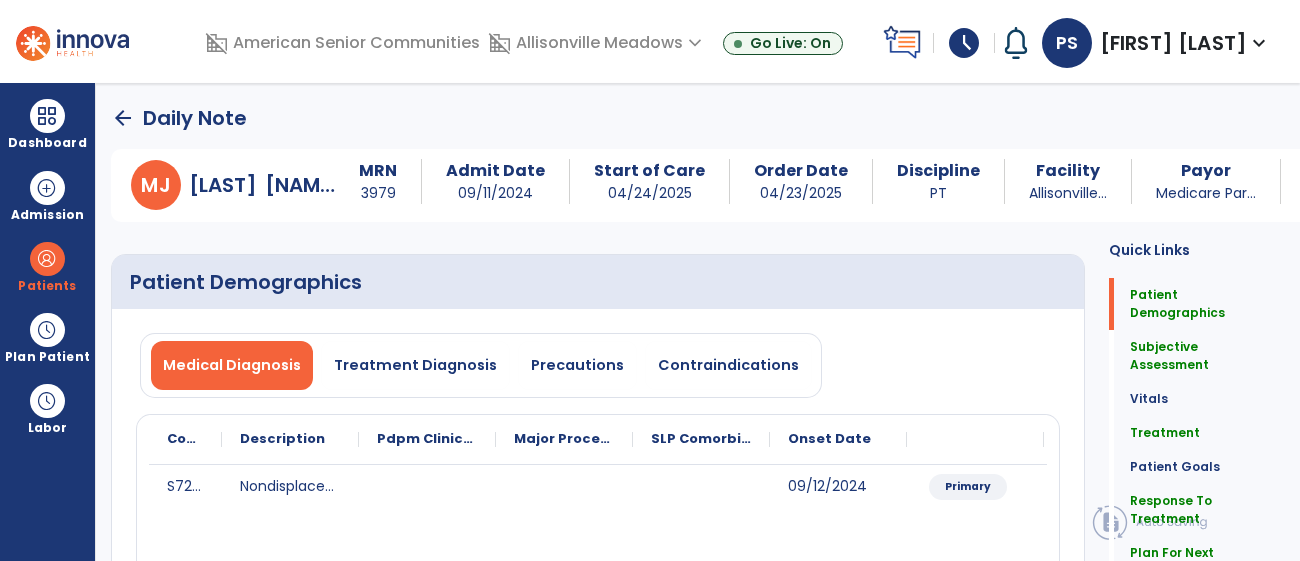 type on "**********" 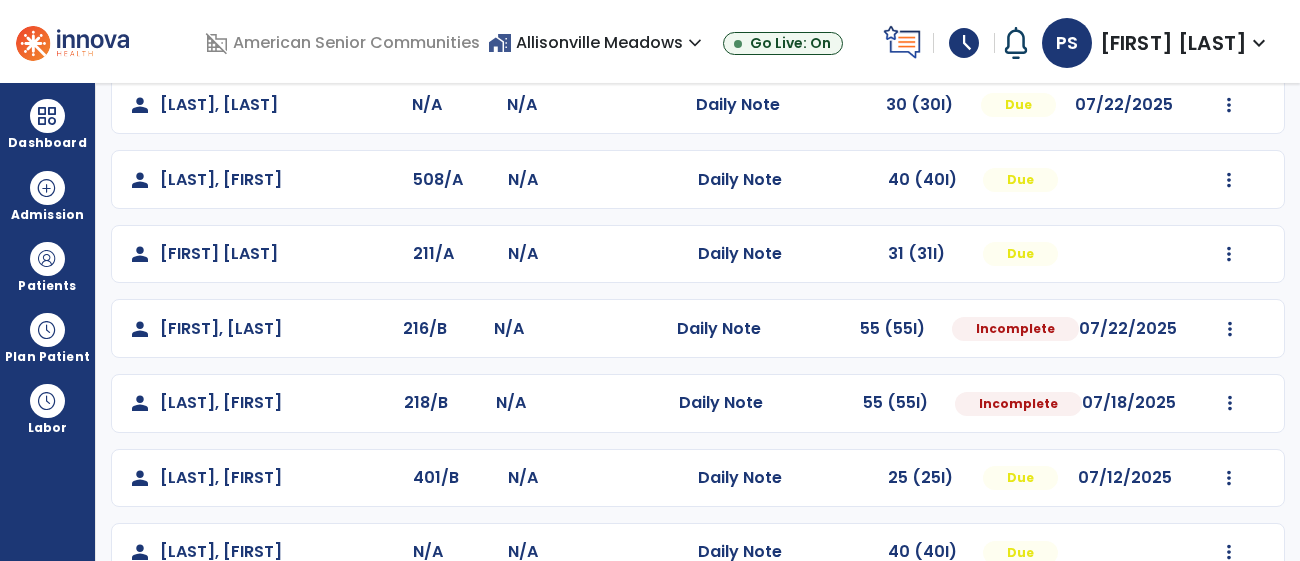 scroll, scrollTop: 256, scrollLeft: 0, axis: vertical 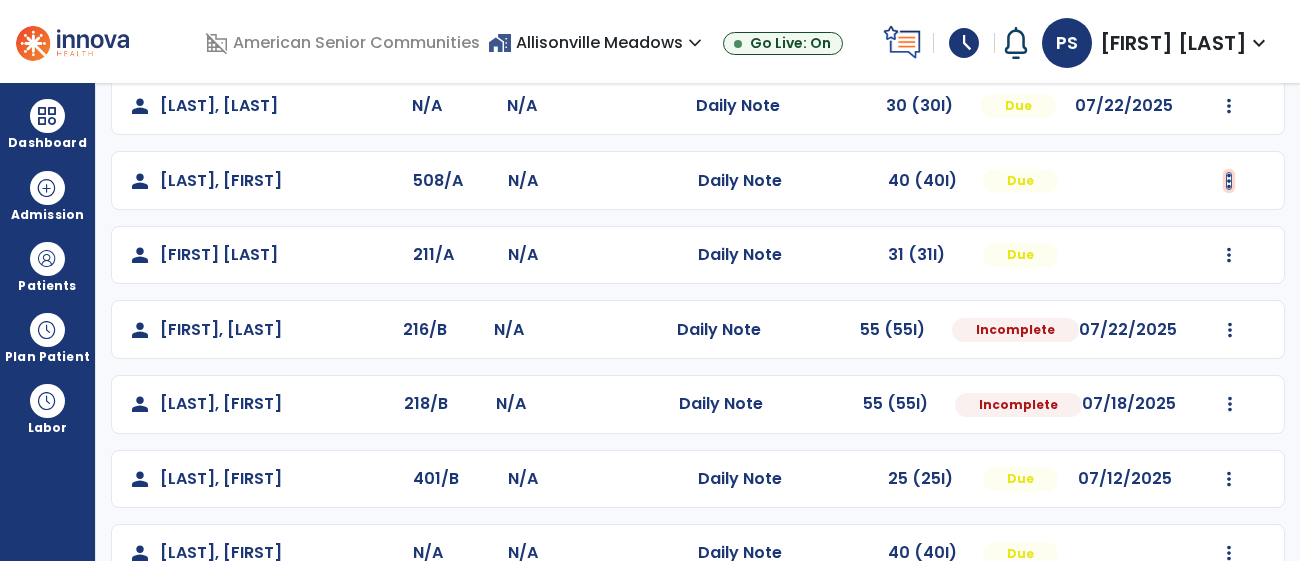 click at bounding box center (1229, 106) 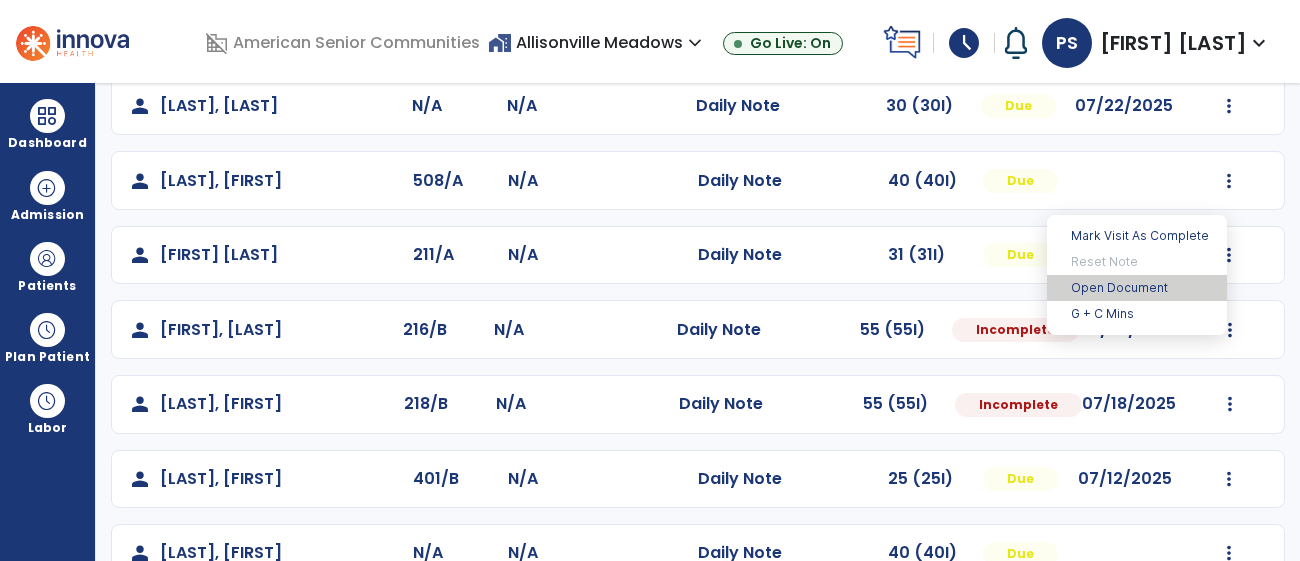 click on "Open Document" at bounding box center [1137, 288] 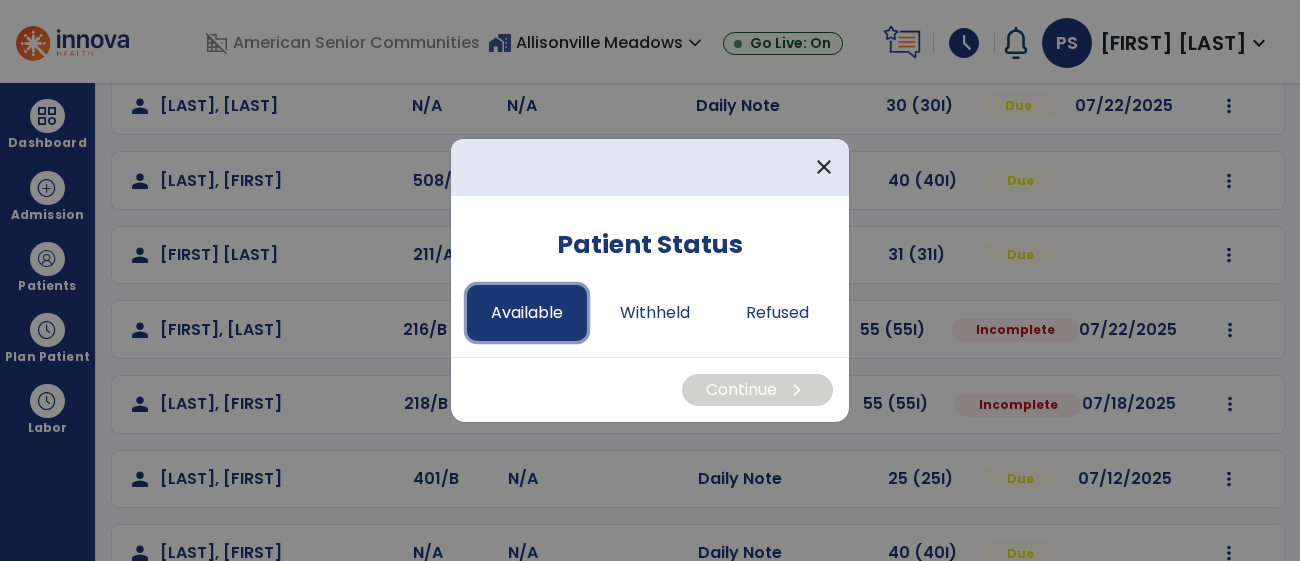 click on "Available" at bounding box center (527, 313) 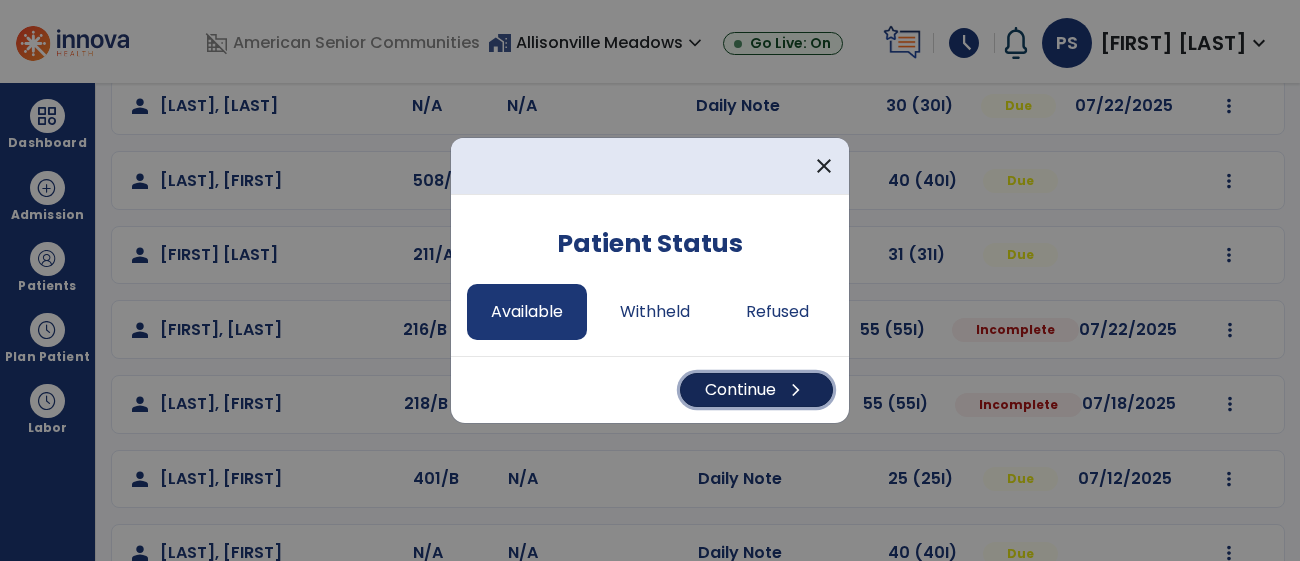 click on "Continue   chevron_right" at bounding box center (756, 390) 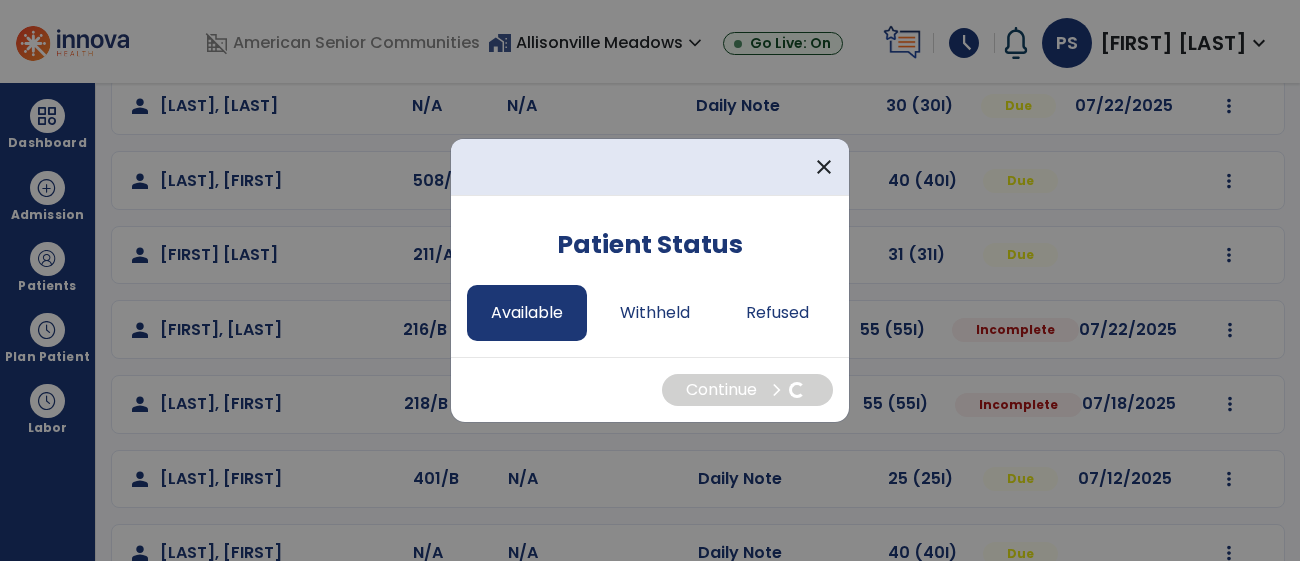 select on "*" 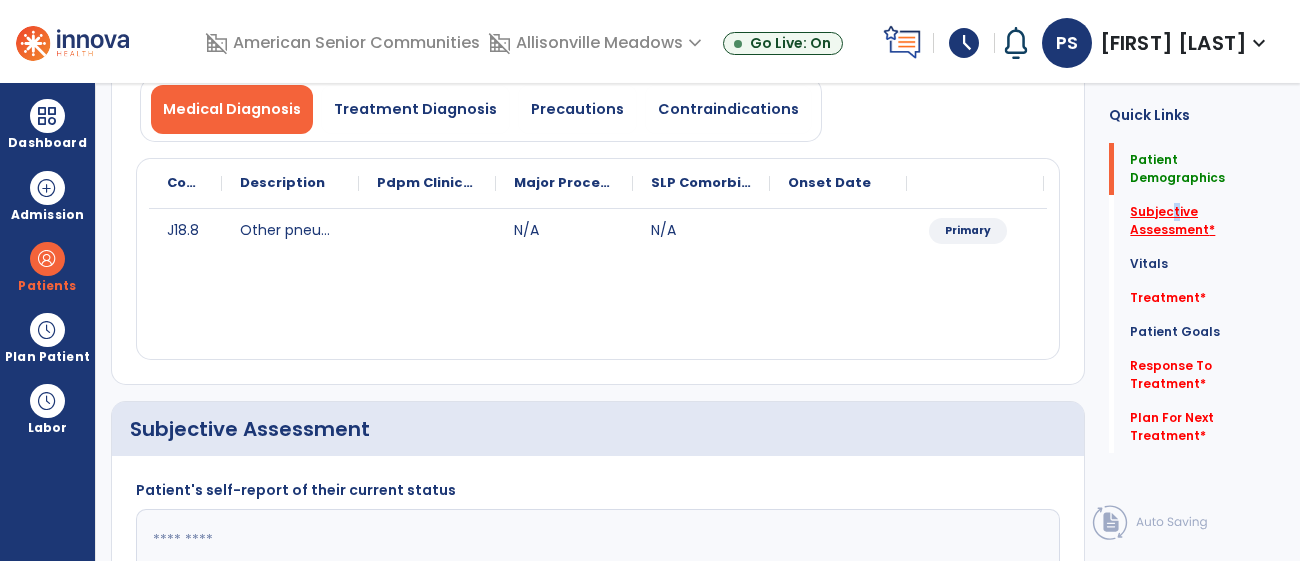 click on "Subjective Assessment   *" 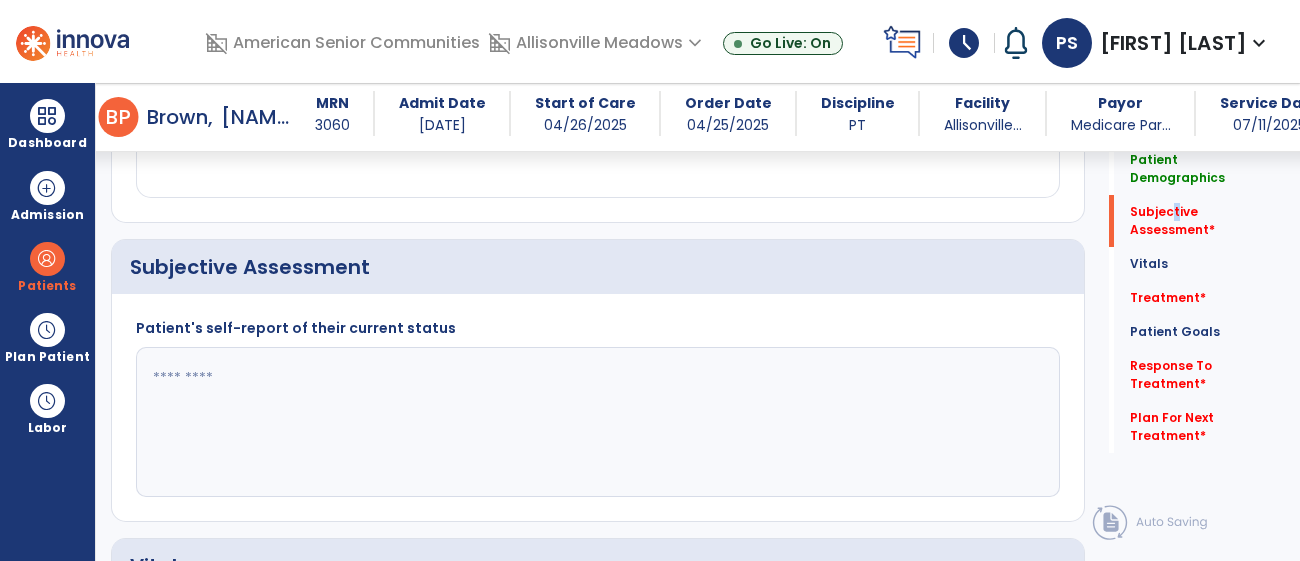 scroll, scrollTop: 475, scrollLeft: 0, axis: vertical 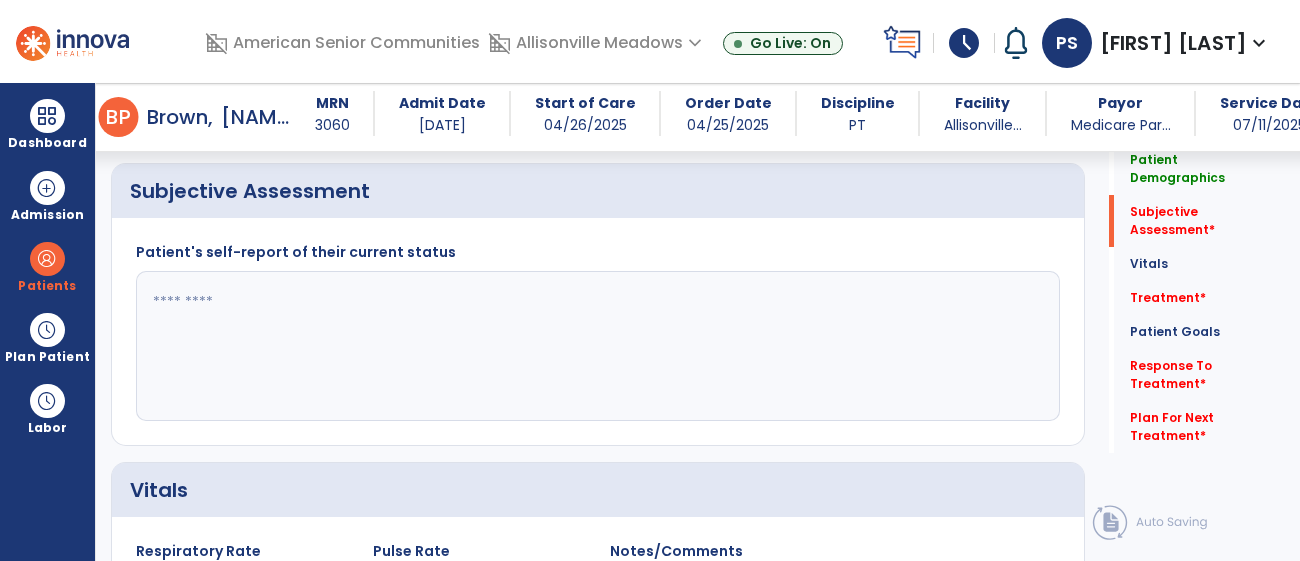 click 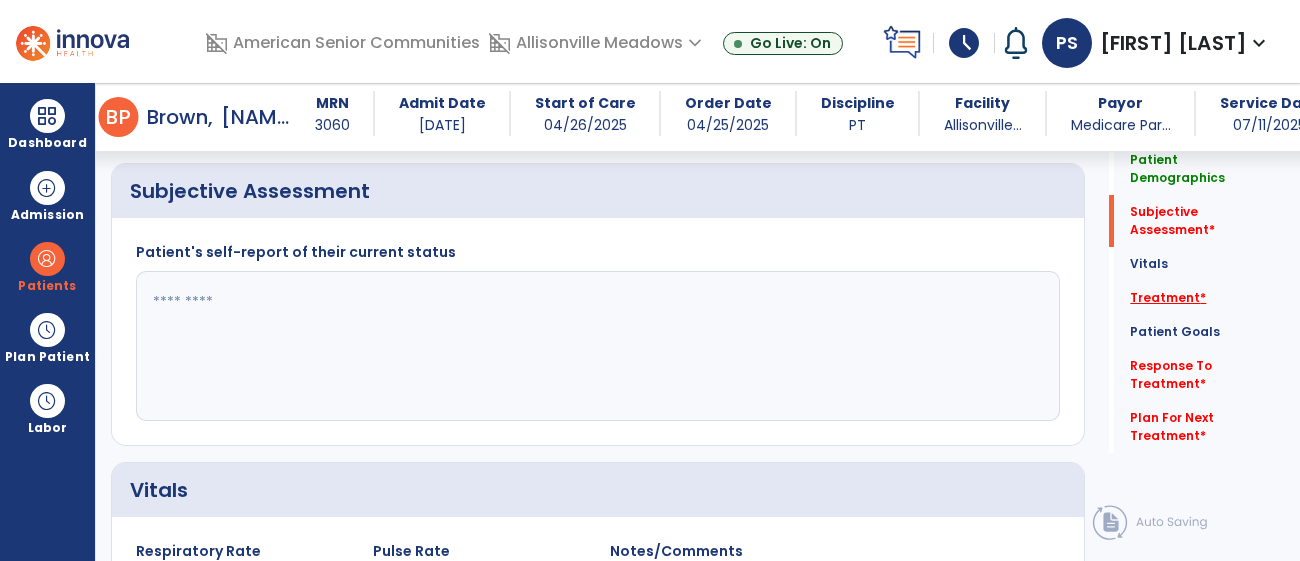 click on "Treatment   *" 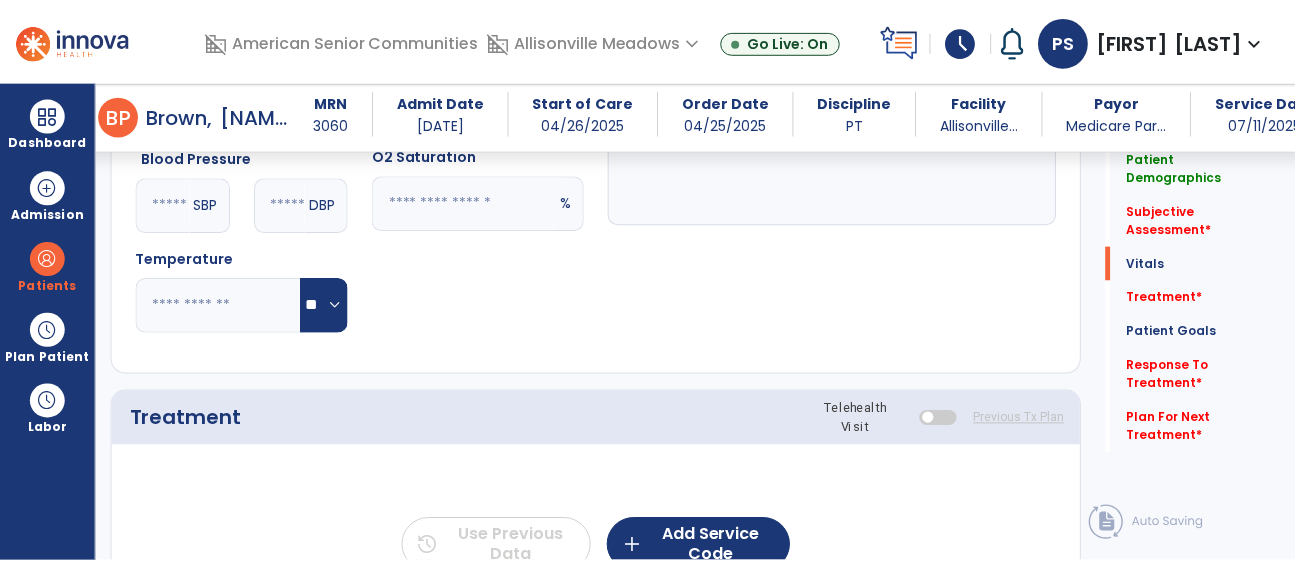 scroll, scrollTop: 1162, scrollLeft: 0, axis: vertical 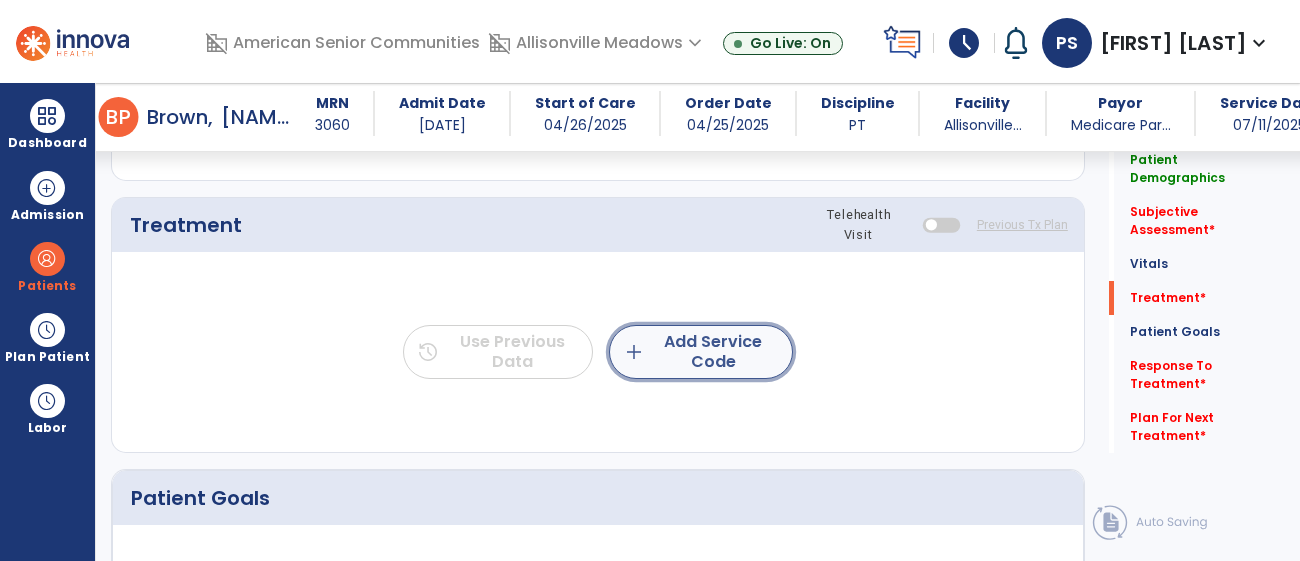 click on "add  Add Service Code" 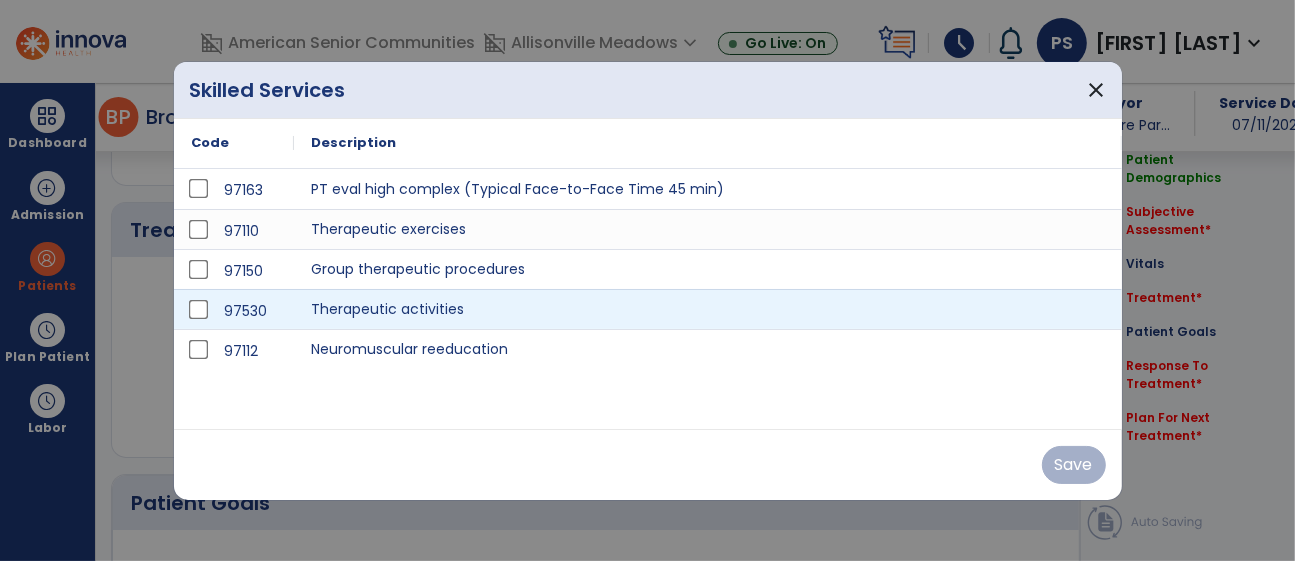 scroll, scrollTop: 1162, scrollLeft: 0, axis: vertical 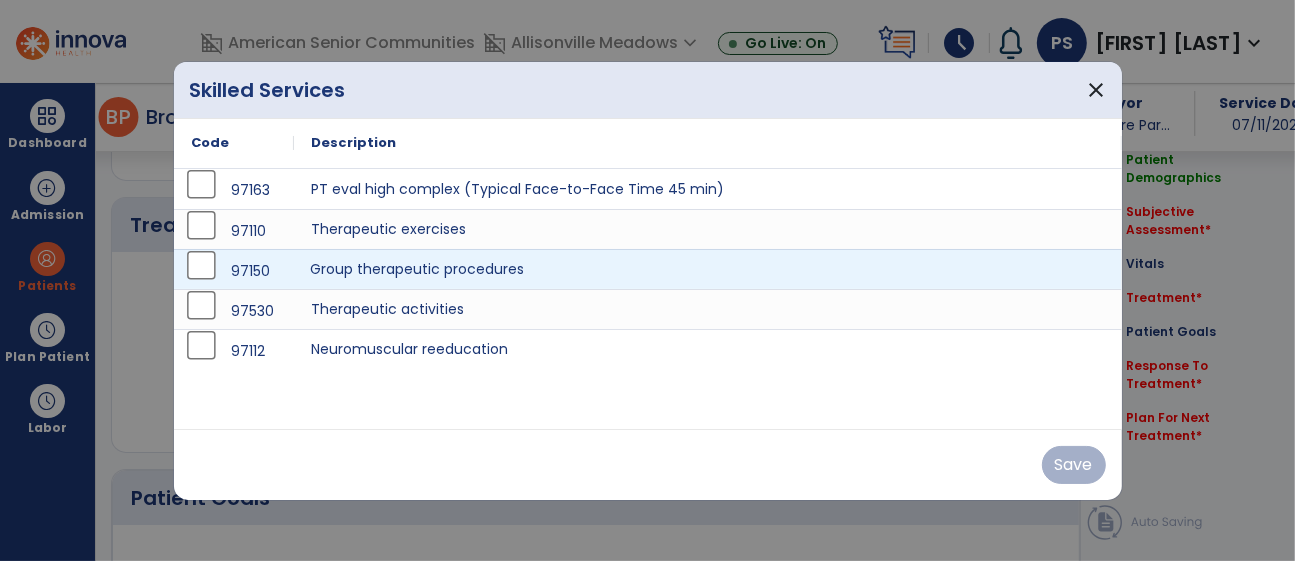 click on "Group therapeutic procedures" at bounding box center [708, 269] 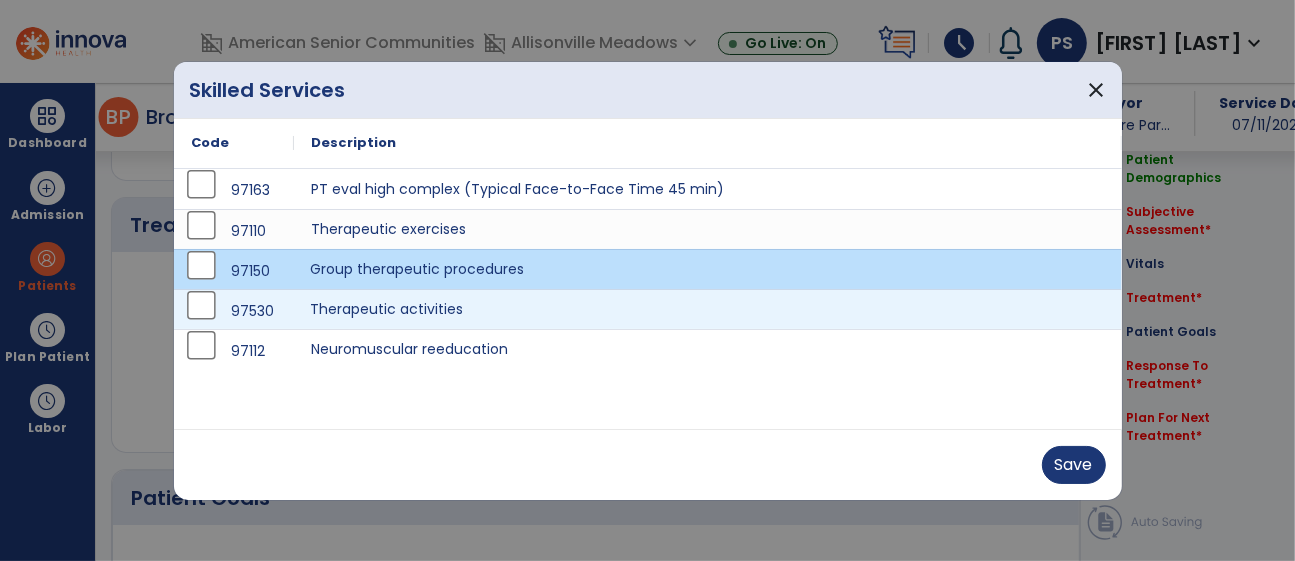 click on "Therapeutic activities" at bounding box center [708, 309] 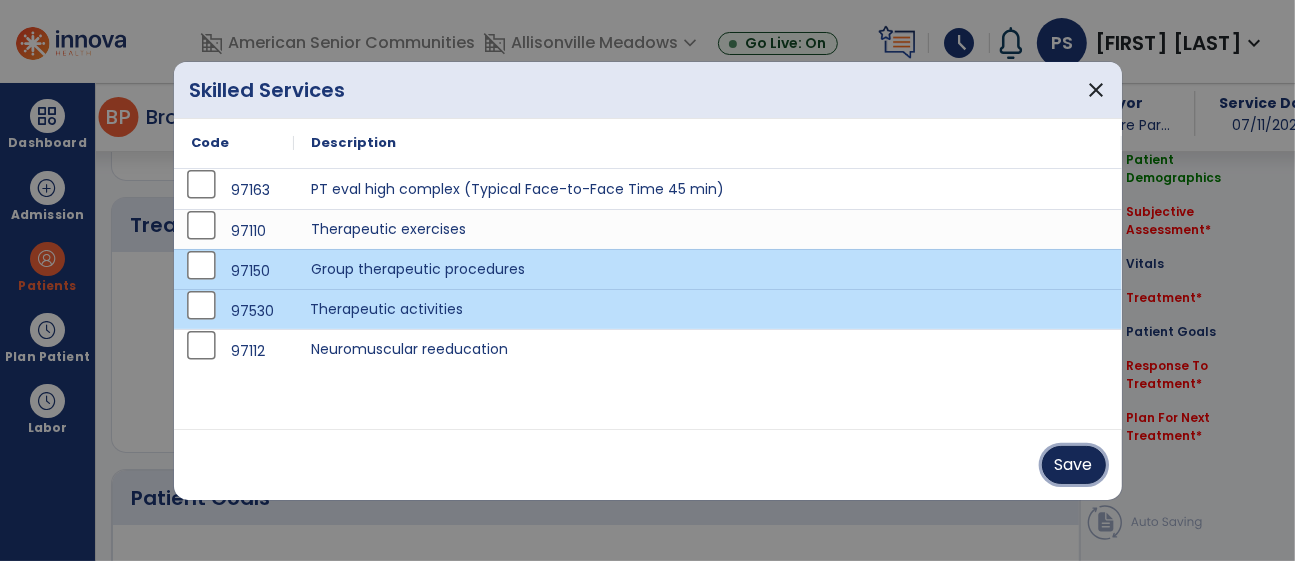 click on "Save" at bounding box center [1074, 465] 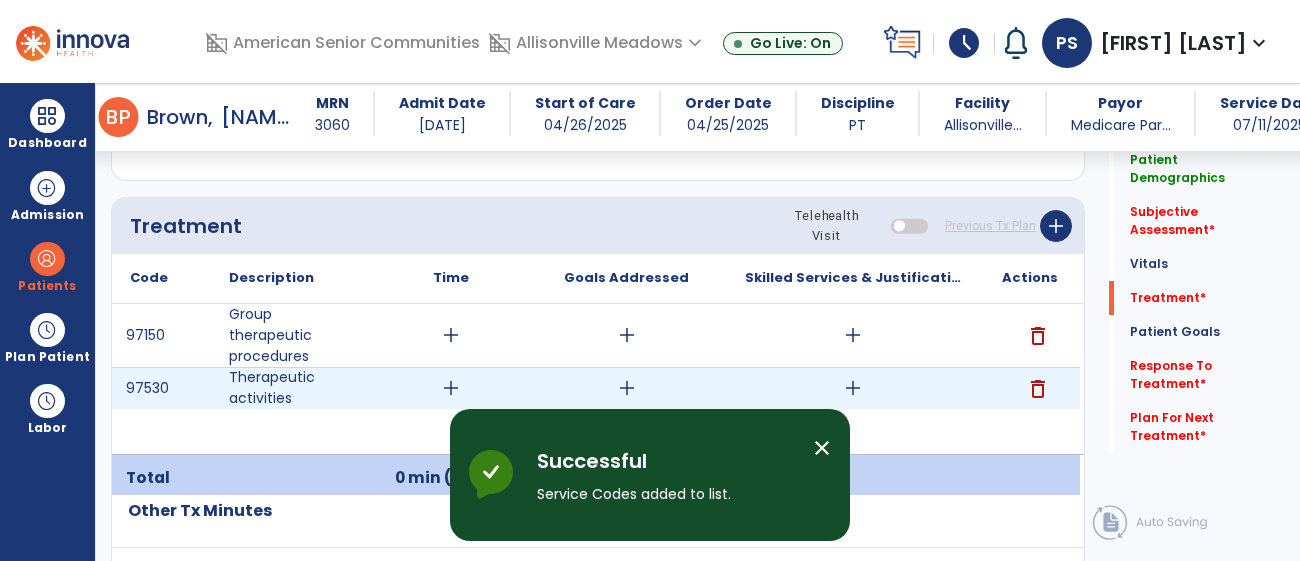 click on "add" at bounding box center (626, 388) 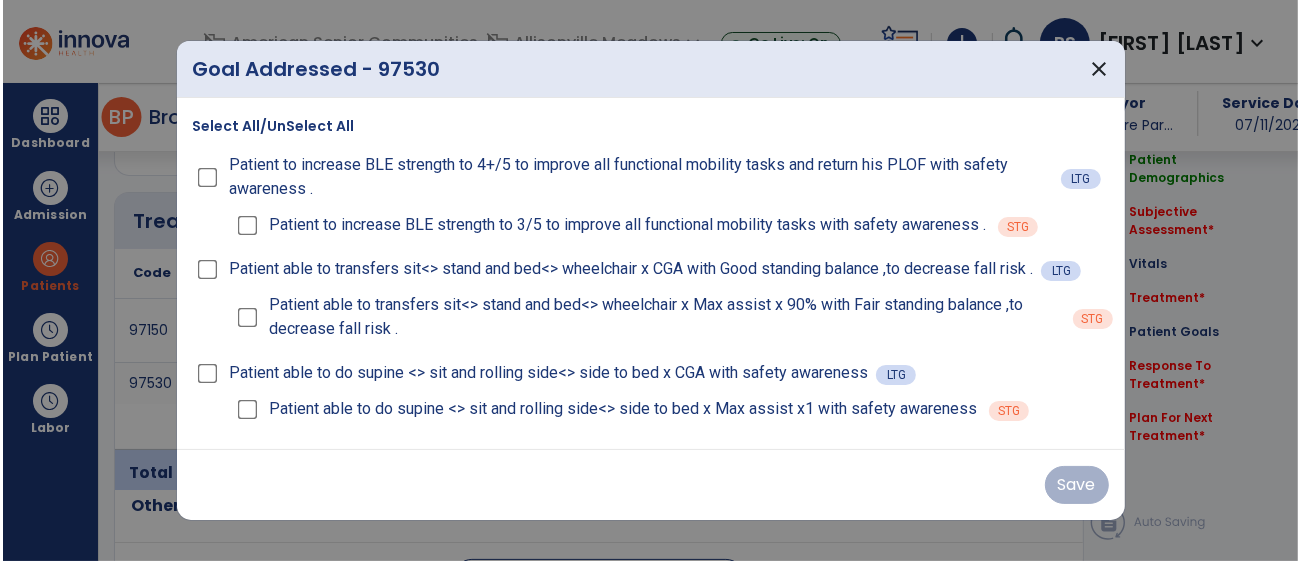 scroll, scrollTop: 1162, scrollLeft: 0, axis: vertical 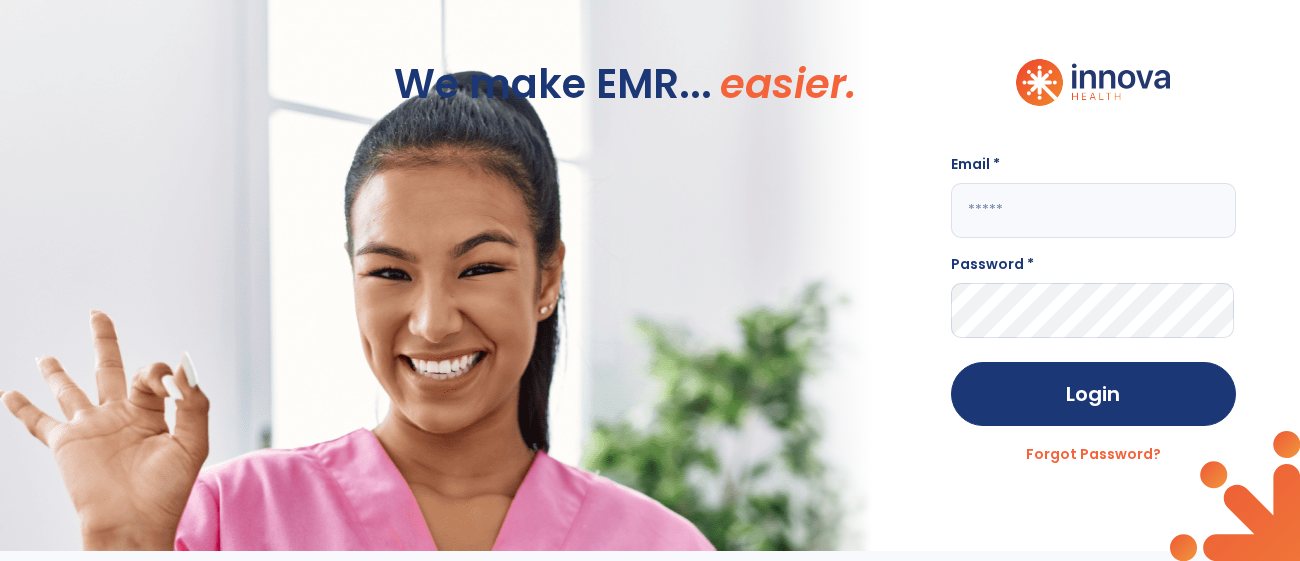 drag, startPoint x: 1016, startPoint y: 204, endPoint x: 1026, endPoint y: 218, distance: 17.20465 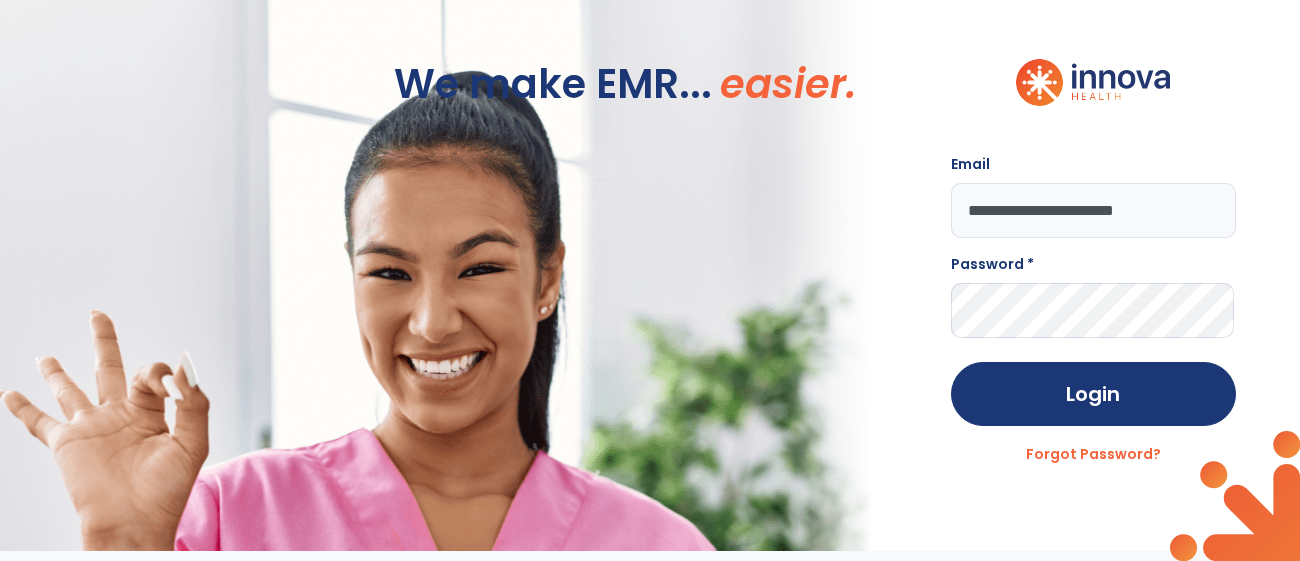 type on "**********" 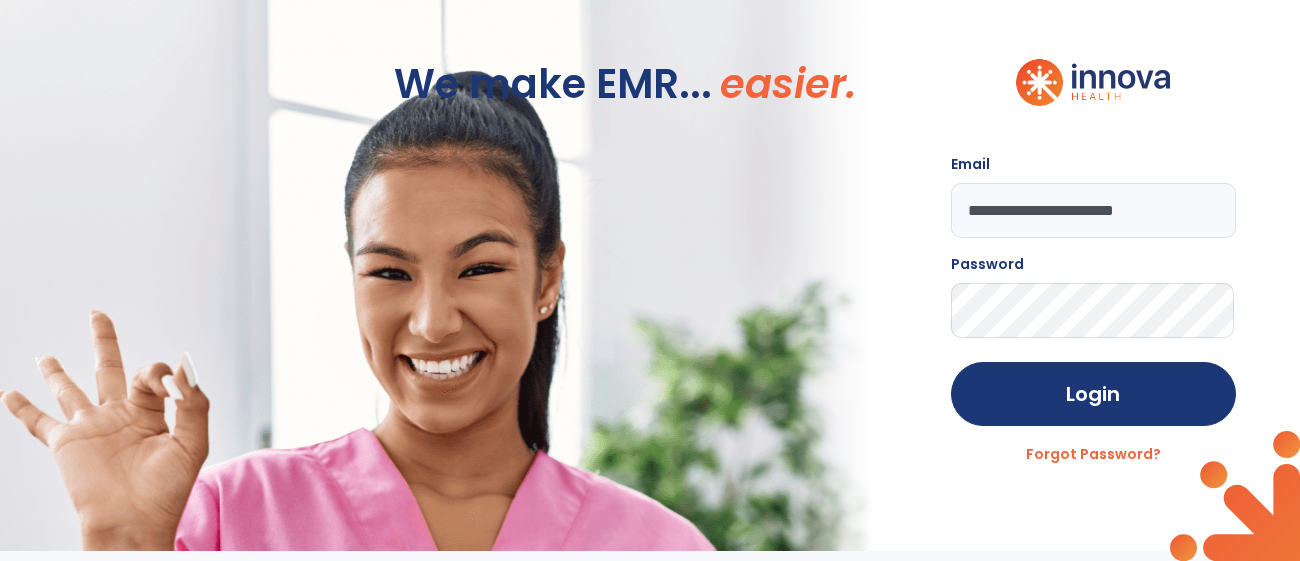 click on "Login" 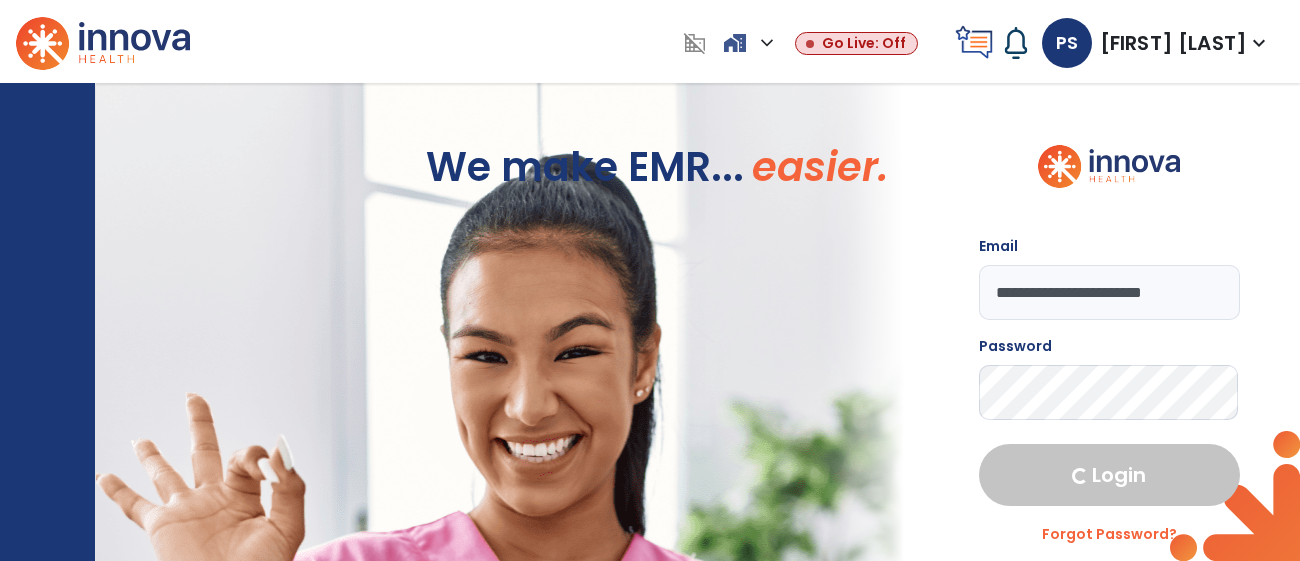 select on "****" 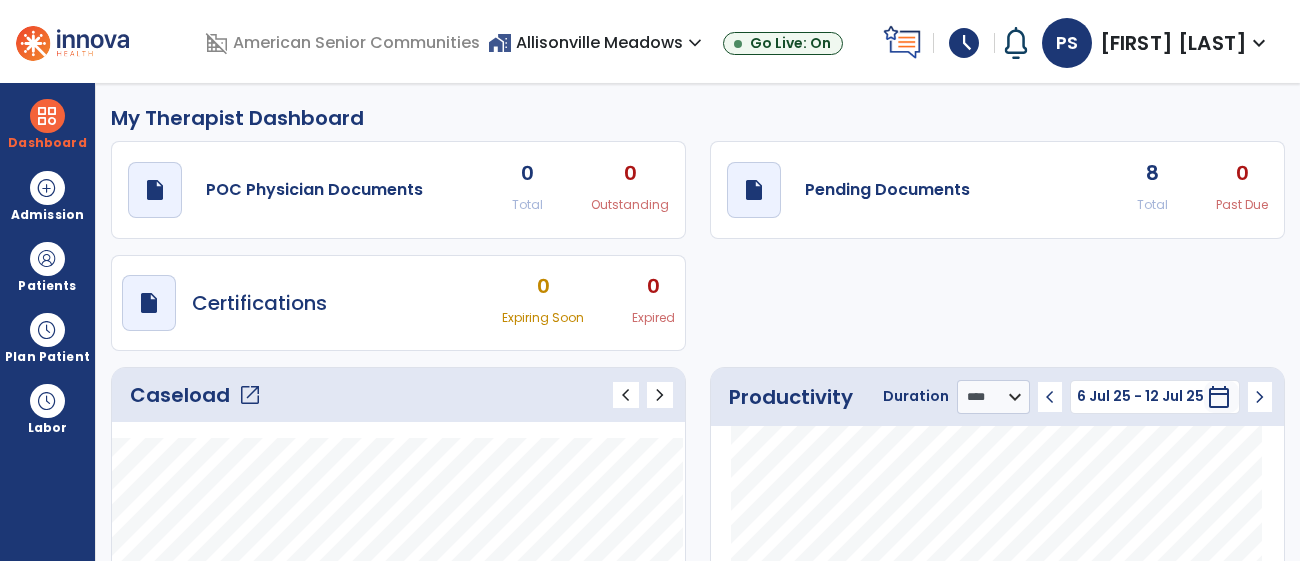 drag, startPoint x: 163, startPoint y: 412, endPoint x: 162, endPoint y: 400, distance: 12.0415945 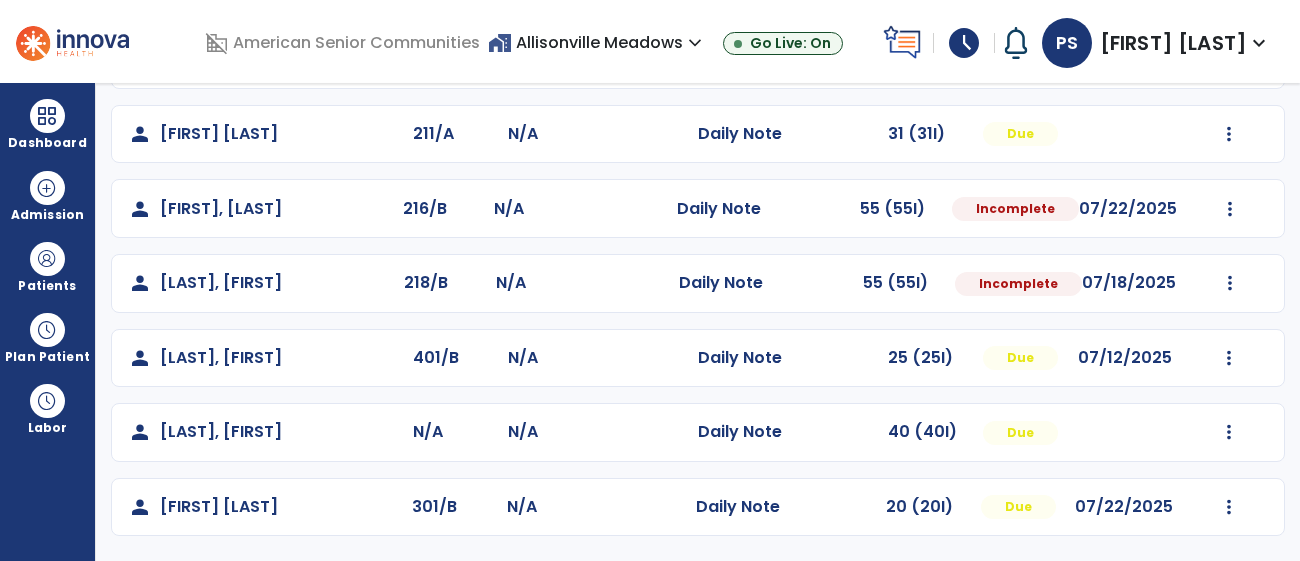 scroll, scrollTop: 399, scrollLeft: 0, axis: vertical 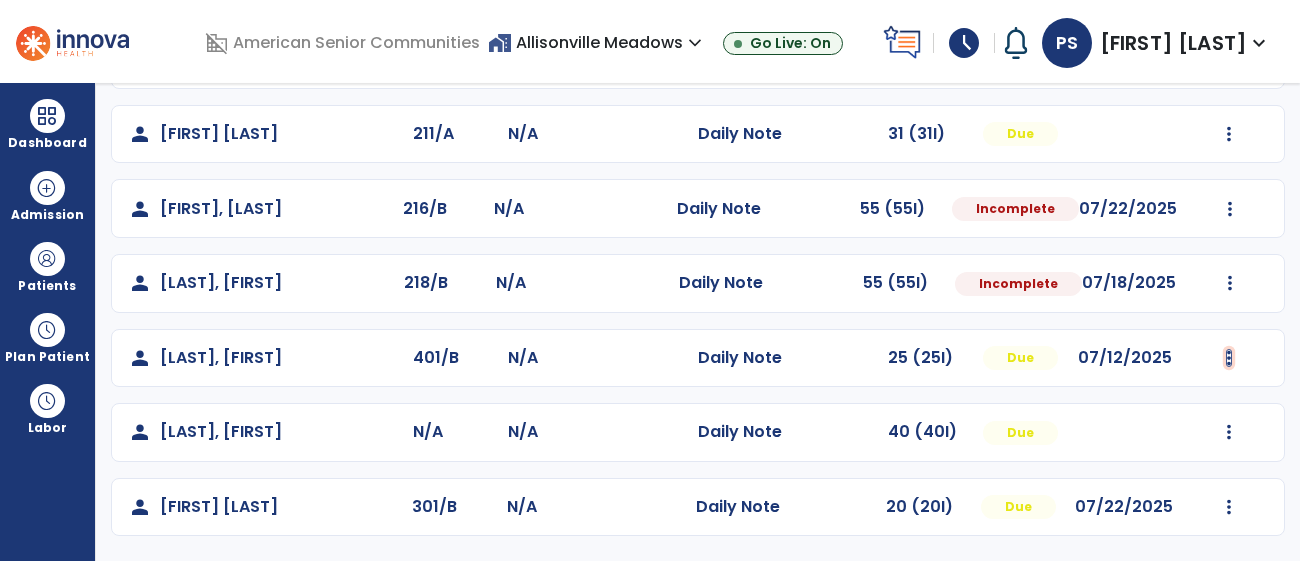 click at bounding box center [1229, -15] 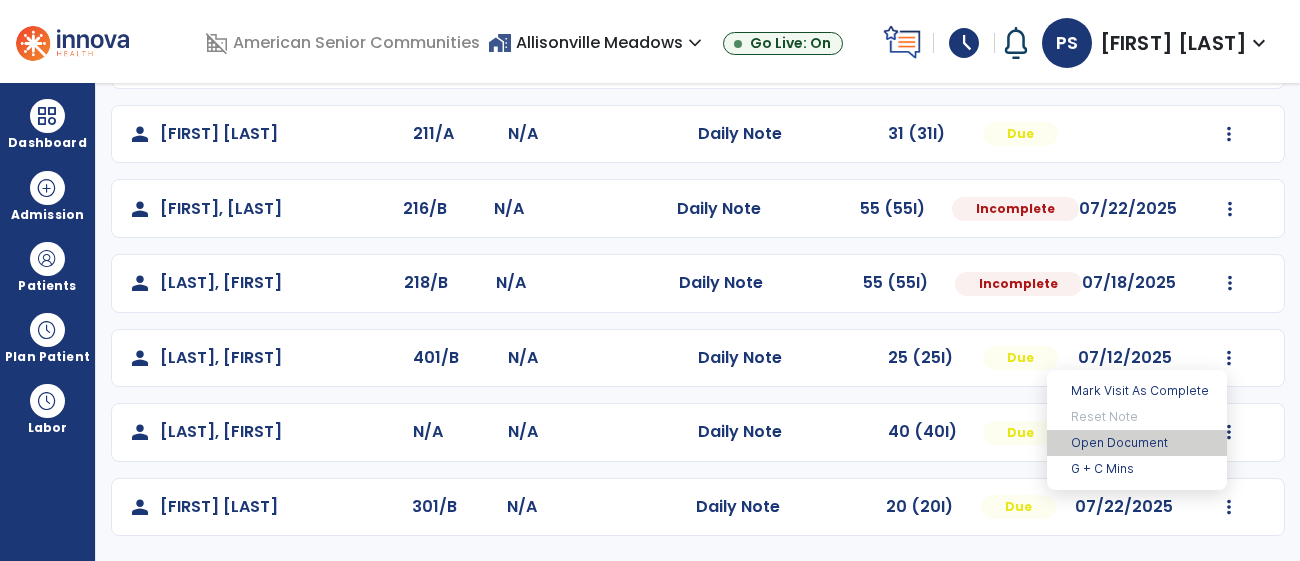 click on "Open Document" at bounding box center (1137, 443) 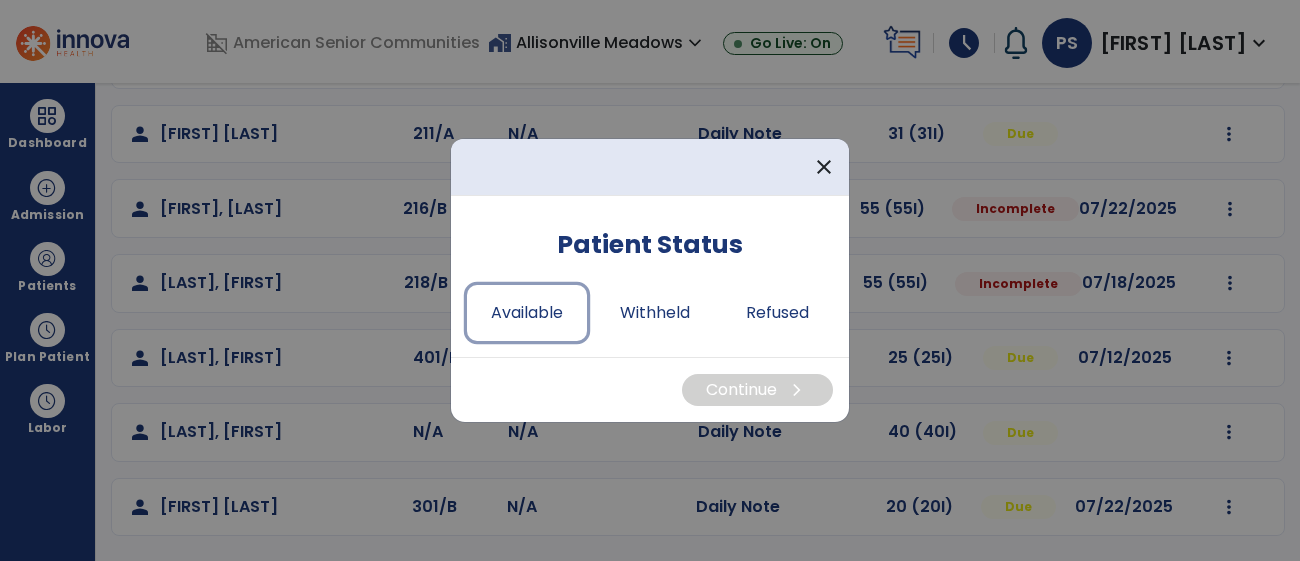 drag, startPoint x: 514, startPoint y: 318, endPoint x: 638, endPoint y: 373, distance: 135.65028 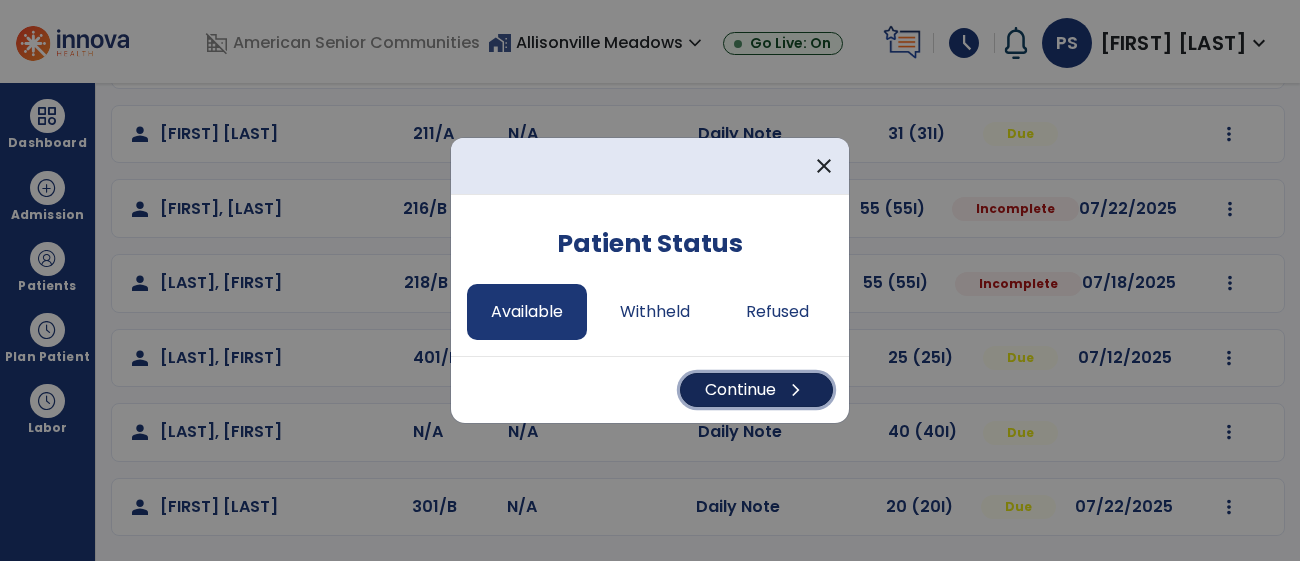 click on "Continue   chevron_right" at bounding box center [756, 390] 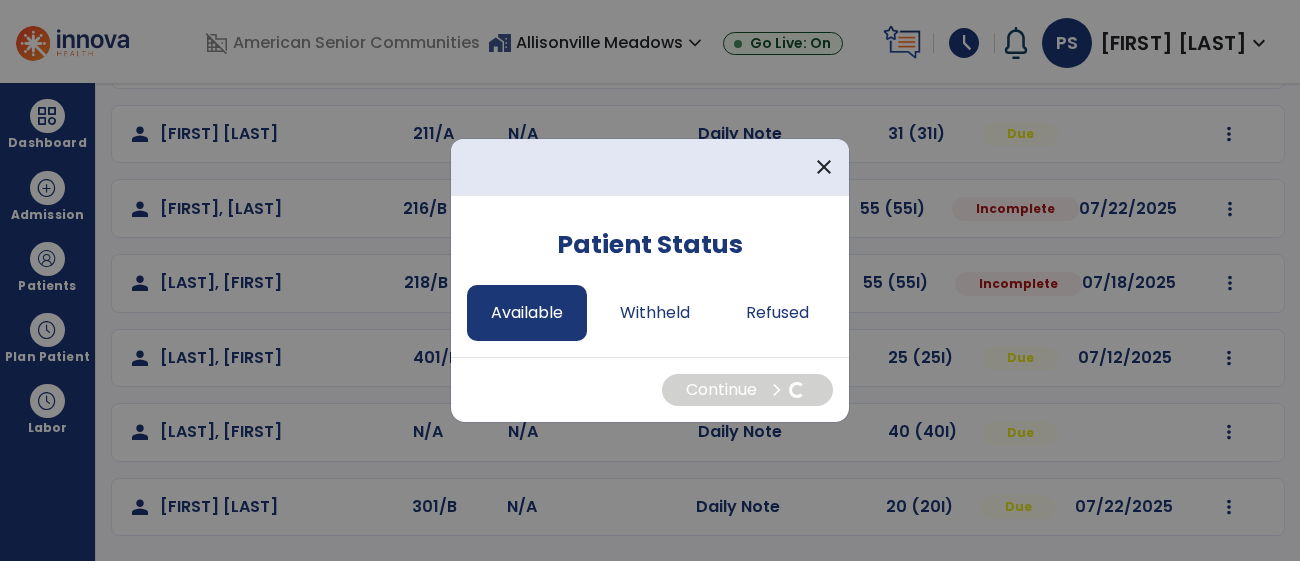 select on "*" 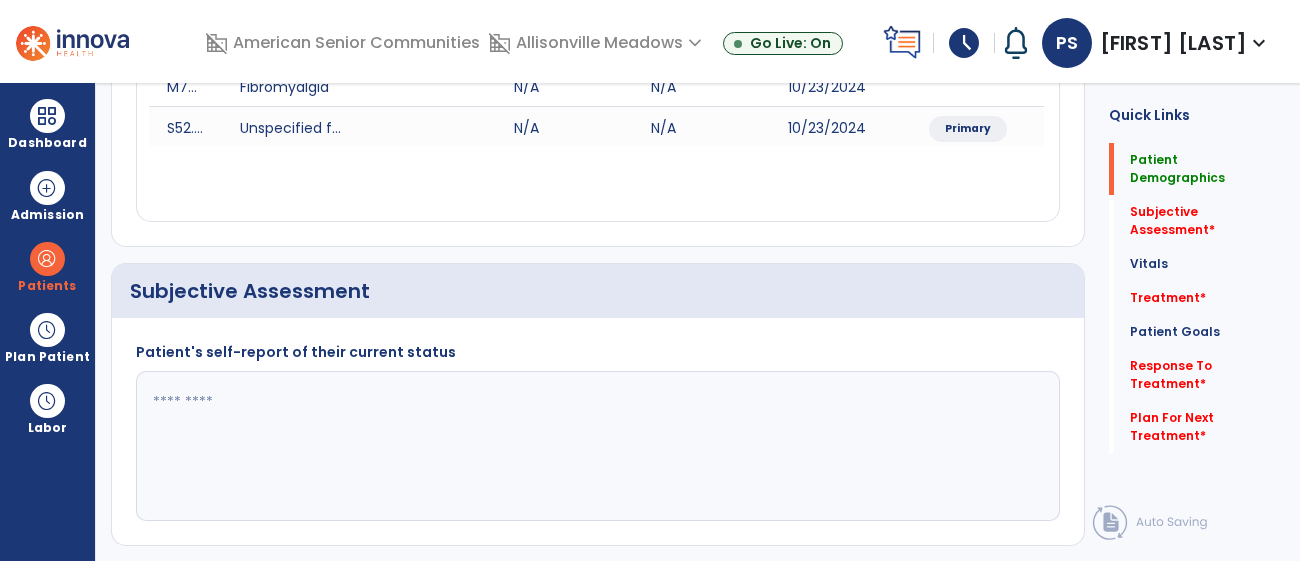 scroll, scrollTop: 0, scrollLeft: 0, axis: both 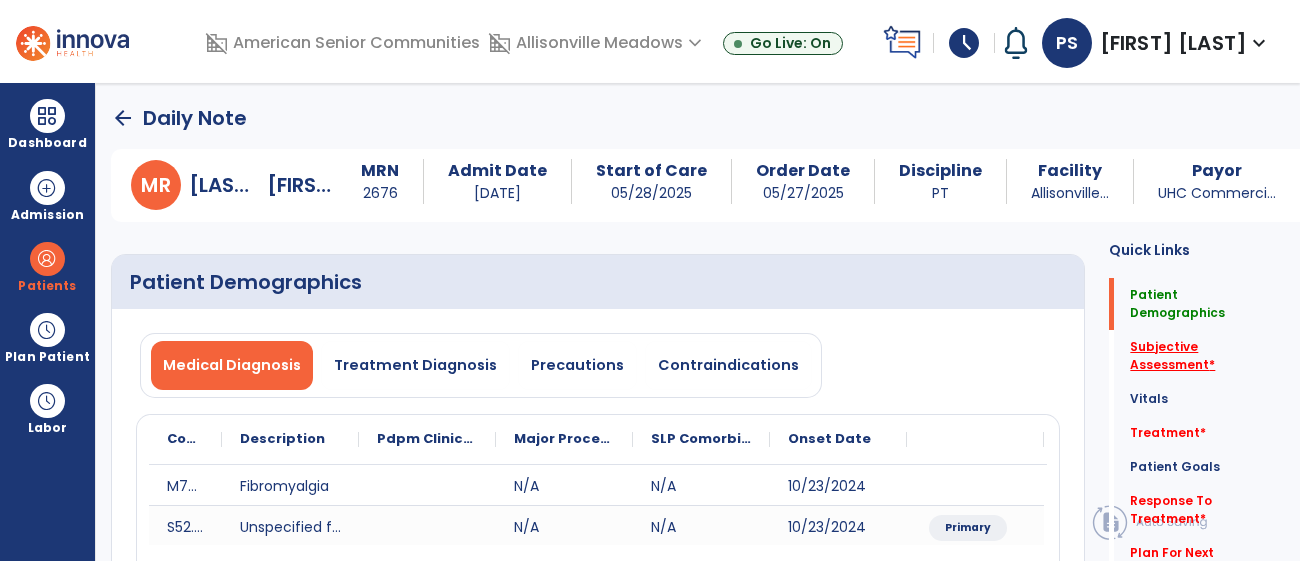 click on "Subjective Assessment   *" 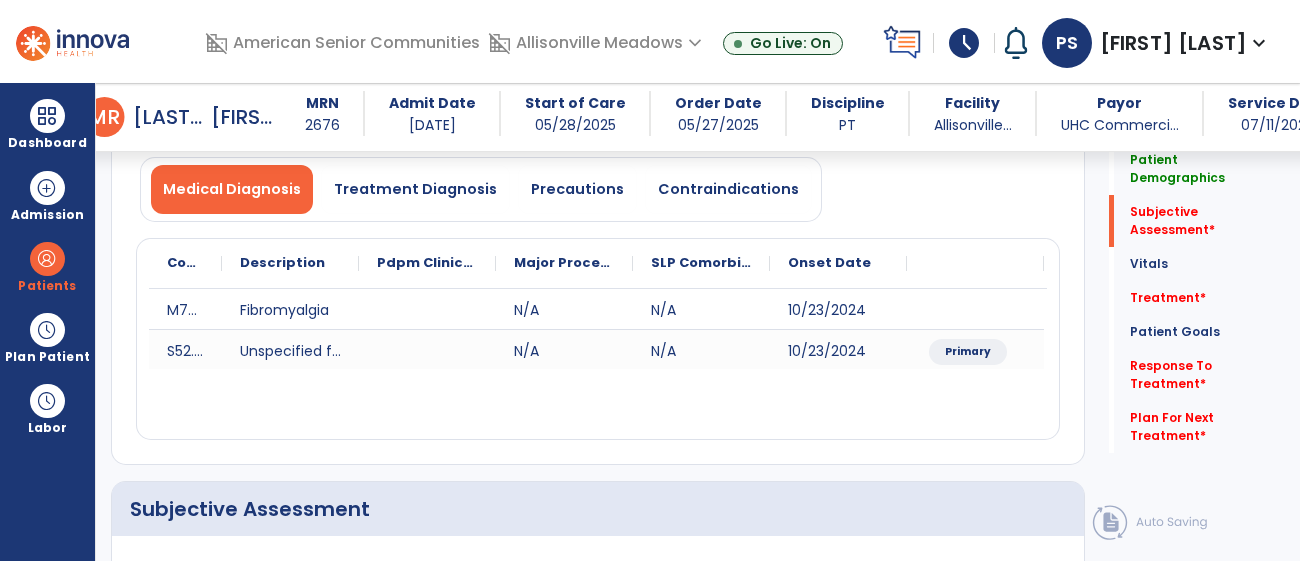 scroll, scrollTop: 475, scrollLeft: 0, axis: vertical 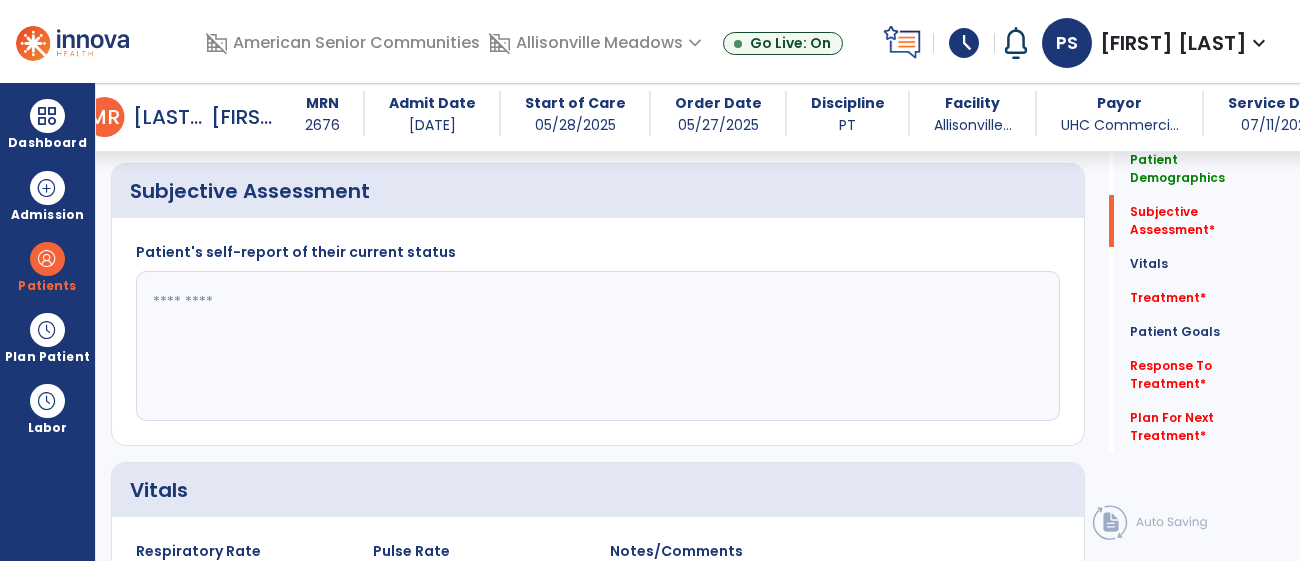 click 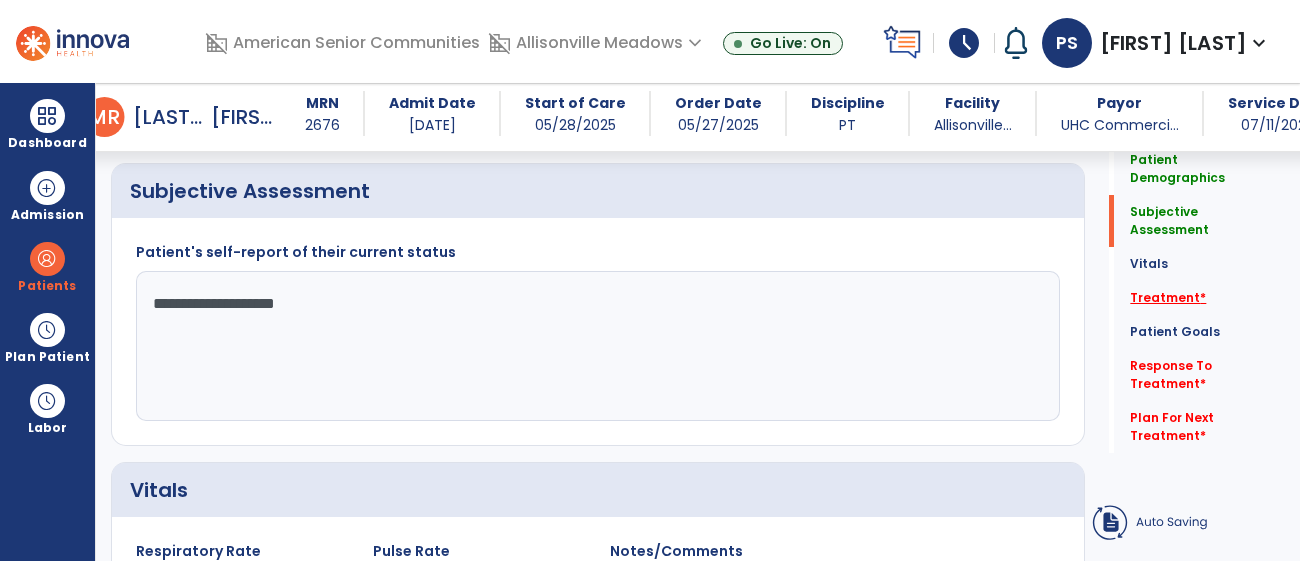 type on "**********" 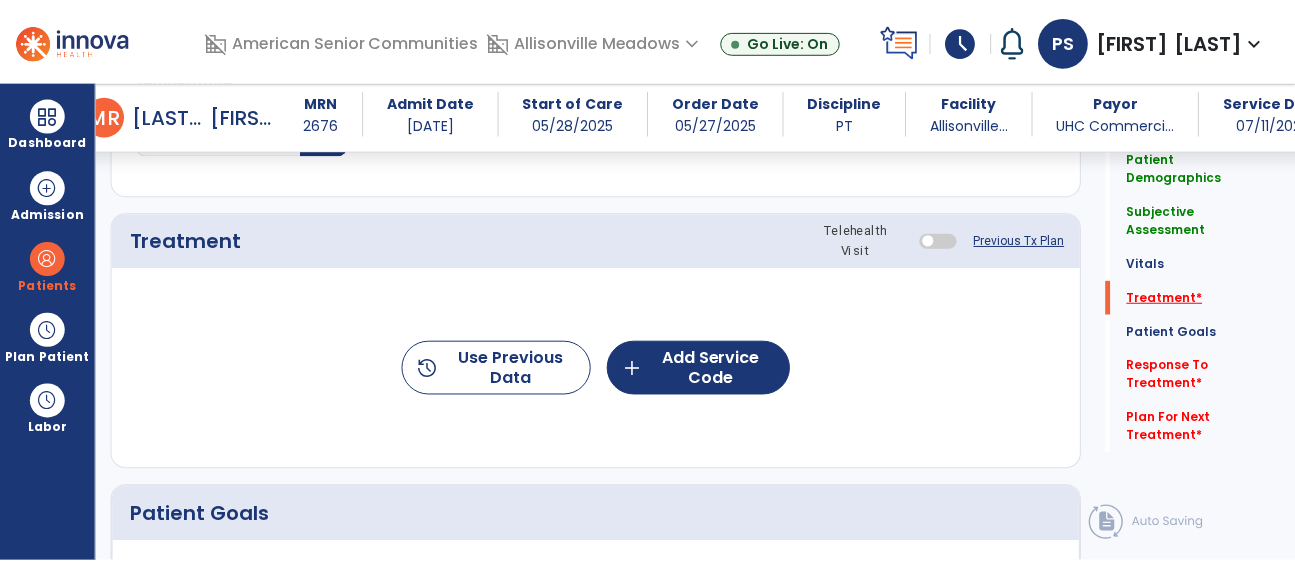 scroll, scrollTop: 1162, scrollLeft: 0, axis: vertical 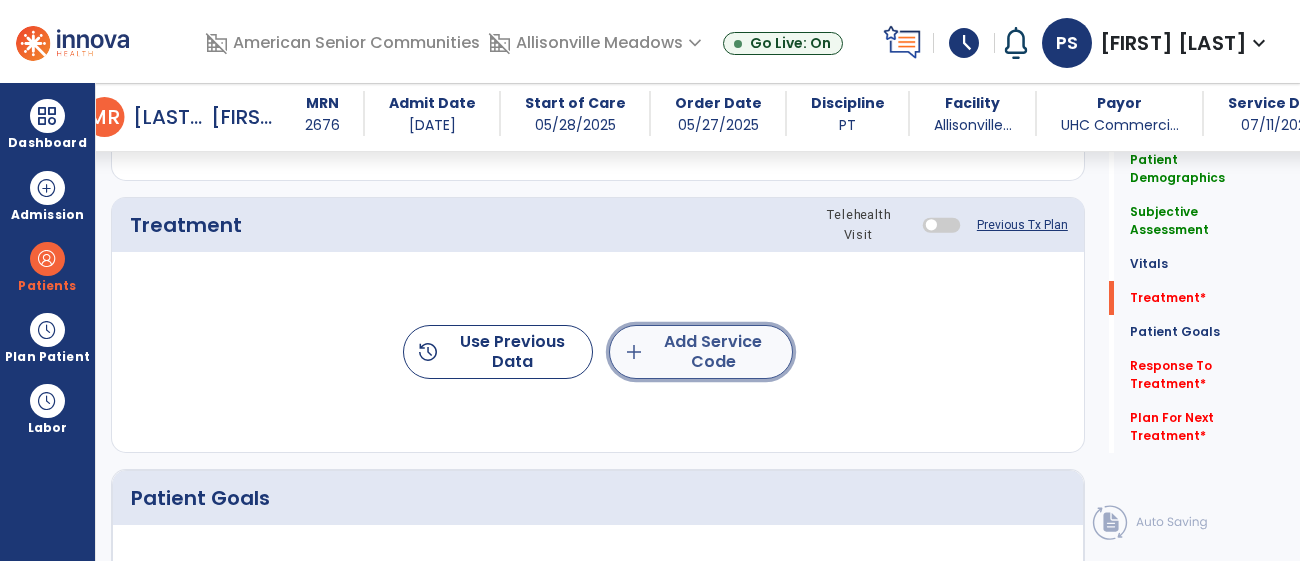 click on "add  Add Service Code" 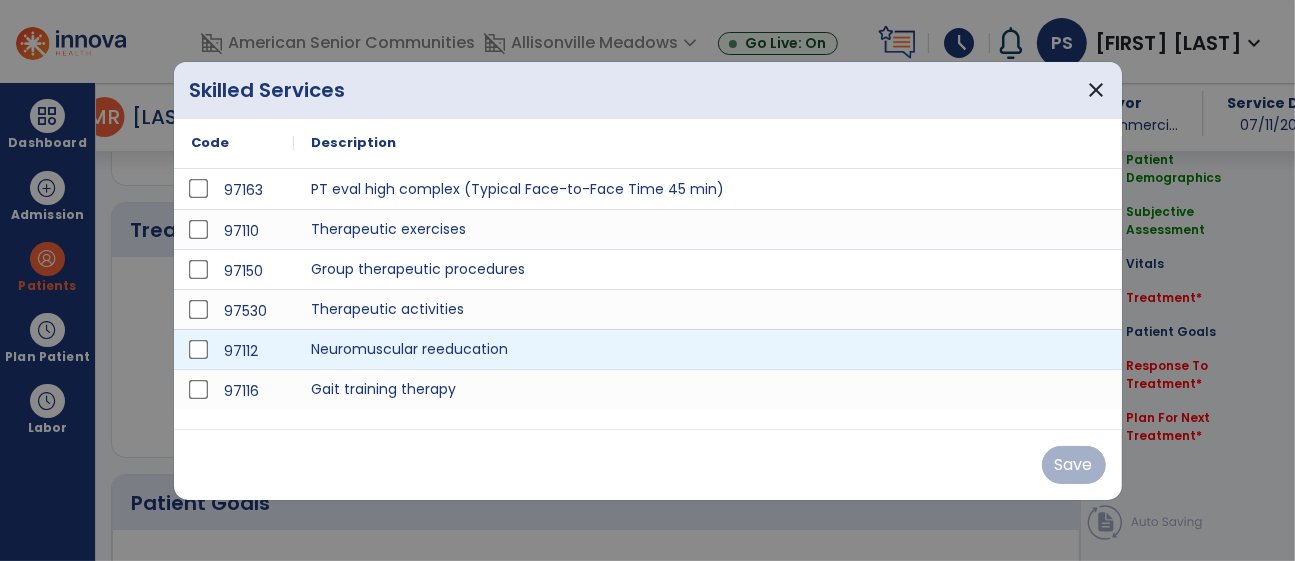 scroll, scrollTop: 1162, scrollLeft: 0, axis: vertical 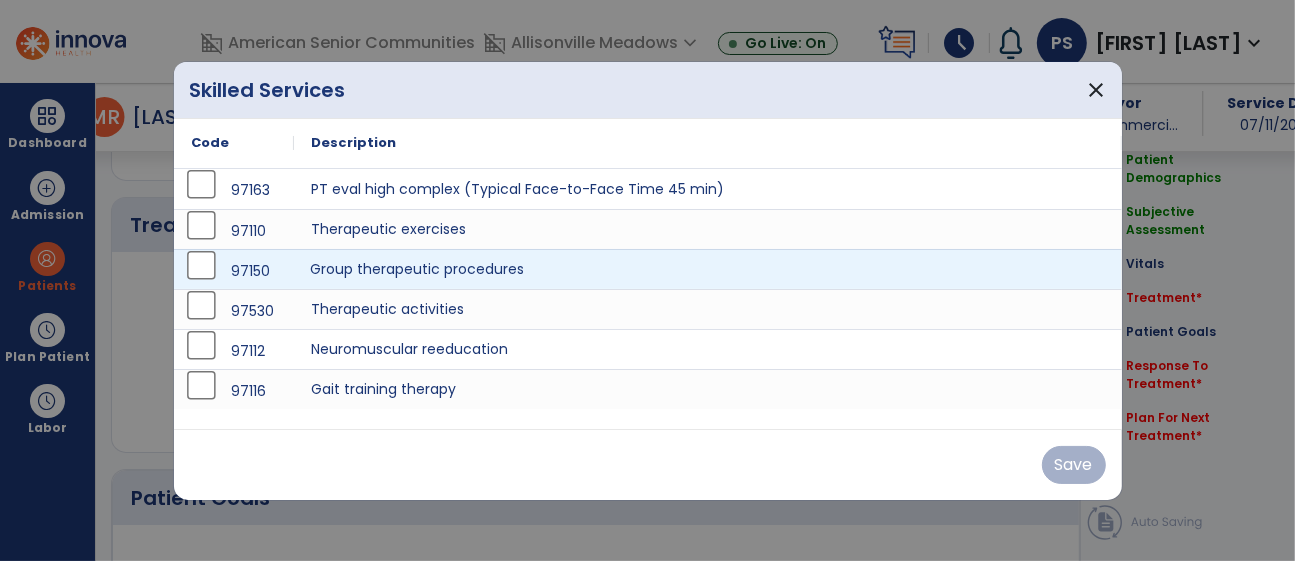 click on "Group therapeutic procedures" at bounding box center (708, 269) 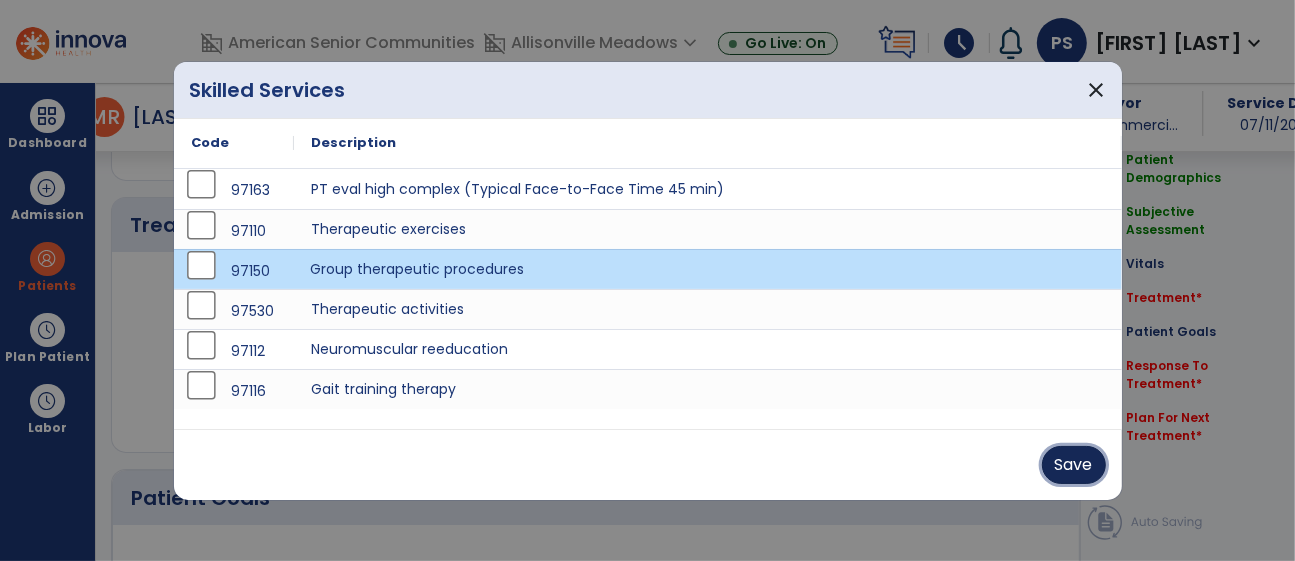 click on "Save" at bounding box center (1074, 465) 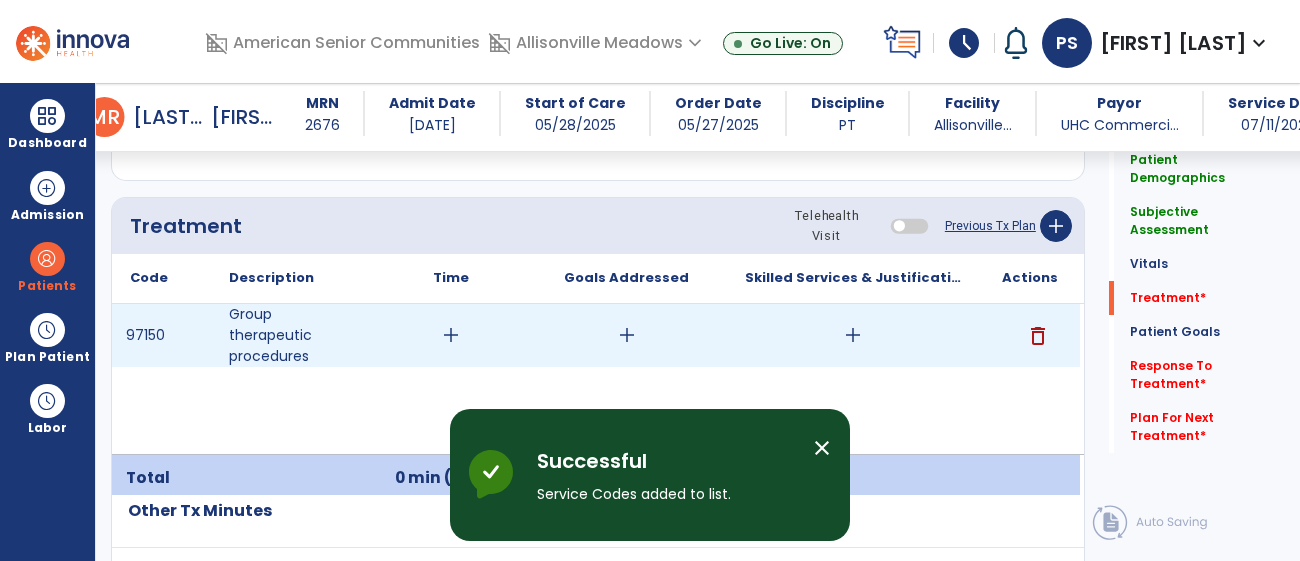 click on "add" at bounding box center (451, 335) 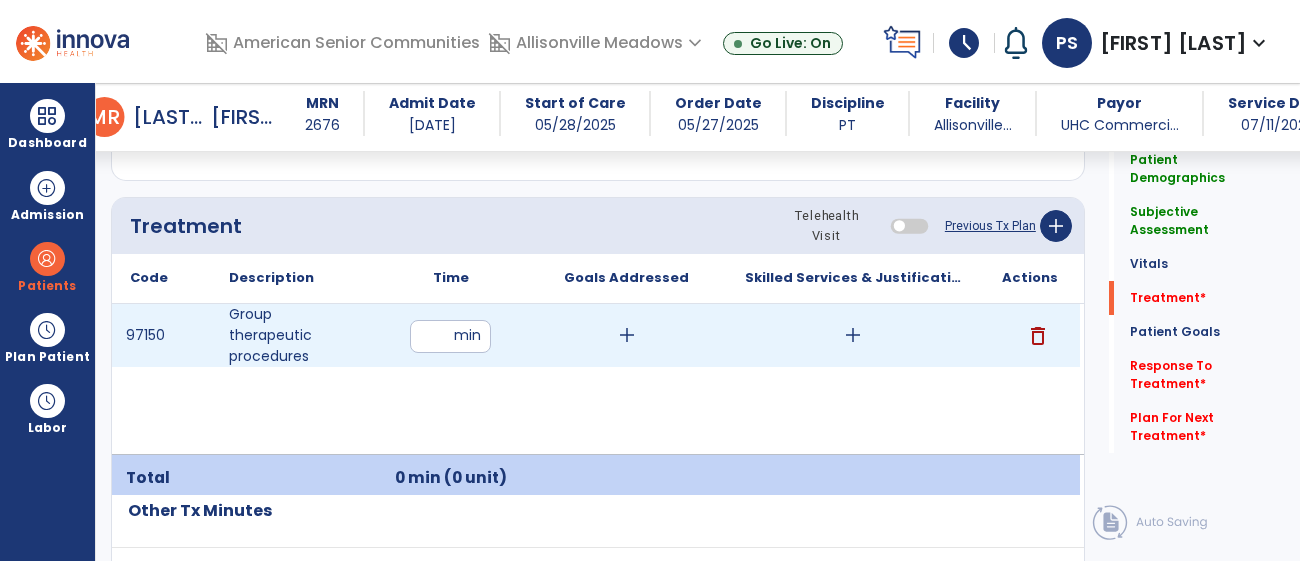 type on "**" 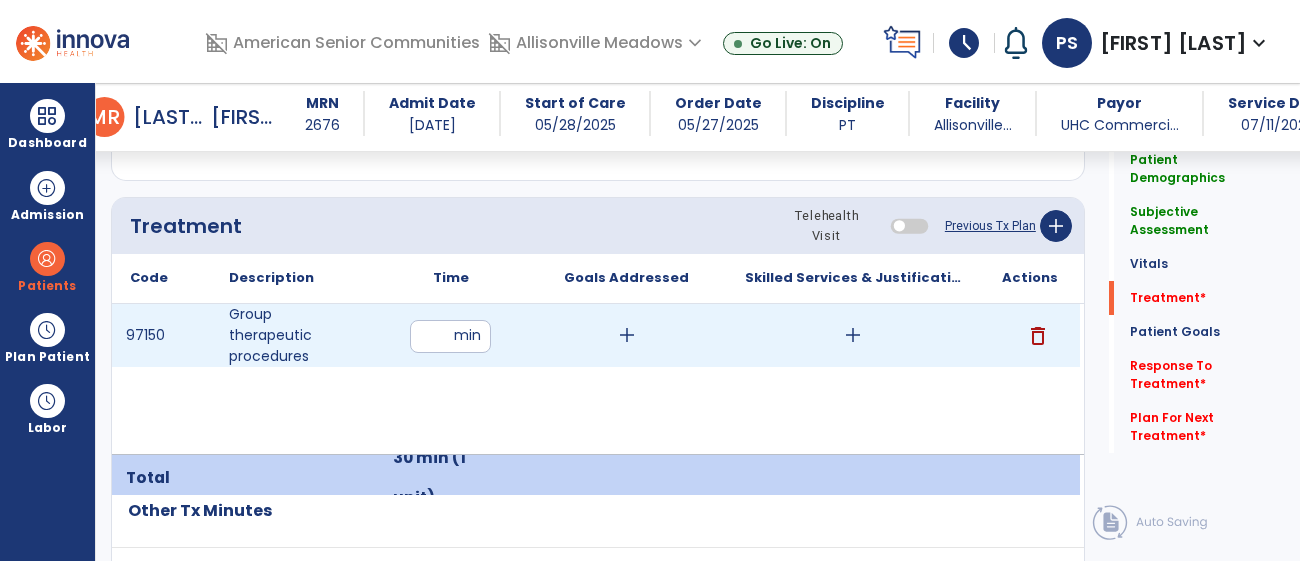 click on "add" at bounding box center (627, 335) 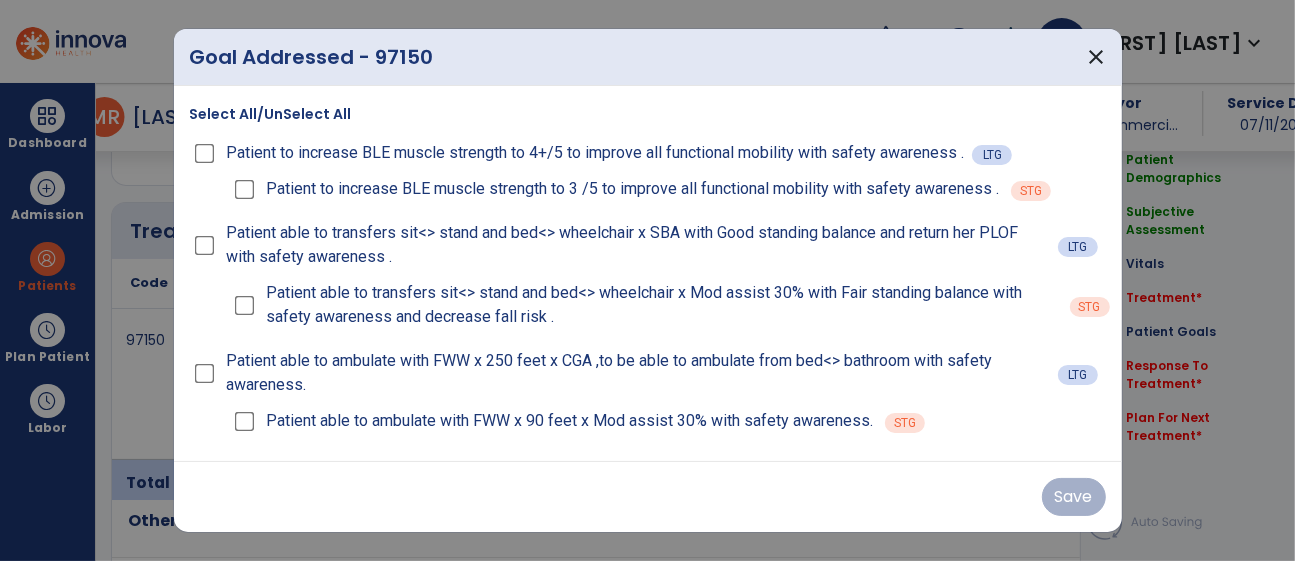 scroll, scrollTop: 1162, scrollLeft: 0, axis: vertical 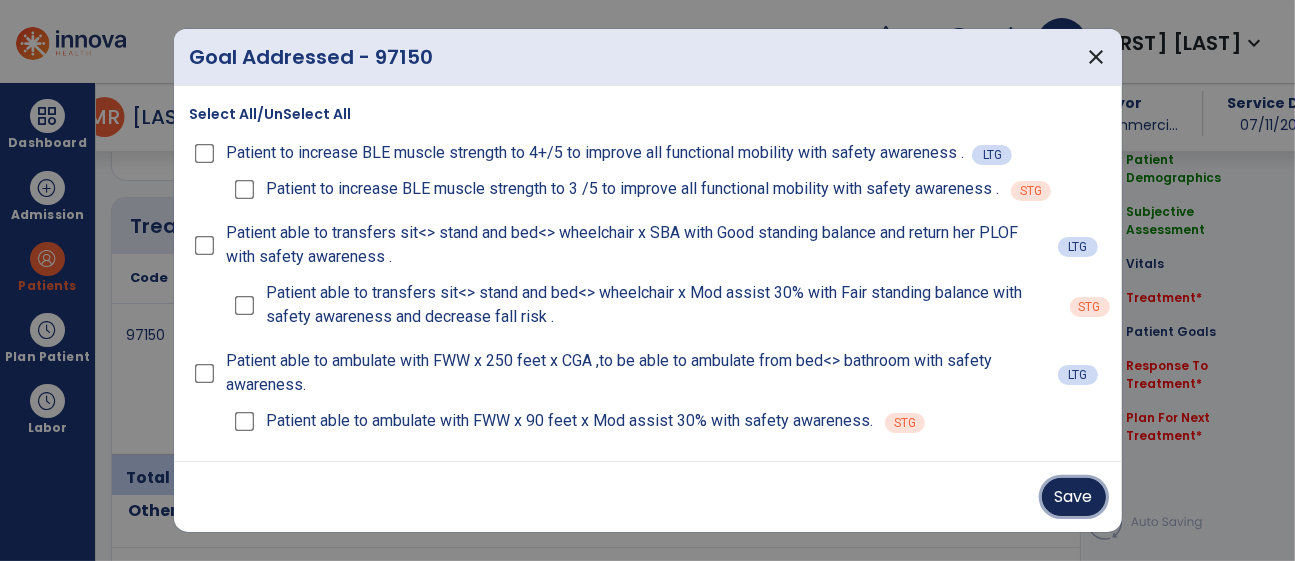 click on "Save" at bounding box center [1074, 497] 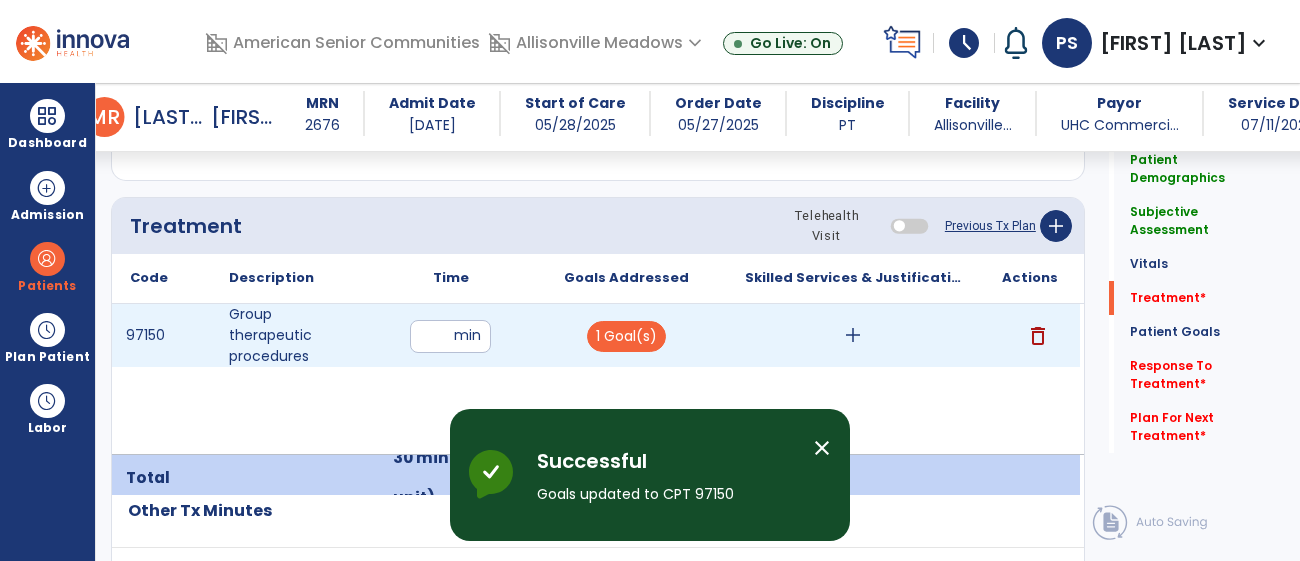 click on "add" at bounding box center (853, 335) 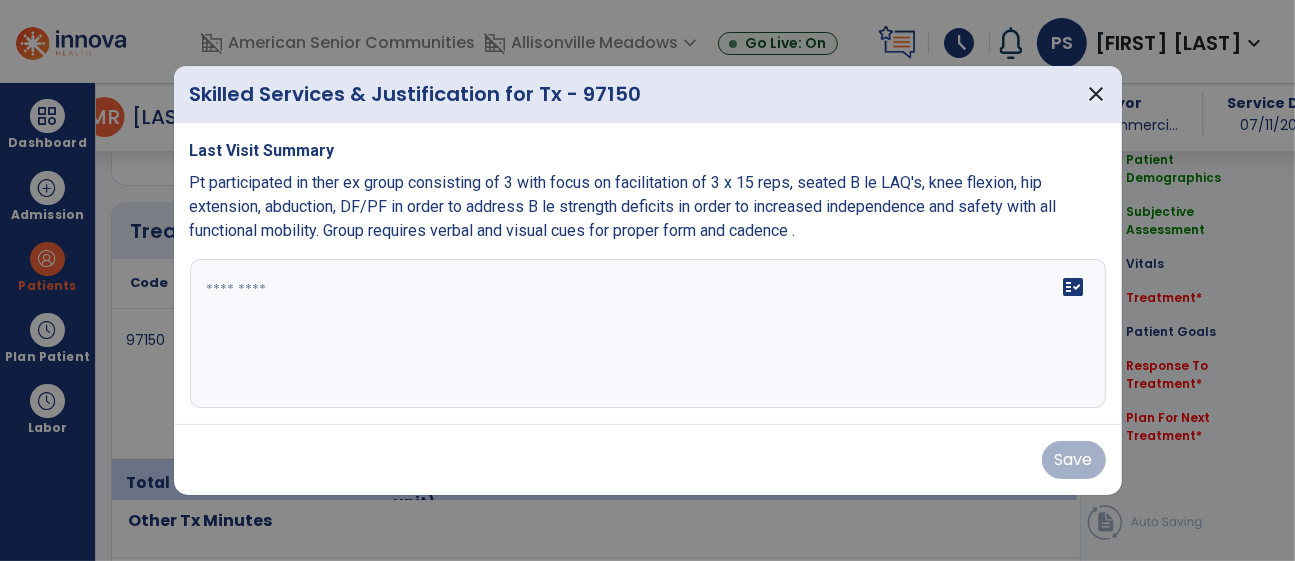 scroll, scrollTop: 1162, scrollLeft: 0, axis: vertical 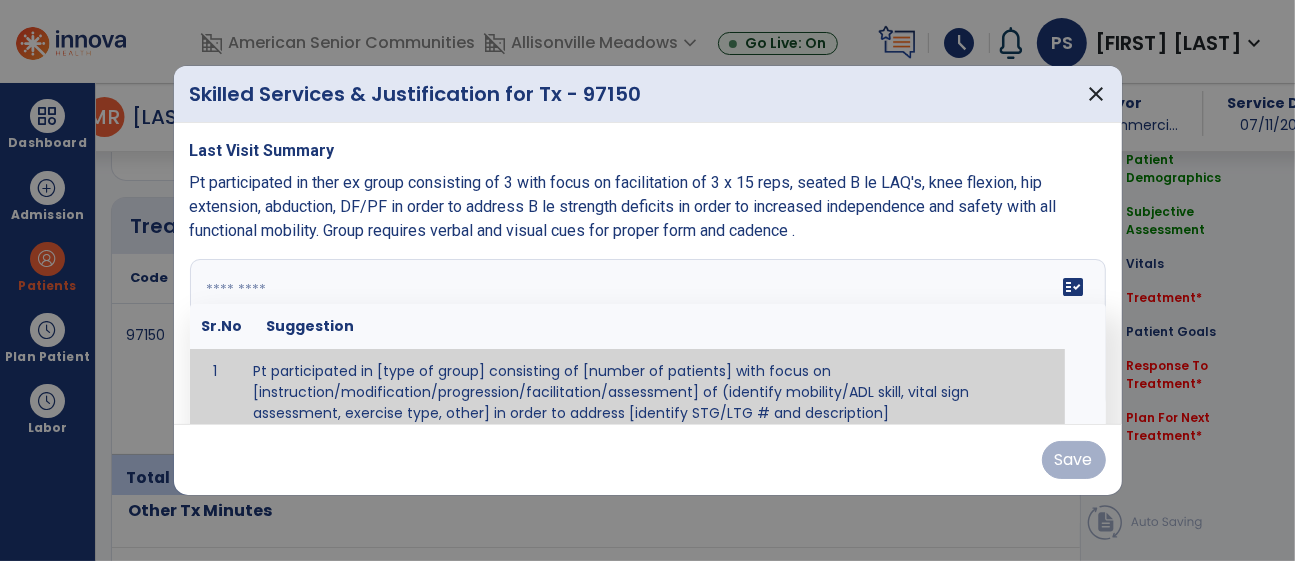 click on "fact_check  Sr.No Suggestion 1 Pt participated in [type of group] consisting of [number of patients] with focus on [instruction/modification/progression/facilitation/assessment] of (identify mobility/ADL skill, vital sign assessment, exercise type, other] in order to address [identify STG/LTG # and description]" at bounding box center [648, 334] 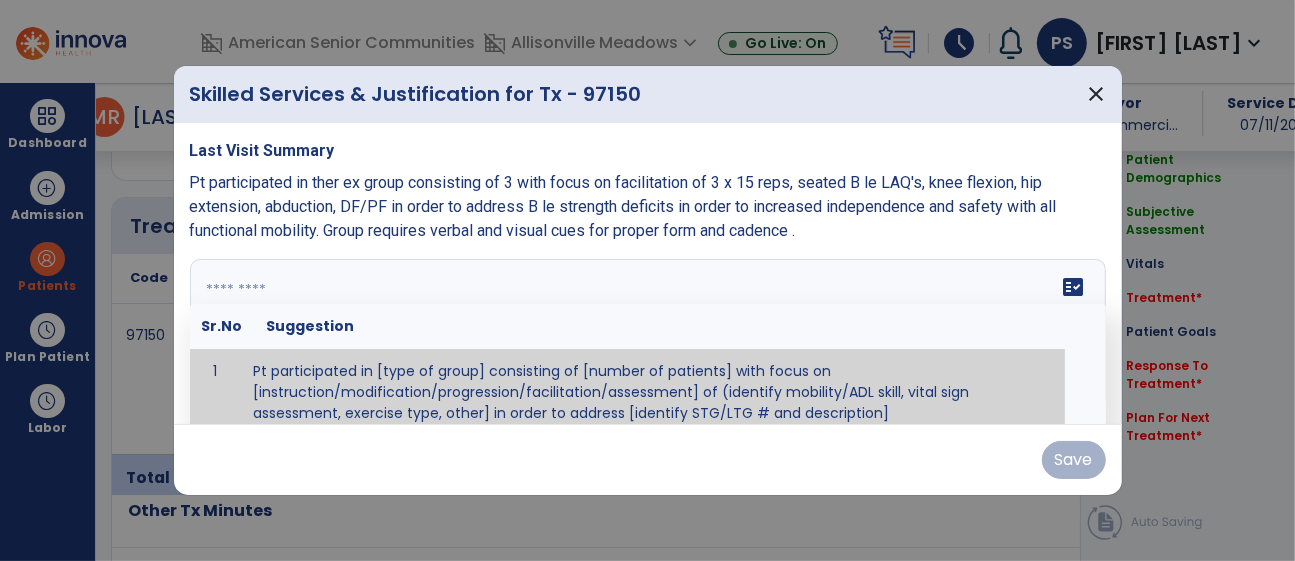 click at bounding box center [645, 334] 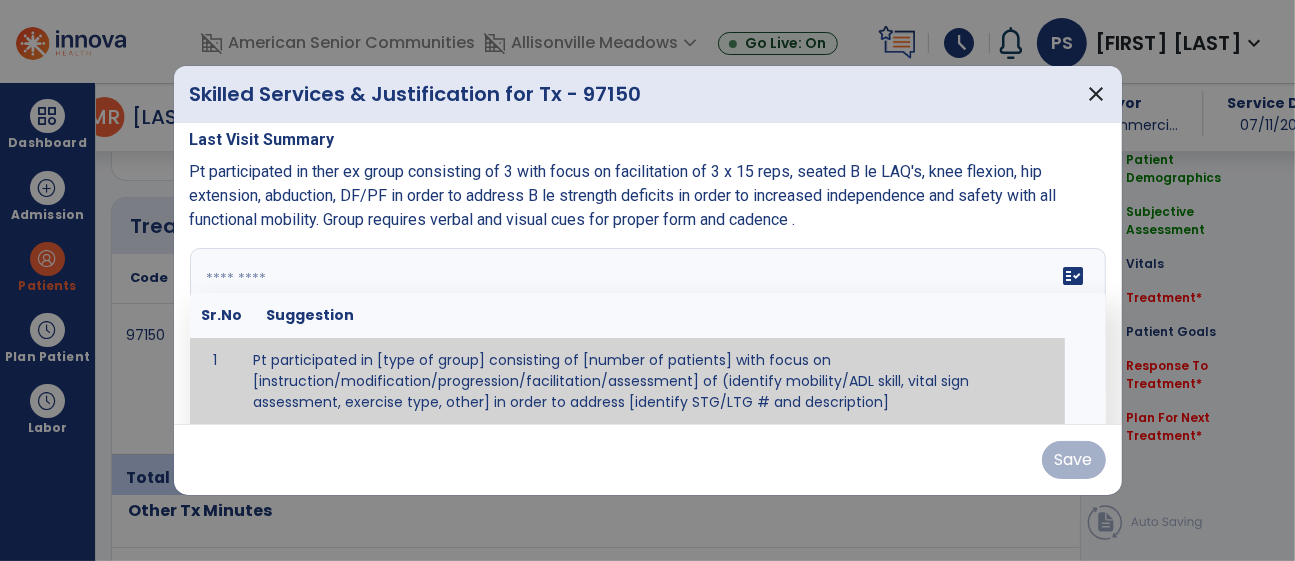 paste on "**********" 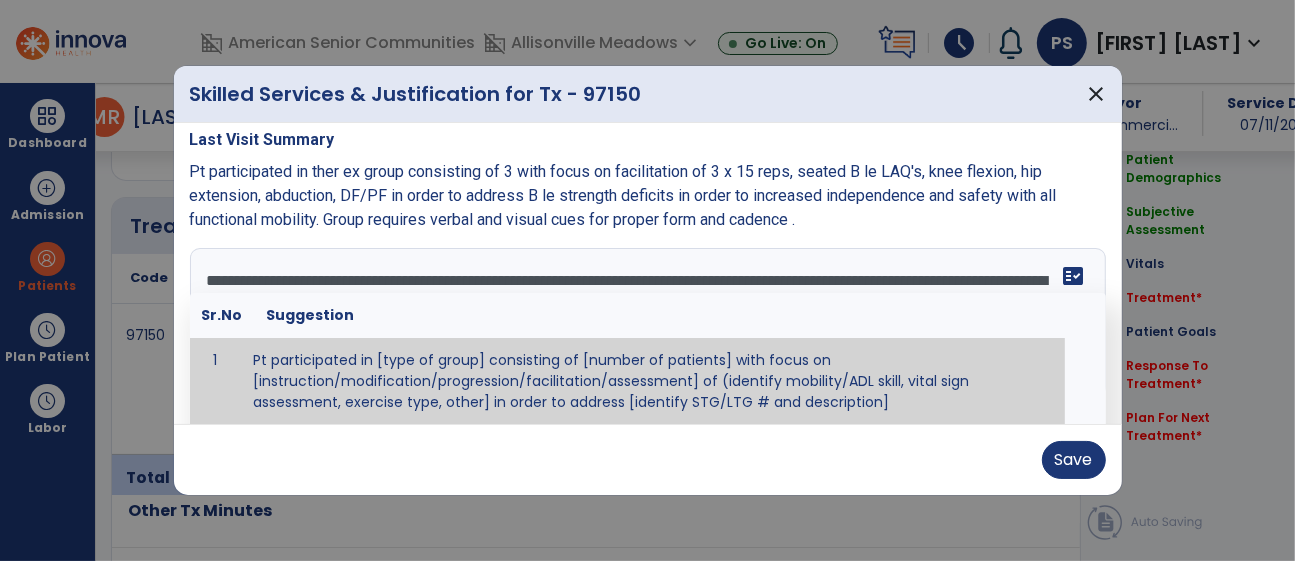 scroll, scrollTop: 0, scrollLeft: 0, axis: both 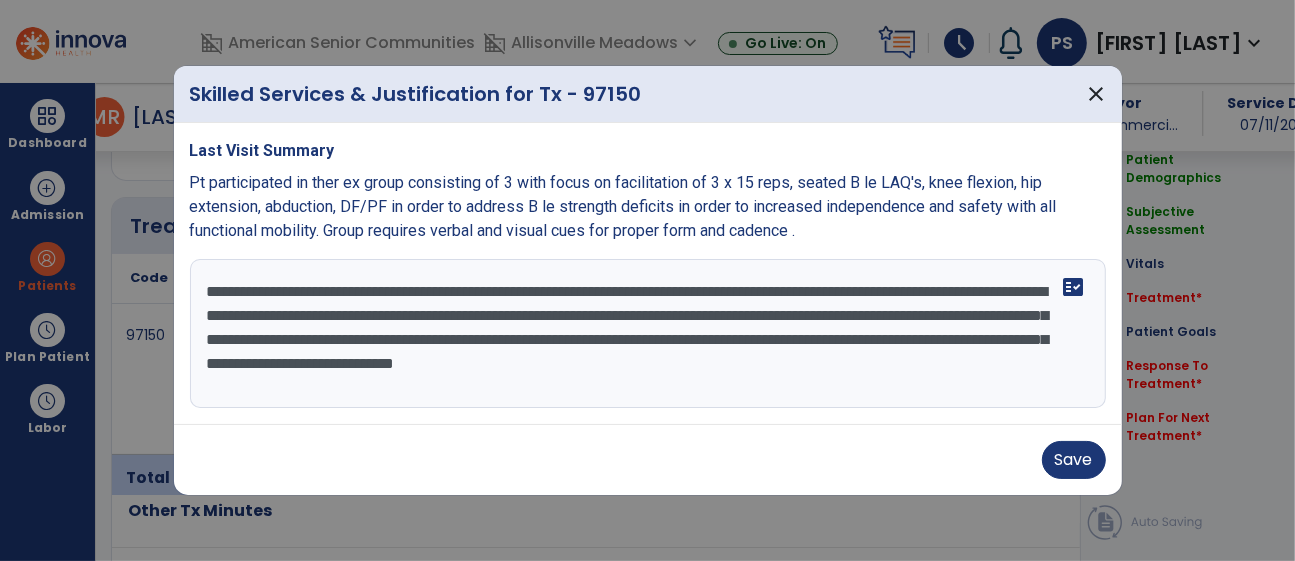 click on "**********" at bounding box center [648, 334] 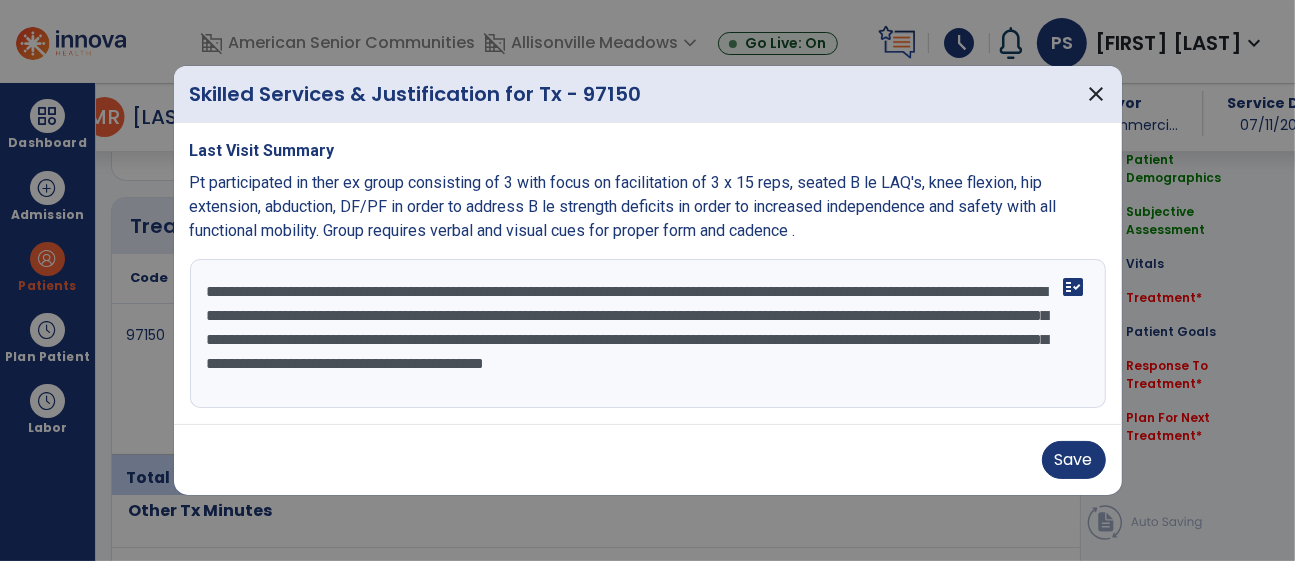 click on "**********" at bounding box center (648, 334) 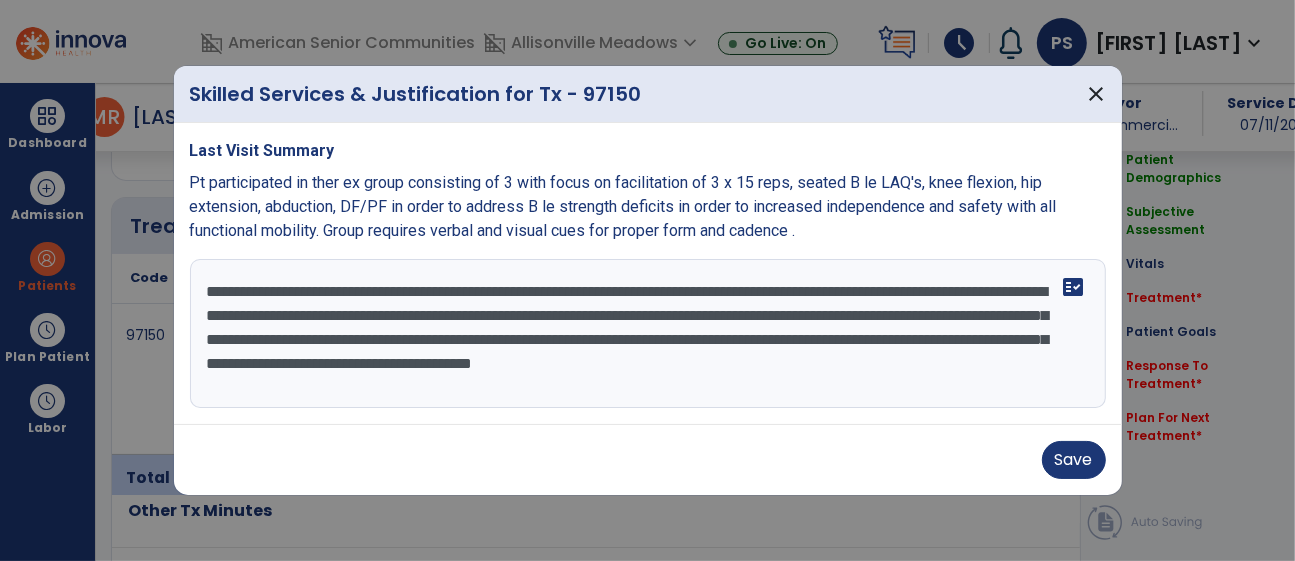 click on "**********" at bounding box center [648, 334] 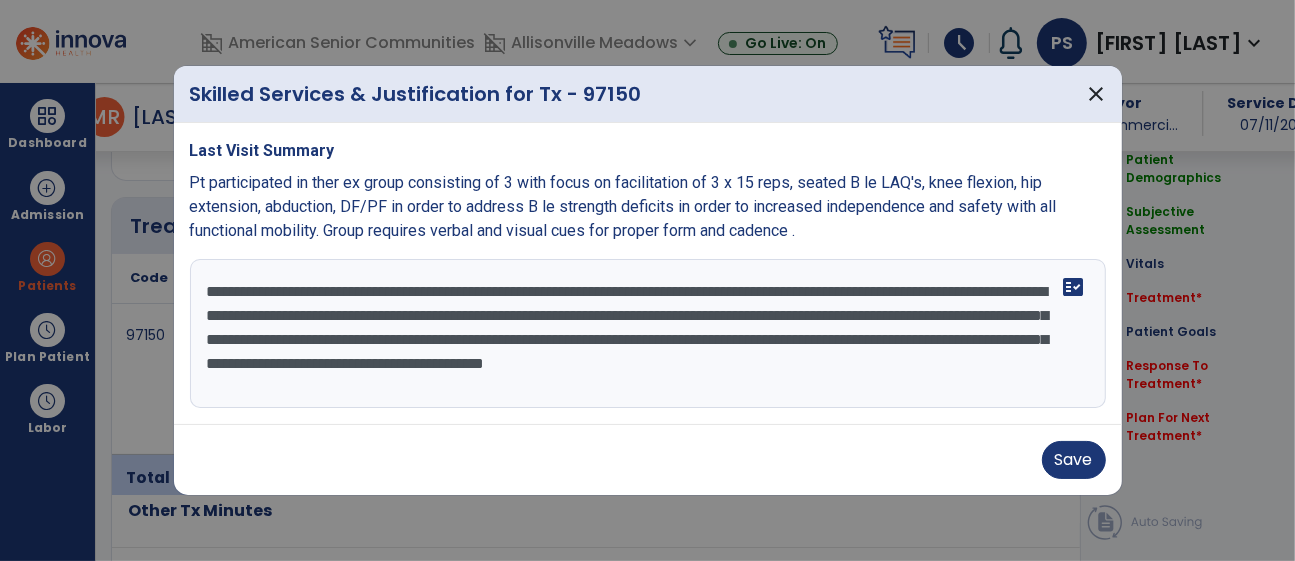 click on "**********" at bounding box center [648, 334] 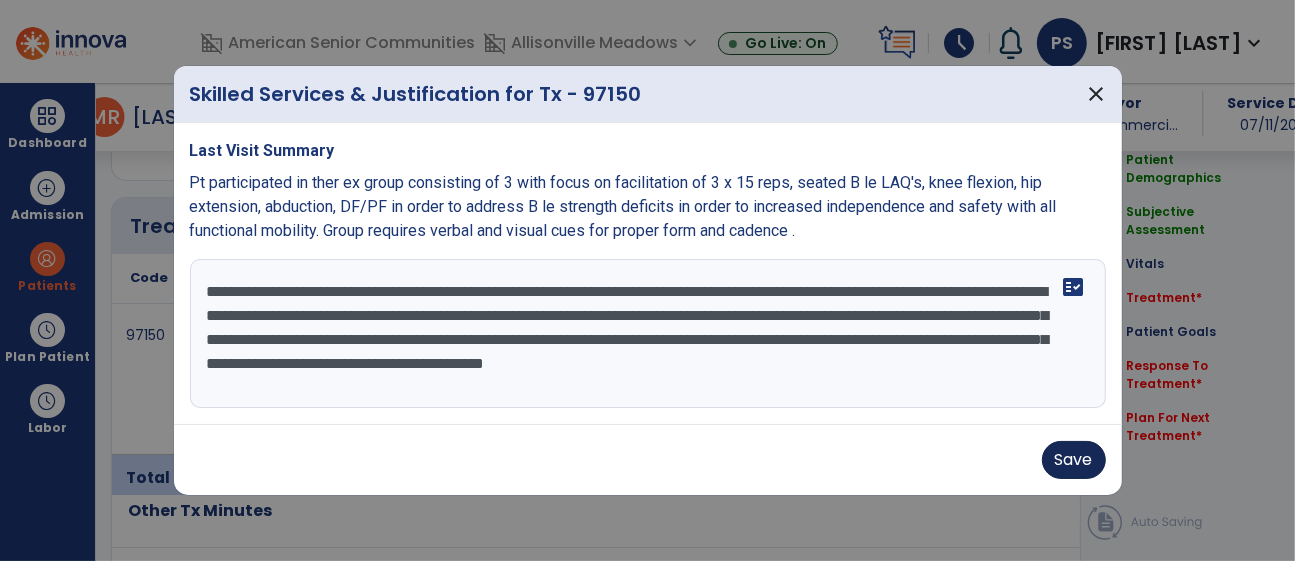 type on "**********" 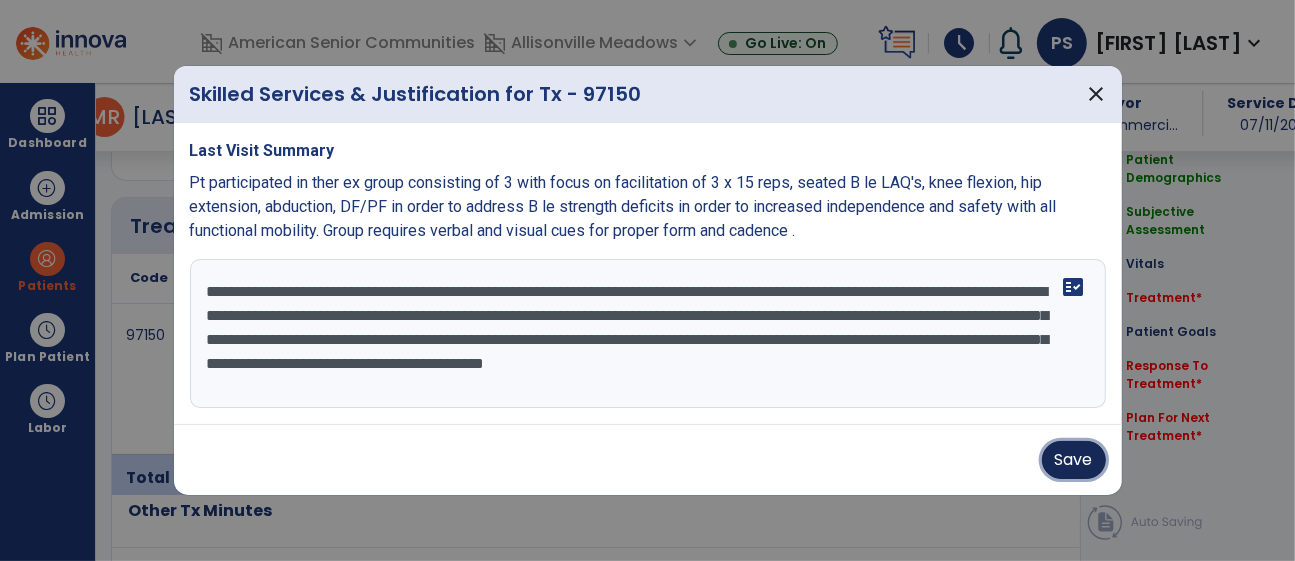 click on "Save" at bounding box center [1074, 460] 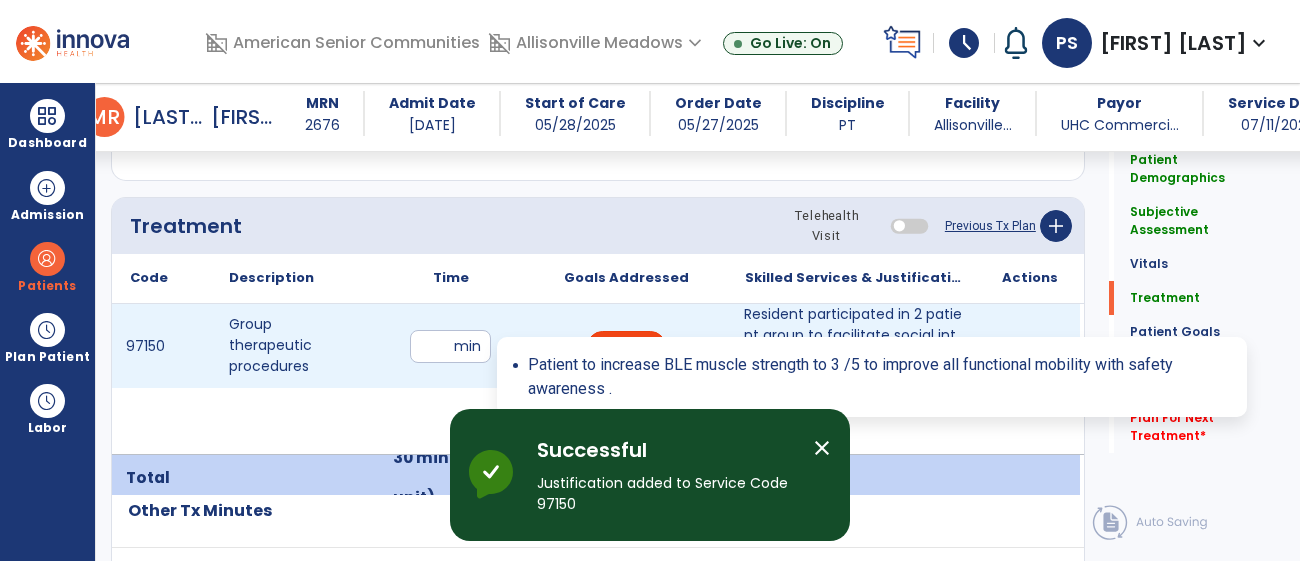 click on "1 Goal(s)" at bounding box center [626, 346] 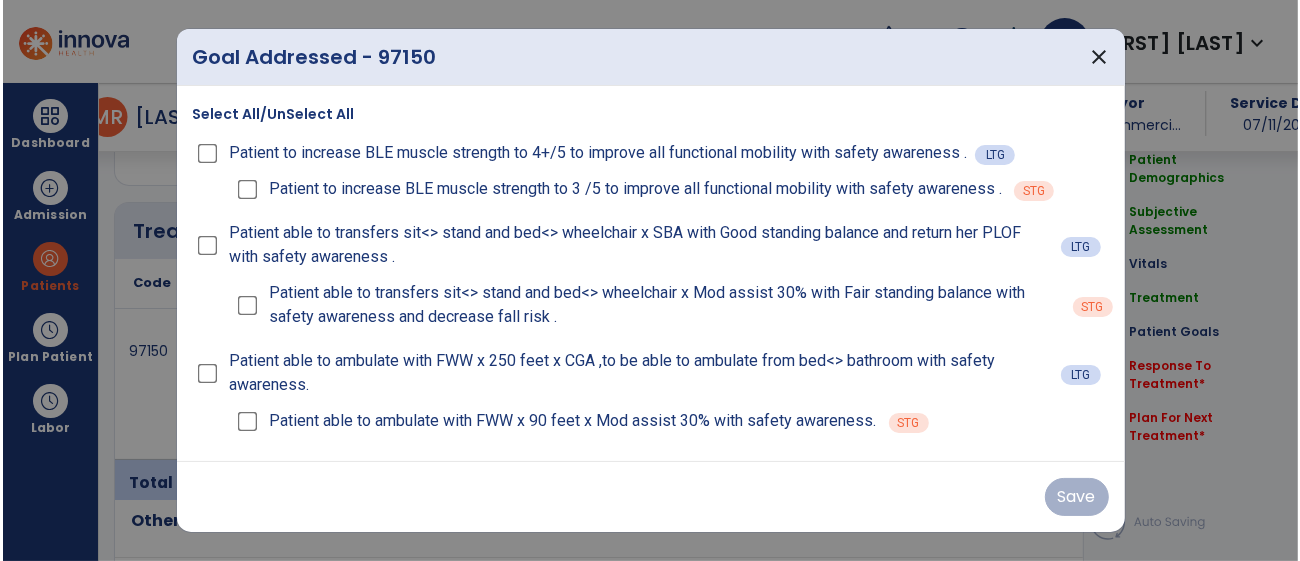 scroll, scrollTop: 1162, scrollLeft: 0, axis: vertical 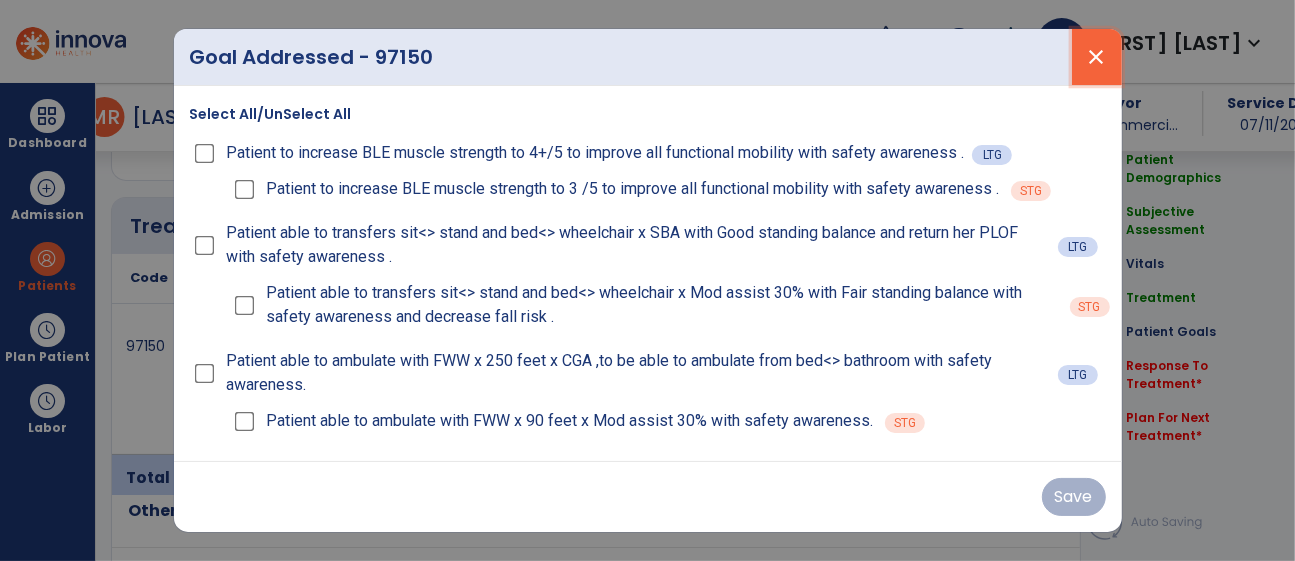 click on "close" at bounding box center (1097, 57) 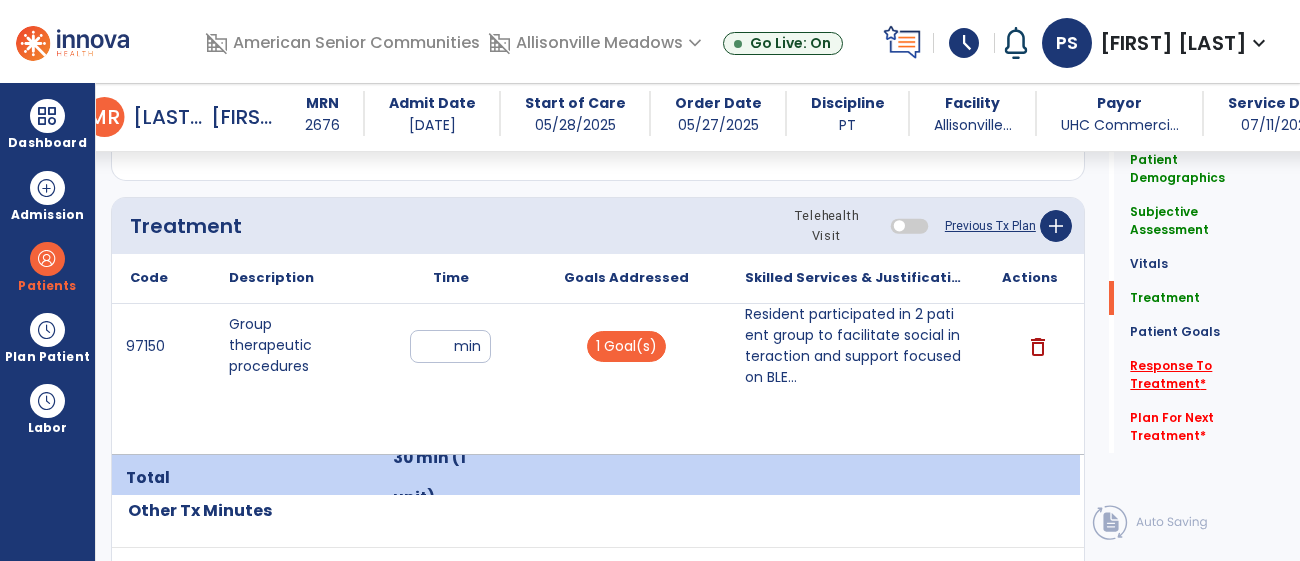 click on "Response To Treatment   *" 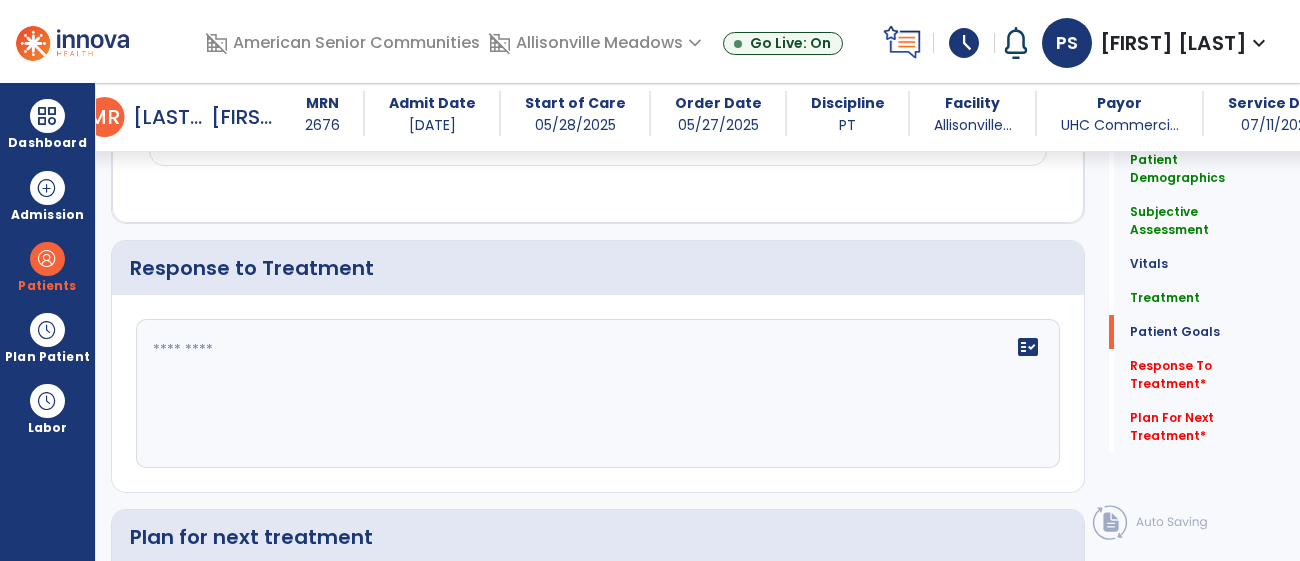 scroll, scrollTop: 2659, scrollLeft: 0, axis: vertical 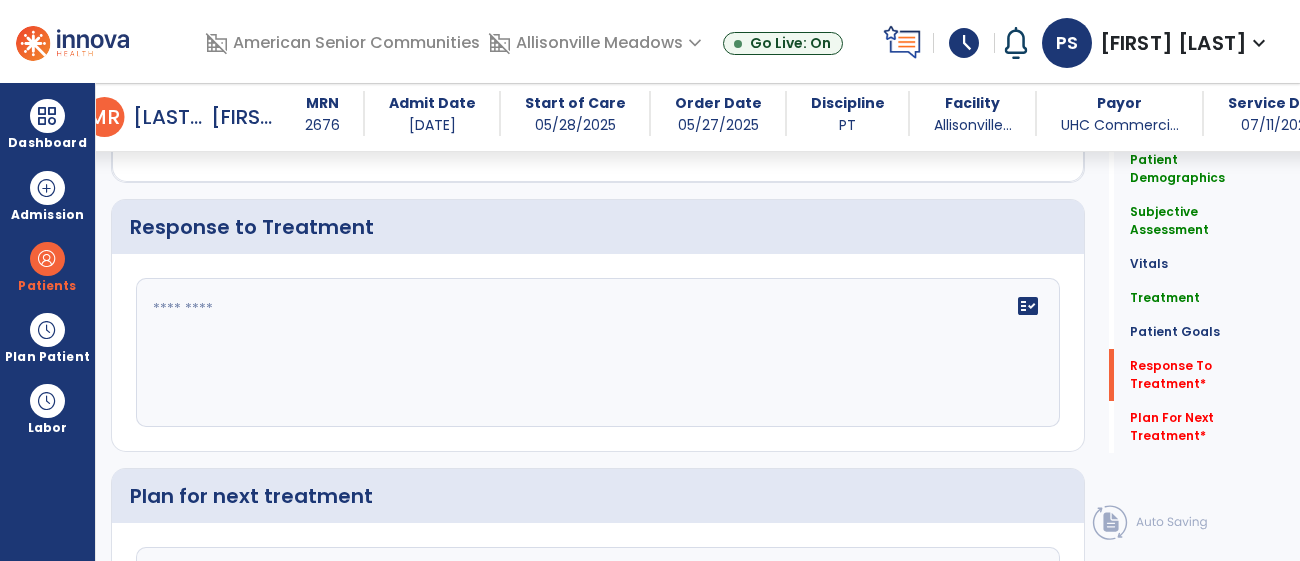click on "fact_check" 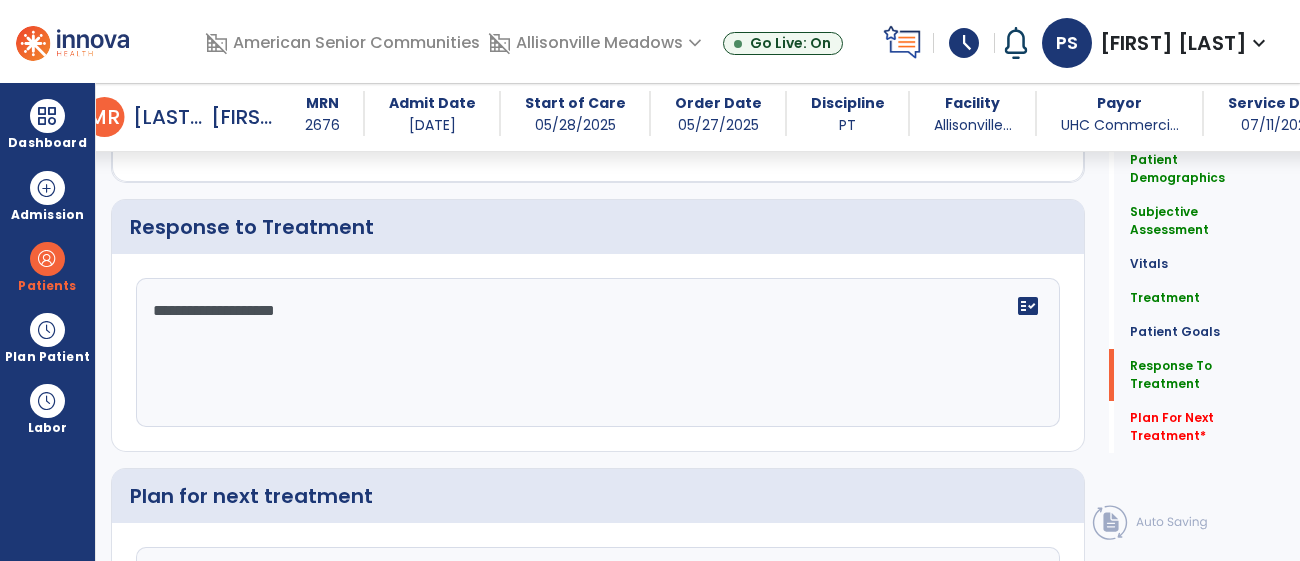 click on "**********" 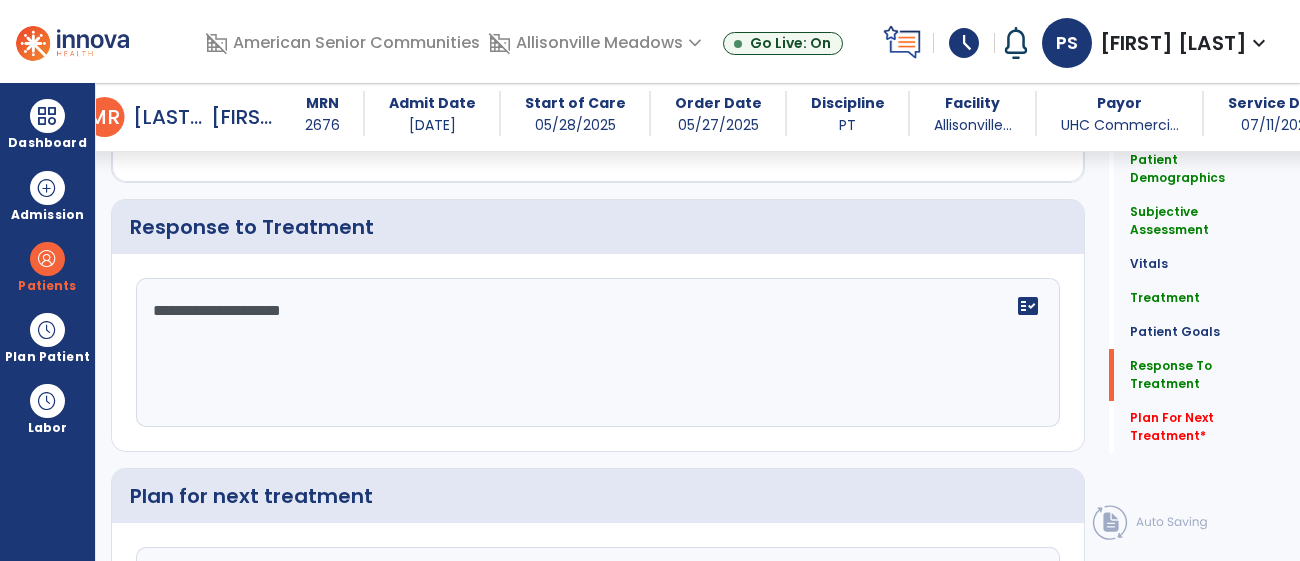 click on "**********" 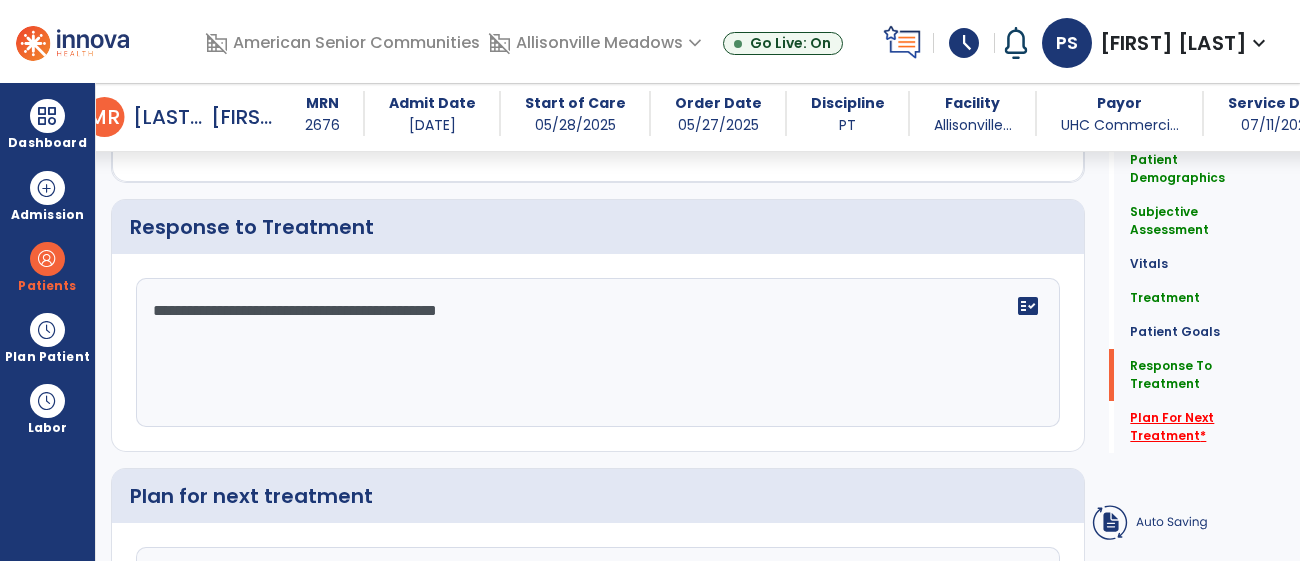 type on "**********" 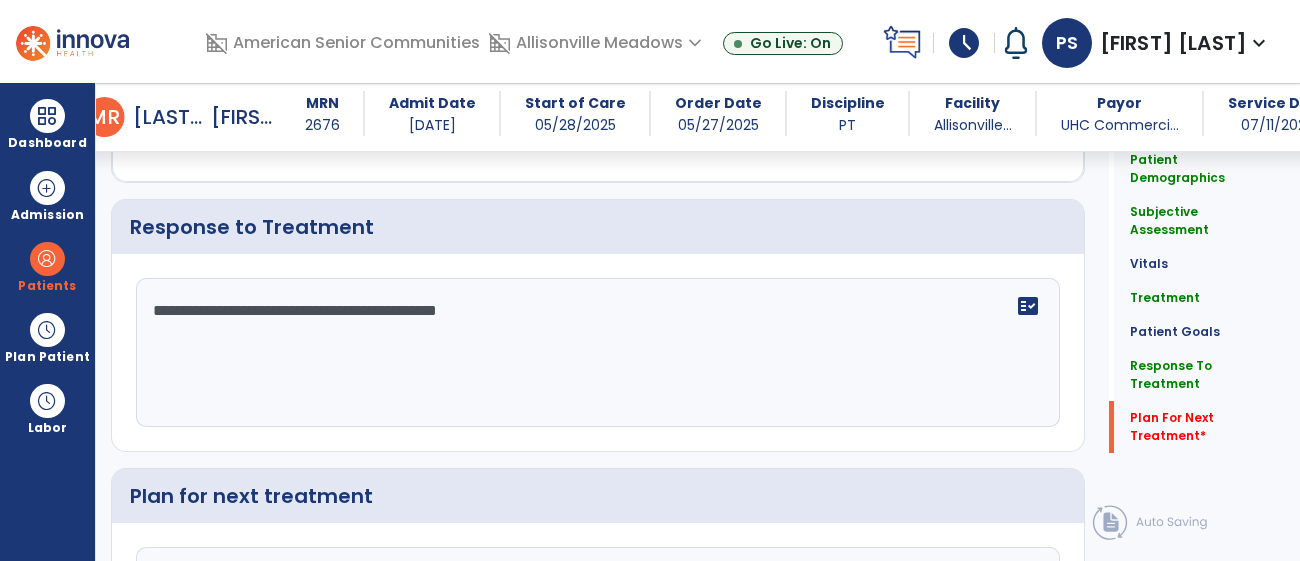 scroll, scrollTop: 2882, scrollLeft: 0, axis: vertical 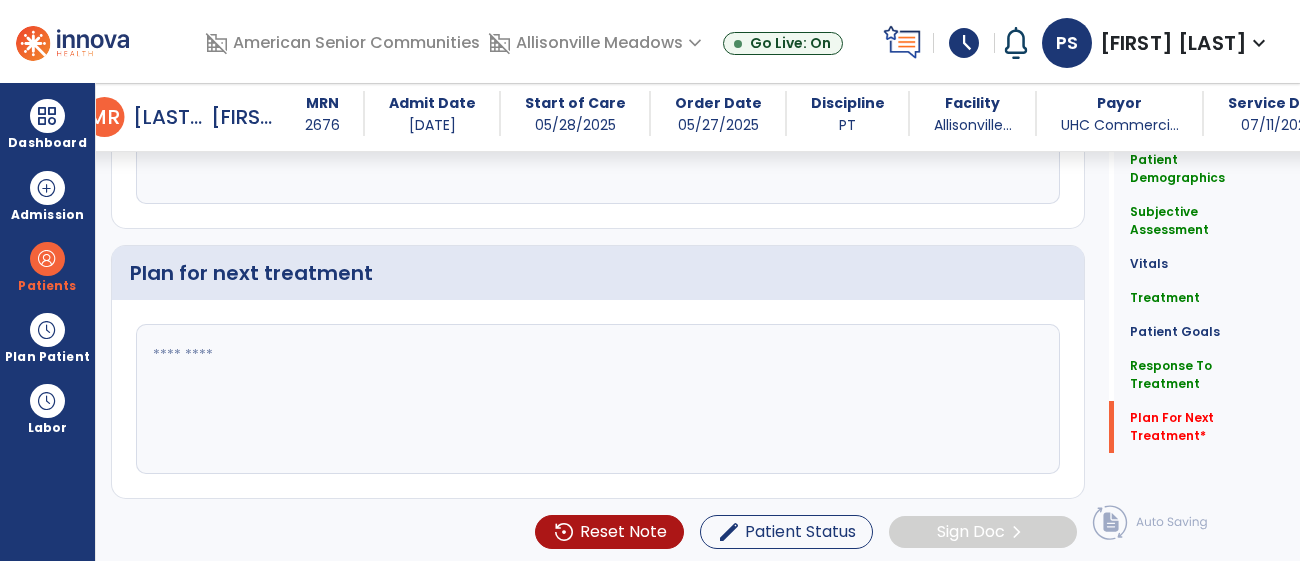 click 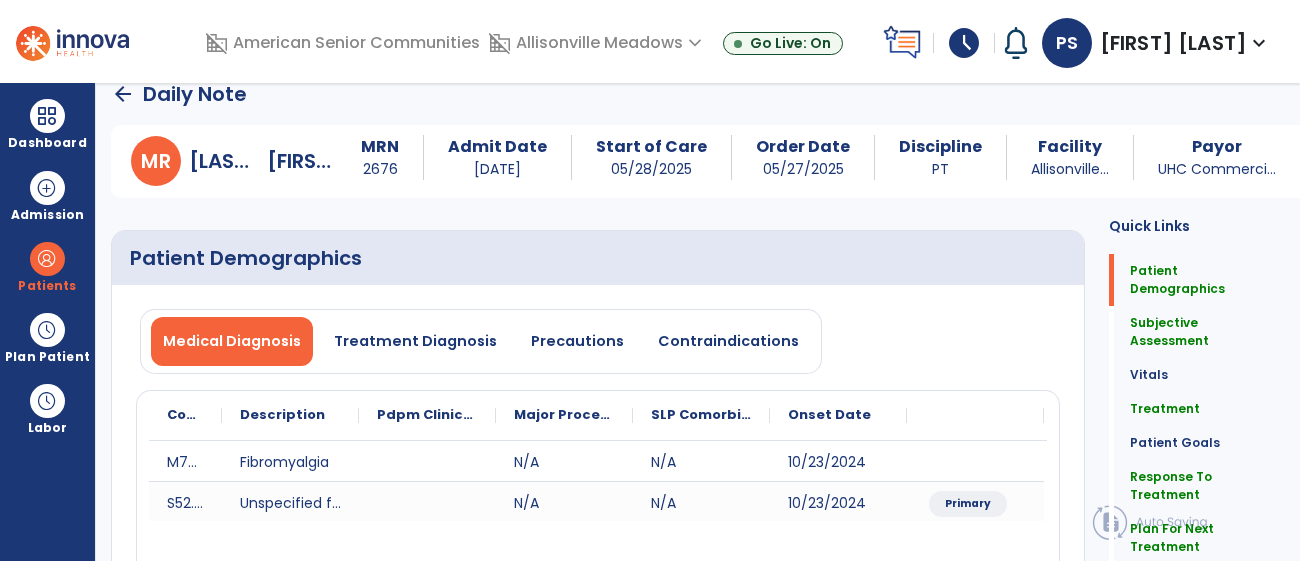 scroll, scrollTop: 0, scrollLeft: 0, axis: both 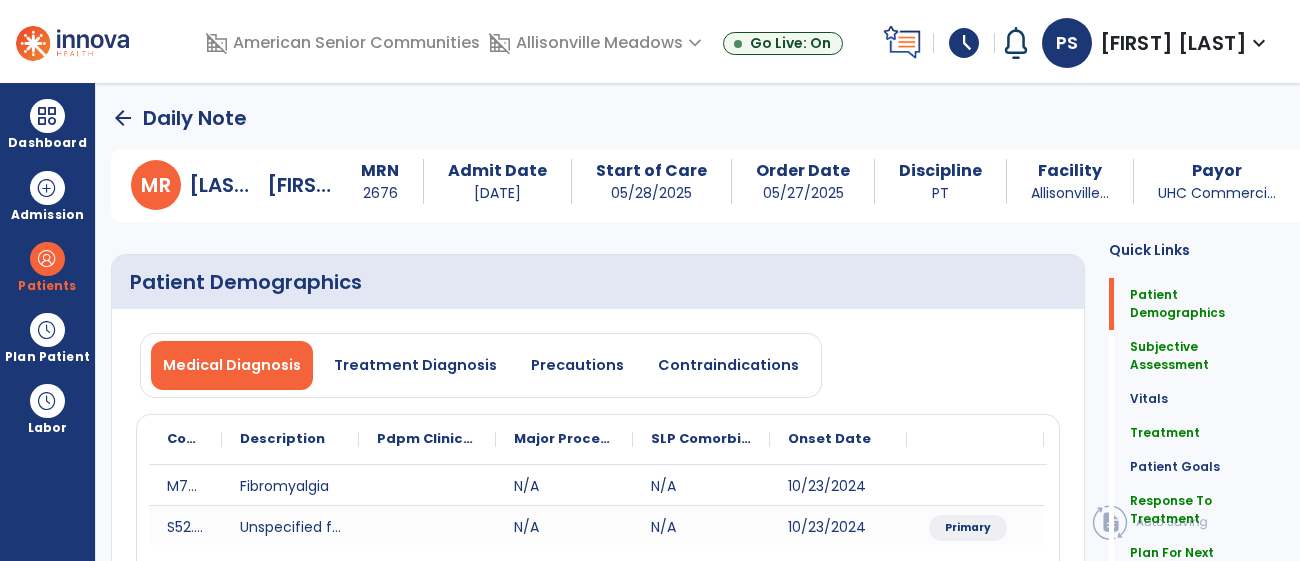 type on "**********" 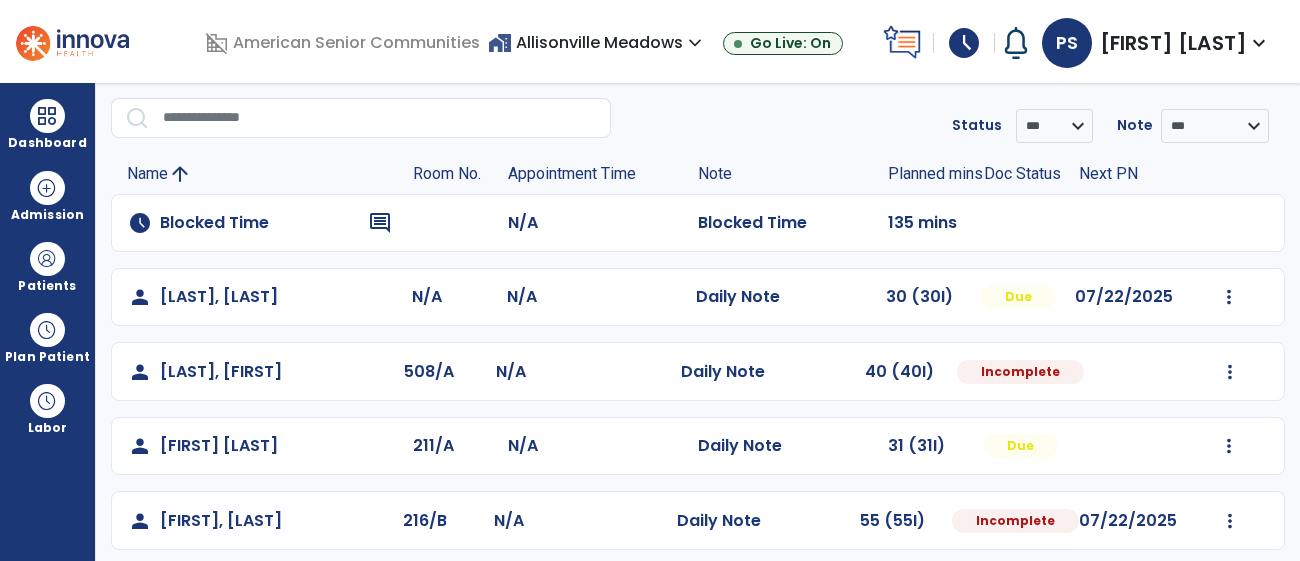 scroll, scrollTop: 216, scrollLeft: 0, axis: vertical 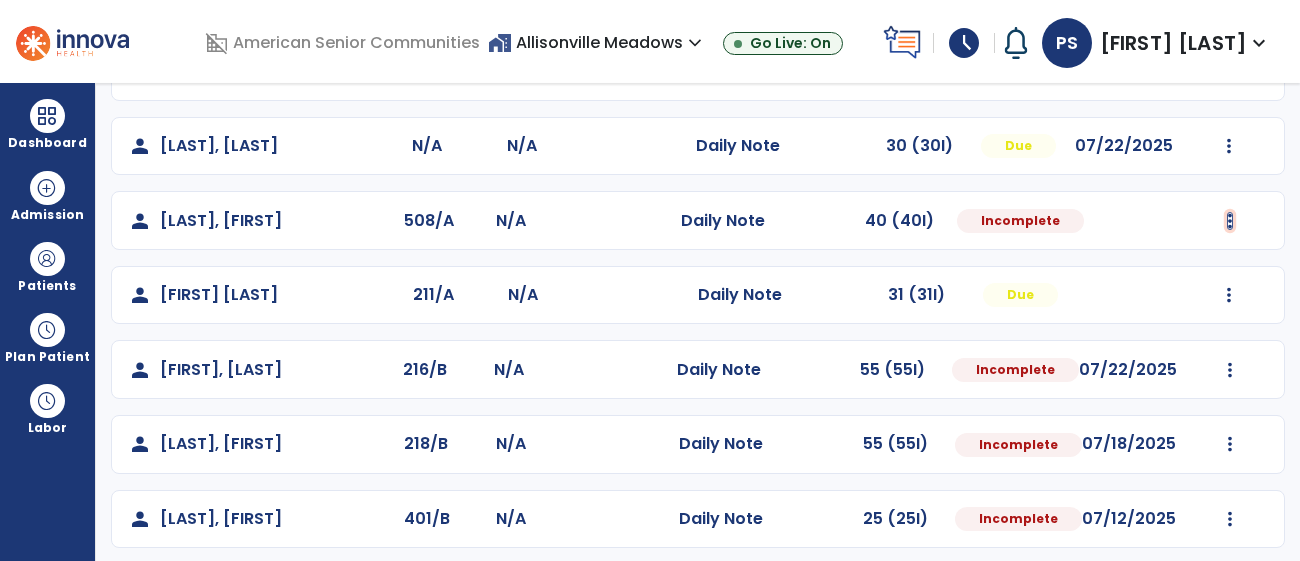 click at bounding box center (1229, 146) 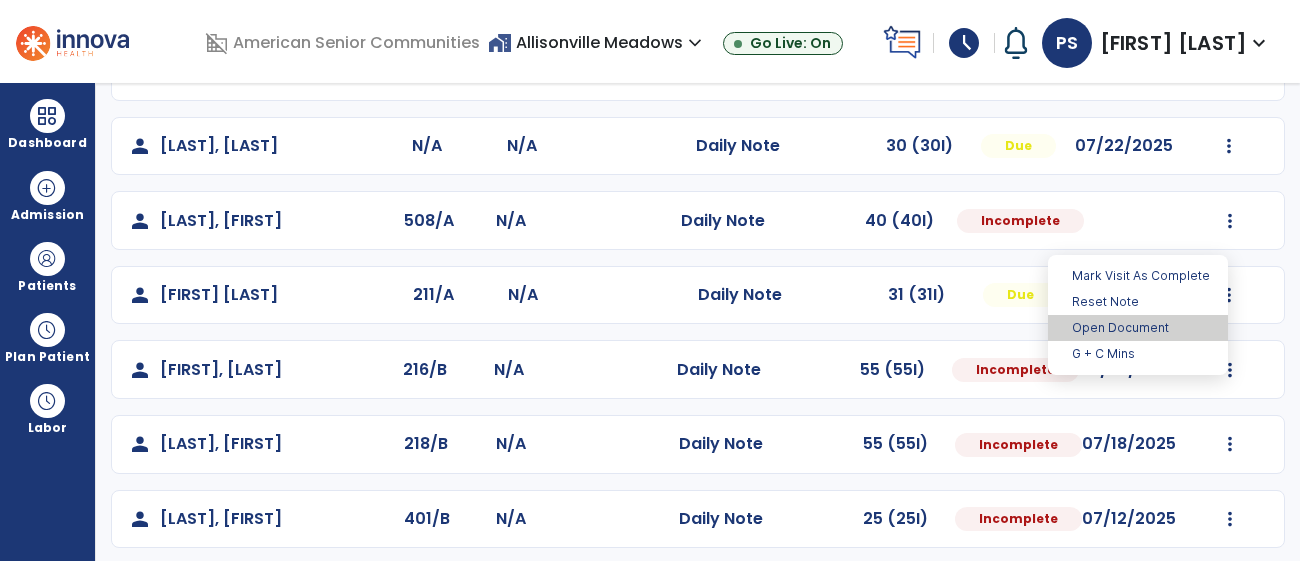 click on "Open Document" at bounding box center (1138, 328) 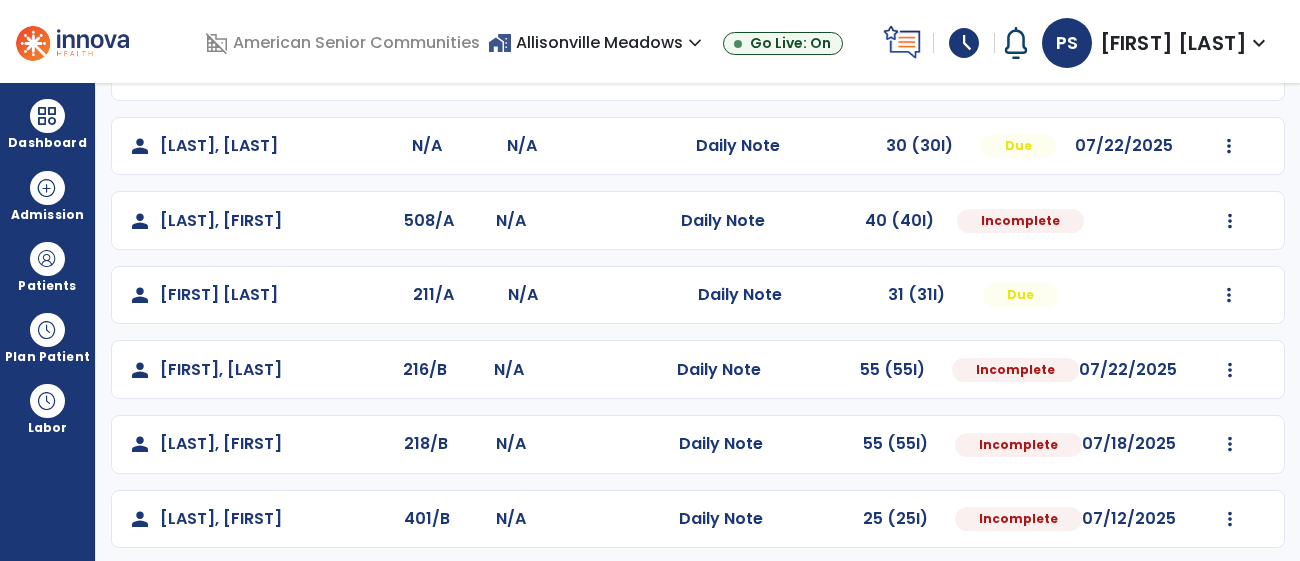 select on "*" 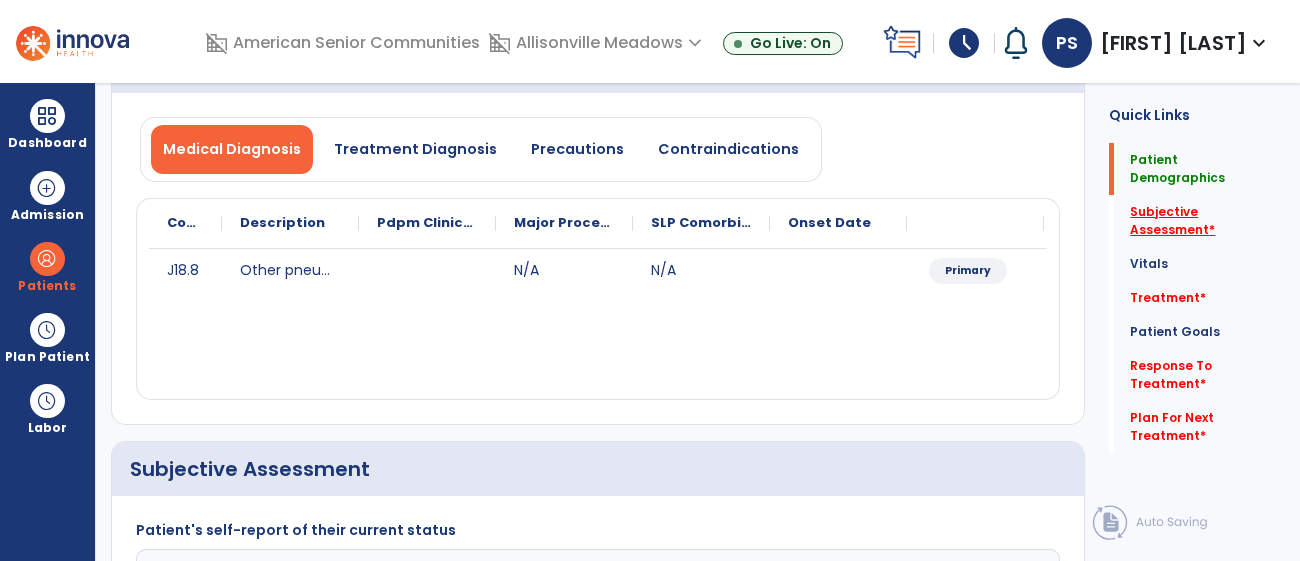 click on "Subjective Assessment   *" 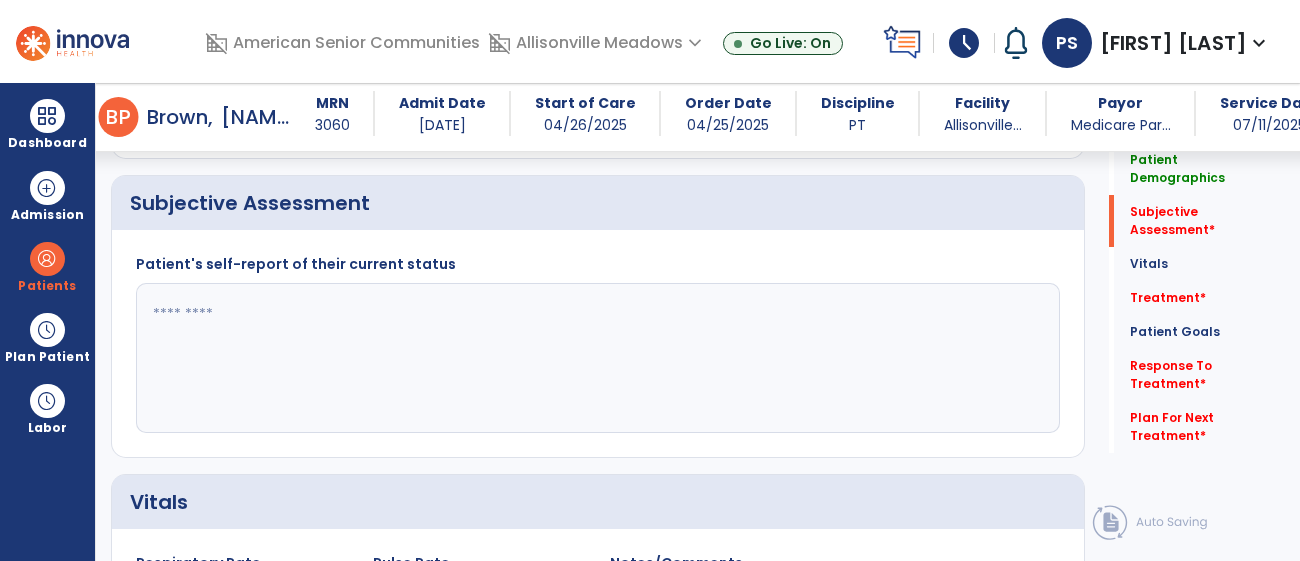 scroll, scrollTop: 475, scrollLeft: 0, axis: vertical 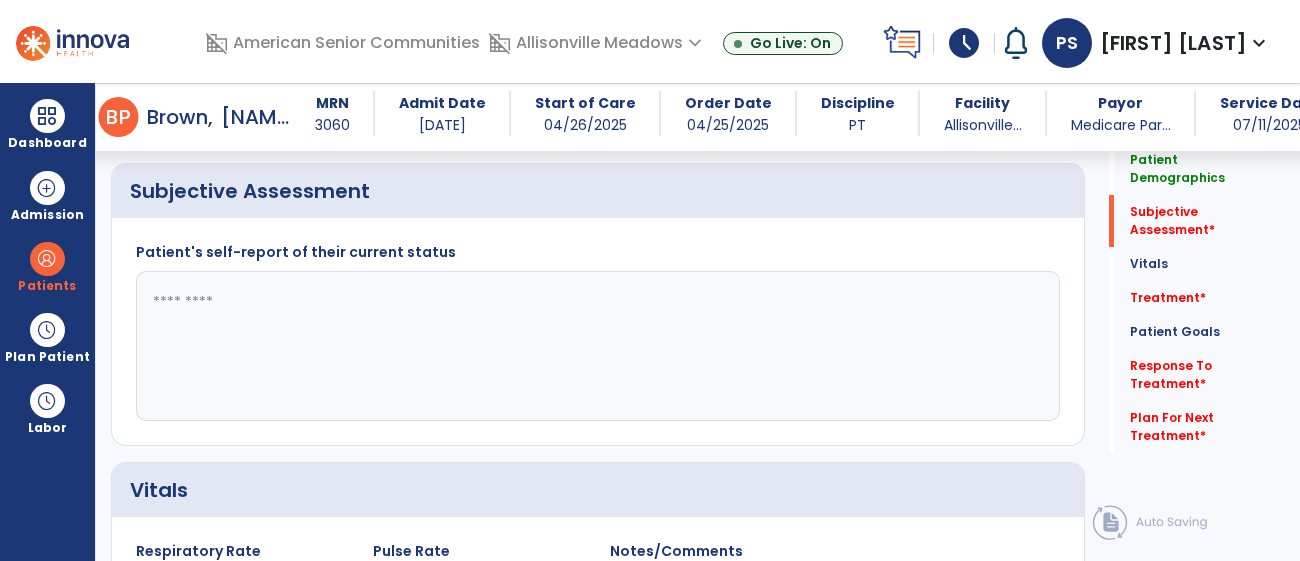 click 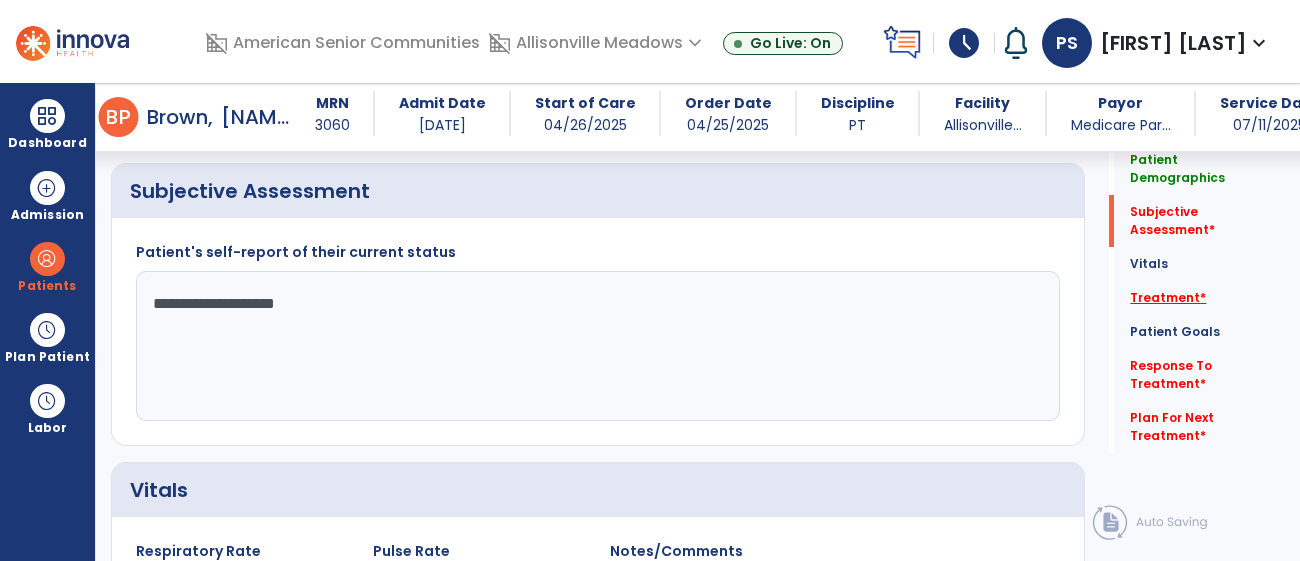 type on "**********" 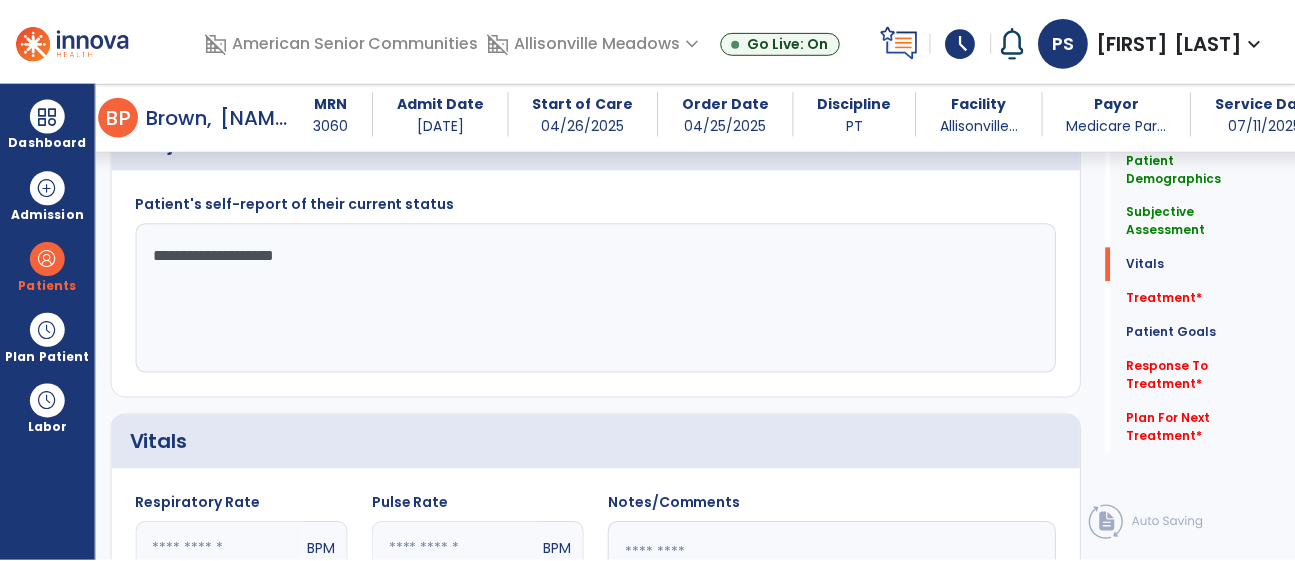 scroll, scrollTop: 1246, scrollLeft: 0, axis: vertical 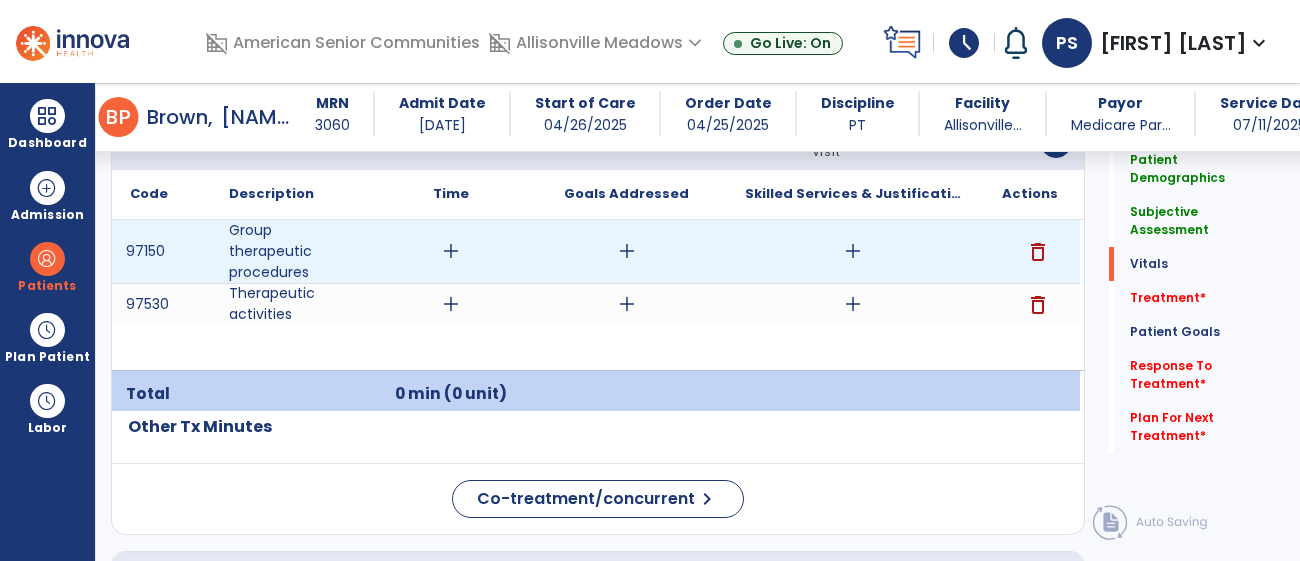 click on "add" at bounding box center (451, 251) 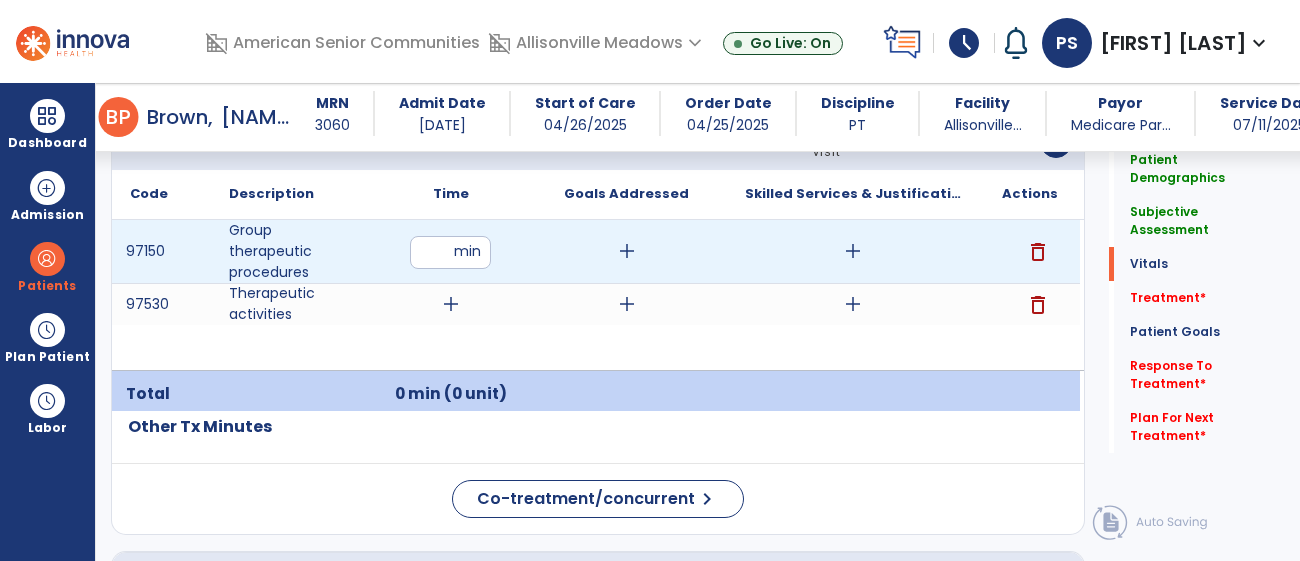 type on "**" 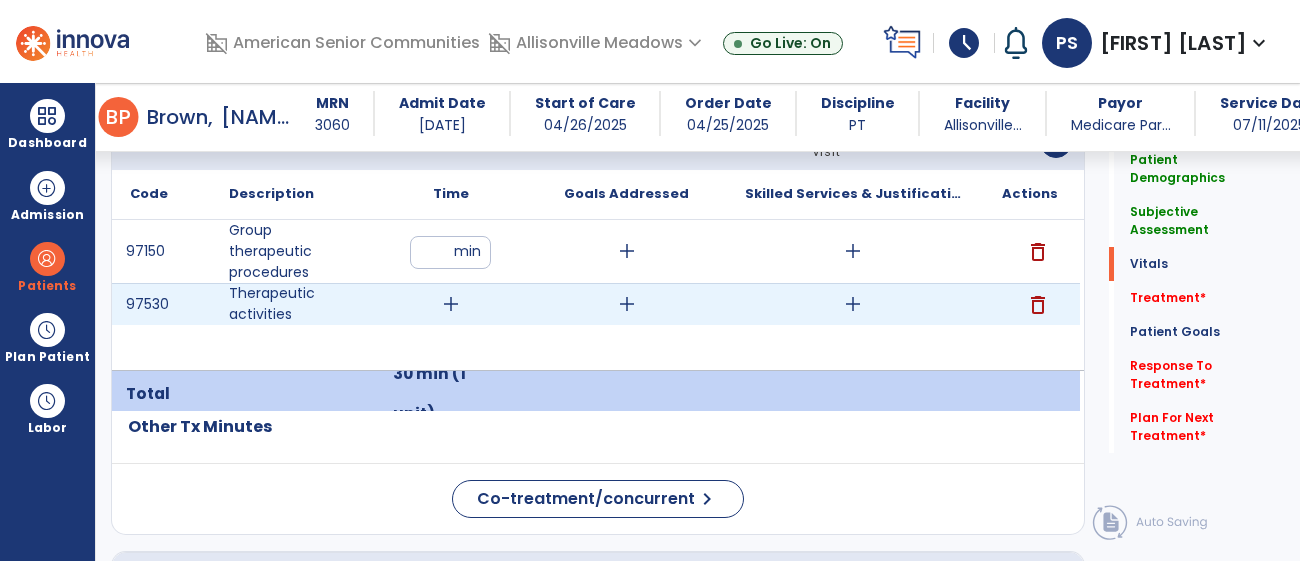 click on "add" at bounding box center [451, 304] 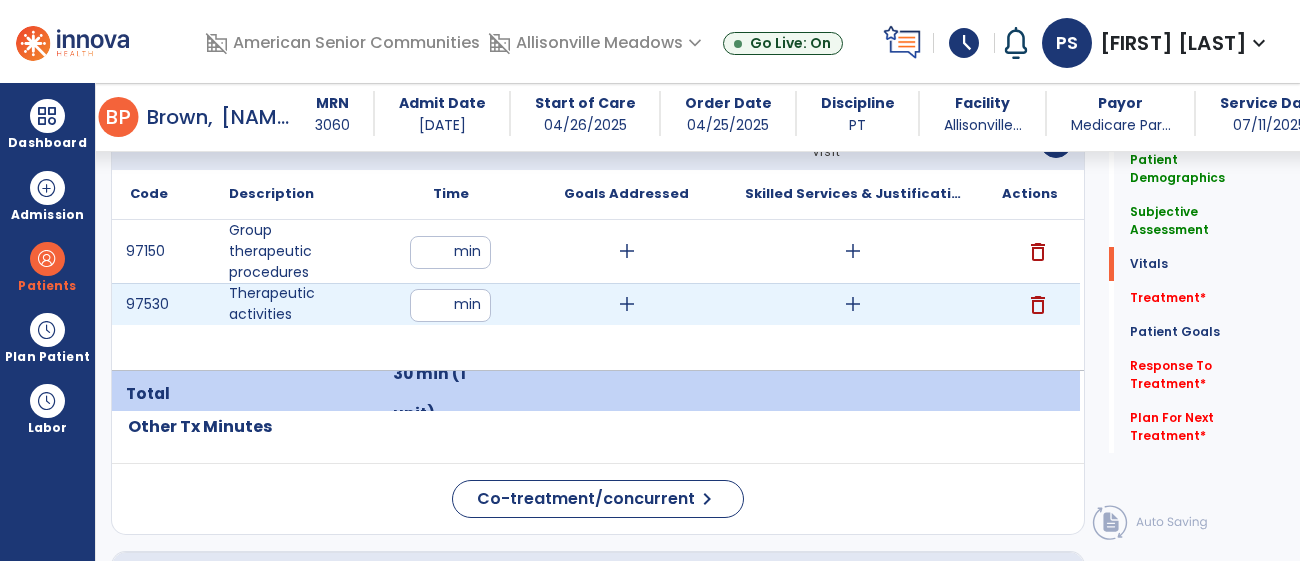 type on "**" 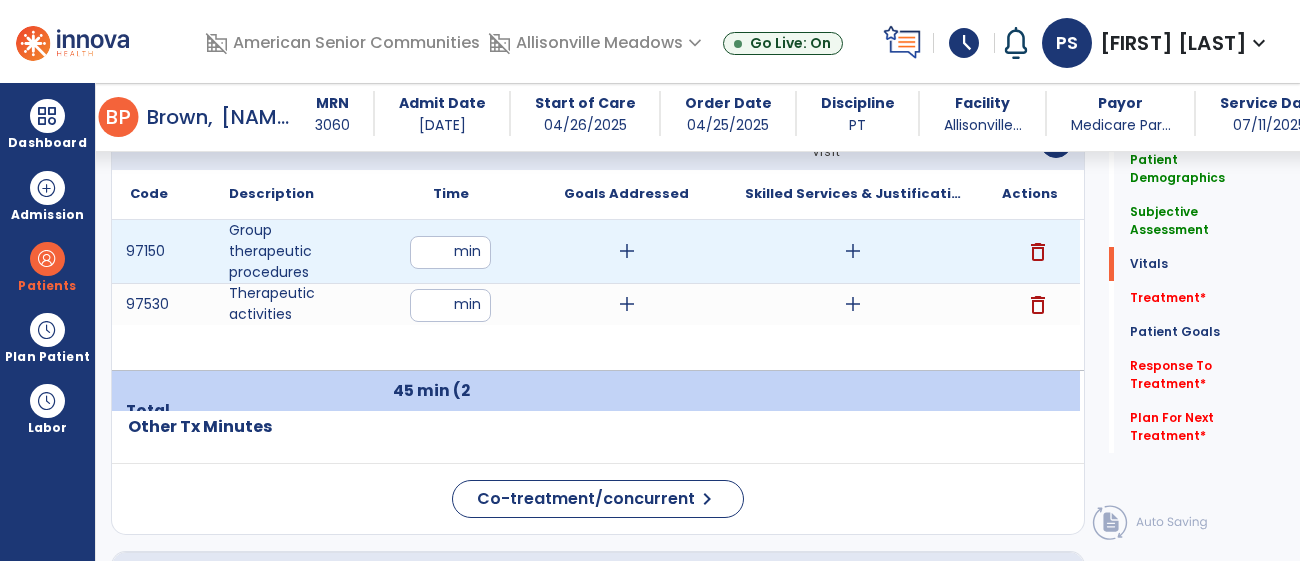 click on "add" at bounding box center [627, 251] 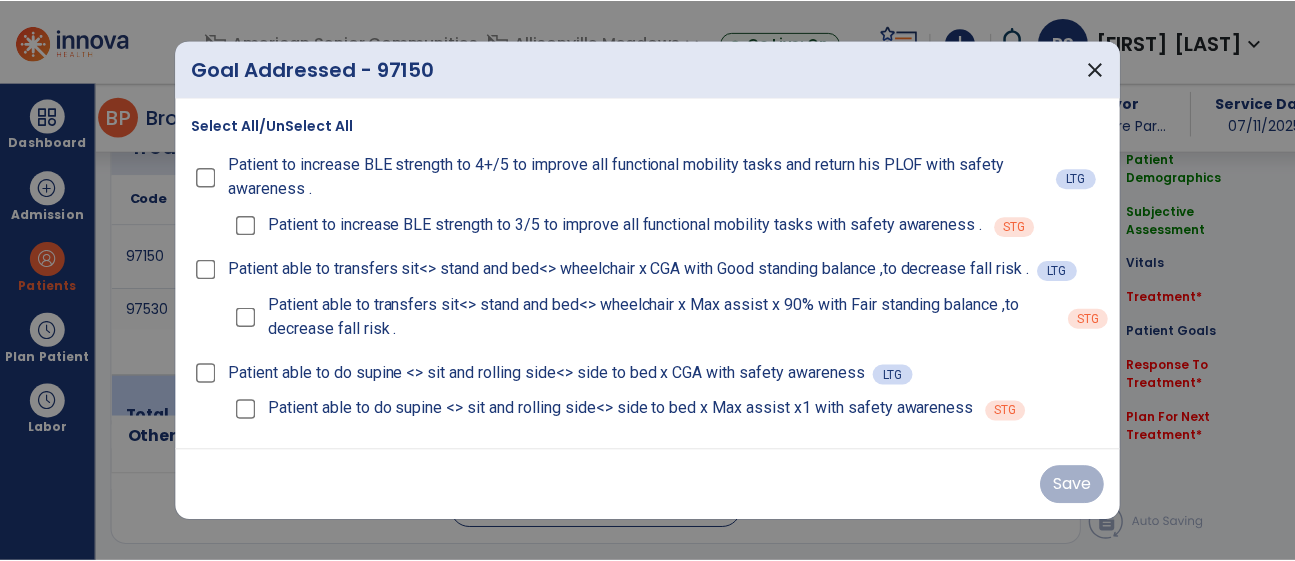 scroll, scrollTop: 1246, scrollLeft: 0, axis: vertical 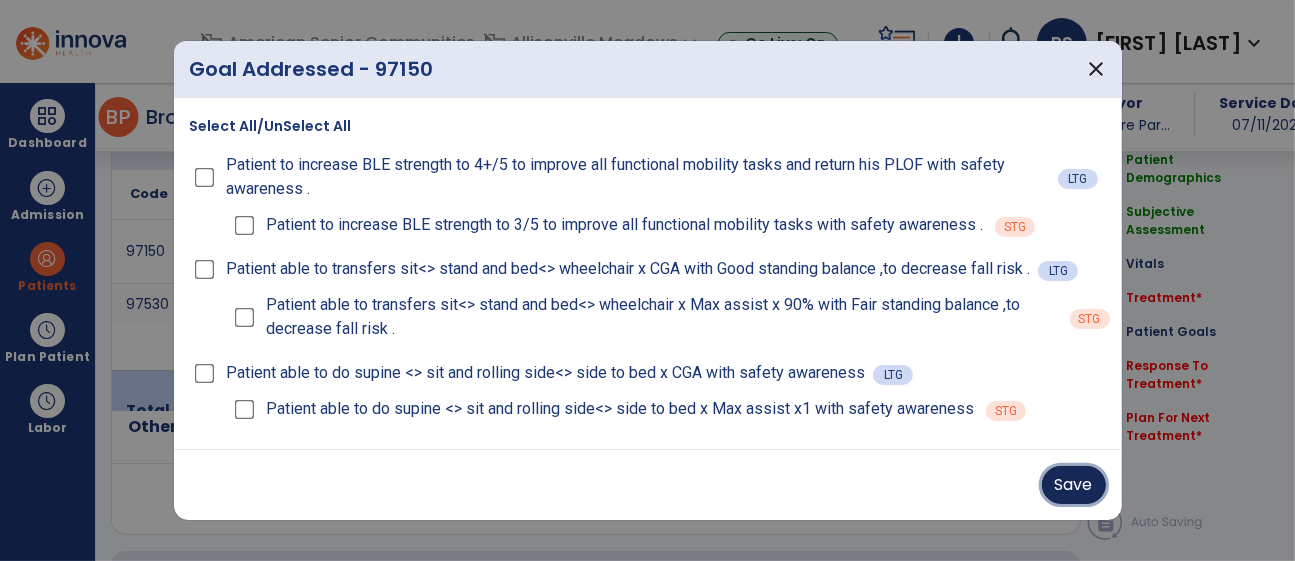 drag, startPoint x: 1074, startPoint y: 484, endPoint x: 1061, endPoint y: 470, distance: 19.104973 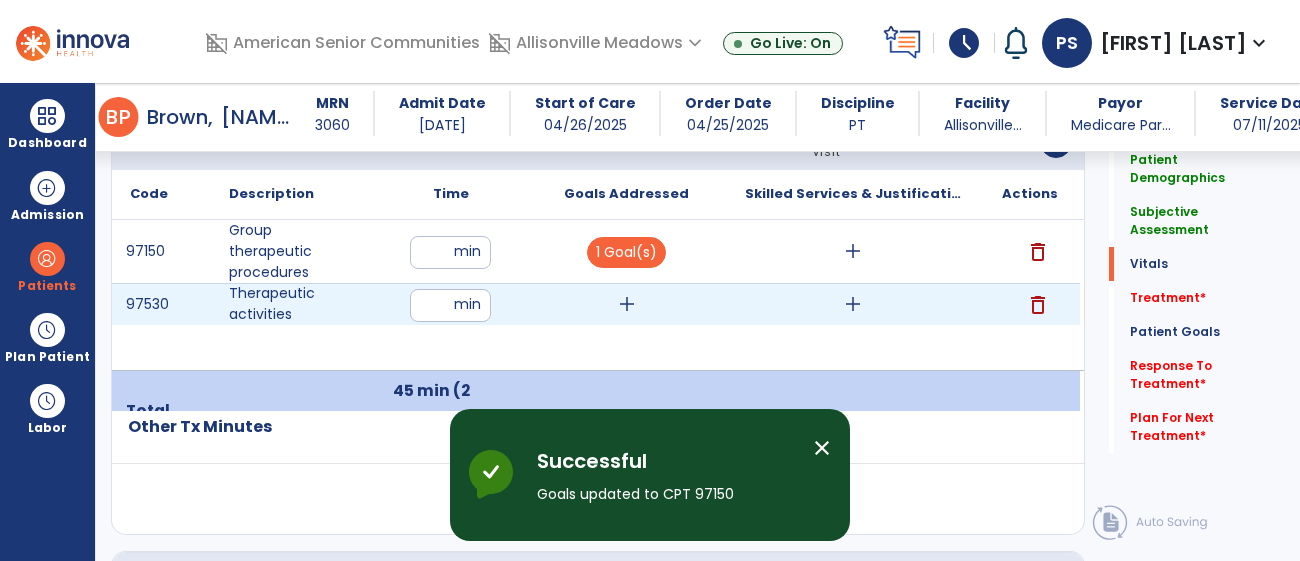 click on "add" at bounding box center (627, 304) 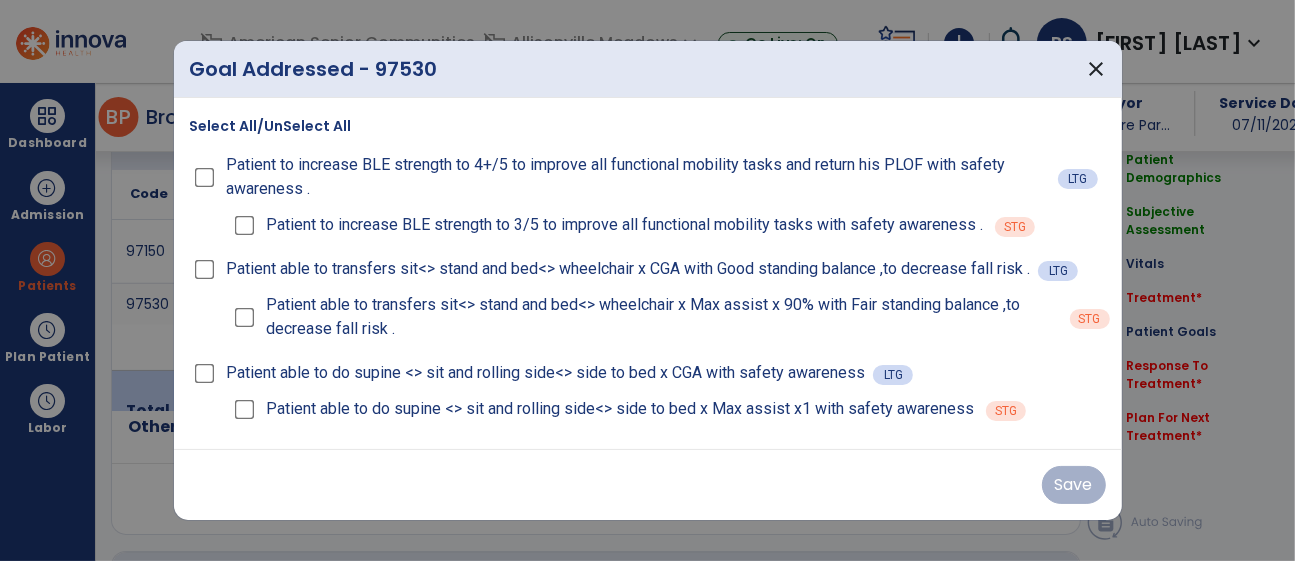 scroll, scrollTop: 1246, scrollLeft: 0, axis: vertical 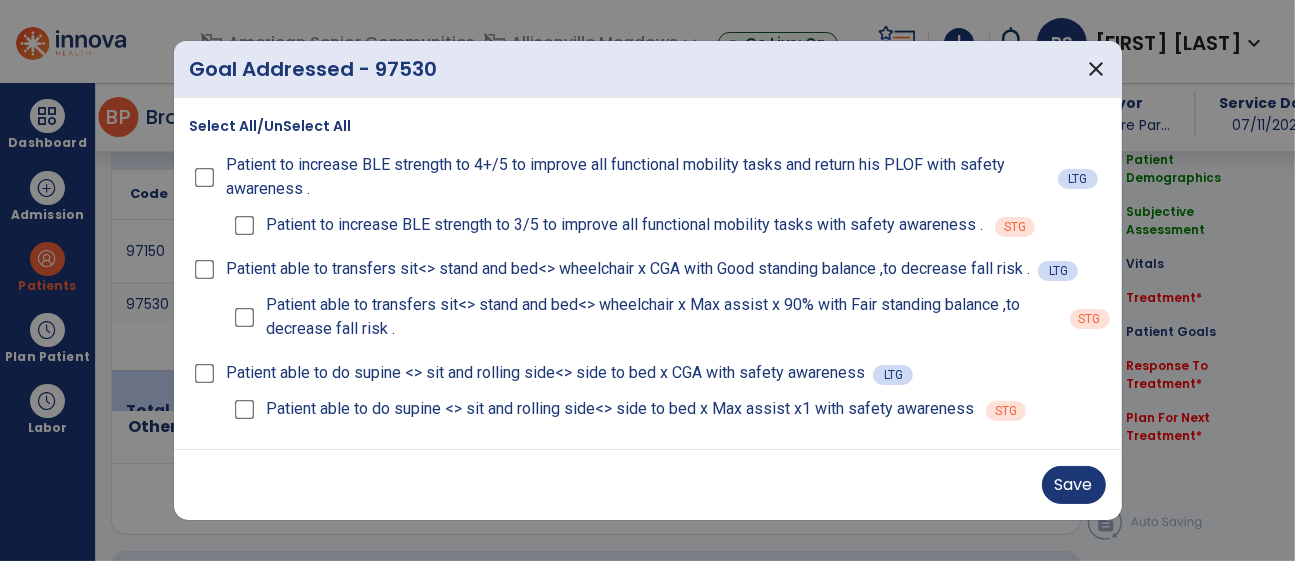 drag, startPoint x: 1097, startPoint y: 512, endPoint x: 1077, endPoint y: 515, distance: 20.22375 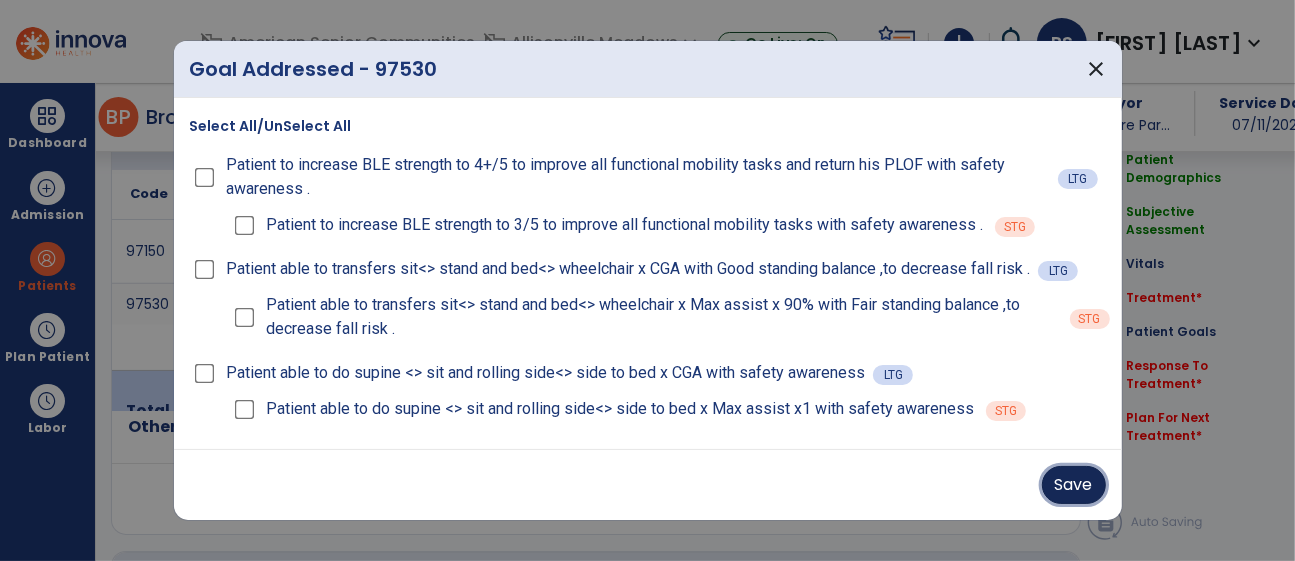 click on "Save" at bounding box center (1074, 485) 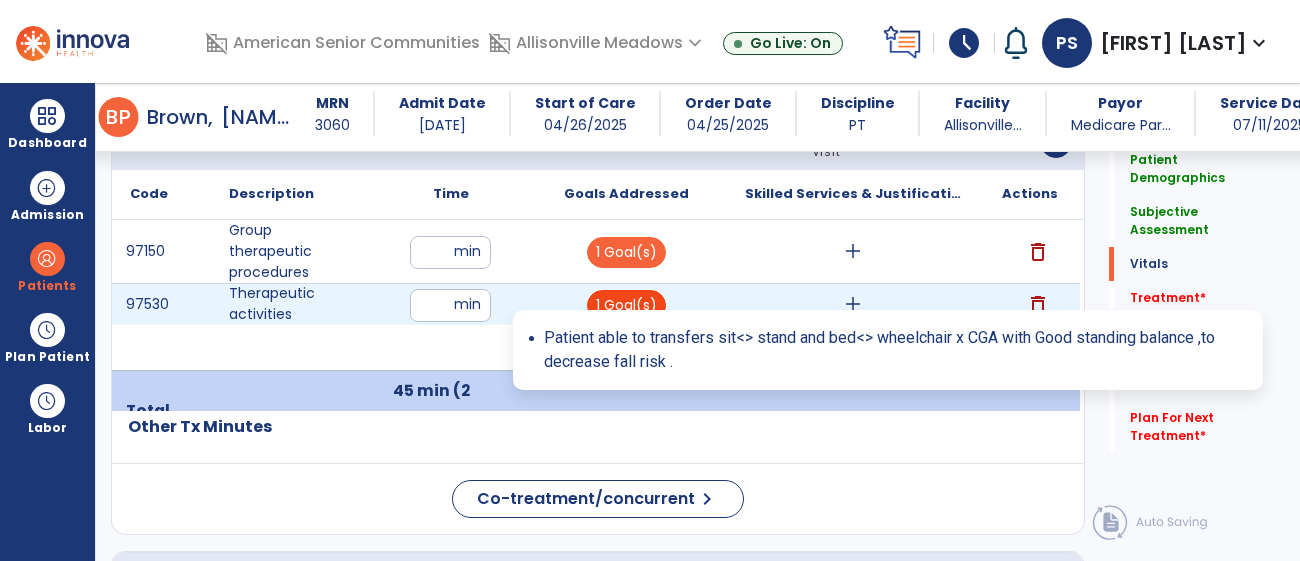 click on "1 Goal(s)" at bounding box center (626, 305) 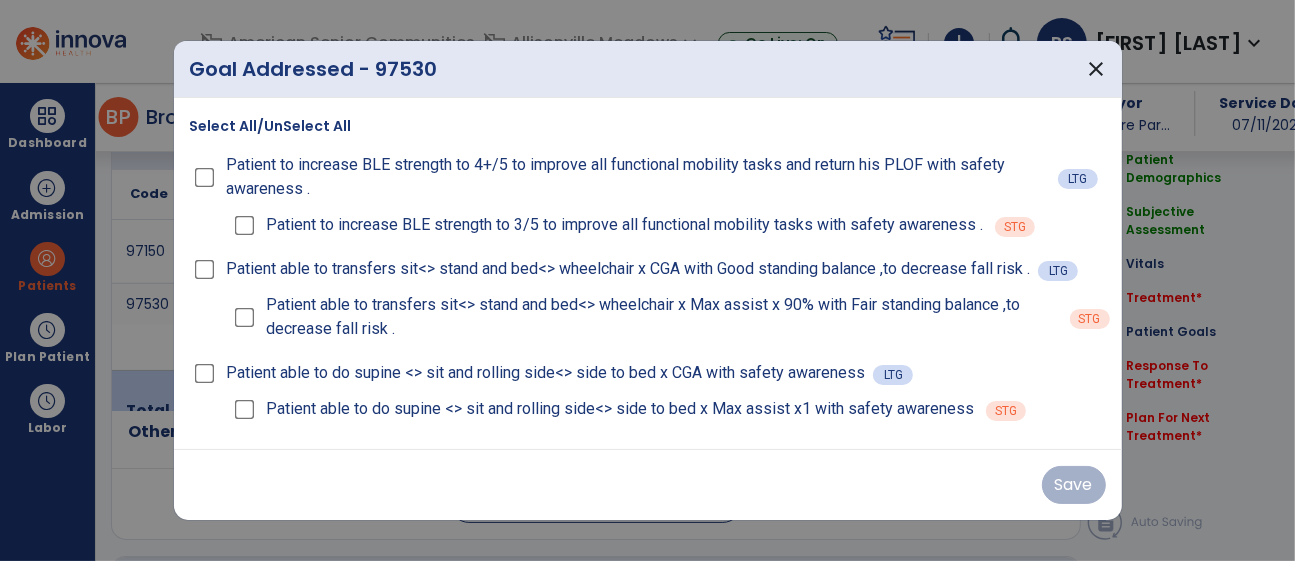 scroll, scrollTop: 1246, scrollLeft: 0, axis: vertical 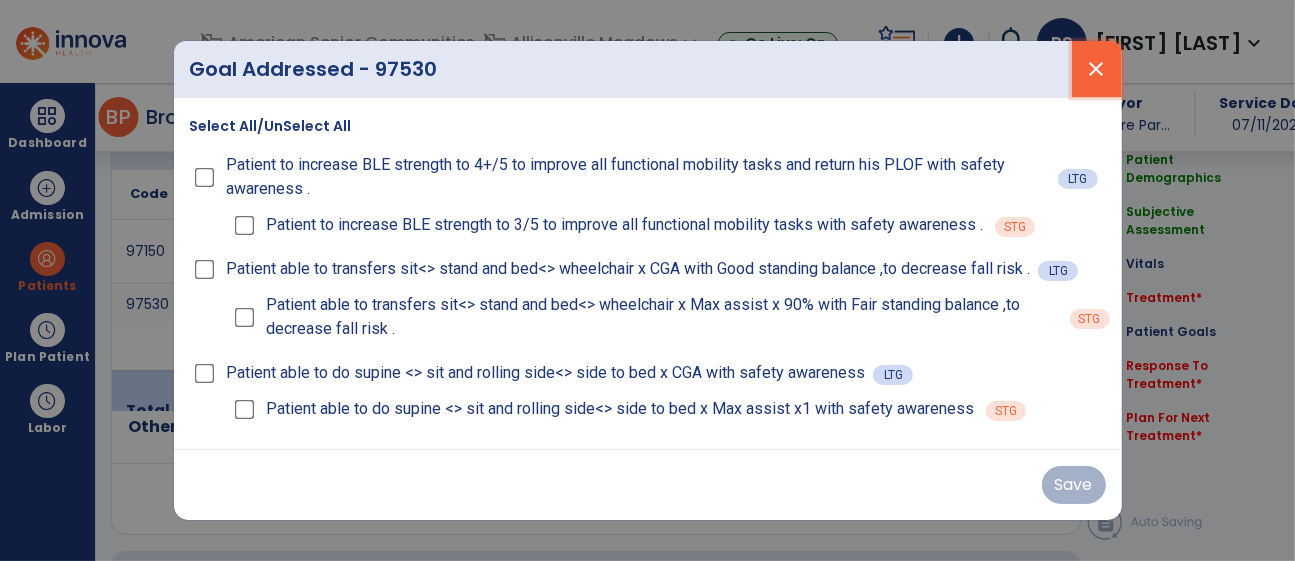 click on "close" at bounding box center [1097, 69] 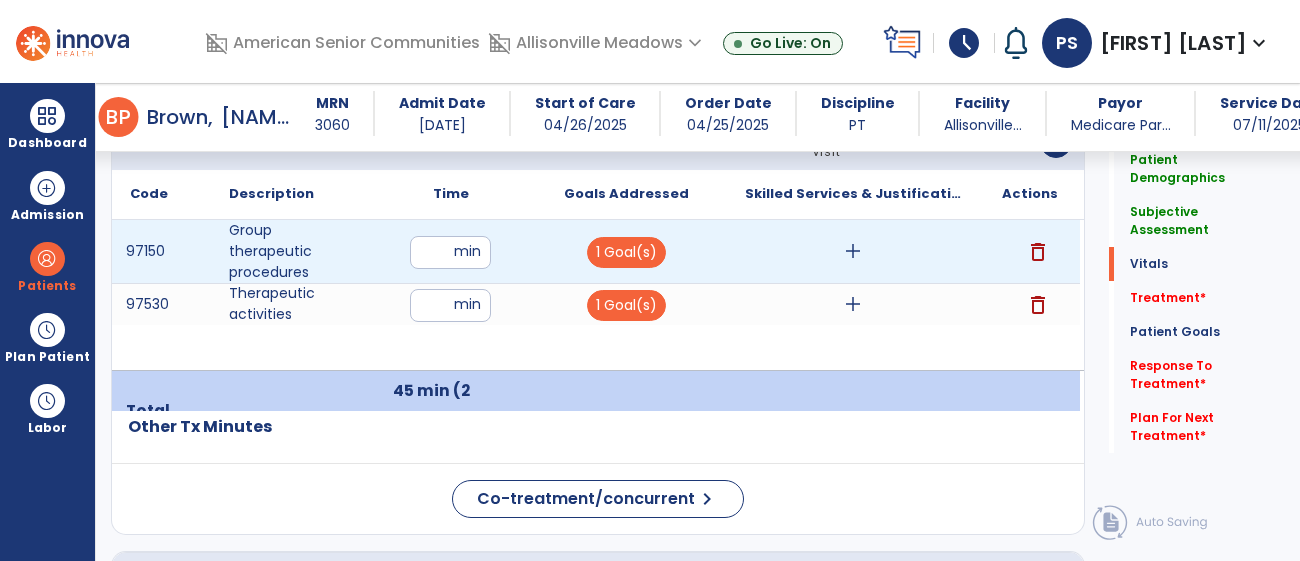 click on "add" at bounding box center [853, 251] 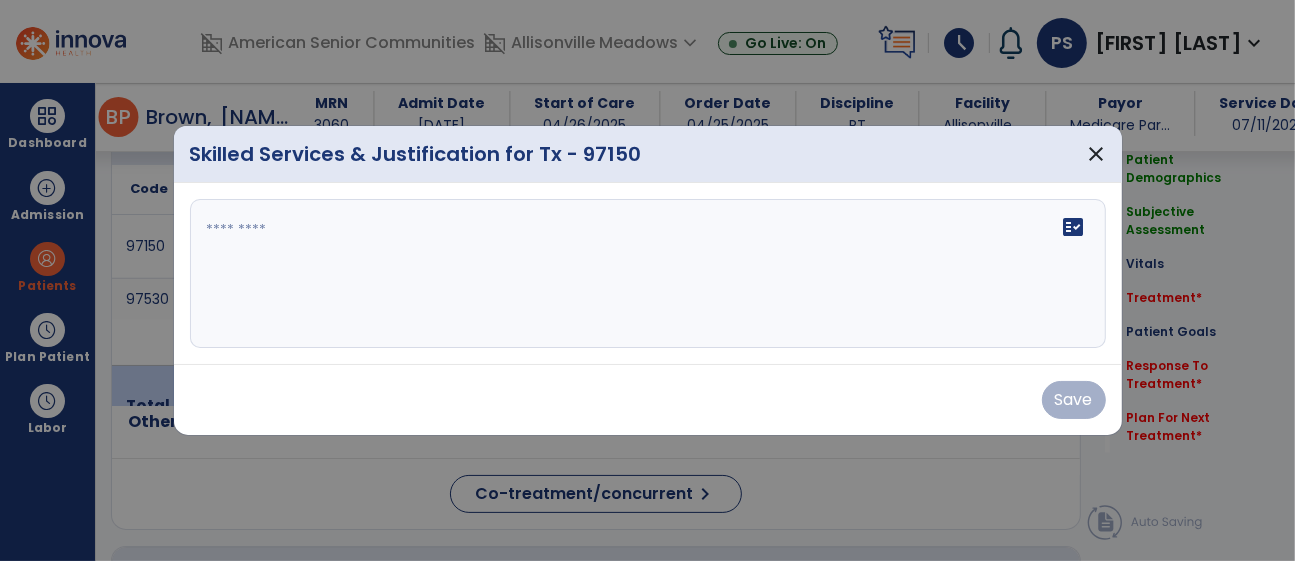 scroll, scrollTop: 1246, scrollLeft: 0, axis: vertical 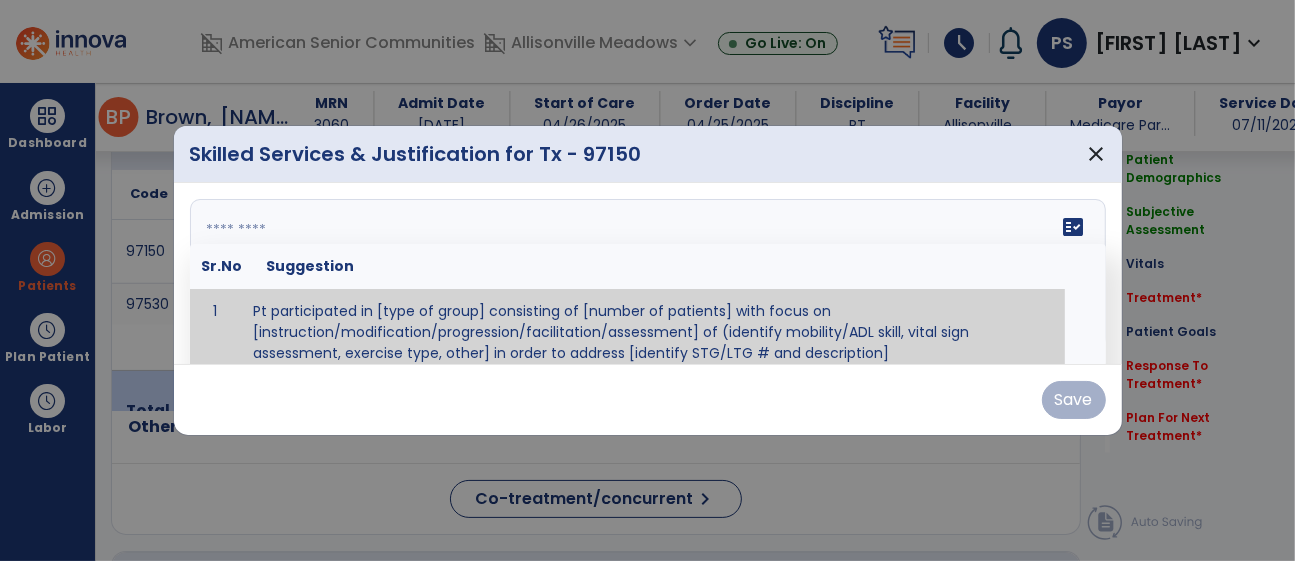 click on "fact_check  Sr.No Suggestion 1 Pt participated in [type of group] consisting of [number of patients] with focus on [instruction/modification/progression/facilitation/assessment] of (identify mobility/ADL skill, vital sign assessment, exercise type, other] in order to address [identify STG/LTG # and description]" at bounding box center [648, 274] 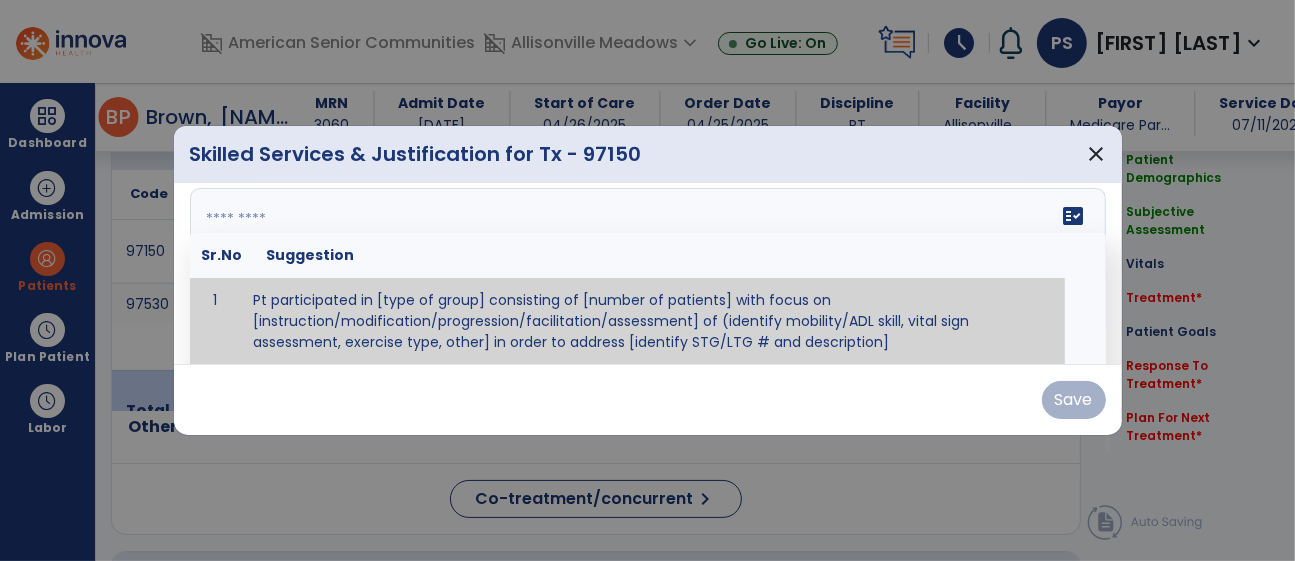 paste on "**********" 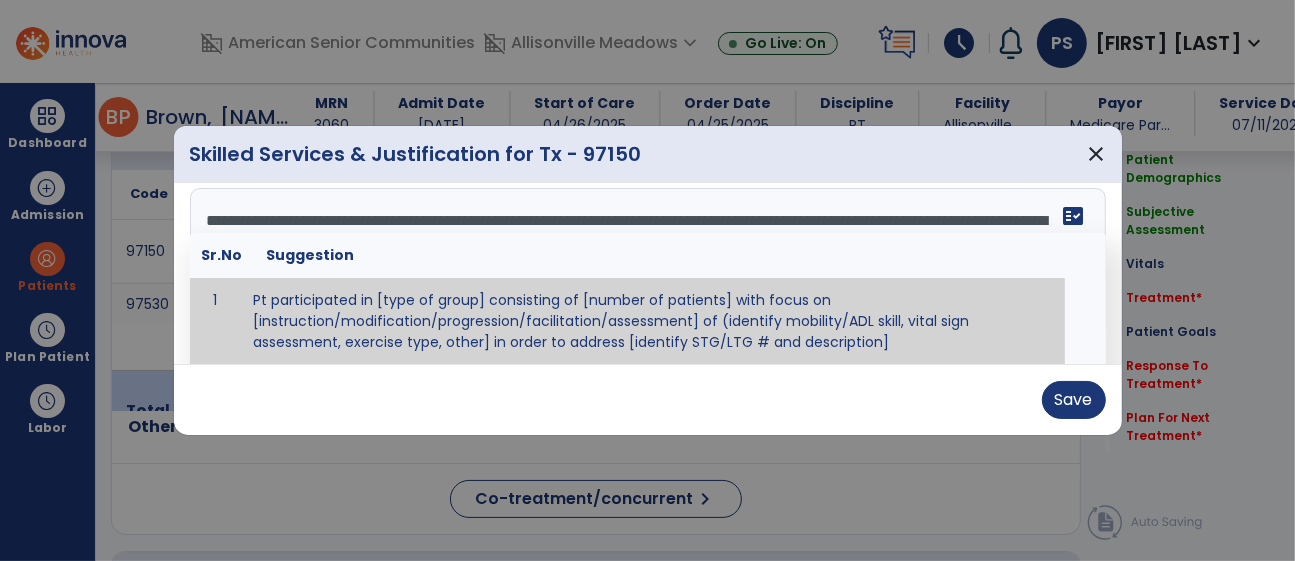 scroll, scrollTop: 0, scrollLeft: 0, axis: both 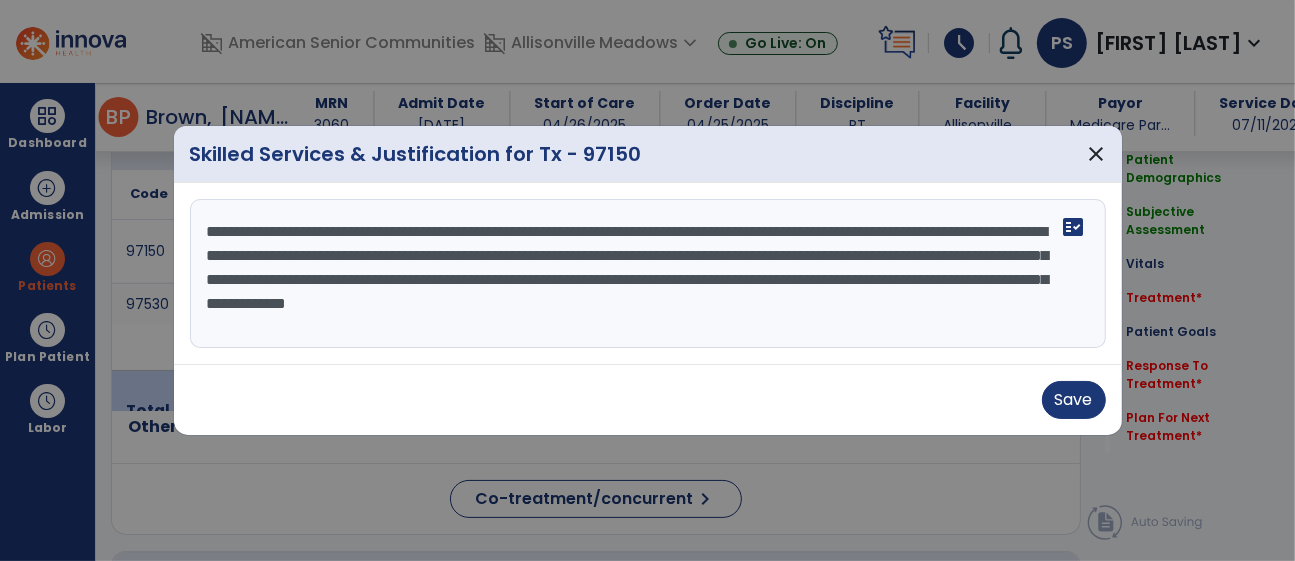 click on "**********" at bounding box center [648, 274] 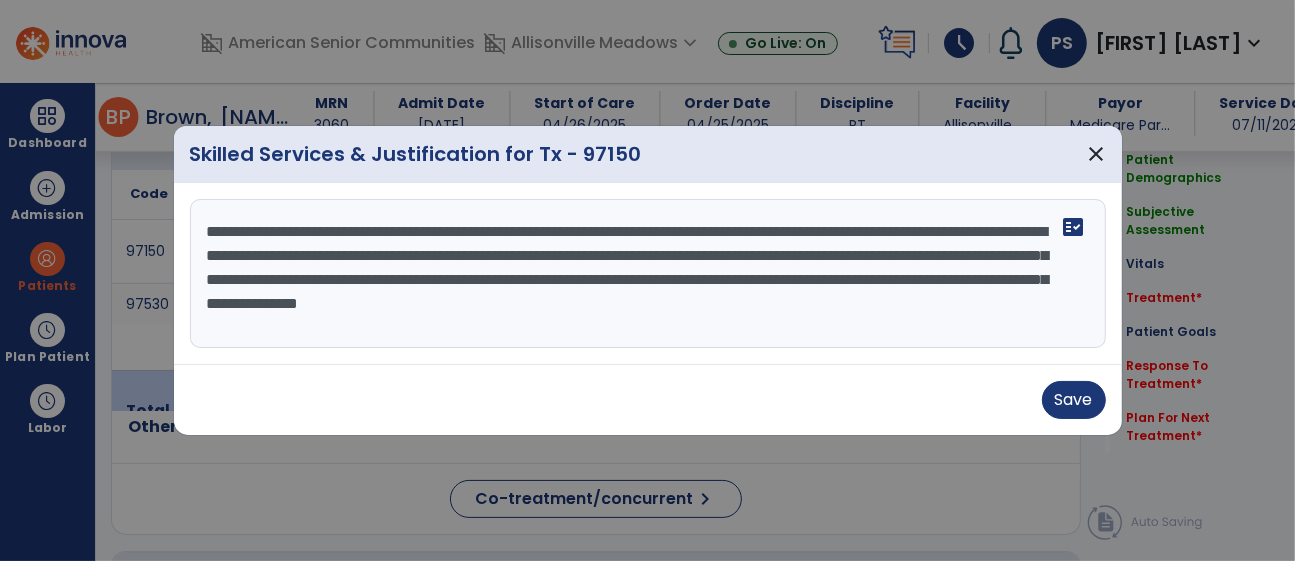 click on "**********" at bounding box center [648, 274] 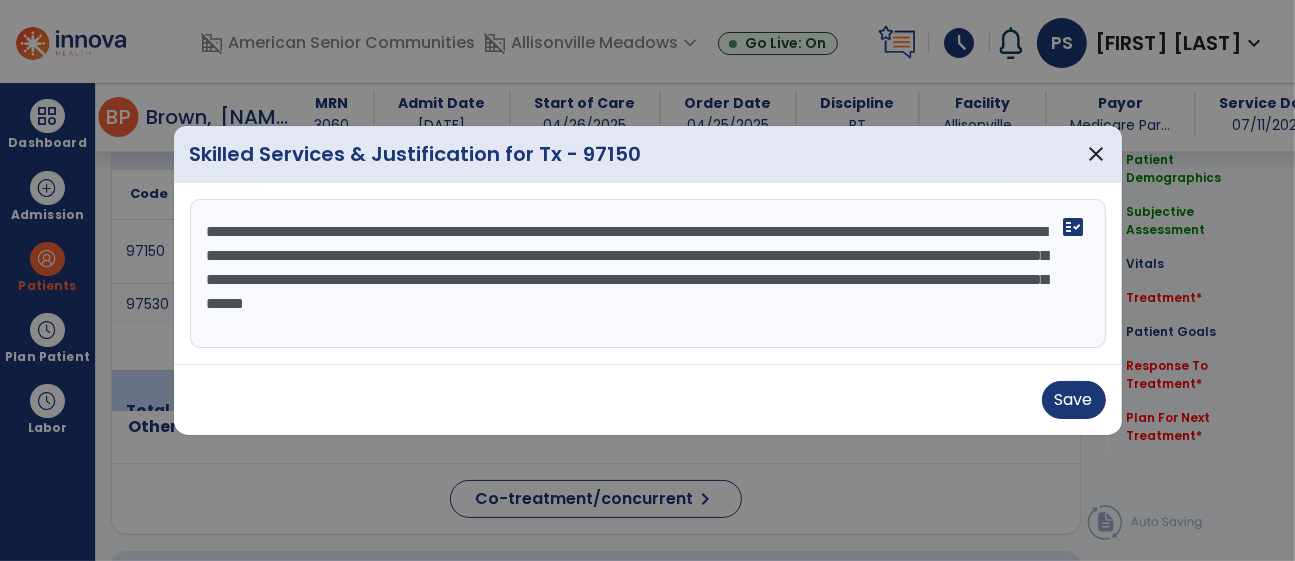 click on "**********" at bounding box center (648, 274) 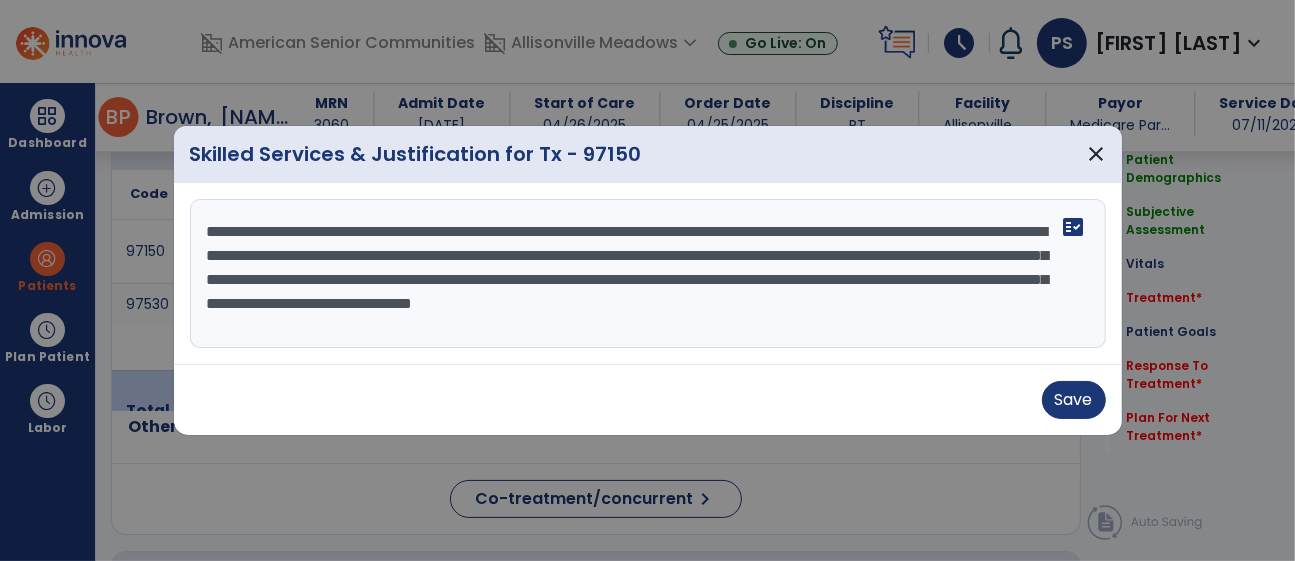 click on "**********" at bounding box center [648, 274] 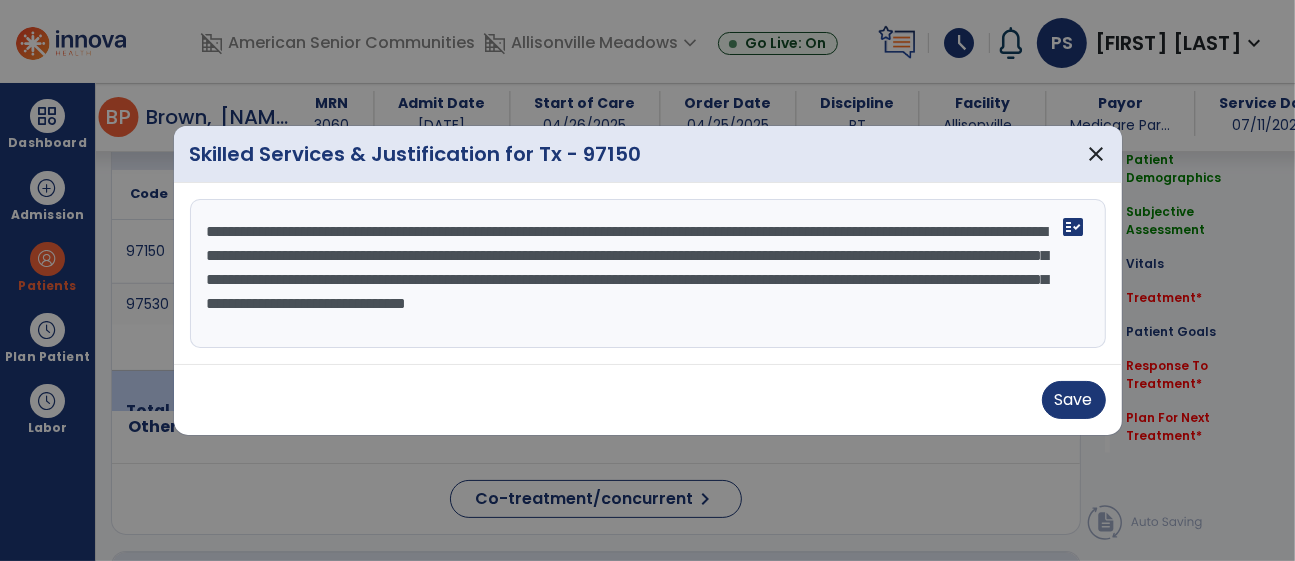 click on "**********" at bounding box center [648, 274] 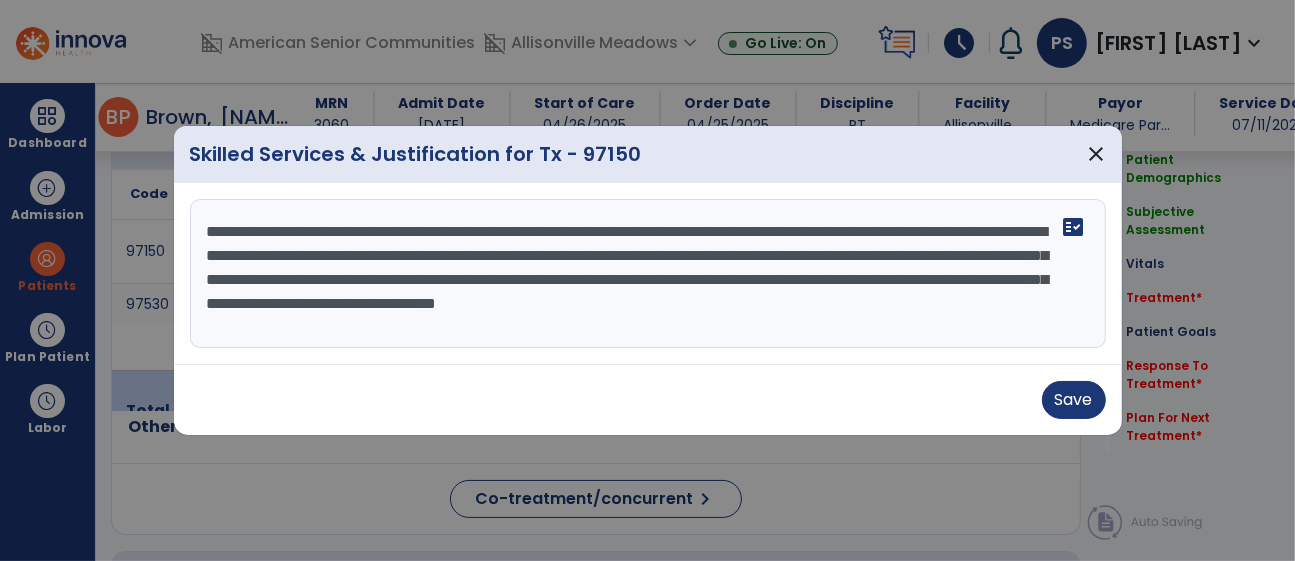 click on "**********" at bounding box center (648, 274) 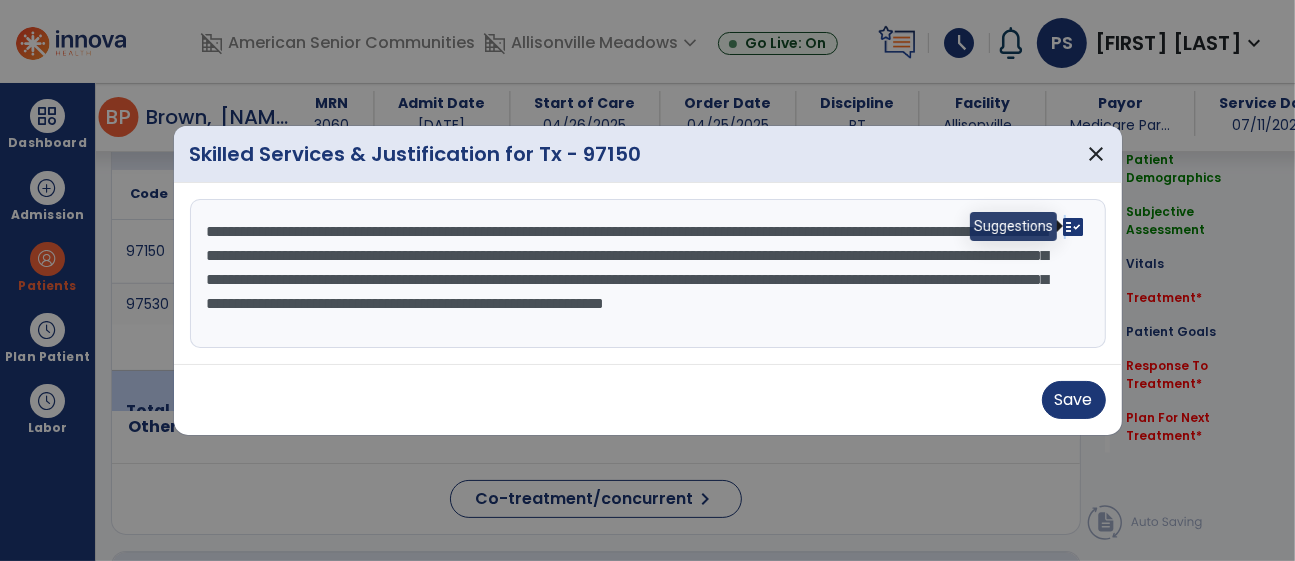 click on "fact_check" at bounding box center [1074, 227] 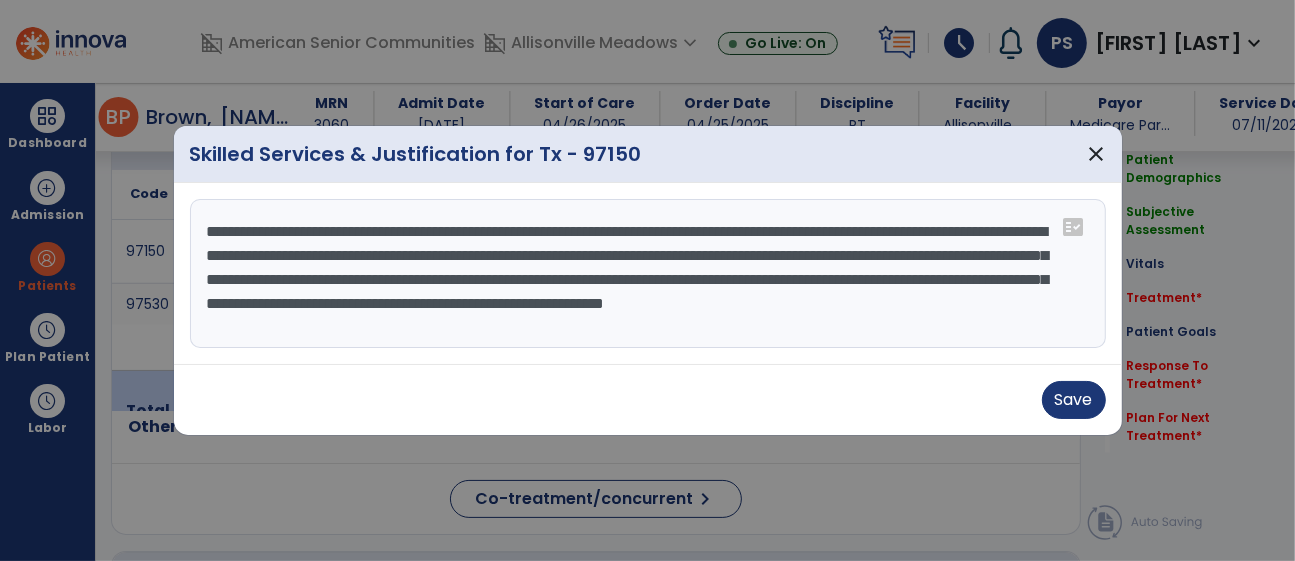 click on "**********" at bounding box center [648, 274] 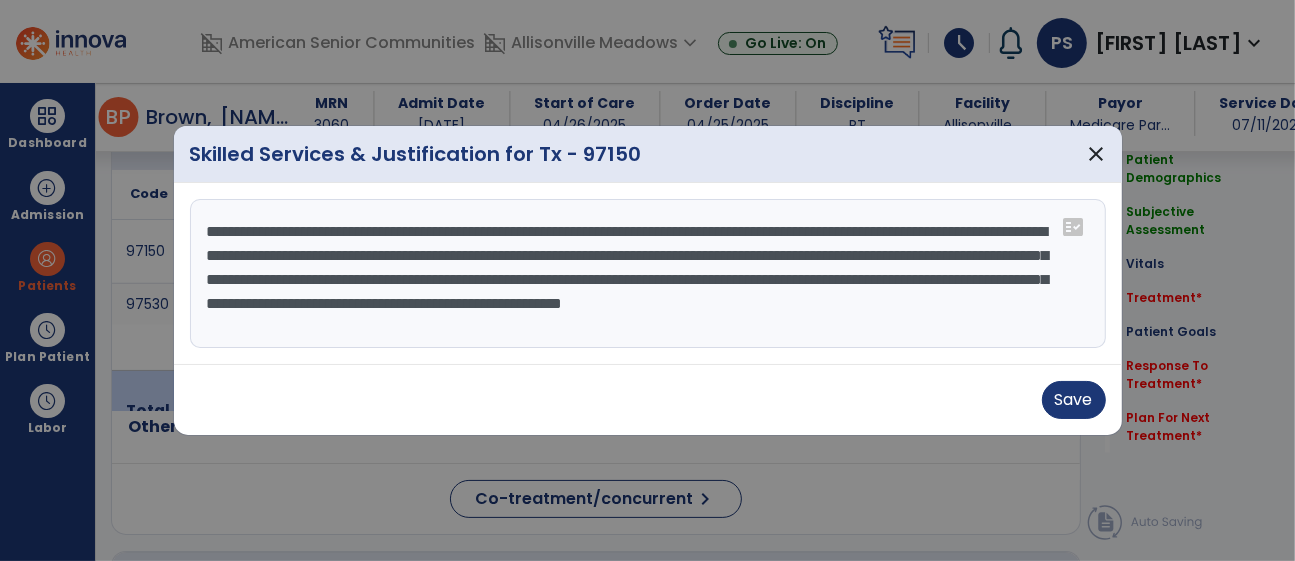 click on "**********" at bounding box center (648, 274) 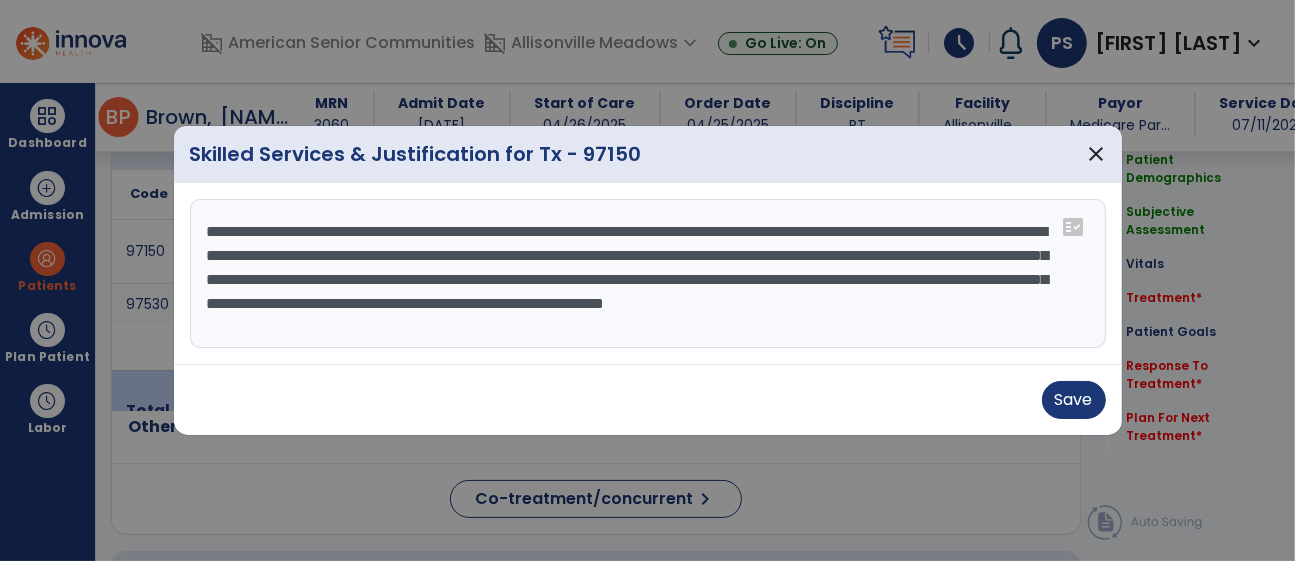 click on "**********" at bounding box center [648, 274] 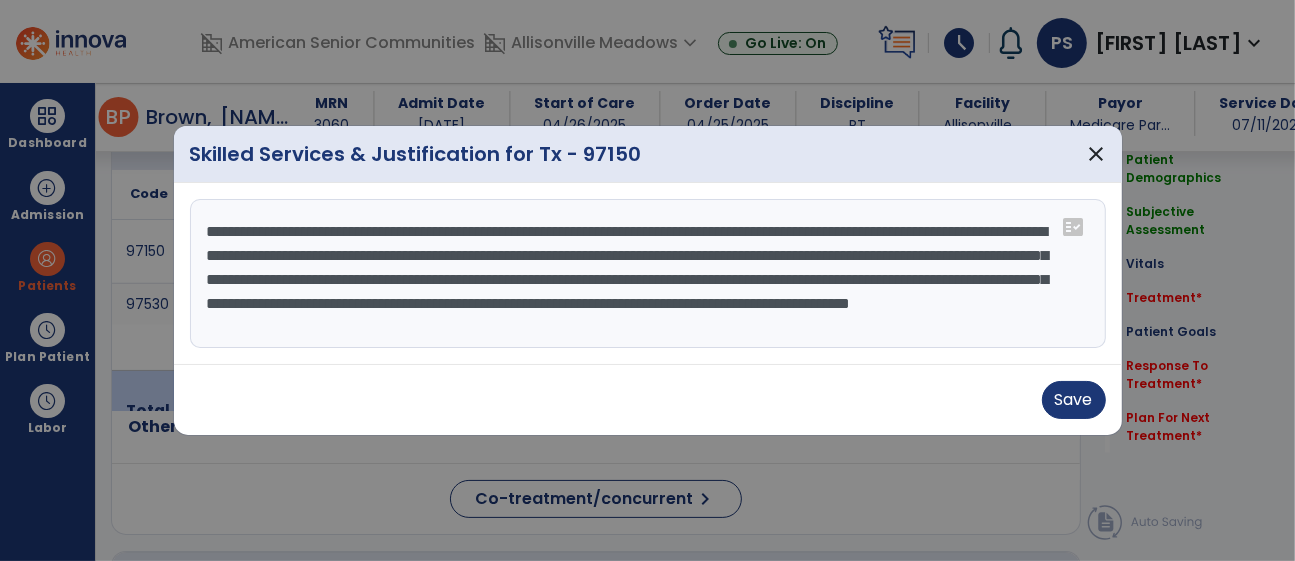 click on "**********" at bounding box center [648, 274] 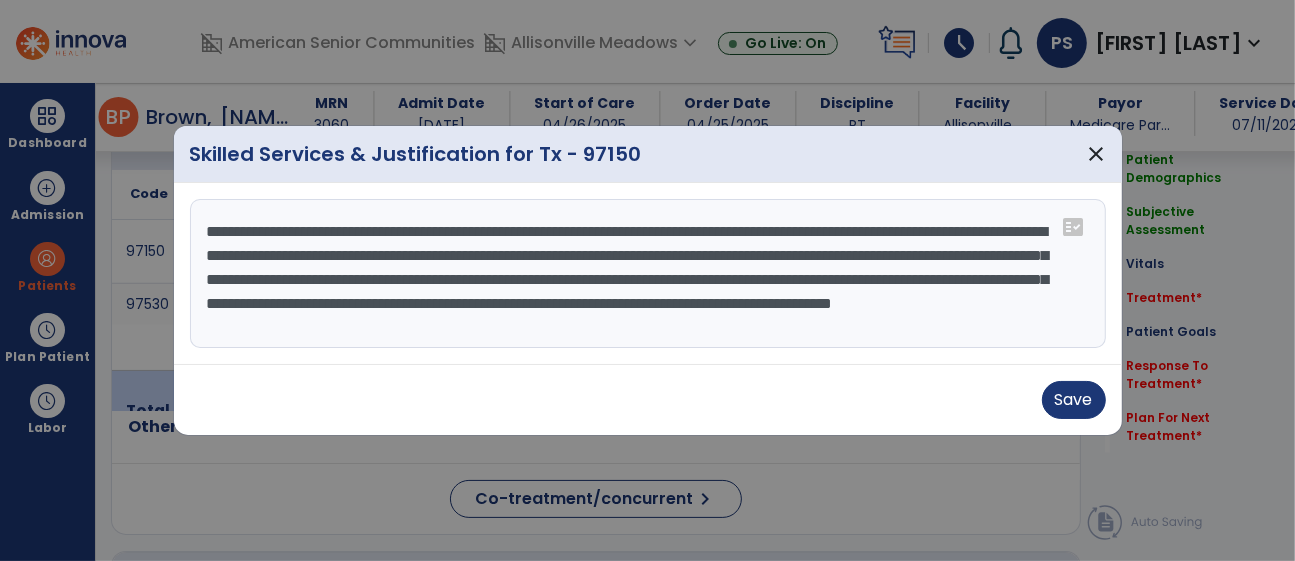 click on "**********" at bounding box center [648, 274] 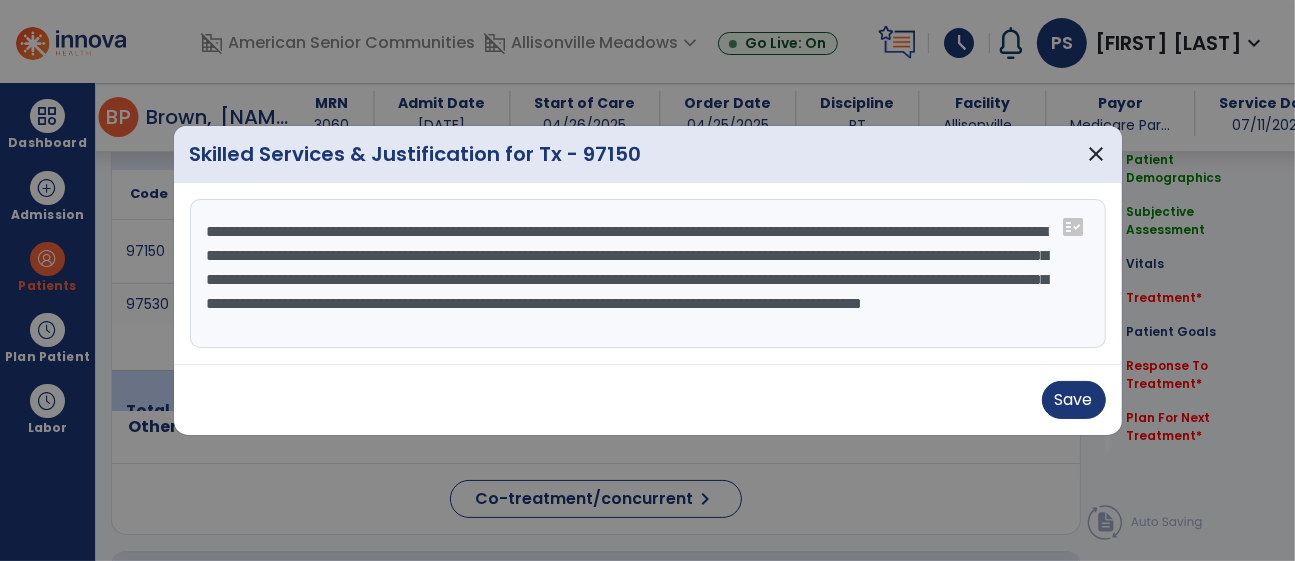 click on "**********" at bounding box center (648, 274) 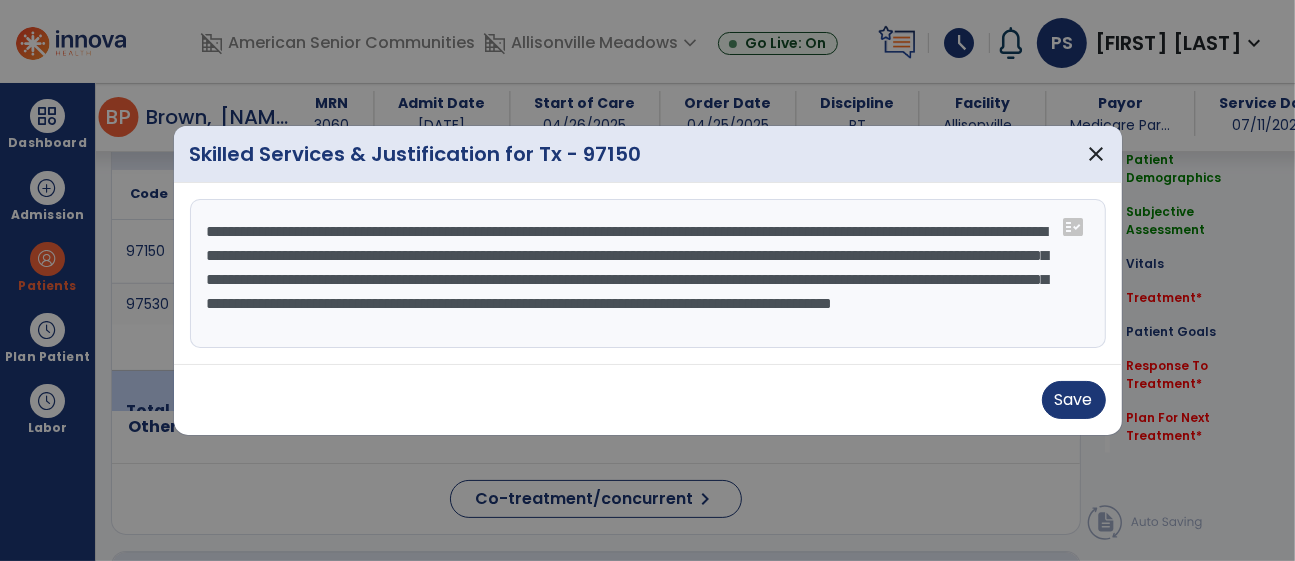 drag, startPoint x: 611, startPoint y: 306, endPoint x: 890, endPoint y: 306, distance: 279 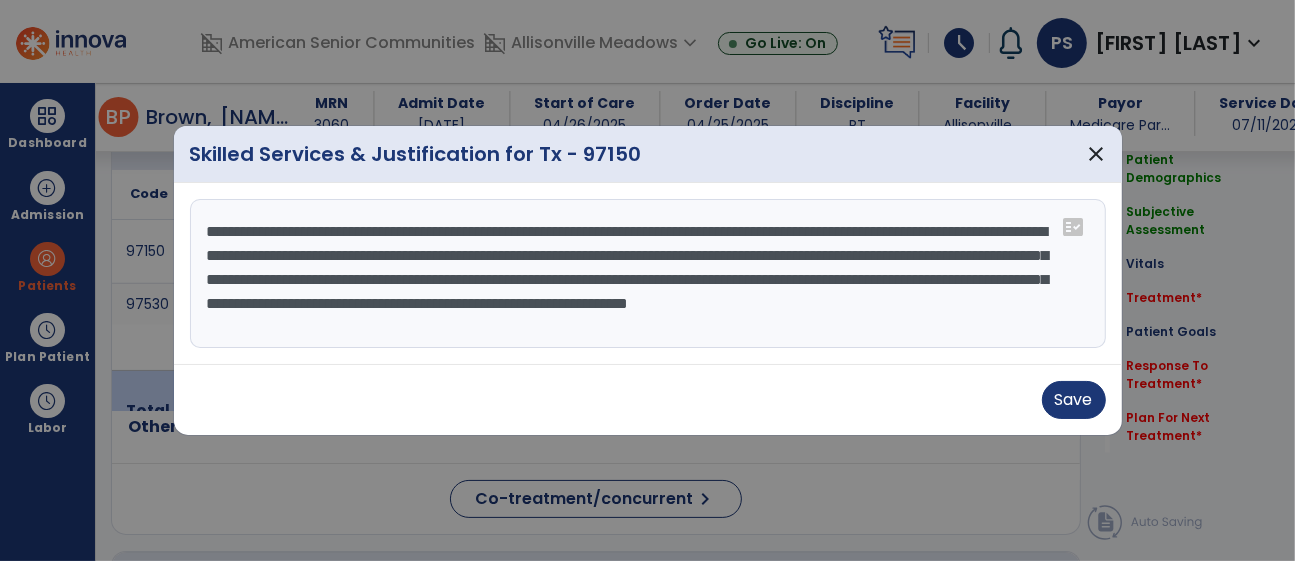 click on "**********" at bounding box center (648, 274) 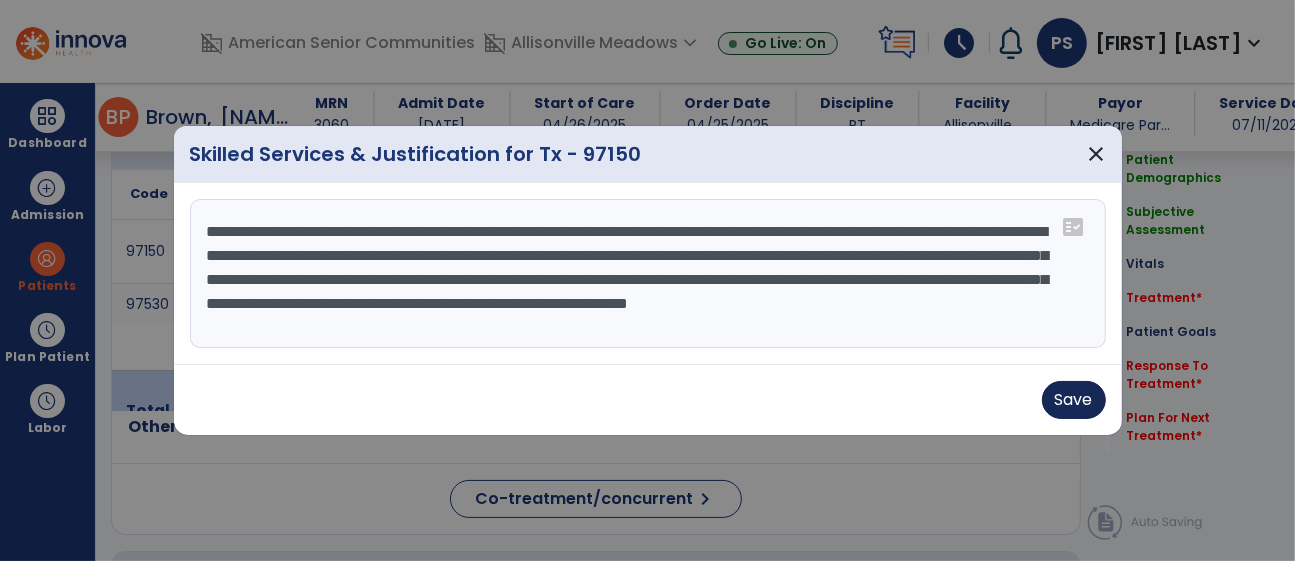 type on "**********" 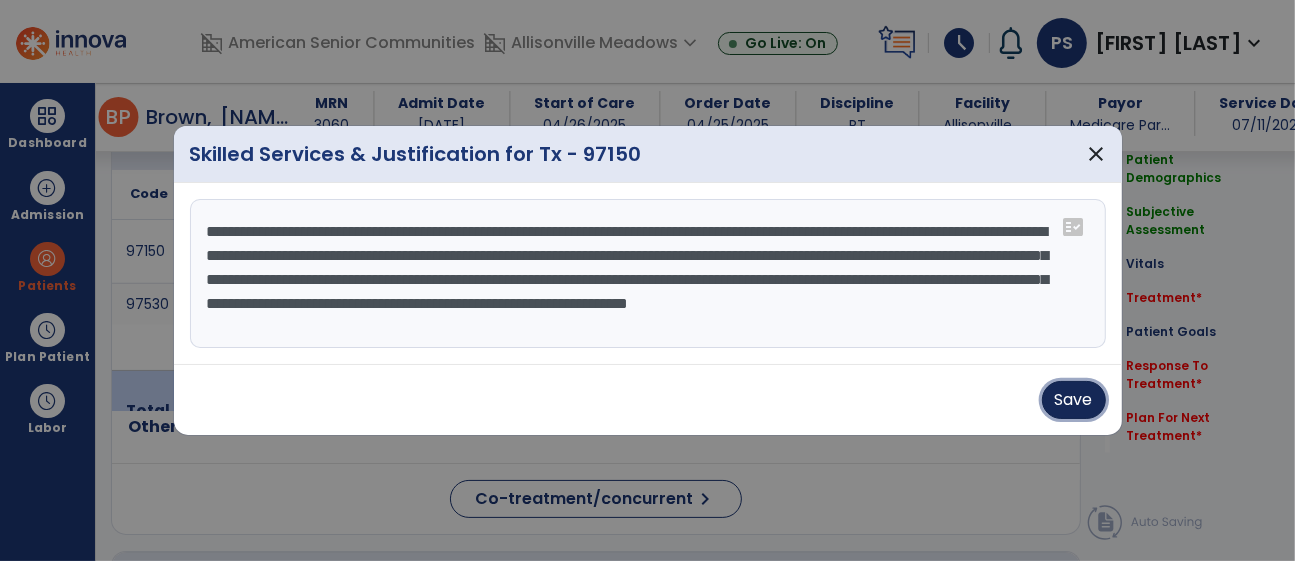 click on "Save" at bounding box center (1074, 400) 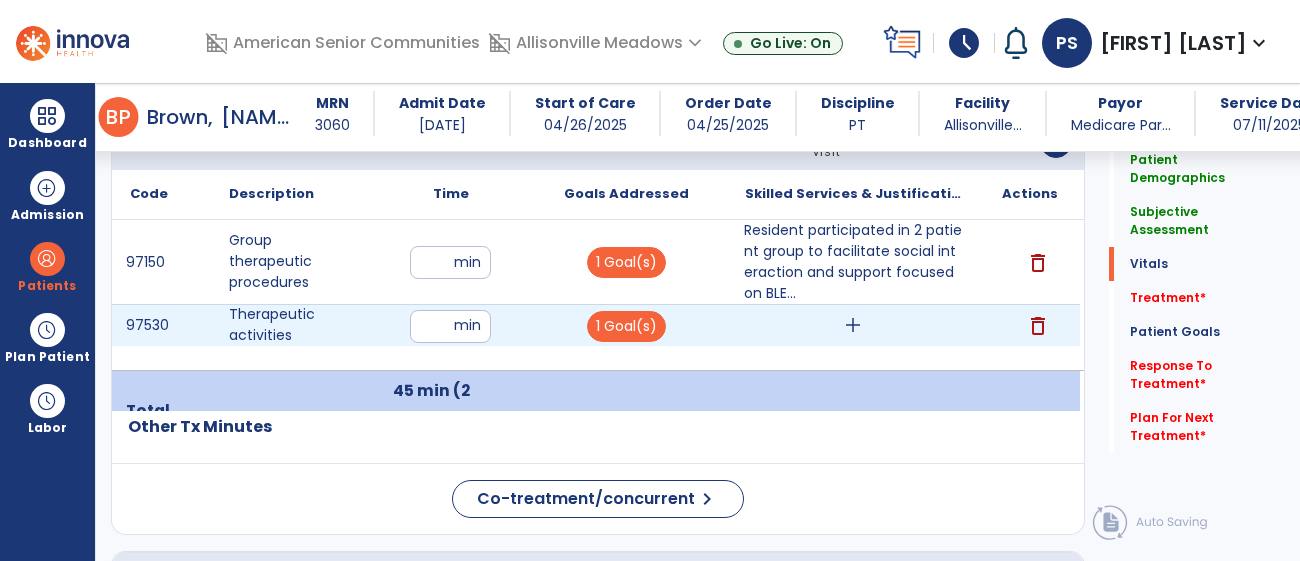 click on "add" at bounding box center [853, 325] 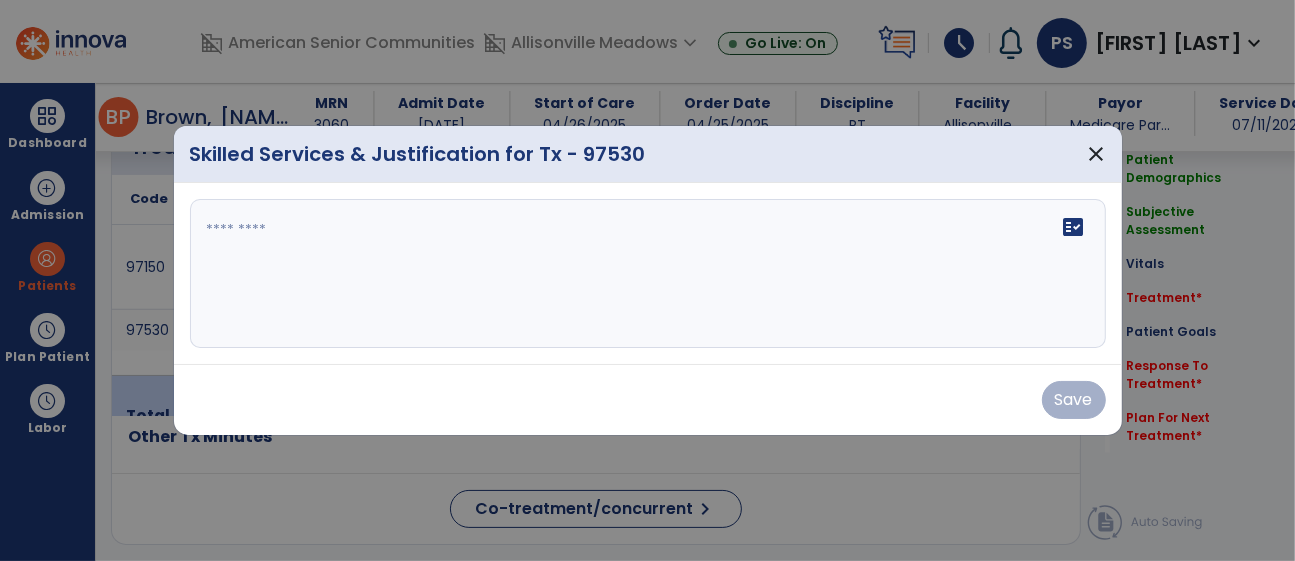 scroll, scrollTop: 1246, scrollLeft: 0, axis: vertical 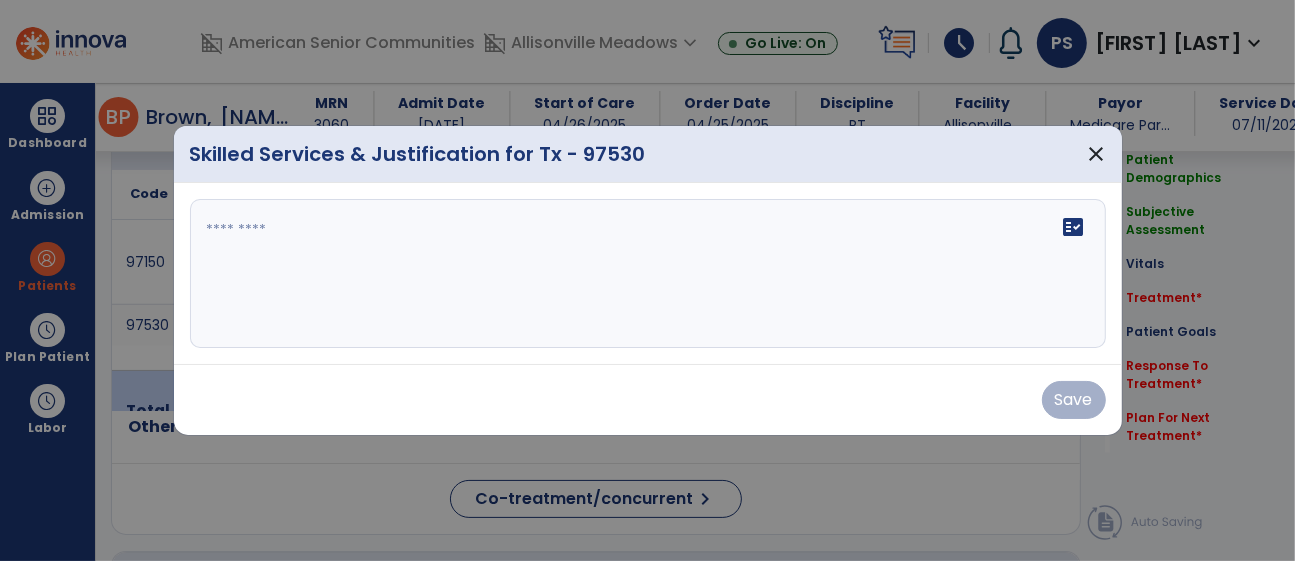 click on "fact_check" at bounding box center (648, 274) 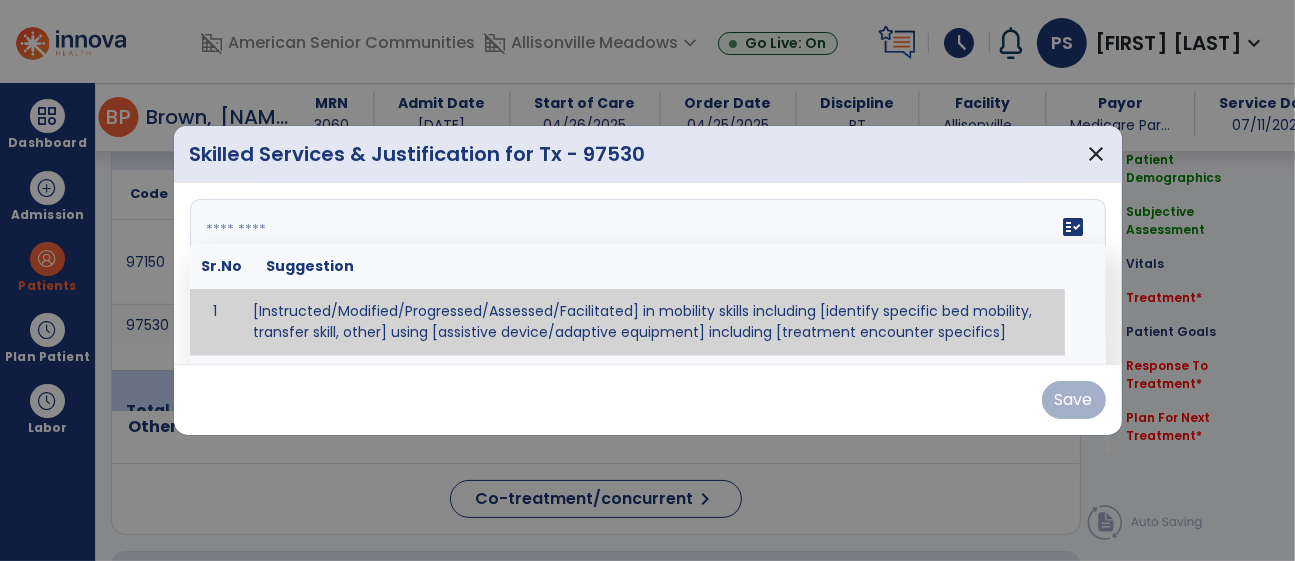 click at bounding box center (645, 274) 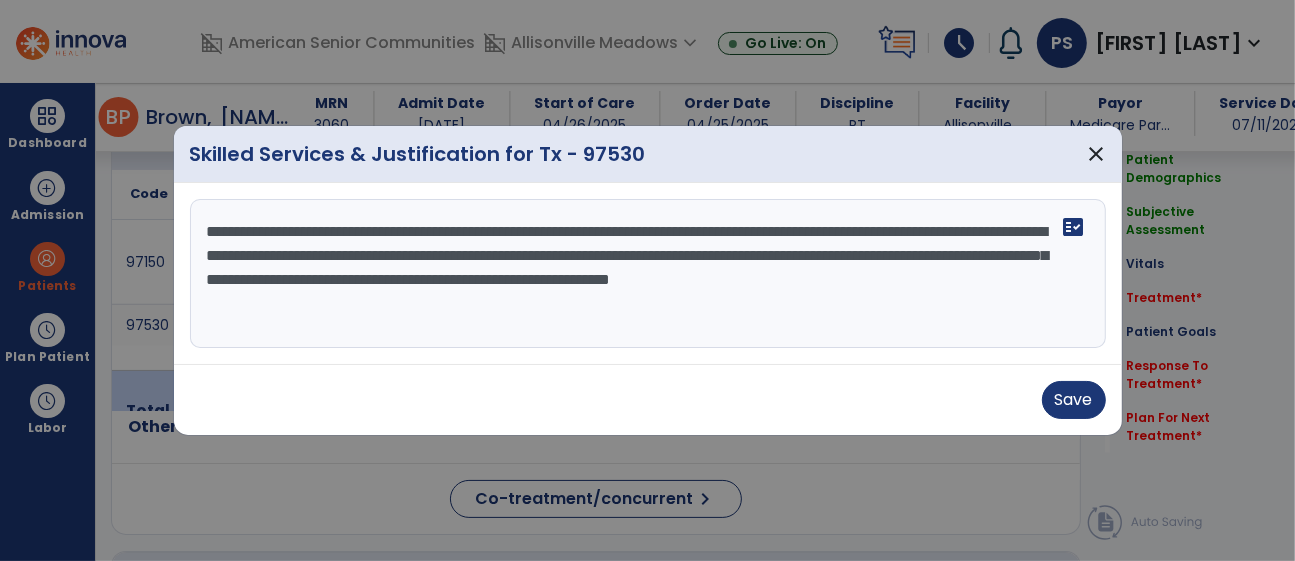 drag, startPoint x: 437, startPoint y: 231, endPoint x: 215, endPoint y: 209, distance: 223.08743 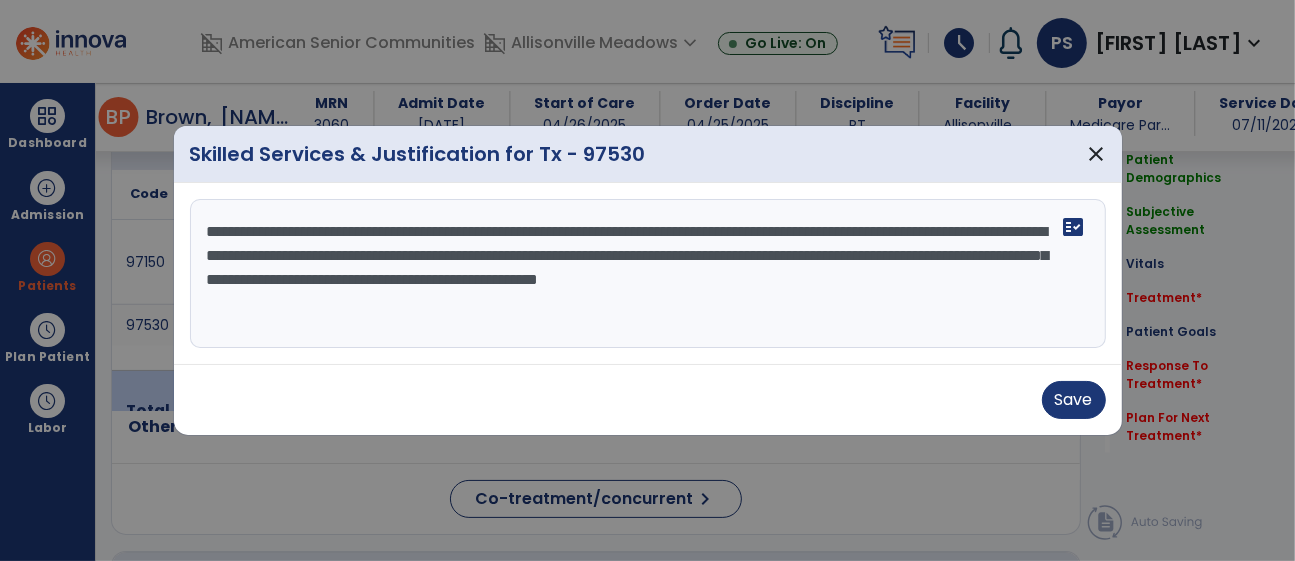 click on "**********" at bounding box center [648, 274] 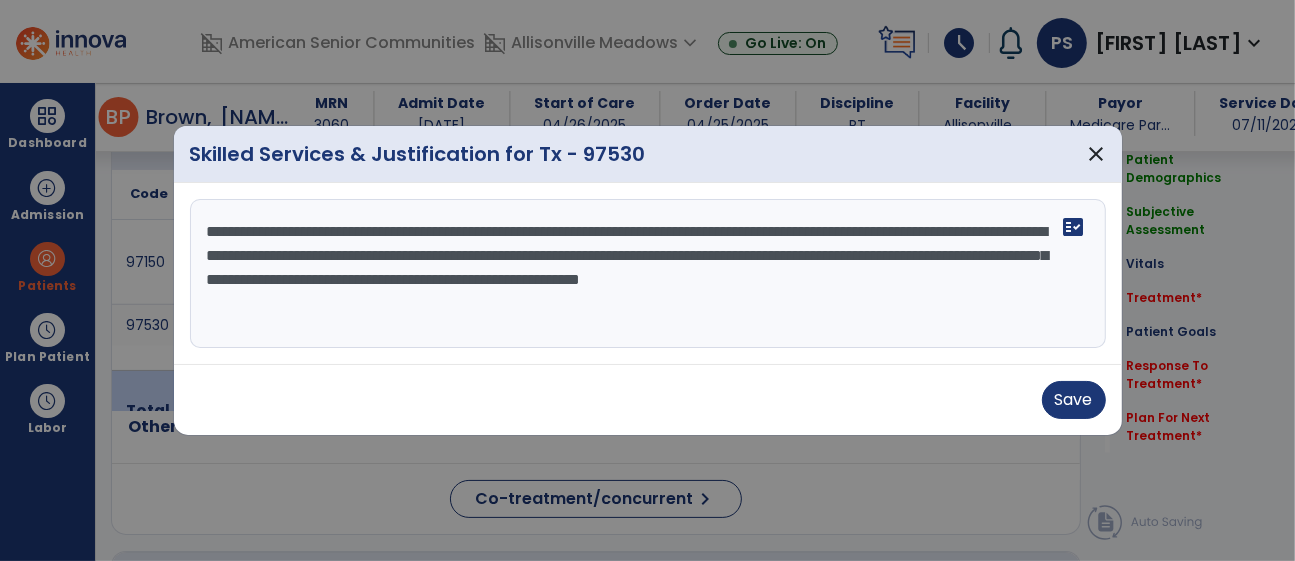 click on "**********" at bounding box center (648, 274) 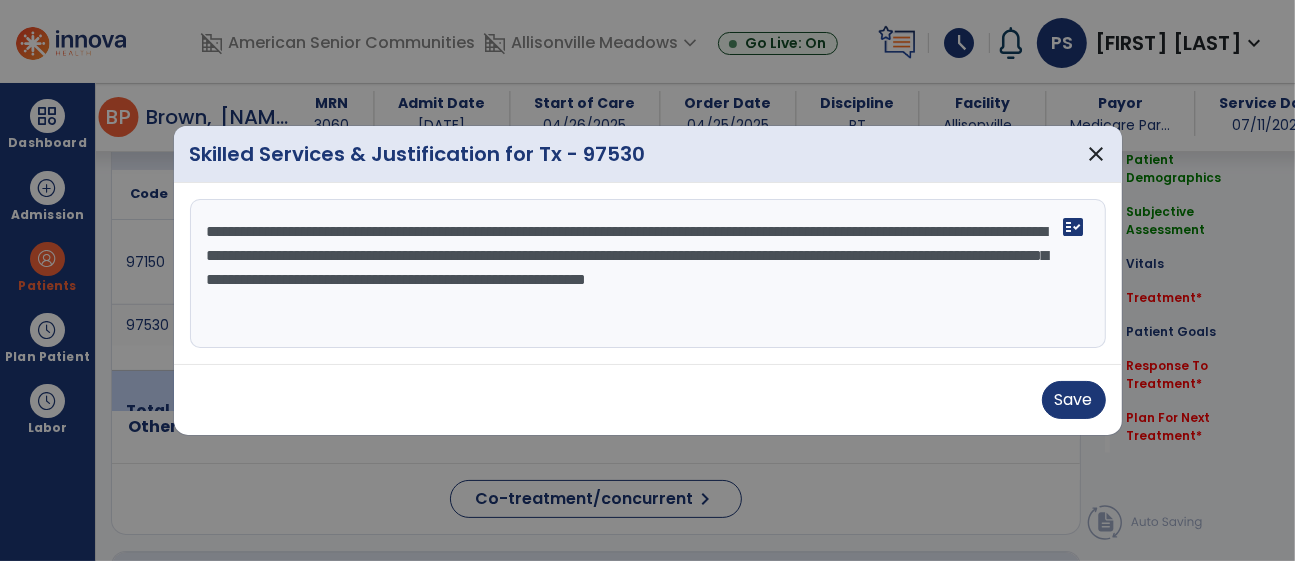 click on "**********" at bounding box center (648, 274) 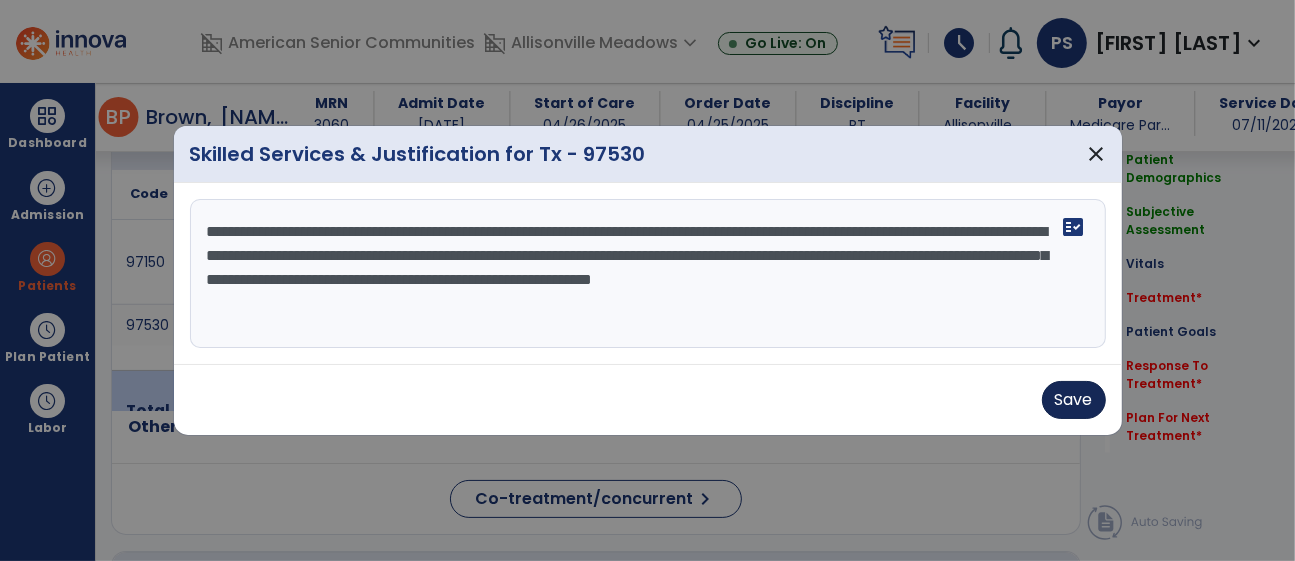 type on "**********" 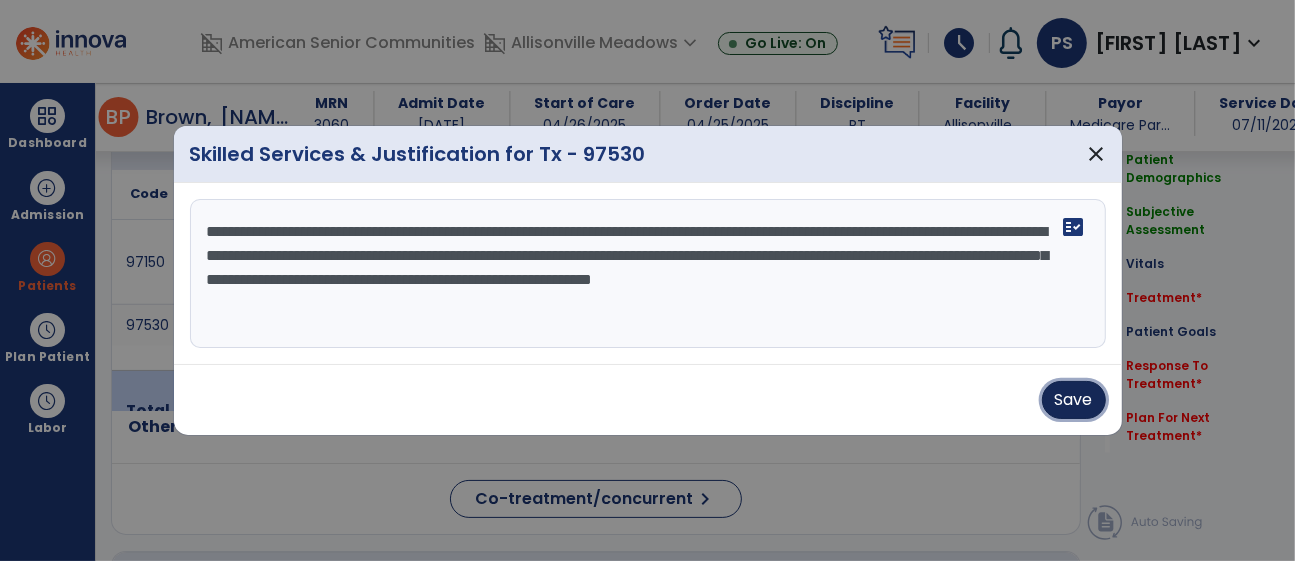 click on "Save" at bounding box center (1074, 400) 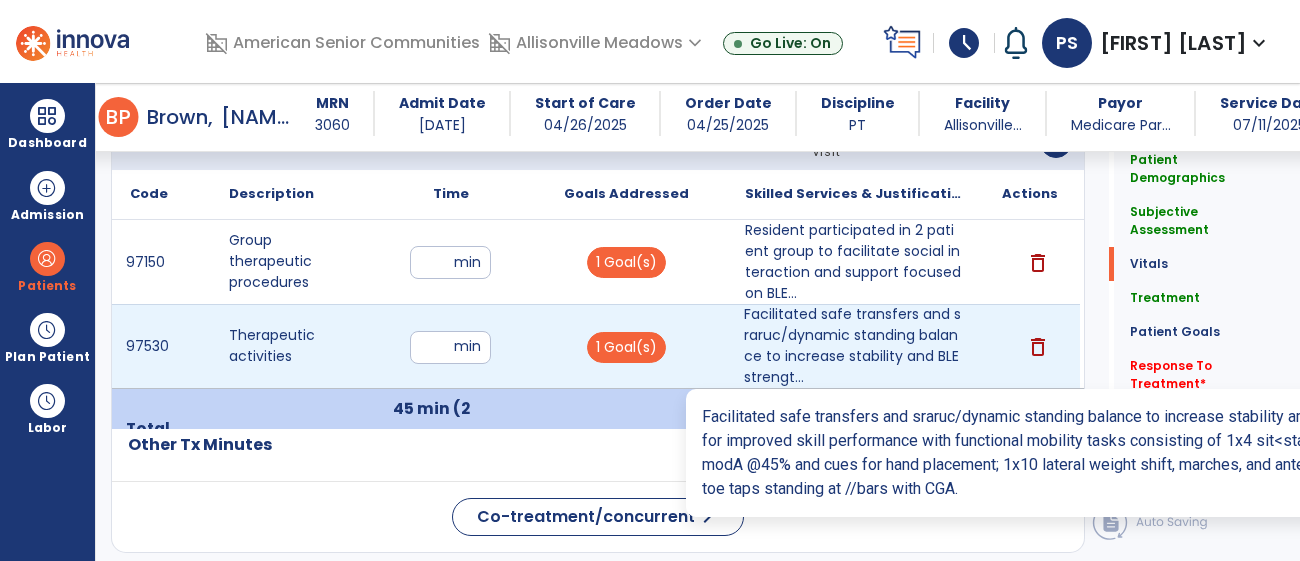 click on "Facilitated safe transfers and sraruc/dynamic standing balance to increase stability and BLE strengt..." at bounding box center [853, 346] 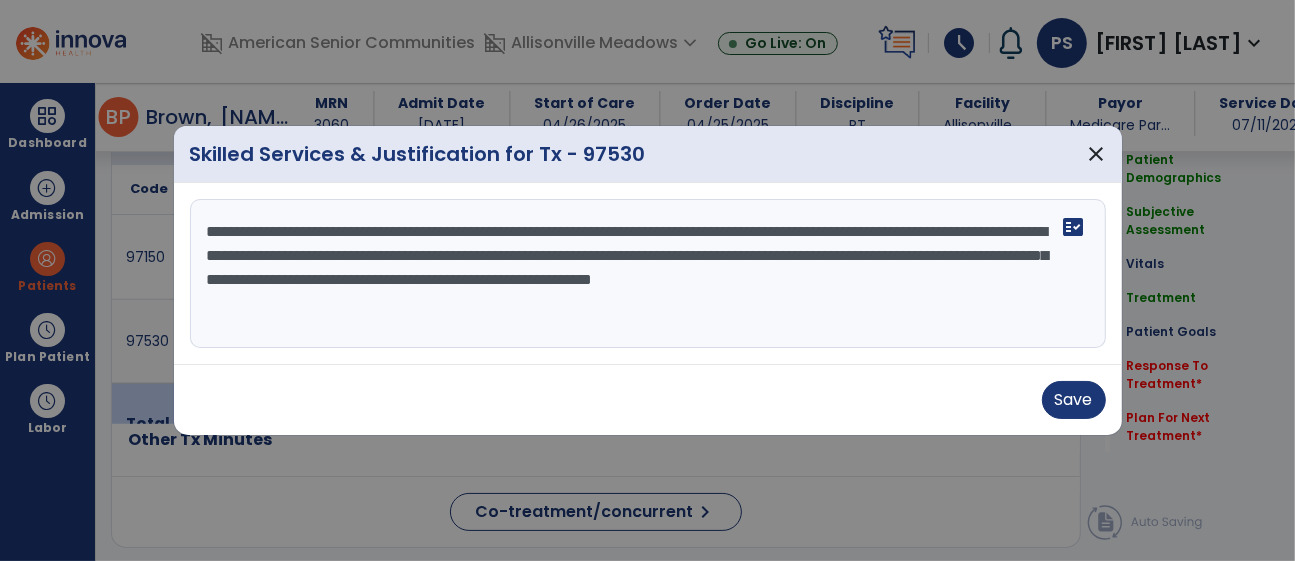 scroll, scrollTop: 1246, scrollLeft: 0, axis: vertical 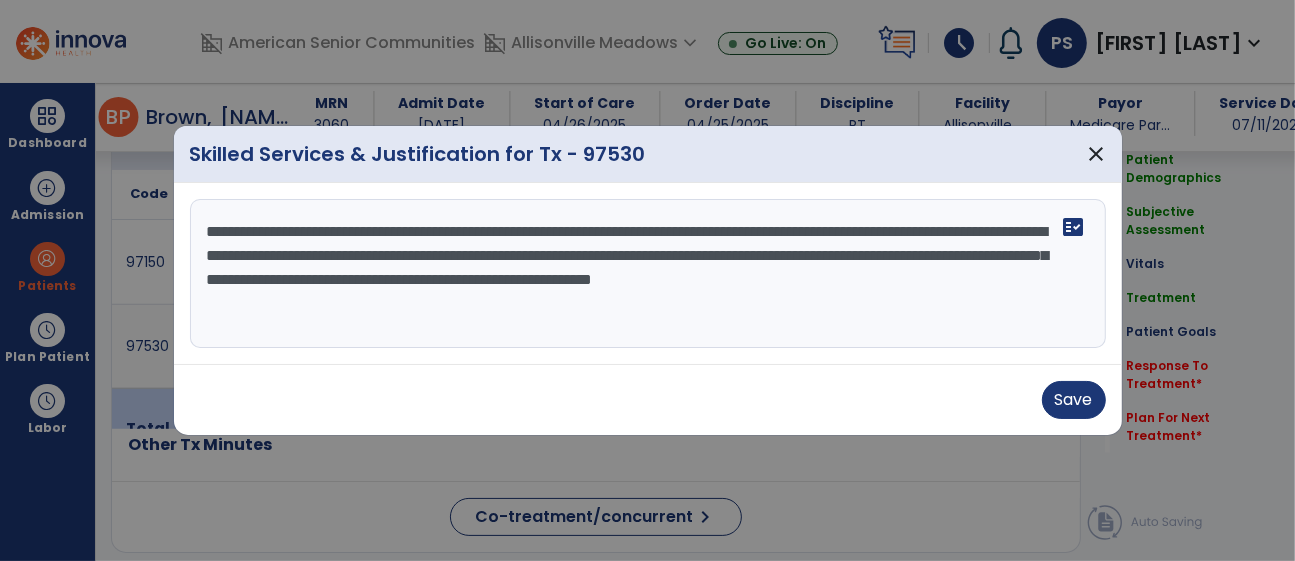 click on "**********" at bounding box center [648, 274] 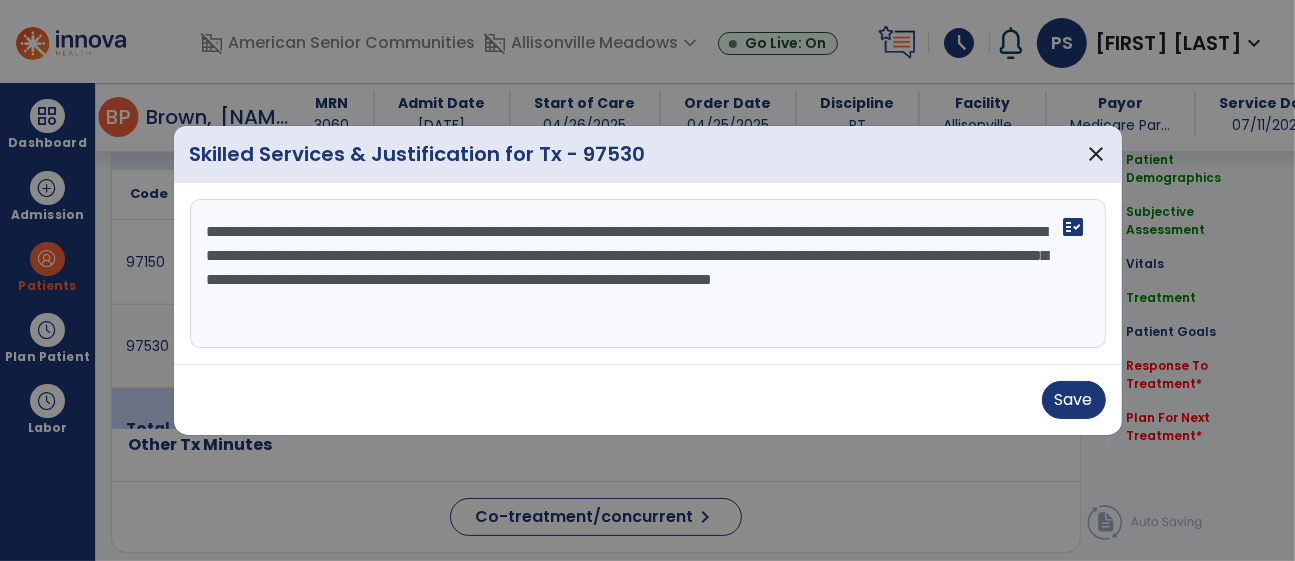 click on "**********" at bounding box center (648, 274) 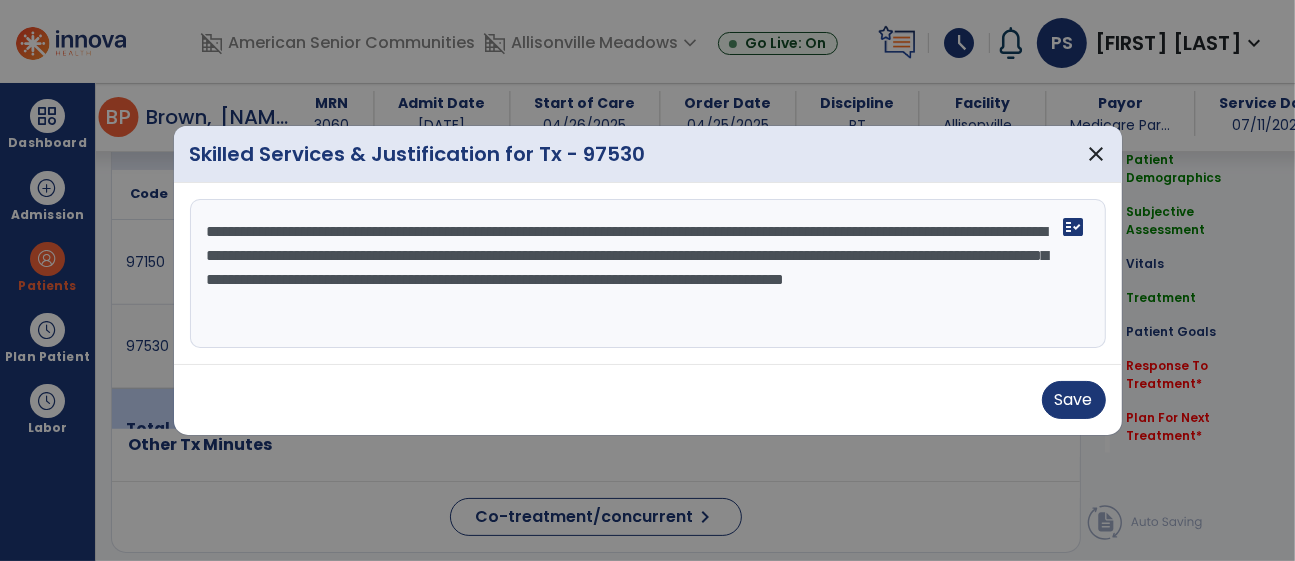 drag, startPoint x: 328, startPoint y: 281, endPoint x: 362, endPoint y: 285, distance: 34.234486 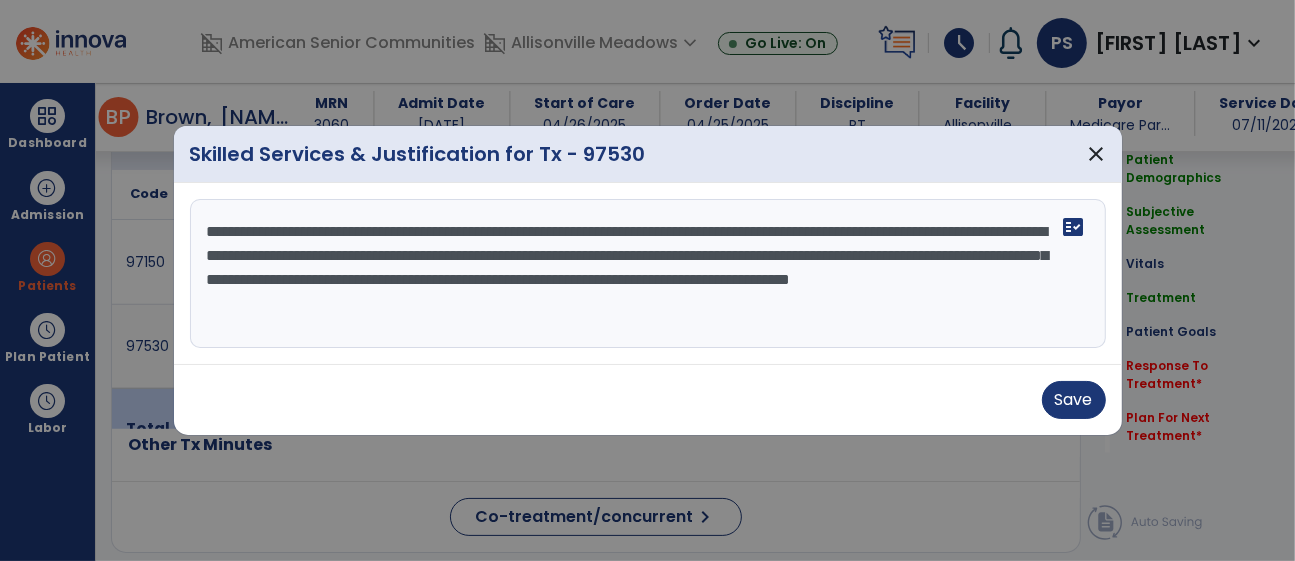 click on "**********" at bounding box center [648, 274] 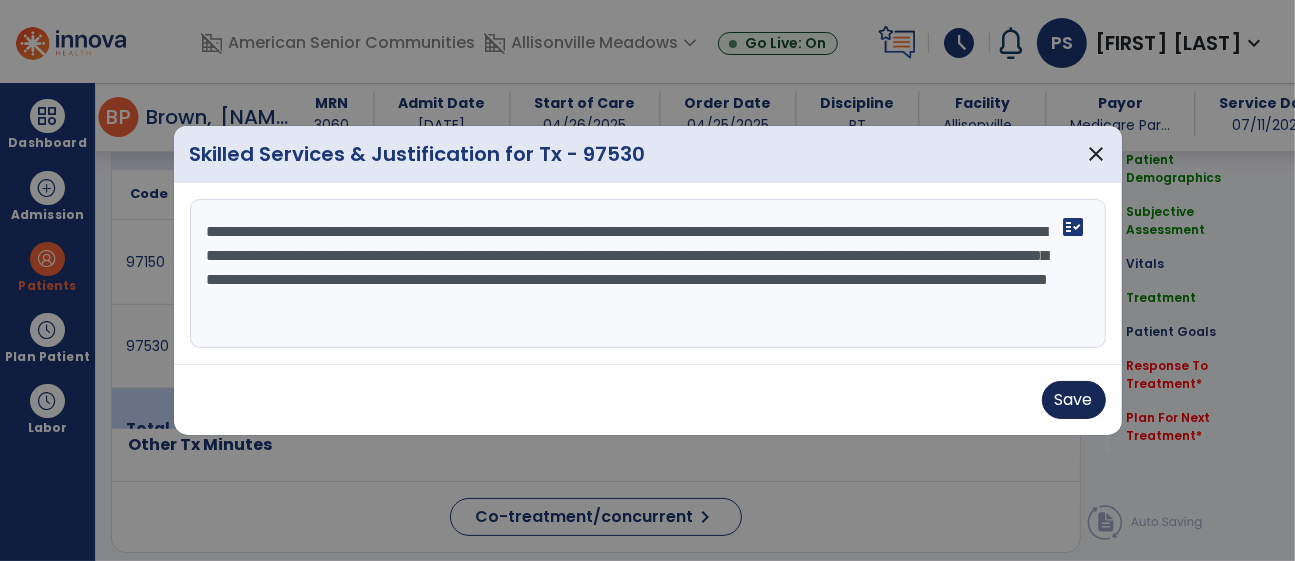 type on "**********" 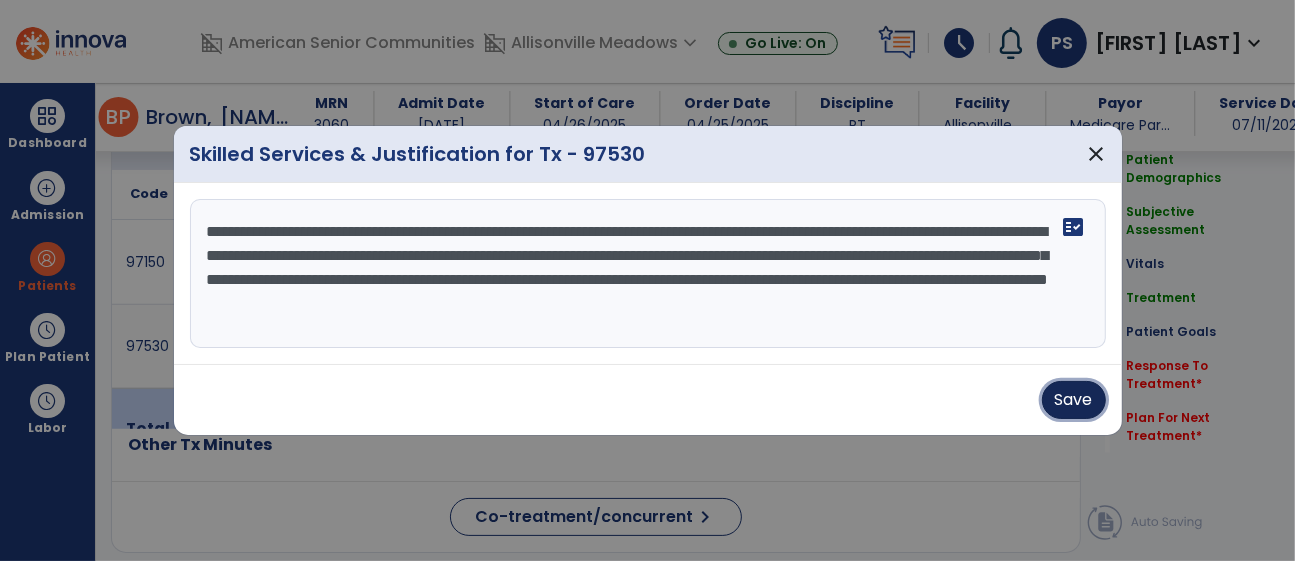 click on "Save" at bounding box center [1074, 400] 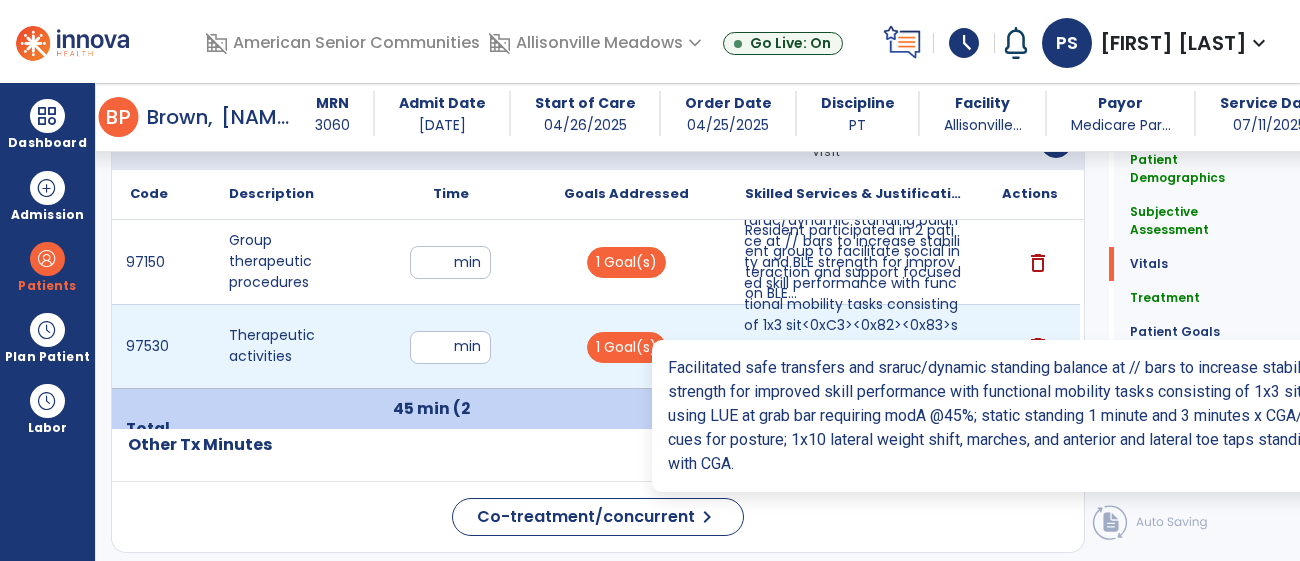 click on "Facilitated safe transfers and sraruc/dynamic standing balance at // bars to increase stability and BLE strength for improved skill performance with functional mobility tasks consisting of 1x3 sit<0xC3><0x82><0x83>stand using LUE at grab bar requiring modA @45%; static standing 1 minute and 3 minutes x CGA/minA and cues for posture; 1x10 lateral weight shift, marches, and anterior and lateral toe taps standing at //bars with CGA." at bounding box center [853, 346] 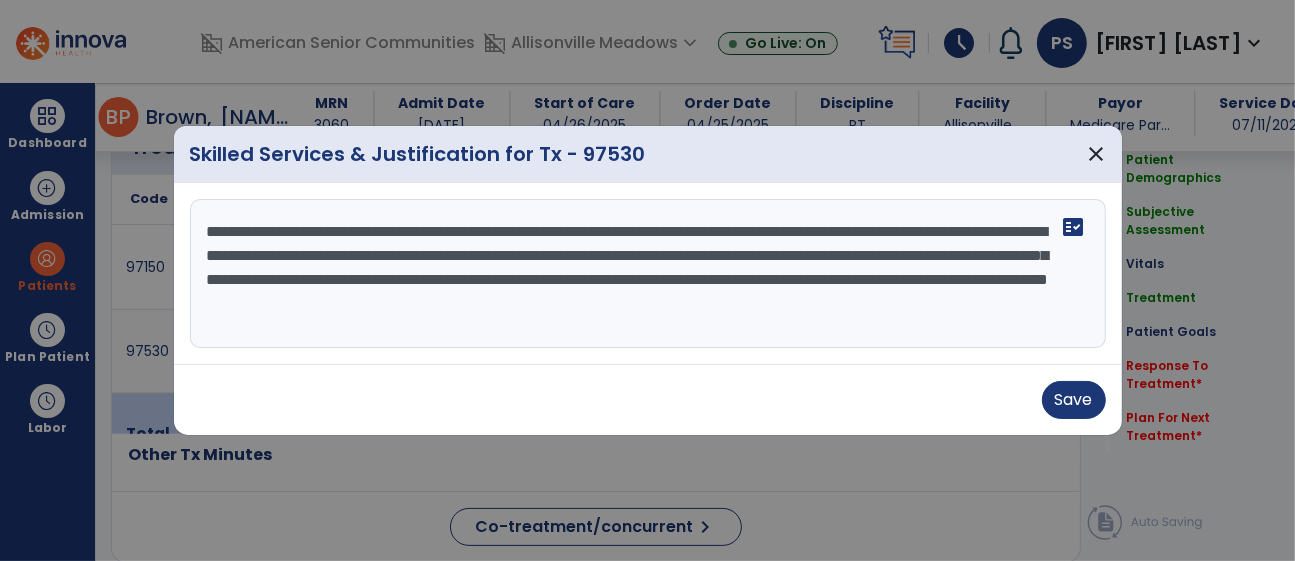 scroll, scrollTop: 1246, scrollLeft: 0, axis: vertical 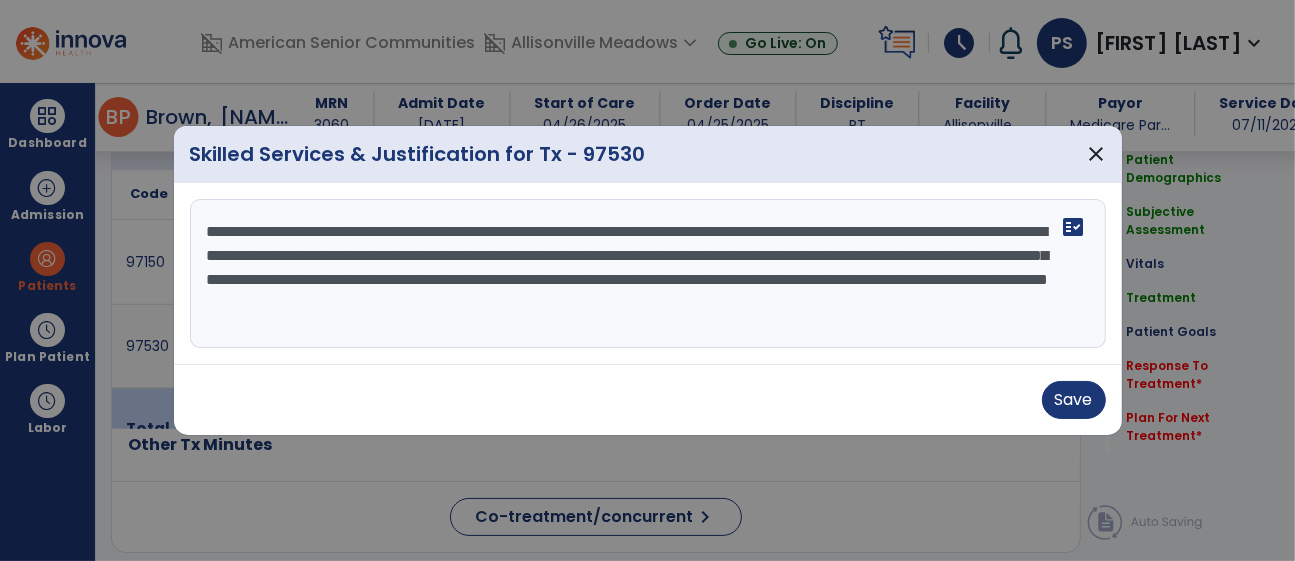 drag, startPoint x: 730, startPoint y: 304, endPoint x: 648, endPoint y: 312, distance: 82.38932 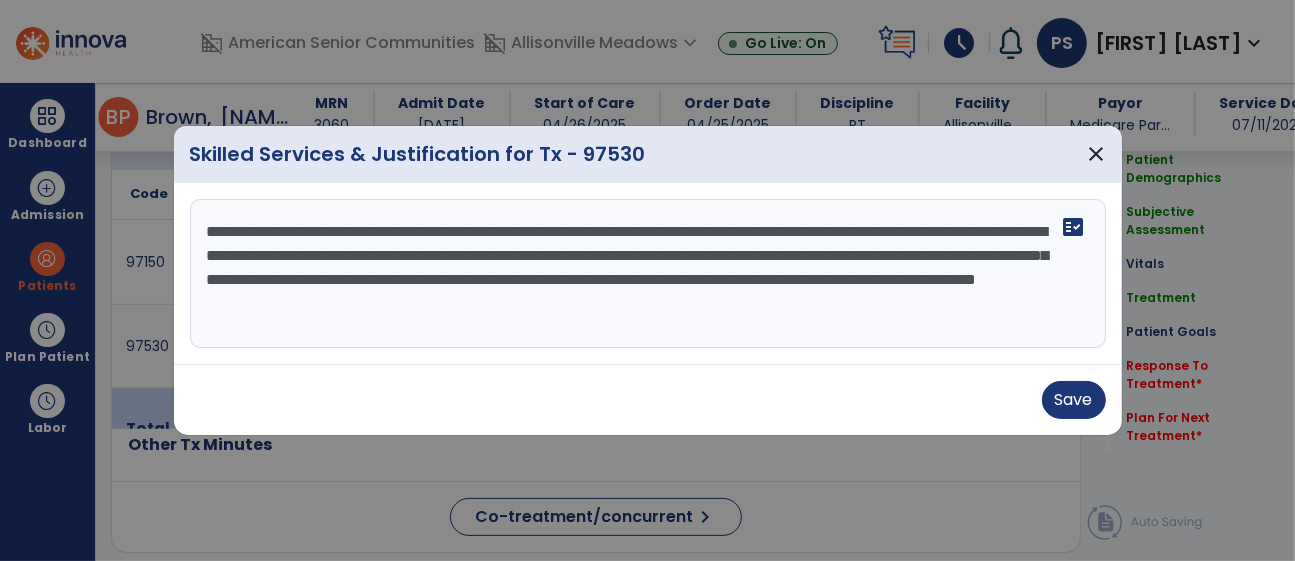 drag, startPoint x: 898, startPoint y: 301, endPoint x: 708, endPoint y: 308, distance: 190.1289 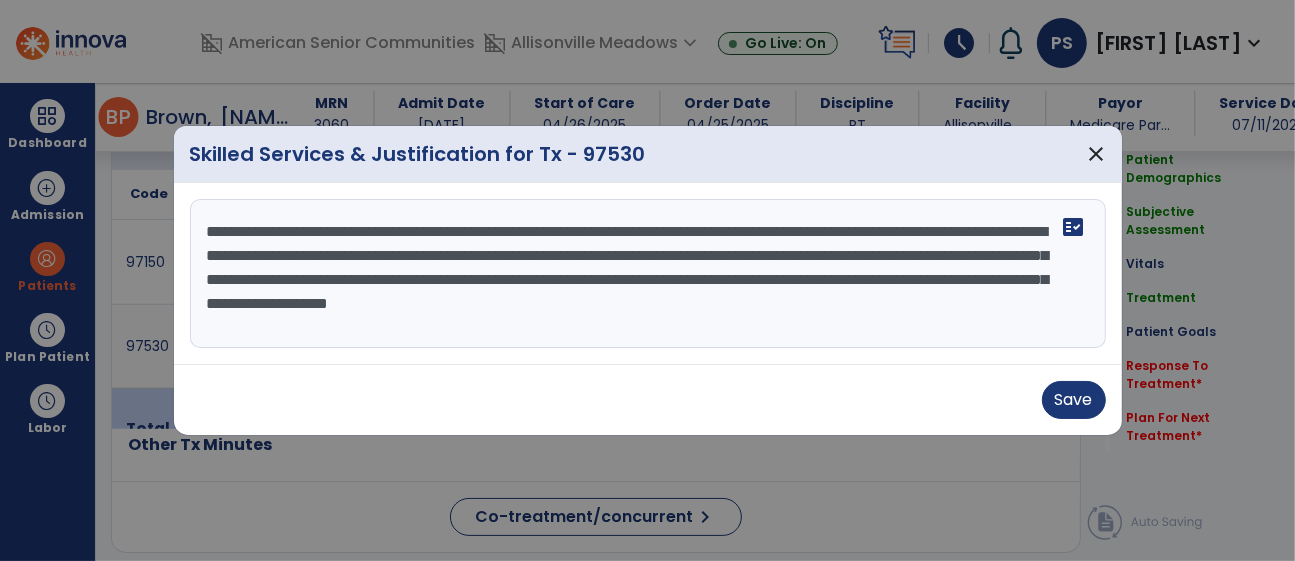 drag, startPoint x: 482, startPoint y: 230, endPoint x: 506, endPoint y: 233, distance: 24.186773 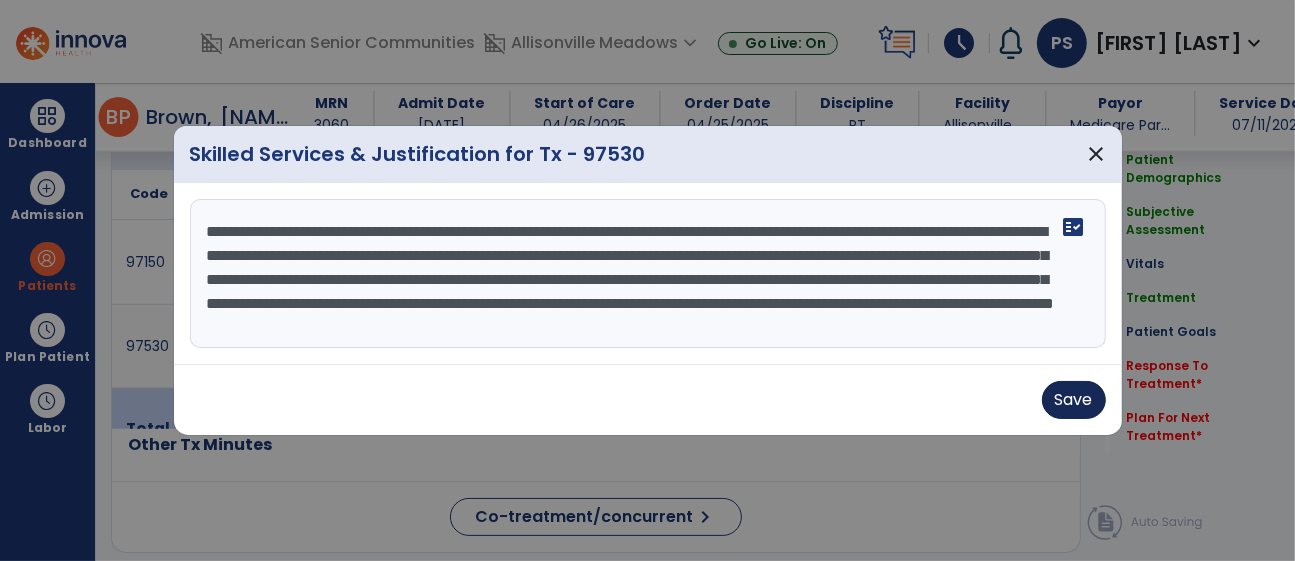 type on "**********" 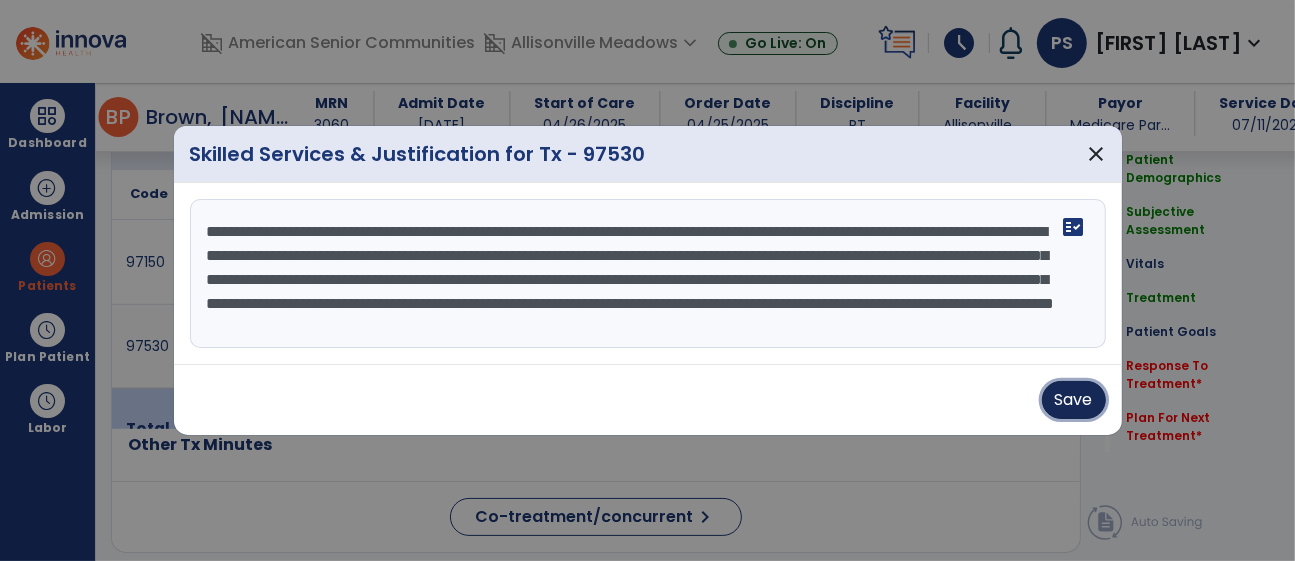 drag, startPoint x: 1075, startPoint y: 391, endPoint x: 1032, endPoint y: 377, distance: 45.221676 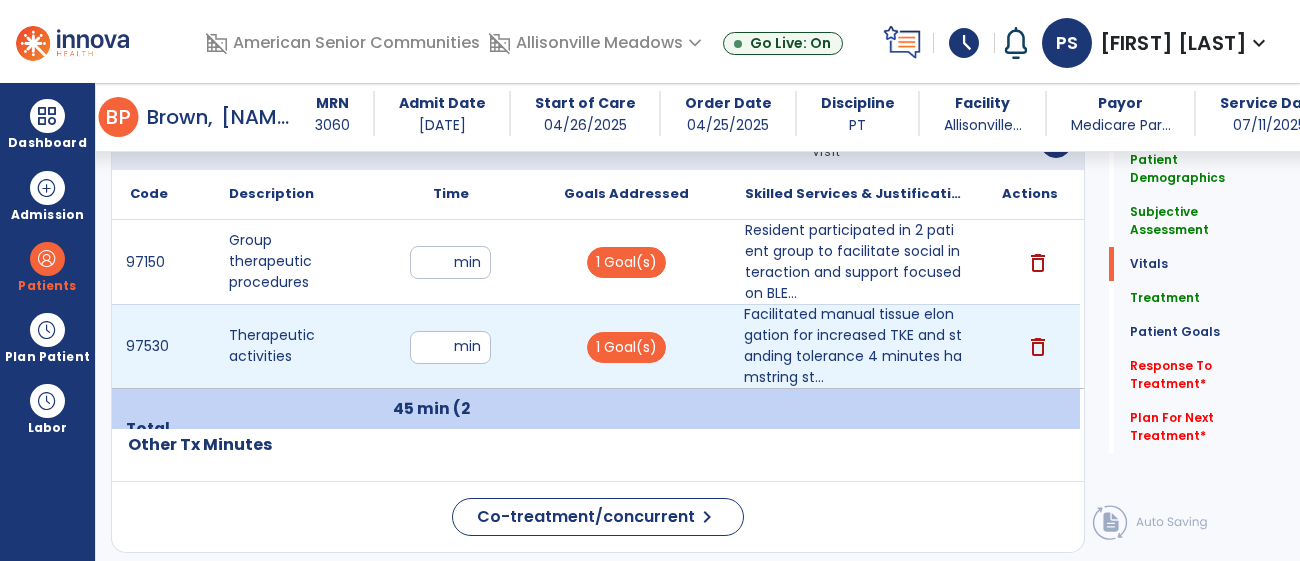 click on "**" at bounding box center (450, 347) 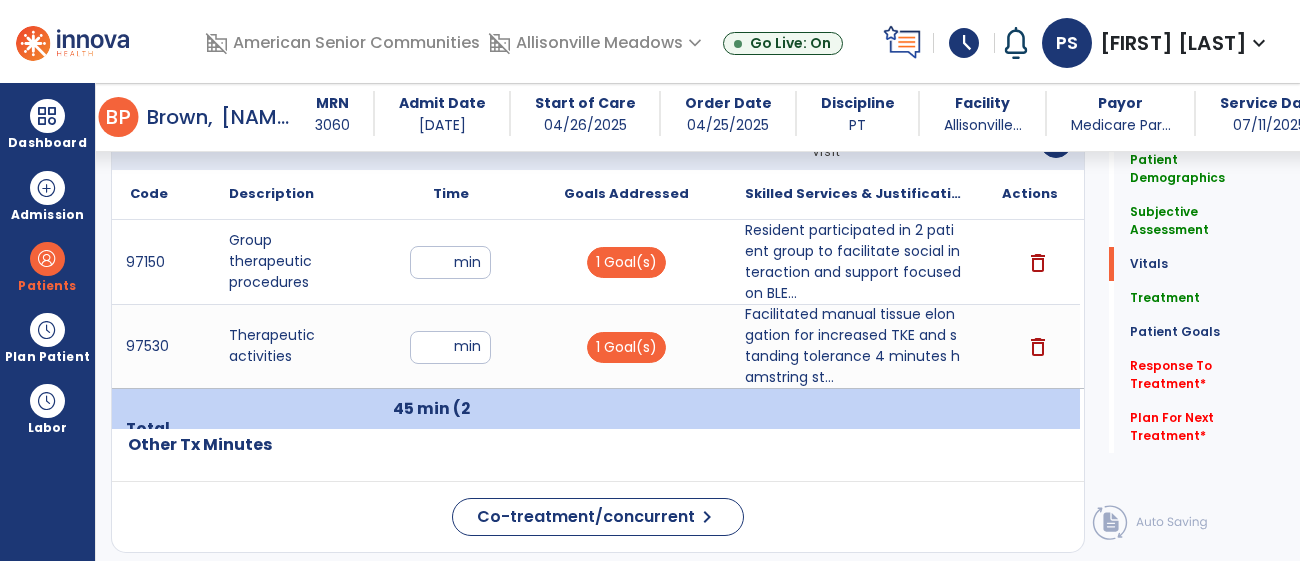 type on "**" 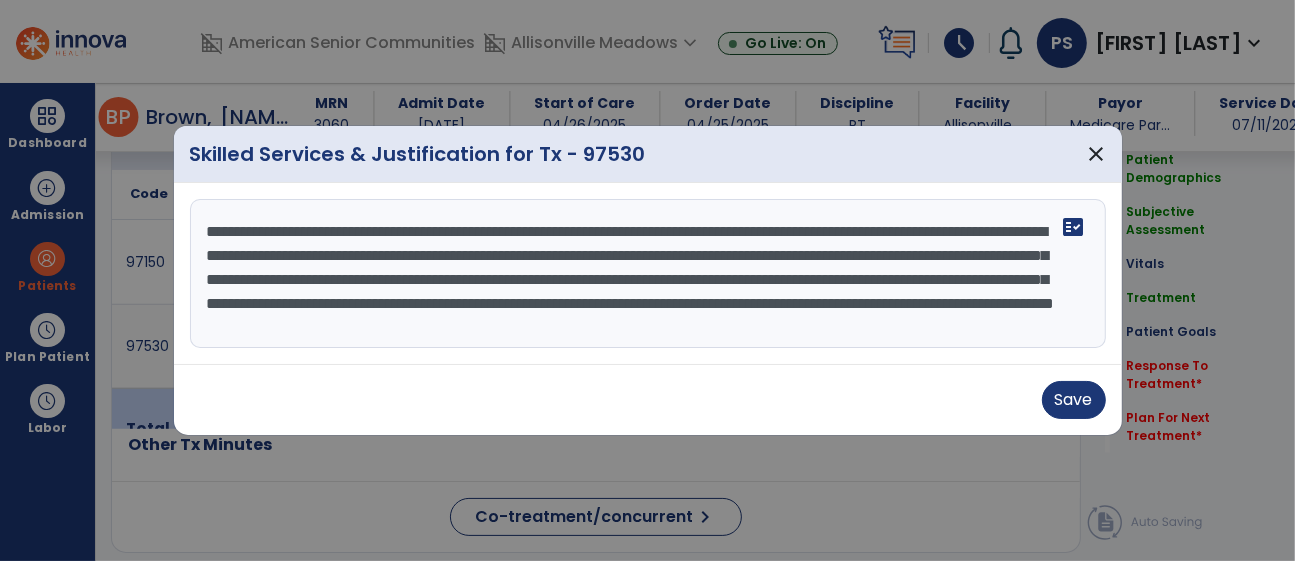 scroll, scrollTop: 1246, scrollLeft: 0, axis: vertical 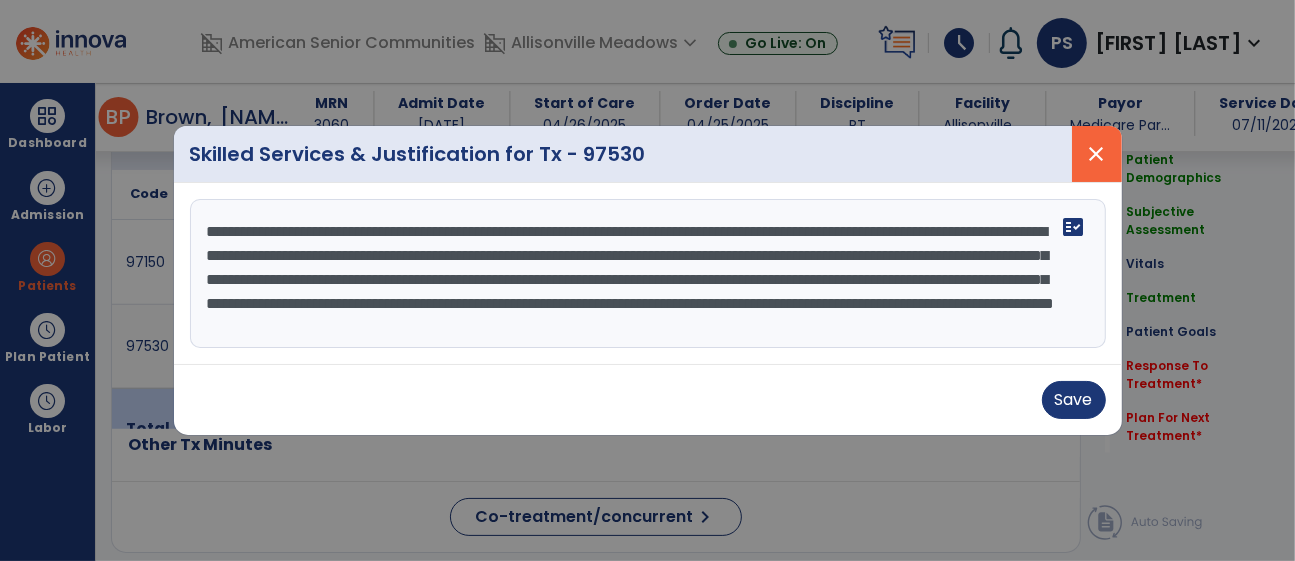 drag, startPoint x: 1029, startPoint y: 155, endPoint x: 1072, endPoint y: 155, distance: 43 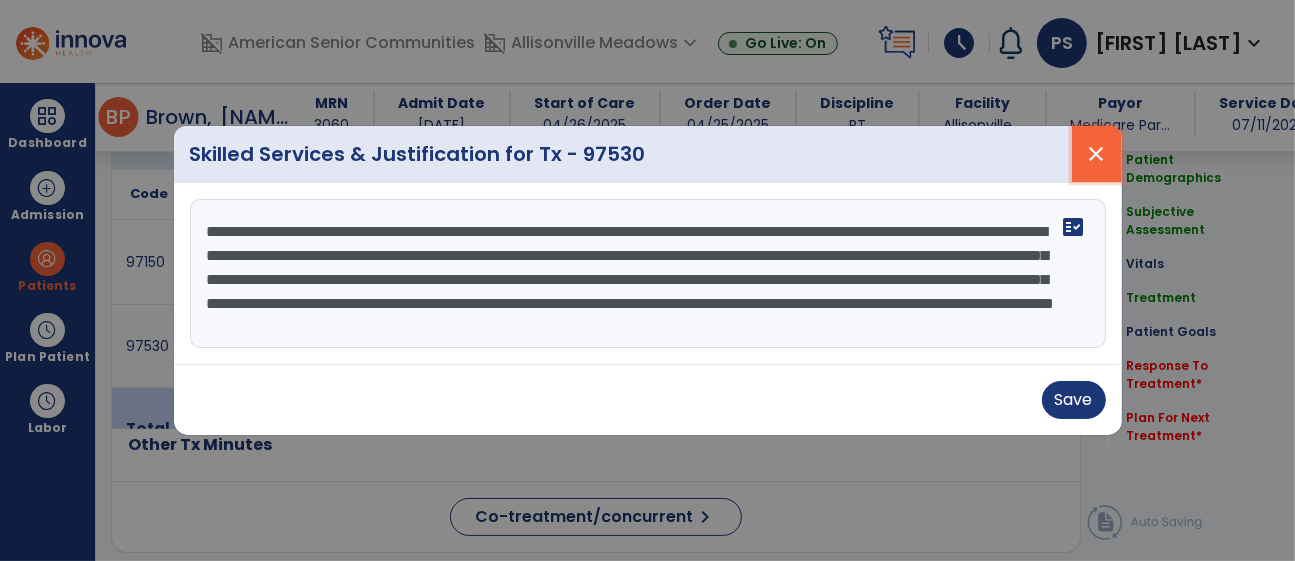 click on "close" at bounding box center (1097, 154) 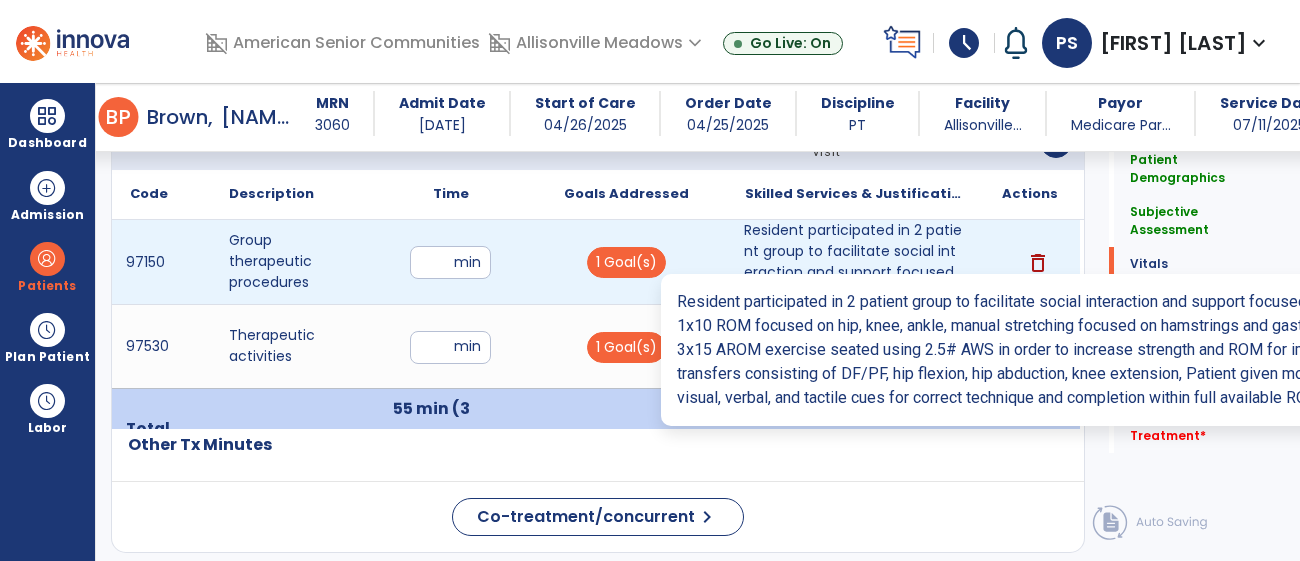click on "Resident participated in 2 patient group to facilitate social interaction and support focused on BLE..." at bounding box center (853, 262) 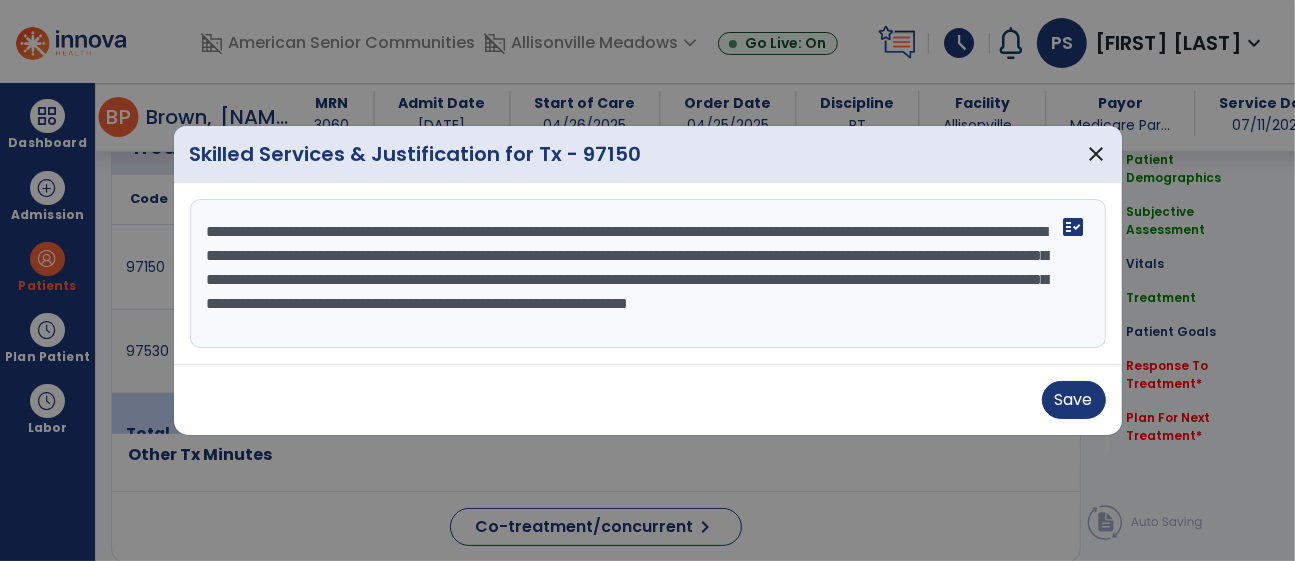 scroll, scrollTop: 1246, scrollLeft: 0, axis: vertical 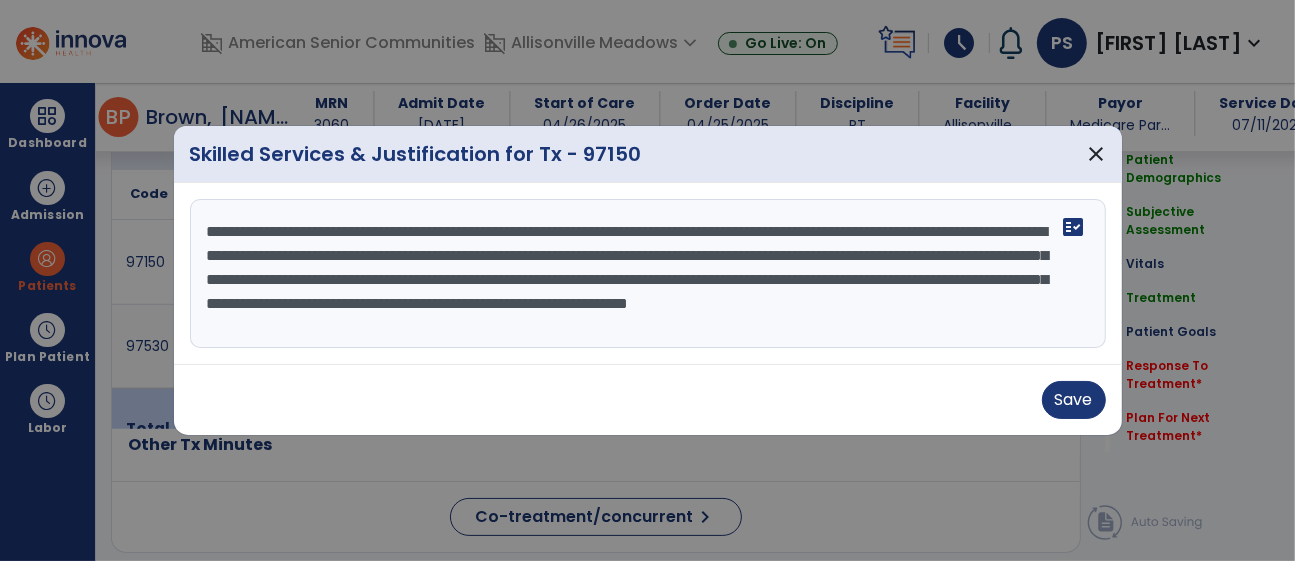 drag, startPoint x: 474, startPoint y: 254, endPoint x: 937, endPoint y: 257, distance: 463.0097 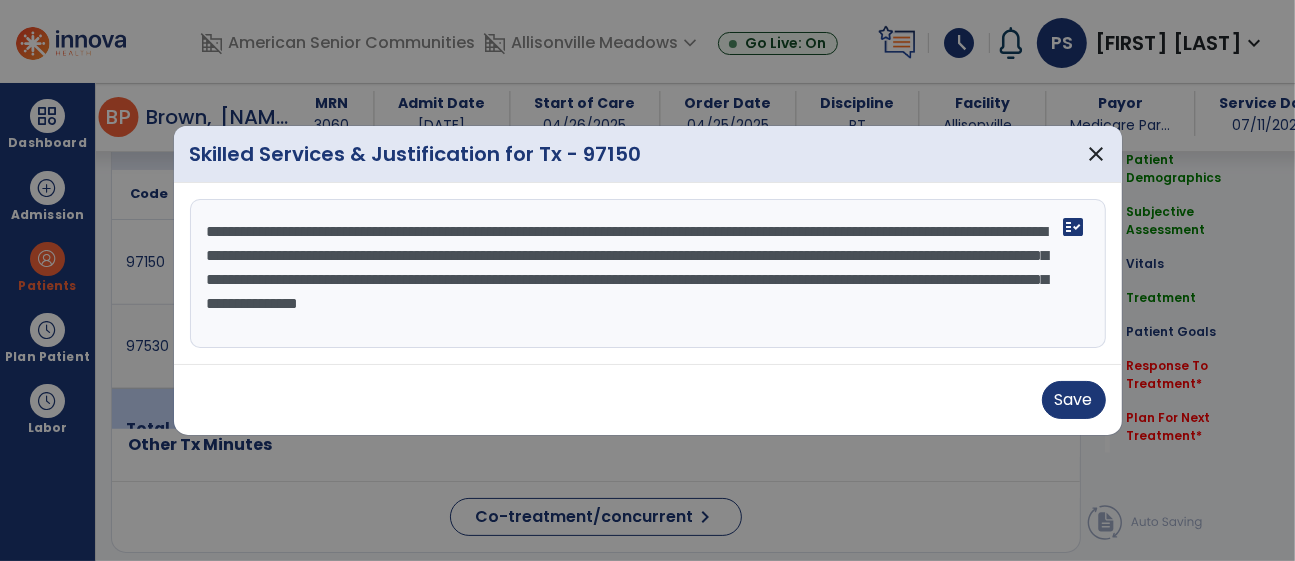 click on "**********" at bounding box center [648, 274] 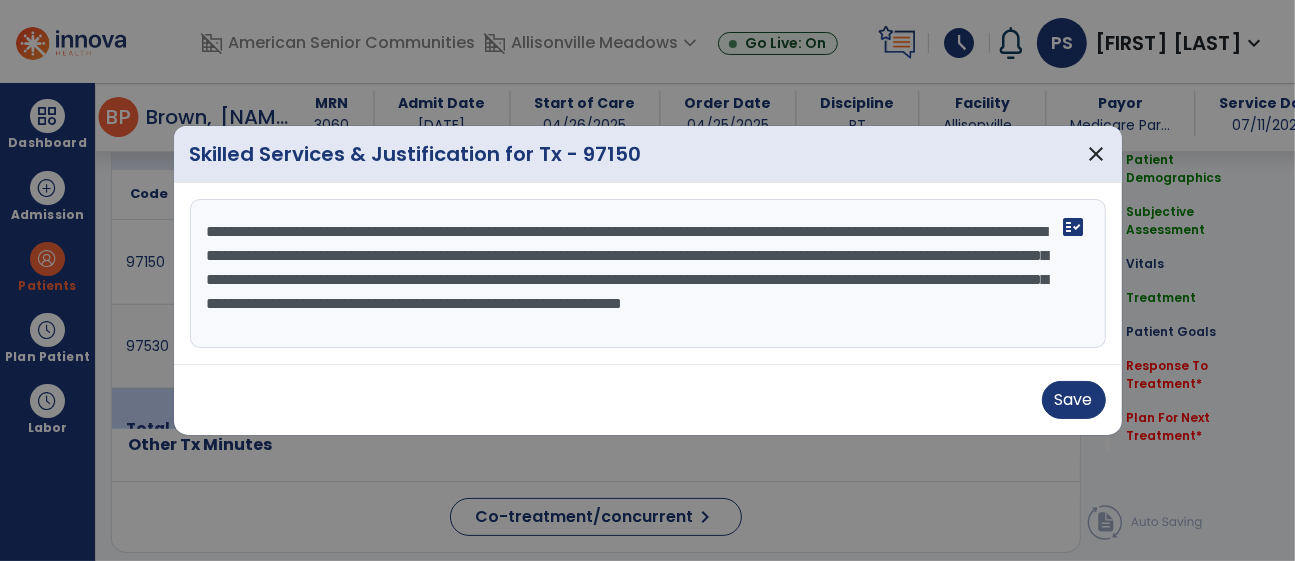 click on "**********" at bounding box center (648, 274) 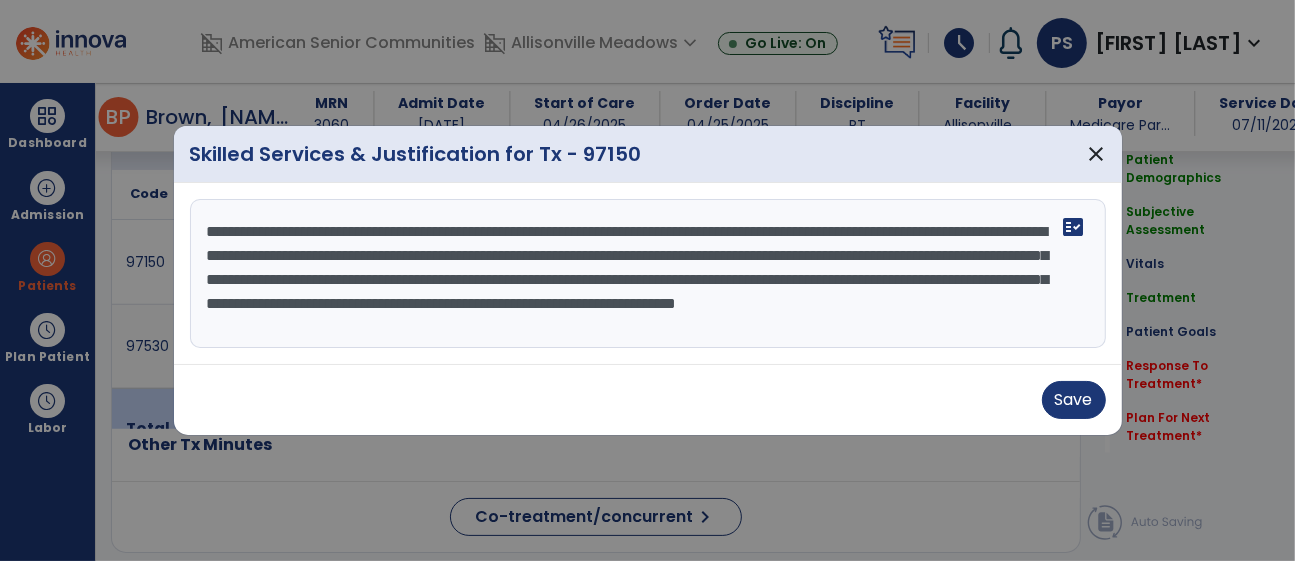 drag, startPoint x: 619, startPoint y: 255, endPoint x: 979, endPoint y: 252, distance: 360.0125 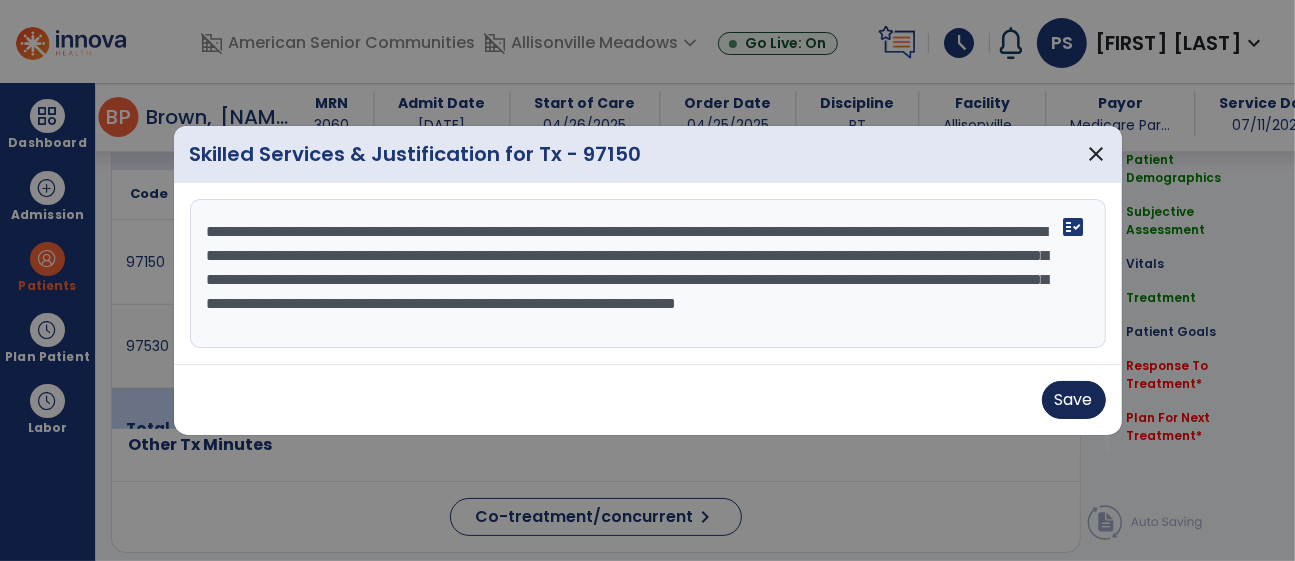 type on "**********" 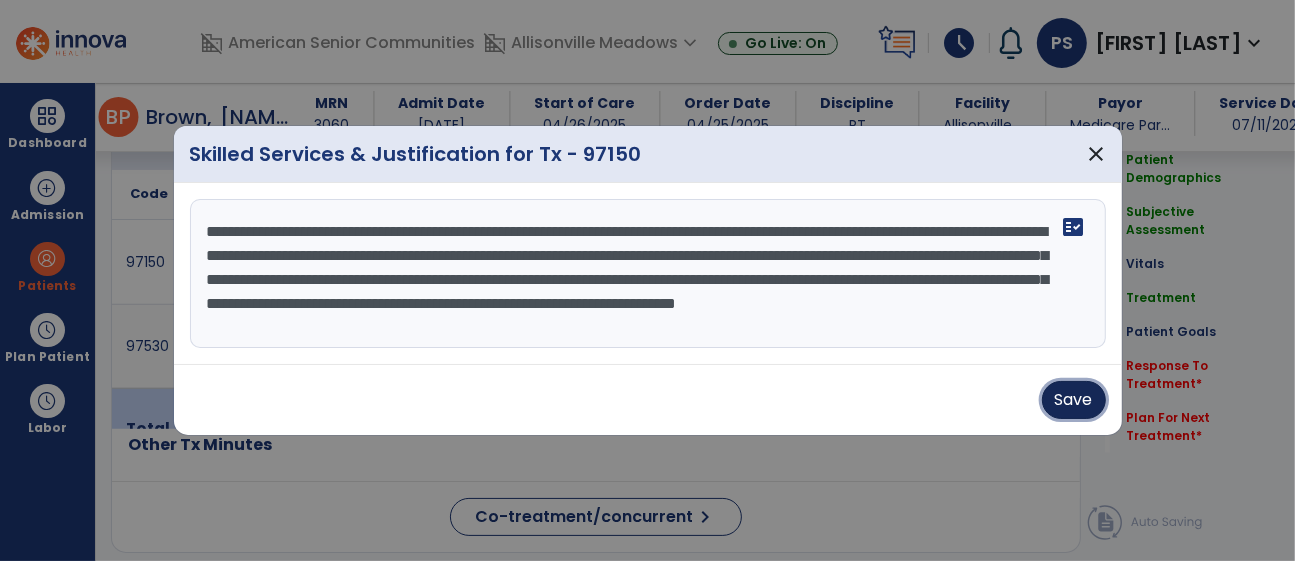 click on "Save" at bounding box center [1074, 400] 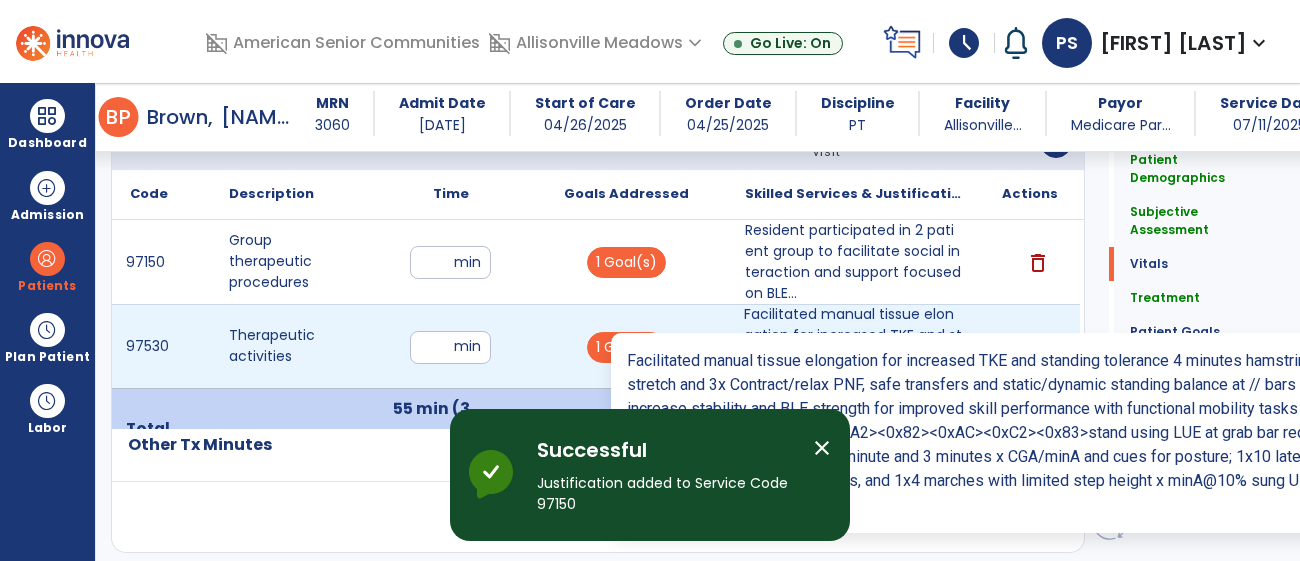 click on "Facilitated manual tissue elongation for increased TKE and standing tolerance 4 minutes hamstring st..." at bounding box center (853, 346) 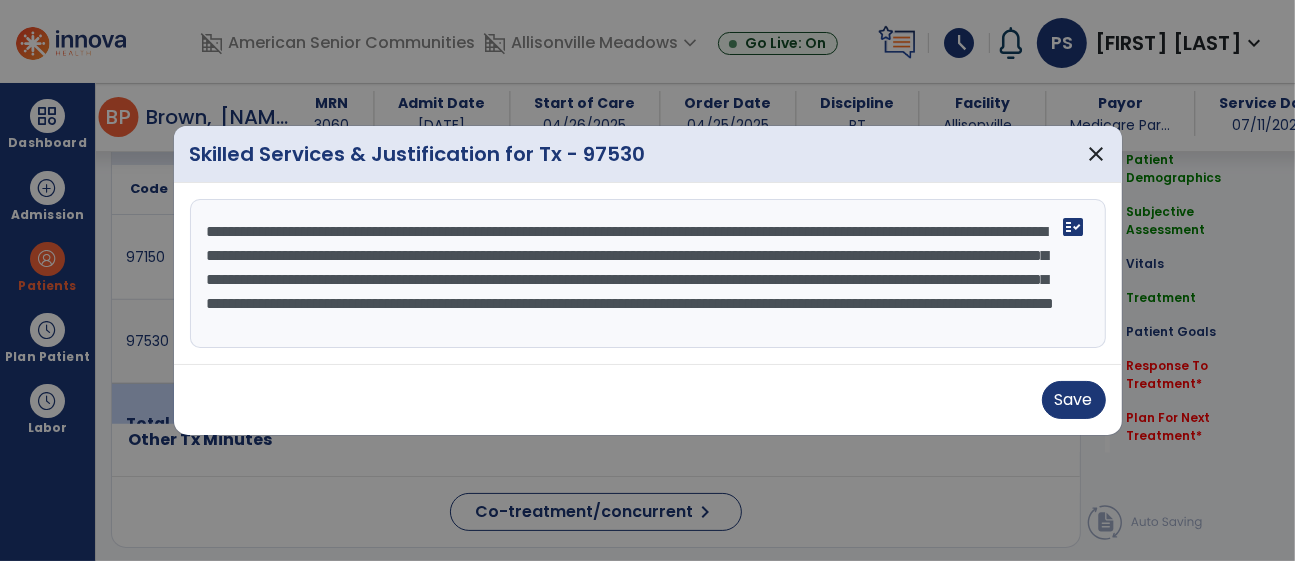 scroll, scrollTop: 1246, scrollLeft: 0, axis: vertical 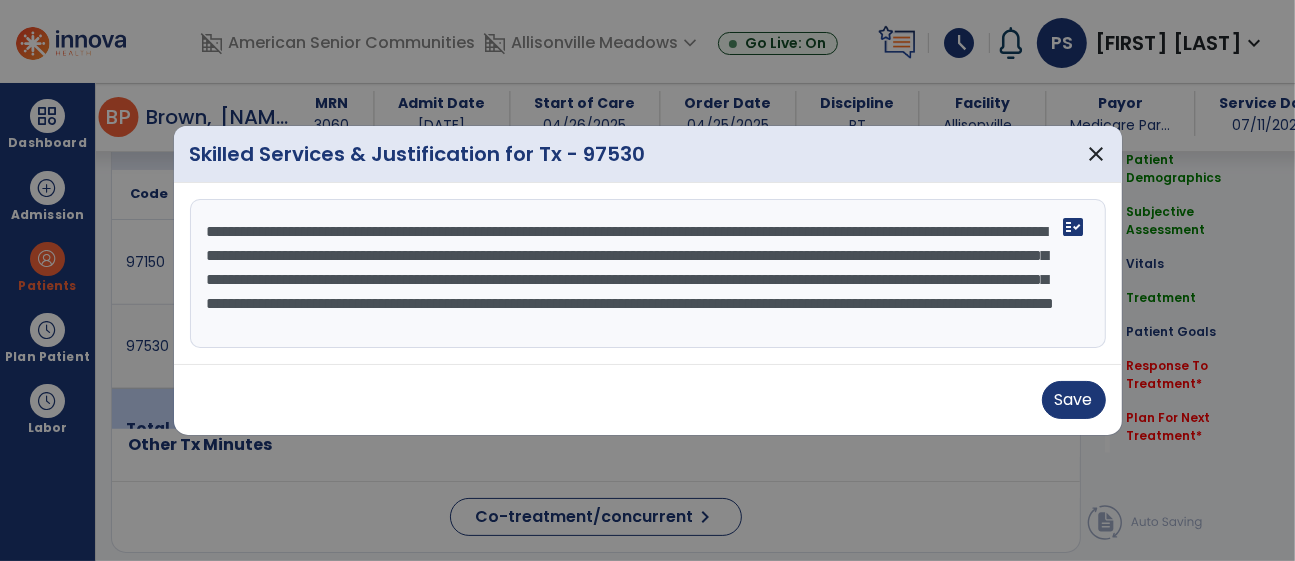 click on "**********" at bounding box center (648, 274) 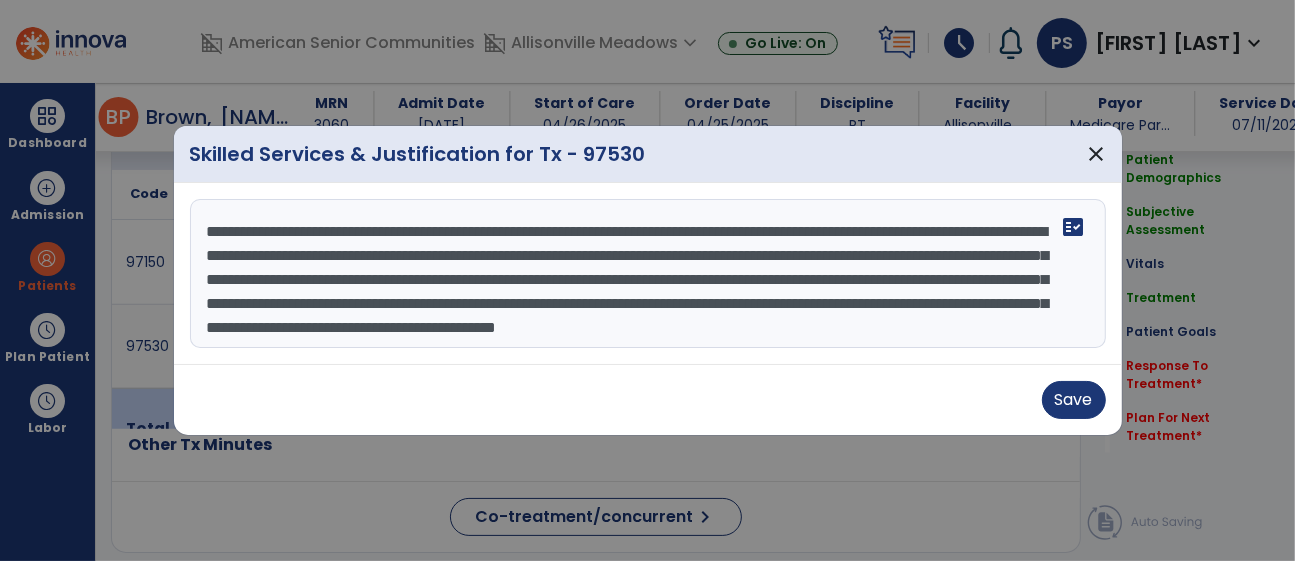click on "**********" at bounding box center (648, 274) 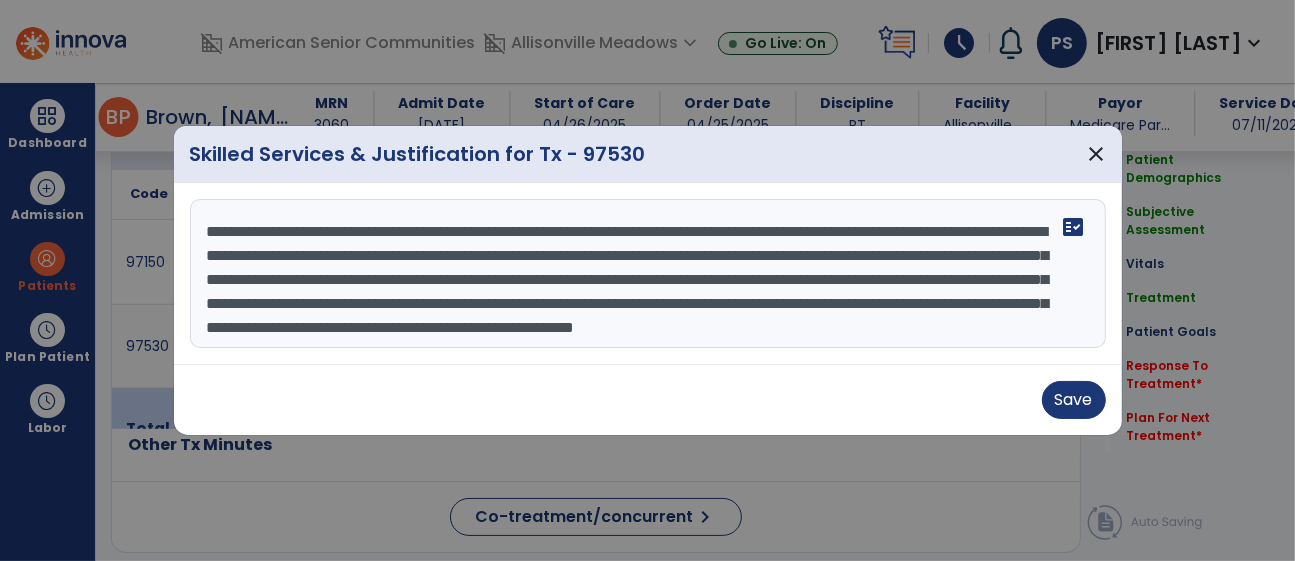 click on "**********" at bounding box center [648, 274] 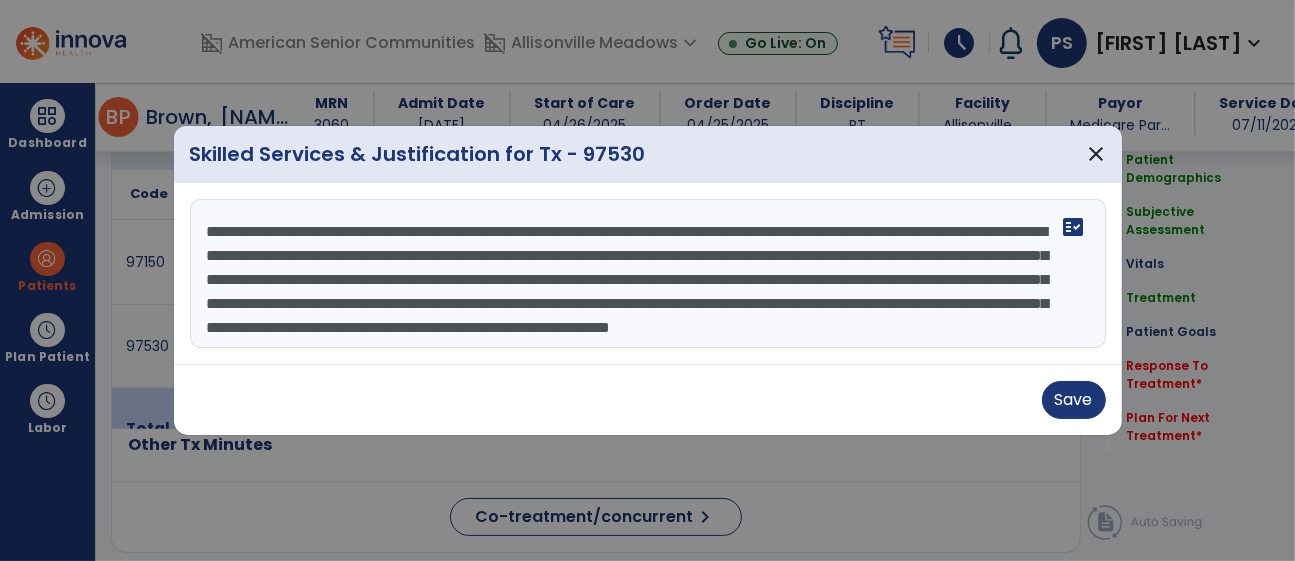 click on "**********" at bounding box center (648, 274) 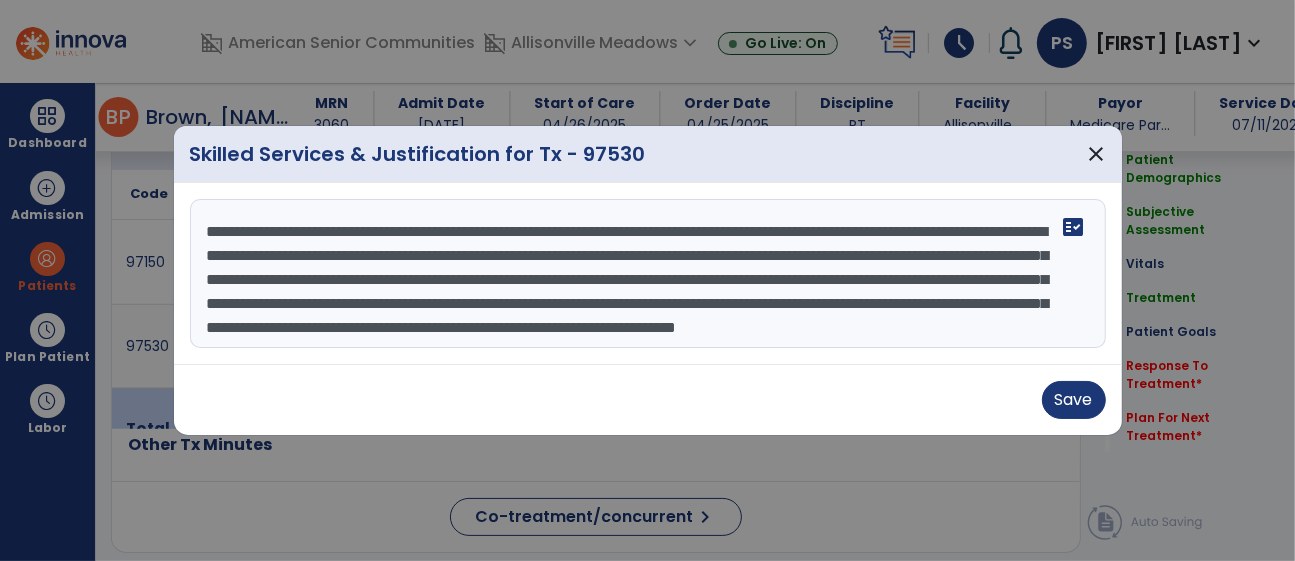 scroll, scrollTop: 0, scrollLeft: 0, axis: both 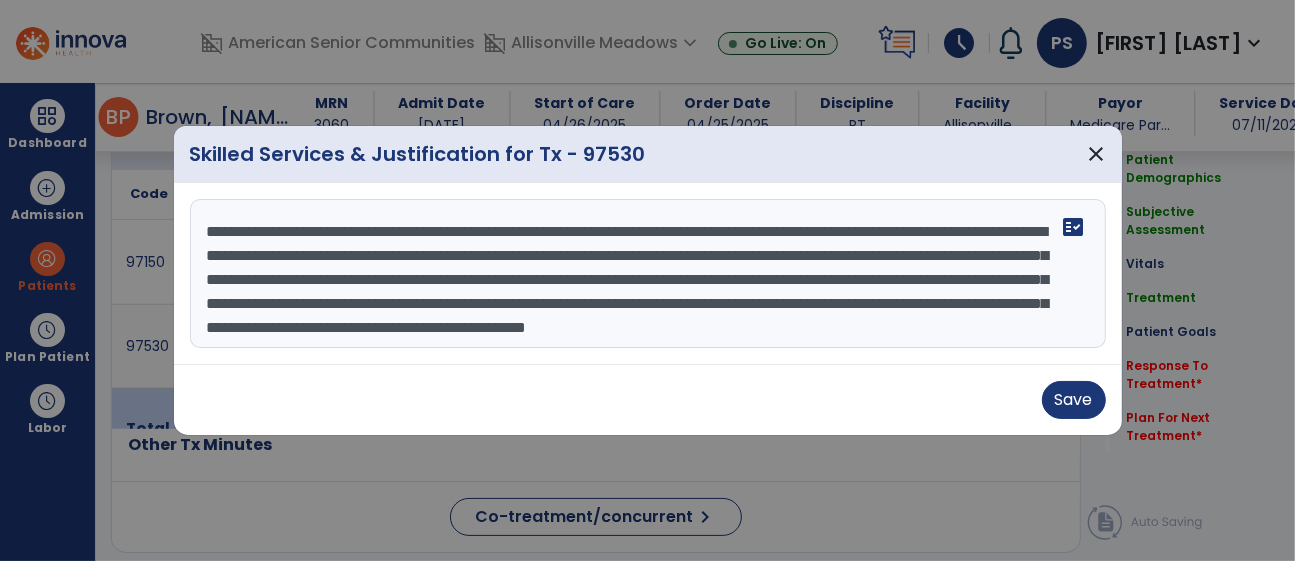 click on "**********" at bounding box center (648, 274) 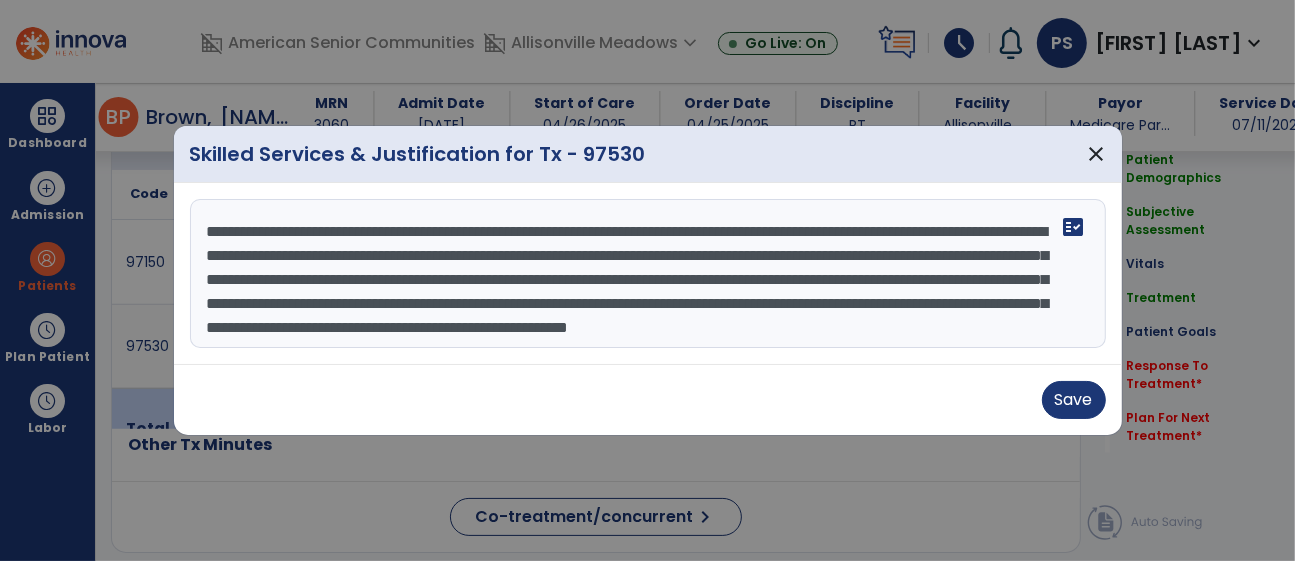 click on "**********" at bounding box center (648, 274) 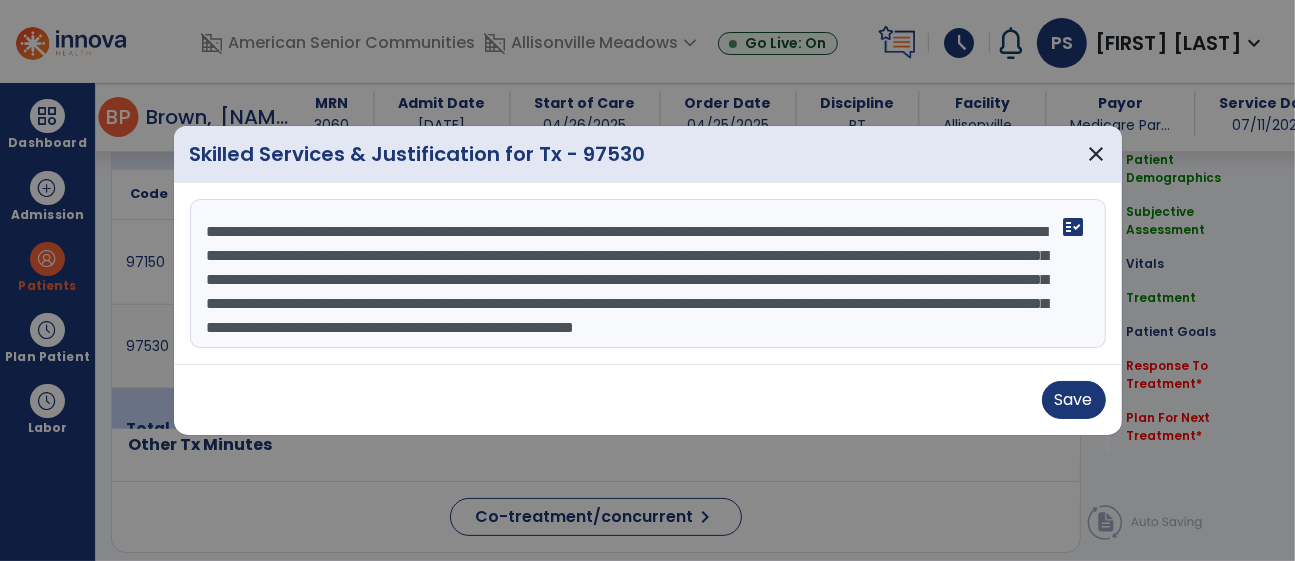 click on "**********" at bounding box center [648, 274] 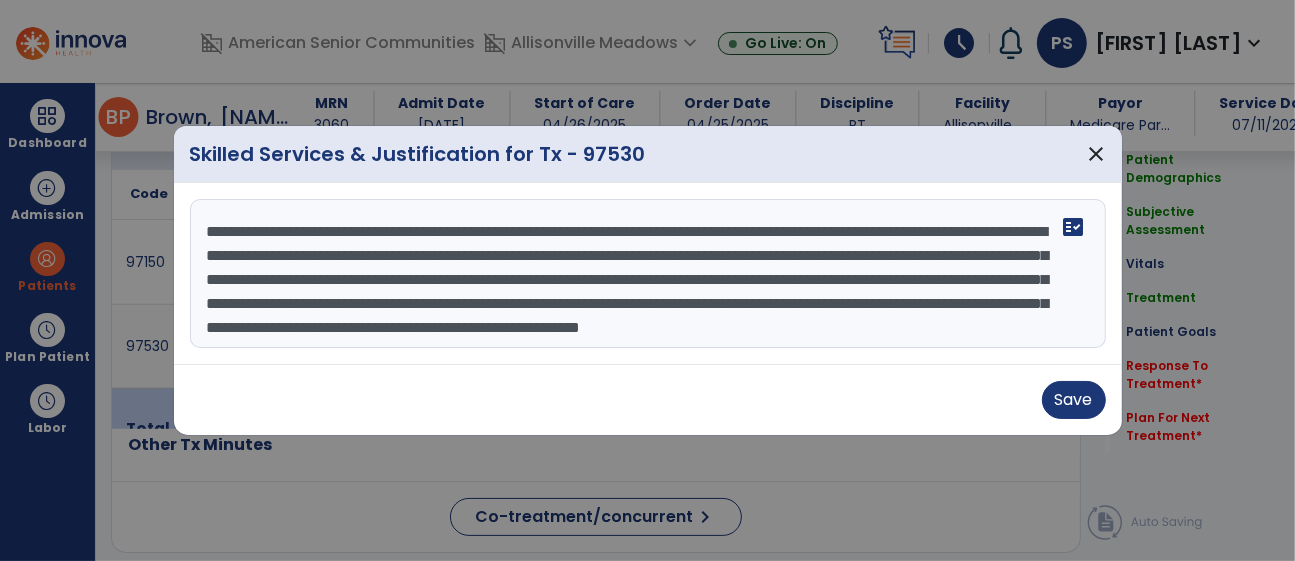 click on "**********" at bounding box center [648, 274] 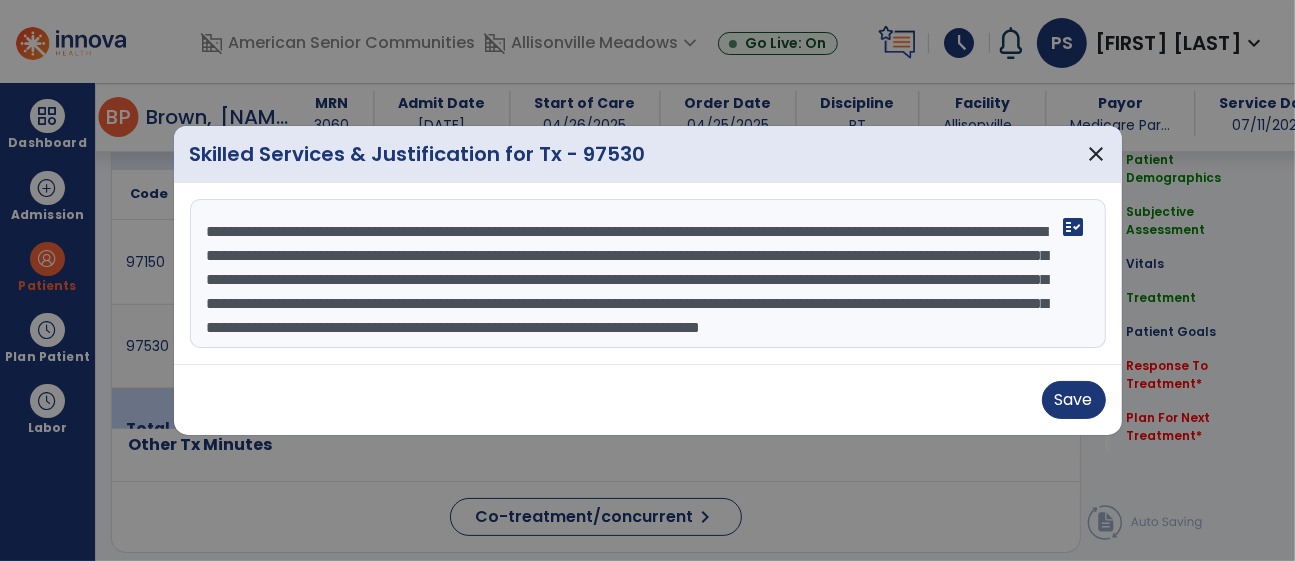 click on "**********" at bounding box center (648, 274) 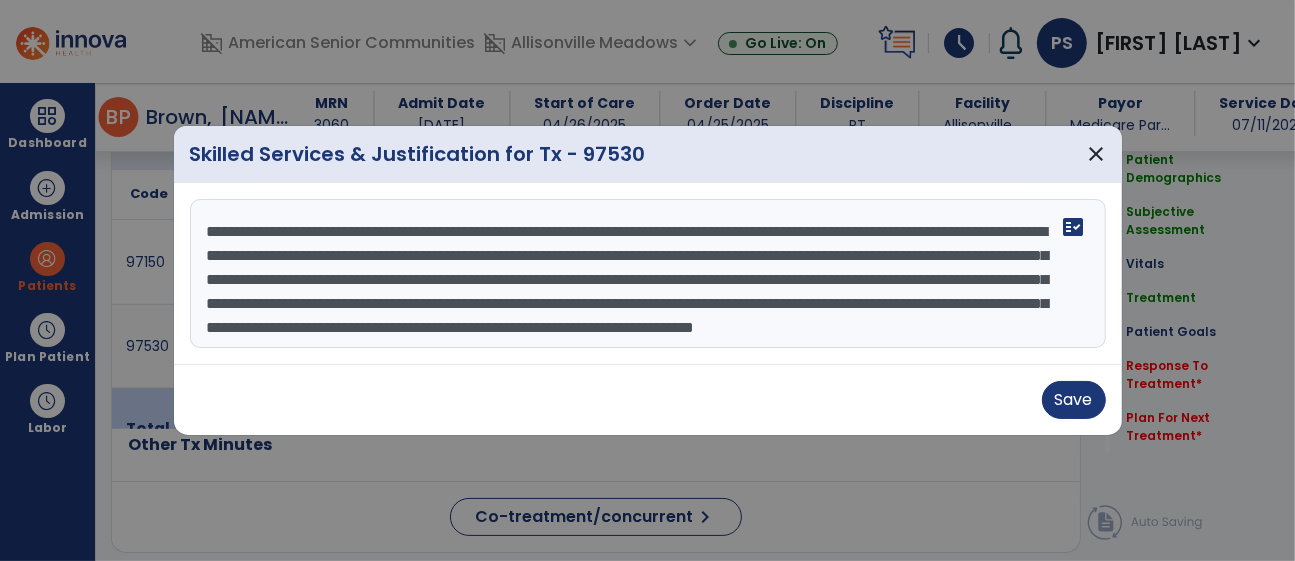 scroll, scrollTop: 48, scrollLeft: 0, axis: vertical 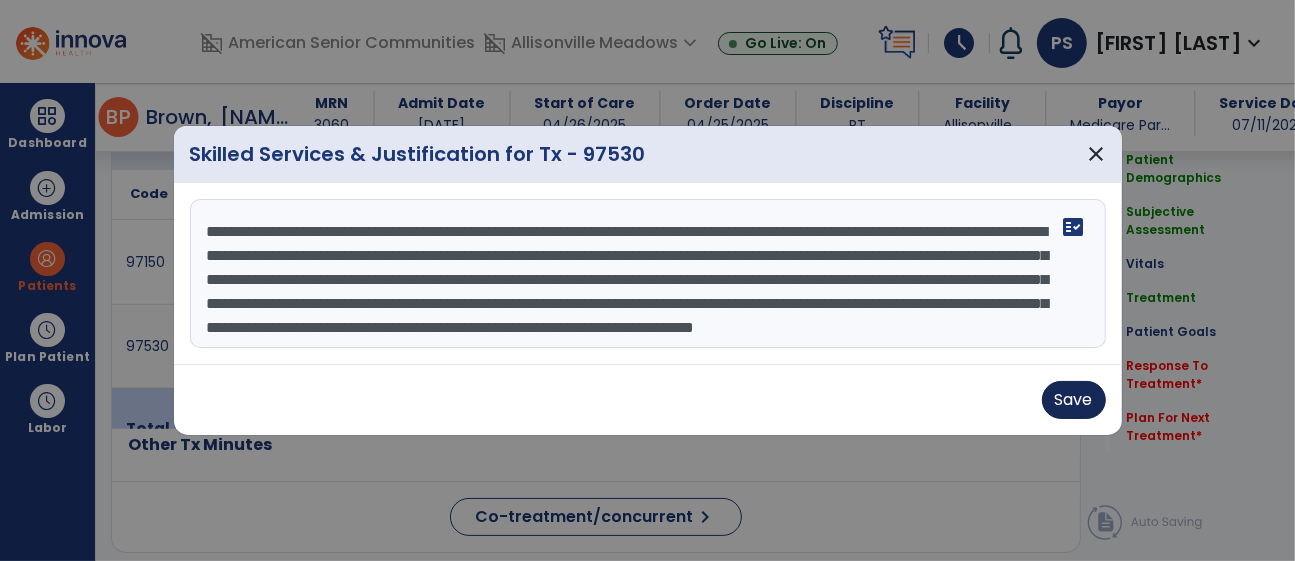 type on "**********" 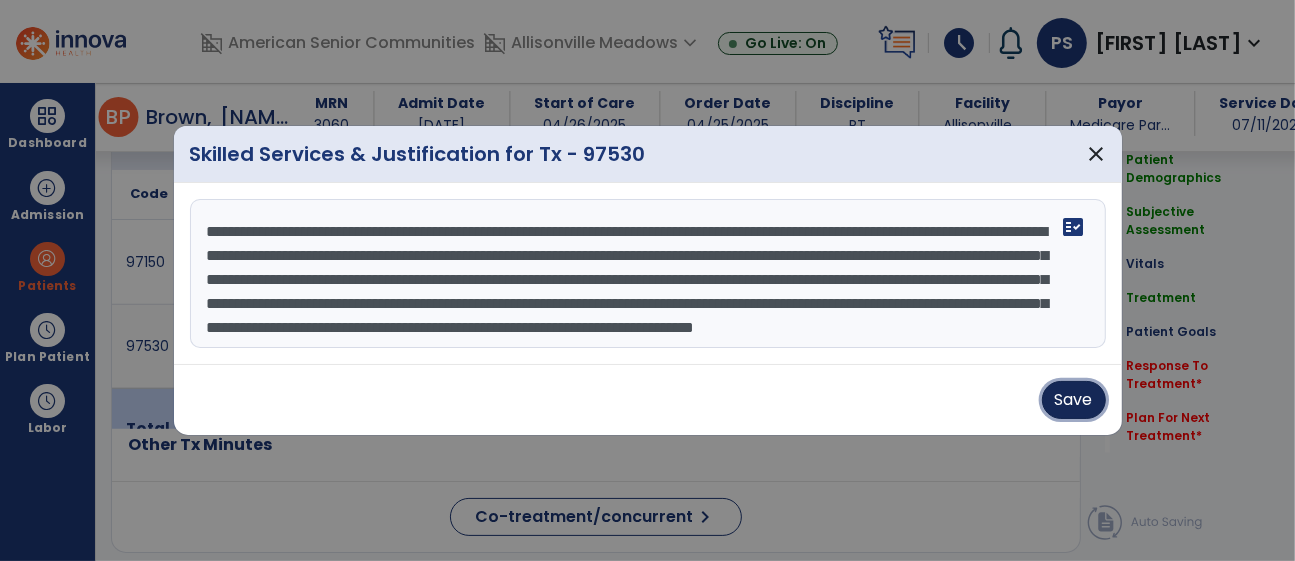 click on "Save" at bounding box center [1074, 400] 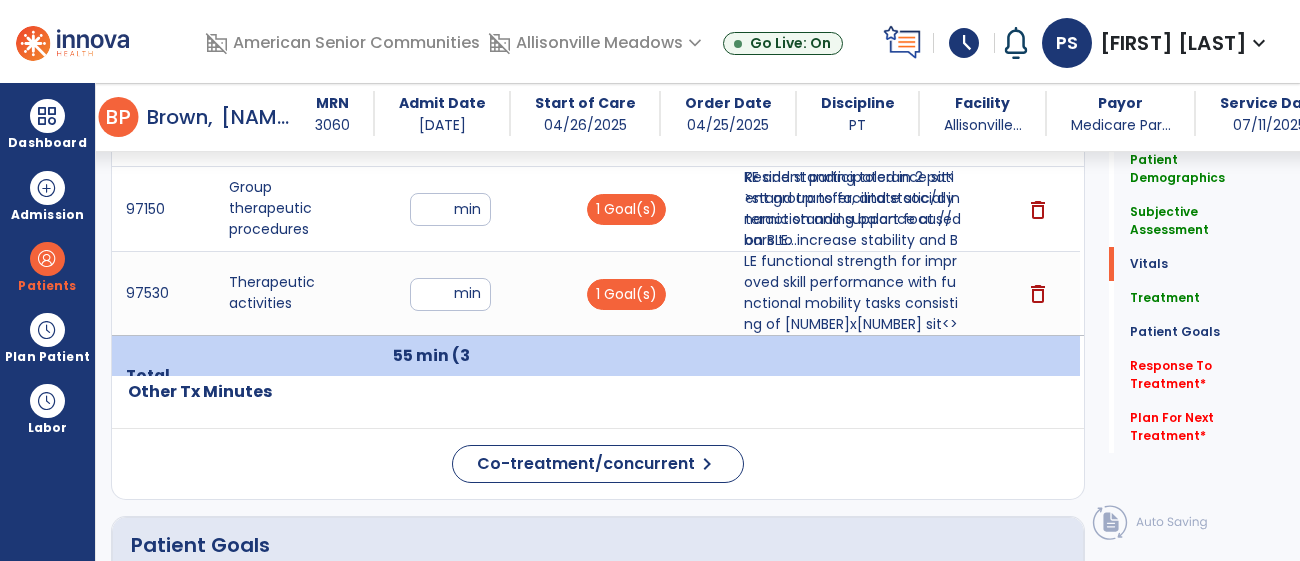 scroll, scrollTop: 1174, scrollLeft: 0, axis: vertical 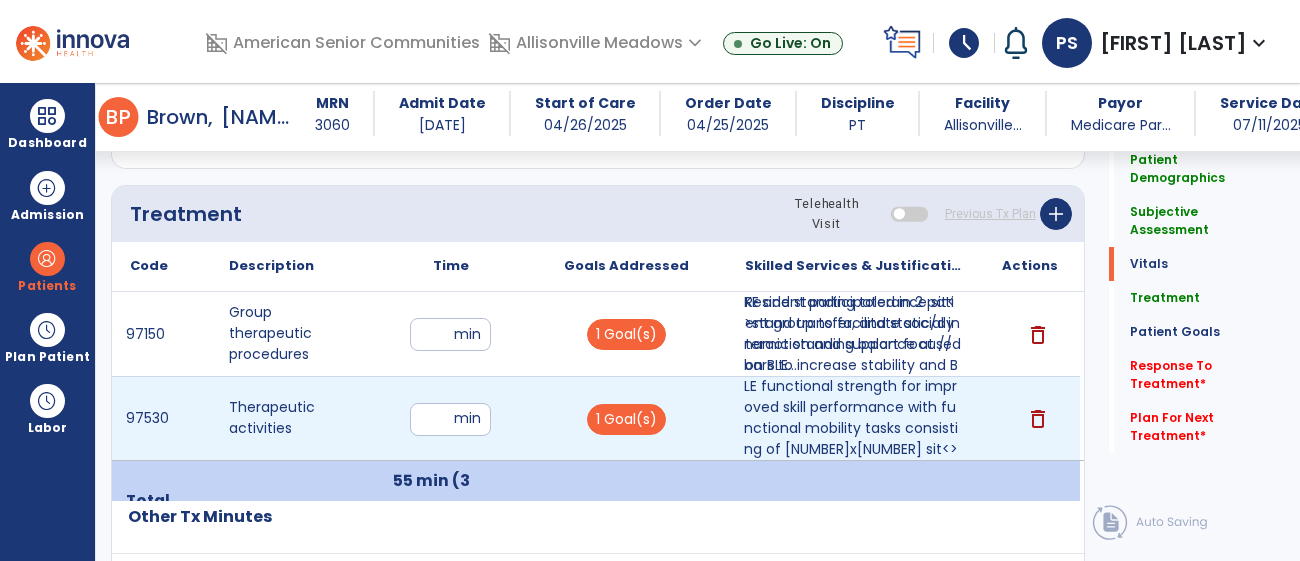 click on "**" at bounding box center (450, 419) 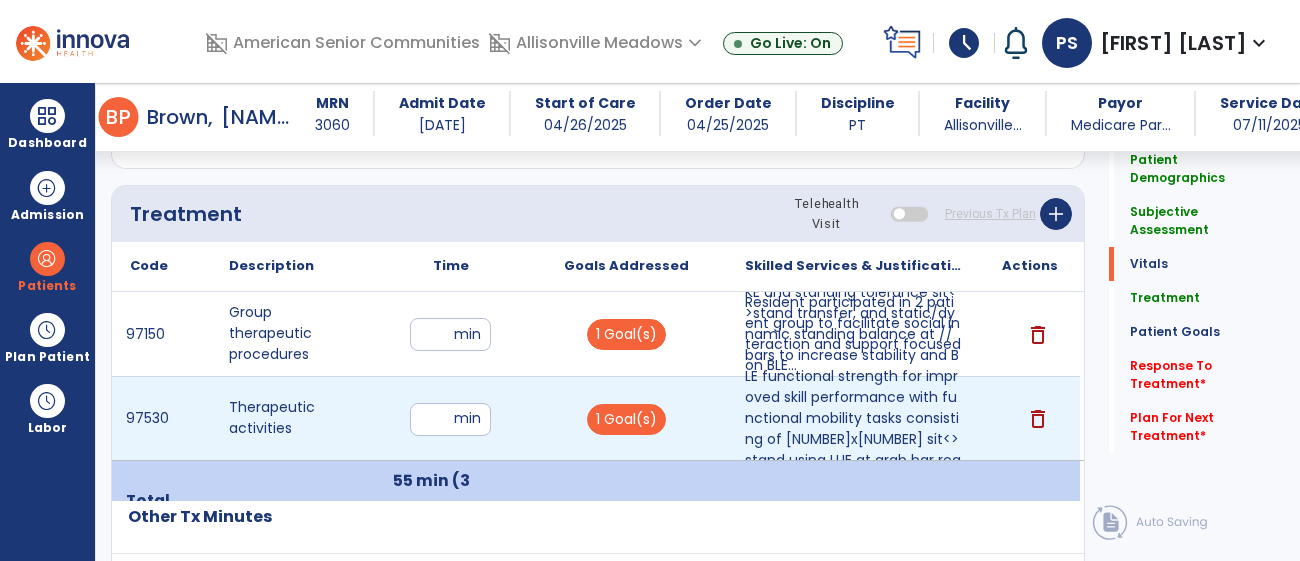type on "*" 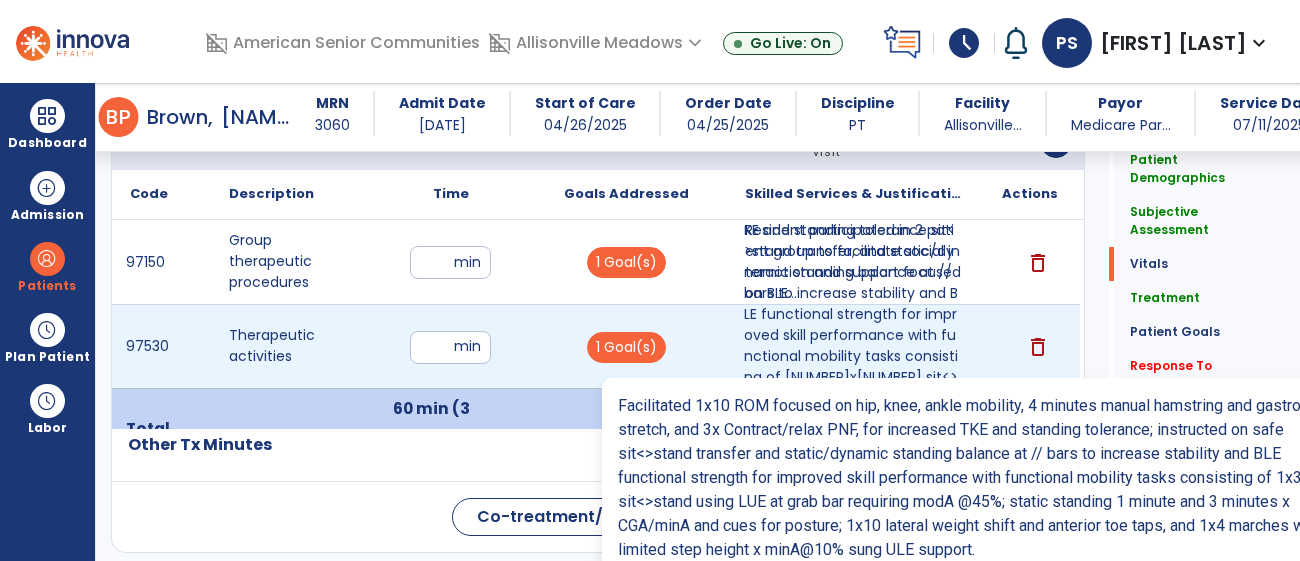 click on "Facilitated [NUMBER]x[NUMBER] ROM focused on hip, knee, ankle mobility,  [NUMBER] minutes manual hamstring and gastroch stretch and [NUMBER]x Contract/relax PNF,for increased TKE and standing tolerance sit<>stand transfer, and static/dynamic standing balance  at // bars to increase stability and BLE functional strength for improved skill performance with functional mobility tasks consisting of [NUMBER]x[NUMBER] sit<>stand using LUE at grab bar requiring modA @[NUMBER]%; static standing [NUMBER] minute and [NUMBER] minutes x CGA/minA and cues for posture; [NUMBER]x[NUMBER] lateral weight shift and anterior toe taps, and [NUMBER]x[NUMBER] marches with limited step height x minA@[NUMBER]% sung ULE support." at bounding box center [853, 346] 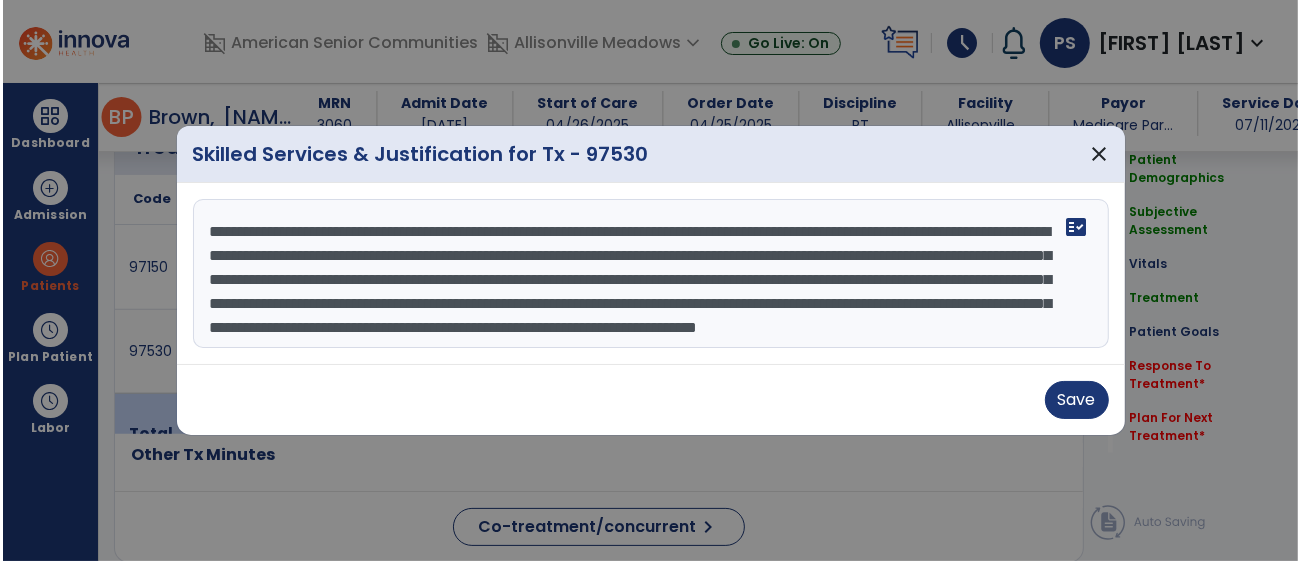 scroll, scrollTop: 1246, scrollLeft: 0, axis: vertical 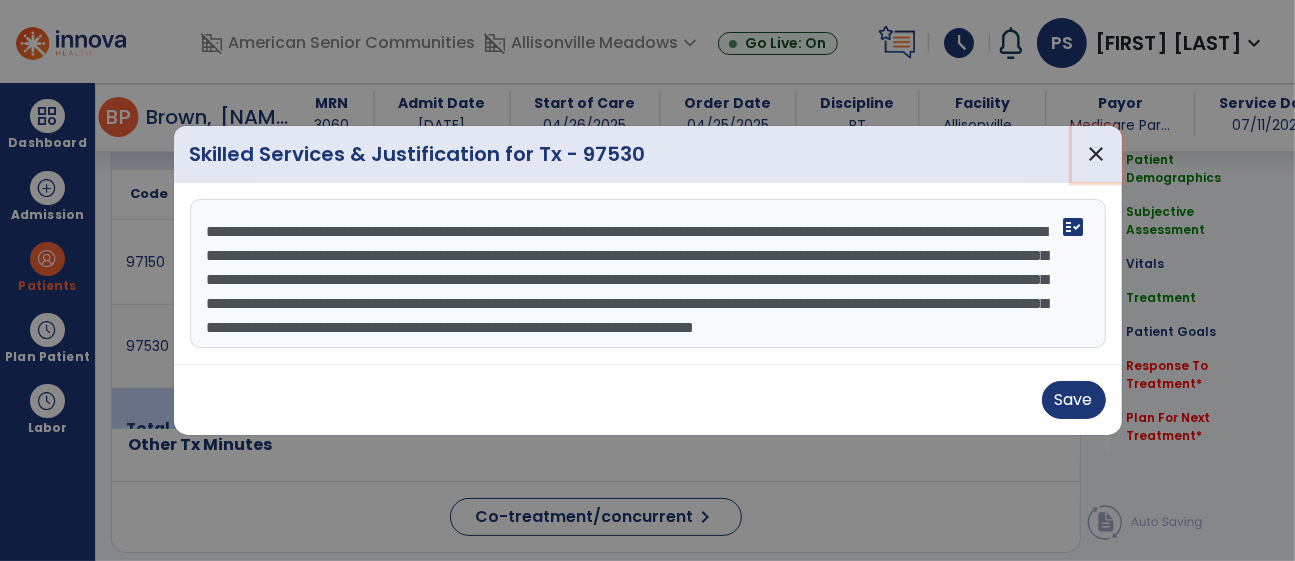 click on "close" at bounding box center (1097, 154) 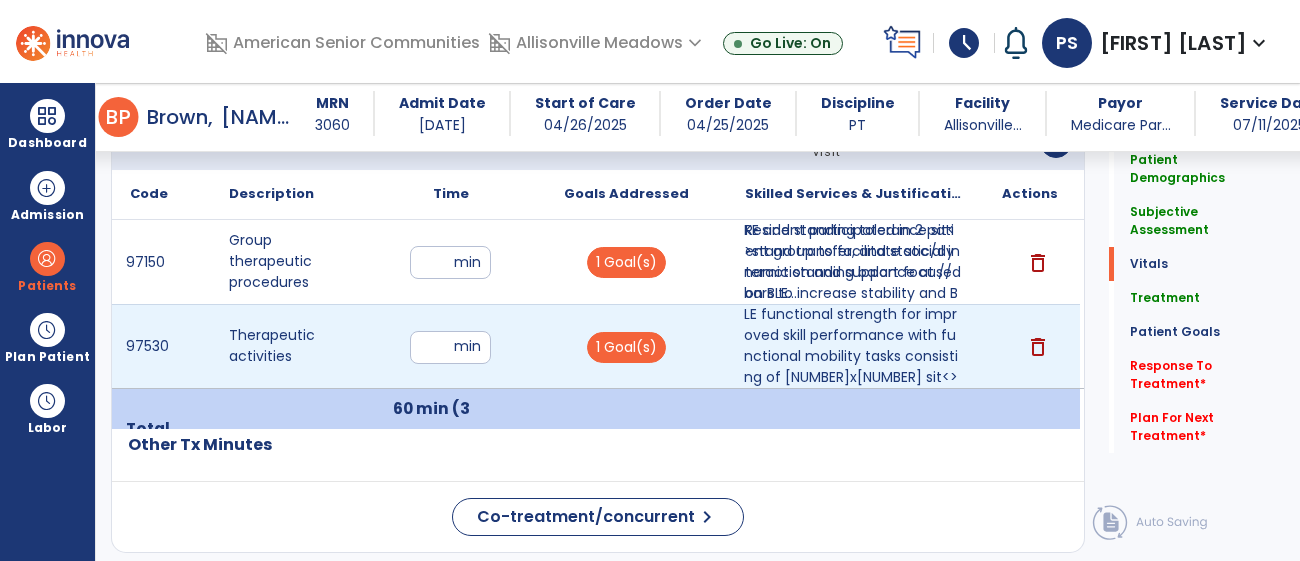 click on "**" at bounding box center [450, 347] 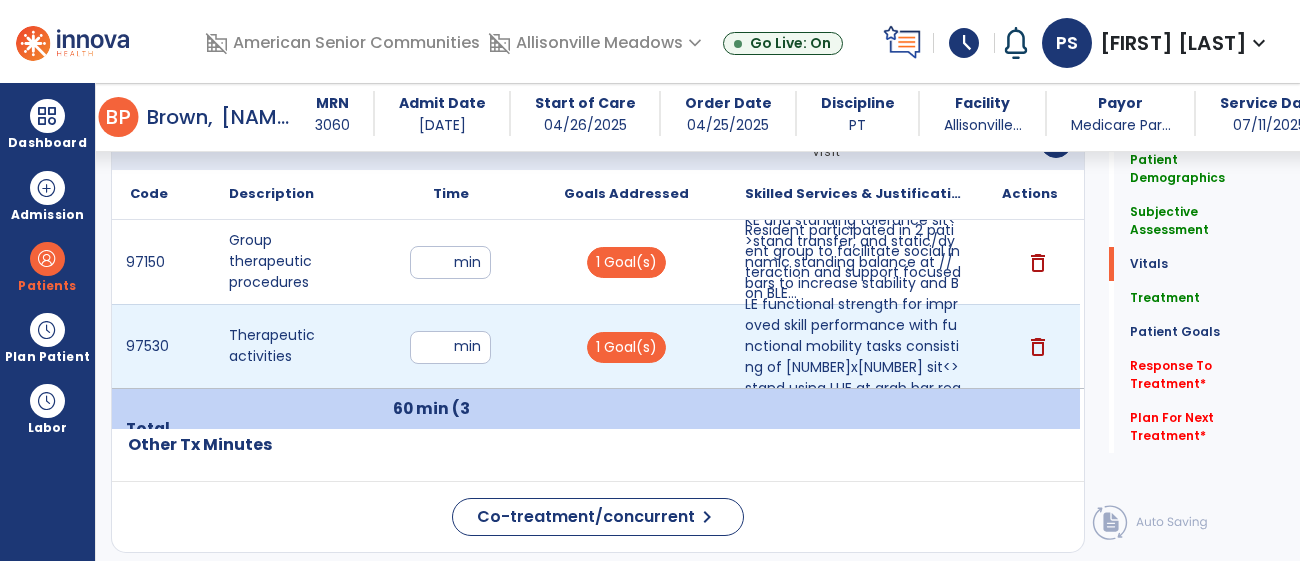 type on "*" 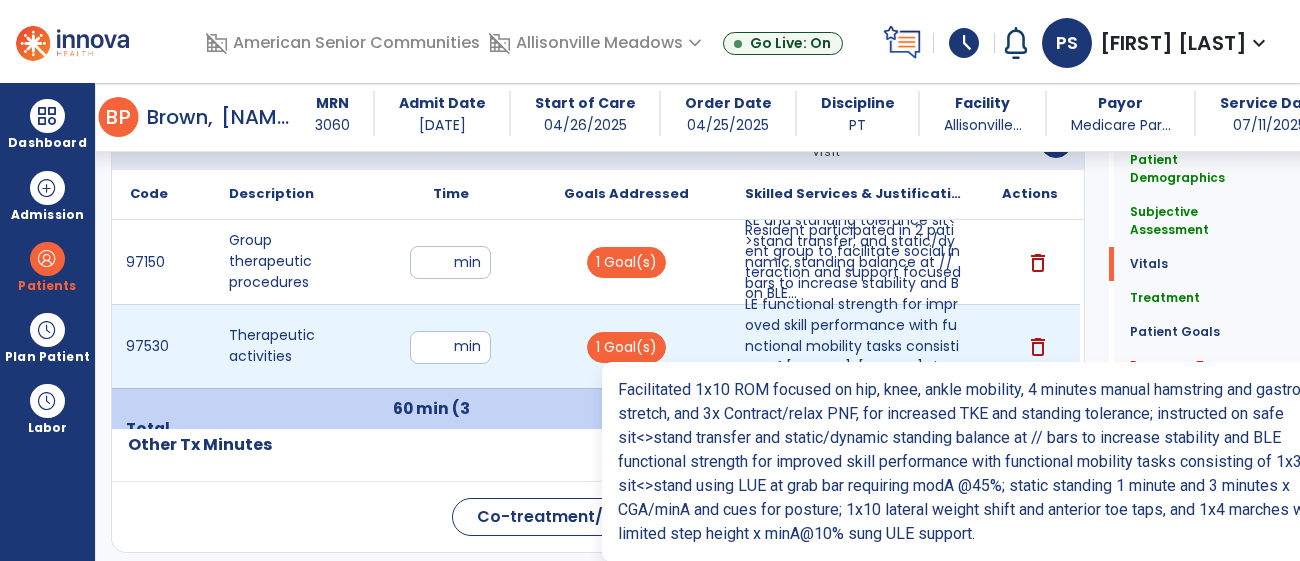 drag, startPoint x: 753, startPoint y: 352, endPoint x: 764, endPoint y: 356, distance: 11.7046995 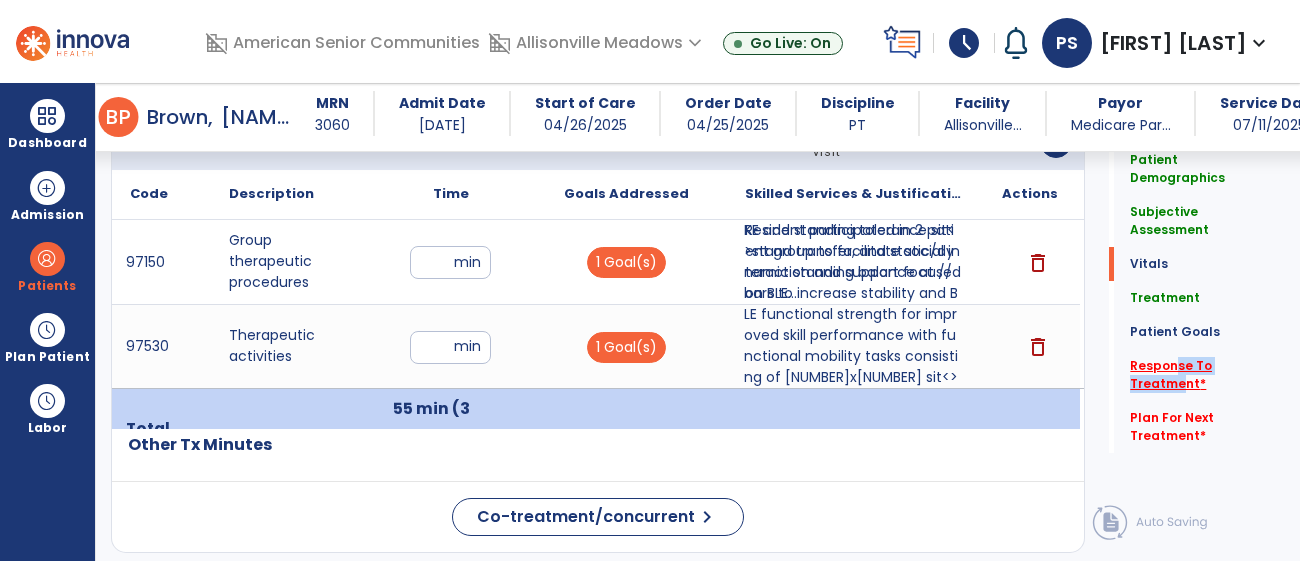 click on "Response To Treatment   *" 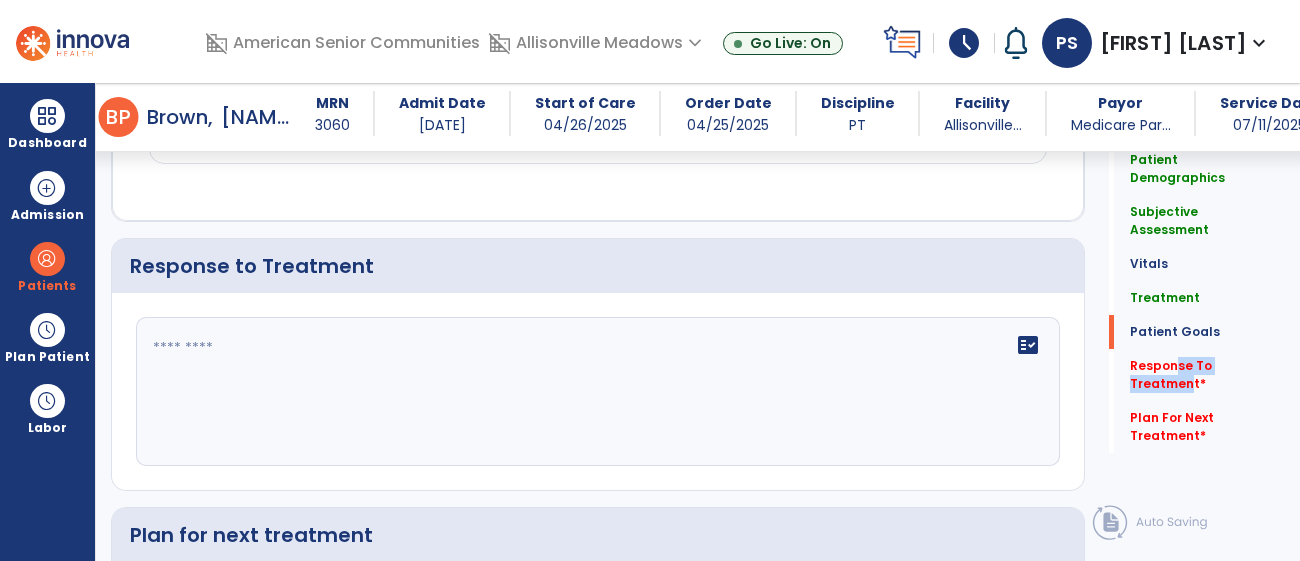 scroll, scrollTop: 2657, scrollLeft: 0, axis: vertical 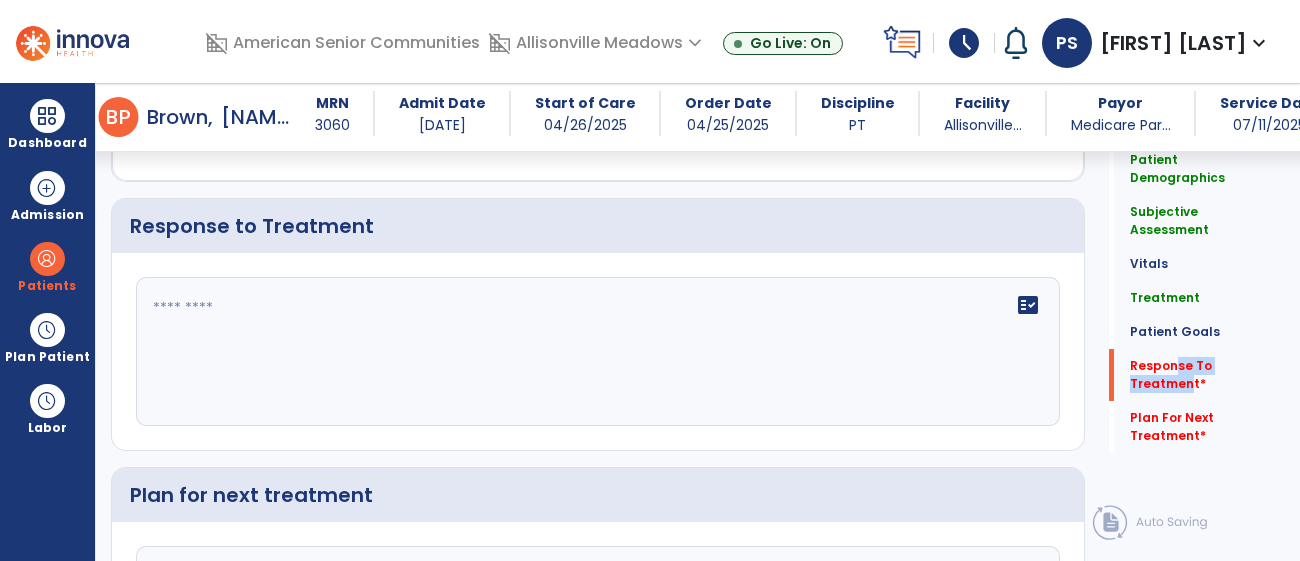 click on "fact_check" 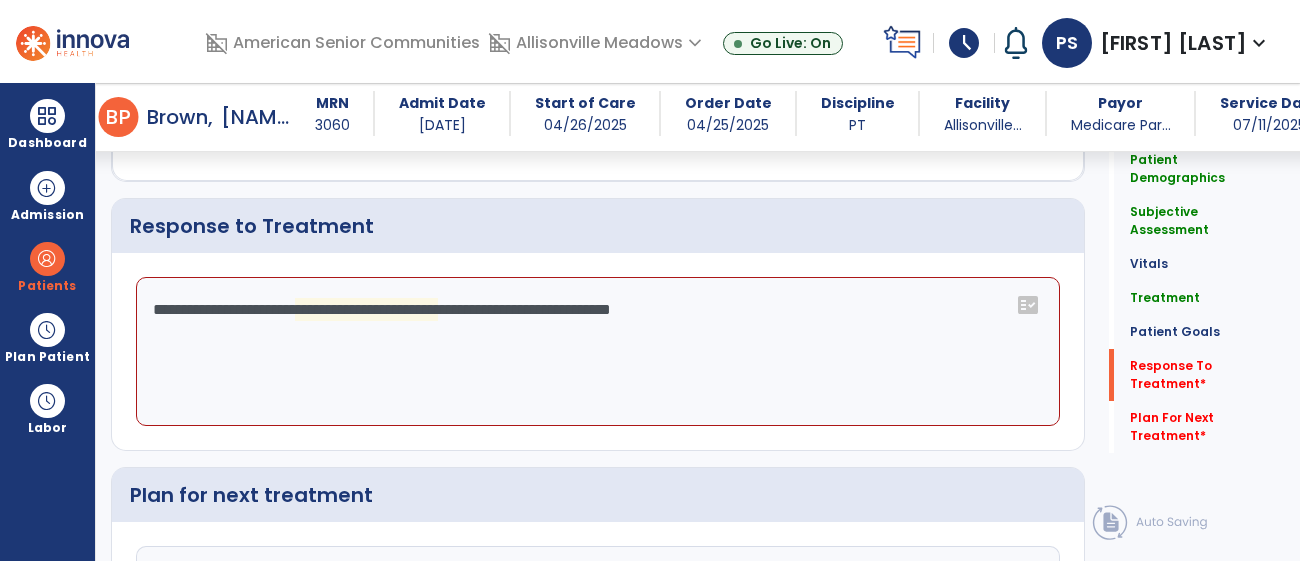 drag, startPoint x: 417, startPoint y: 310, endPoint x: 113, endPoint y: 307, distance: 304.0148 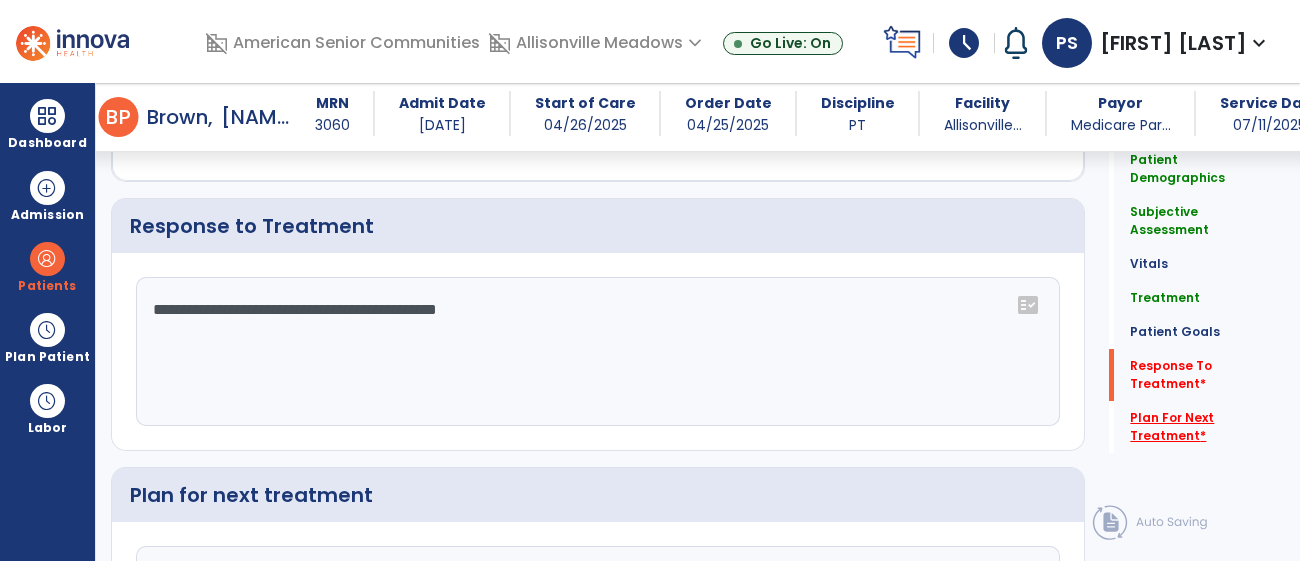type on "**********" 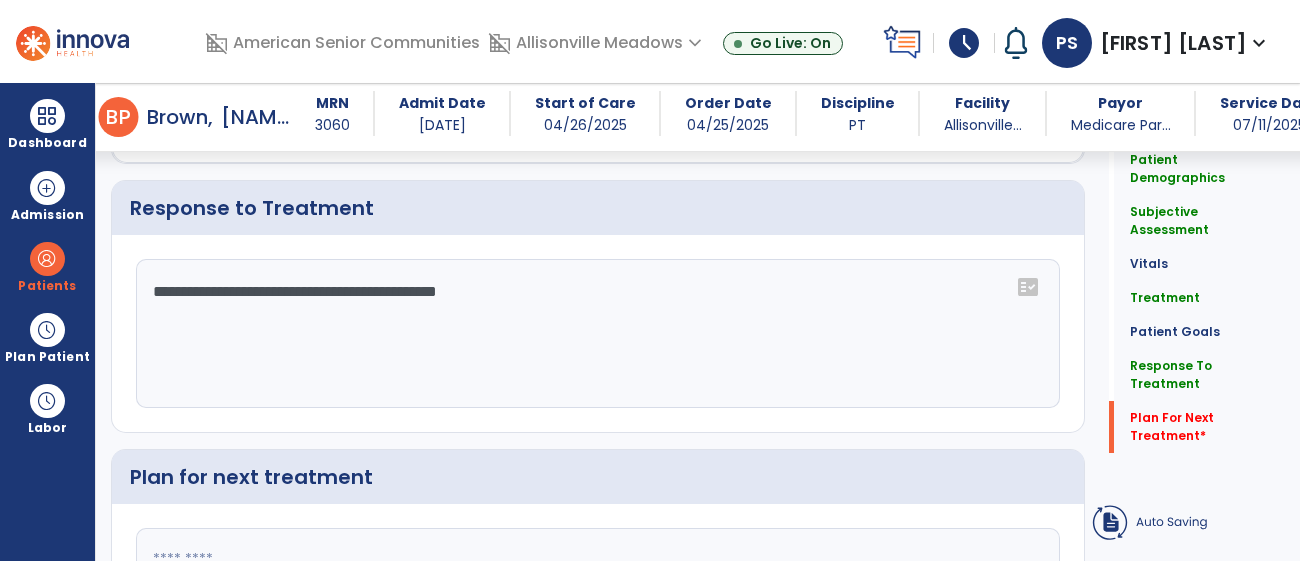 click on "Plan For Next Treatment   *" 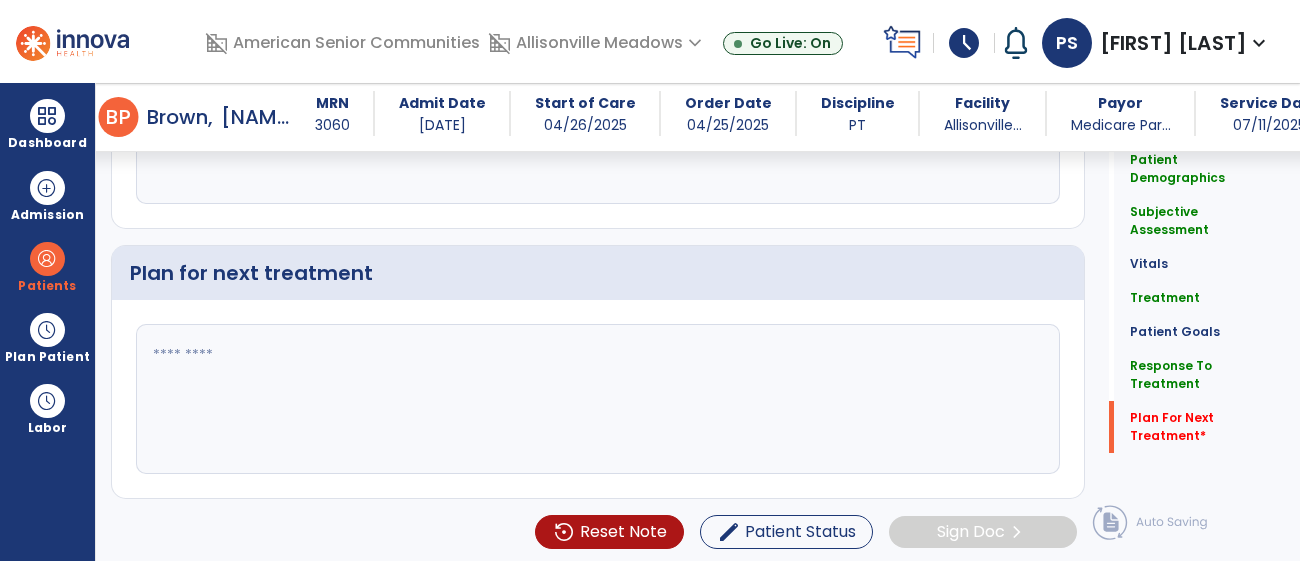 click 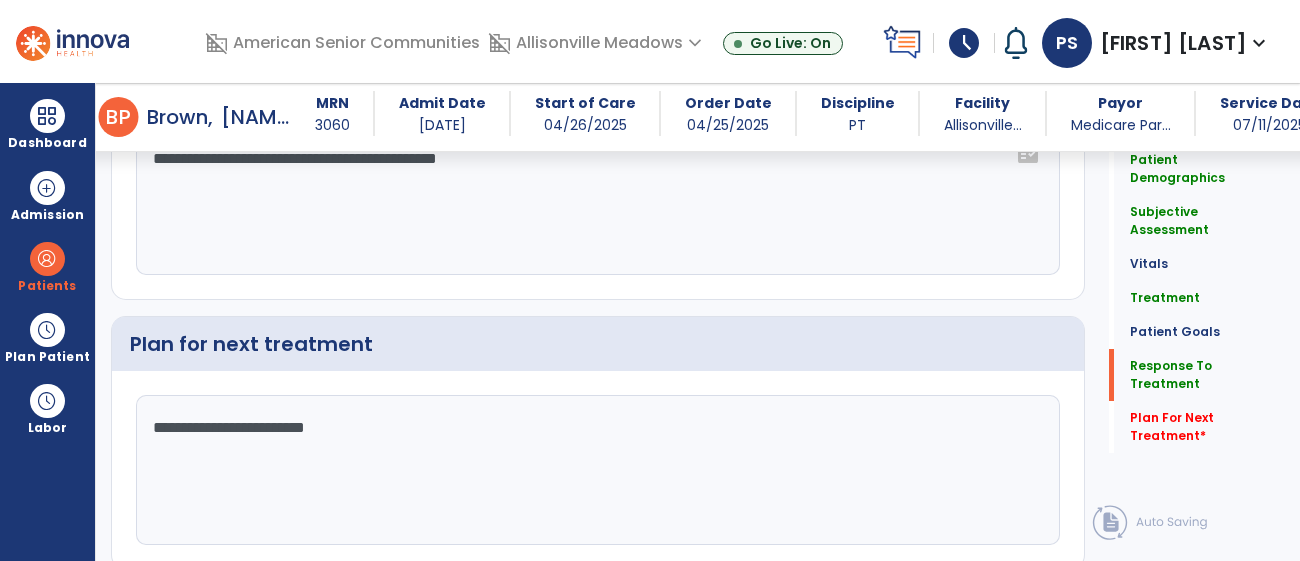 scroll, scrollTop: 2573, scrollLeft: 0, axis: vertical 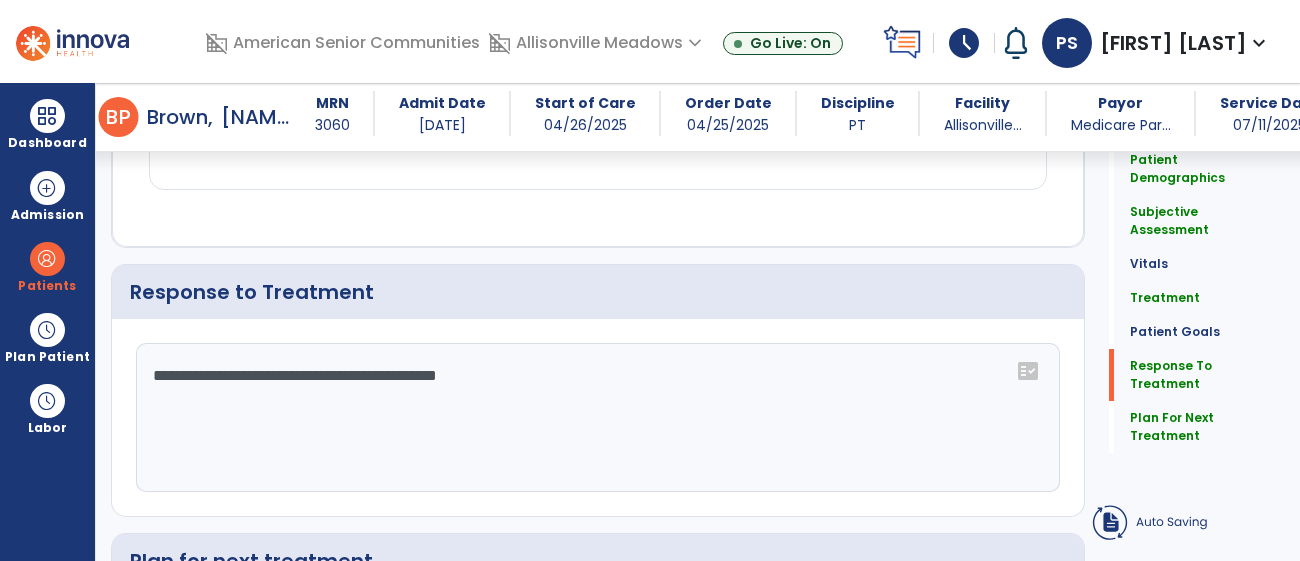 type on "**********" 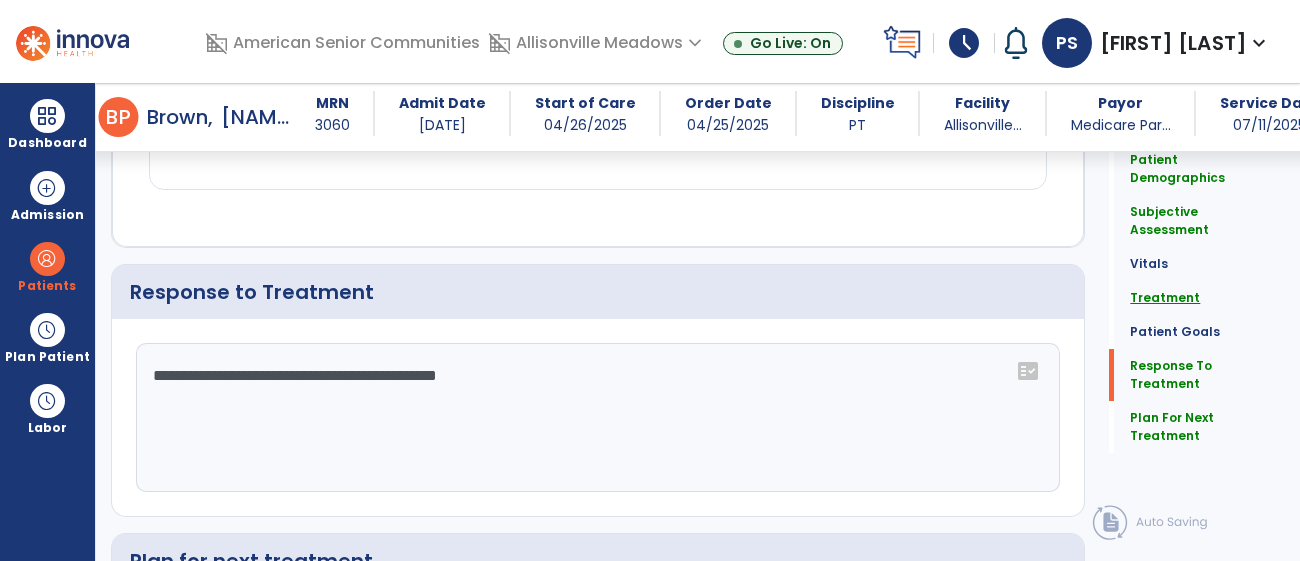click on "Treatment   Treatment" 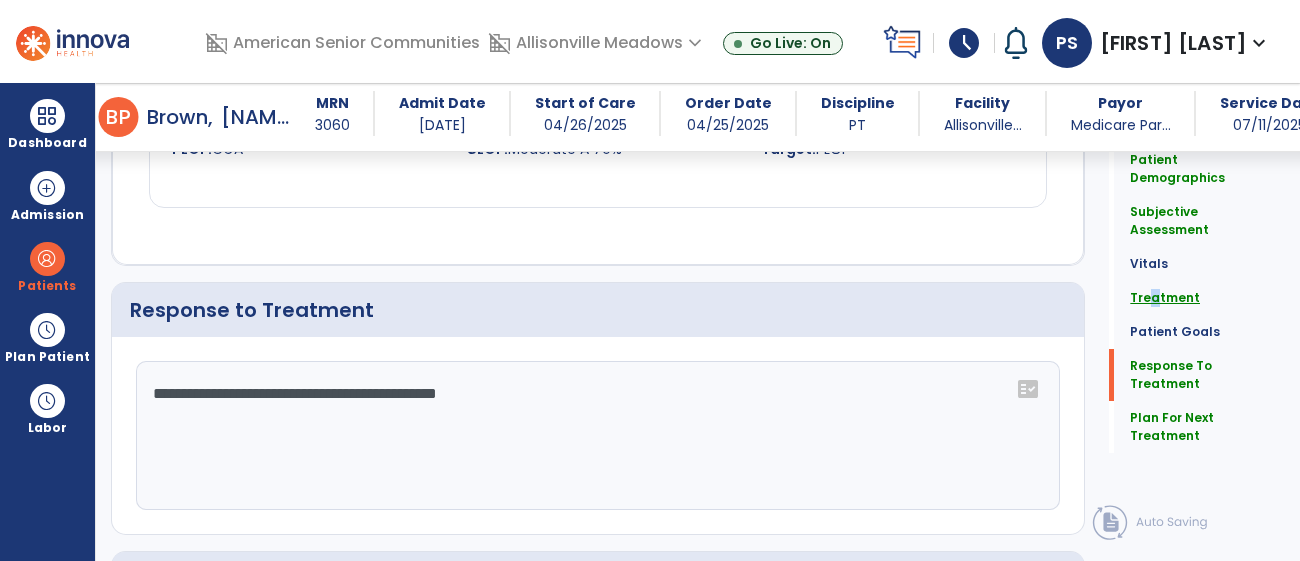click on "Treatment" 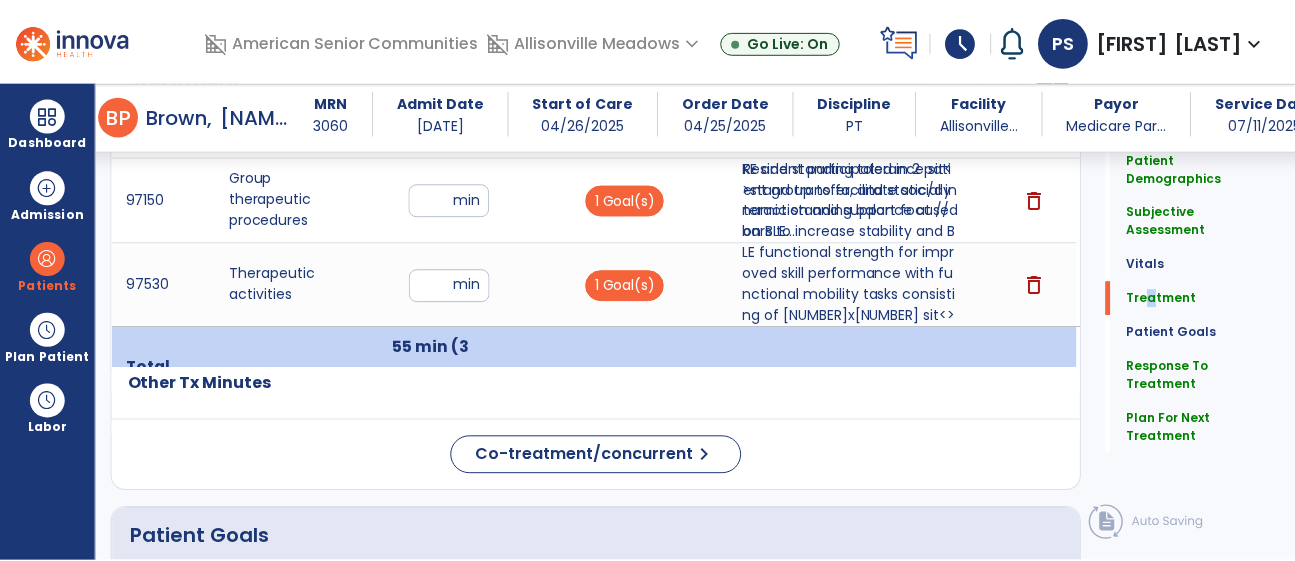 scroll, scrollTop: 1255, scrollLeft: 0, axis: vertical 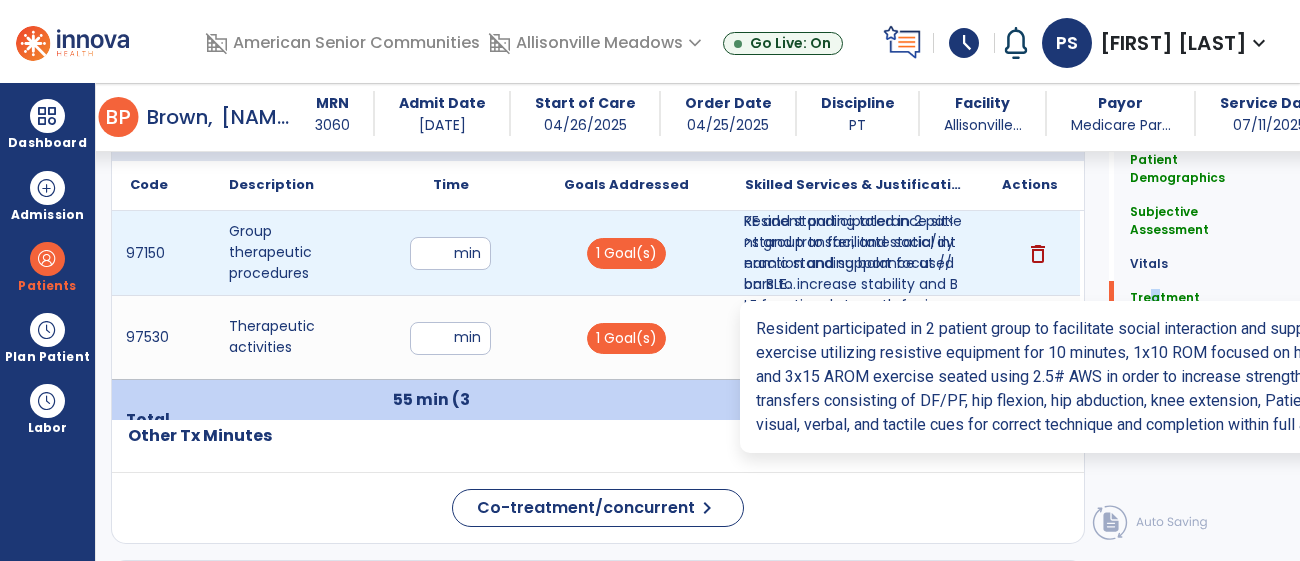 click on "Resident participated in 2 patient group to facilitate social interaction and support focused on BLE..." at bounding box center (853, 253) 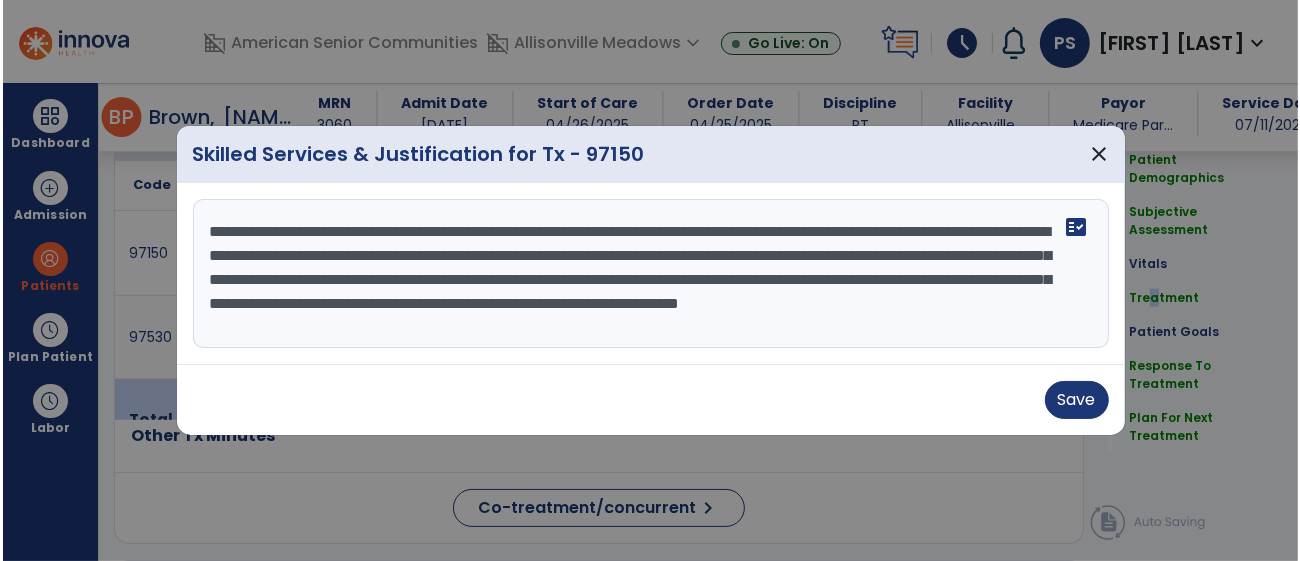 scroll, scrollTop: 1255, scrollLeft: 0, axis: vertical 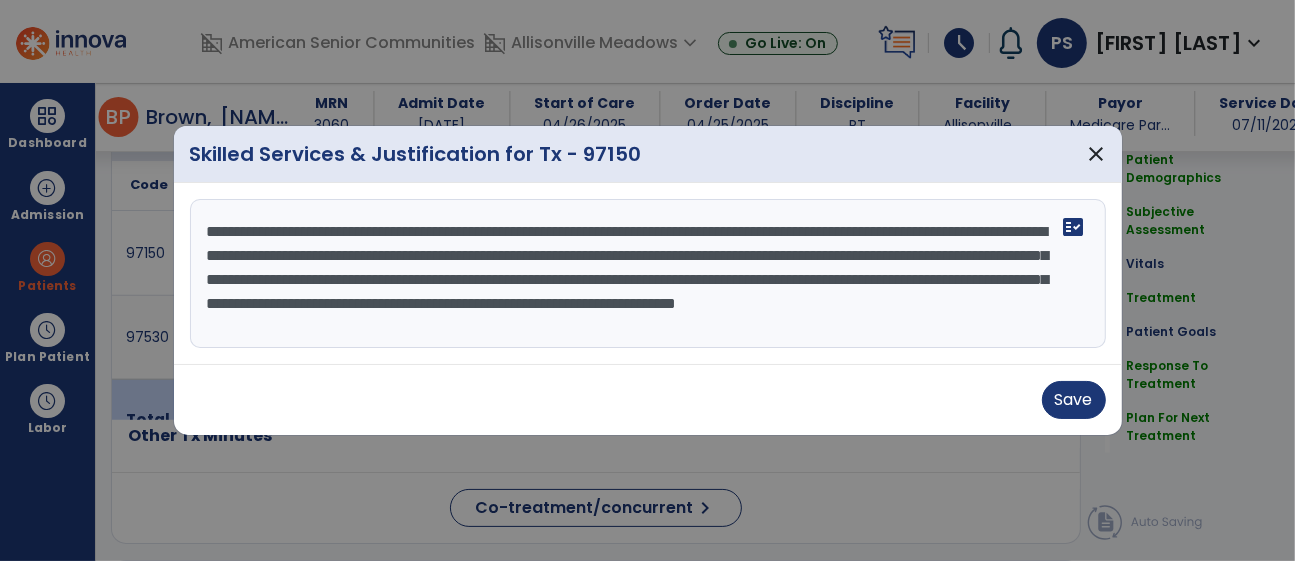 drag, startPoint x: 622, startPoint y: 256, endPoint x: 977, endPoint y: 254, distance: 355.00565 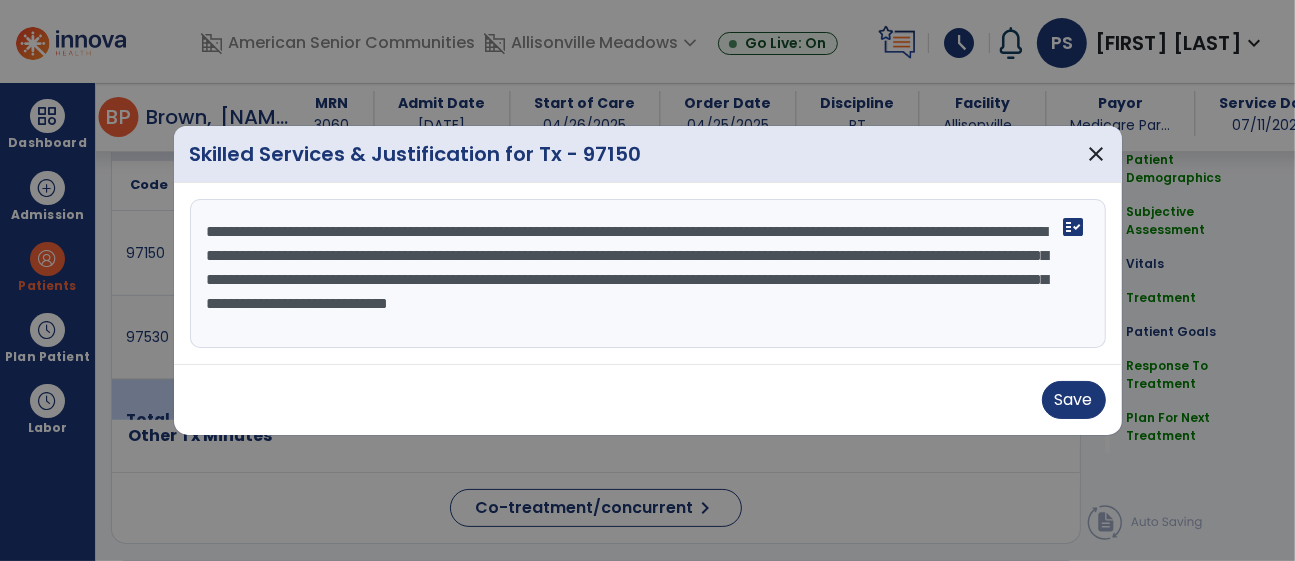 click on "**********" at bounding box center (648, 274) 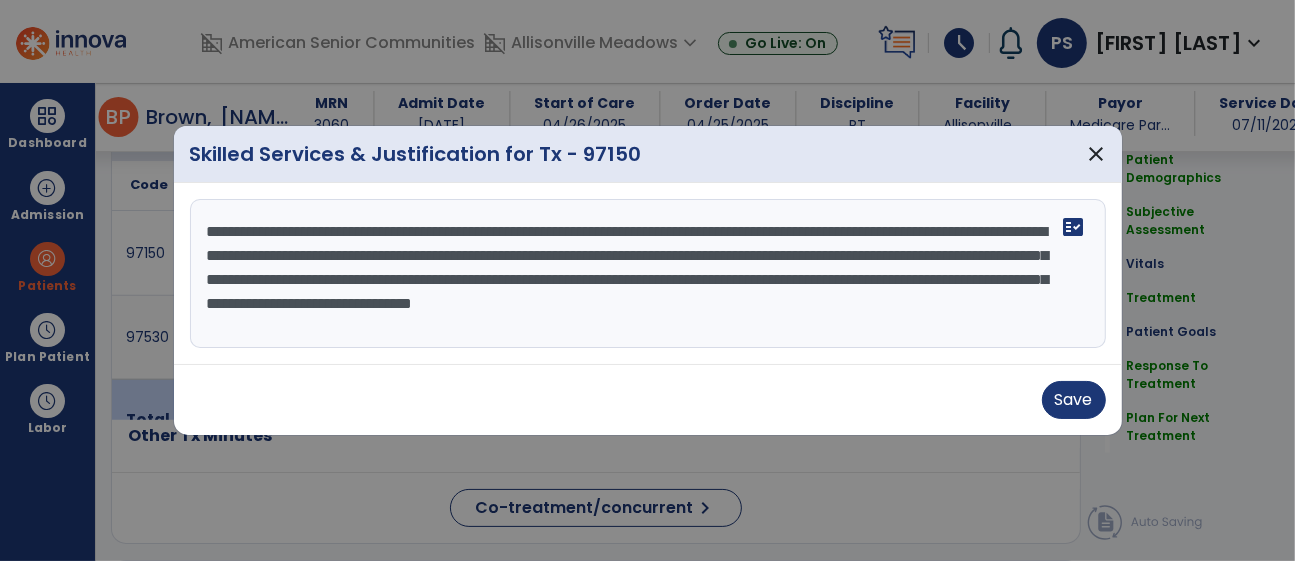 click on "**********" at bounding box center (648, 274) 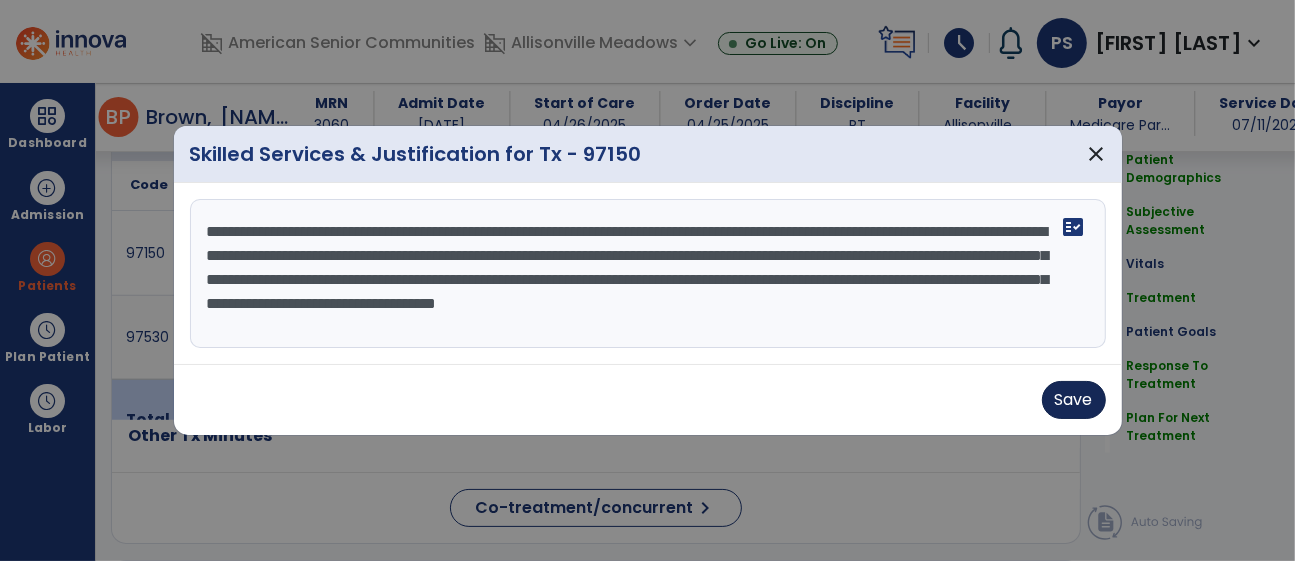 type on "**********" 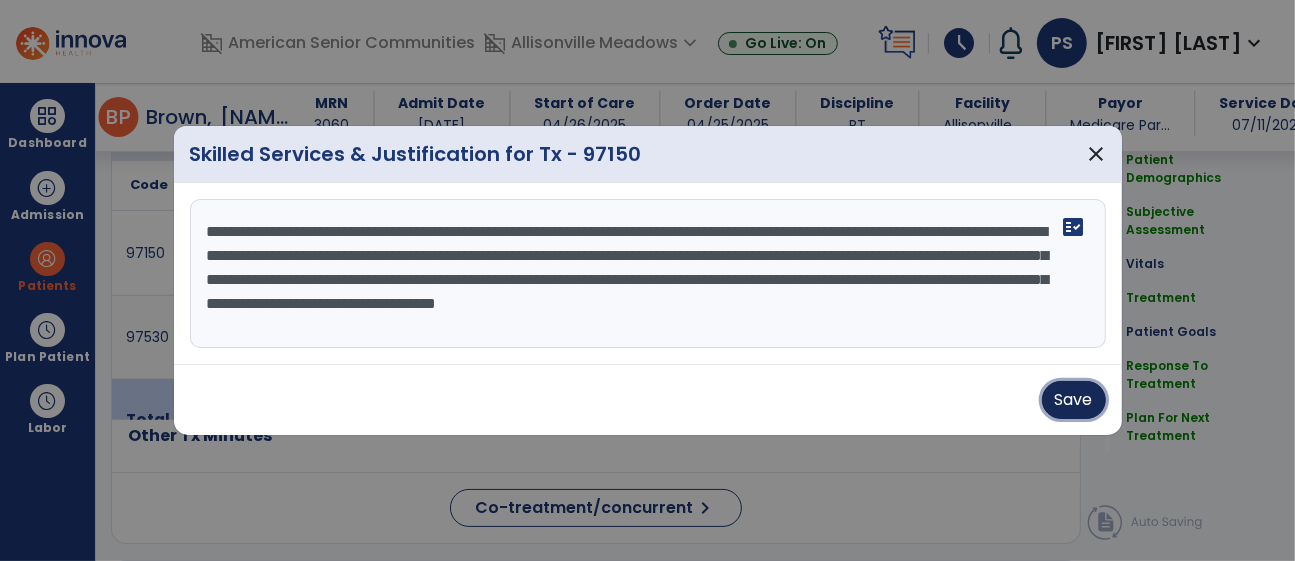 drag, startPoint x: 1077, startPoint y: 394, endPoint x: 1089, endPoint y: 394, distance: 12 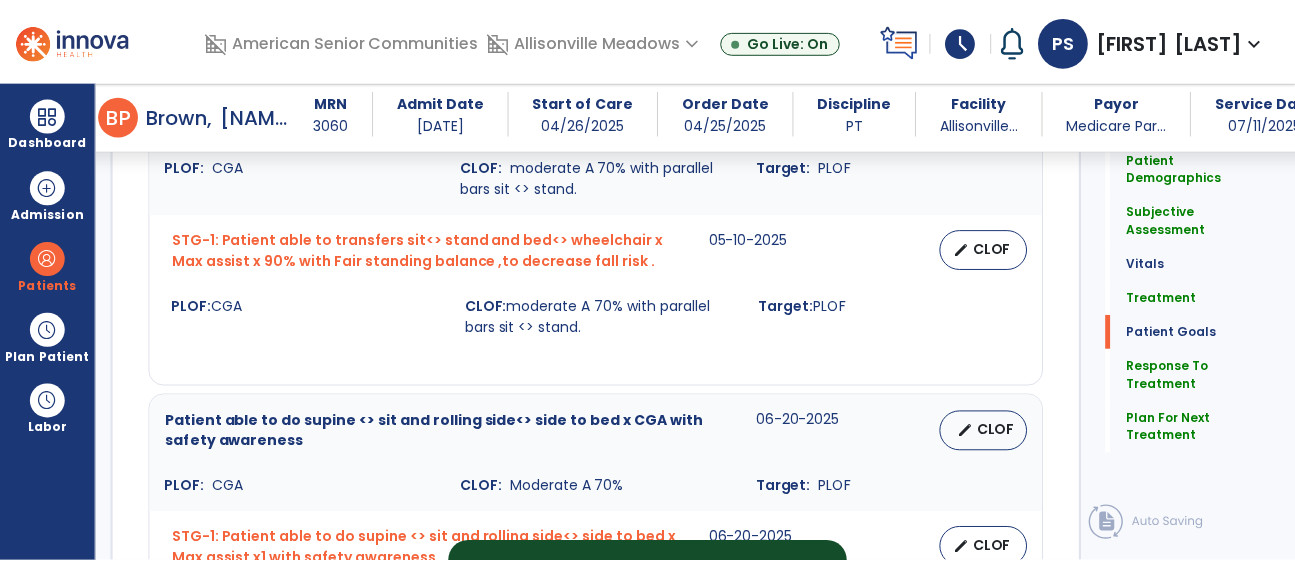 scroll, scrollTop: 2879, scrollLeft: 0, axis: vertical 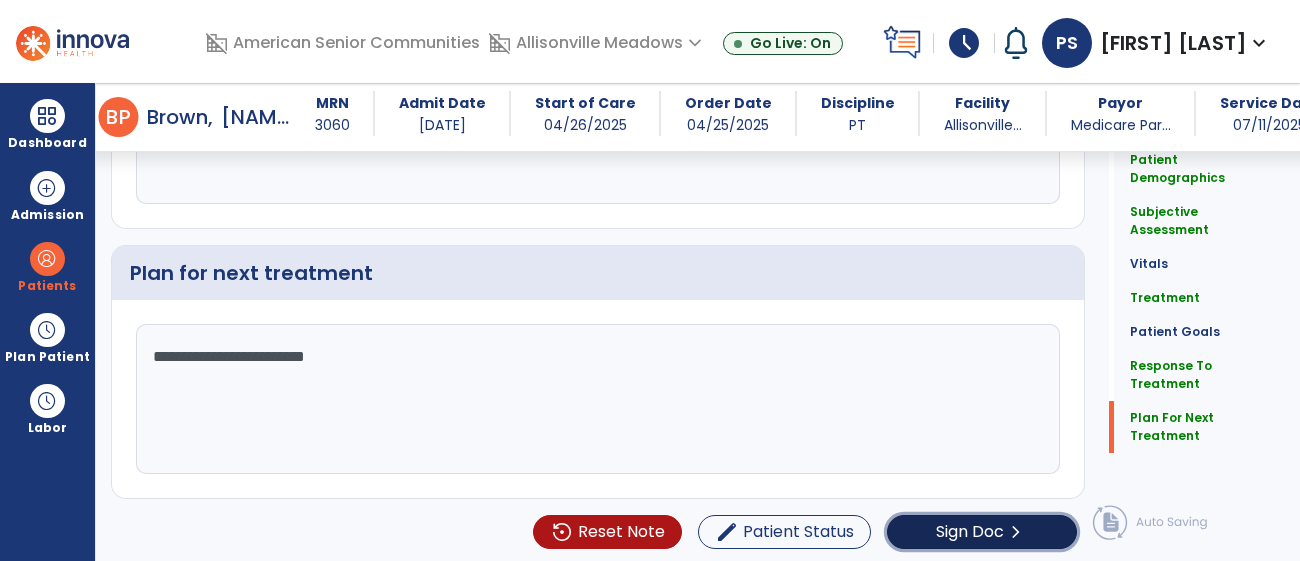 click on "chevron_right" 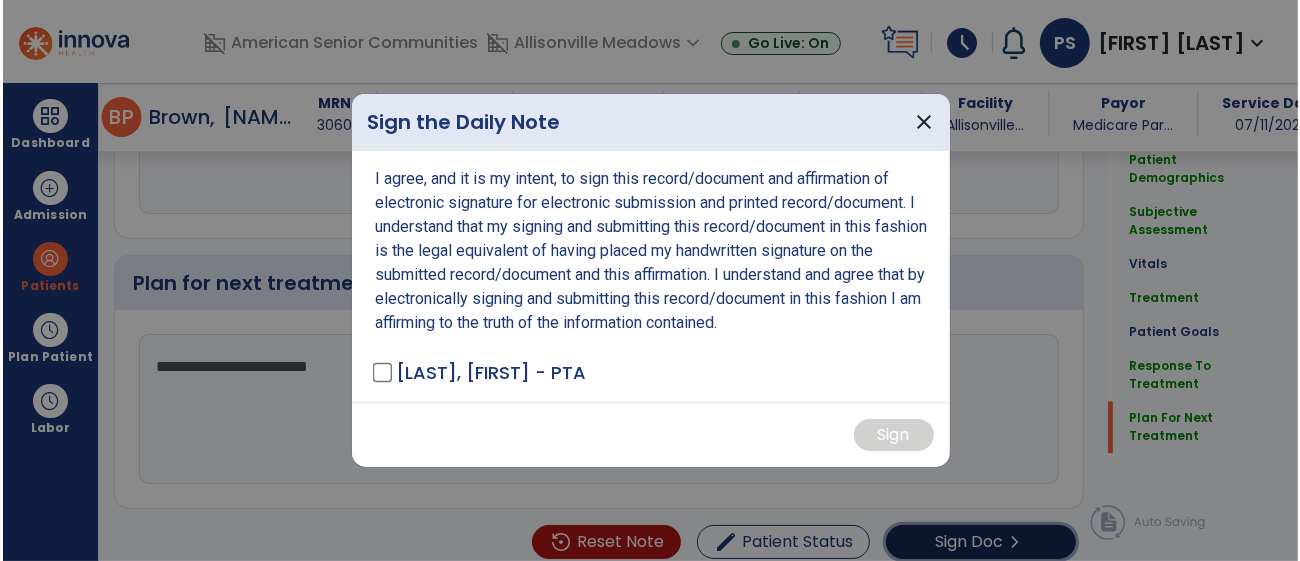 scroll, scrollTop: 2879, scrollLeft: 0, axis: vertical 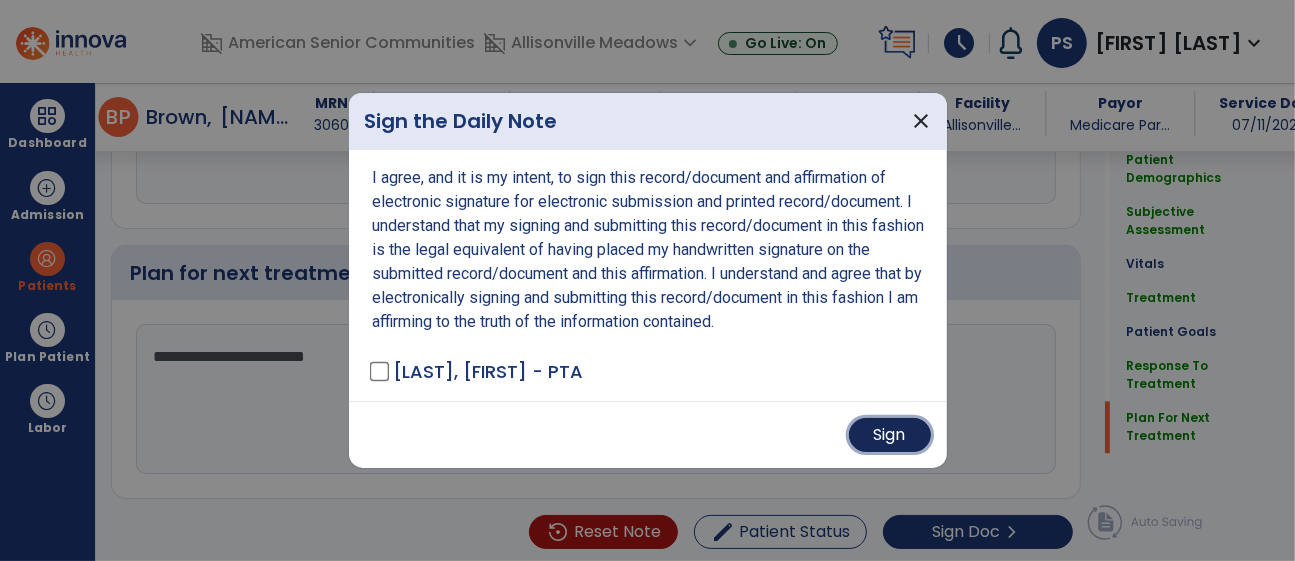 click on "Sign" at bounding box center [890, 435] 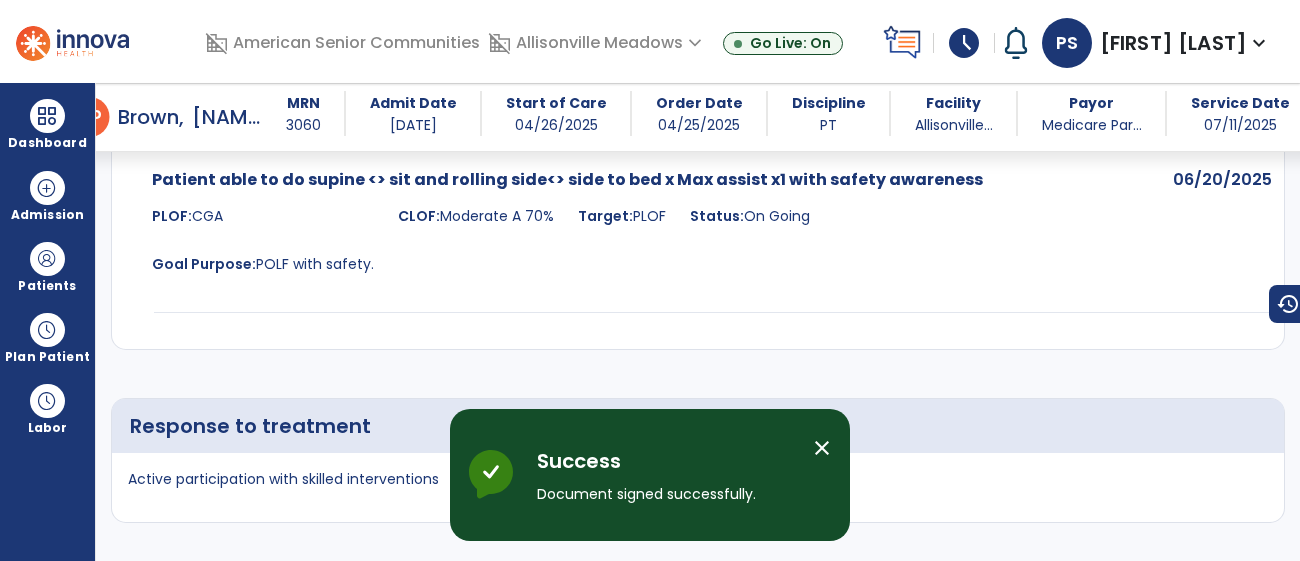 scroll, scrollTop: 4256, scrollLeft: 0, axis: vertical 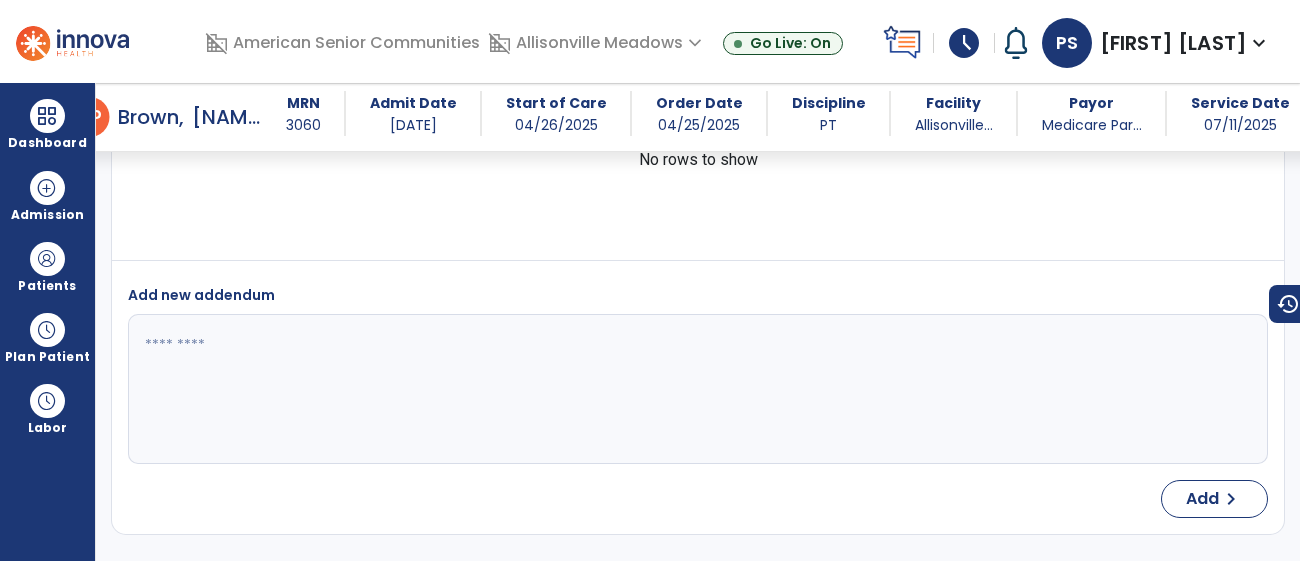 click at bounding box center [696, 389] 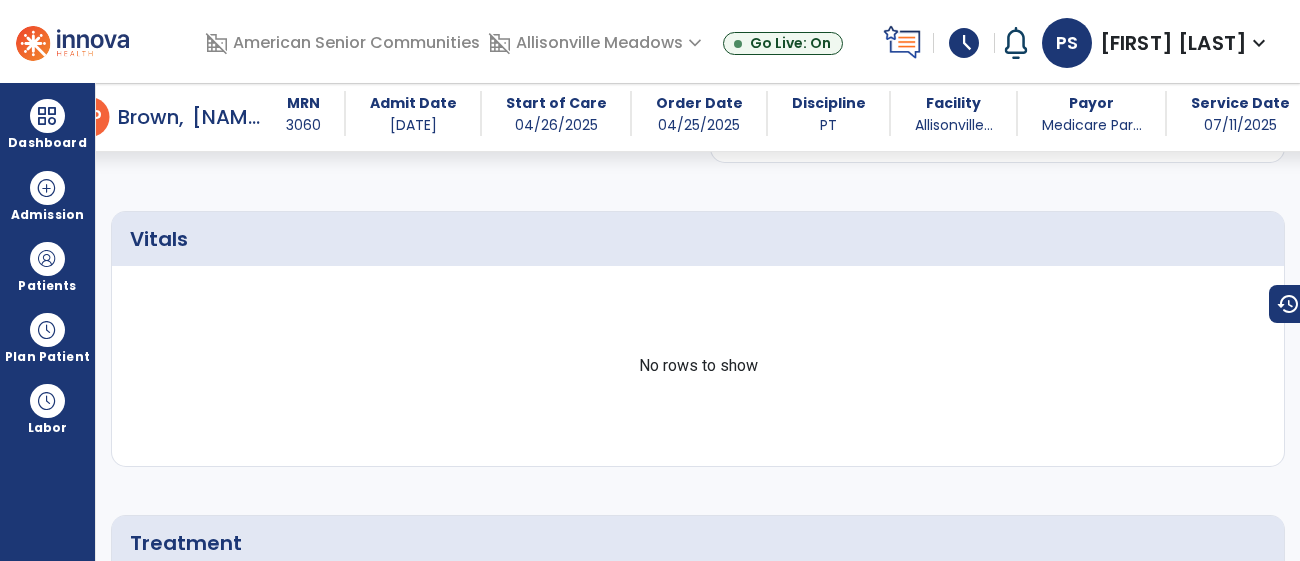 scroll, scrollTop: 0, scrollLeft: 0, axis: both 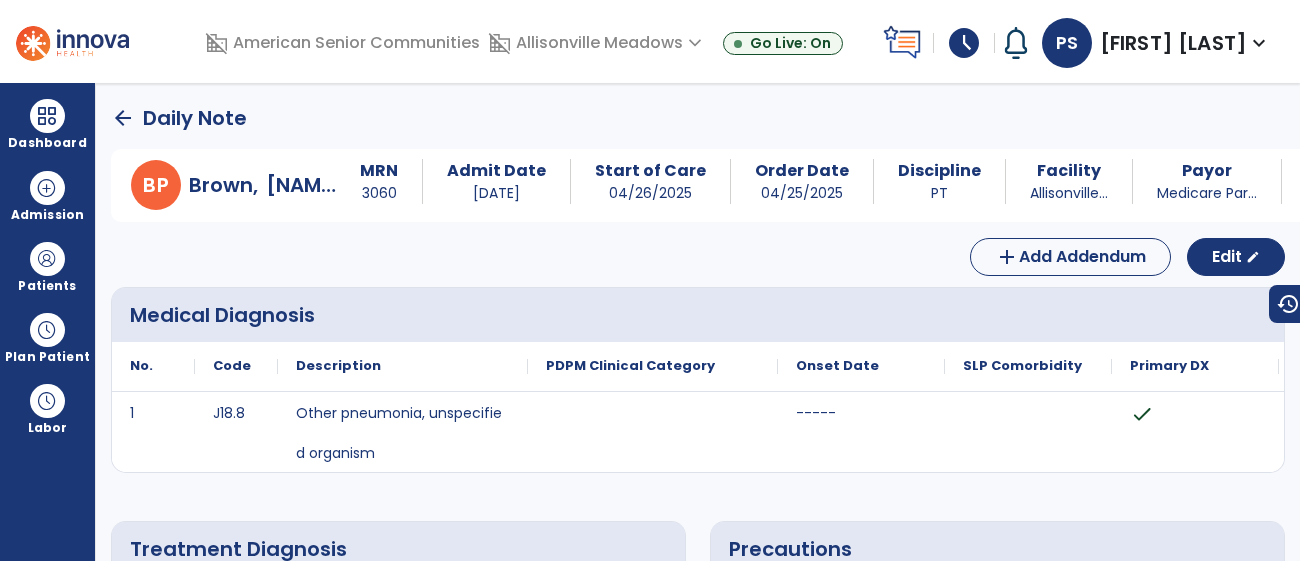 click on "arrow_back" 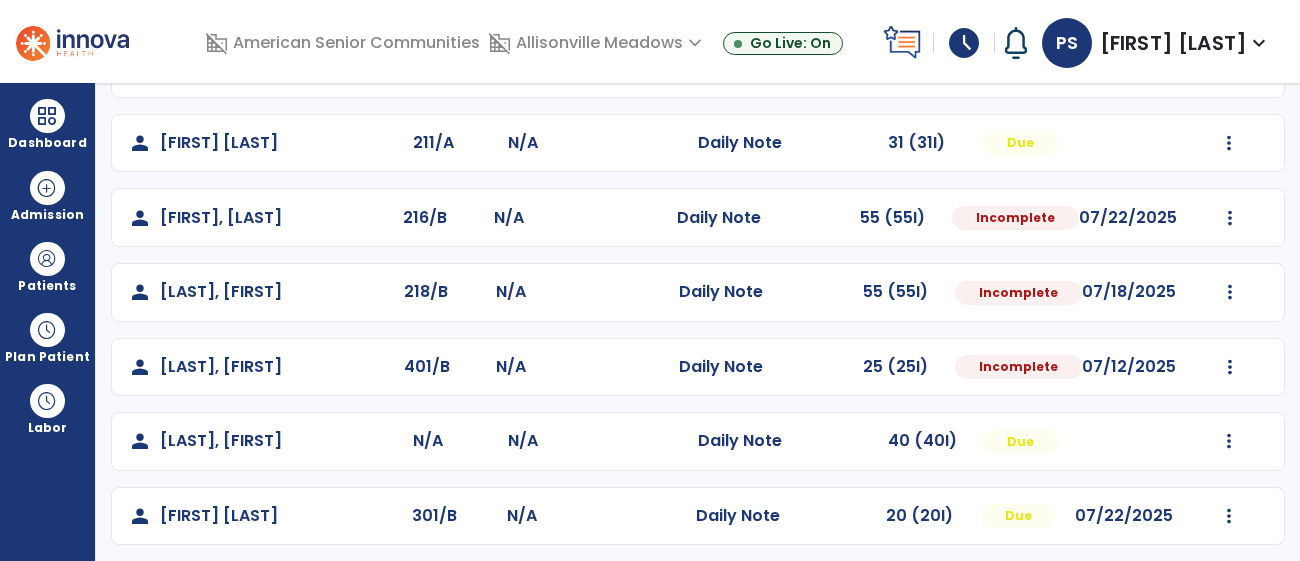 scroll, scrollTop: 399, scrollLeft: 0, axis: vertical 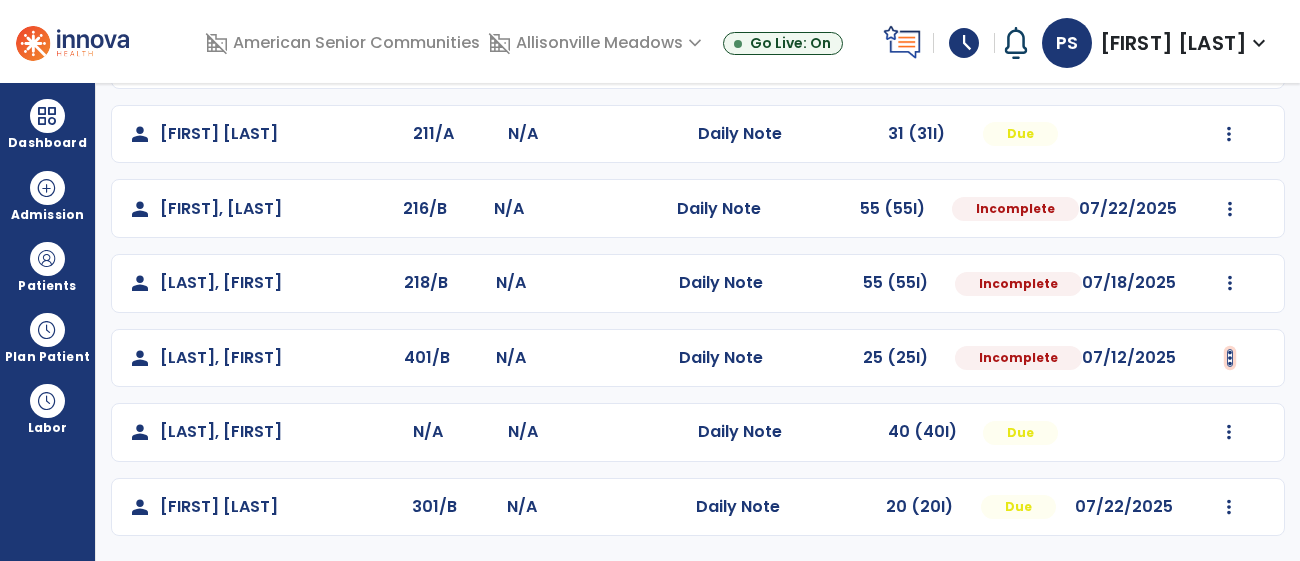 click at bounding box center [1229, -15] 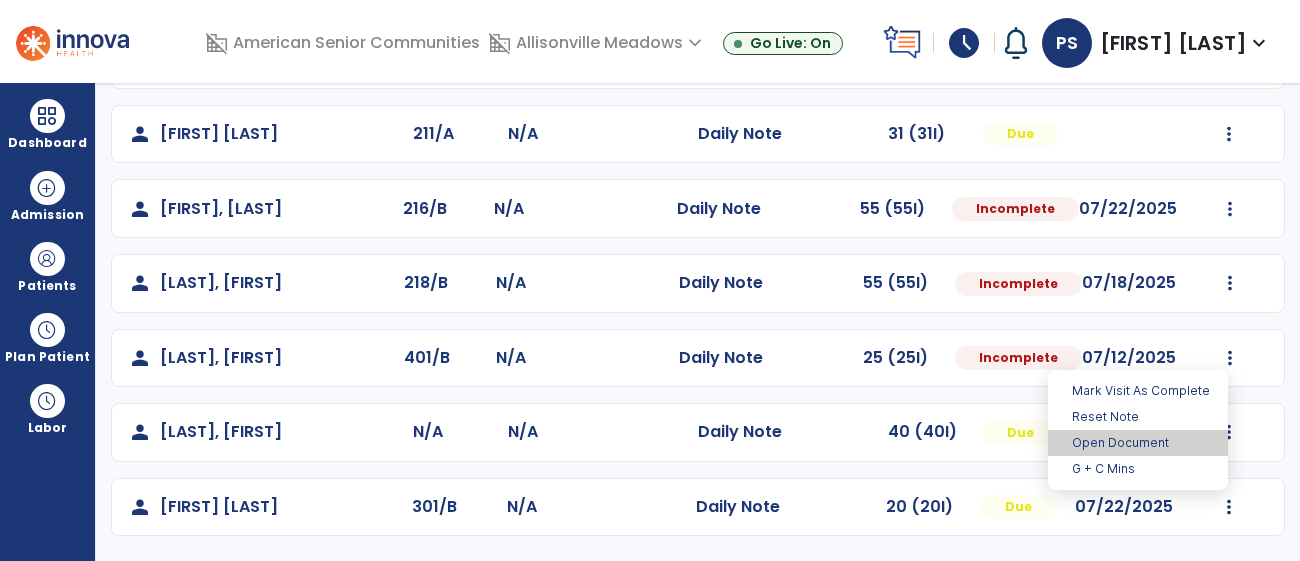 click on "Open Document" at bounding box center (1138, 443) 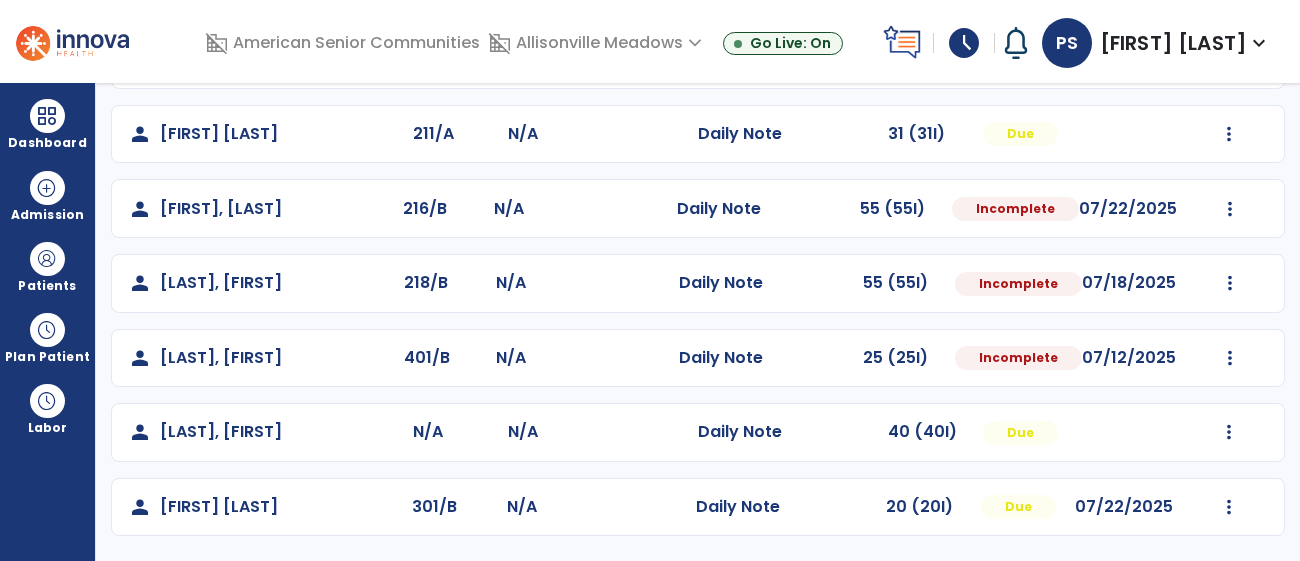 select on "*" 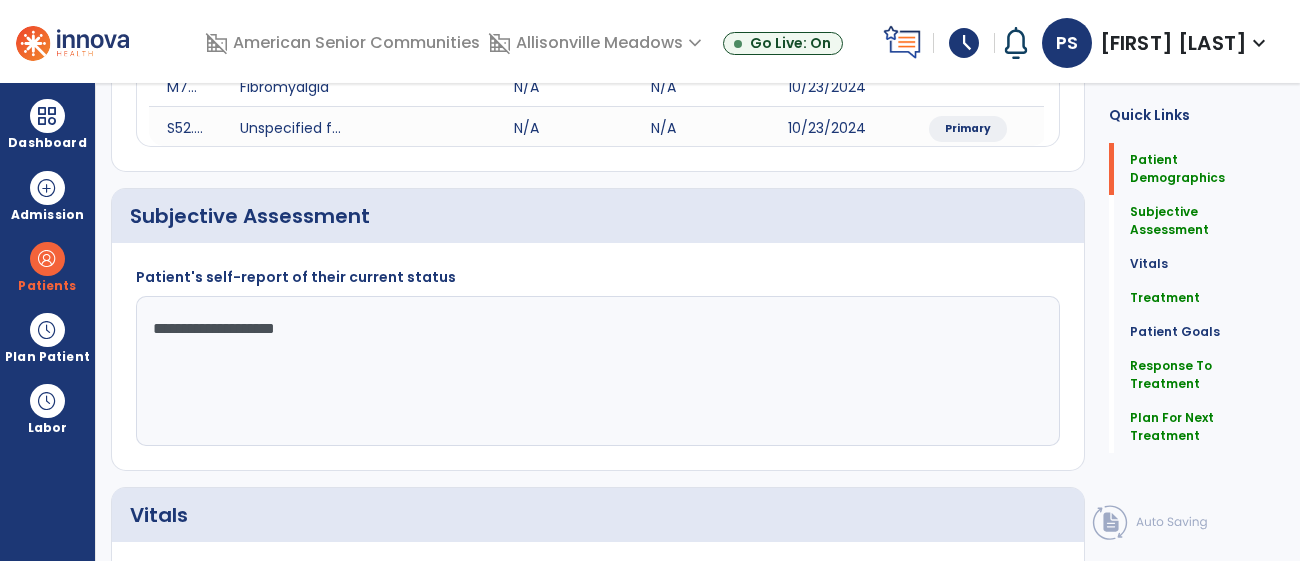 scroll, scrollTop: 0, scrollLeft: 0, axis: both 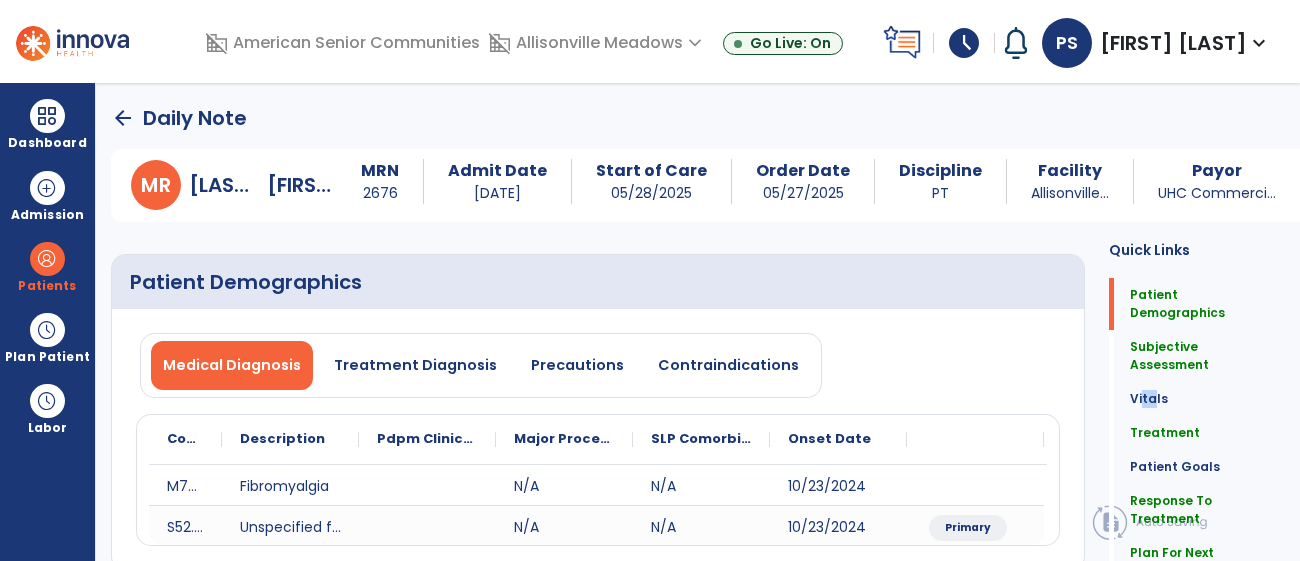 click on "Vitals   Vitals" 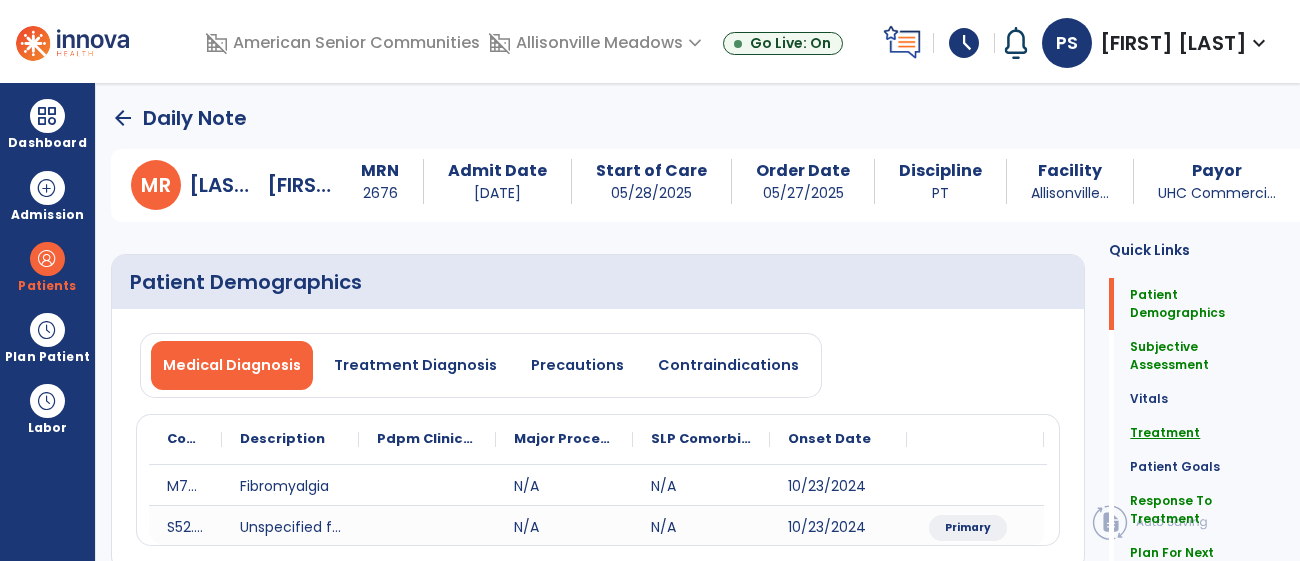click on "Treatment" 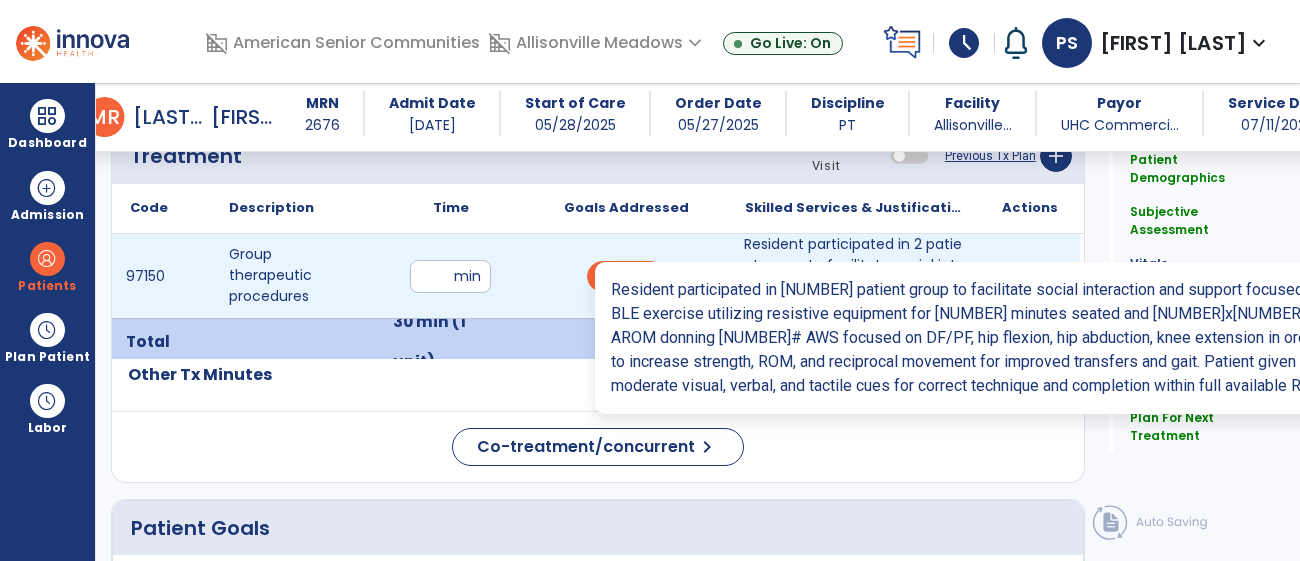 click on "Resident participated in 2 patient group to facilitate social interaction and support focused on BLE..." at bounding box center (853, 276) 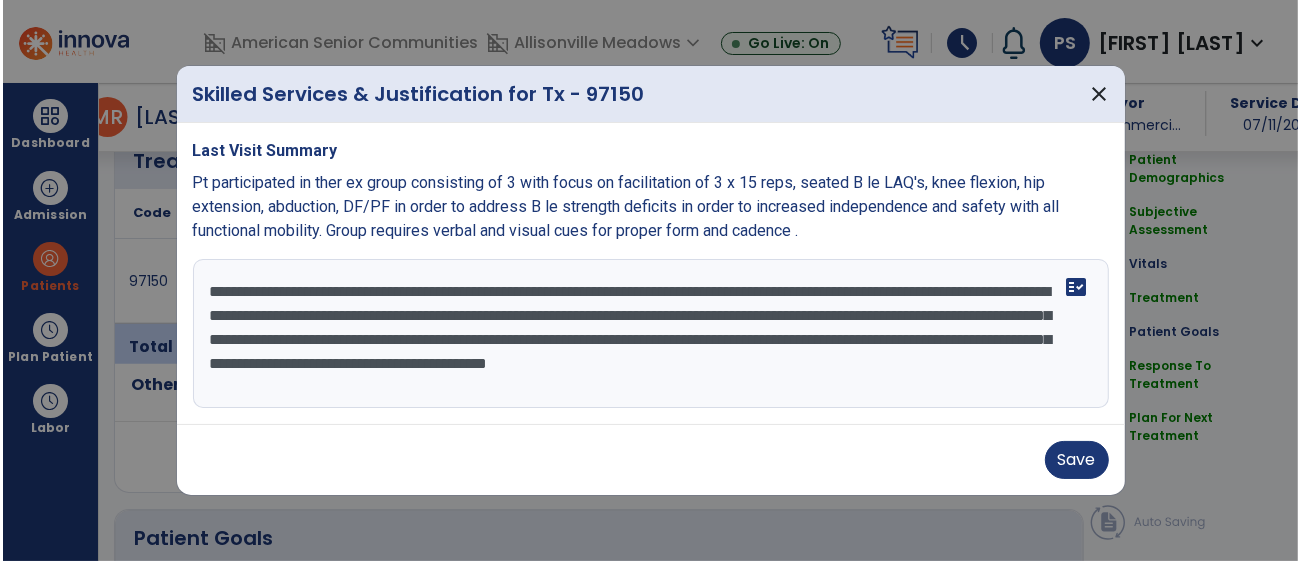 scroll, scrollTop: 1162, scrollLeft: 0, axis: vertical 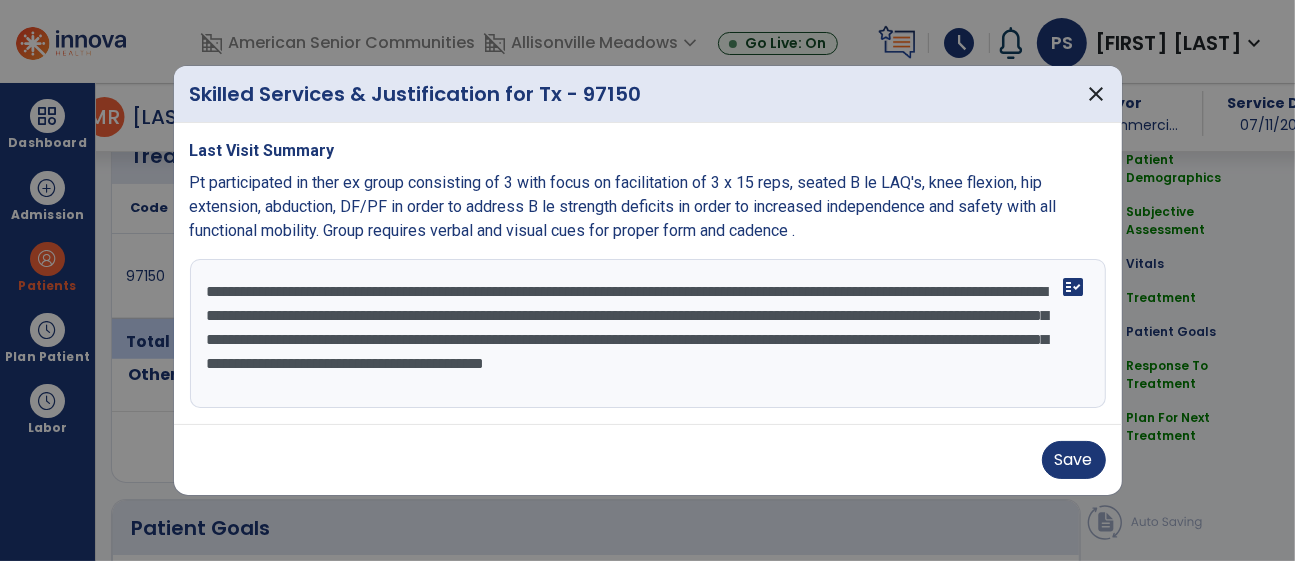 click on "**********" at bounding box center [648, 334] 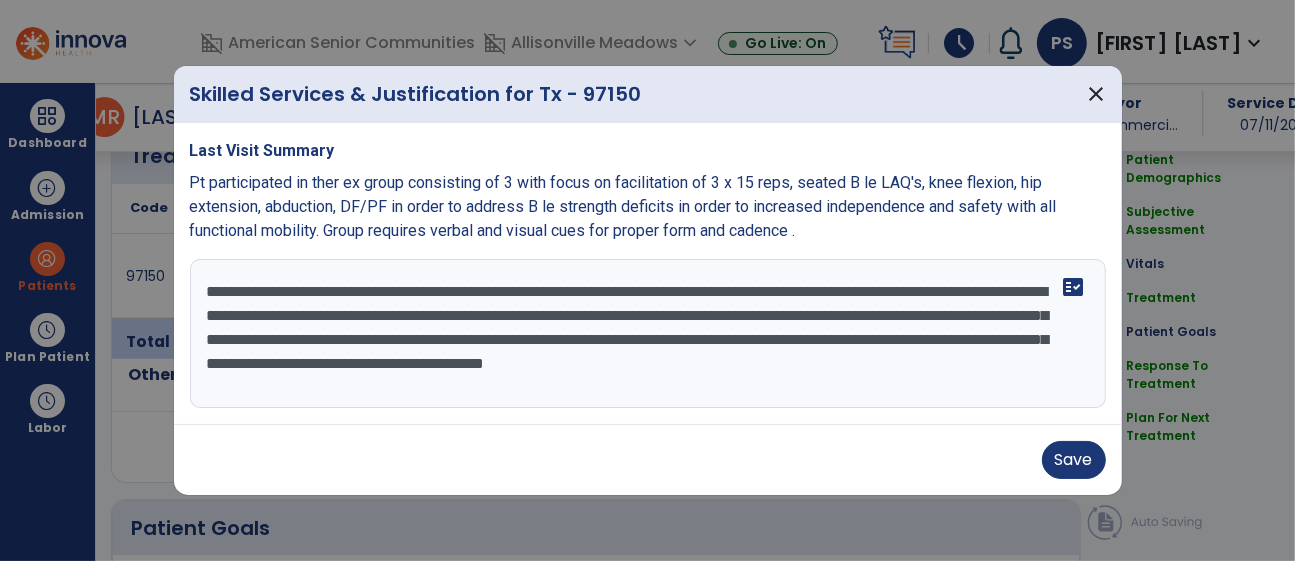 click on "**********" at bounding box center (648, 334) 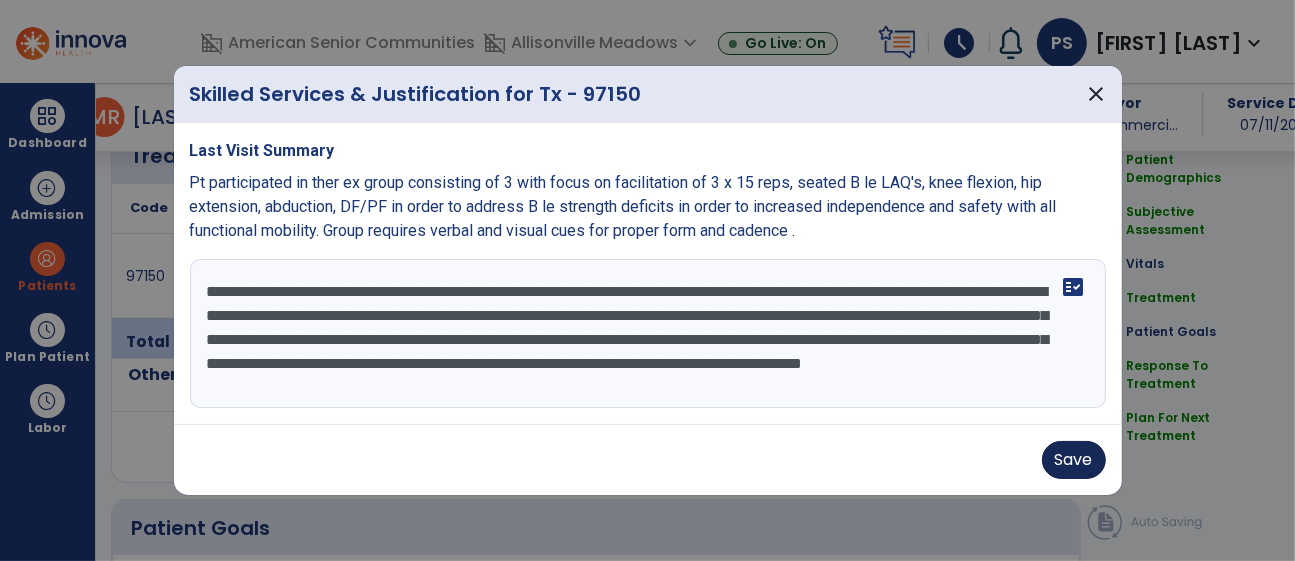 type on "**********" 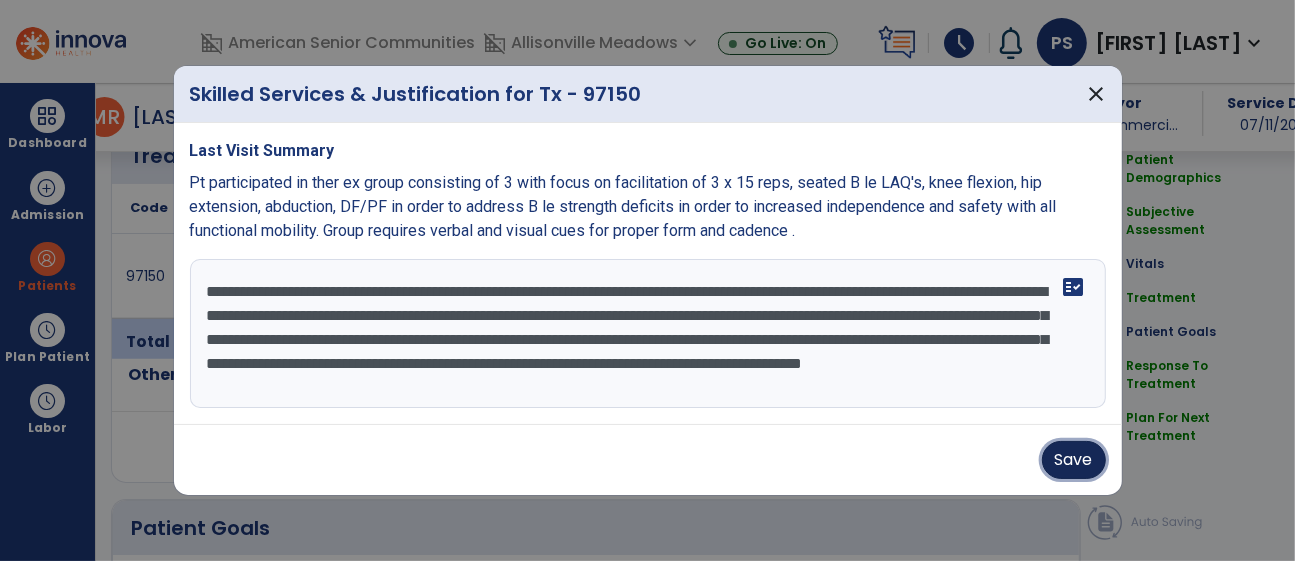 drag, startPoint x: 1059, startPoint y: 450, endPoint x: 891, endPoint y: 392, distance: 177.73013 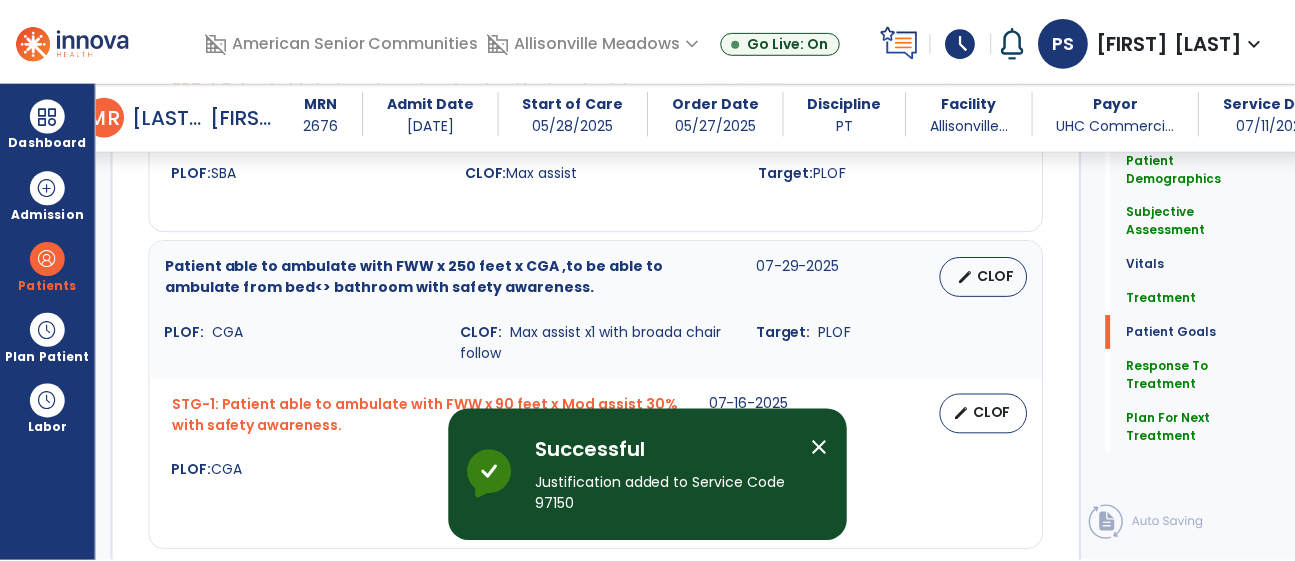 scroll, scrollTop: 2746, scrollLeft: 0, axis: vertical 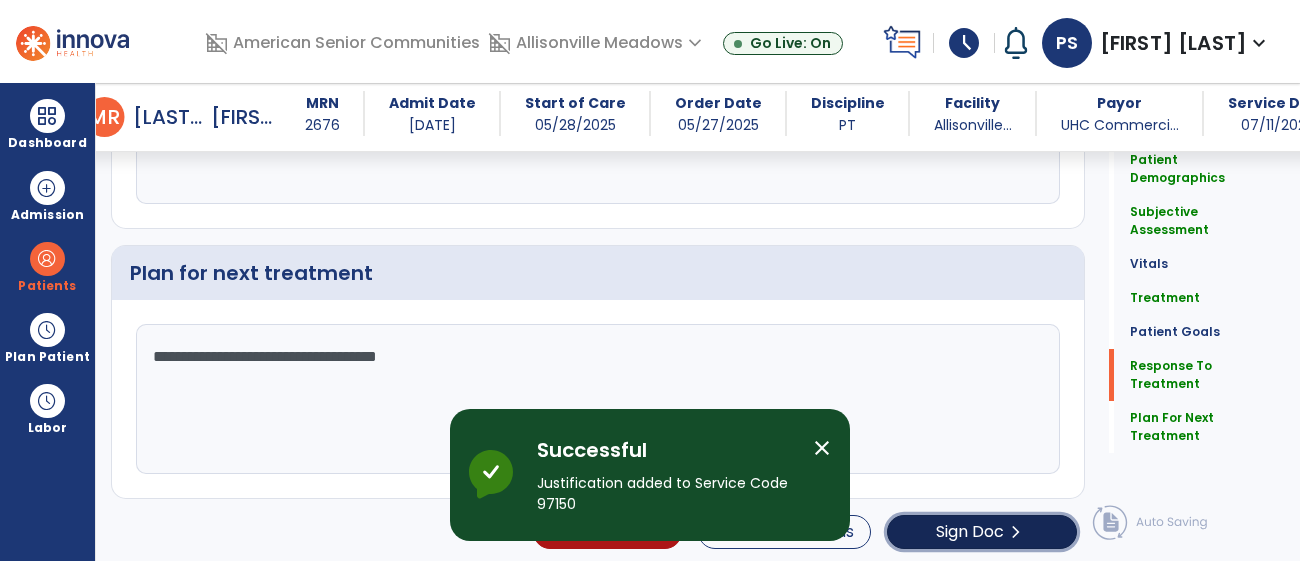 click on "Sign Doc" 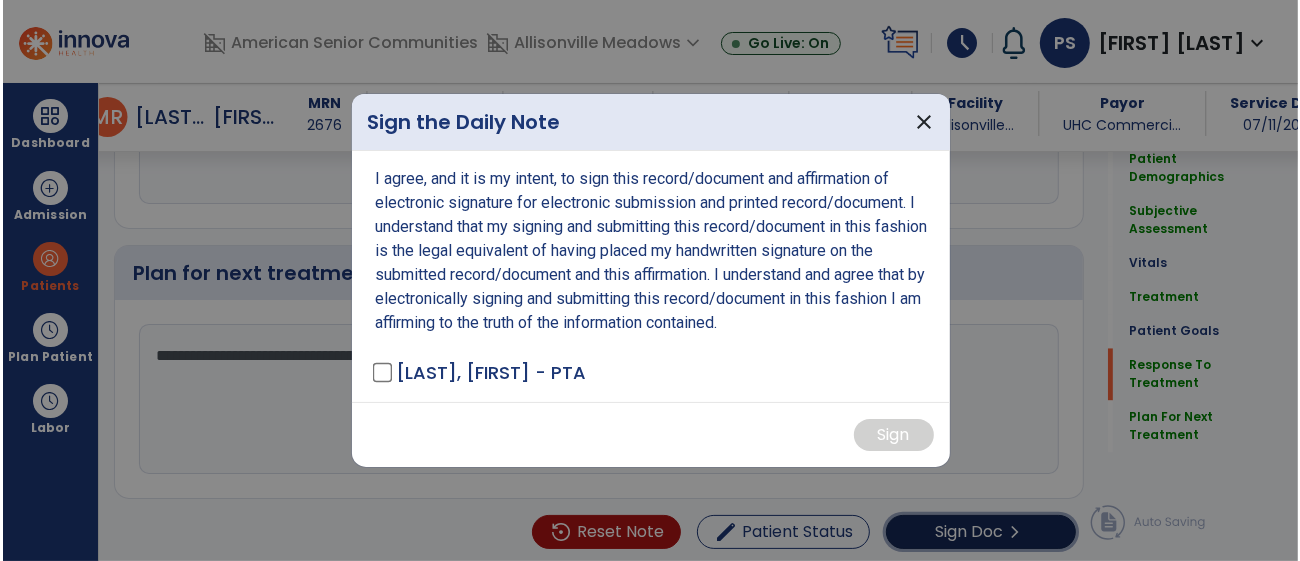 scroll, scrollTop: 2746, scrollLeft: 0, axis: vertical 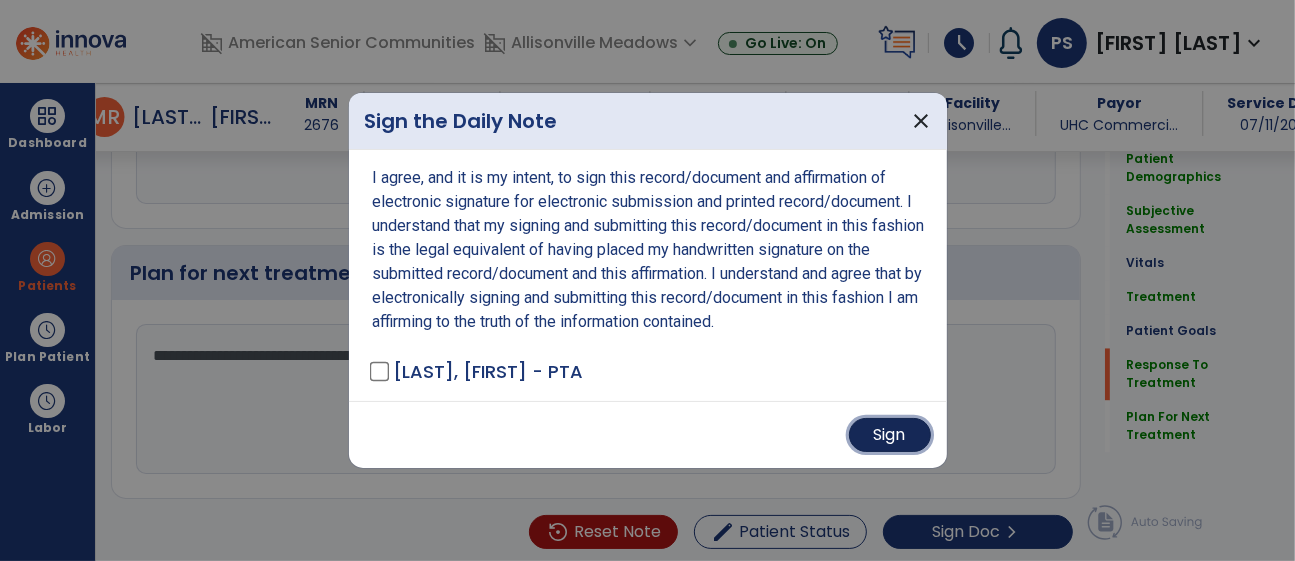 click on "Sign" at bounding box center (890, 435) 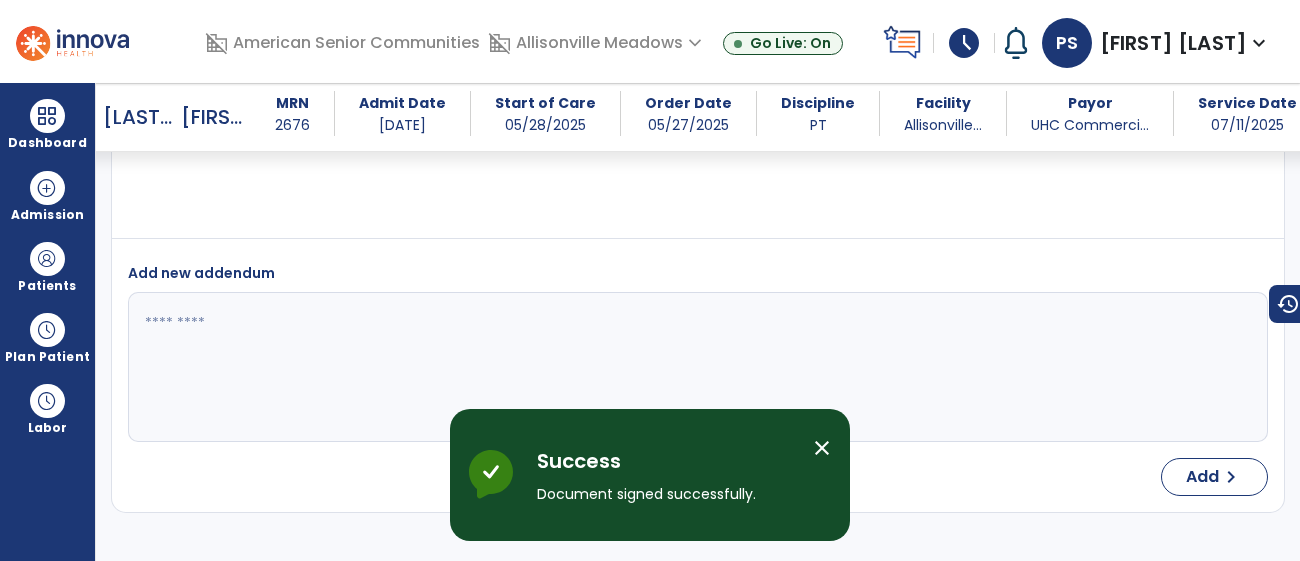 scroll, scrollTop: 3985, scrollLeft: 0, axis: vertical 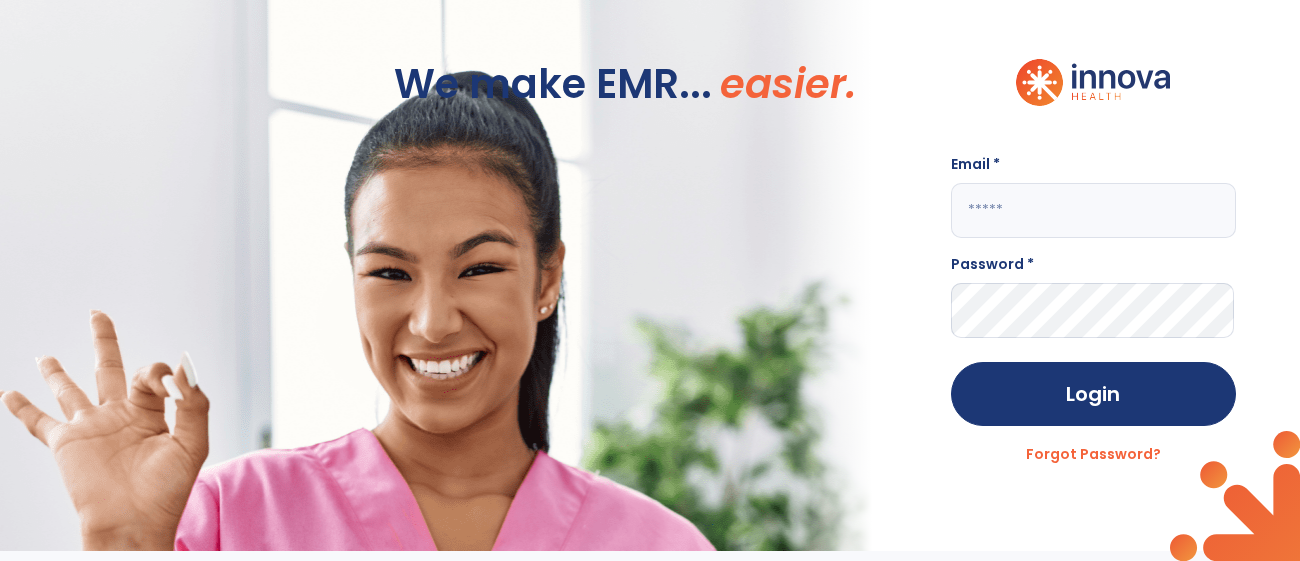 click 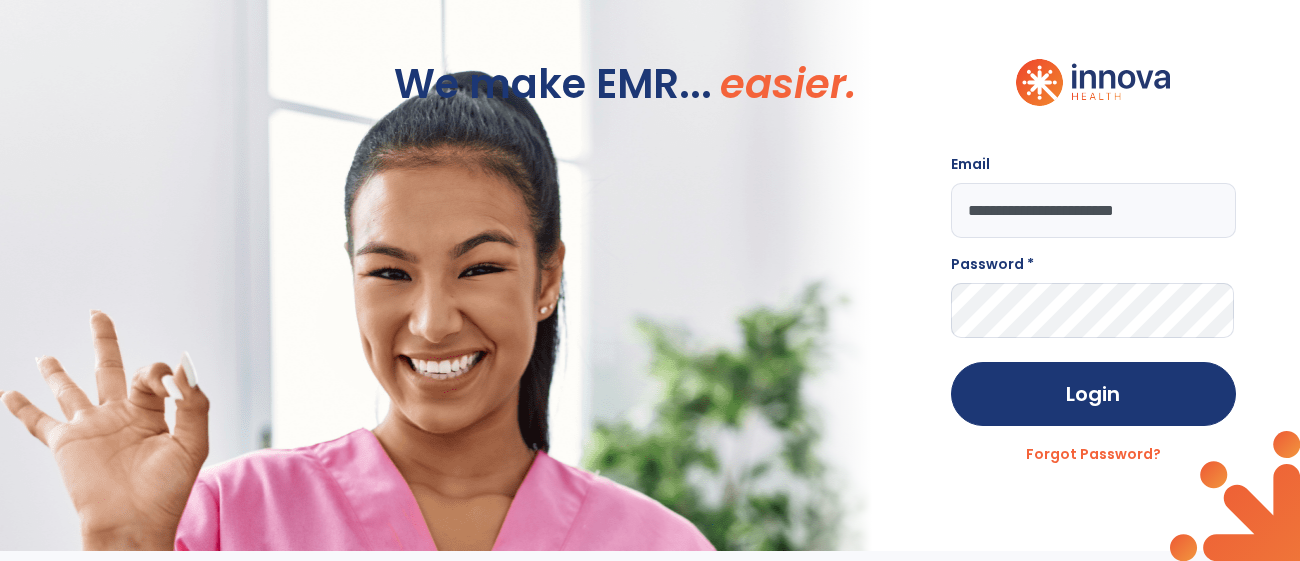 type on "**********" 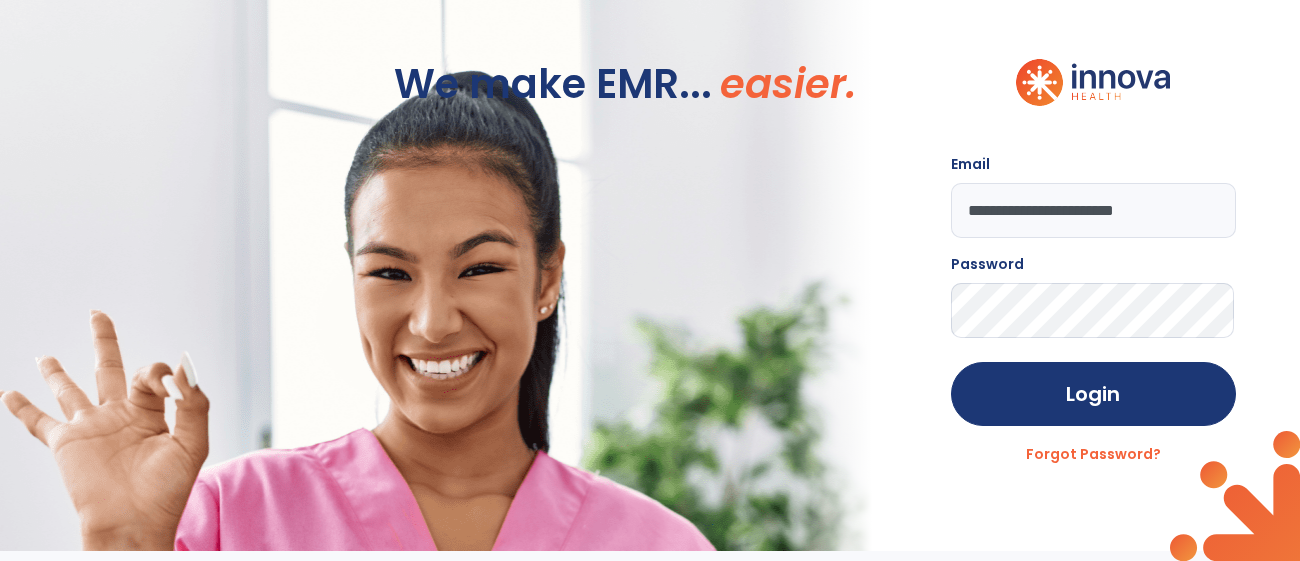 click on "Login" 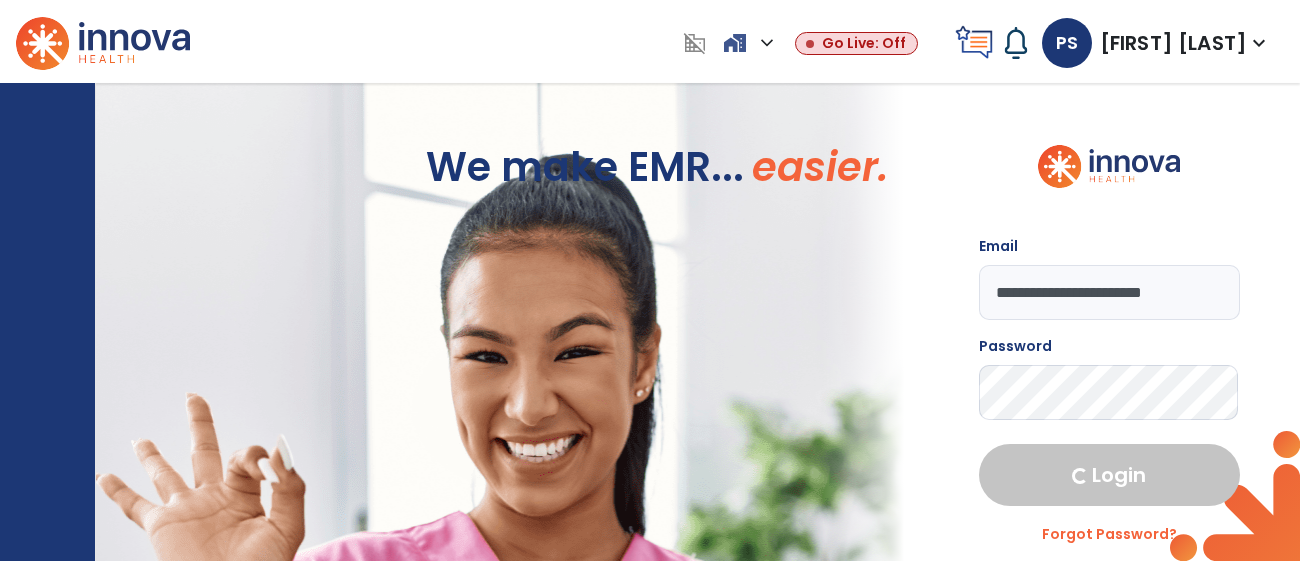 select on "****" 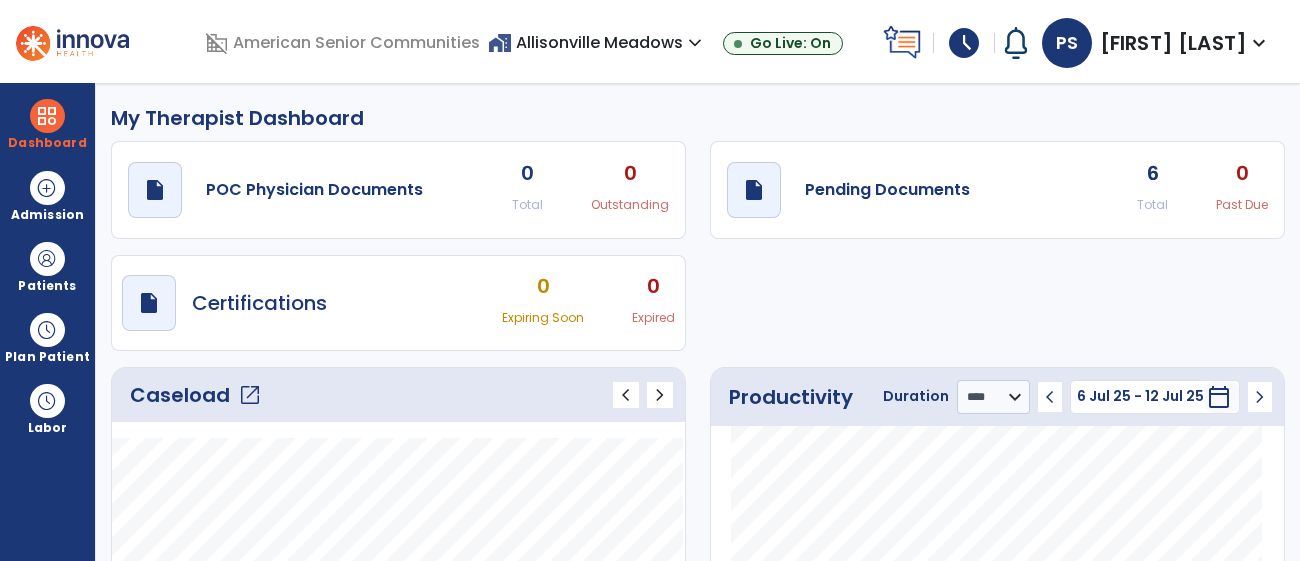 click on "Caseload   open_in_new" 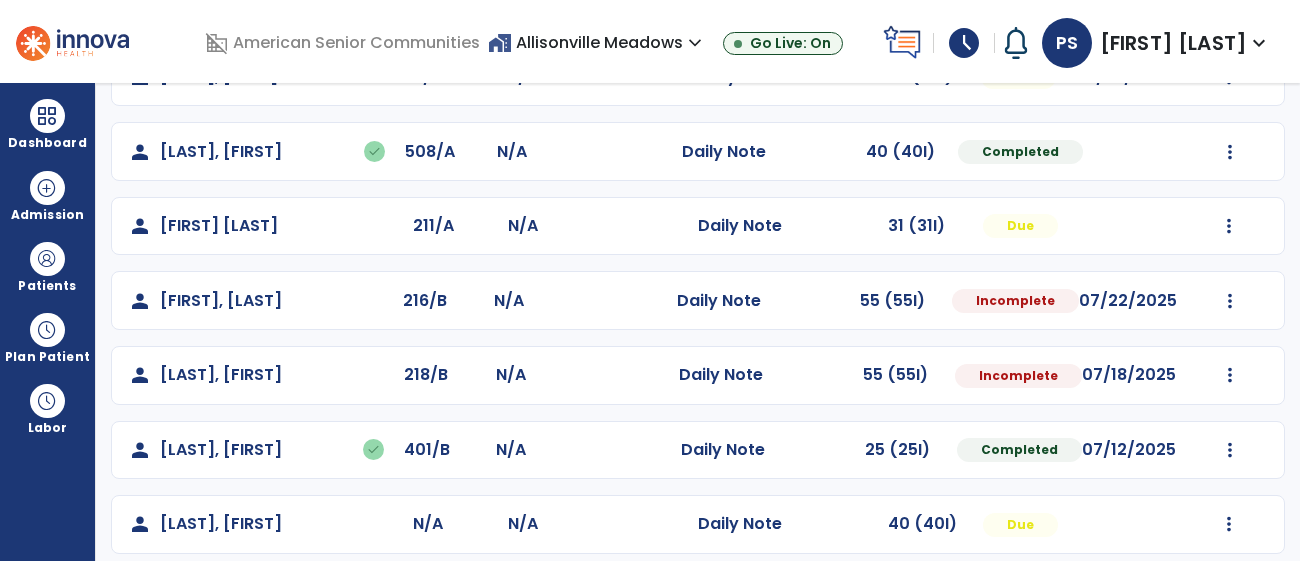 scroll, scrollTop: 399, scrollLeft: 0, axis: vertical 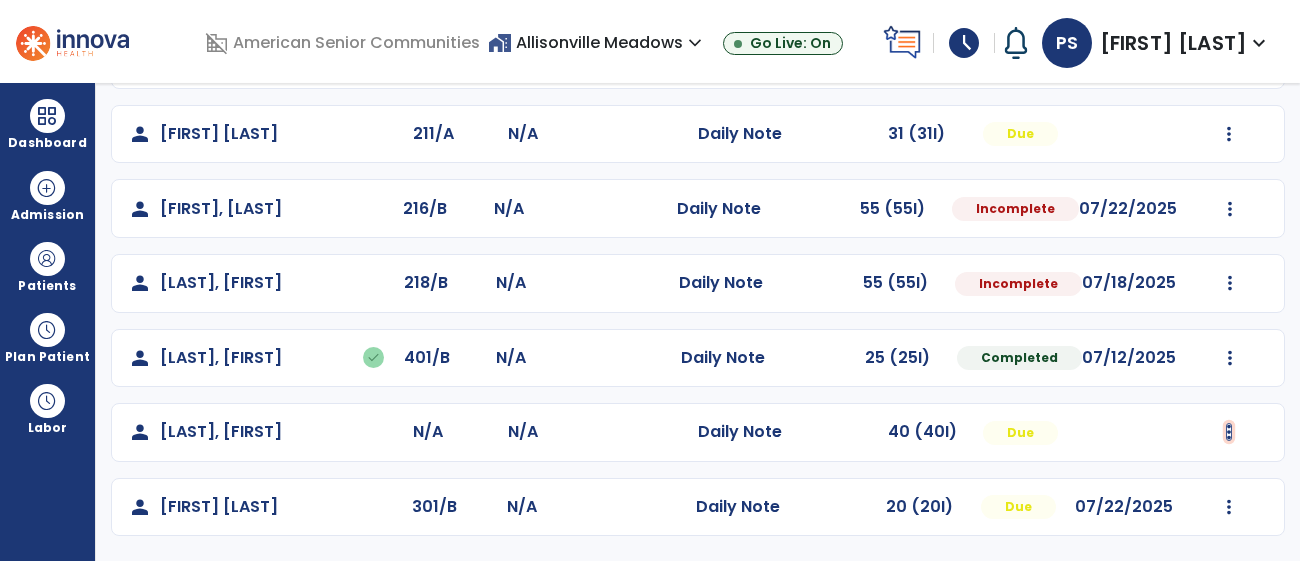 click at bounding box center [1229, -15] 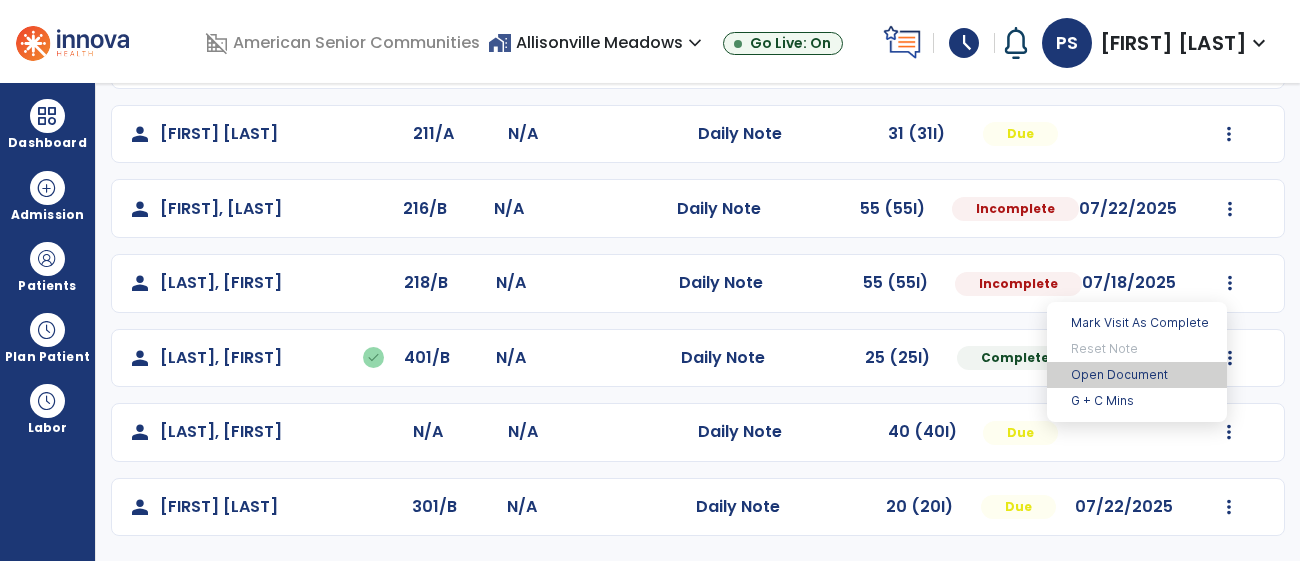 click on "Open Document" at bounding box center [1137, 375] 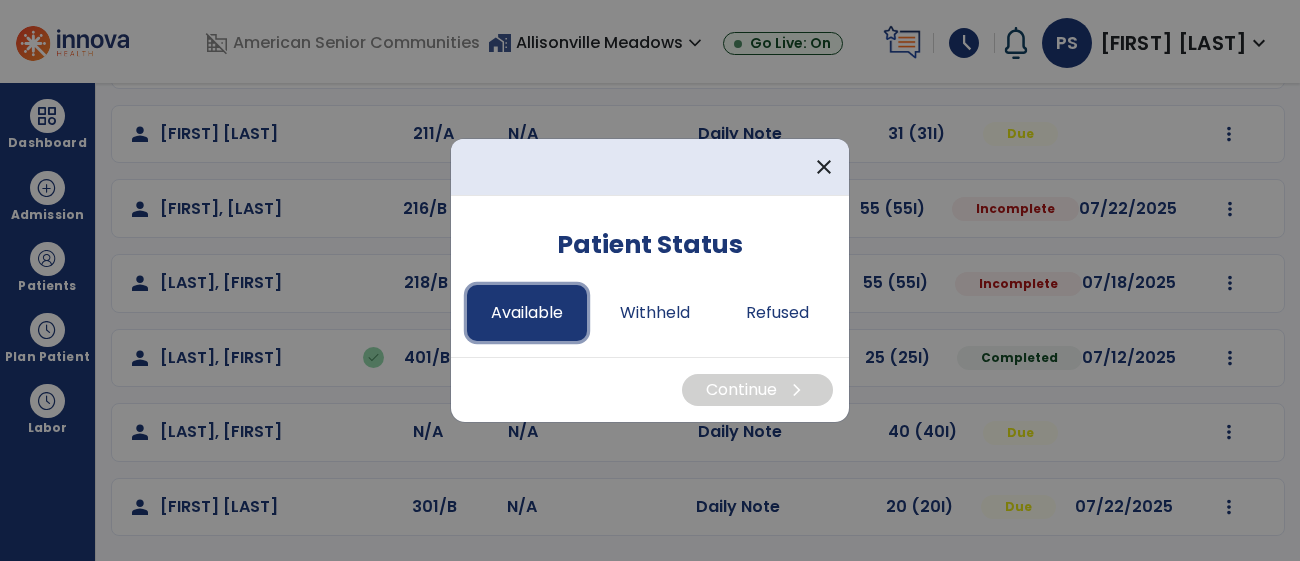 click on "Available" at bounding box center [527, 313] 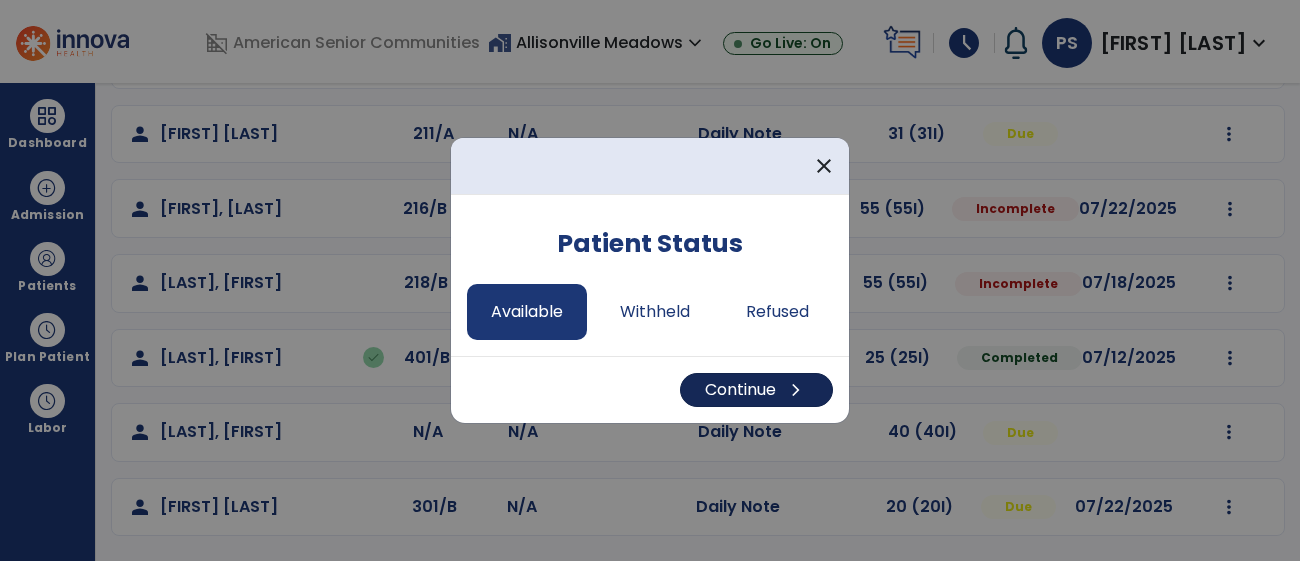 click on "Continue   chevron_right" at bounding box center (650, 389) 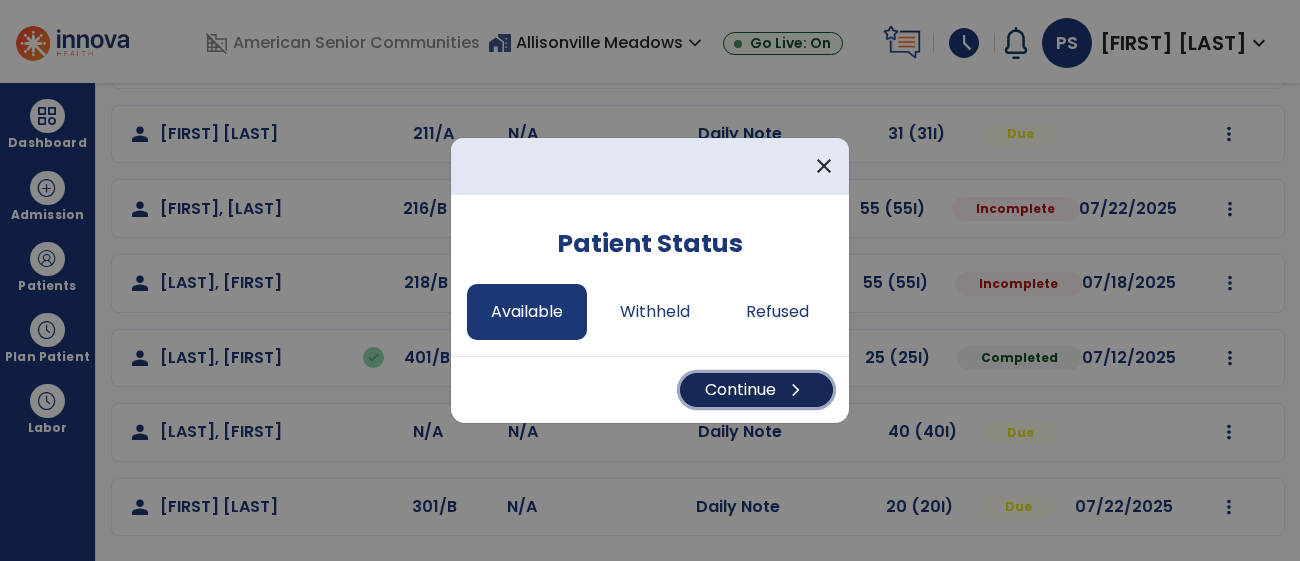 click on "Continue   chevron_right" at bounding box center (756, 390) 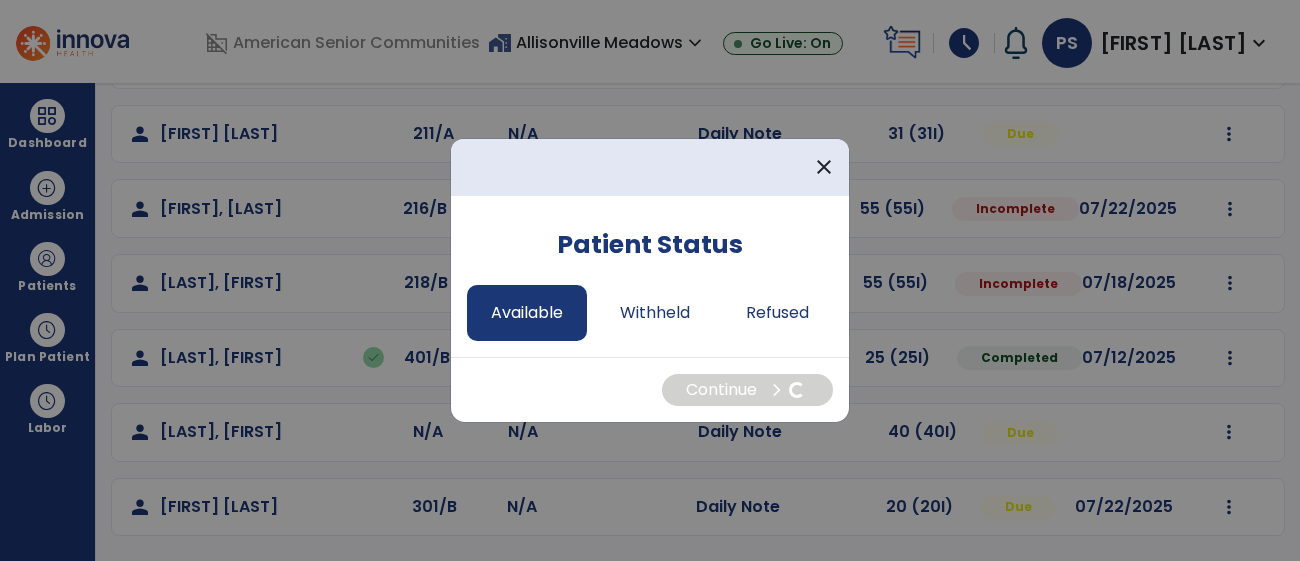select on "*" 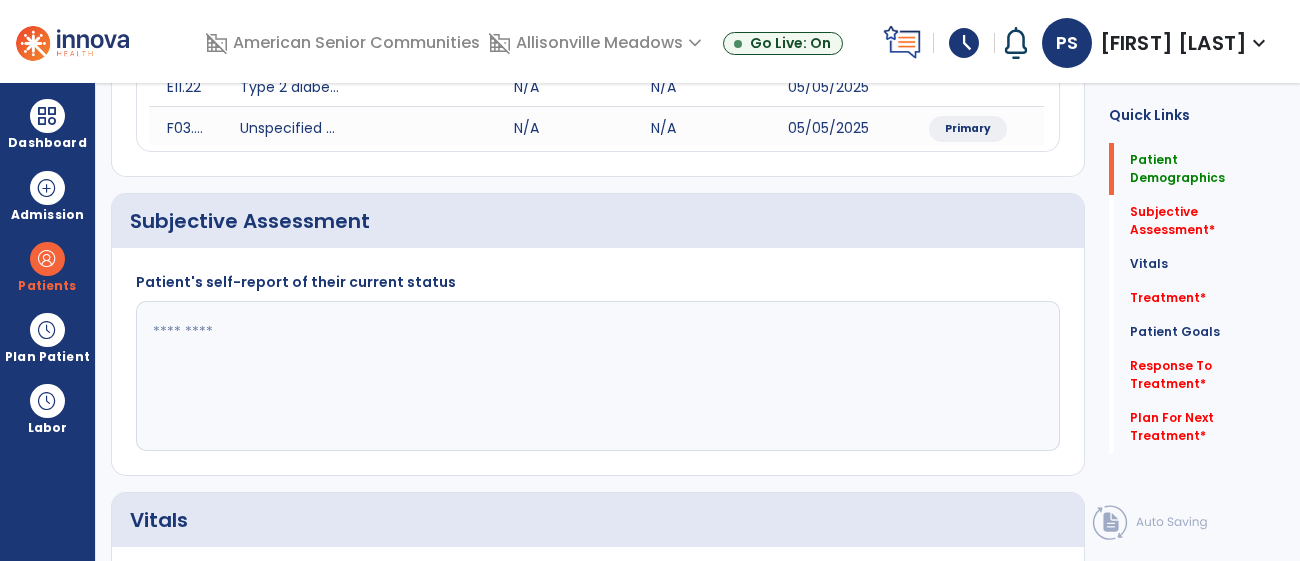 scroll, scrollTop: 0, scrollLeft: 0, axis: both 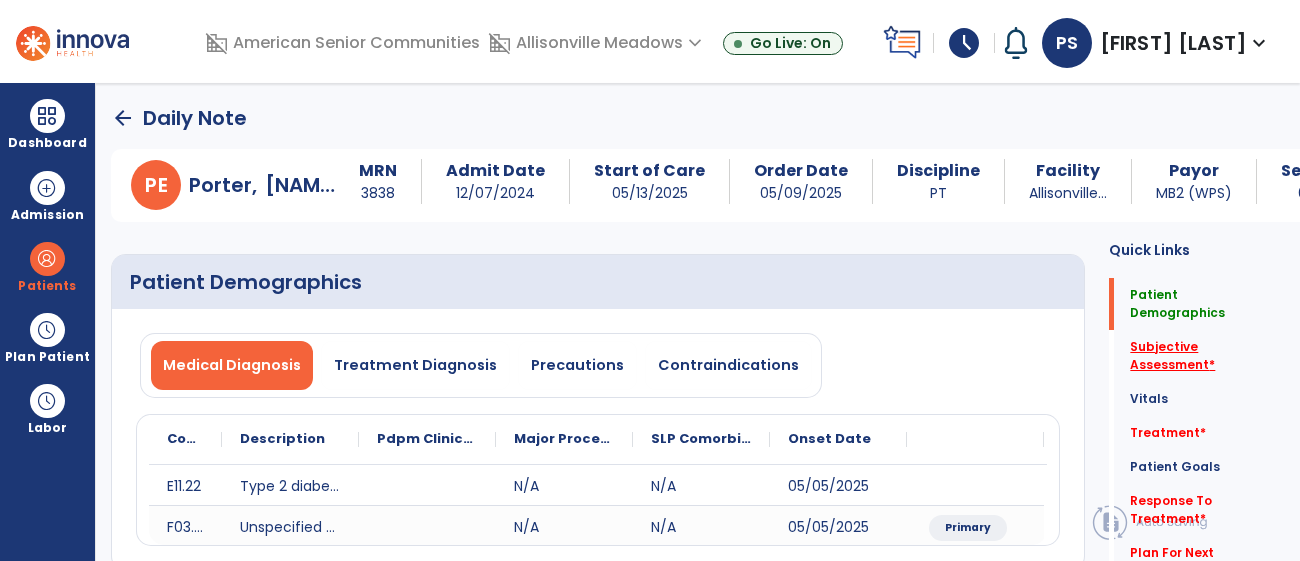 click on "Subjective Assessment   *" 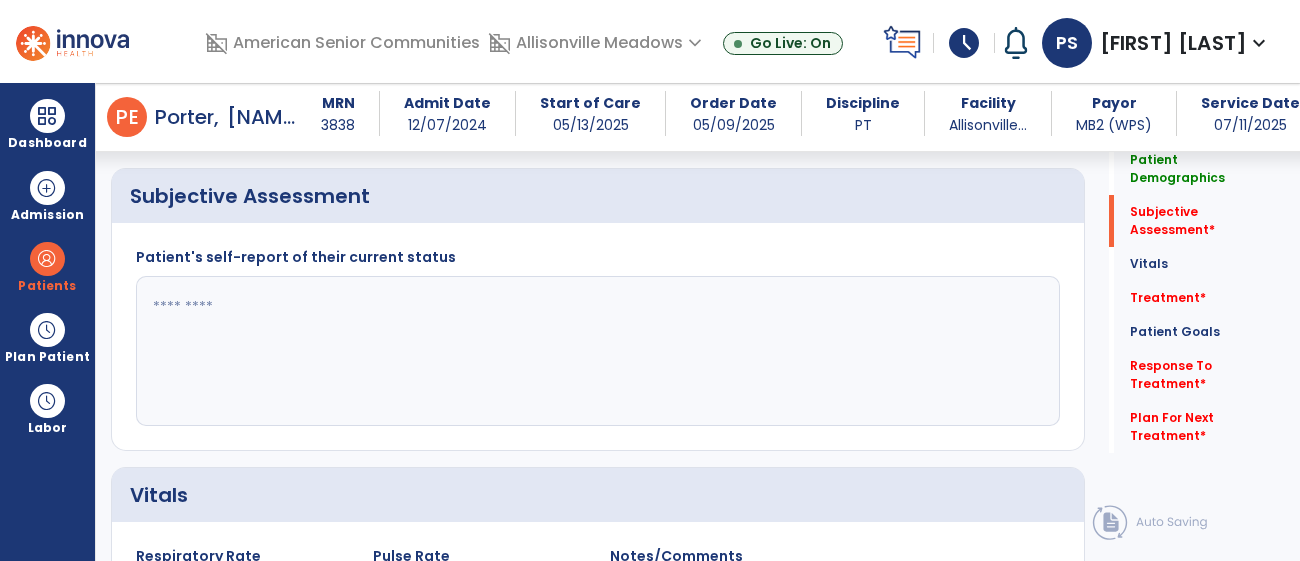 scroll, scrollTop: 405, scrollLeft: 0, axis: vertical 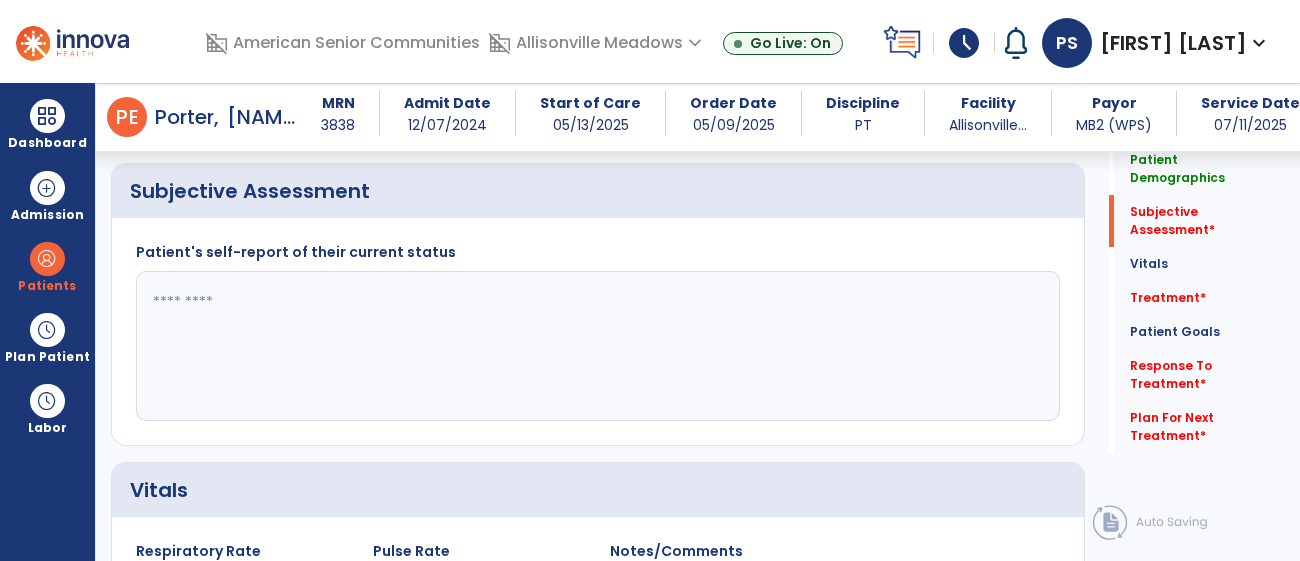 click 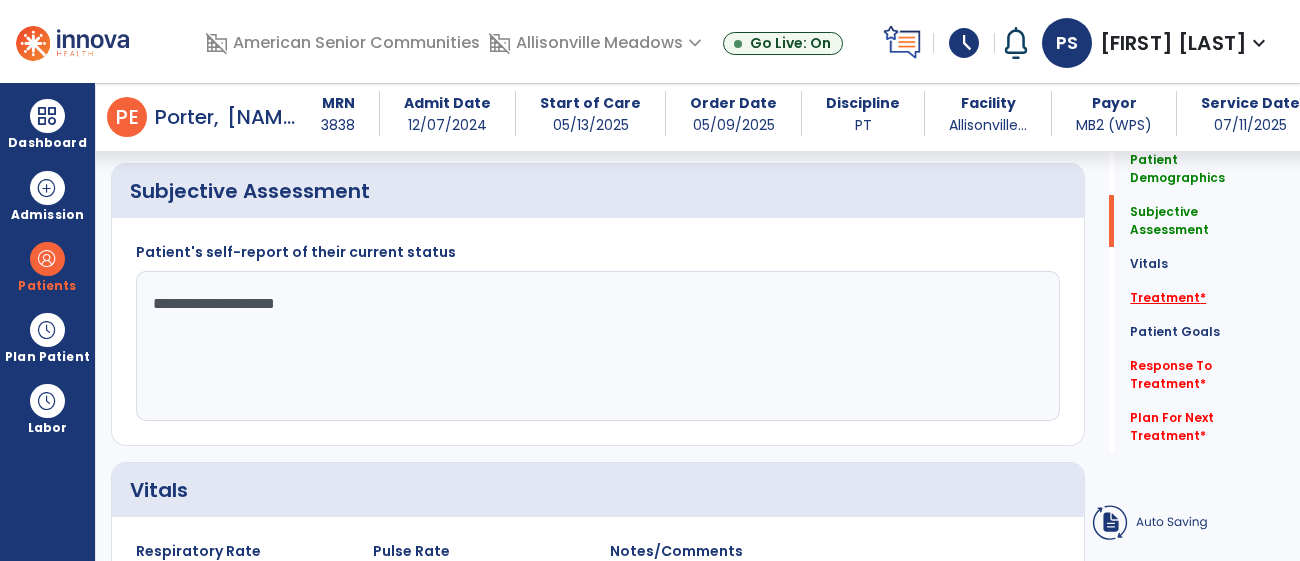type on "**********" 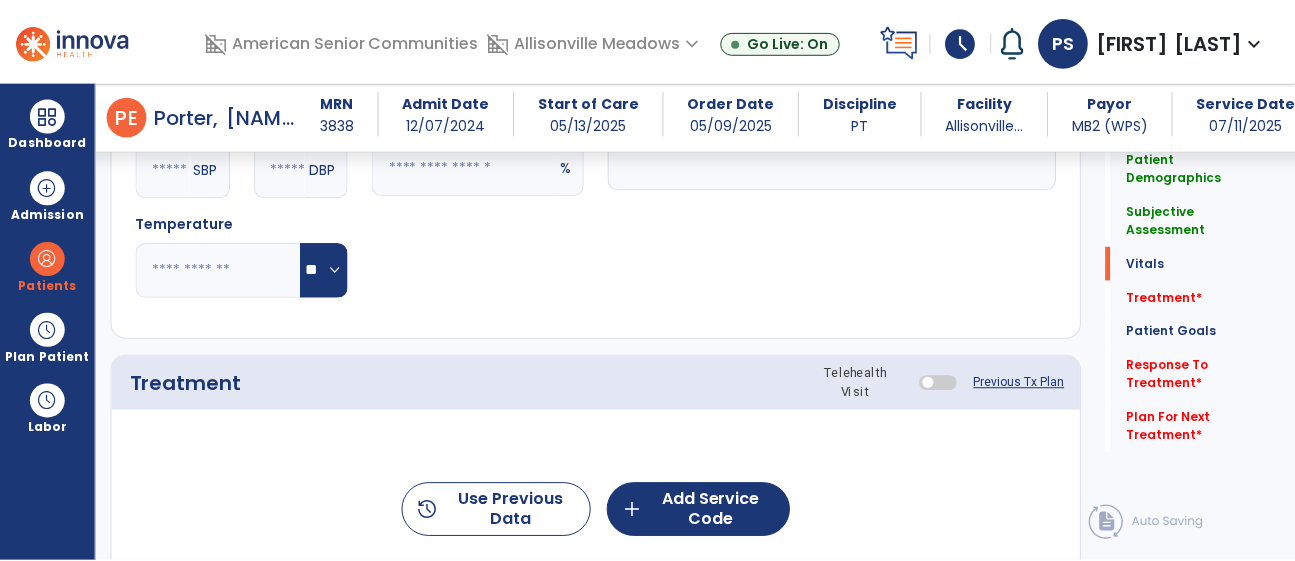 scroll, scrollTop: 1093, scrollLeft: 0, axis: vertical 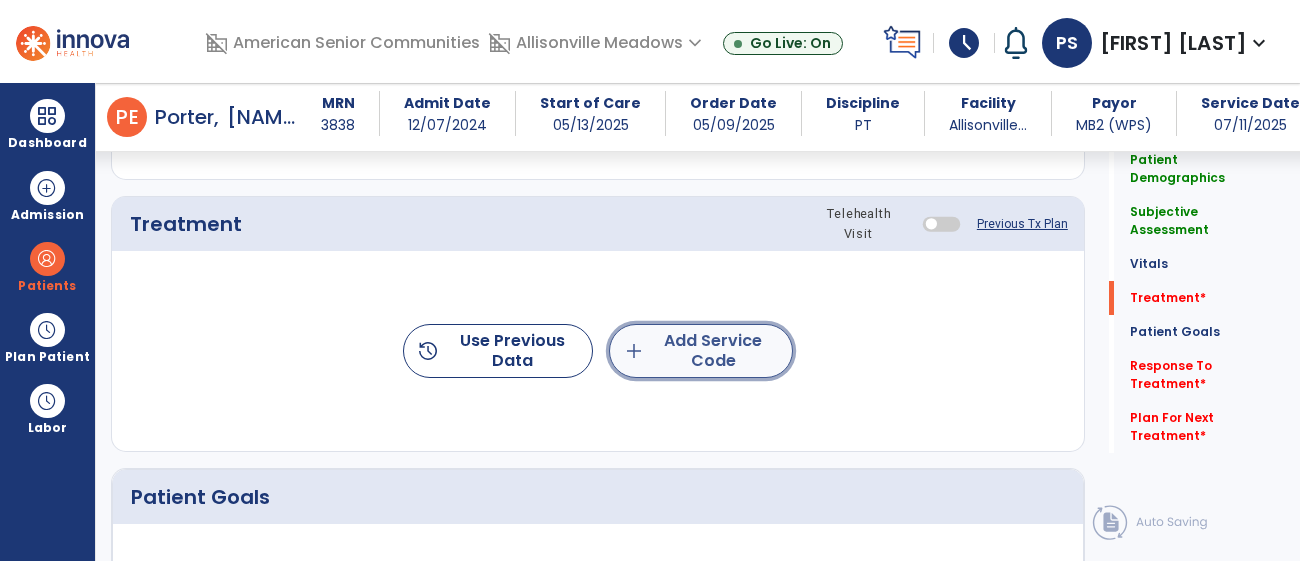 click on "add  Add Service Code" 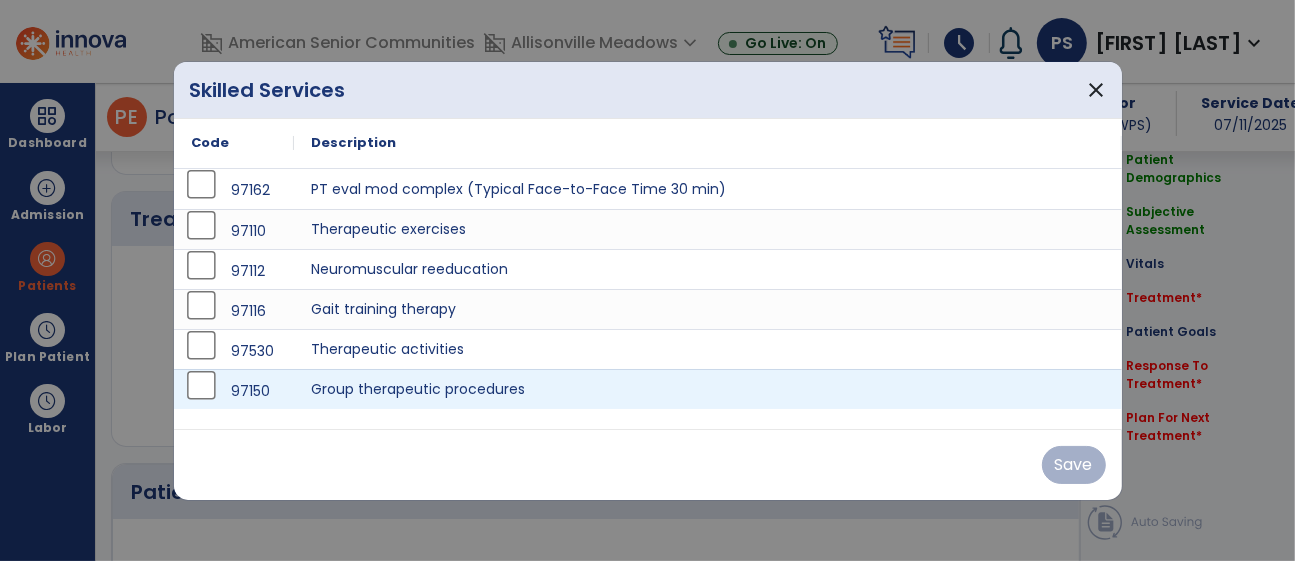 scroll, scrollTop: 1093, scrollLeft: 0, axis: vertical 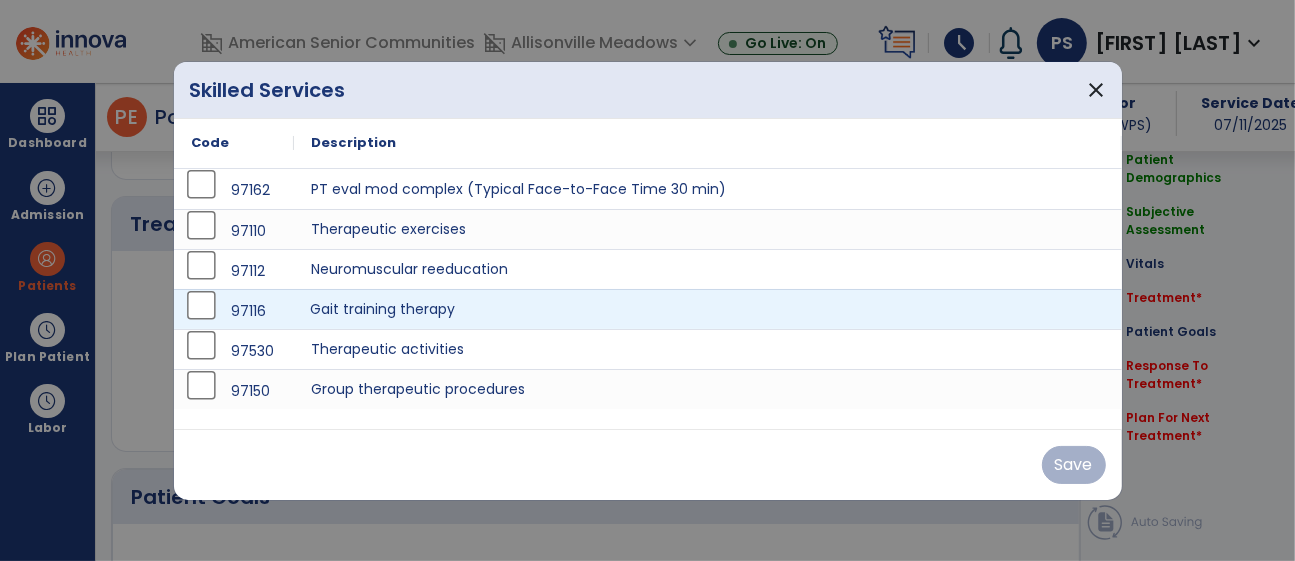 click on "Gait training therapy" at bounding box center [708, 309] 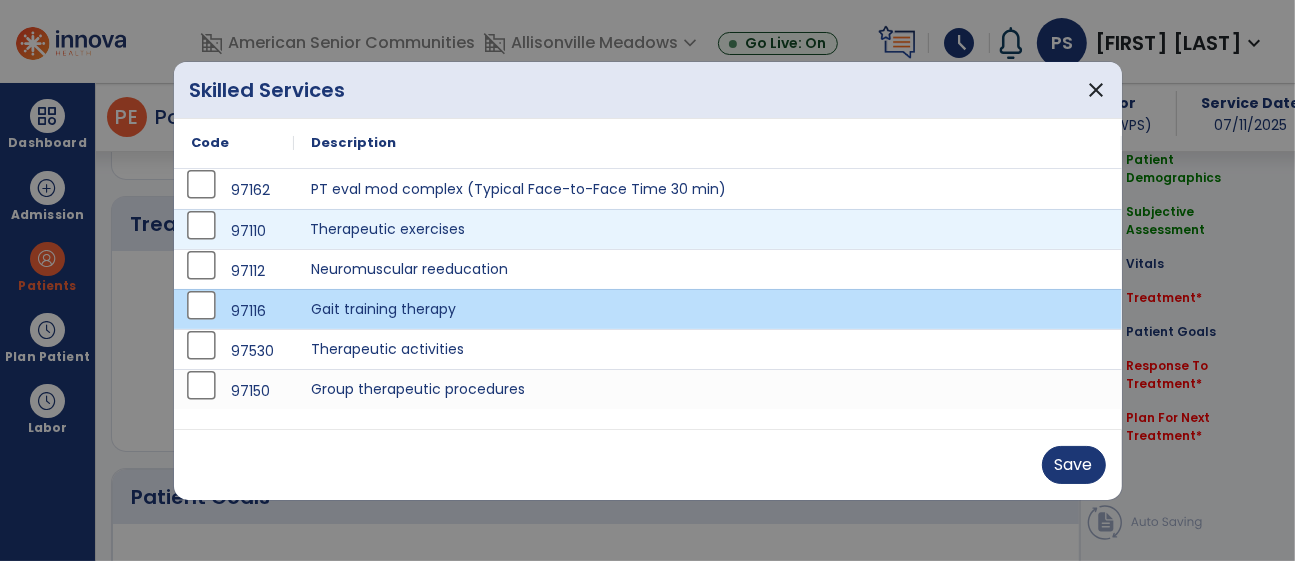 click on "Therapeutic exercises" at bounding box center [708, 229] 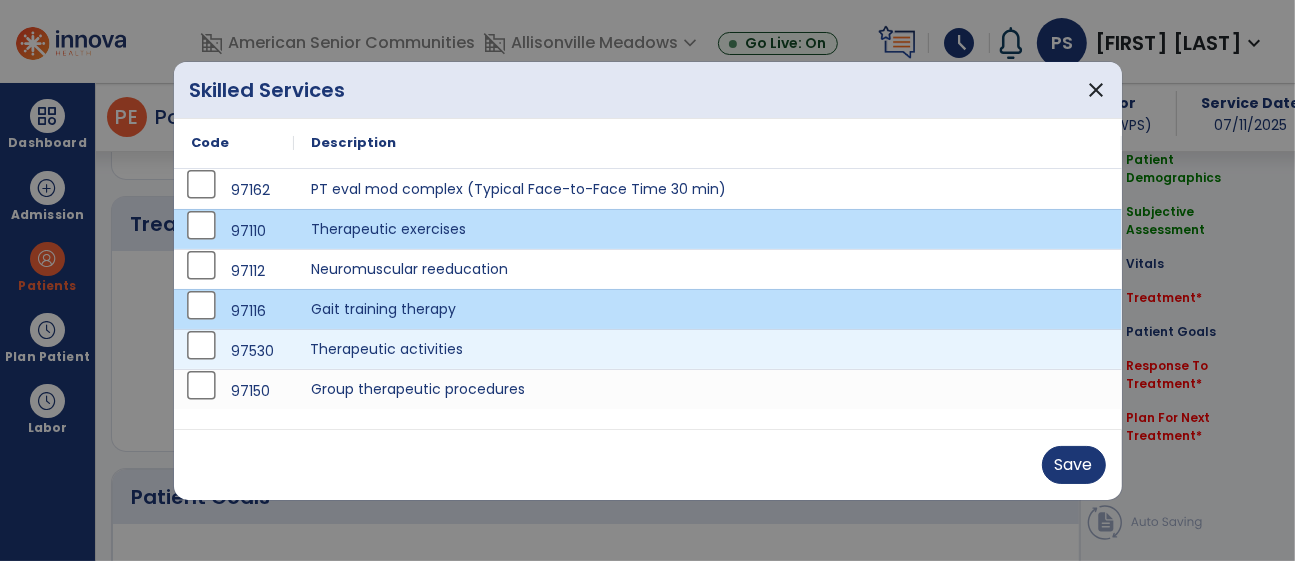 drag, startPoint x: 427, startPoint y: 354, endPoint x: 454, endPoint y: 358, distance: 27.294687 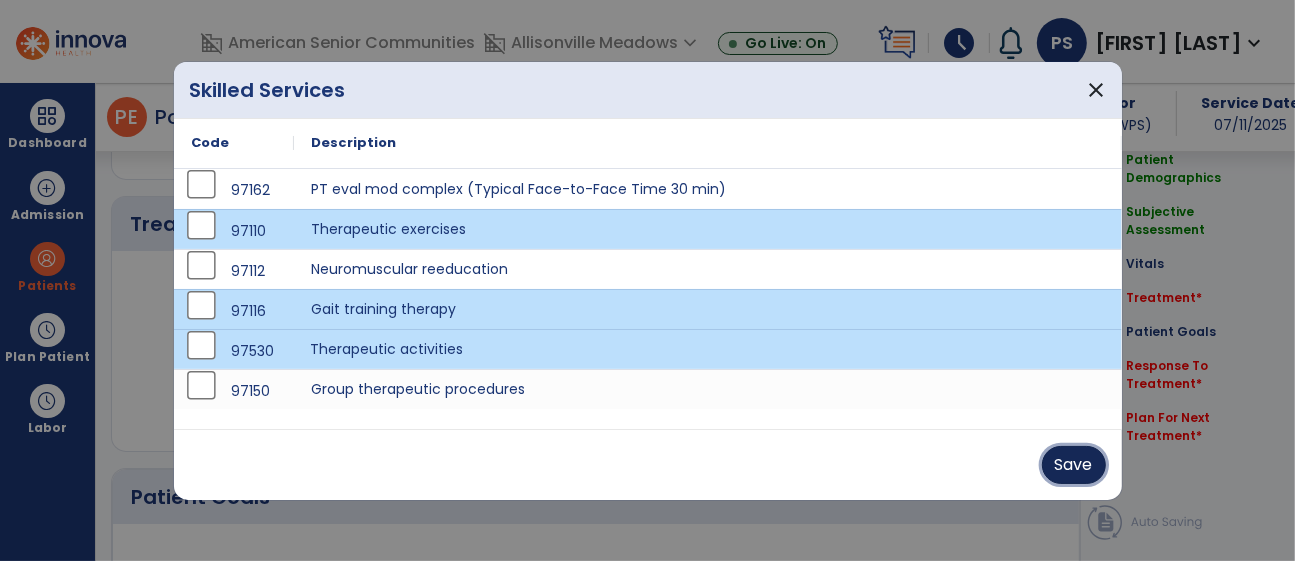 click on "Save" at bounding box center (1074, 465) 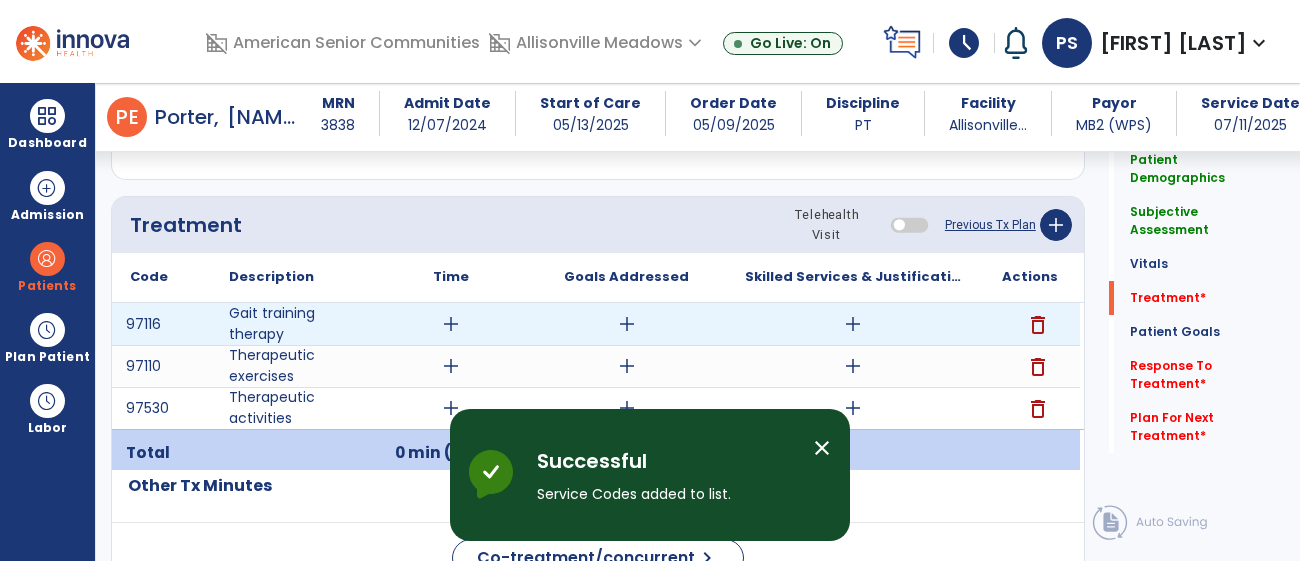click on "add" at bounding box center [627, 324] 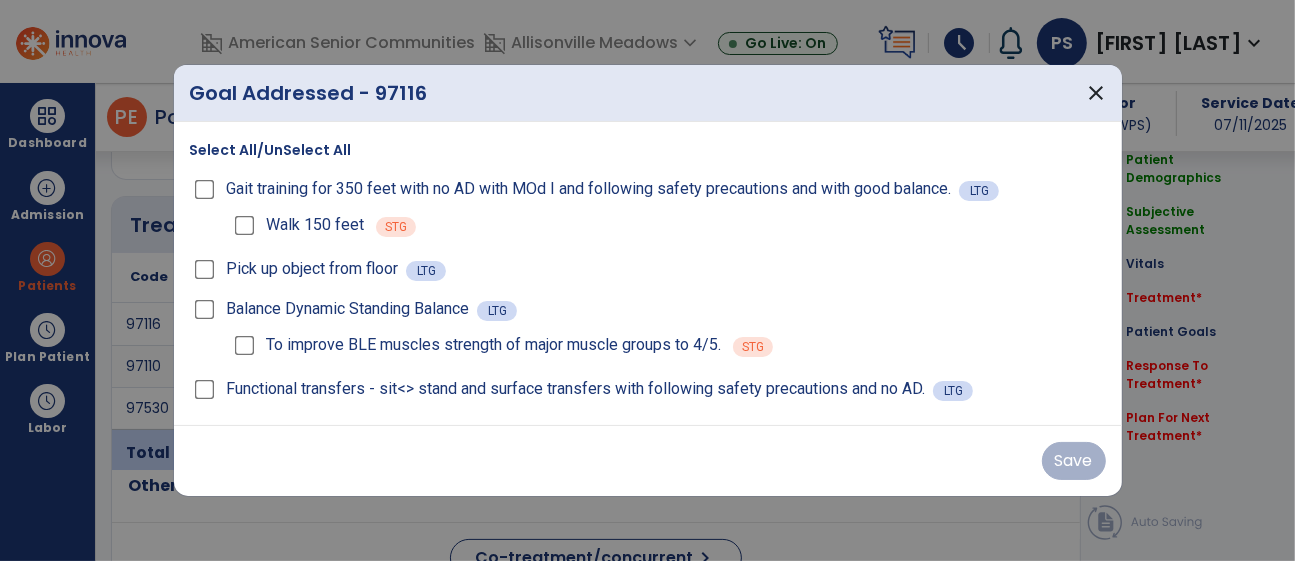 scroll, scrollTop: 1093, scrollLeft: 0, axis: vertical 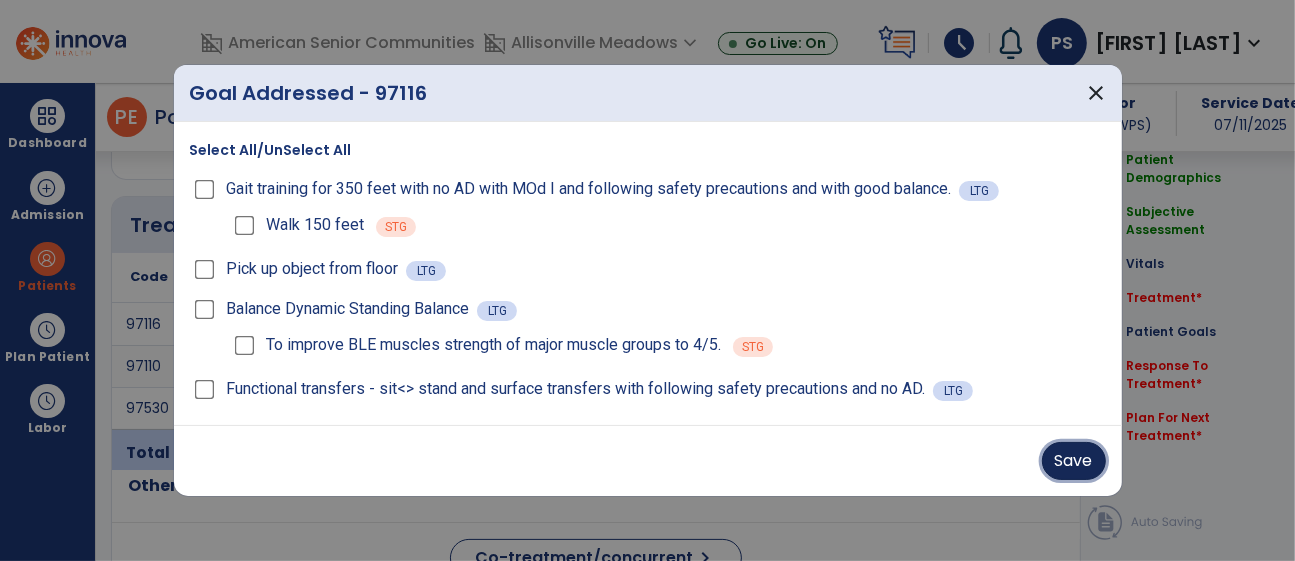 click on "Save" at bounding box center [1074, 461] 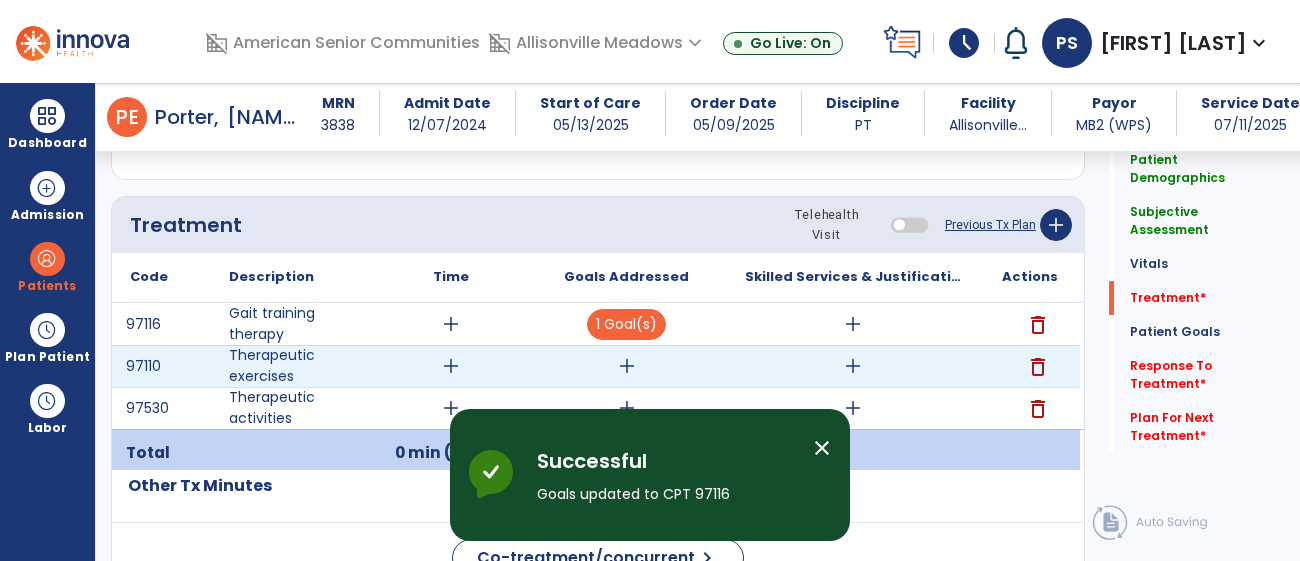 click on "add" at bounding box center (853, 366) 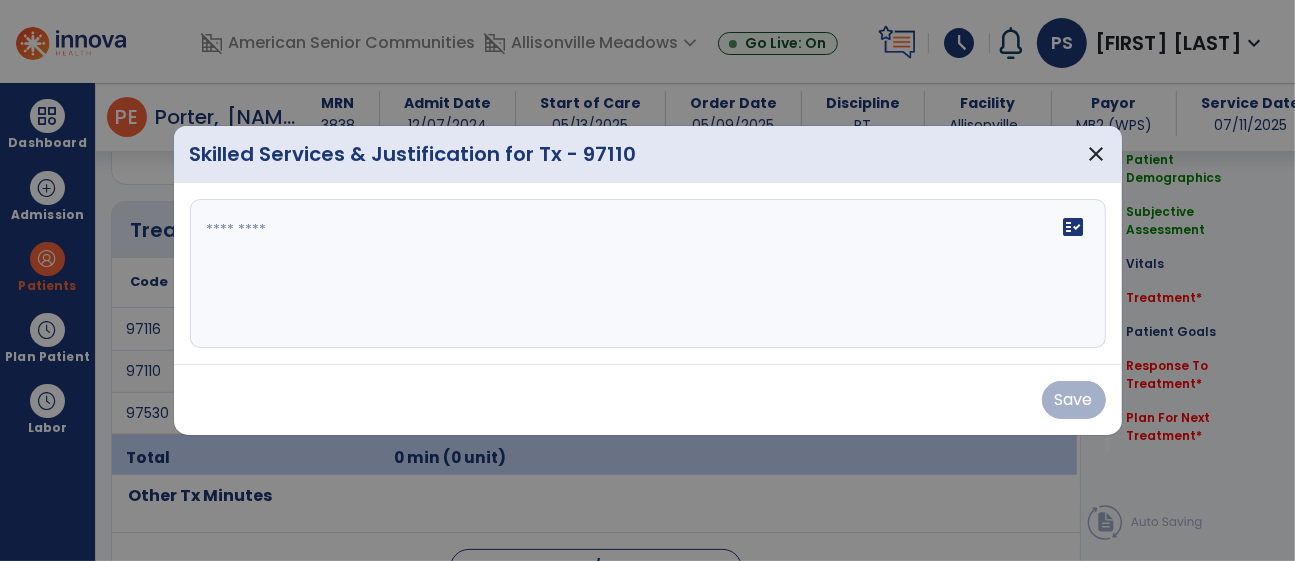 scroll, scrollTop: 1093, scrollLeft: 0, axis: vertical 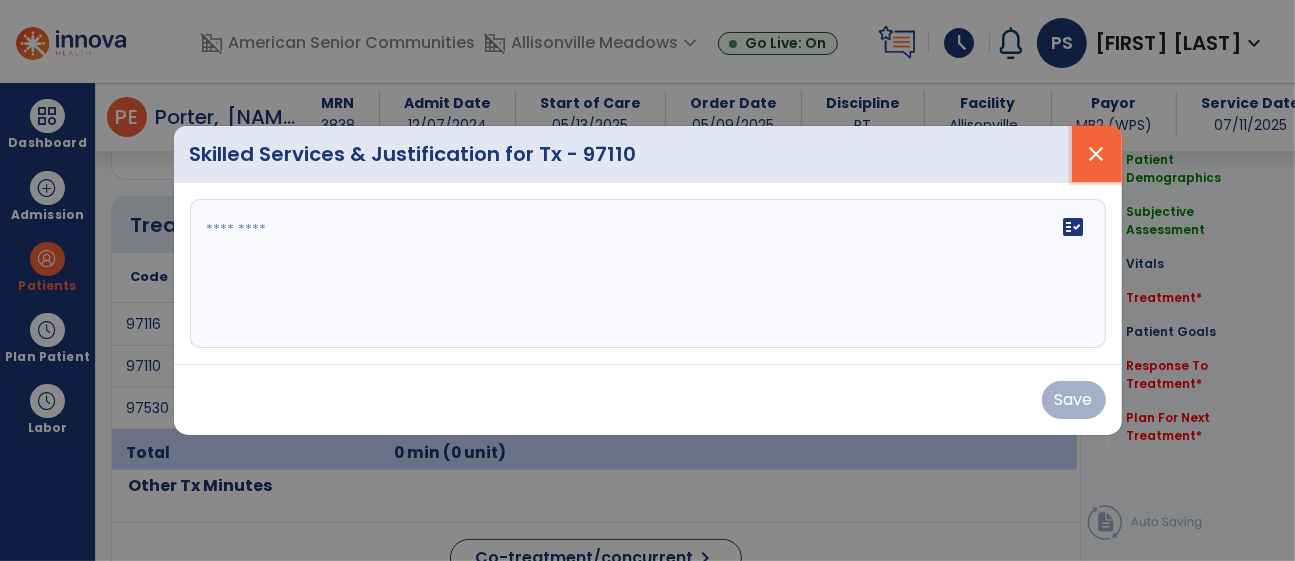 click on "close" at bounding box center [1097, 154] 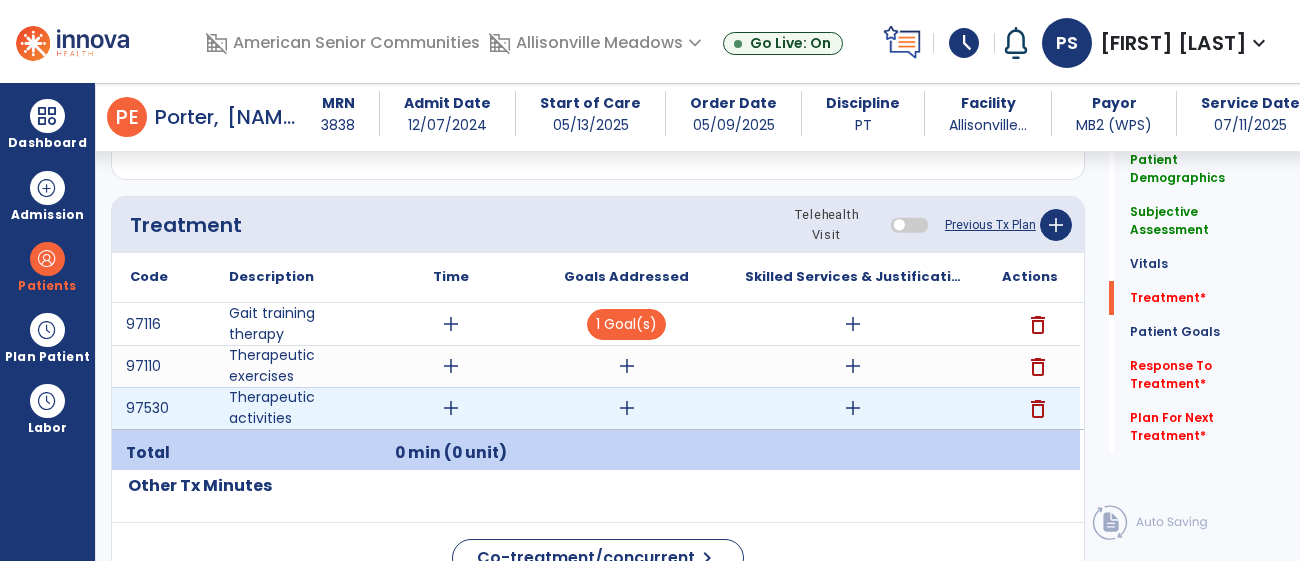 click on "add" at bounding box center [853, 408] 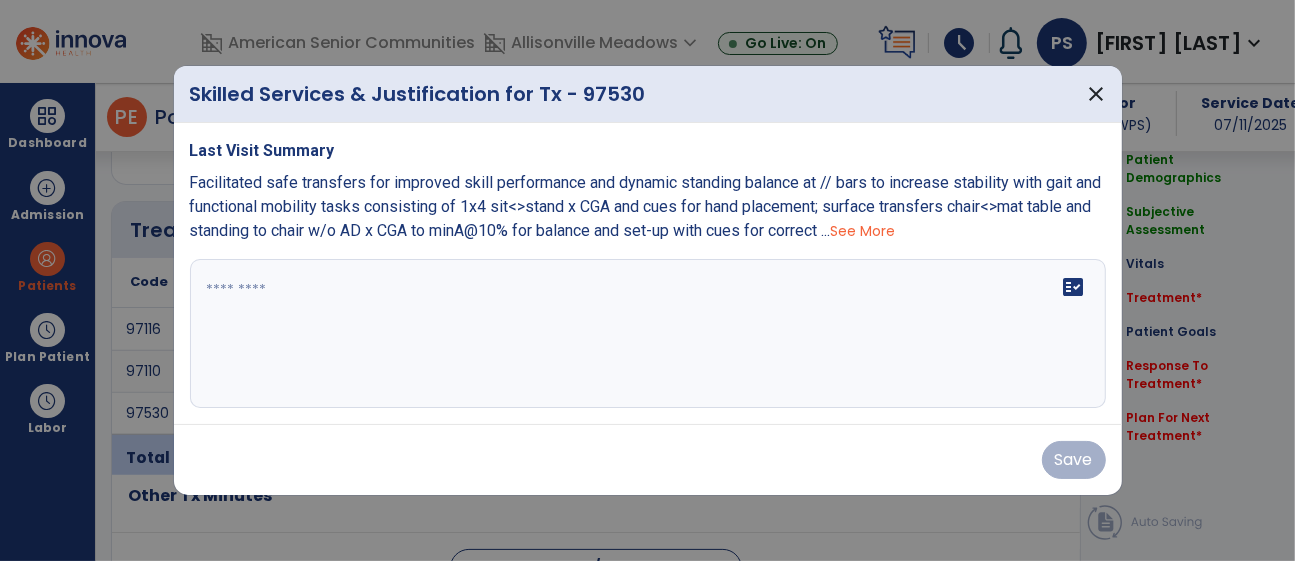 scroll, scrollTop: 1093, scrollLeft: 0, axis: vertical 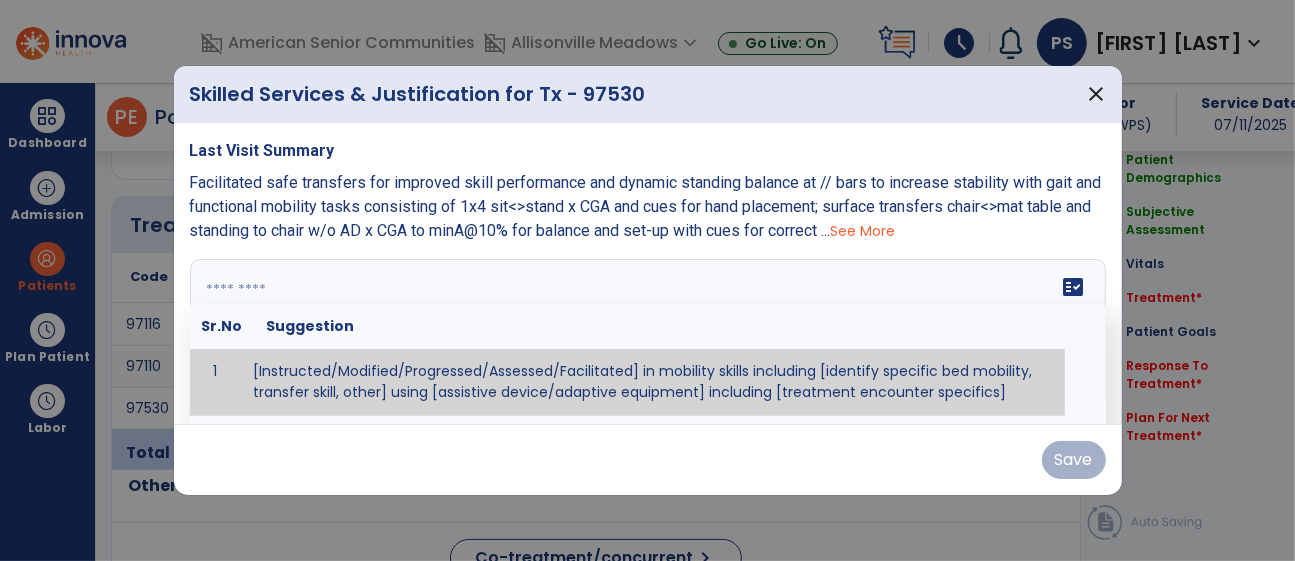 drag, startPoint x: 531, startPoint y: 301, endPoint x: 543, endPoint y: 292, distance: 15 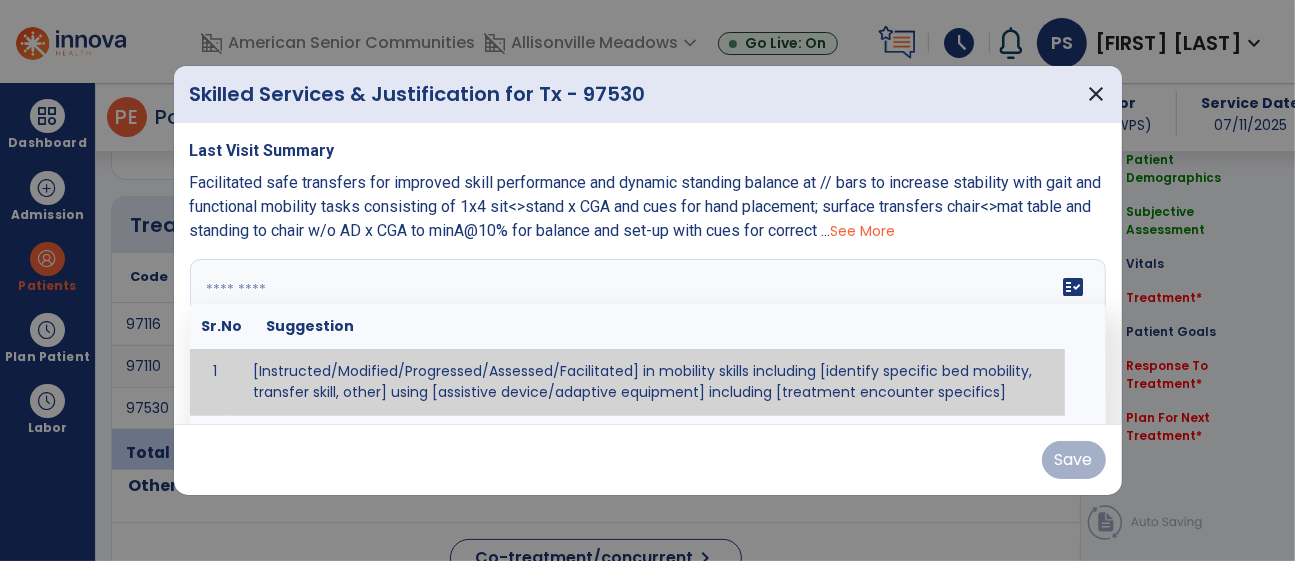 click at bounding box center [648, 334] 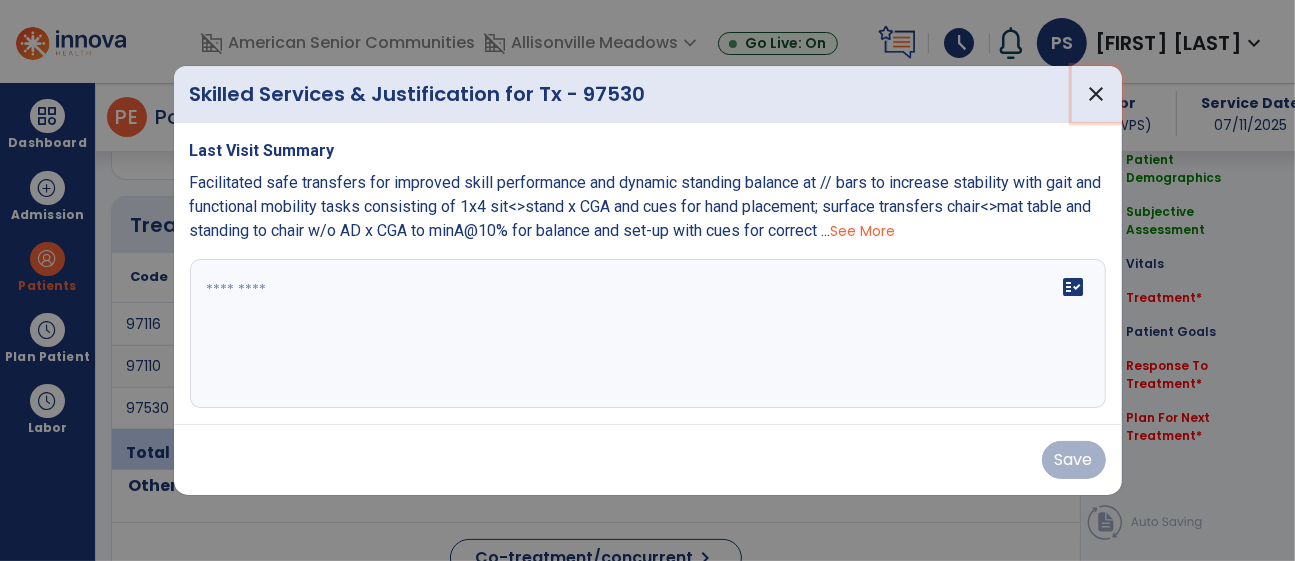 drag, startPoint x: 1099, startPoint y: 85, endPoint x: 1087, endPoint y: 101, distance: 20 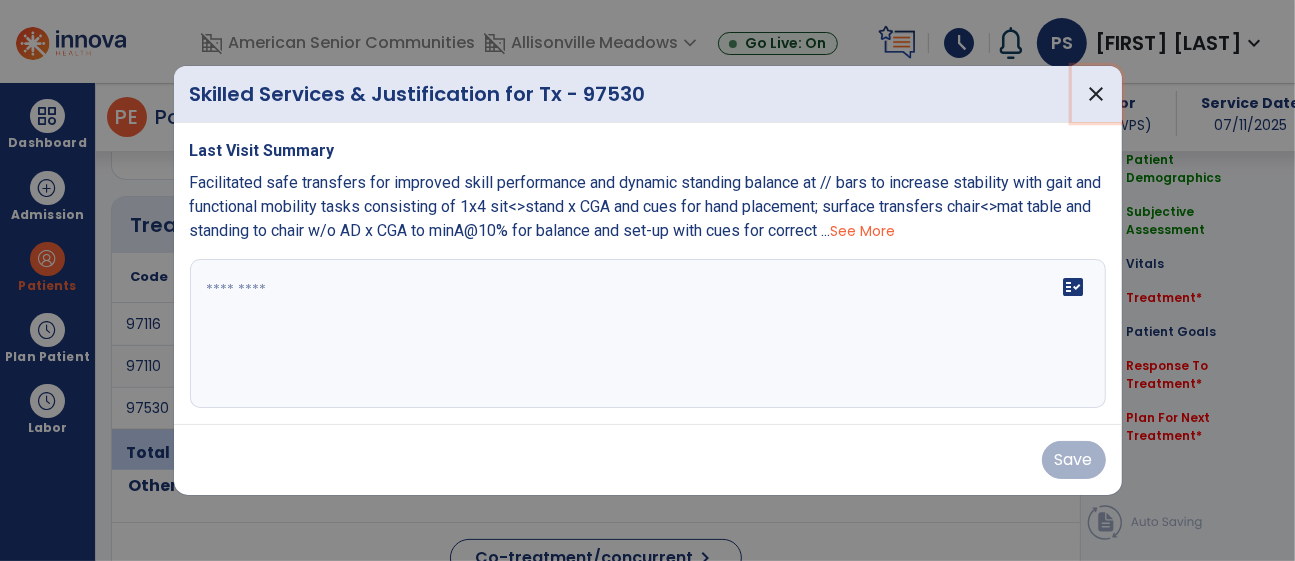 click on "close" at bounding box center [1097, 94] 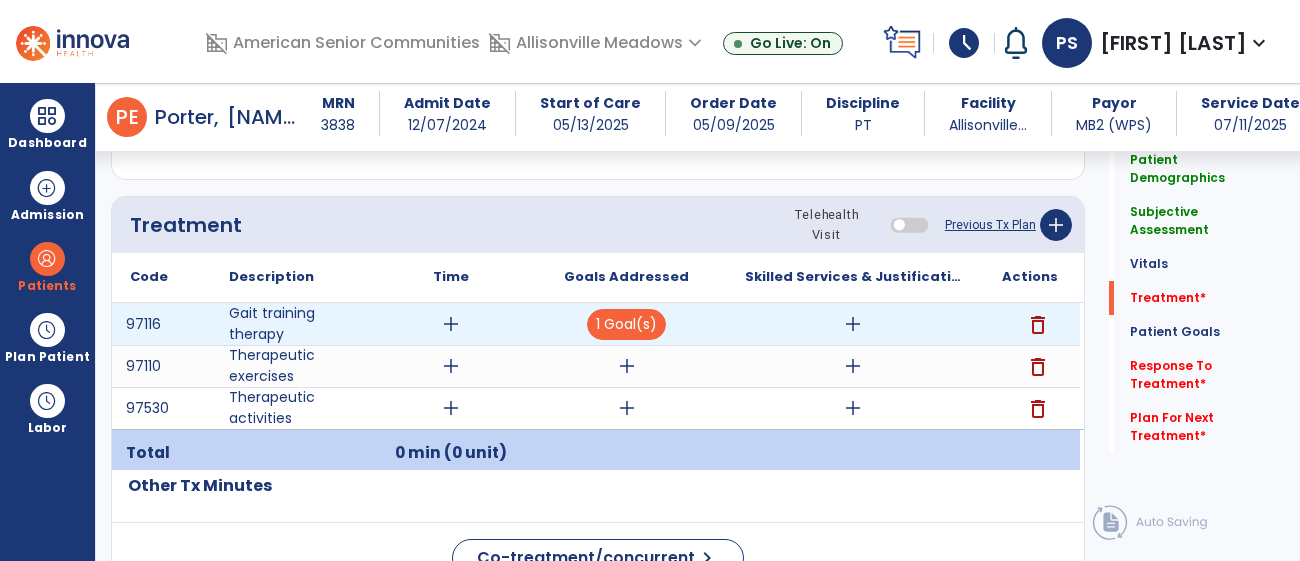click on "add" at bounding box center (451, 324) 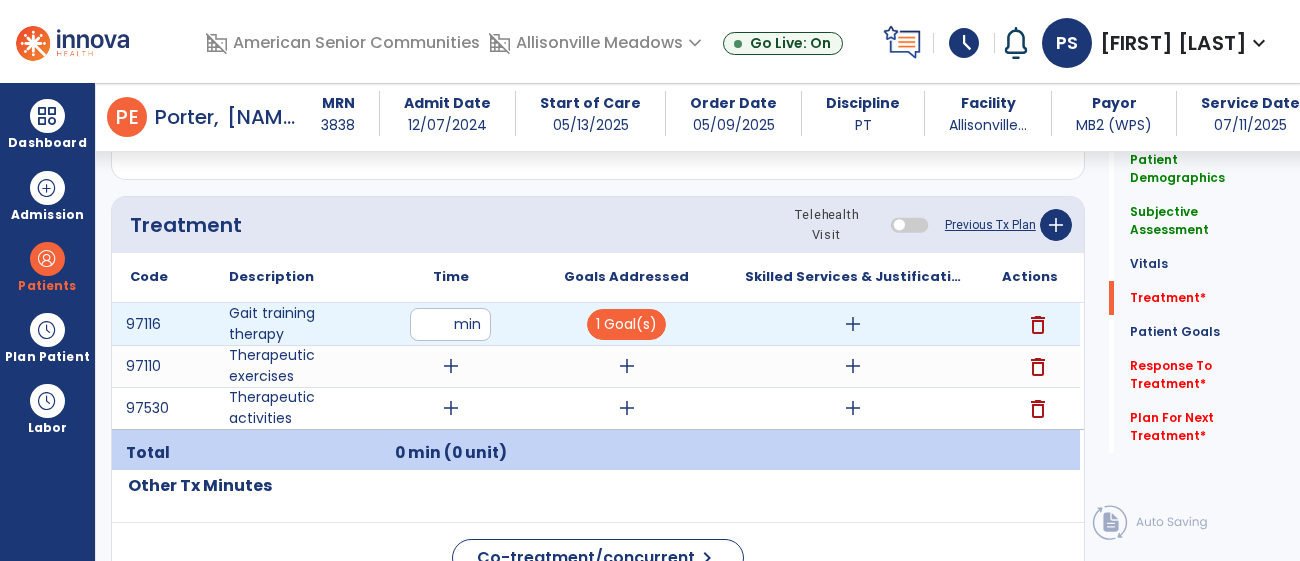 type on "**" 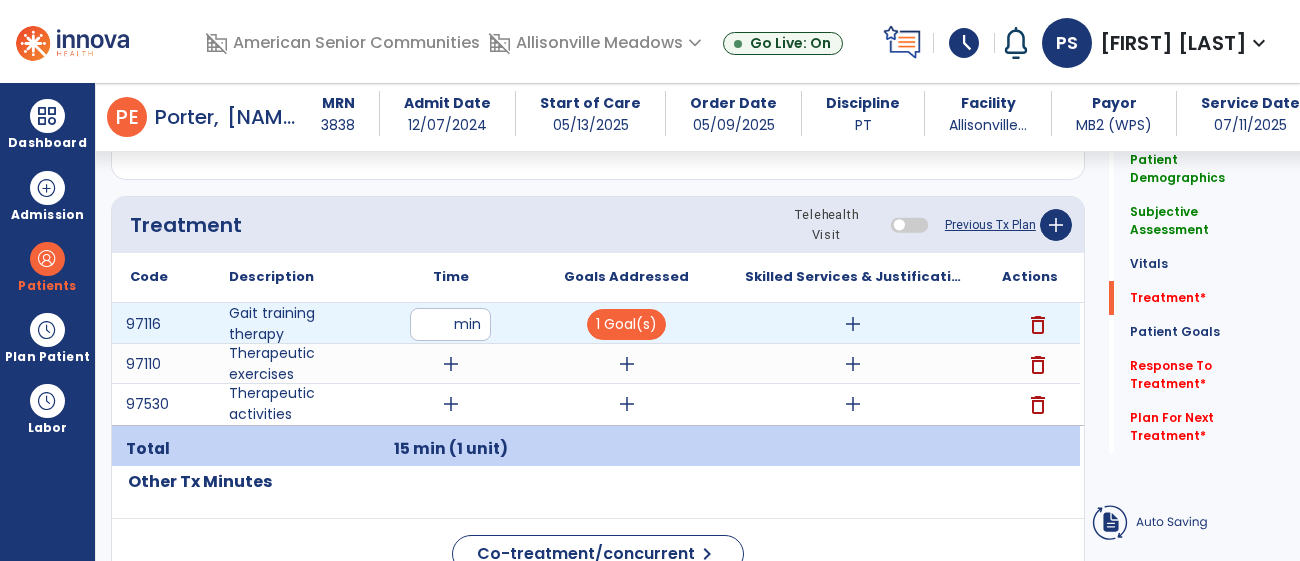 click on "add" at bounding box center [853, 324] 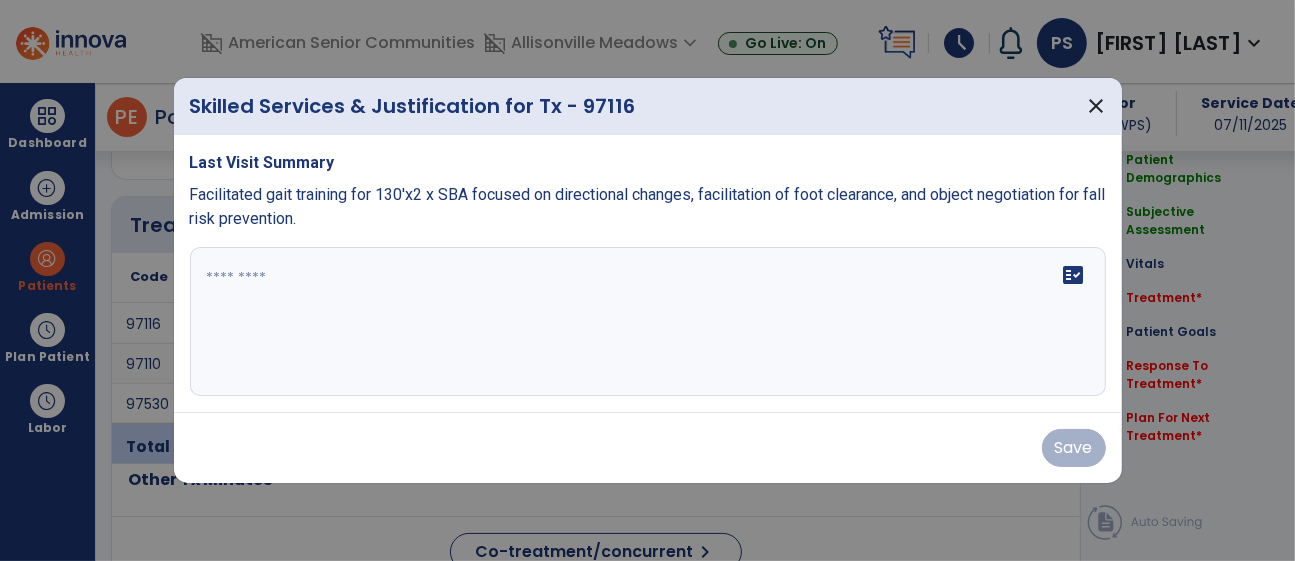 click on "Last Visit Summary Facilitated gait training for 130'x2 x SBA focused on directional changes, facilitation of foot clearance, and object negotiation for fall risk prevention. fact_check" at bounding box center [648, 274] 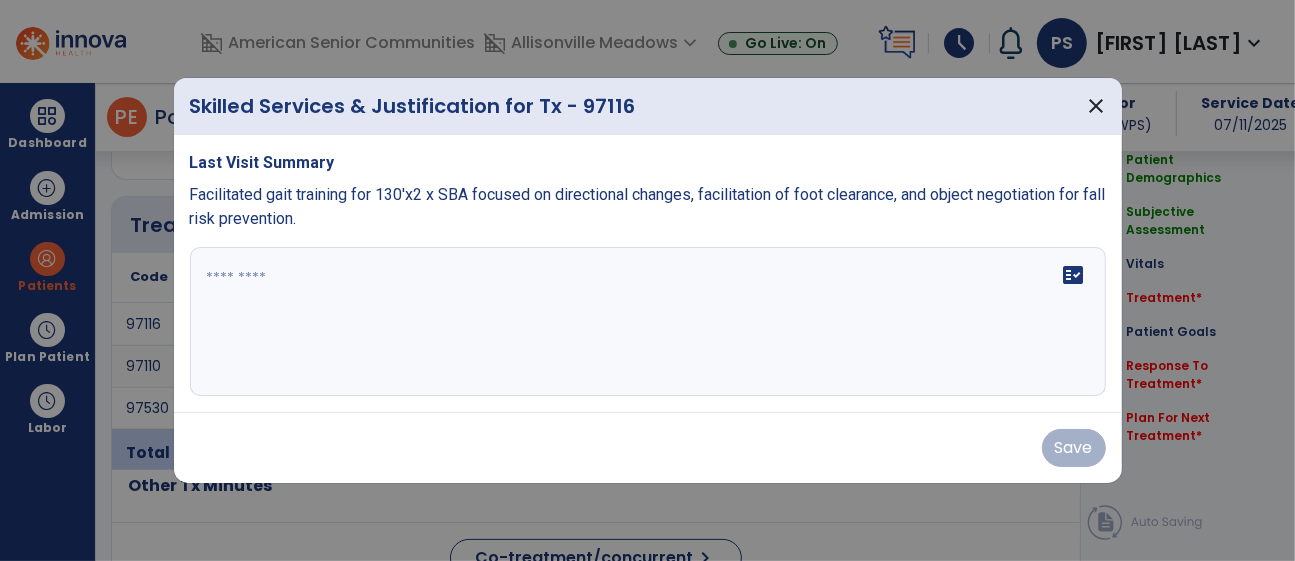 scroll, scrollTop: 1093, scrollLeft: 0, axis: vertical 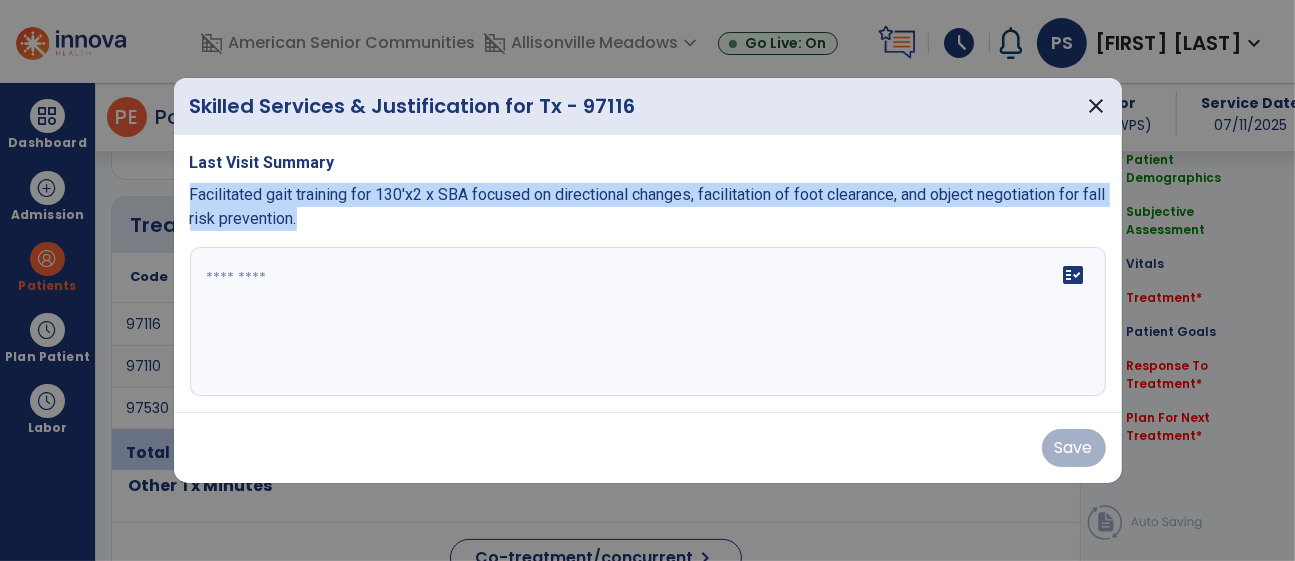drag, startPoint x: 320, startPoint y: 217, endPoint x: 181, endPoint y: 197, distance: 140.43147 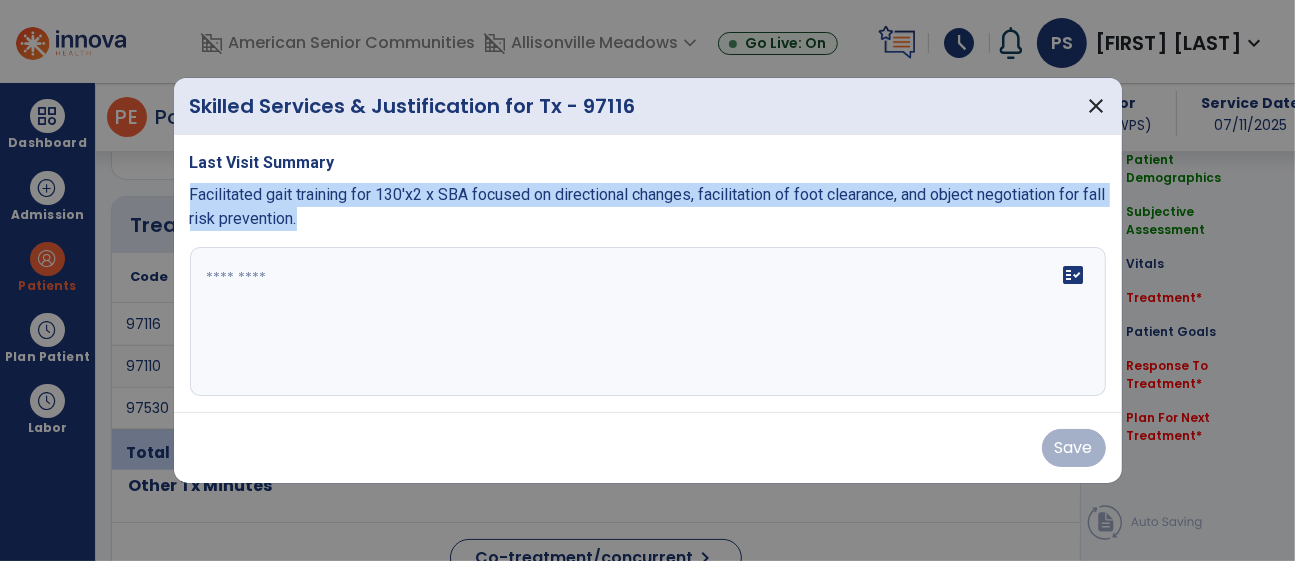 click on "Last Visit Summary Facilitated gait training for 130'x2 x SBA focused on directional changes, facilitation of foot clearance, and object negotiation for fall risk prevention. fact_check" at bounding box center (648, 274) 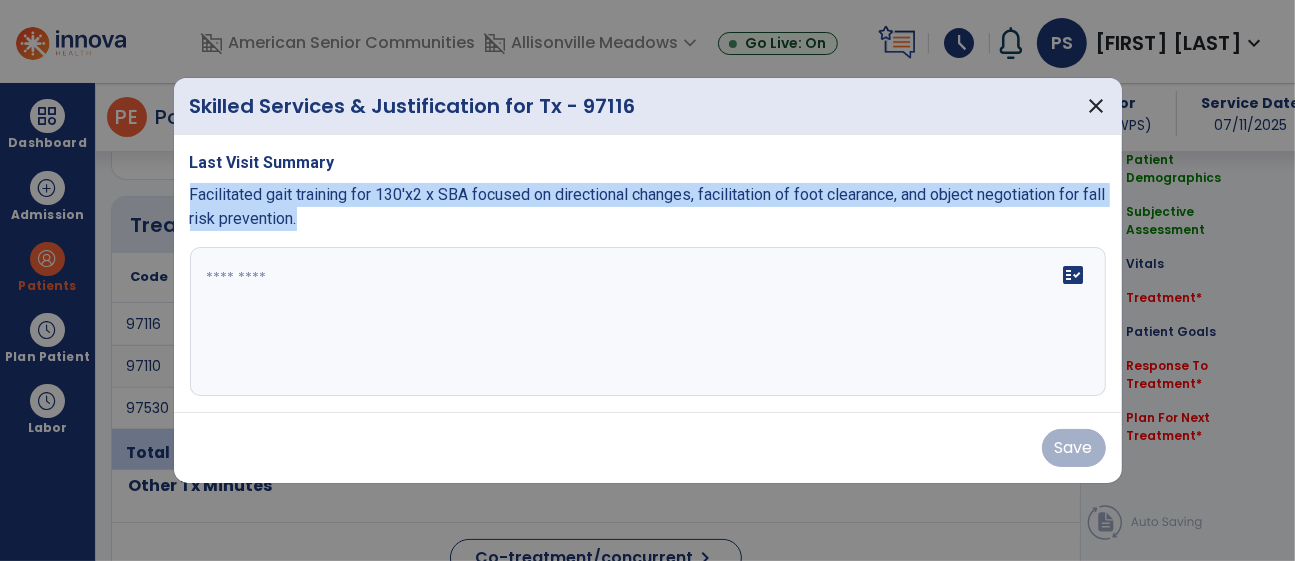 copy on "Facilitated gait training for 130'x2 x SBA focused on directional changes, facilitation of foot clearance, and object negotiation for fall risk prevention." 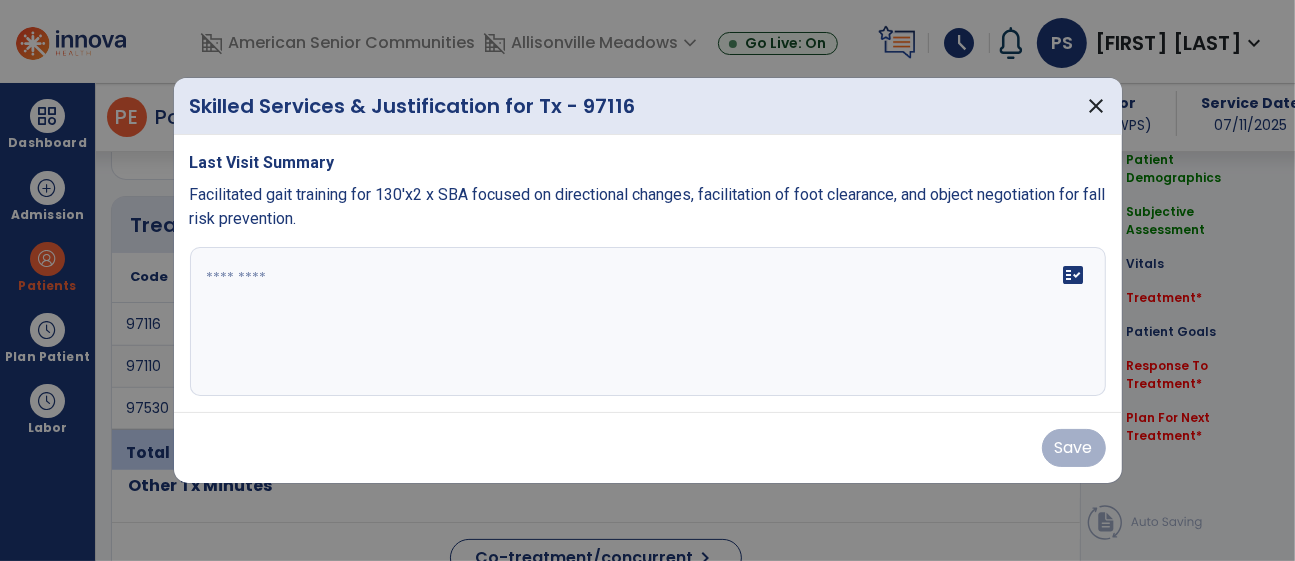 click on "fact_check" at bounding box center (648, 322) 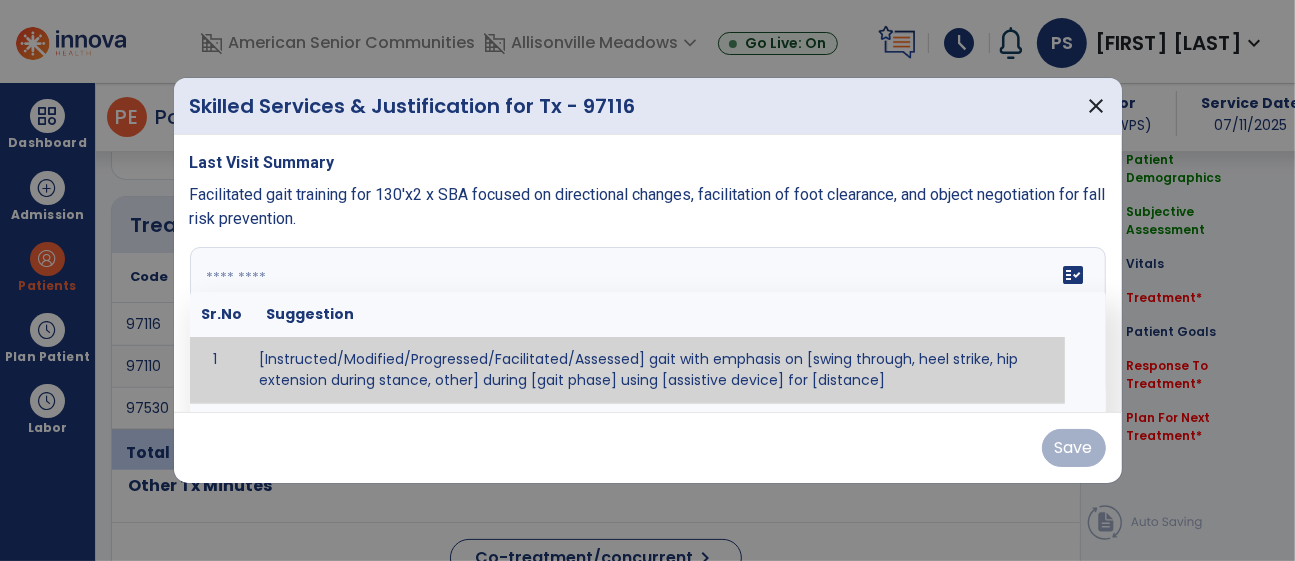 paste on "**********" 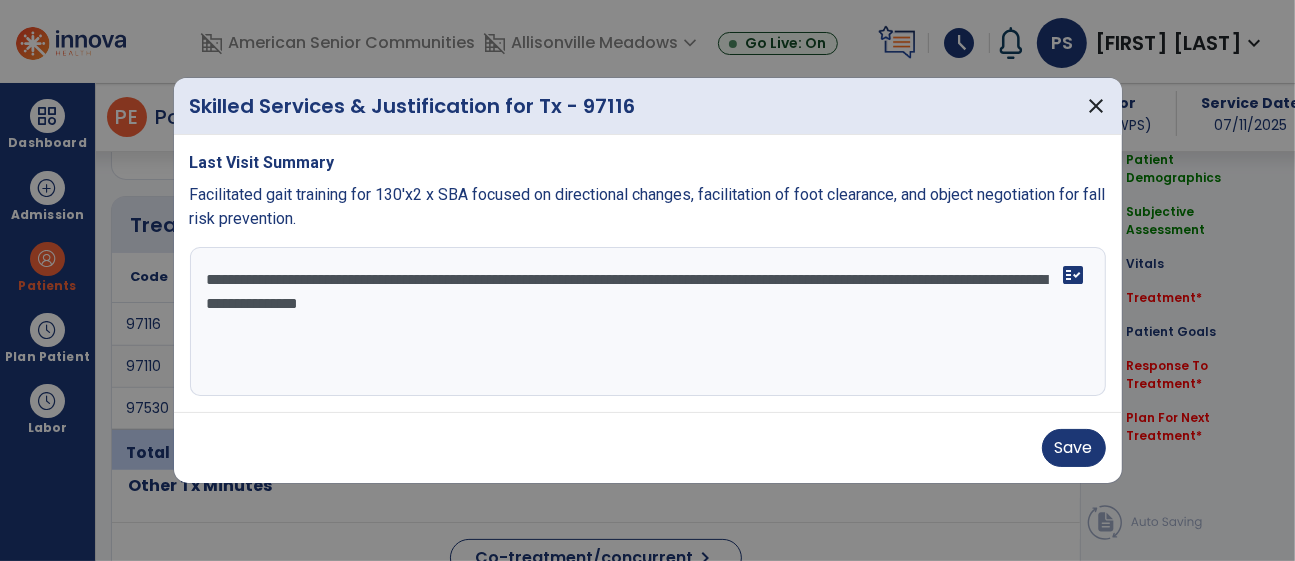 drag, startPoint x: 421, startPoint y: 279, endPoint x: 190, endPoint y: 280, distance: 231.00217 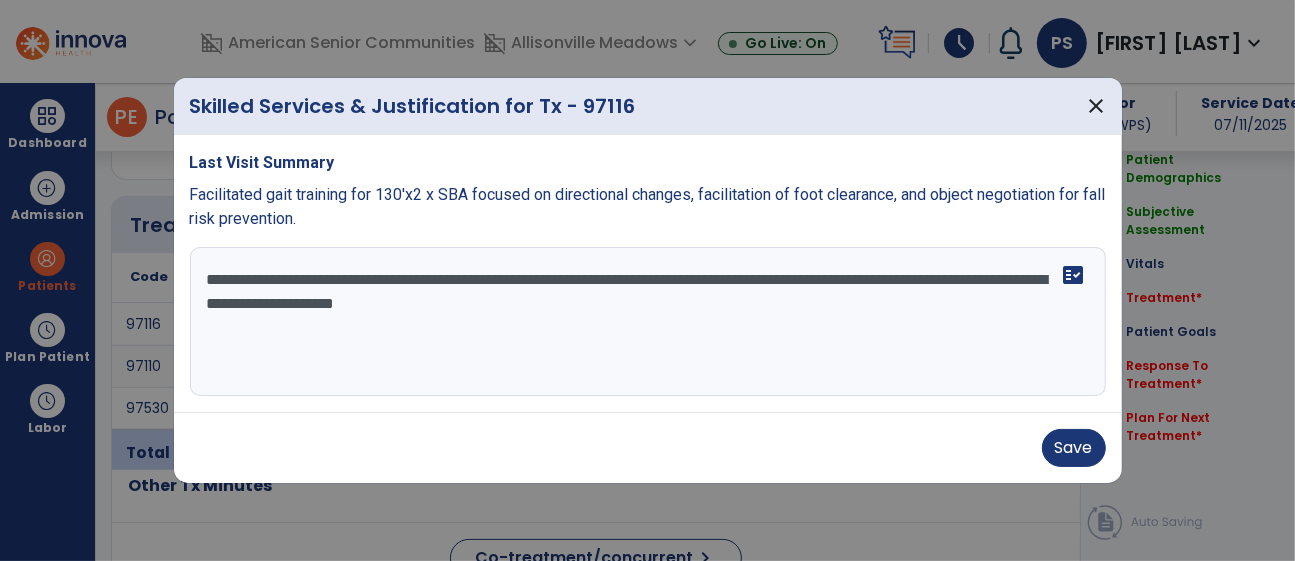 click on "**********" at bounding box center (648, 322) 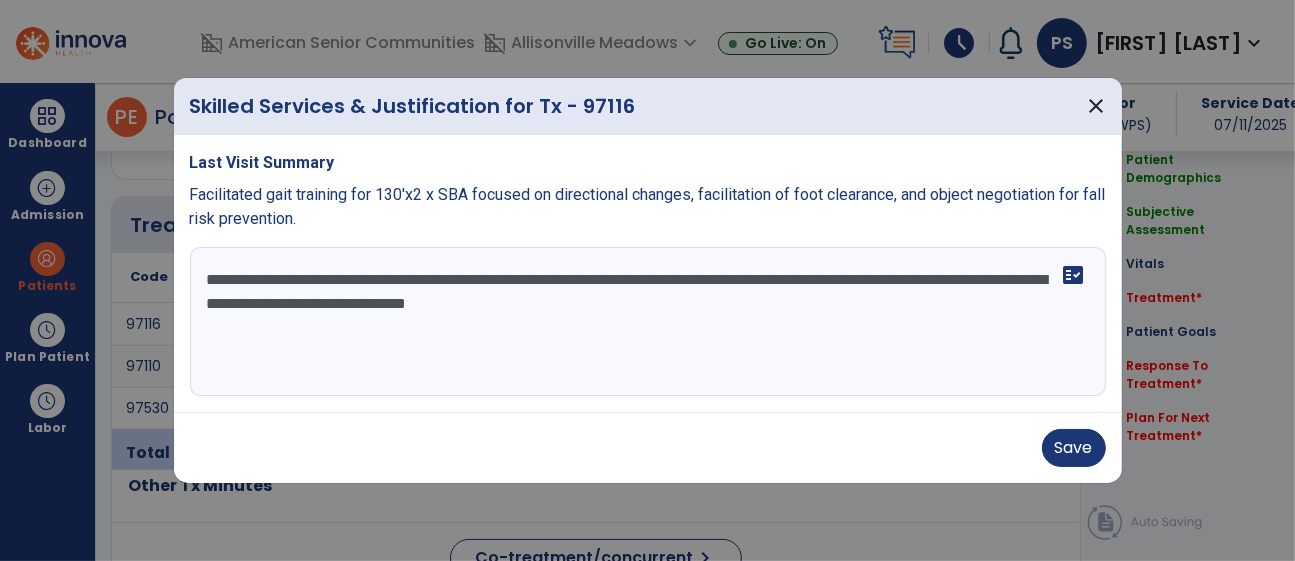 click on "**********" at bounding box center (648, 322) 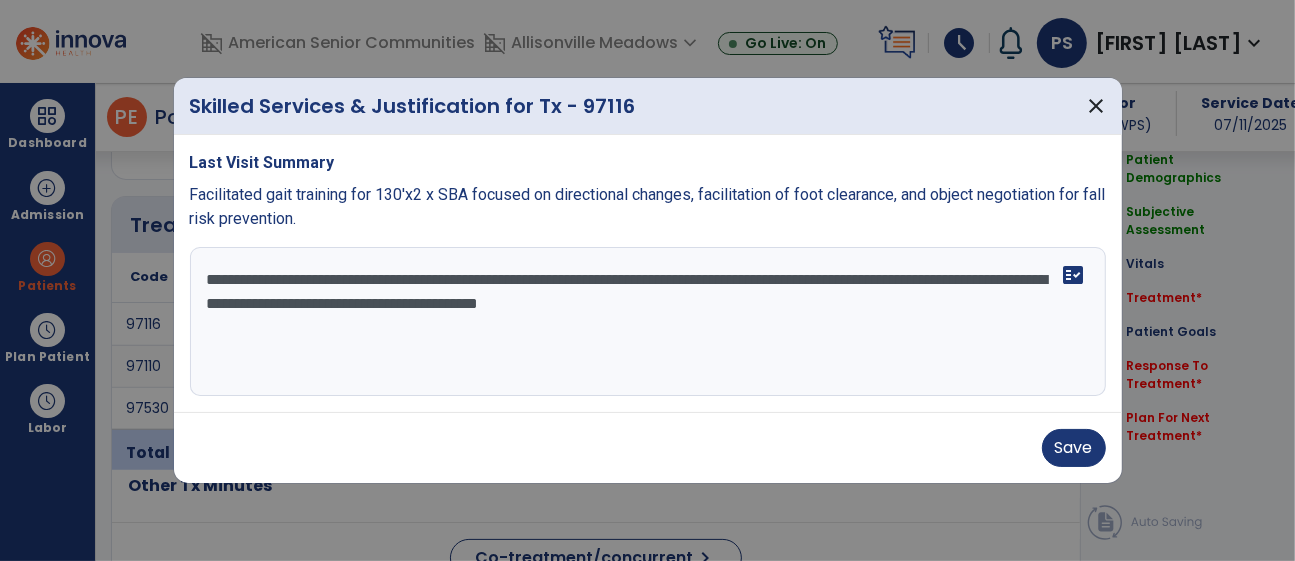 click on "**********" at bounding box center (648, 322) 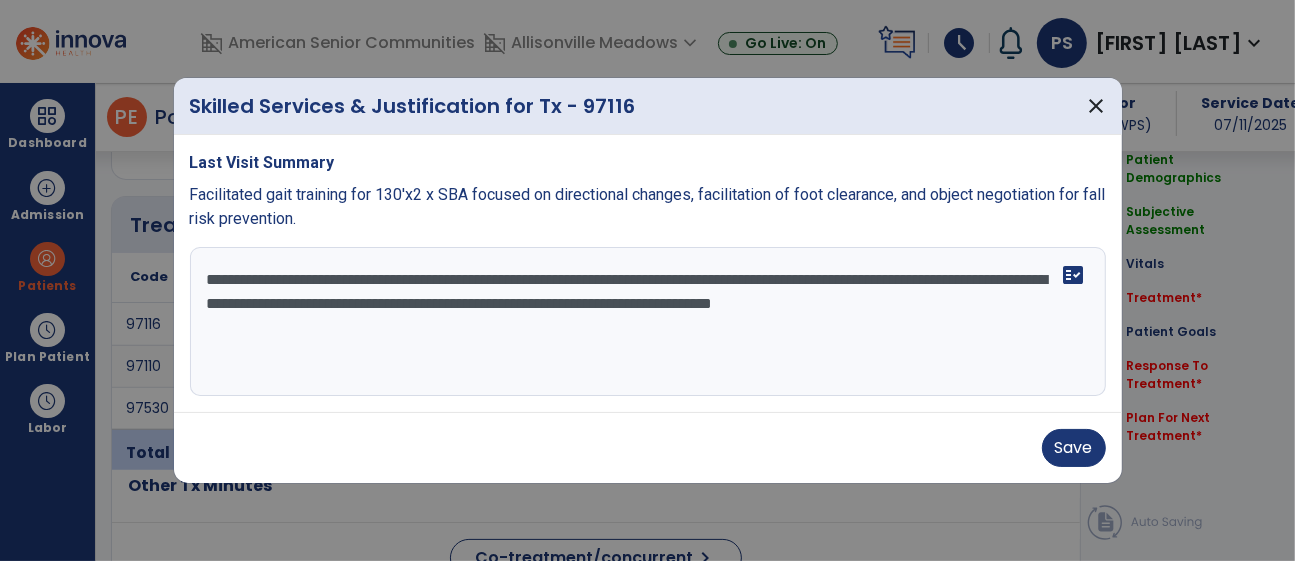 click on "**********" at bounding box center (648, 322) 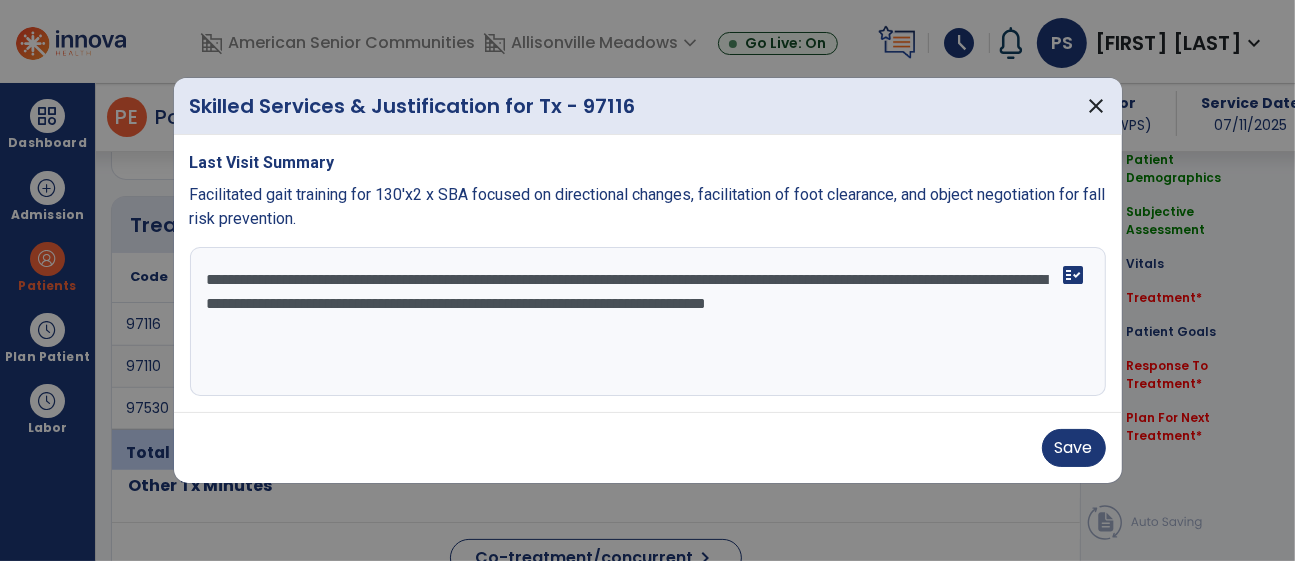 click on "**********" at bounding box center (648, 322) 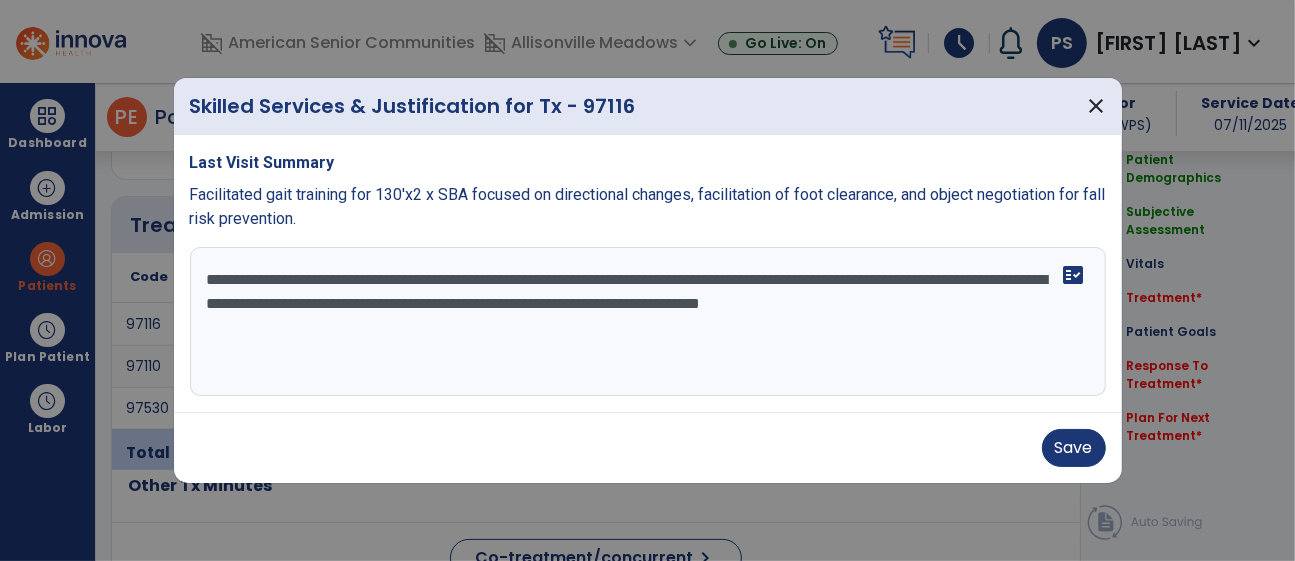 click on "**********" at bounding box center [648, 322] 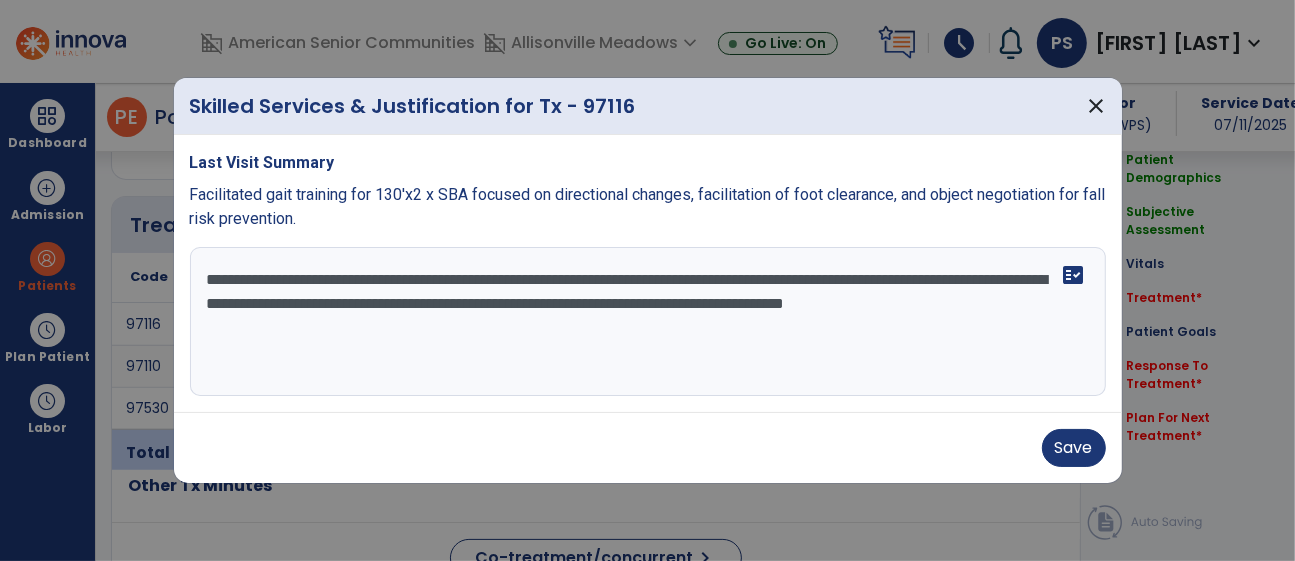 drag, startPoint x: 389, startPoint y: 307, endPoint x: 192, endPoint y: 298, distance: 197.20547 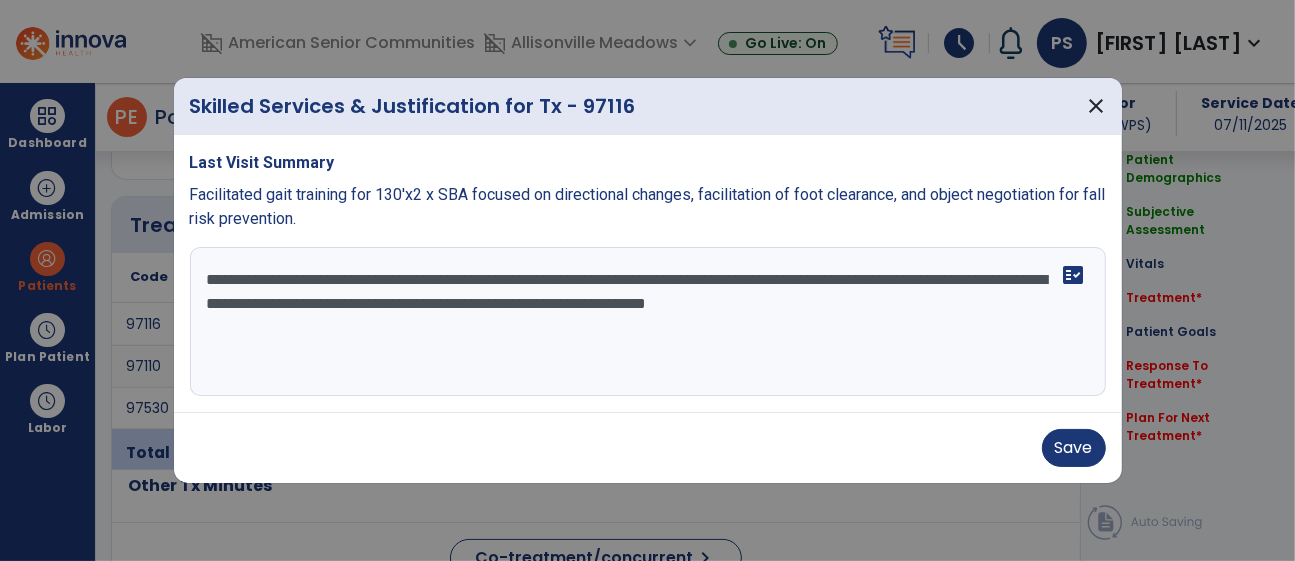 click on "**********" at bounding box center (648, 322) 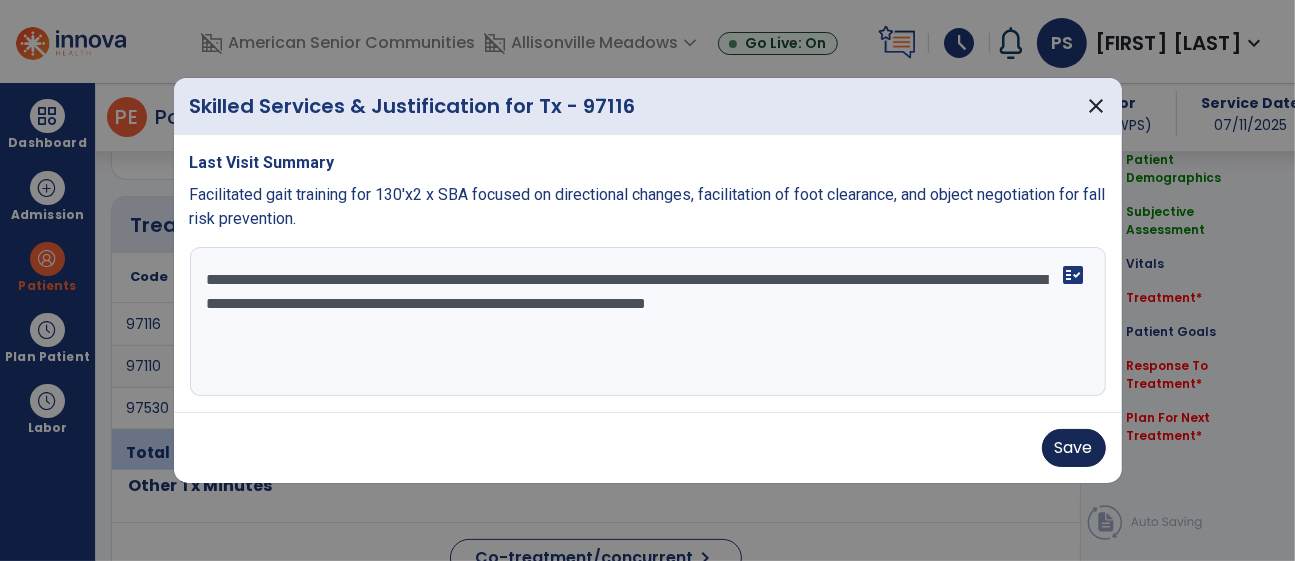 type on "**********" 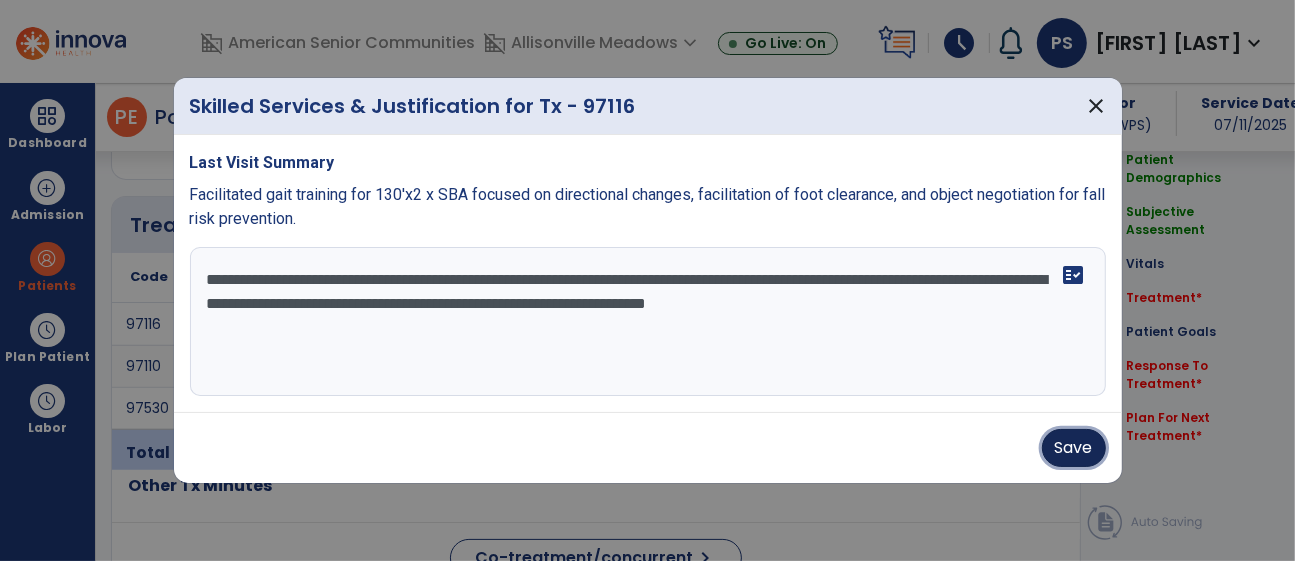 click on "Save" at bounding box center [1074, 448] 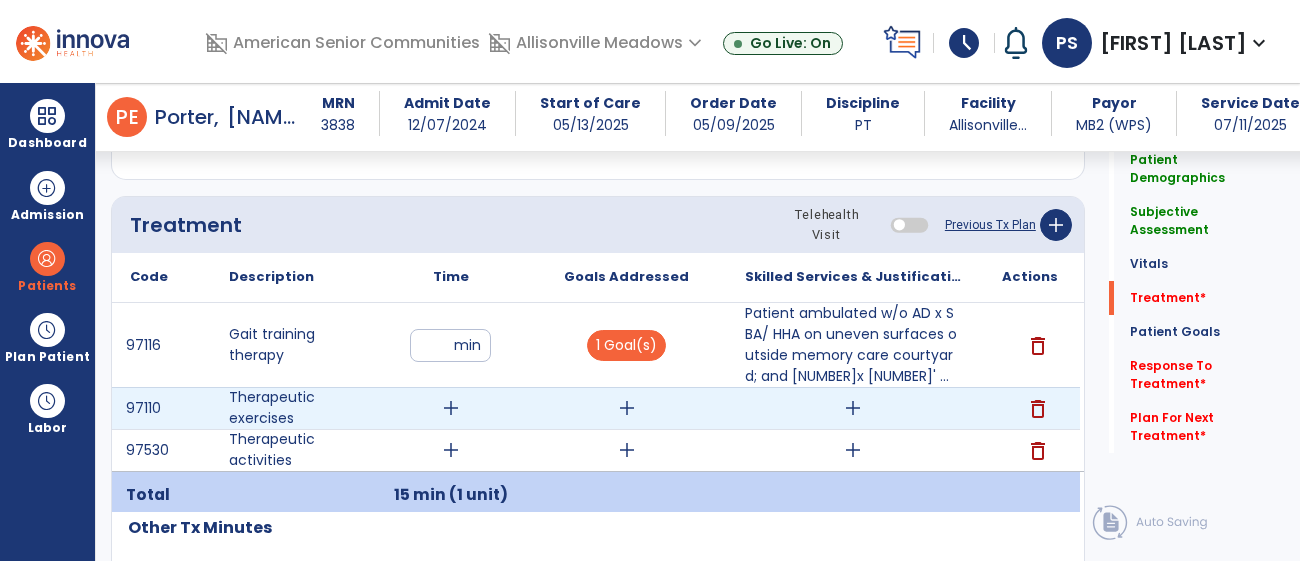 click on "add" at bounding box center (451, 408) 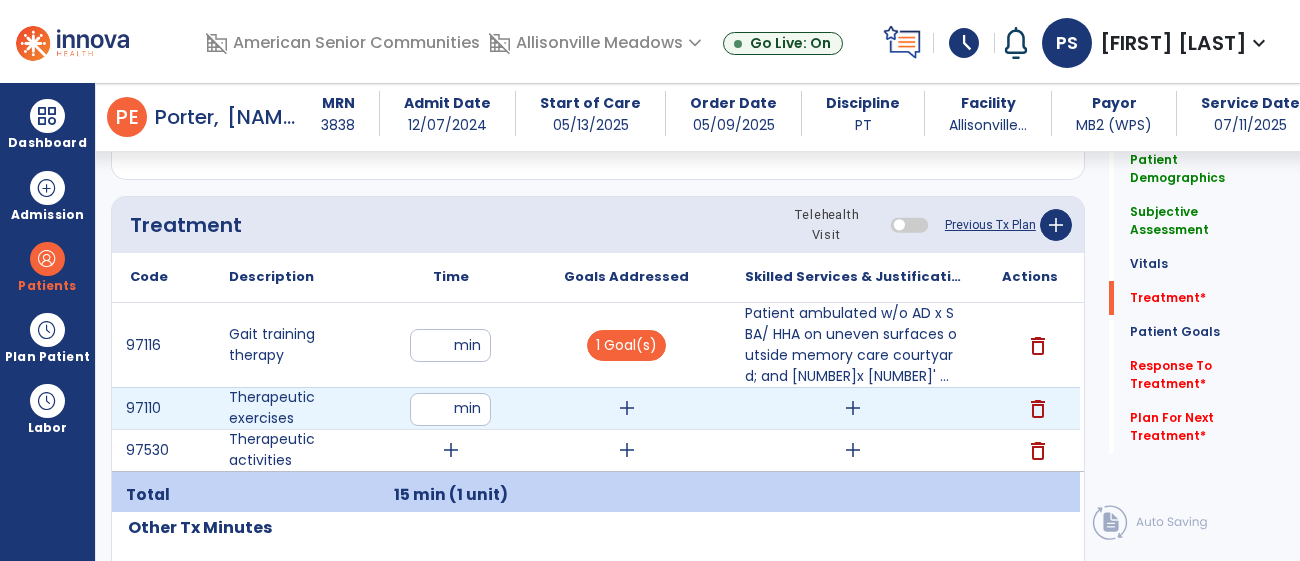 type on "**" 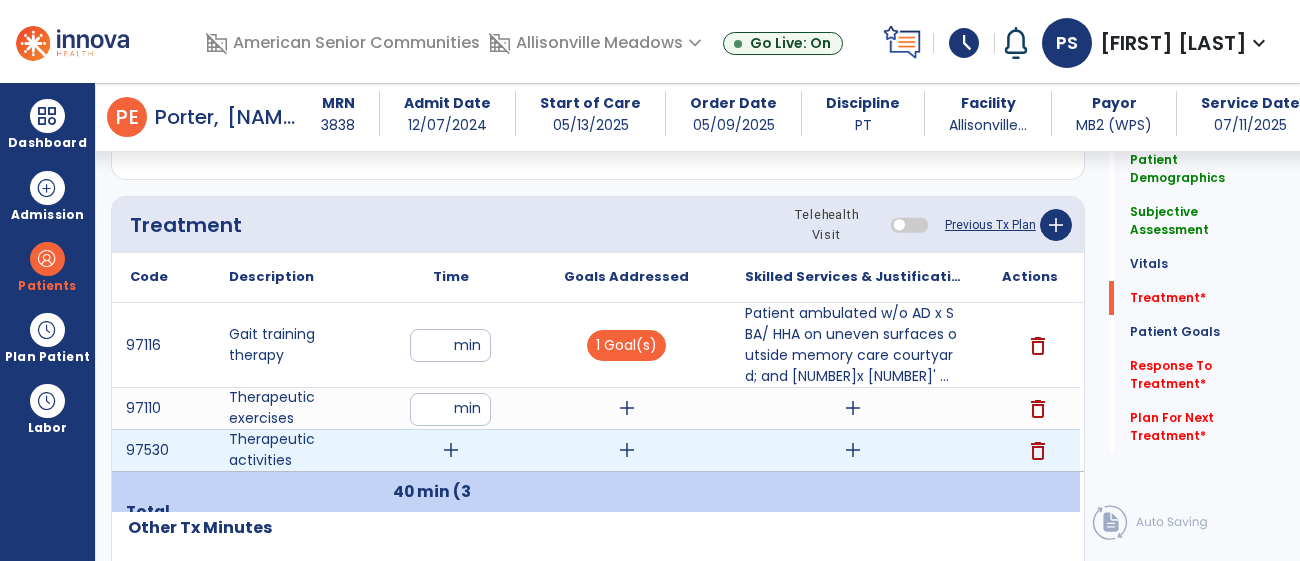 click on "delete" at bounding box center (1038, 451) 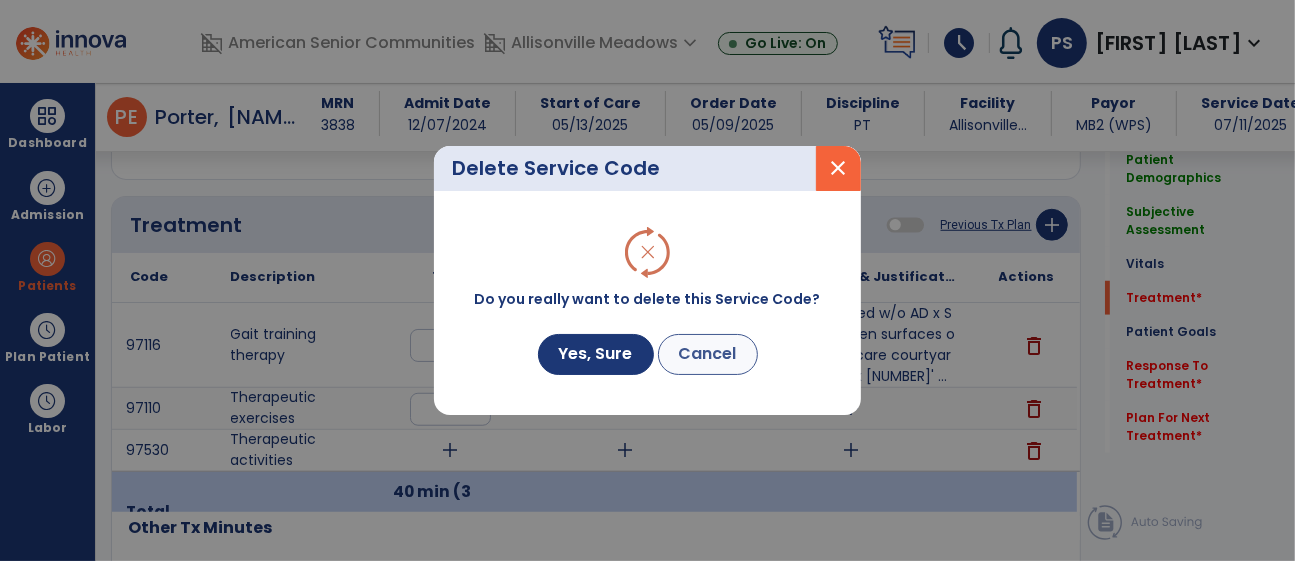 scroll, scrollTop: 1093, scrollLeft: 0, axis: vertical 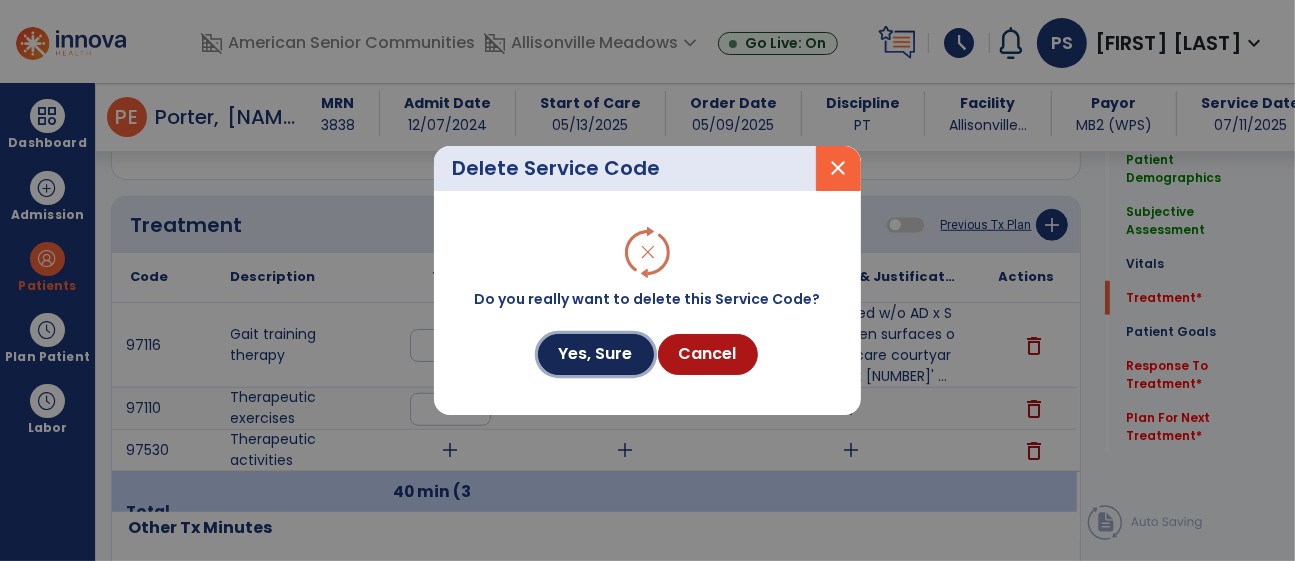 drag, startPoint x: 608, startPoint y: 368, endPoint x: 671, endPoint y: 452, distance: 105 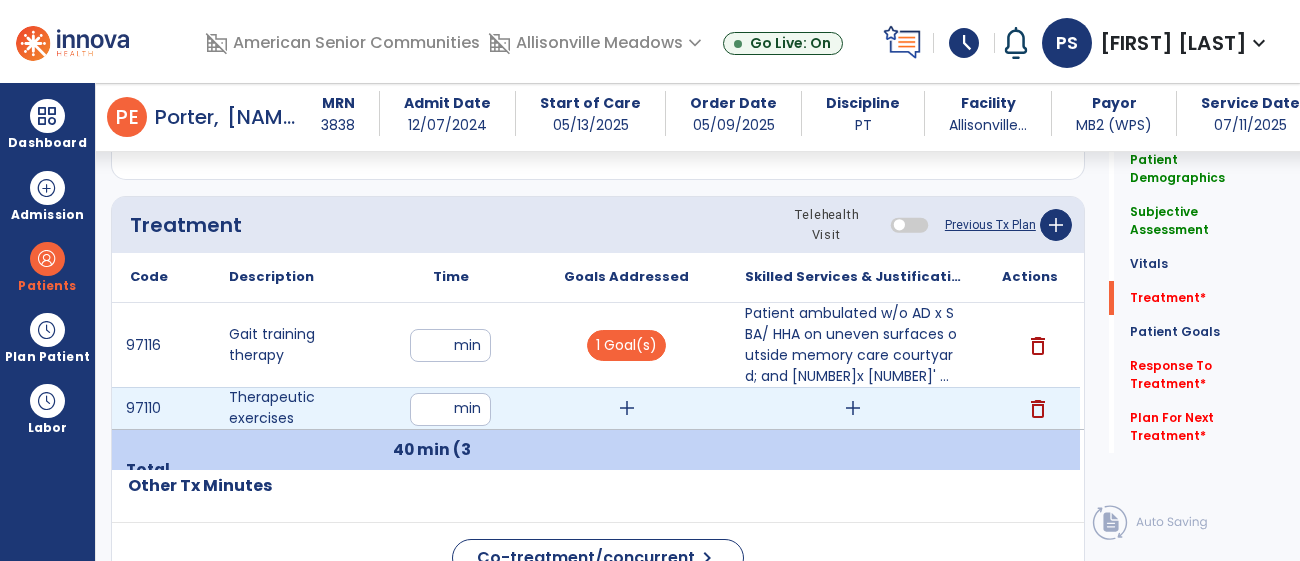 click on "add" at bounding box center (627, 408) 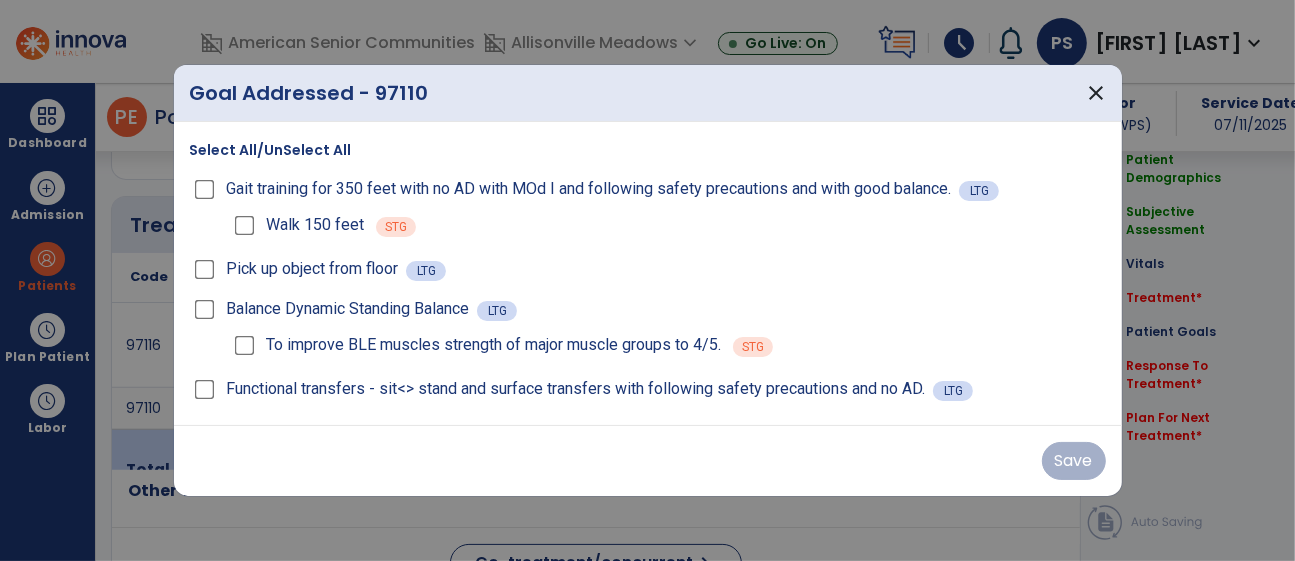 scroll, scrollTop: 1093, scrollLeft: 0, axis: vertical 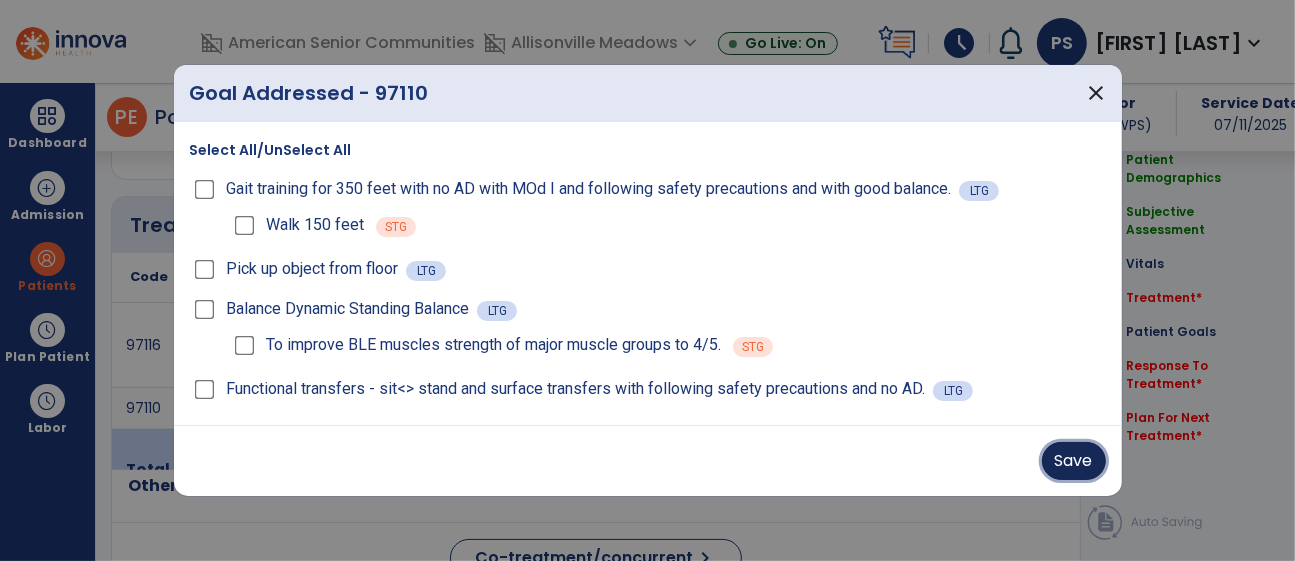 click on "Save" at bounding box center [1074, 461] 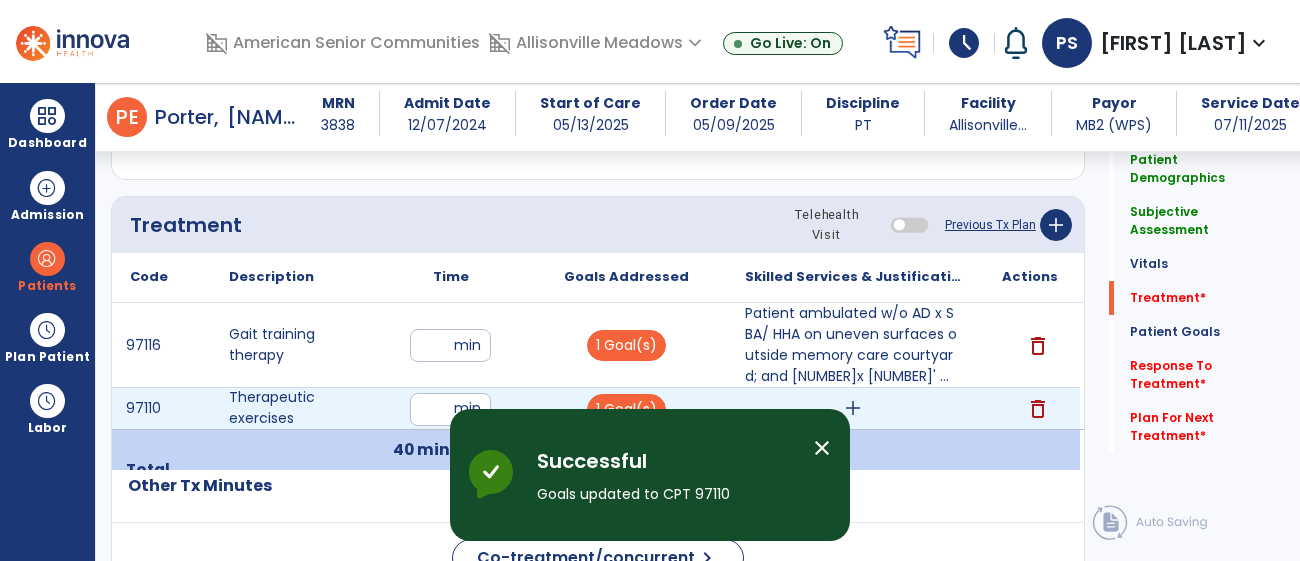 click on "add" at bounding box center [853, 408] 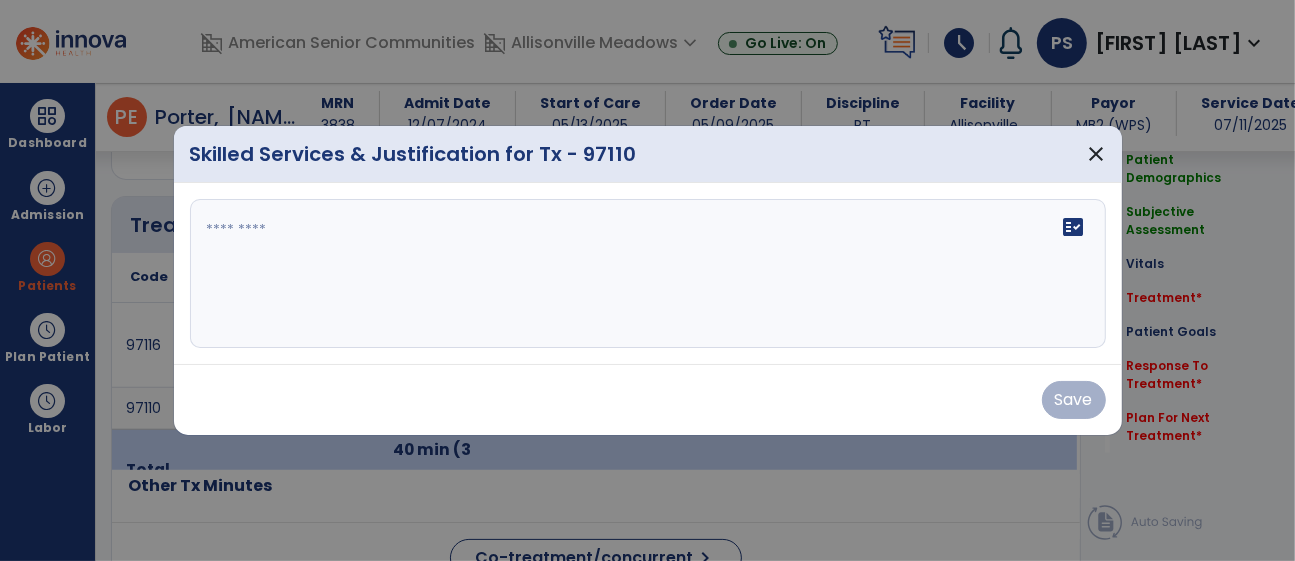 scroll, scrollTop: 1093, scrollLeft: 0, axis: vertical 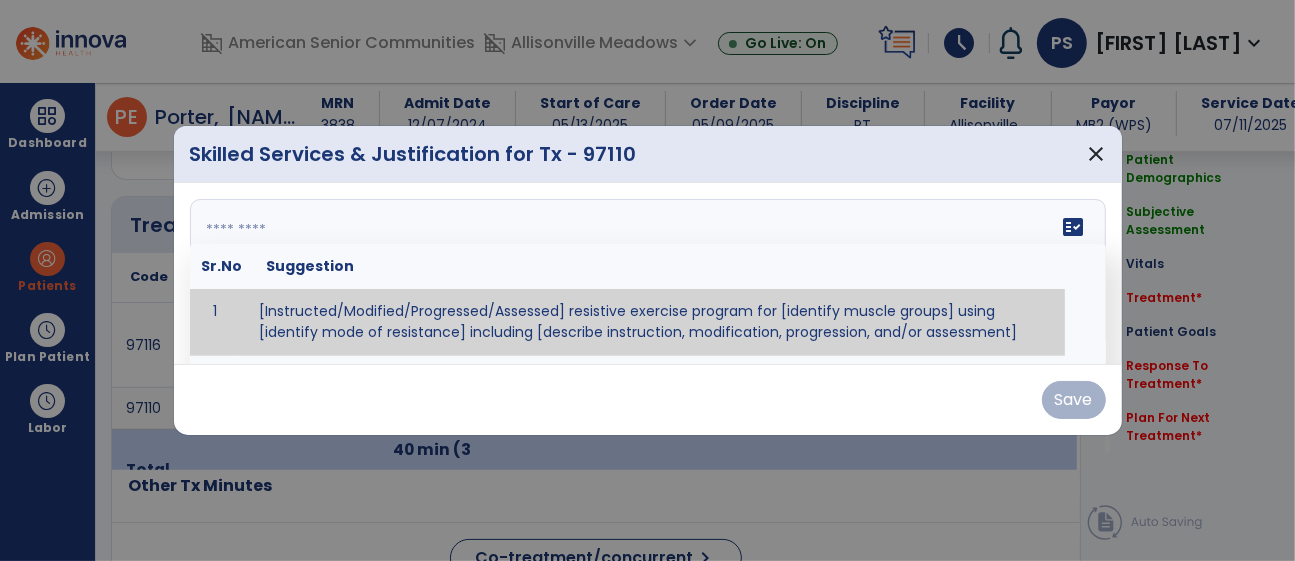 click on "fact_check  Sr.No Suggestion 1 [Instructed/Modified/Progressed/Assessed] resistive exercise program for [identify muscle groups] using [identify mode of resistance] including [describe instruction, modification, progression, and/or assessment] 2 [Instructed/Modified/Progressed/Assessed] aerobic exercise program using [identify equipment/mode] including [describe instruction, modification,progression, and/or assessment] 3 [Instructed/Modified/Progressed/Assessed] [PROM/A/AROM/AROM] program for [identify joint movements] using [contract-relax, over-pressure, inhibitory techniques, other] 4 [Assessed/Tested] aerobic capacity with administration of [aerobic capacity test]" at bounding box center (648, 274) 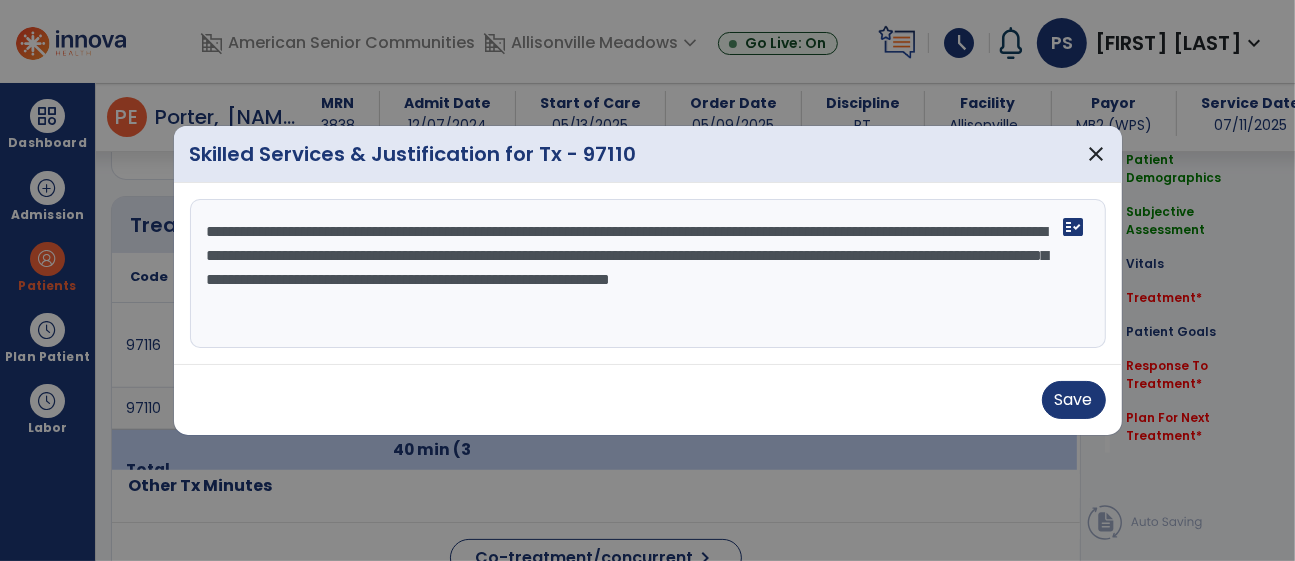 scroll, scrollTop: 16, scrollLeft: 0, axis: vertical 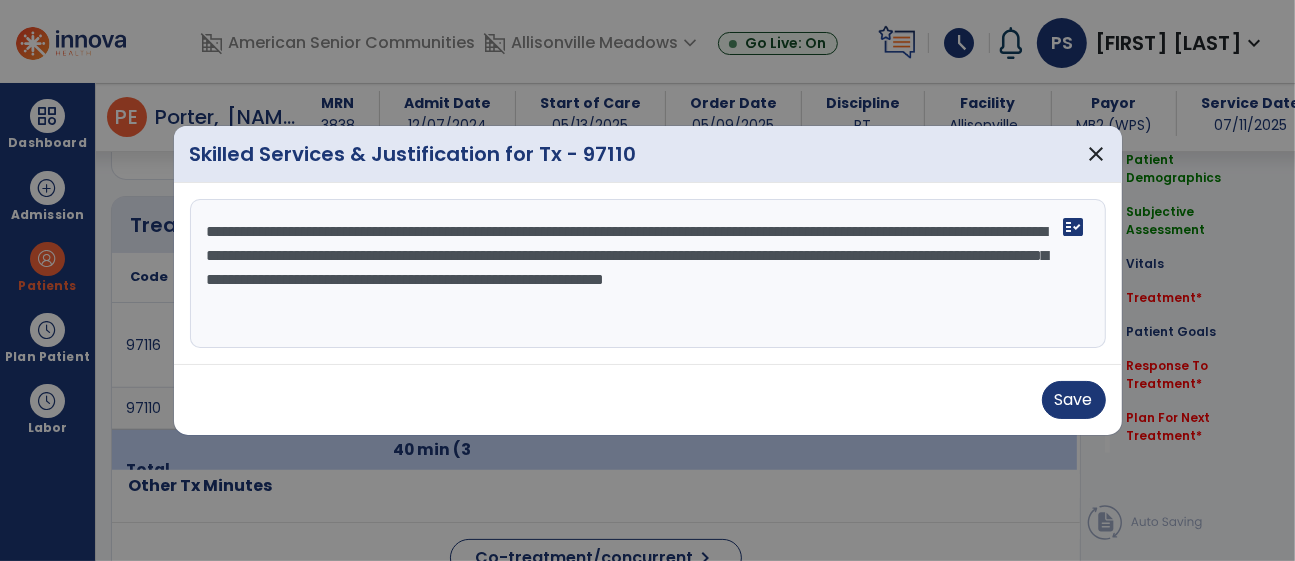 click on "**********" at bounding box center [648, 274] 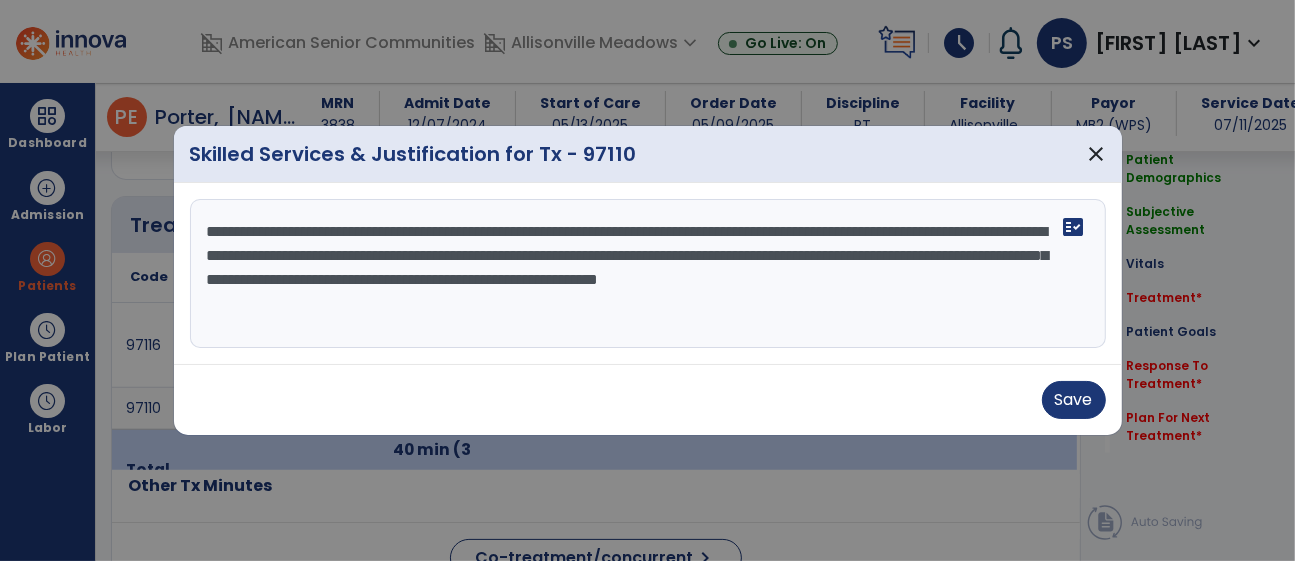 drag, startPoint x: 209, startPoint y: 247, endPoint x: 99, endPoint y: 201, distance: 119.230865 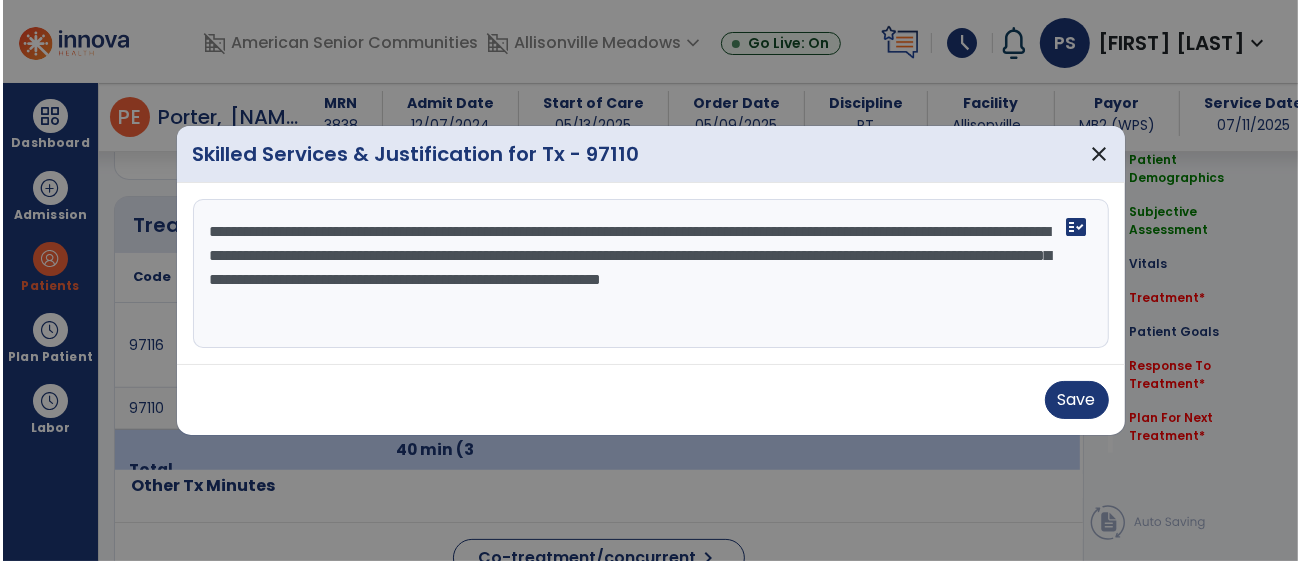scroll, scrollTop: 0, scrollLeft: 0, axis: both 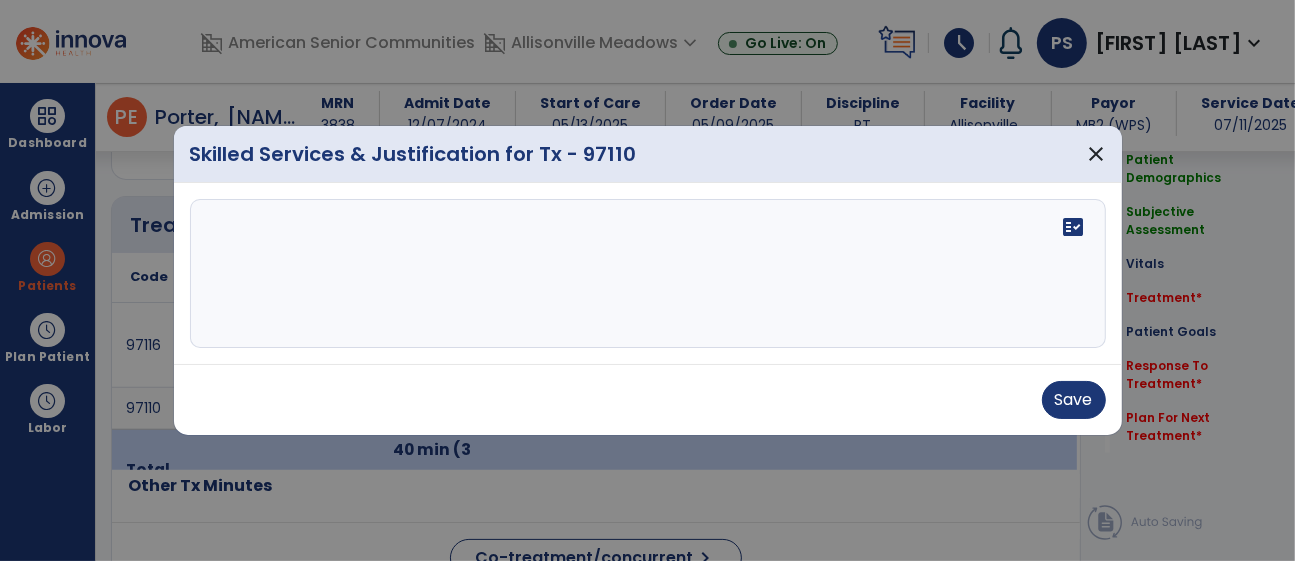 click at bounding box center (648, 274) 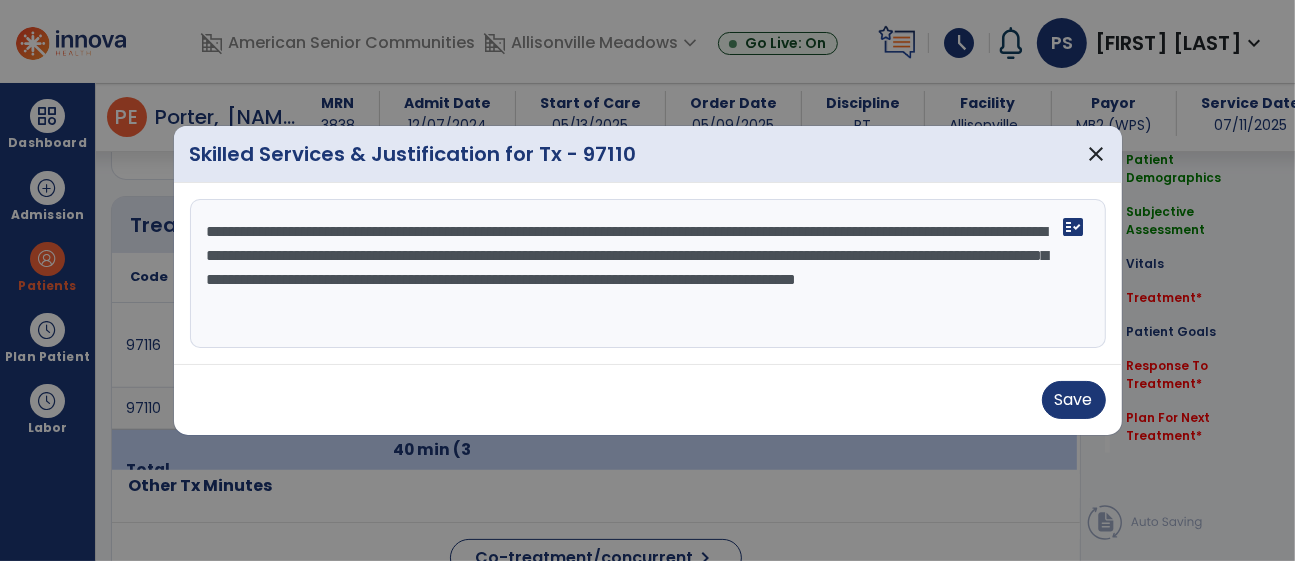 click on "**********" at bounding box center (648, 274) 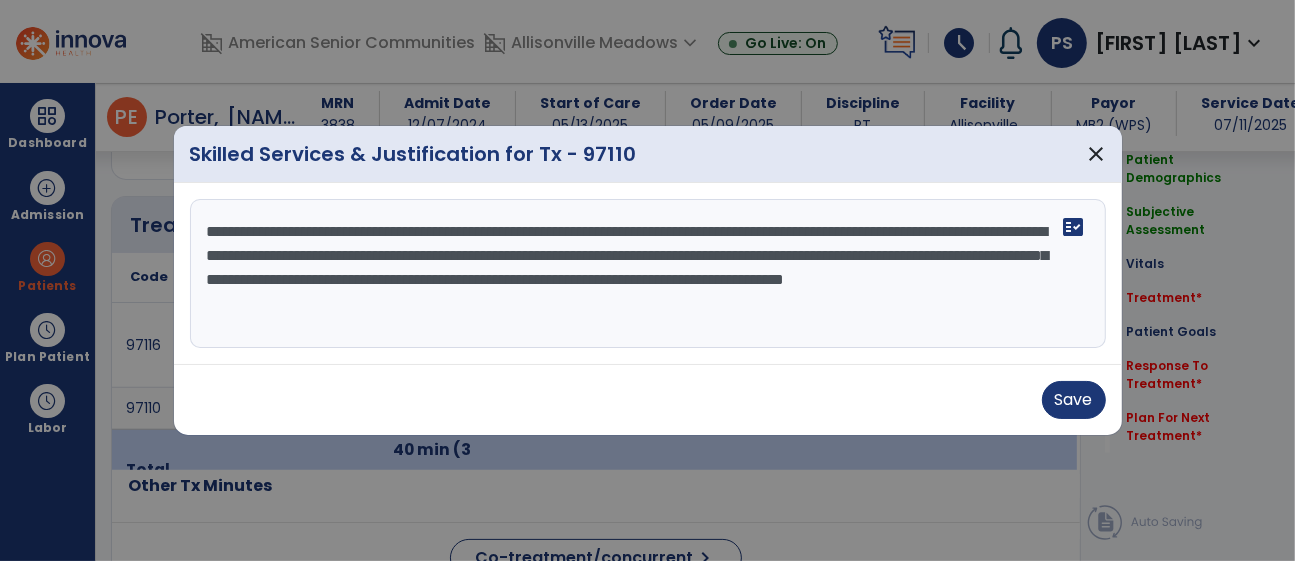 click on "**********" at bounding box center [648, 274] 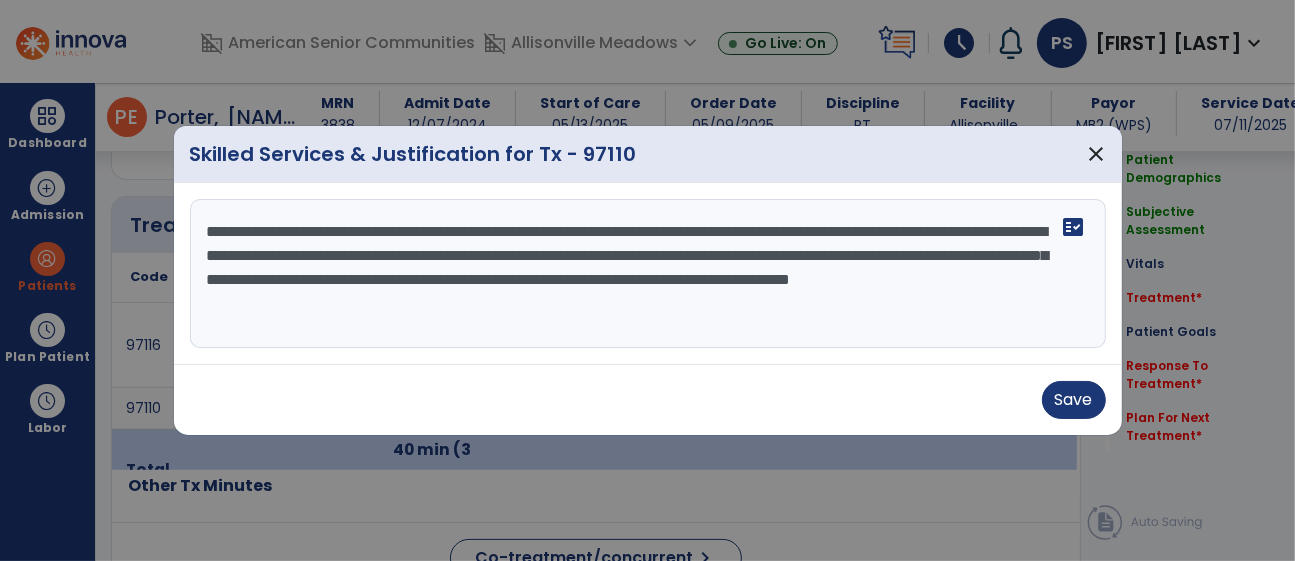 click on "**********" at bounding box center [648, 274] 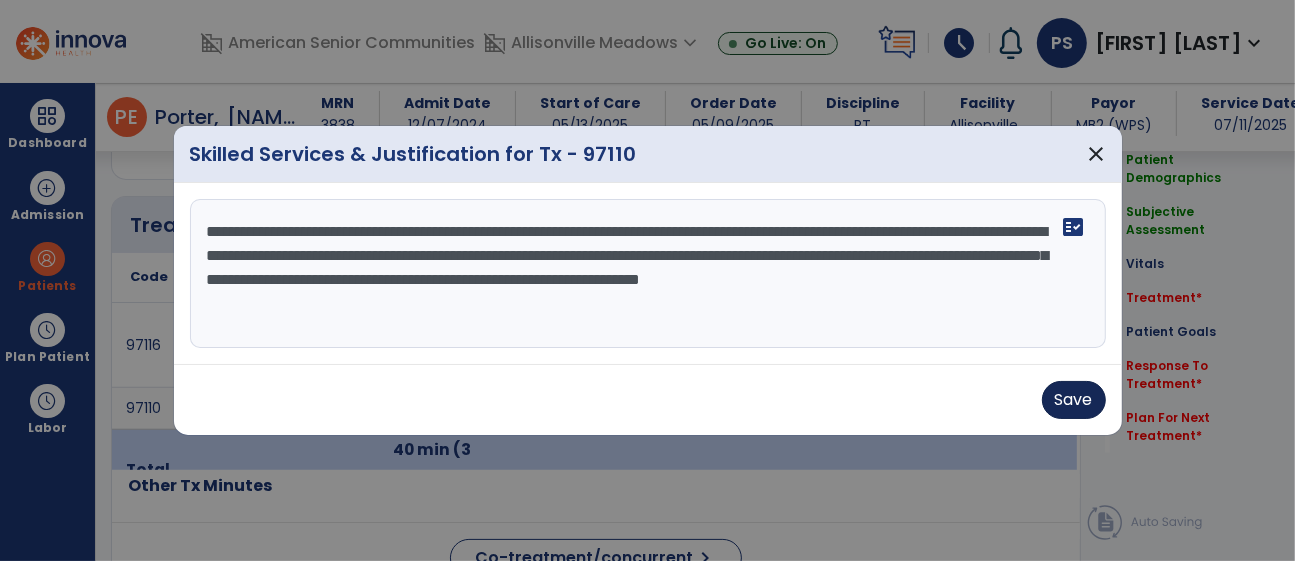 type on "**********" 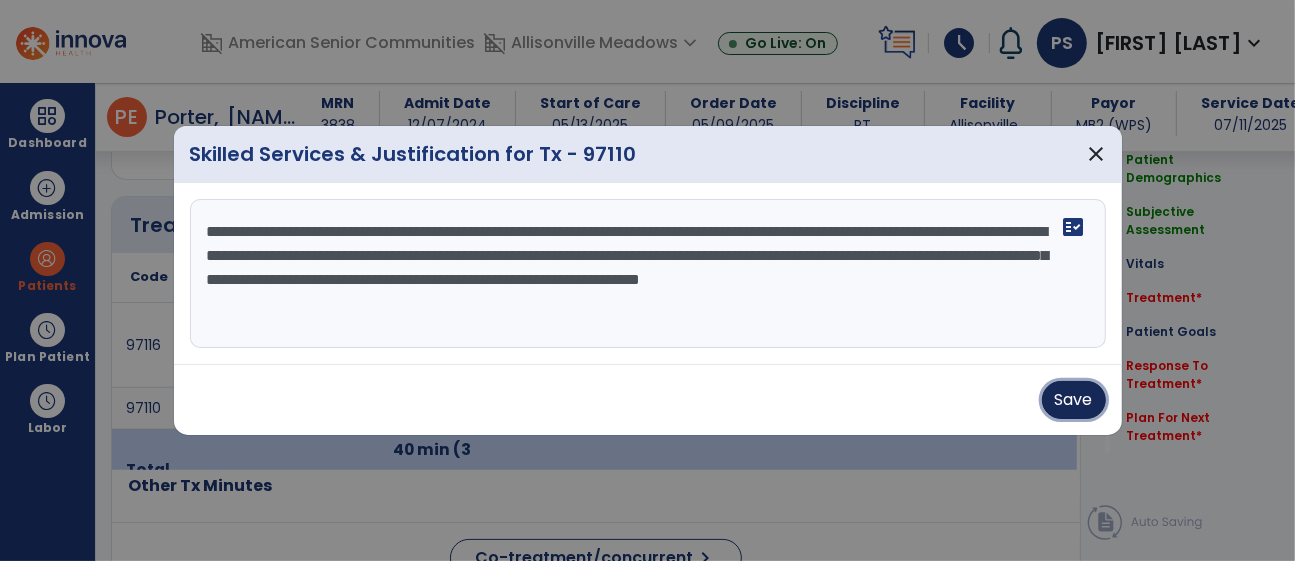 click on "Save" at bounding box center (1074, 400) 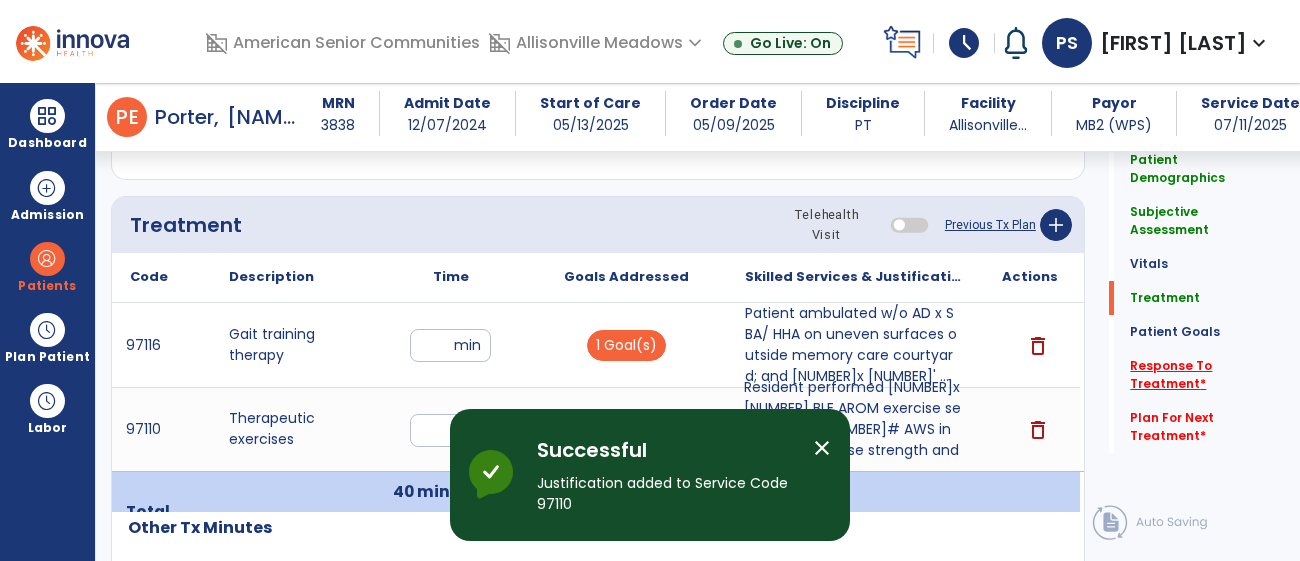 click on "Response To Treatment   *" 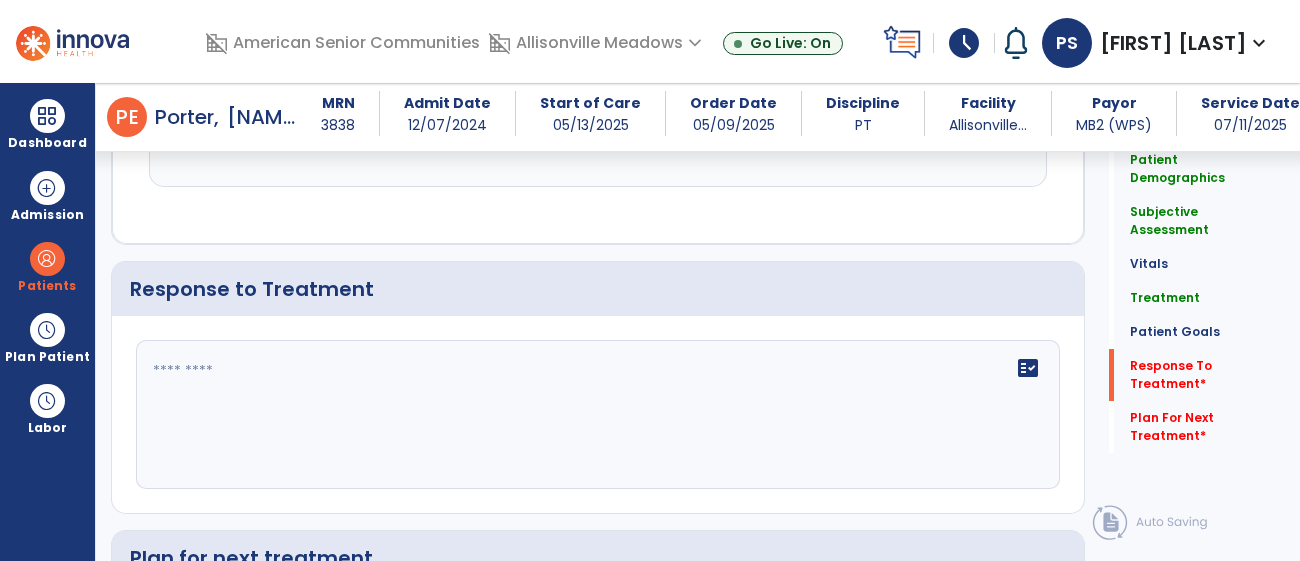 scroll, scrollTop: 2733, scrollLeft: 0, axis: vertical 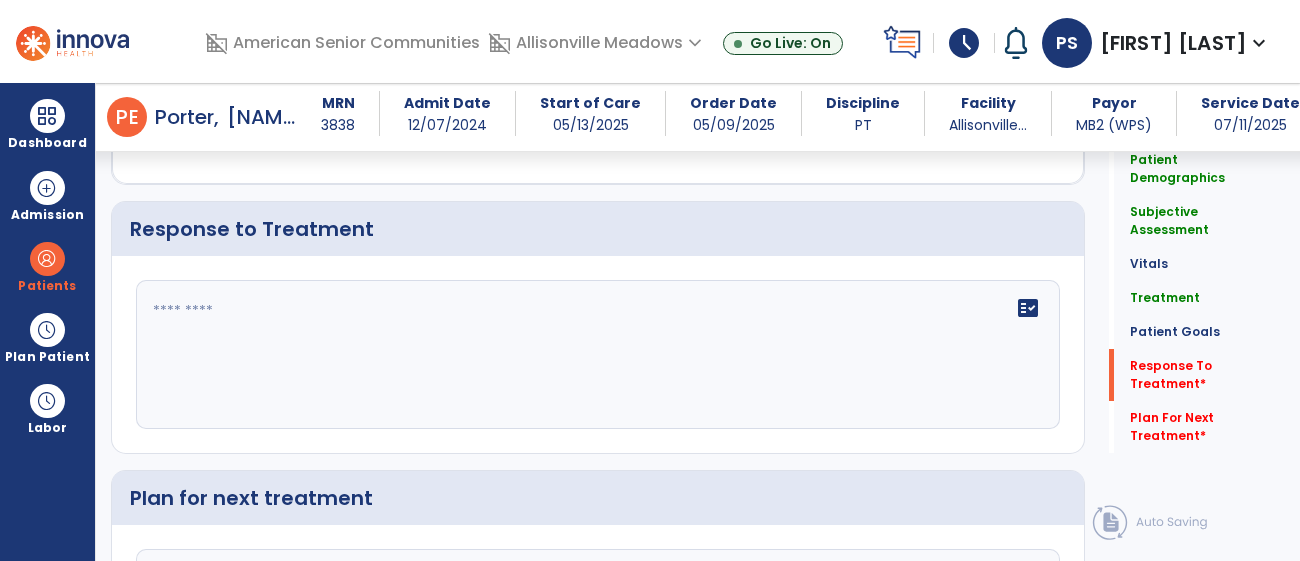 click on "fact_check" 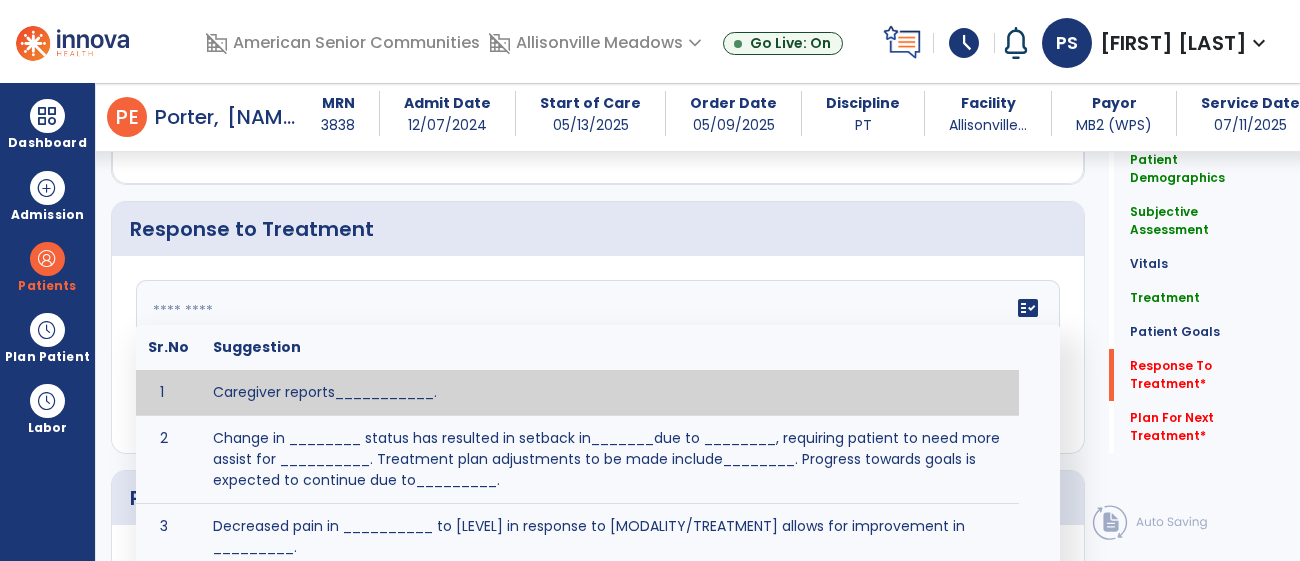 type on "**********" 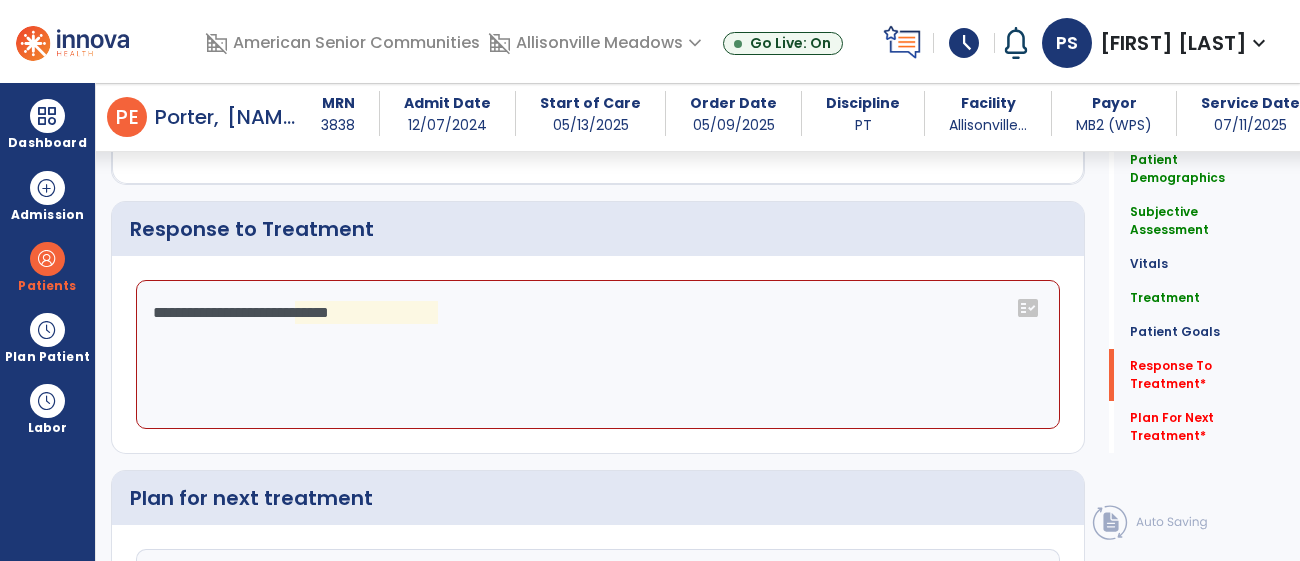 drag, startPoint x: 659, startPoint y: 326, endPoint x: 135, endPoint y: 319, distance: 524.04675 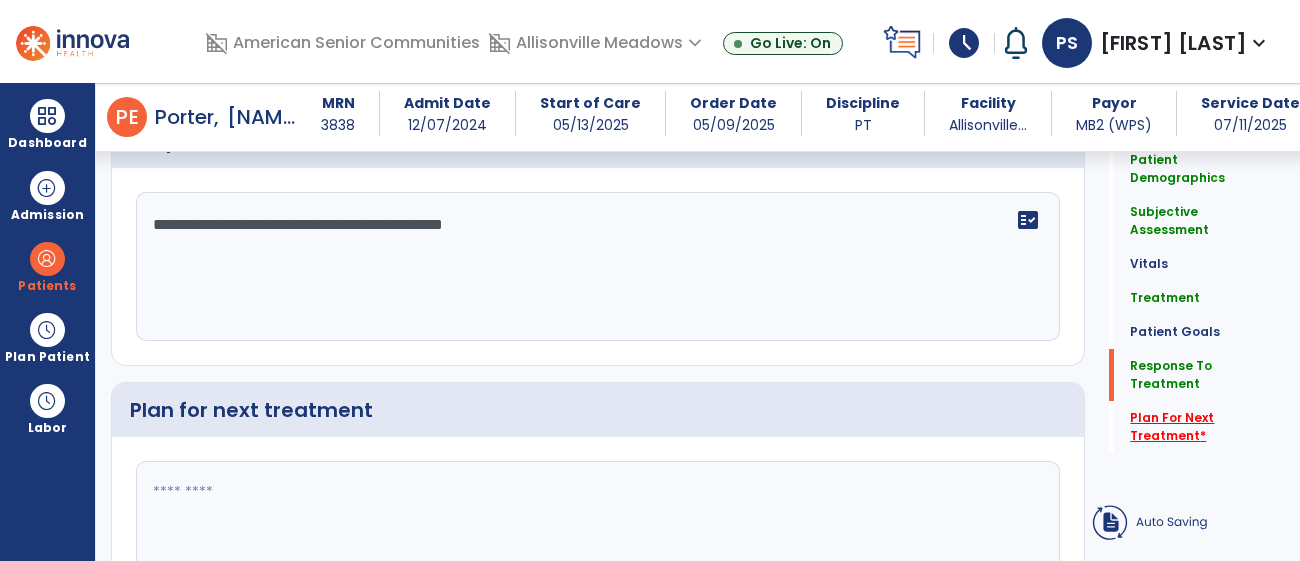 type on "**********" 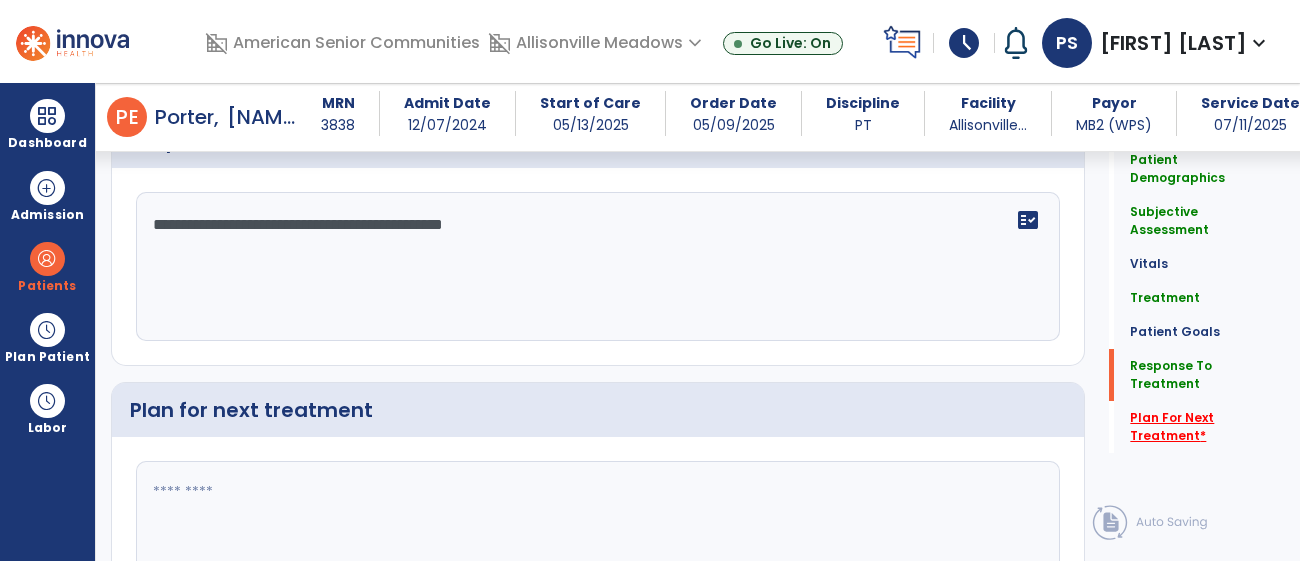 click on "Plan For Next Treatment   *" 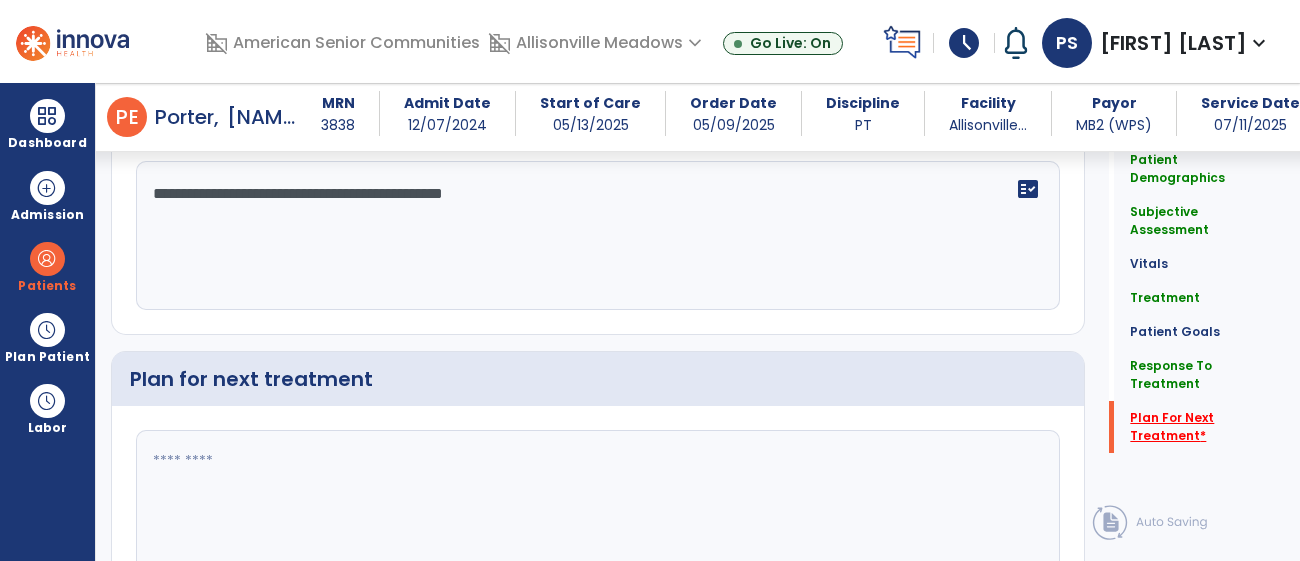 scroll, scrollTop: 2955, scrollLeft: 0, axis: vertical 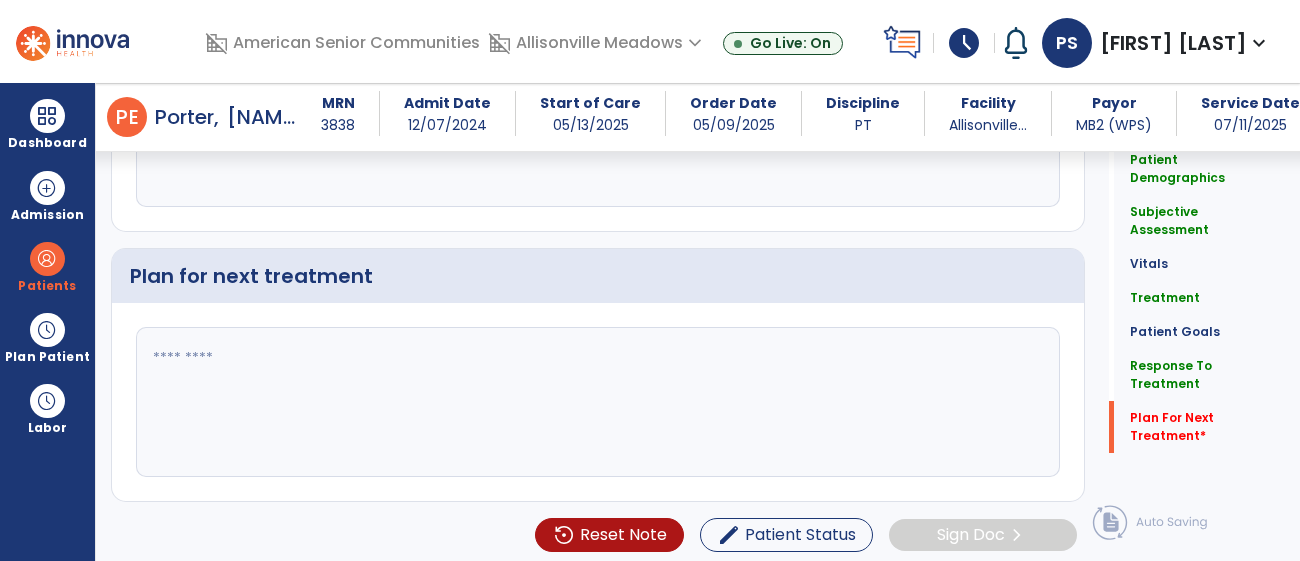 click 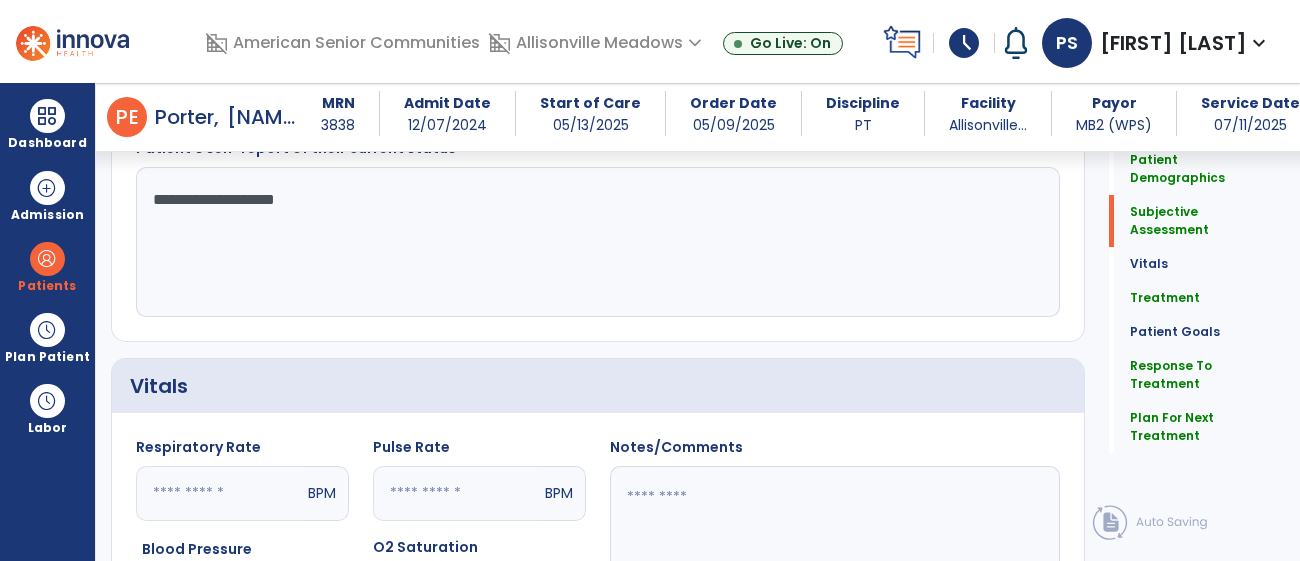 scroll, scrollTop: 492, scrollLeft: 0, axis: vertical 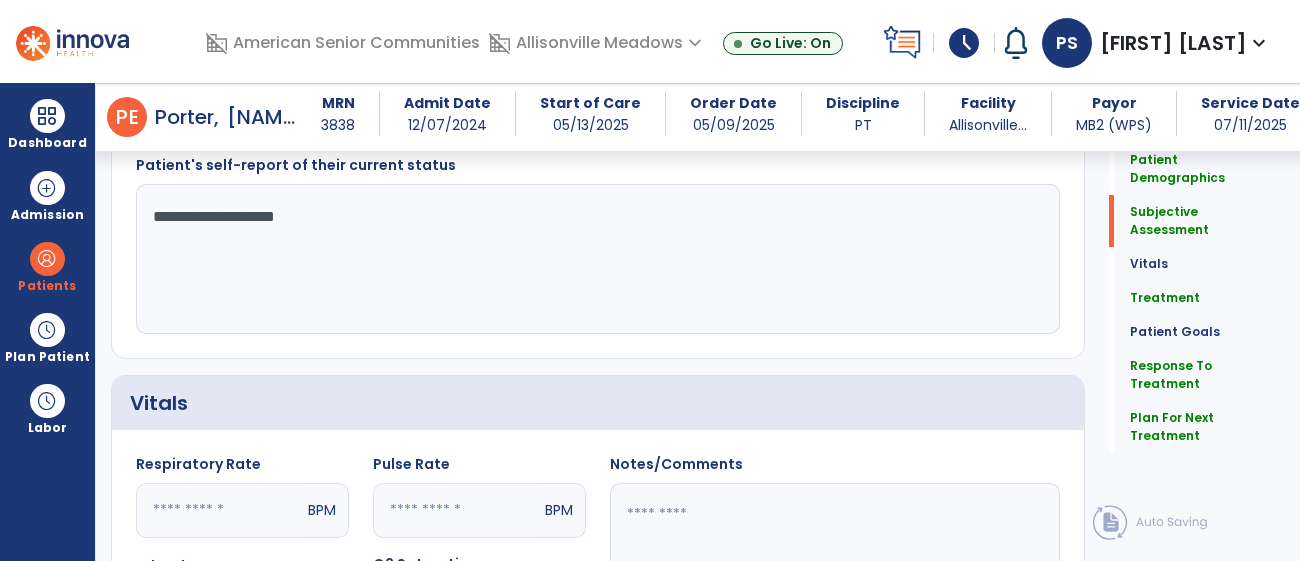 type on "**********" 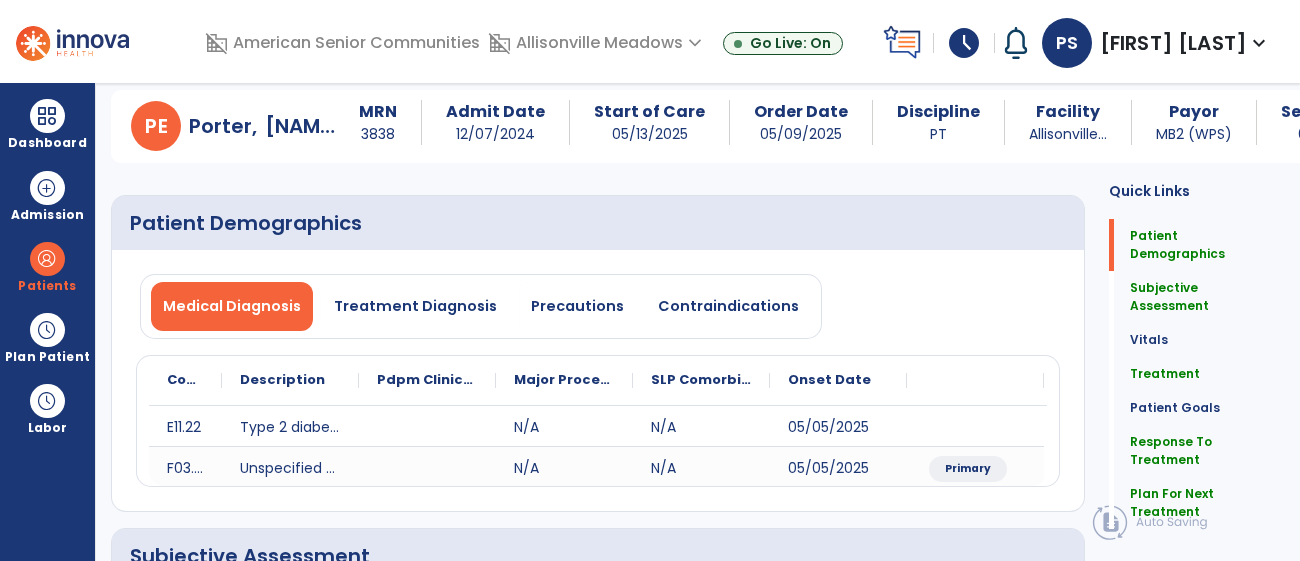 scroll, scrollTop: 0, scrollLeft: 0, axis: both 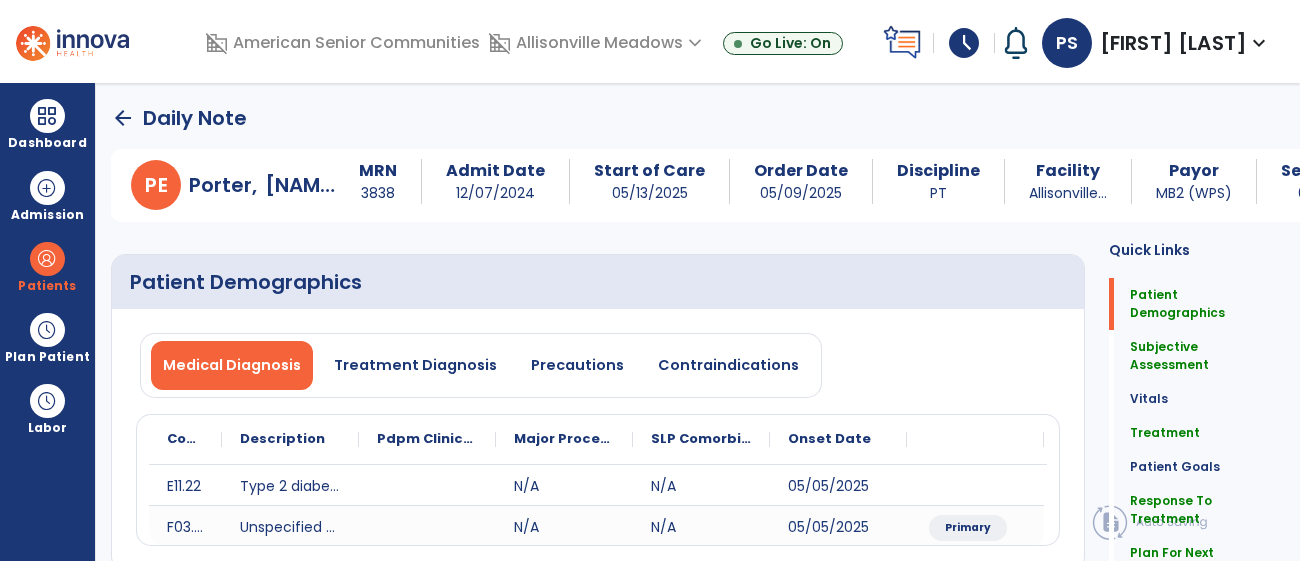 drag, startPoint x: 130, startPoint y: 113, endPoint x: 119, endPoint y: 114, distance: 11.045361 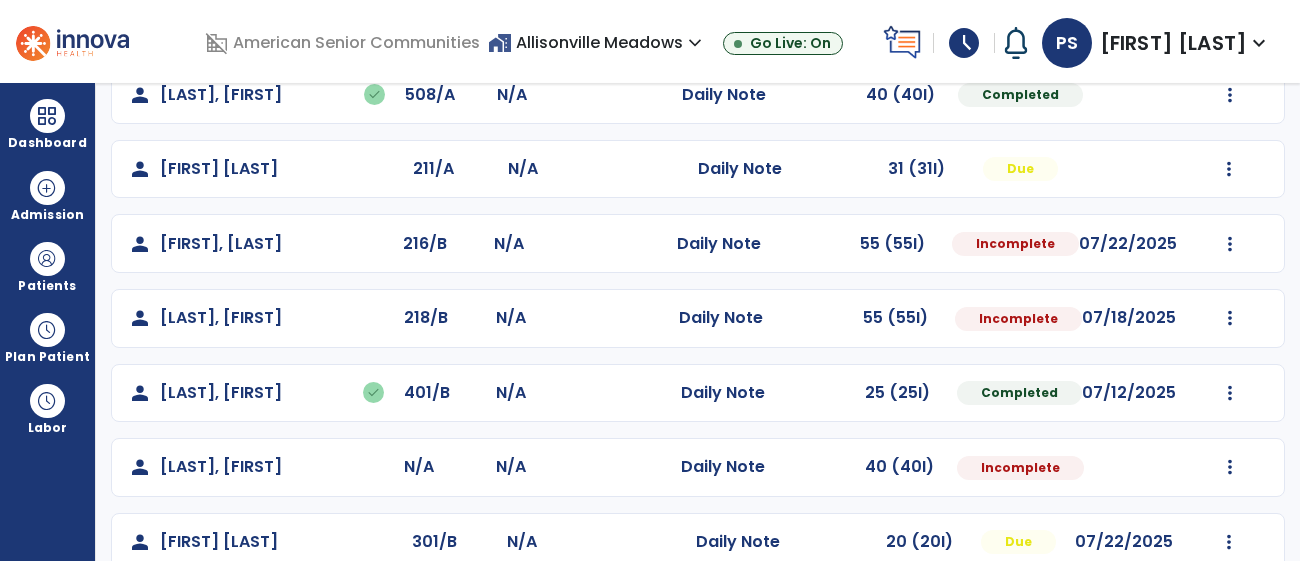 scroll, scrollTop: 399, scrollLeft: 0, axis: vertical 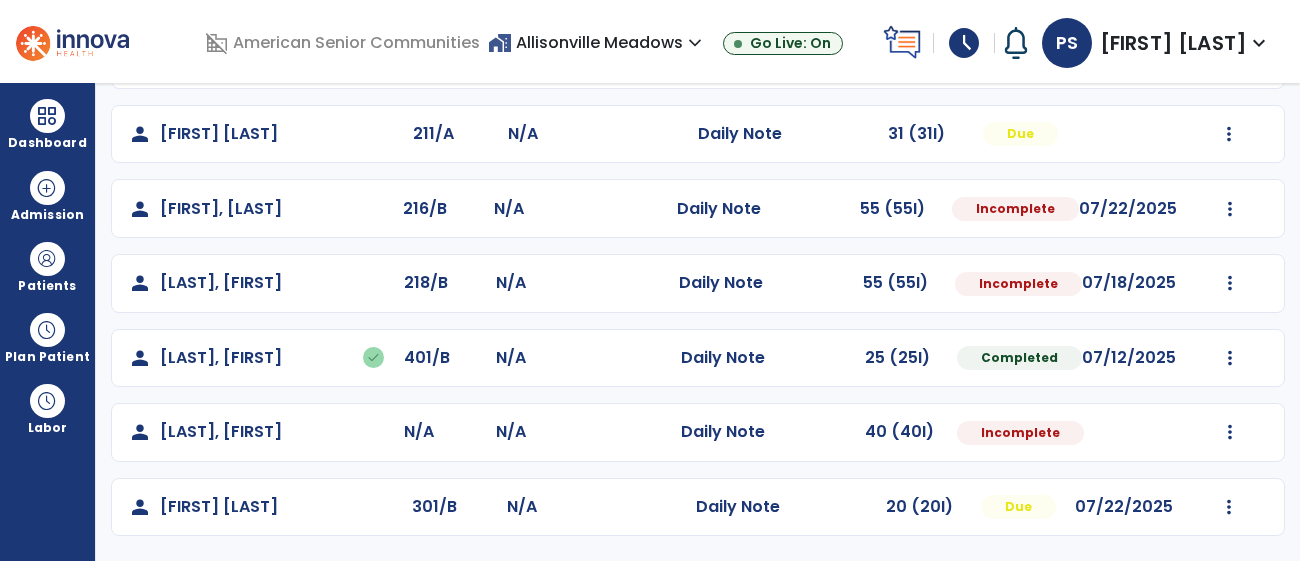 click on "Mark Visit As Complete   Reset Note   Open Document   G + C Mins" 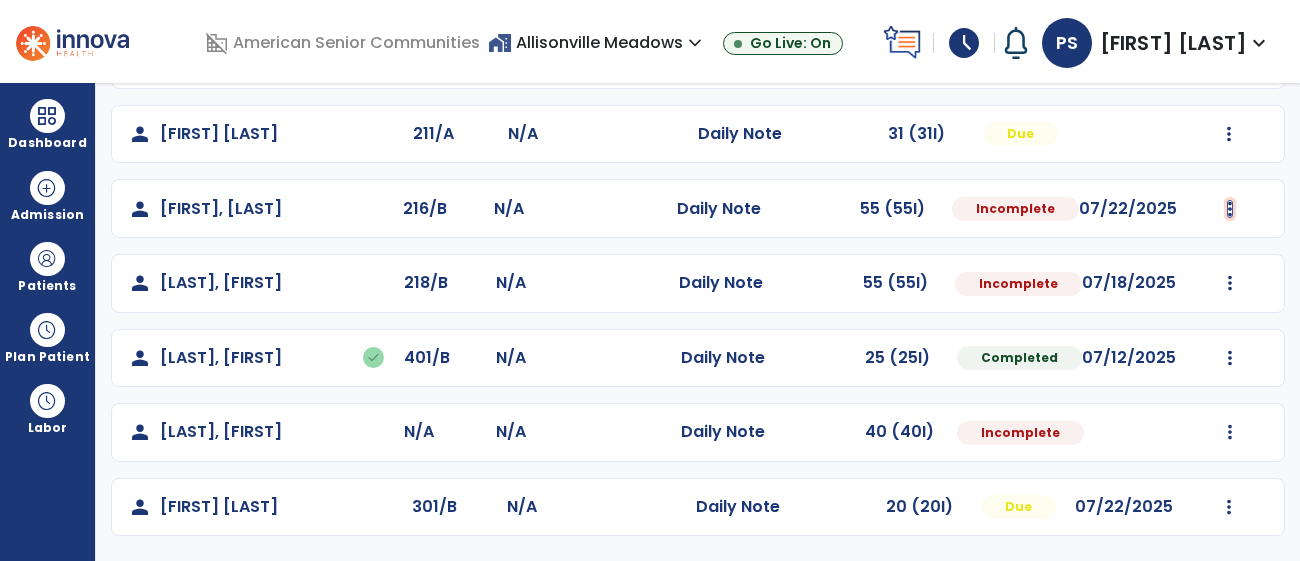 click at bounding box center (1229, -15) 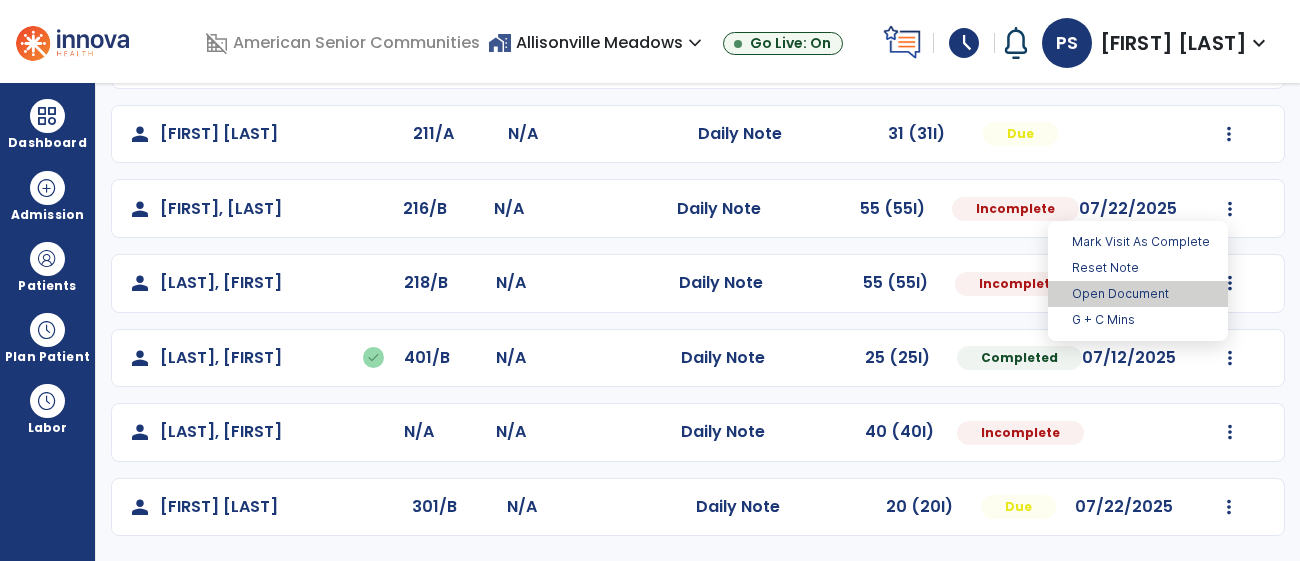 click on "Open Document" at bounding box center (1138, 294) 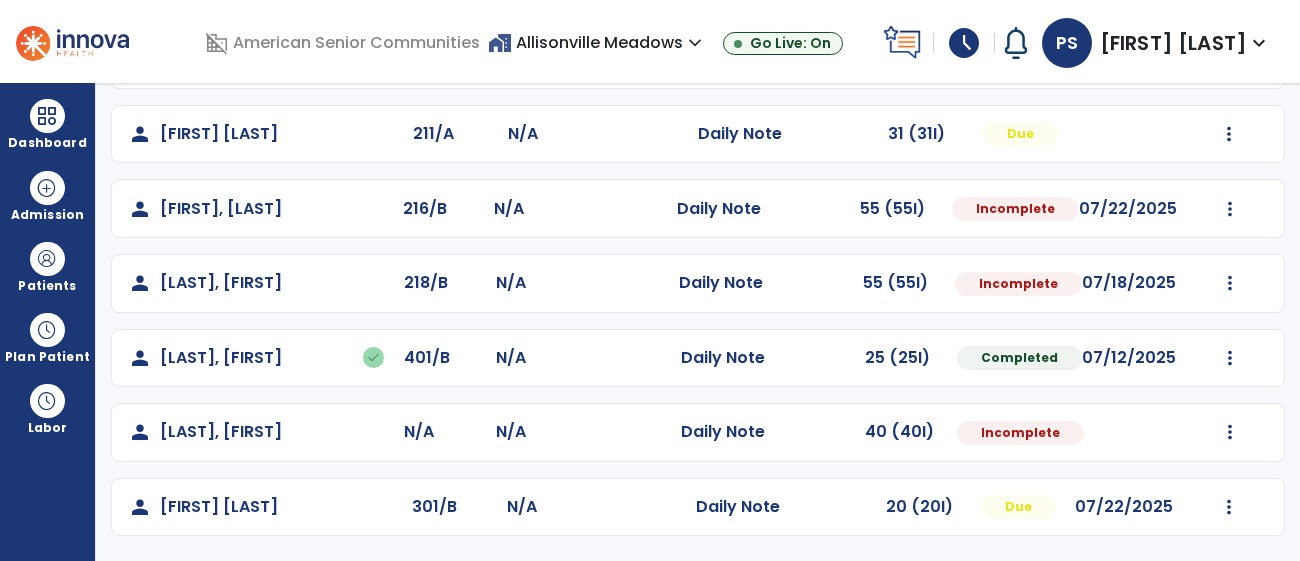 select on "*" 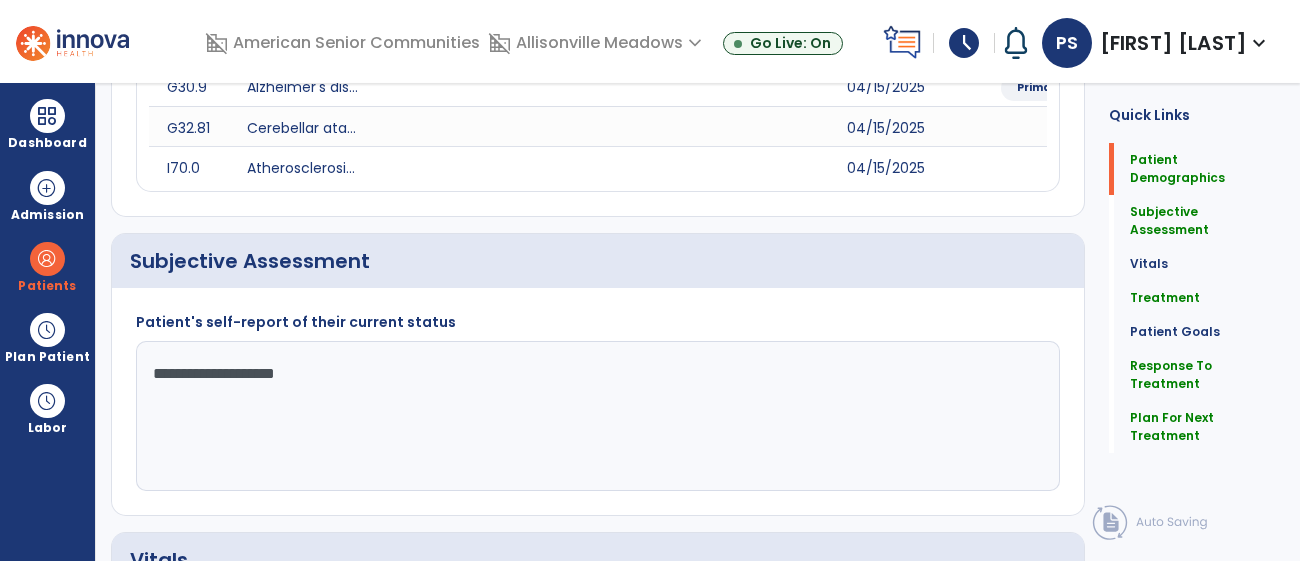 scroll, scrollTop: 0, scrollLeft: 0, axis: both 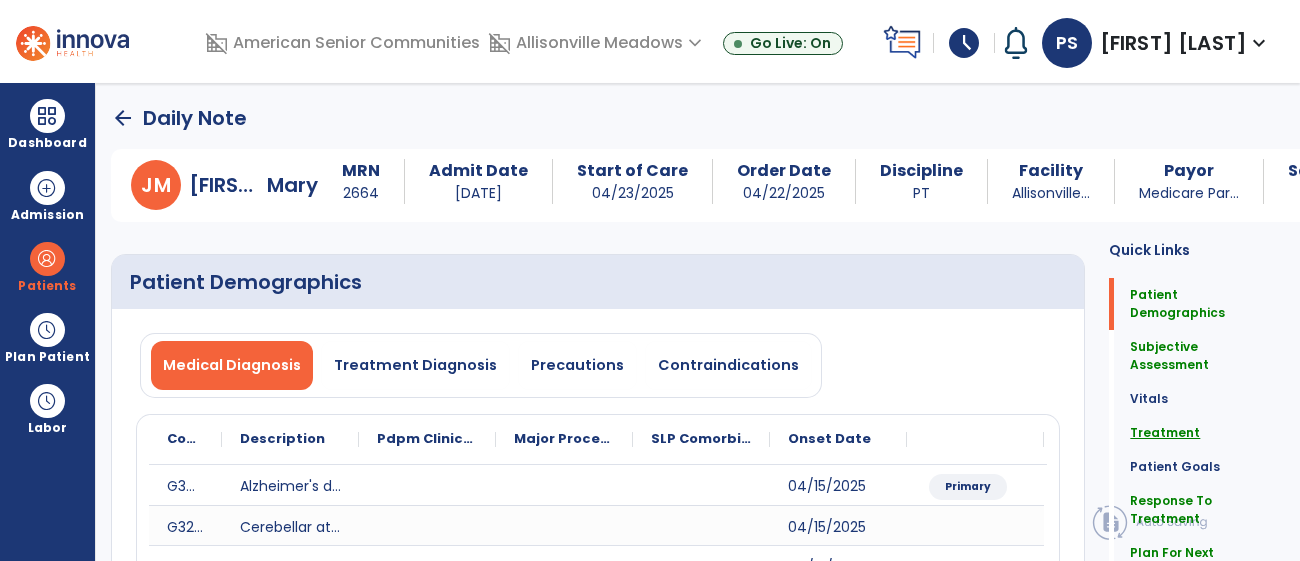 click on "Treatment" 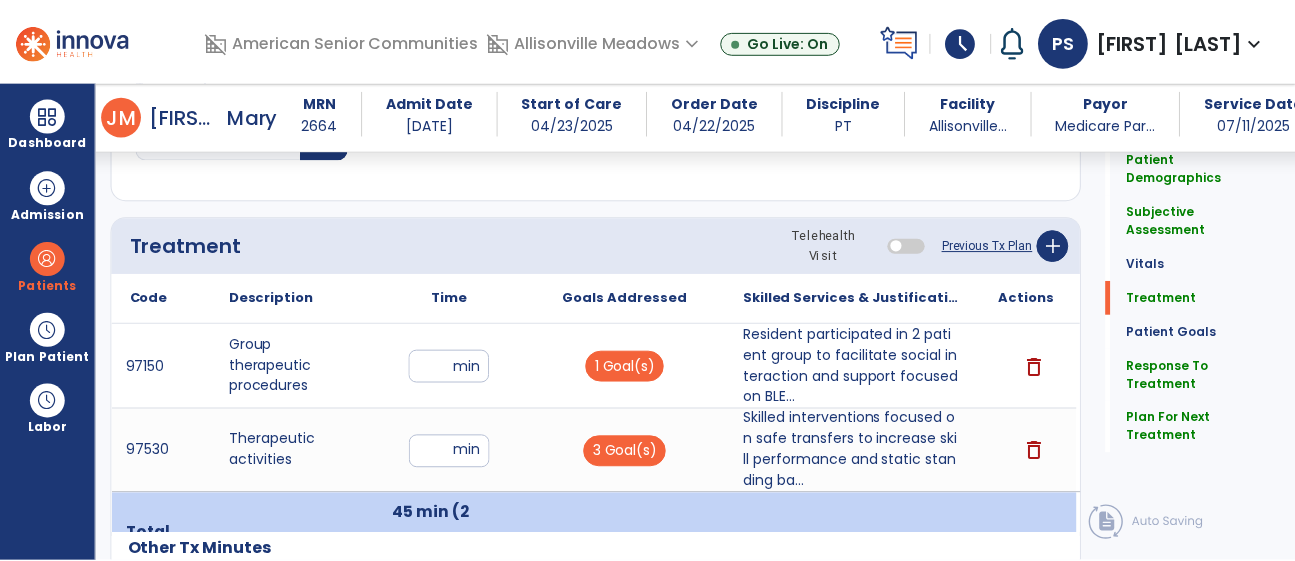 scroll, scrollTop: 1243, scrollLeft: 0, axis: vertical 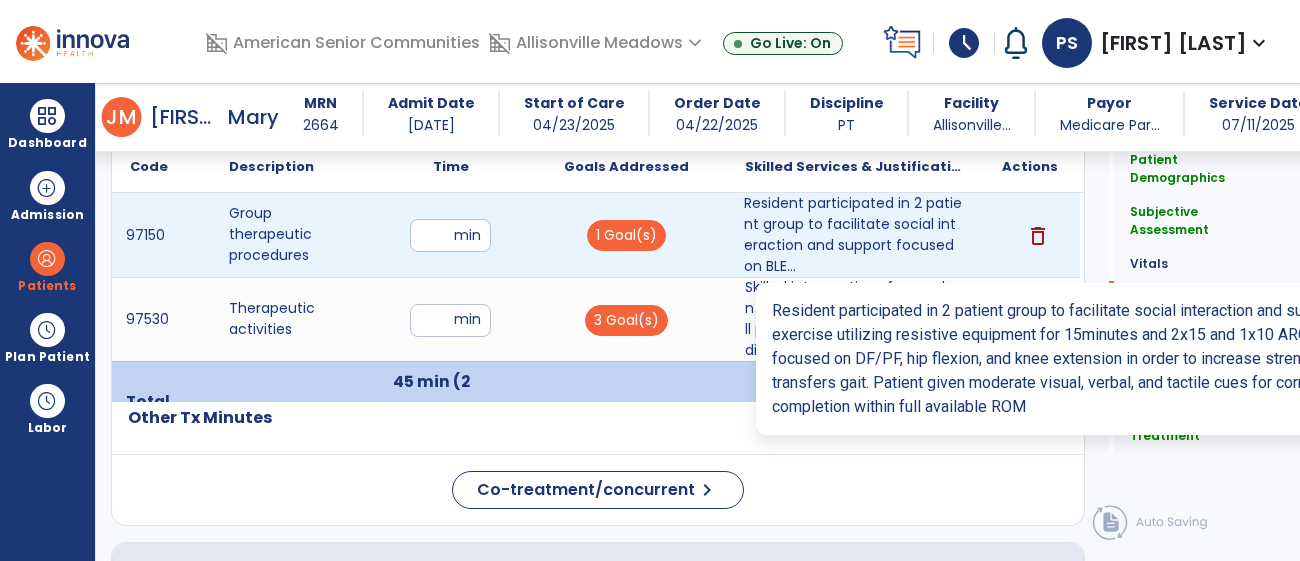 click on "Resident participated in 2 patient group to facilitate social interaction and support focused on BLE..." at bounding box center [853, 235] 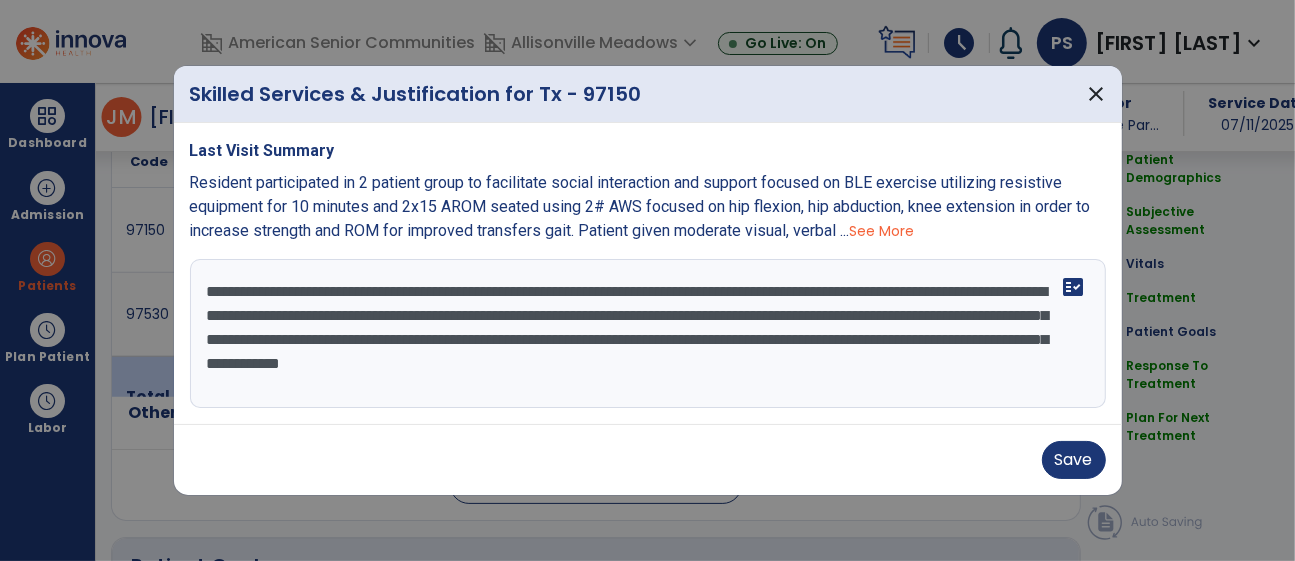 scroll, scrollTop: 1243, scrollLeft: 0, axis: vertical 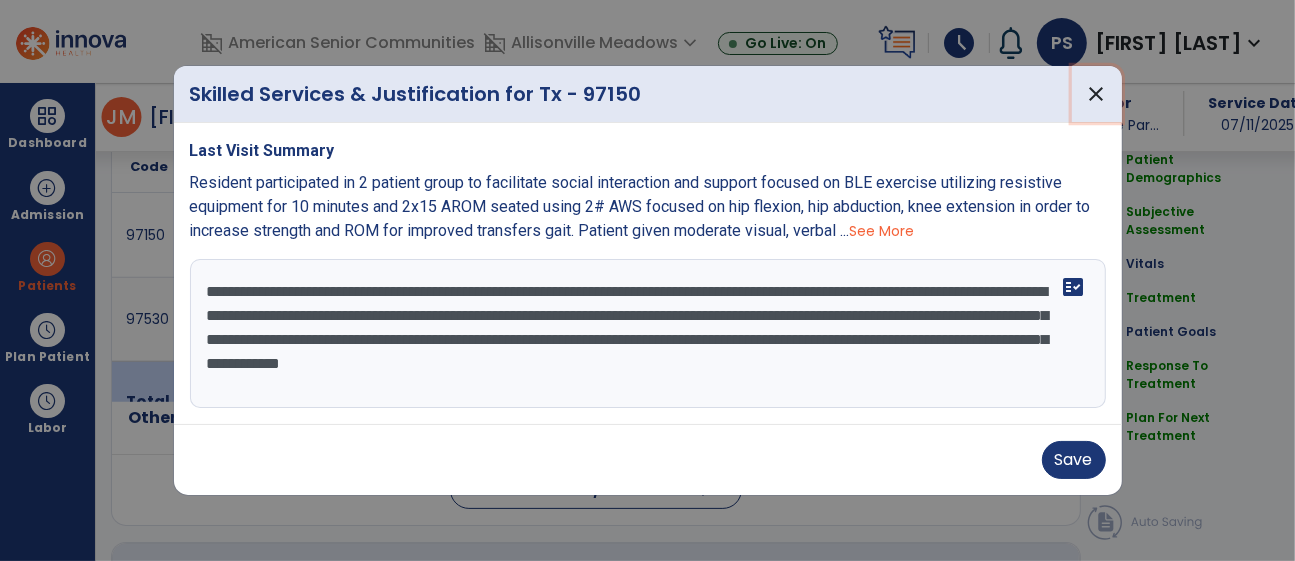 click on "close" at bounding box center [1097, 94] 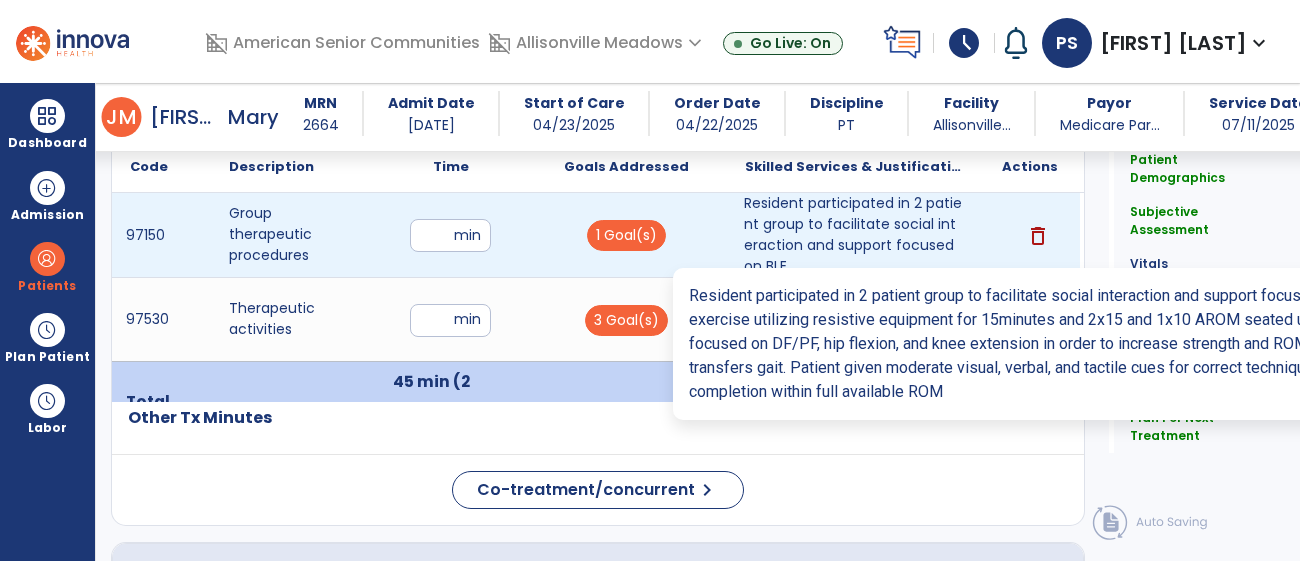 click on "Resident participated in 2 patient group to facilitate social interaction and support focused on BLE..." at bounding box center [853, 235] 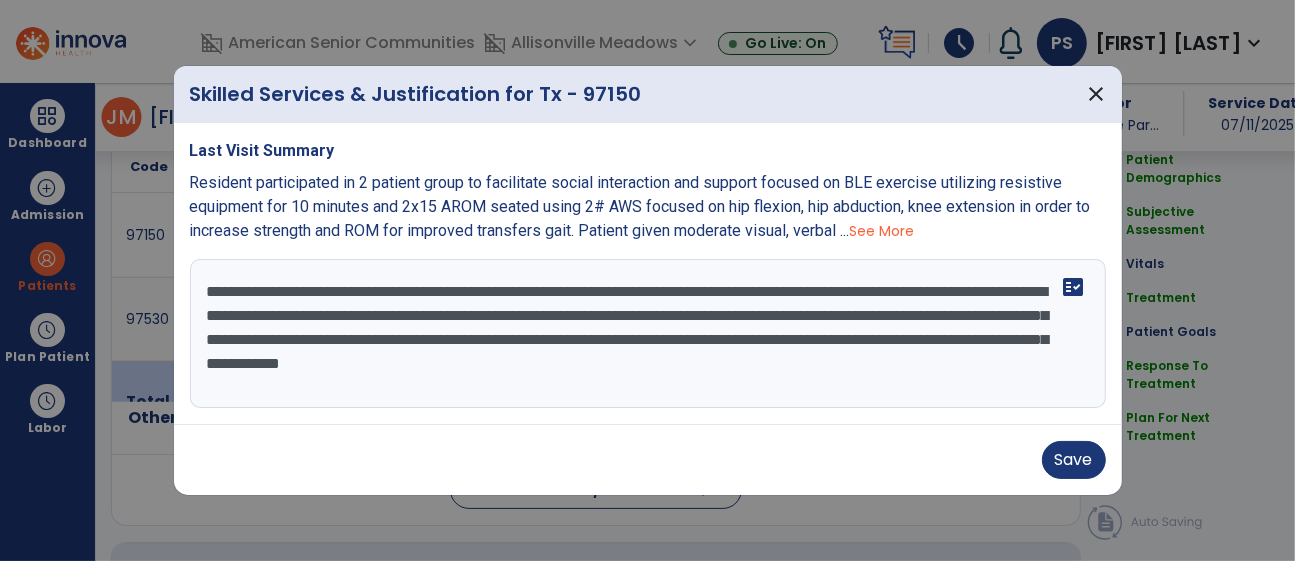 scroll, scrollTop: 1243, scrollLeft: 0, axis: vertical 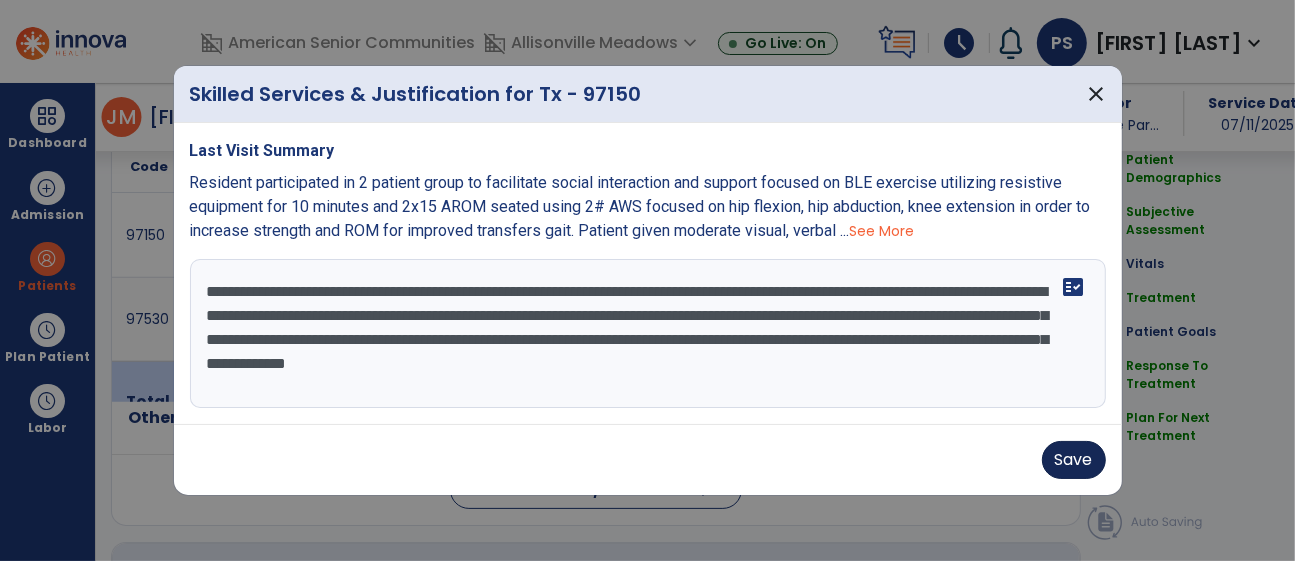 type on "**********" 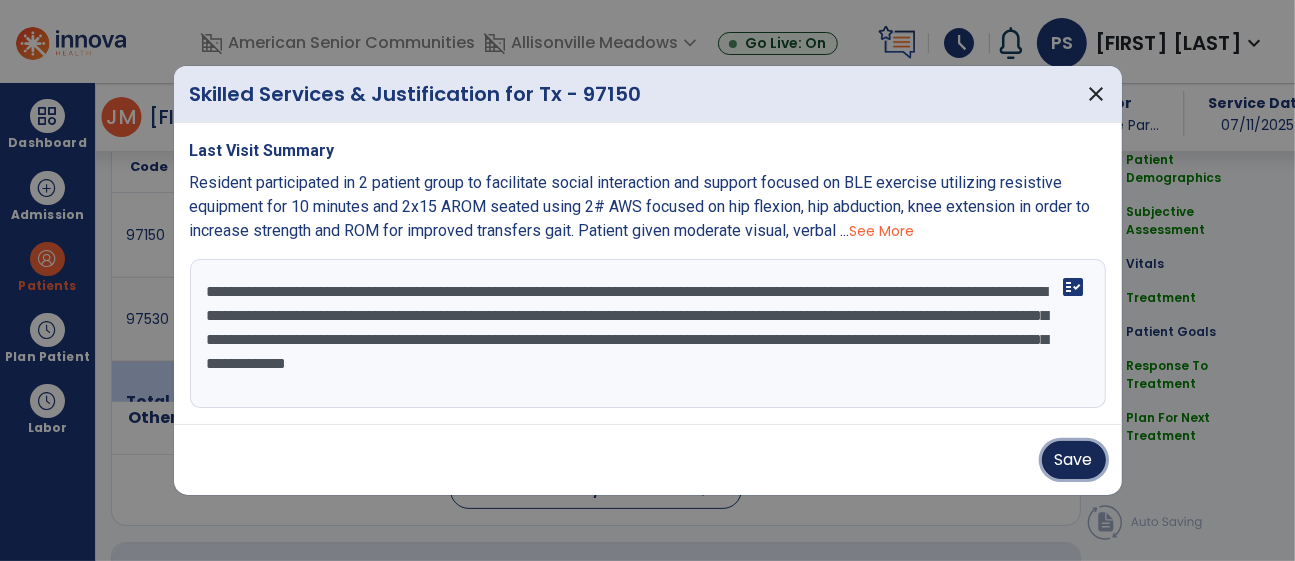 click on "Save" at bounding box center [1074, 460] 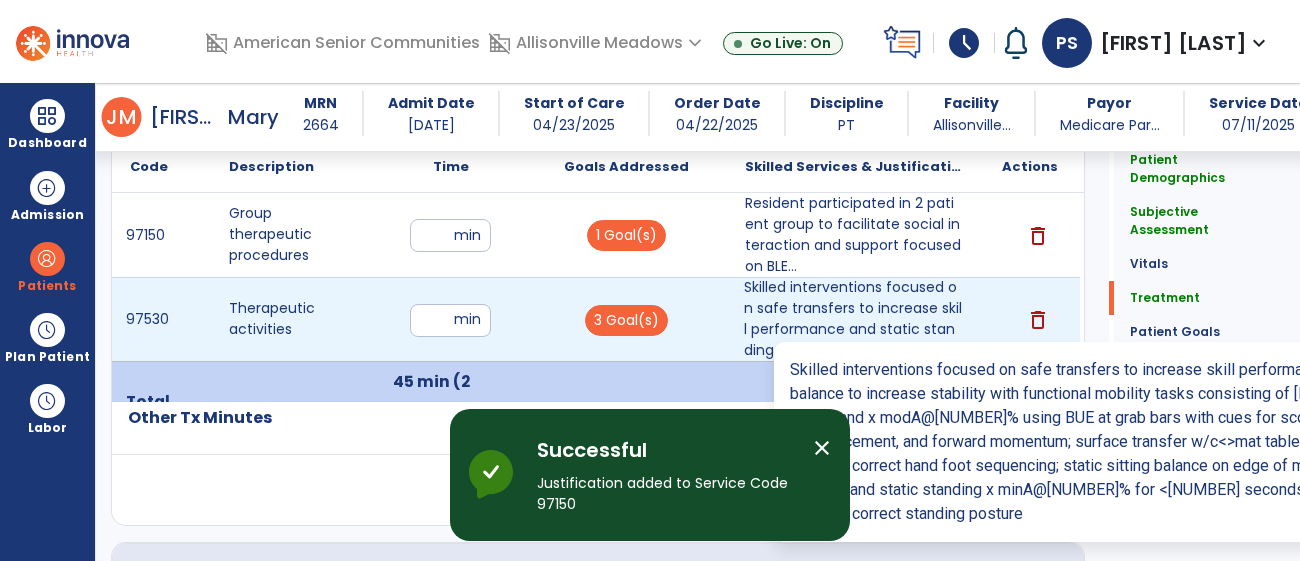 click on "Skilled interventions focused on safe transfers to increase skill performance and static standing ba..." at bounding box center [853, 319] 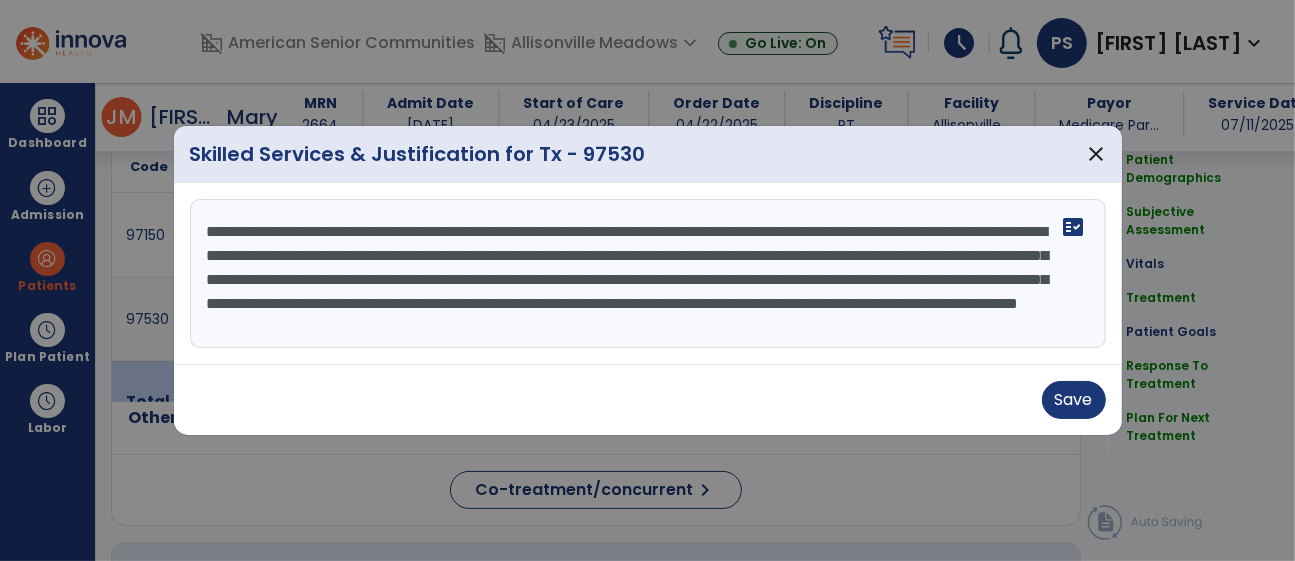 scroll, scrollTop: 1243, scrollLeft: 0, axis: vertical 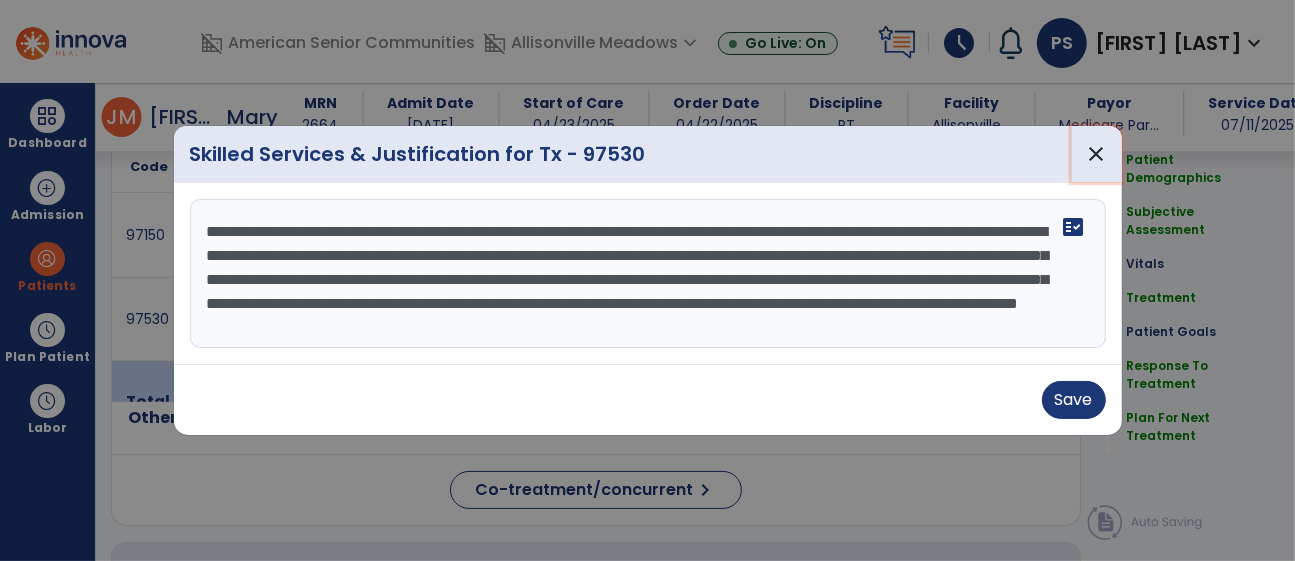 click on "close" at bounding box center [1097, 154] 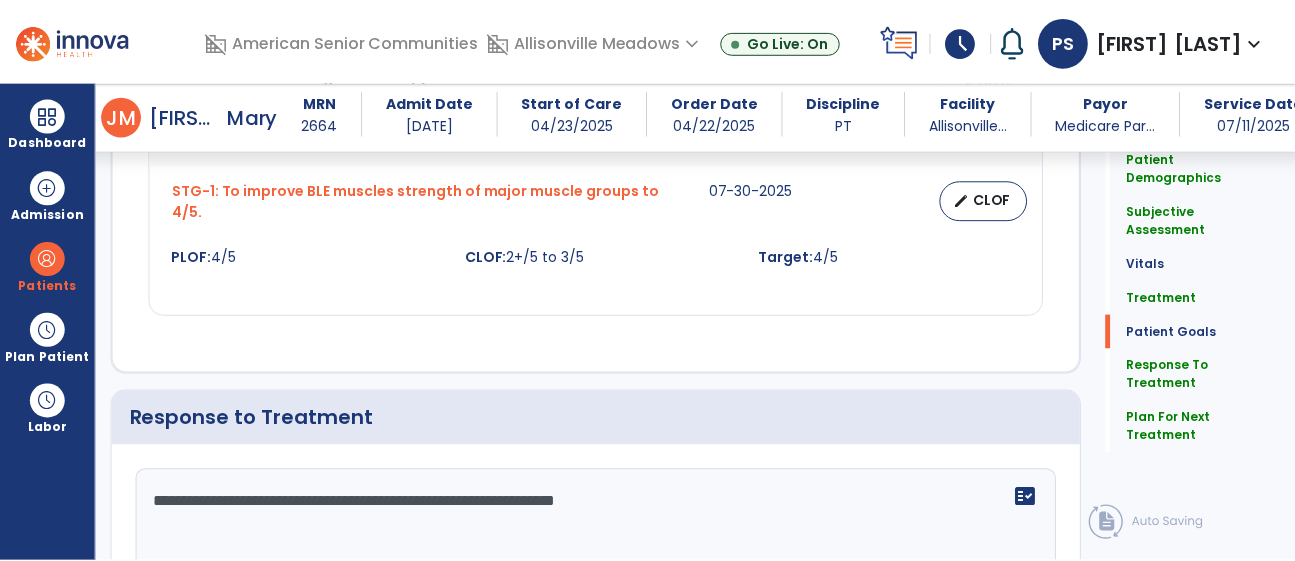 scroll, scrollTop: 2879, scrollLeft: 0, axis: vertical 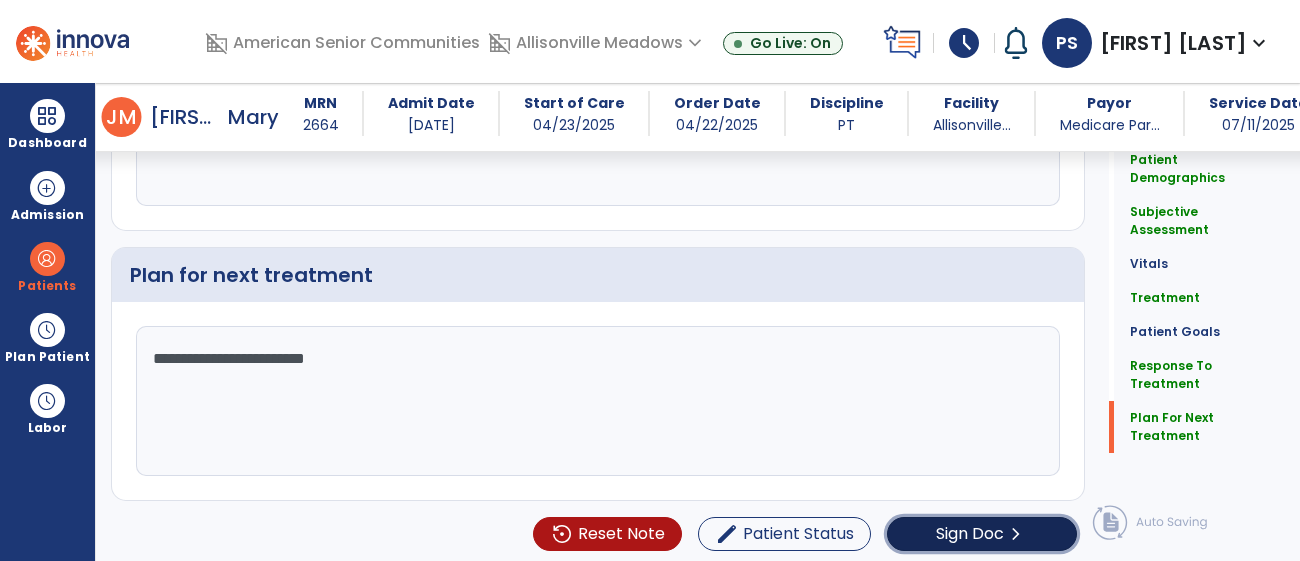 click on "chevron_right" 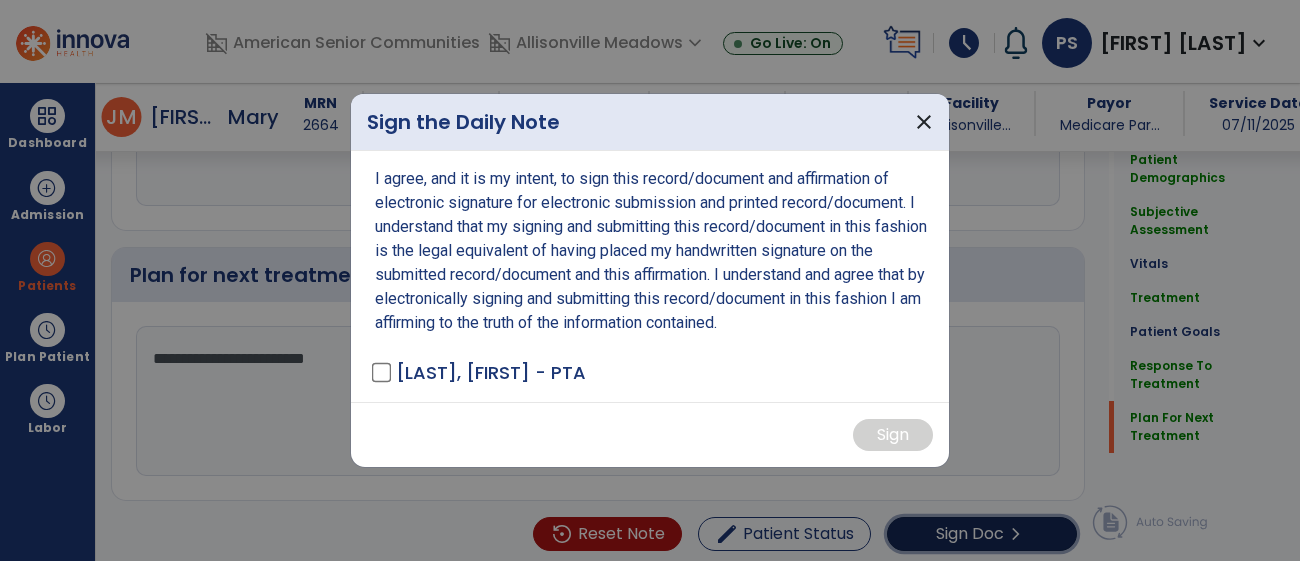 scroll, scrollTop: 2879, scrollLeft: 0, axis: vertical 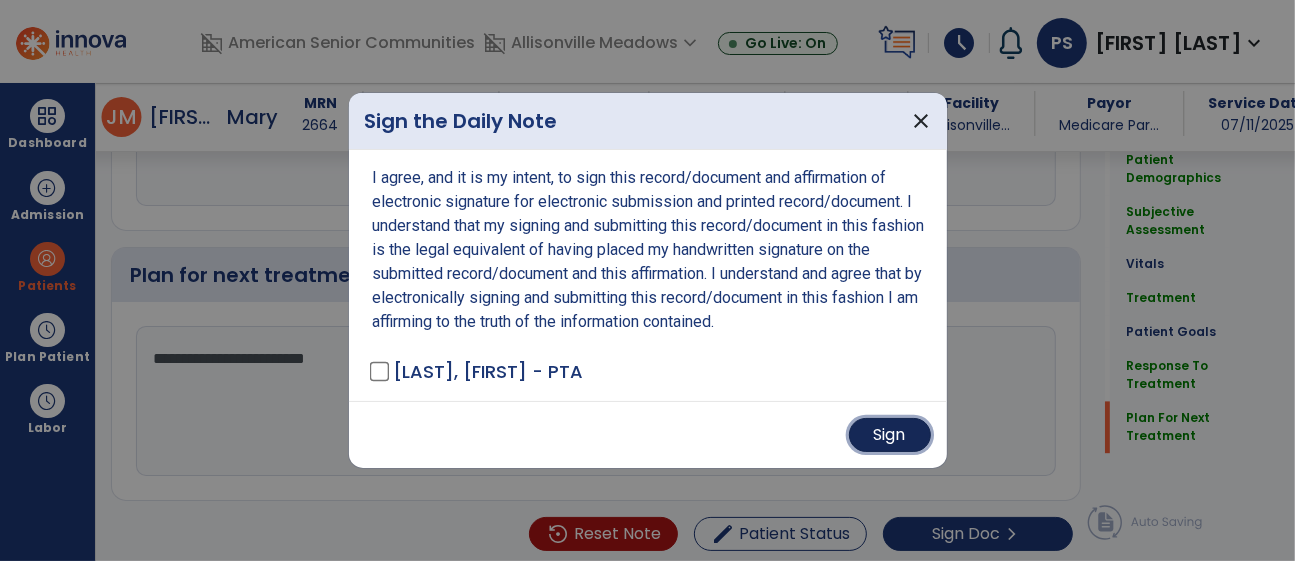 click on "Sign" at bounding box center (890, 435) 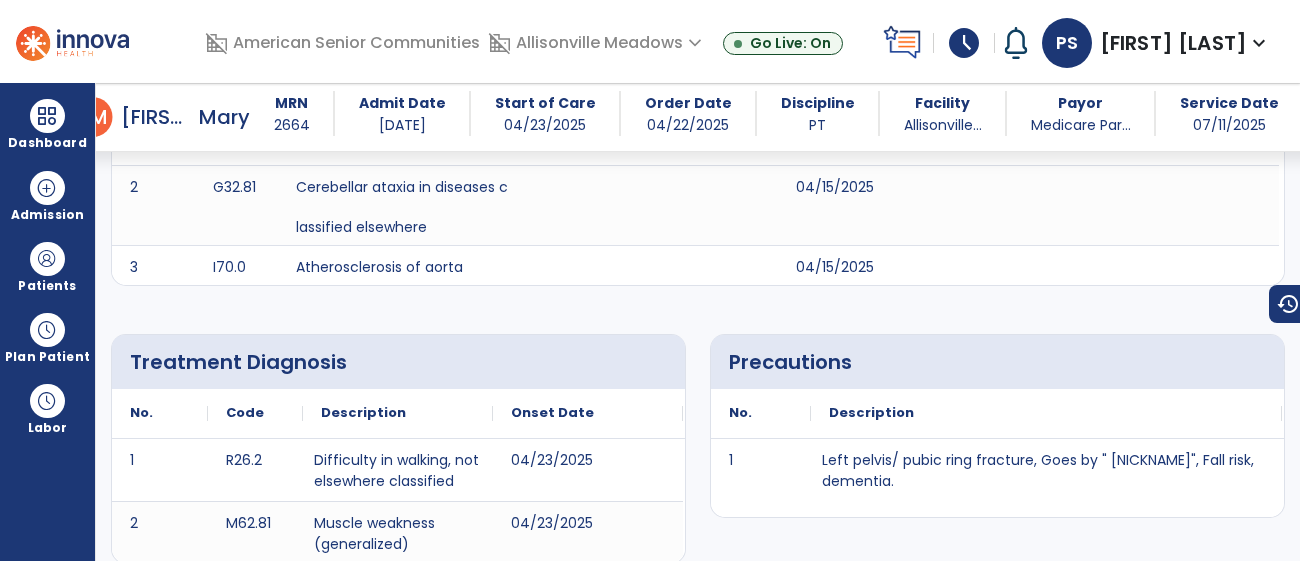 scroll, scrollTop: 0, scrollLeft: 0, axis: both 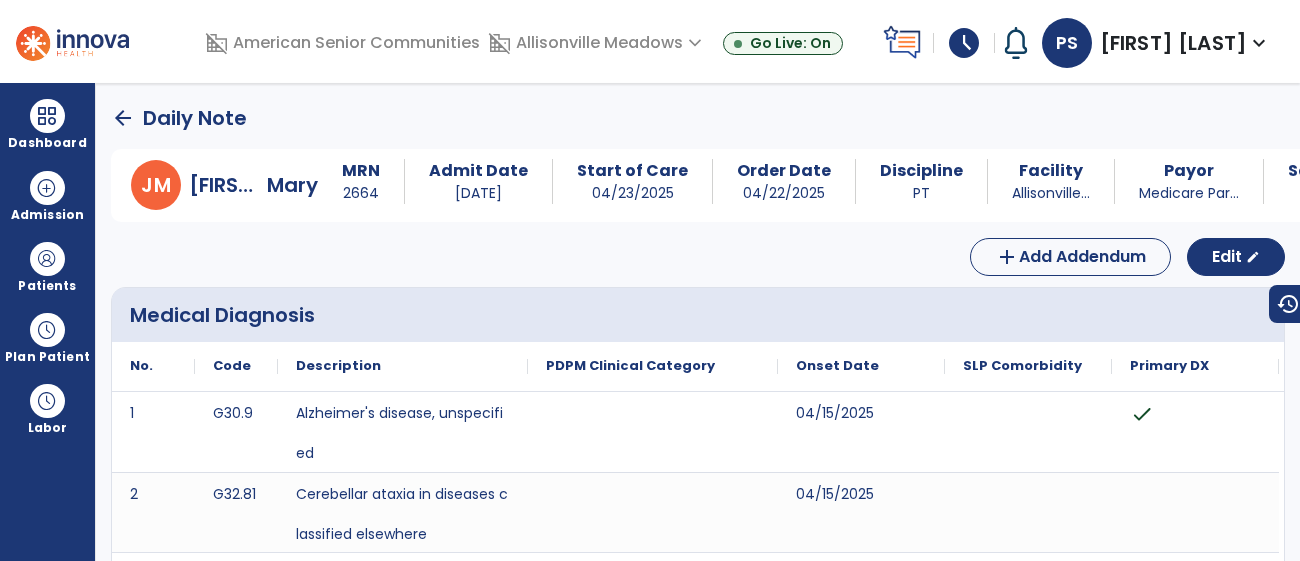 click on "arrow_back" 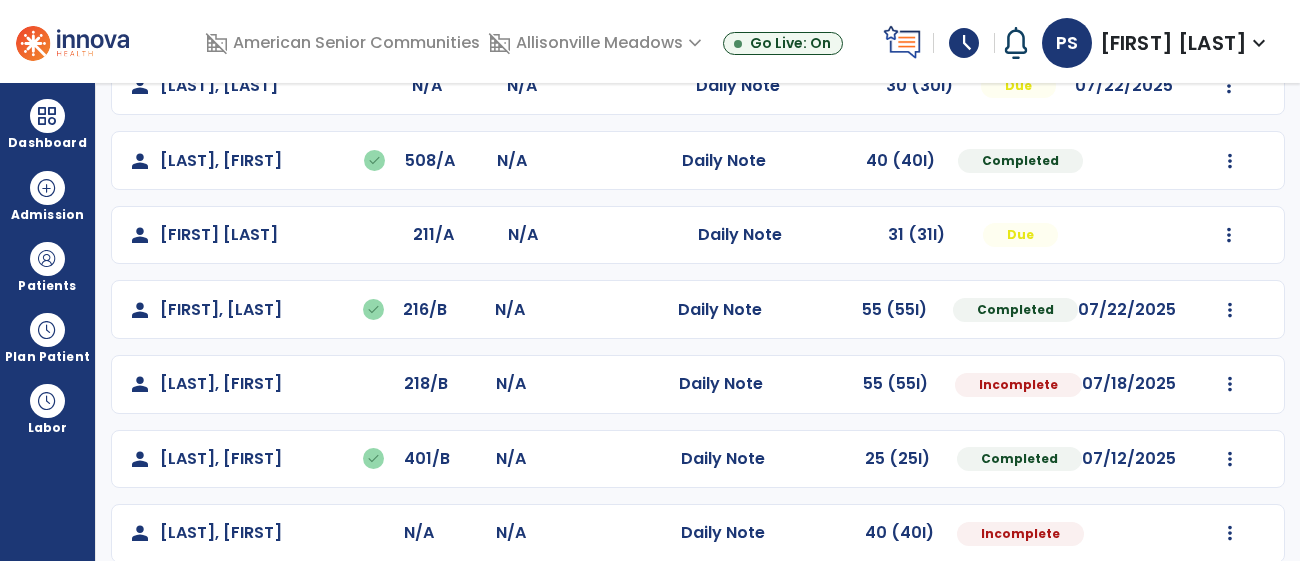 scroll, scrollTop: 288, scrollLeft: 0, axis: vertical 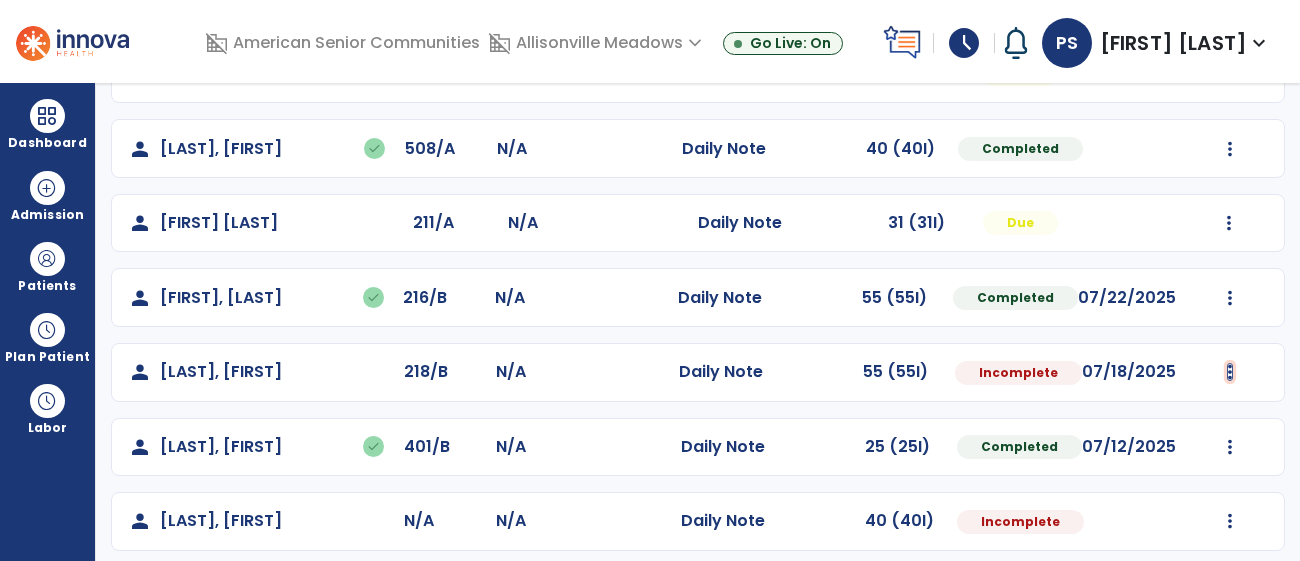 click at bounding box center (1229, 74) 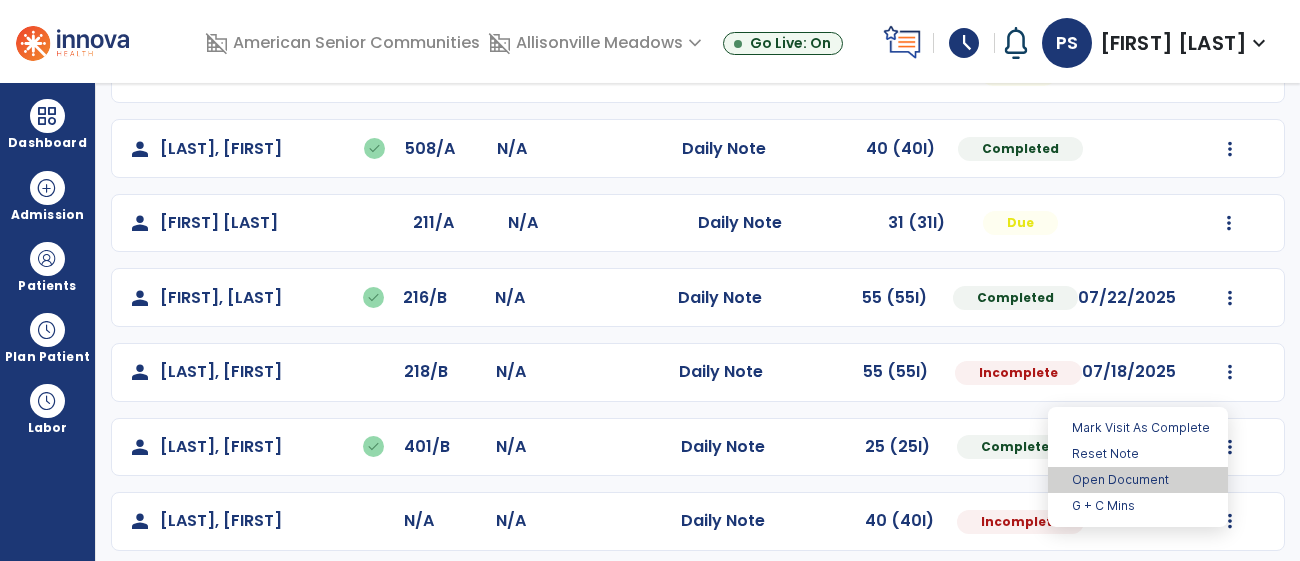 click on "Open Document" at bounding box center [1138, 480] 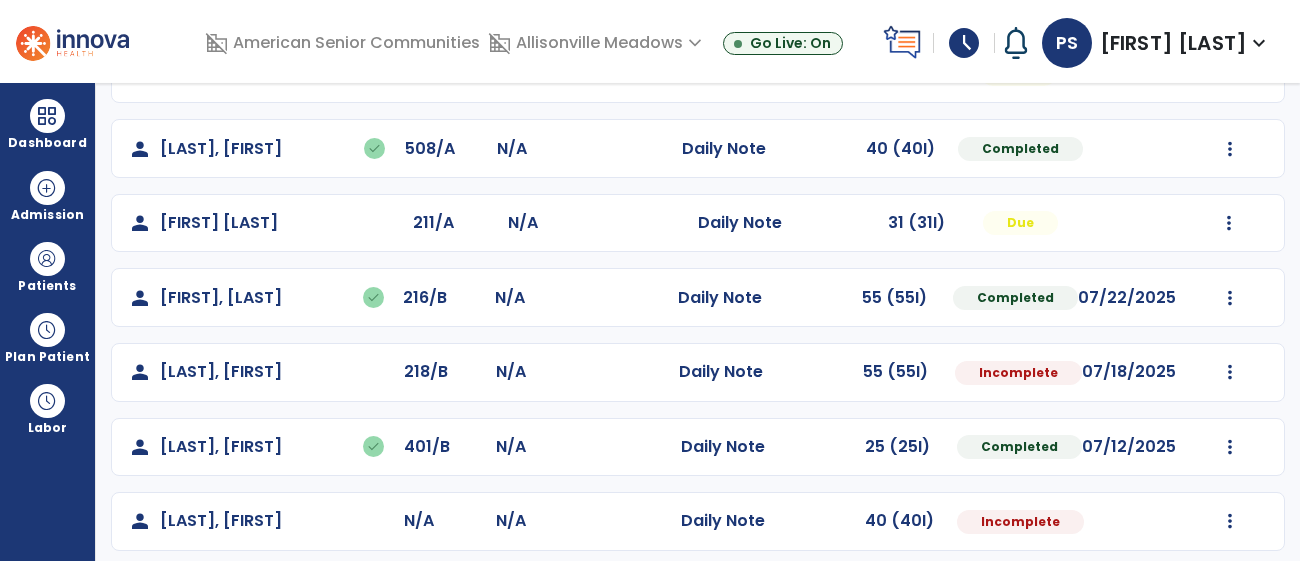 select on "*" 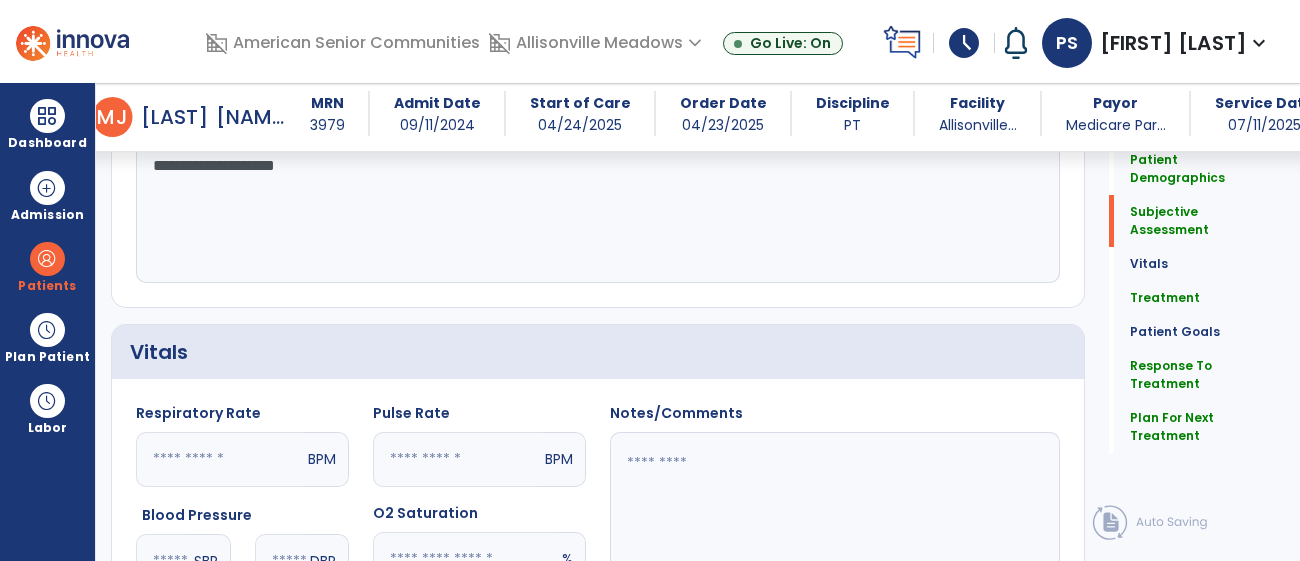 scroll, scrollTop: 504, scrollLeft: 0, axis: vertical 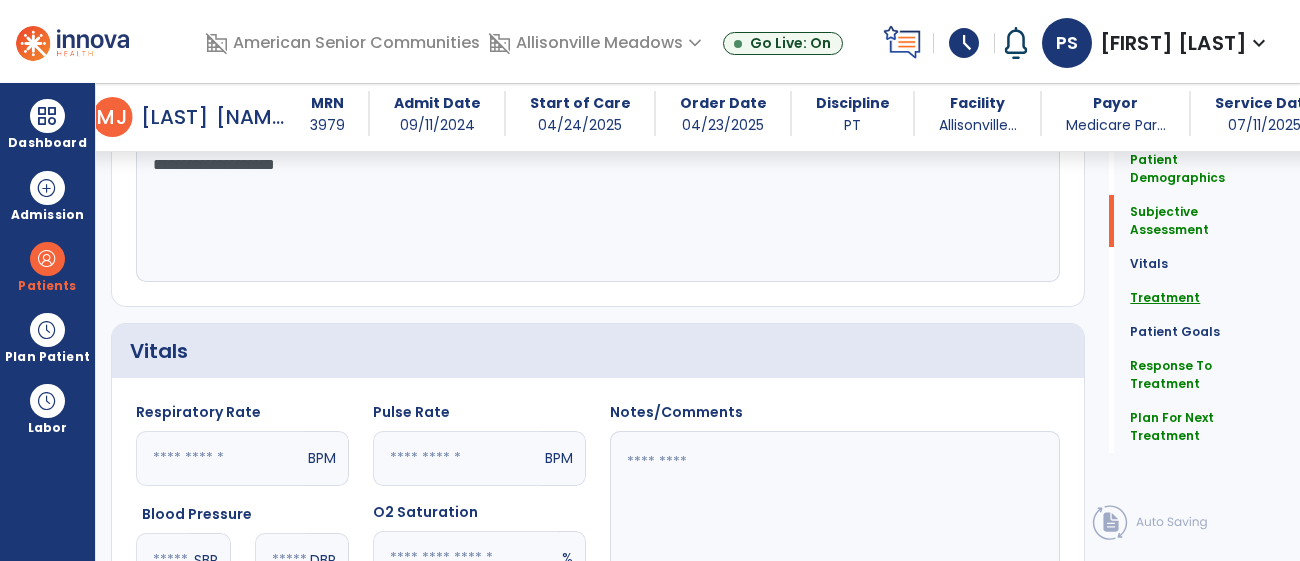 click on "Treatment" 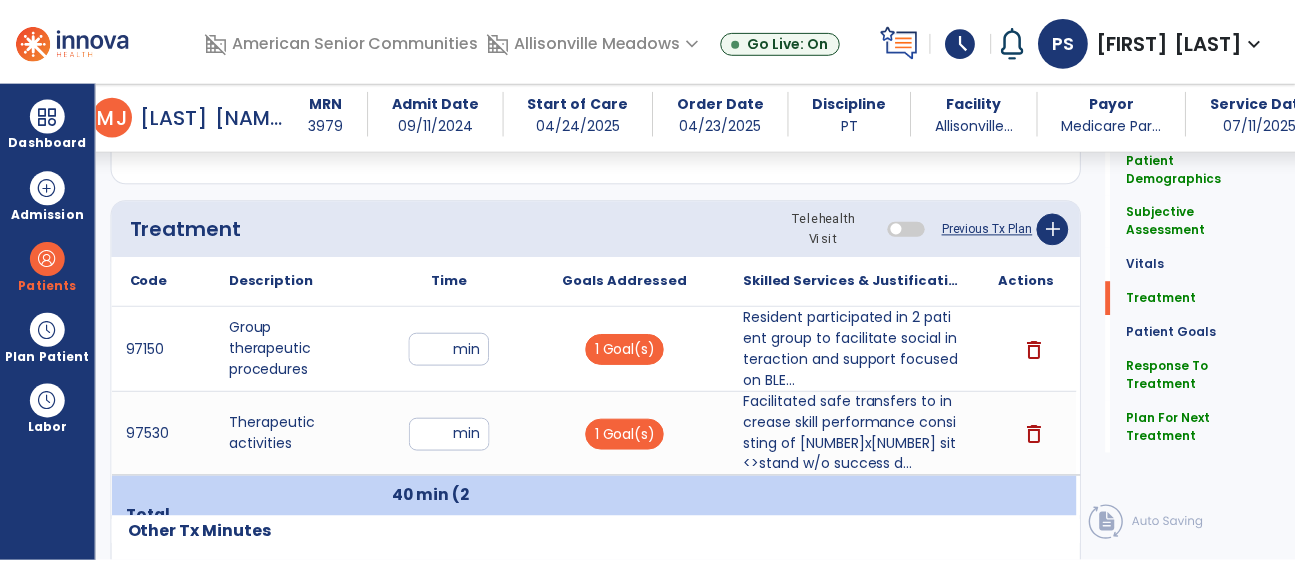 scroll, scrollTop: 1144, scrollLeft: 0, axis: vertical 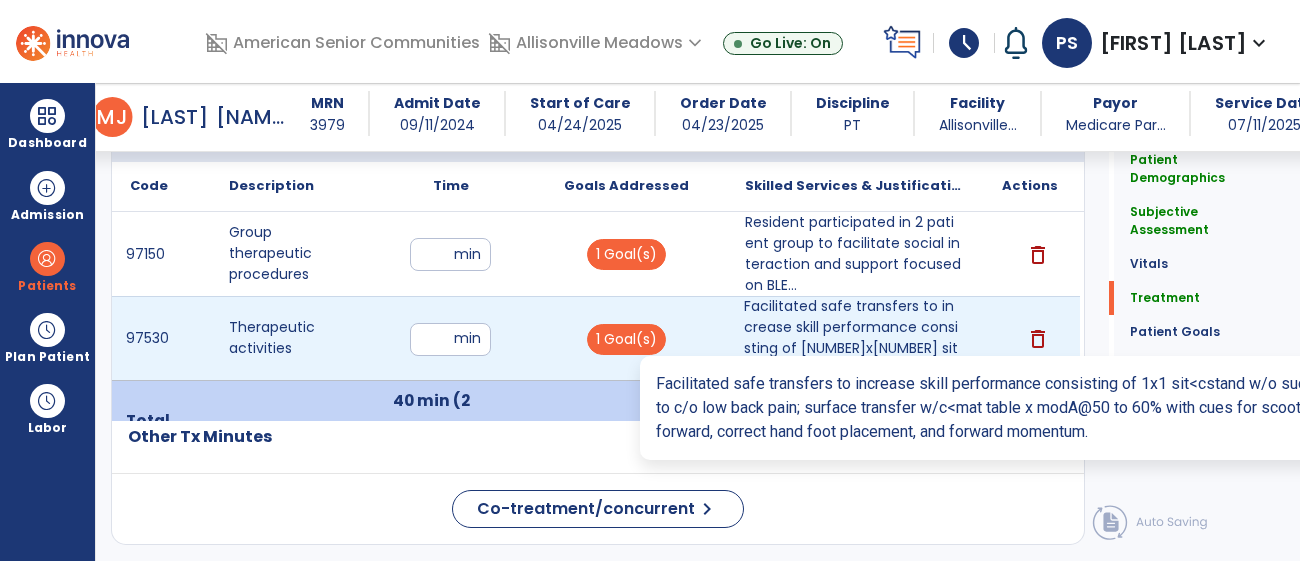 click on "Facilitated safe transfers to increase skill performance consisting of [NUMBER]x[NUMBER] sit<>stand  w/o success d..." at bounding box center [853, 338] 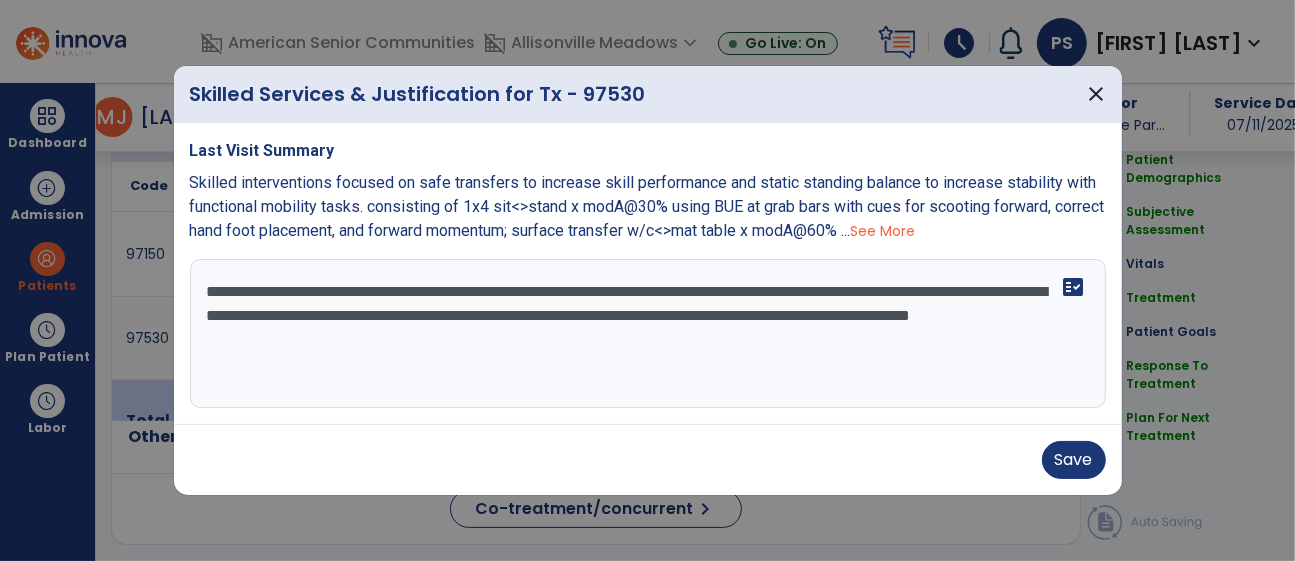 scroll, scrollTop: 1144, scrollLeft: 0, axis: vertical 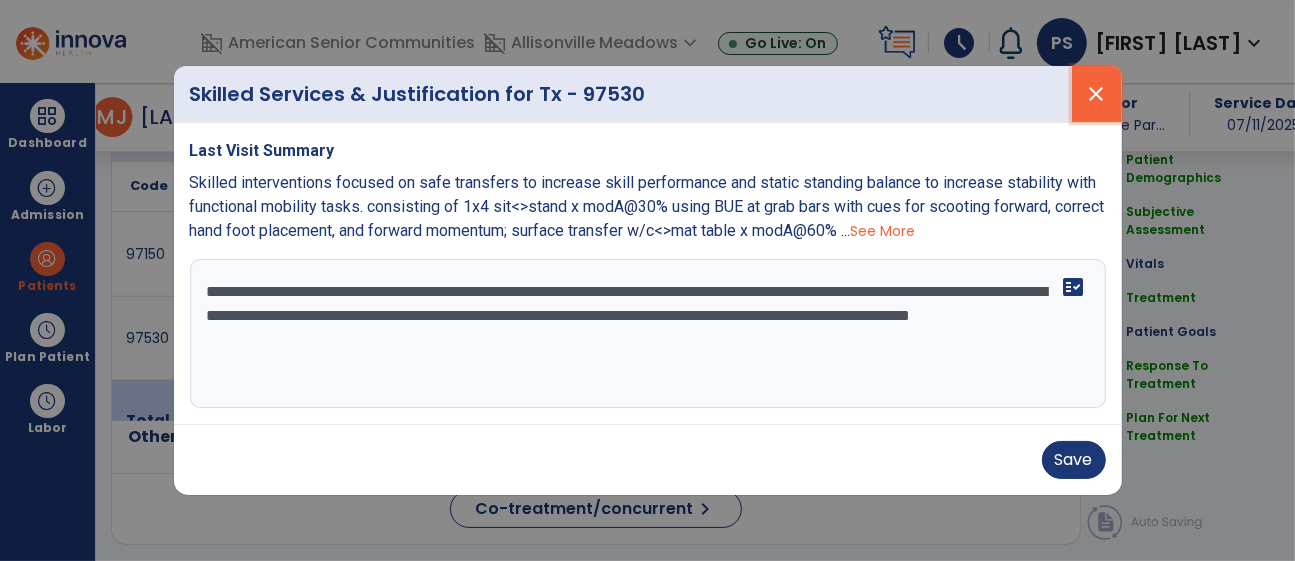 click on "close" at bounding box center [1097, 94] 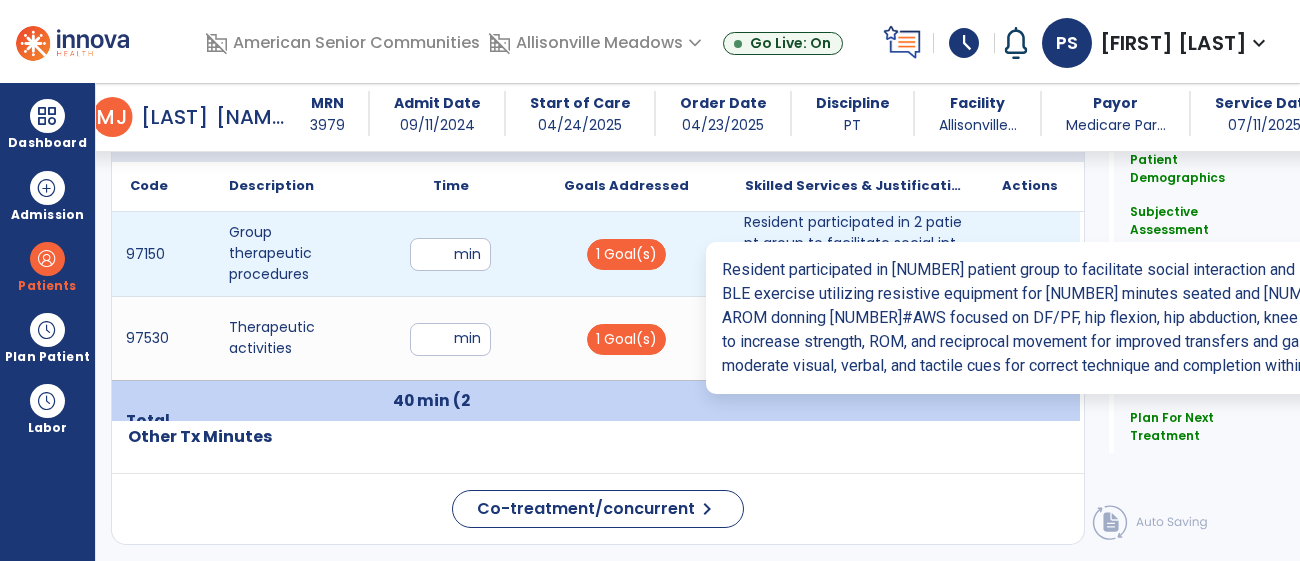 click on "Resident participated in 2 patient group to facilitate social interaction and support focused on BLE..." at bounding box center (853, 254) 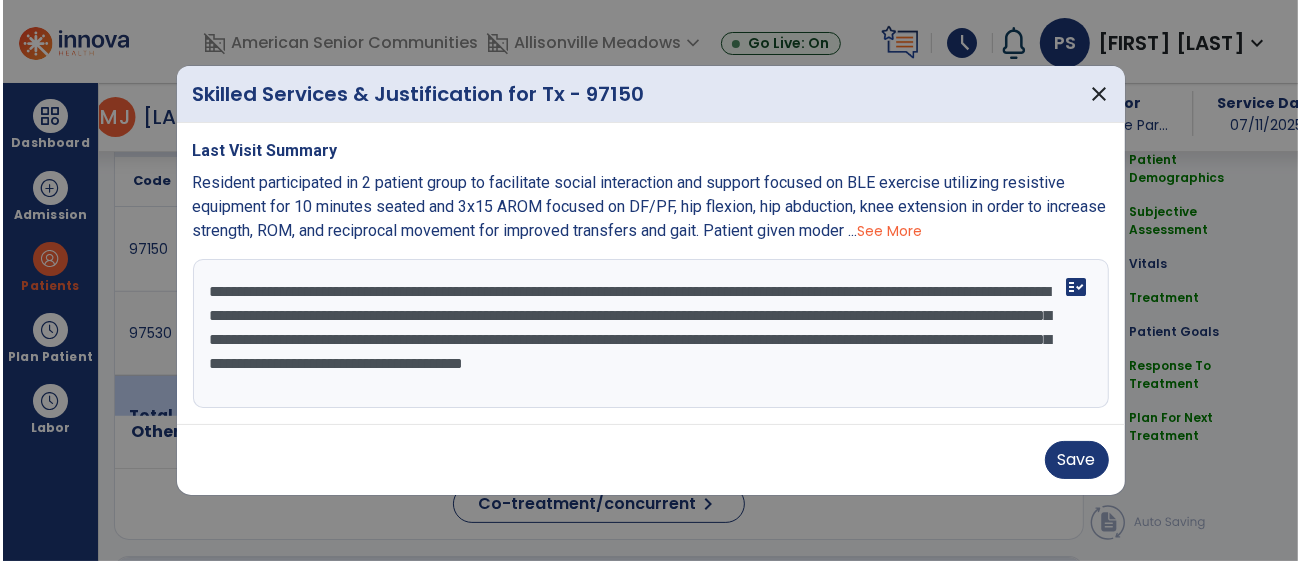 scroll, scrollTop: 1144, scrollLeft: 0, axis: vertical 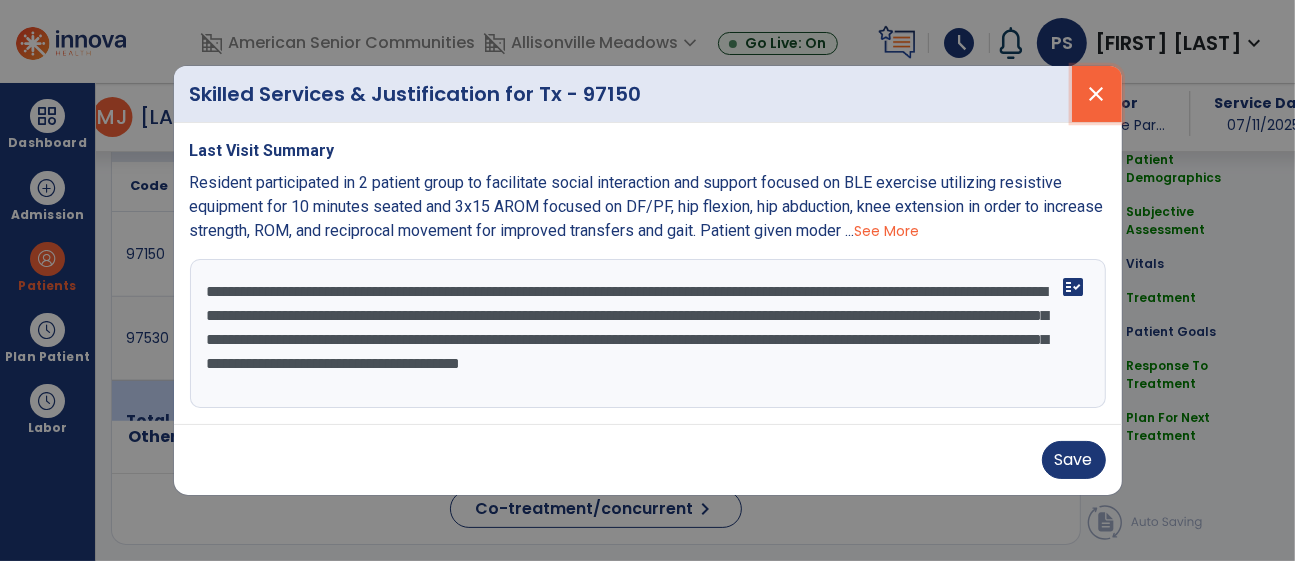 click on "close" at bounding box center [1097, 94] 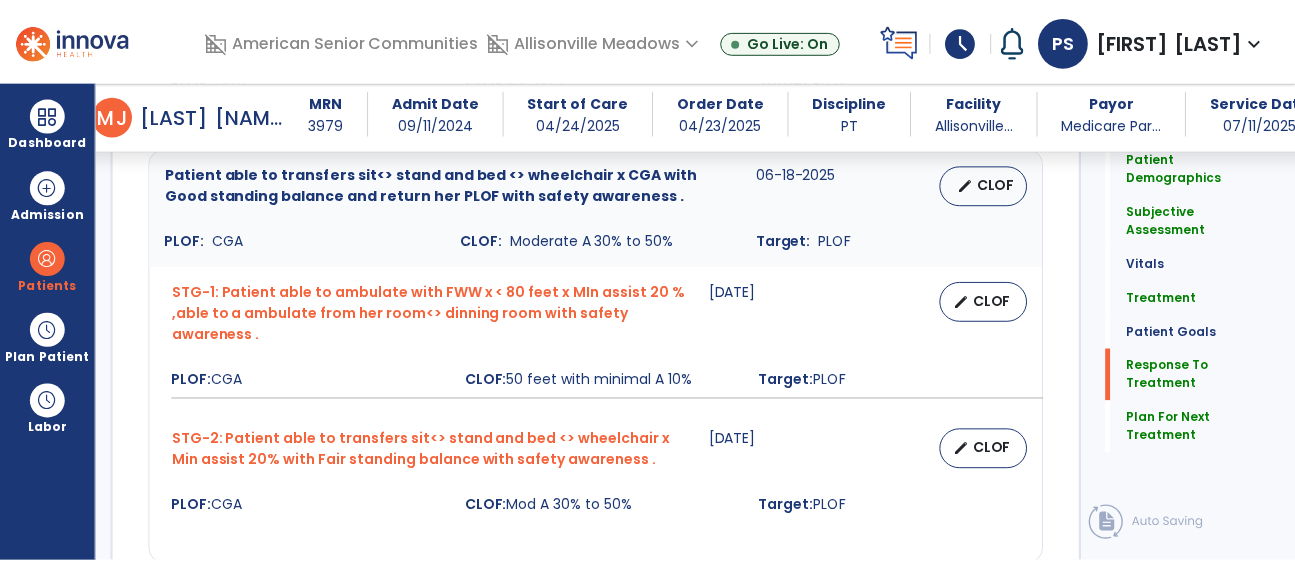 scroll, scrollTop: 2782, scrollLeft: 0, axis: vertical 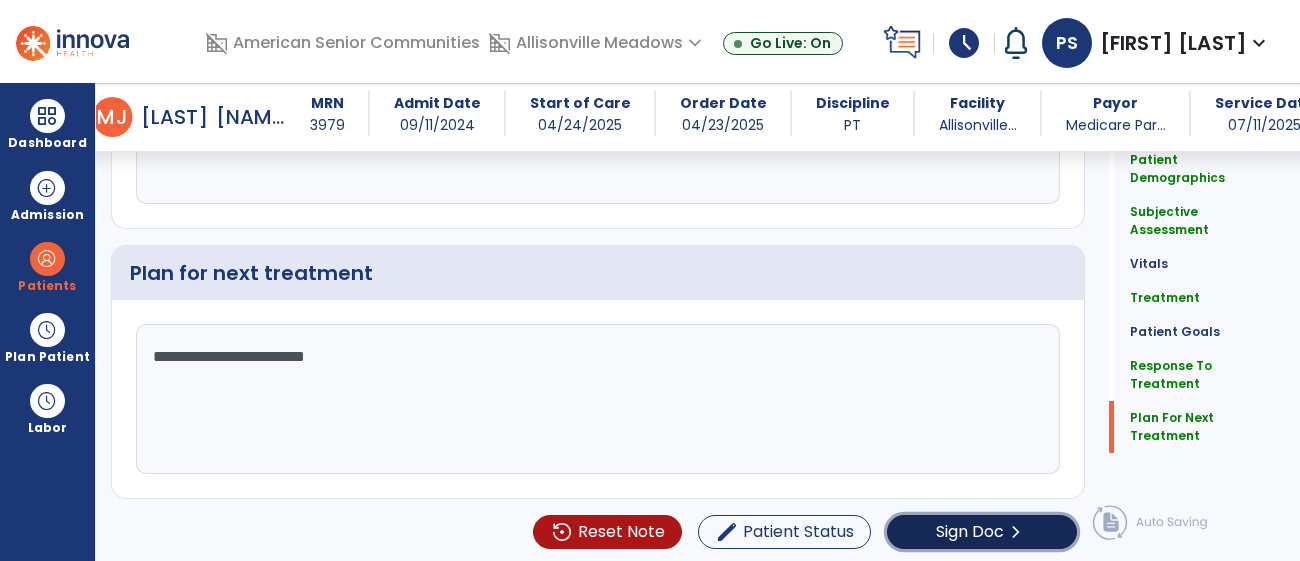 click on "chevron_right" 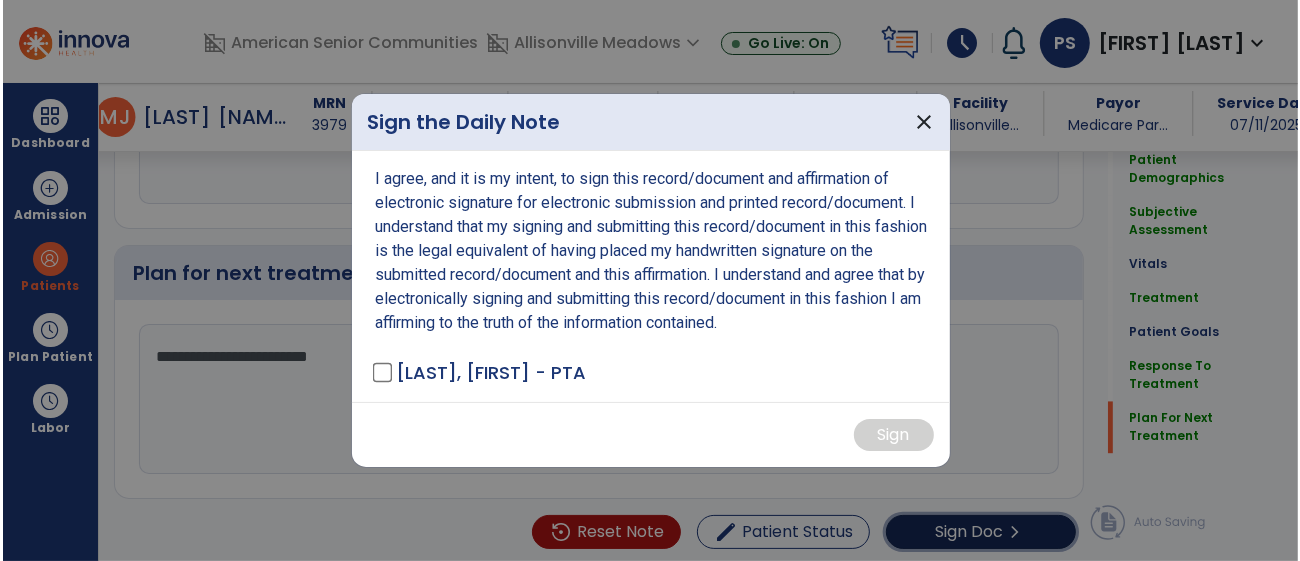 scroll, scrollTop: 2782, scrollLeft: 0, axis: vertical 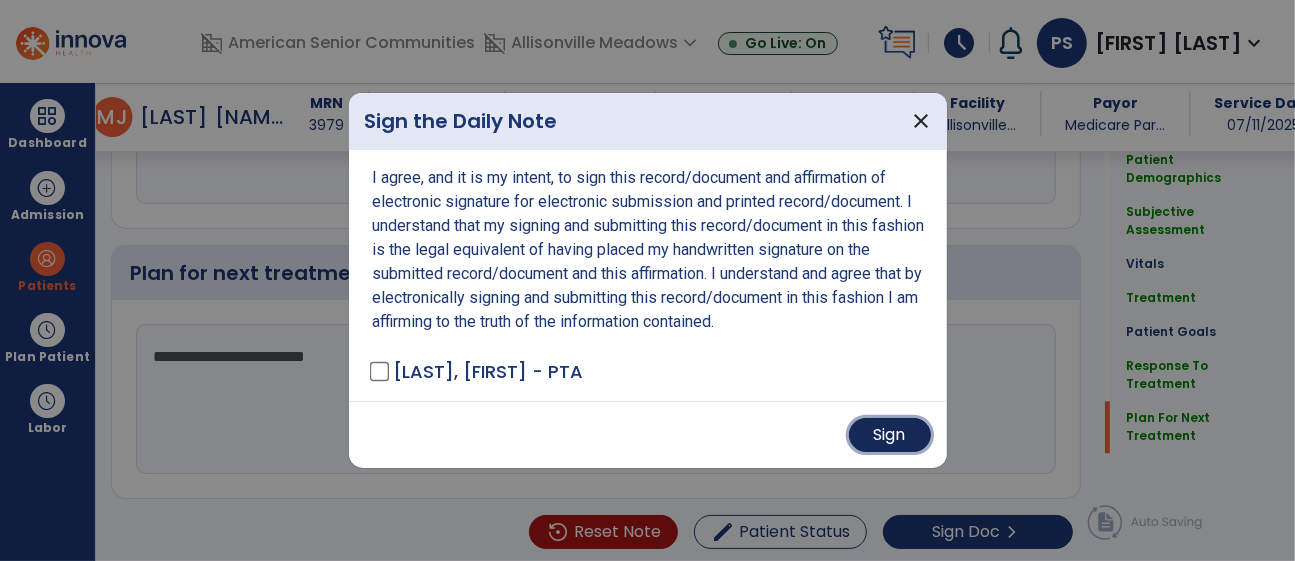 click on "Sign" at bounding box center (890, 435) 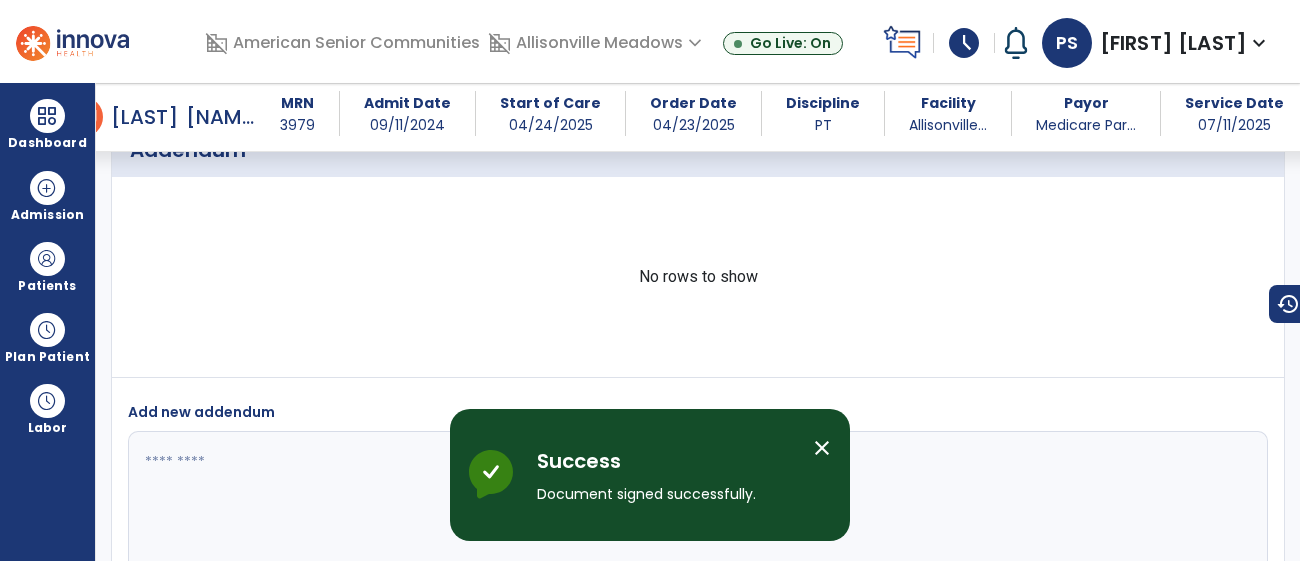 scroll, scrollTop: 4215, scrollLeft: 0, axis: vertical 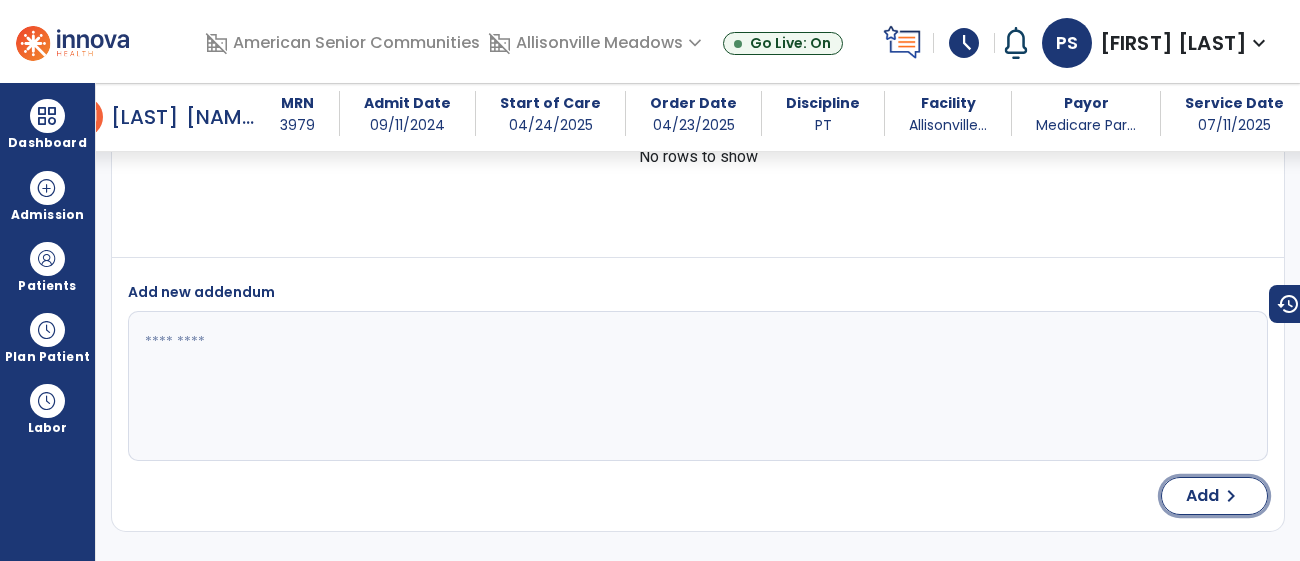 type 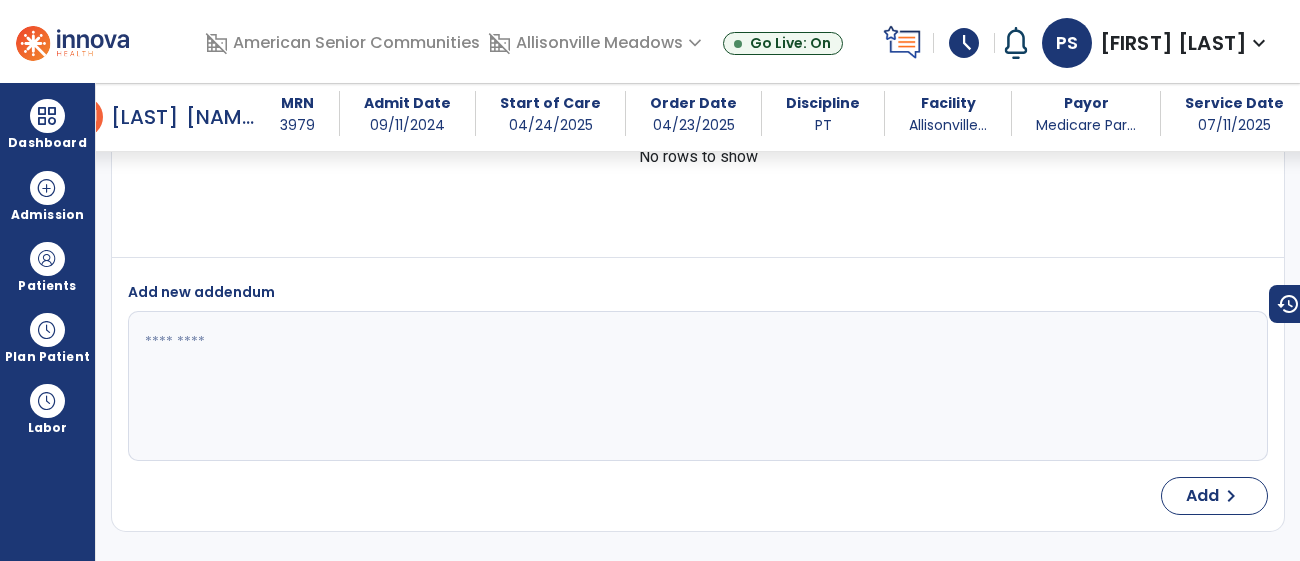 scroll, scrollTop: 4215, scrollLeft: 0, axis: vertical 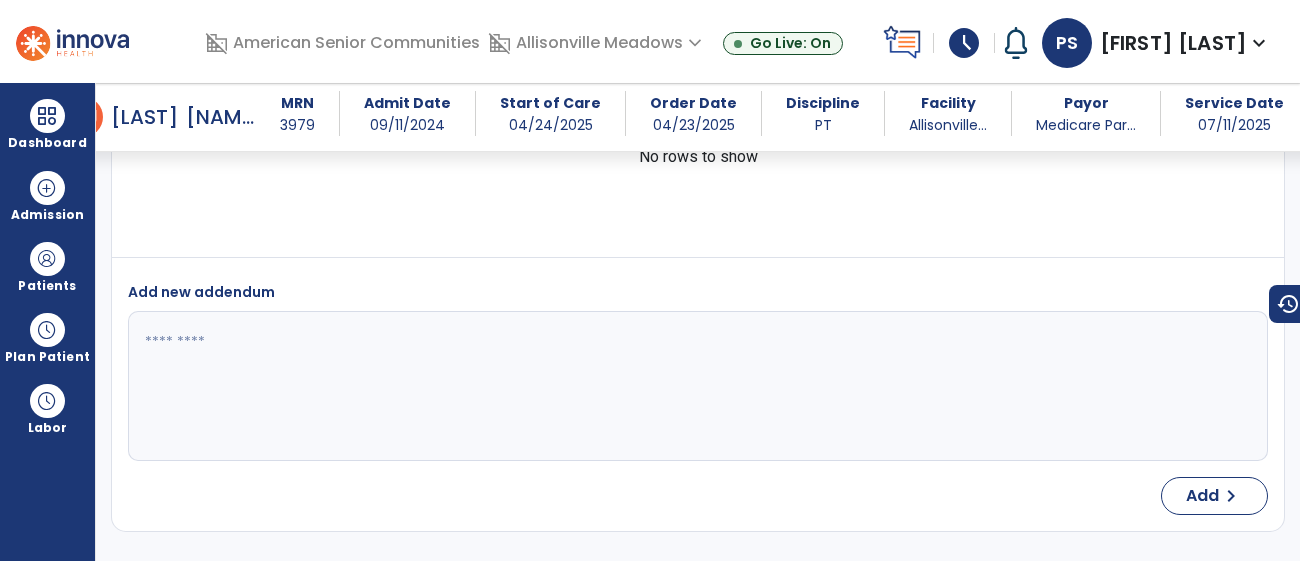 click at bounding box center [696, 386] 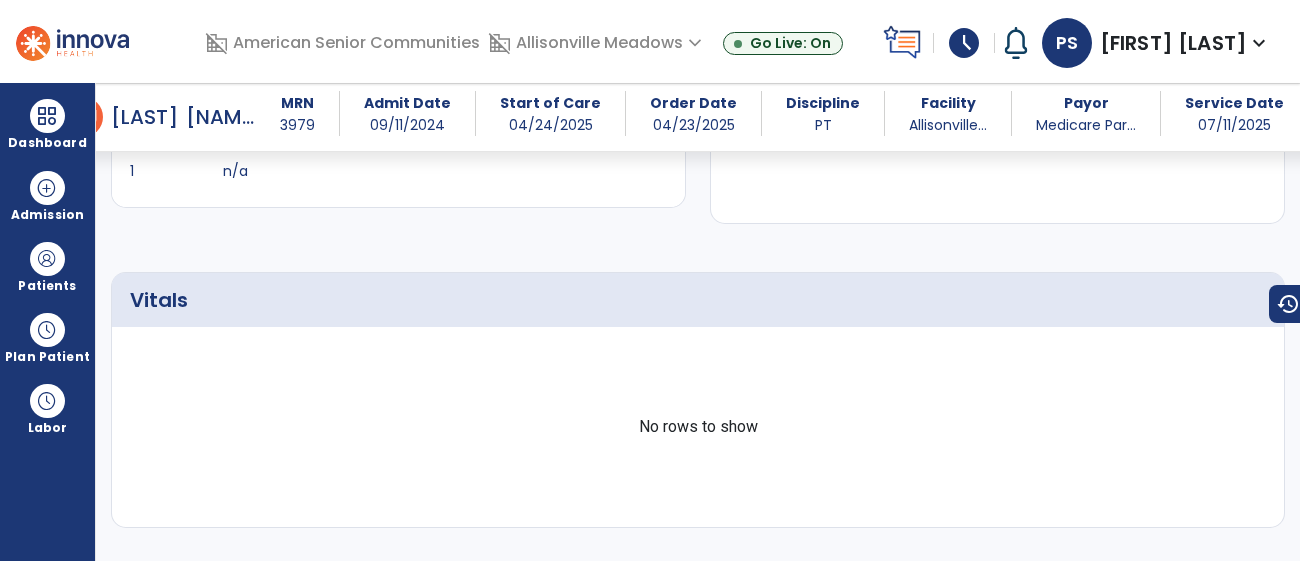 scroll, scrollTop: 0, scrollLeft: 0, axis: both 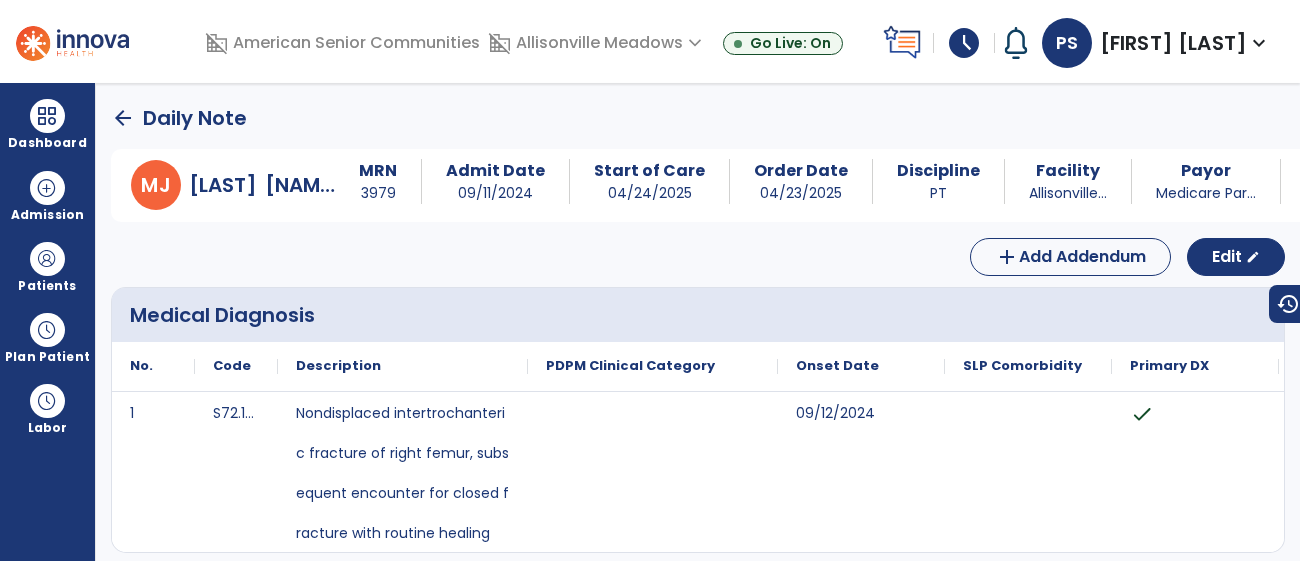 click on "arrow_back" 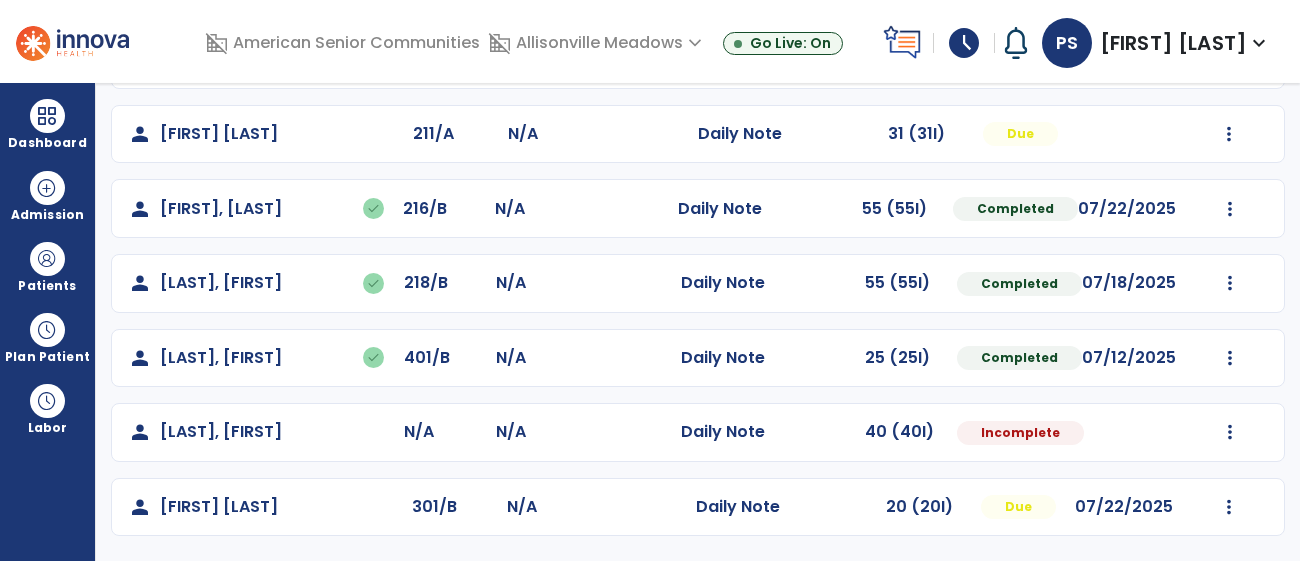 scroll, scrollTop: 399, scrollLeft: 0, axis: vertical 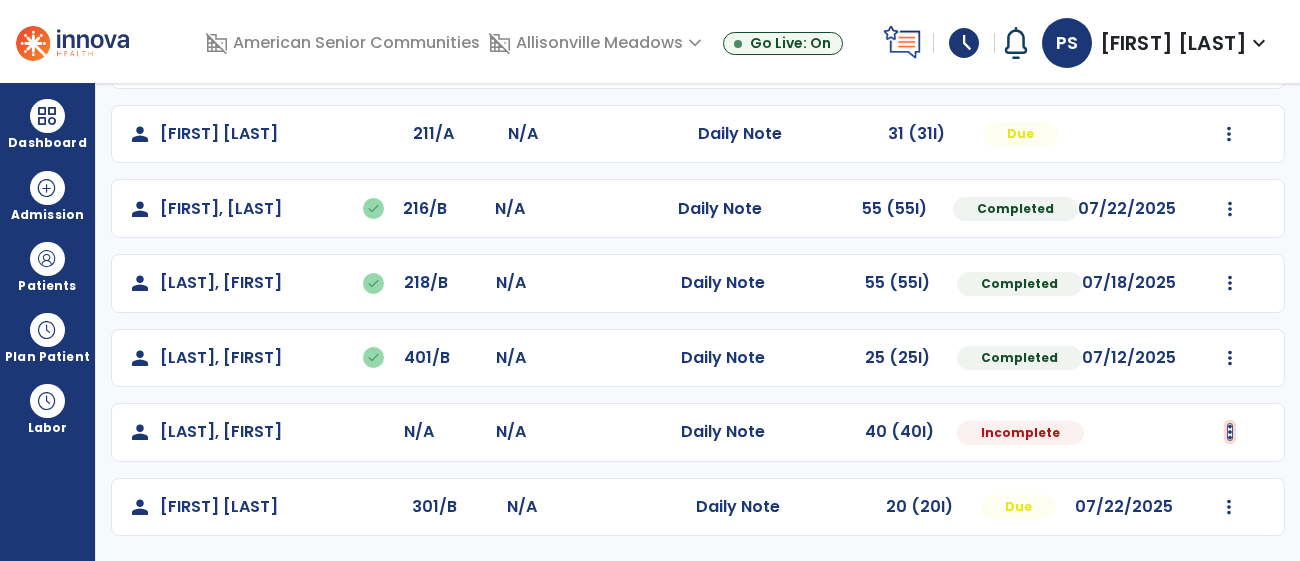 click at bounding box center (1229, -15) 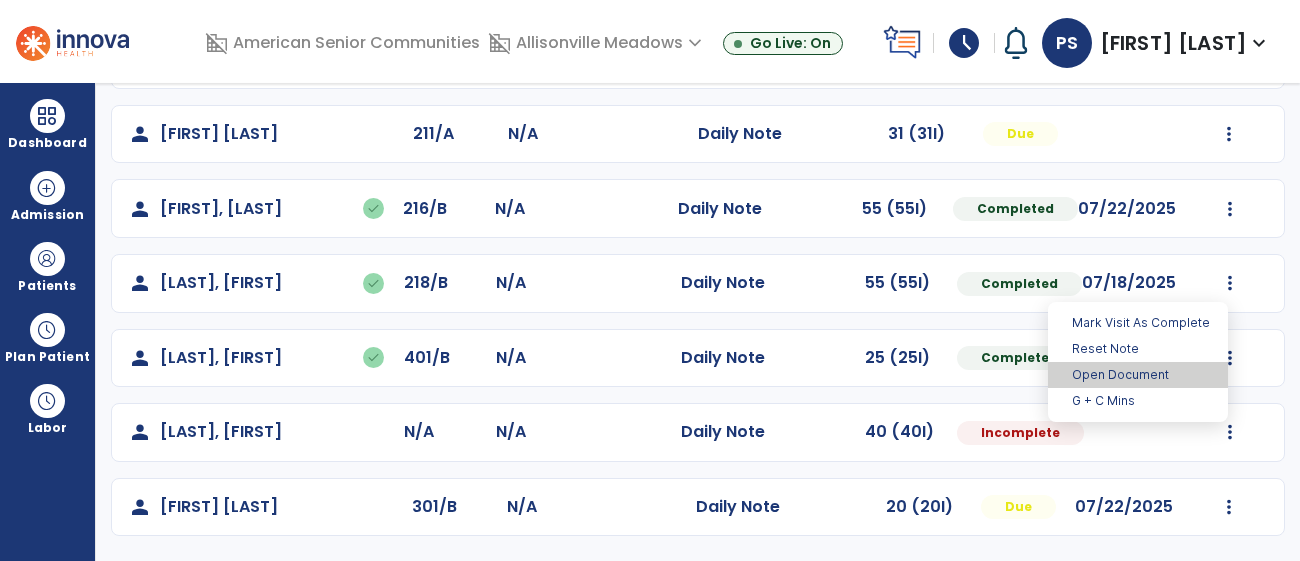 click on "Open Document" at bounding box center (1138, 375) 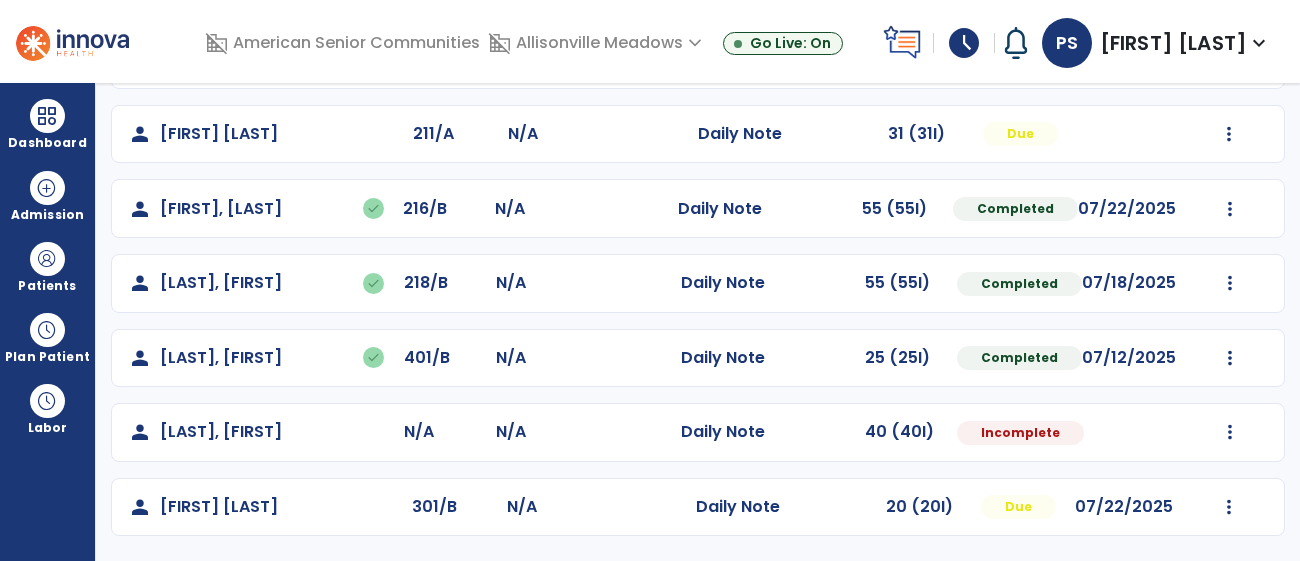 select on "*" 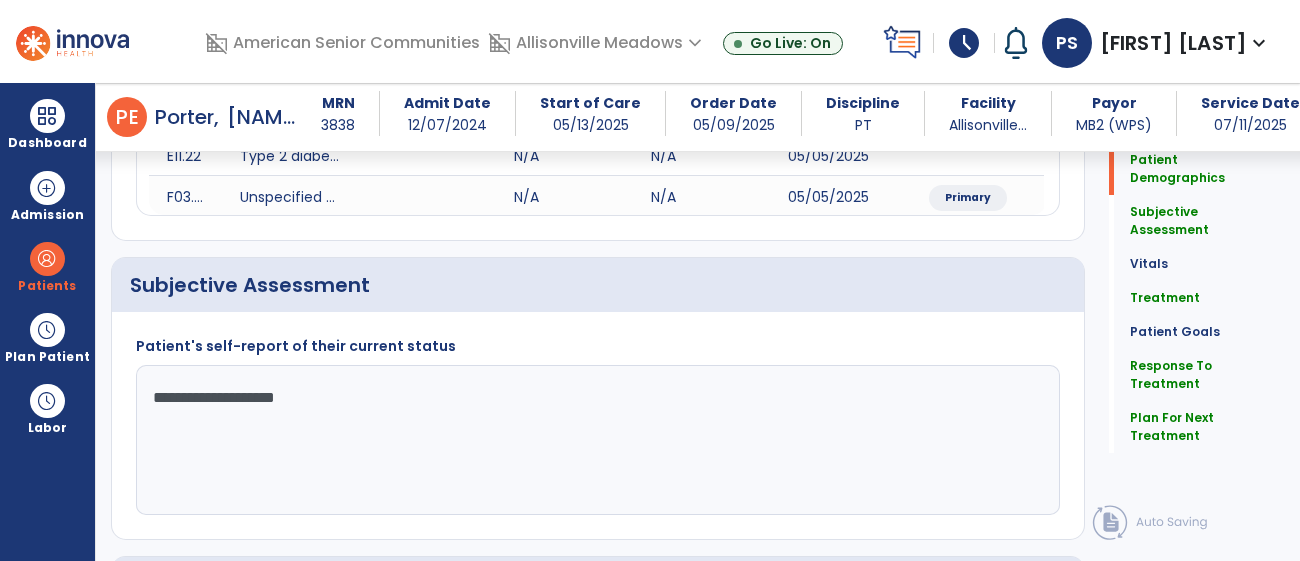 scroll, scrollTop: 143, scrollLeft: 0, axis: vertical 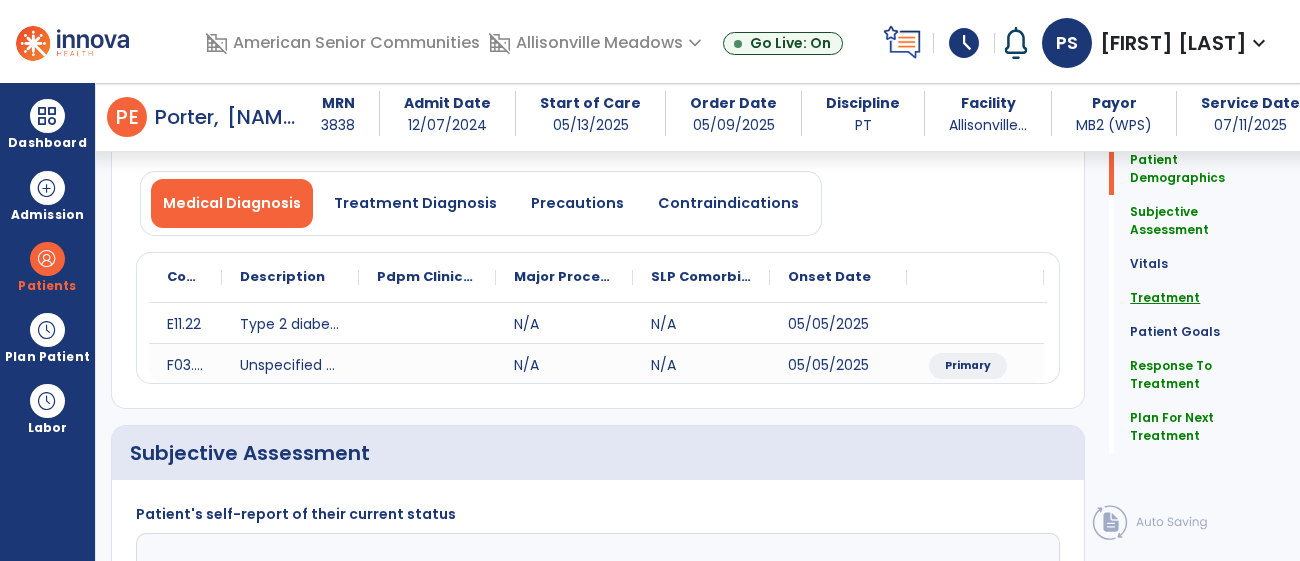 click on "Treatment" 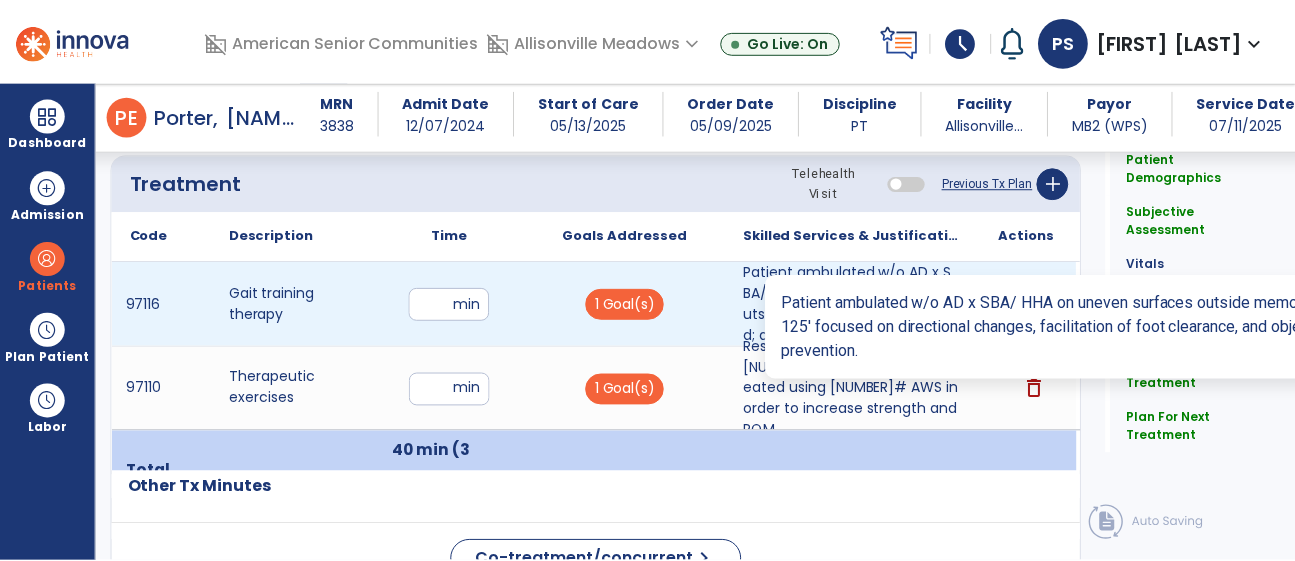 scroll, scrollTop: 1184, scrollLeft: 0, axis: vertical 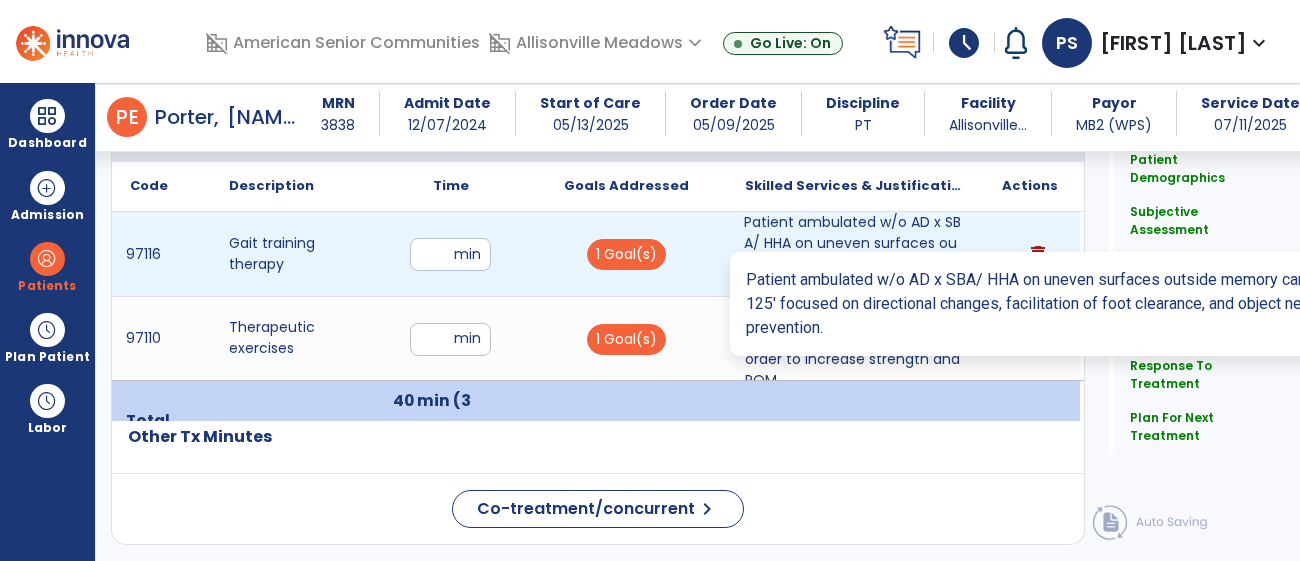 drag, startPoint x: 880, startPoint y: 242, endPoint x: 900, endPoint y: 221, distance: 29 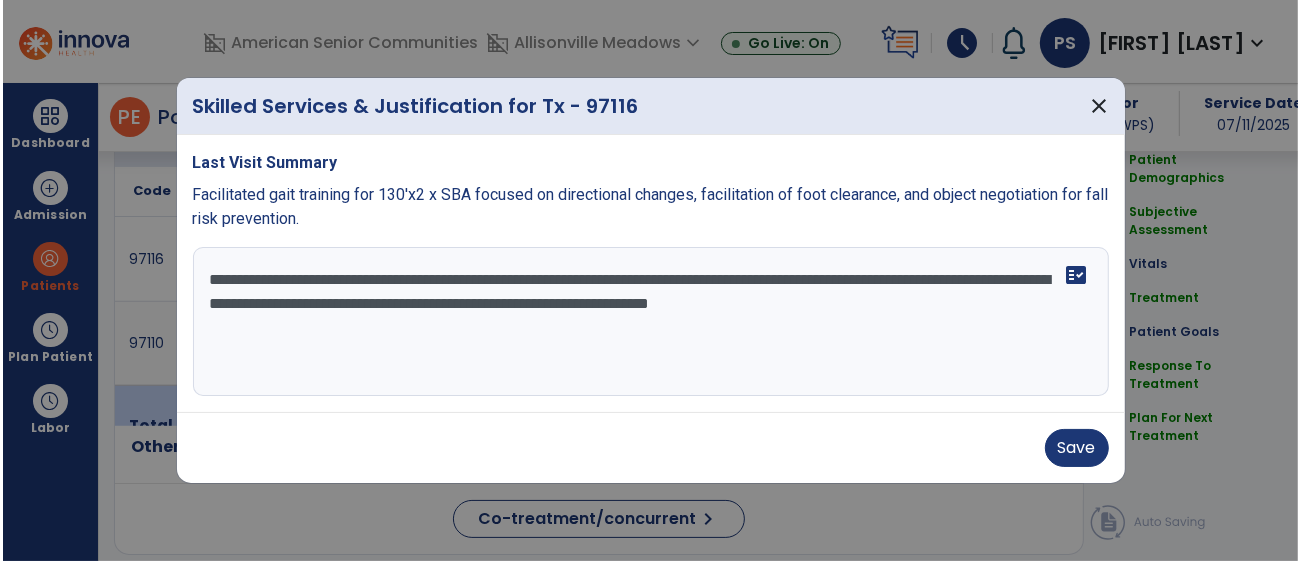 scroll, scrollTop: 1184, scrollLeft: 0, axis: vertical 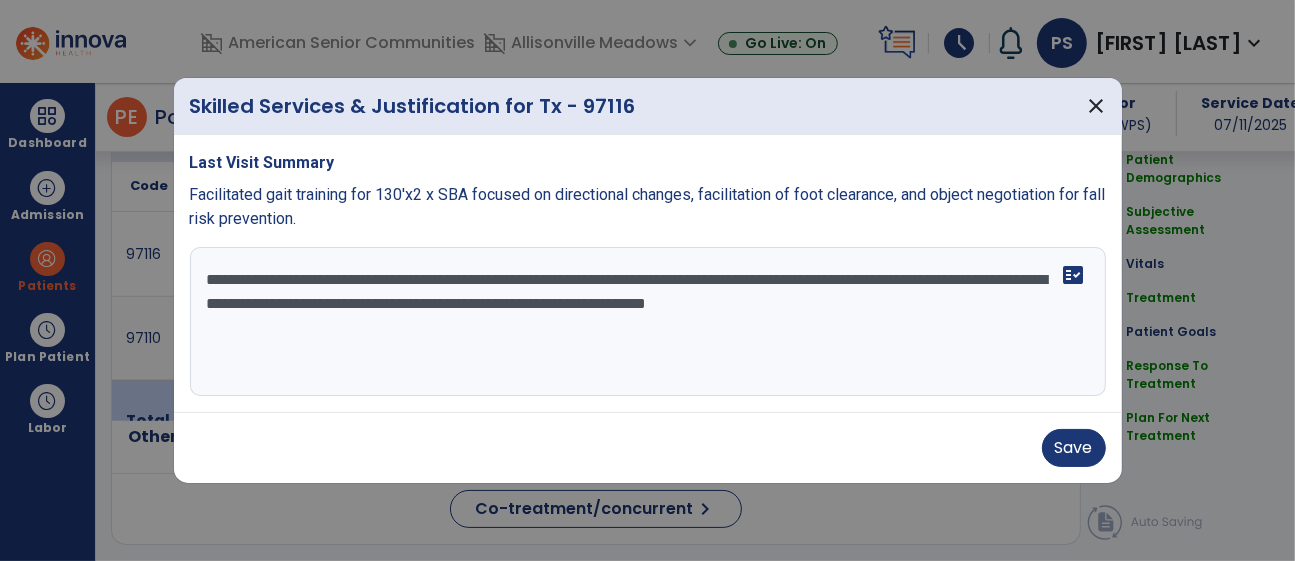 click on "**********" at bounding box center [648, 322] 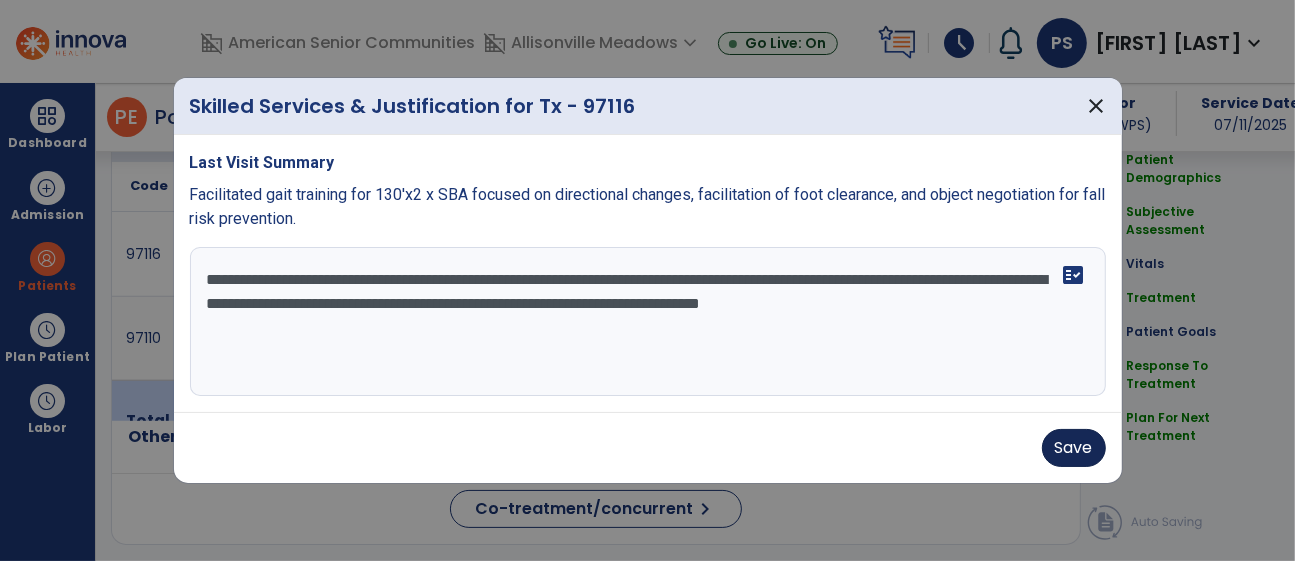 type on "**********" 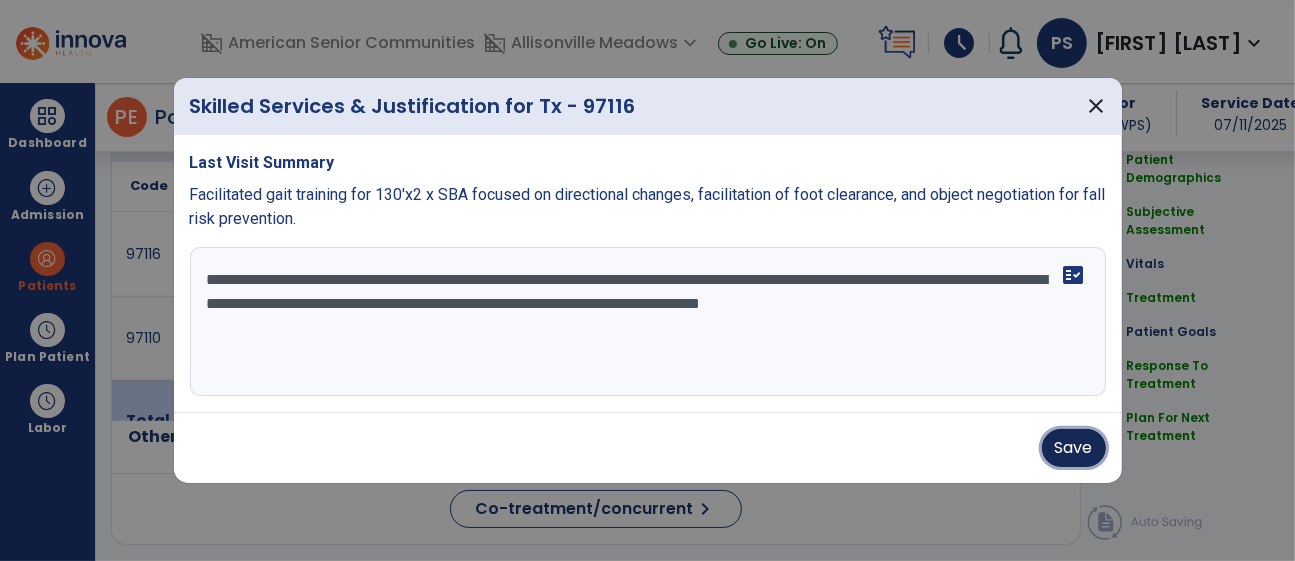 click on "Save" at bounding box center [1074, 448] 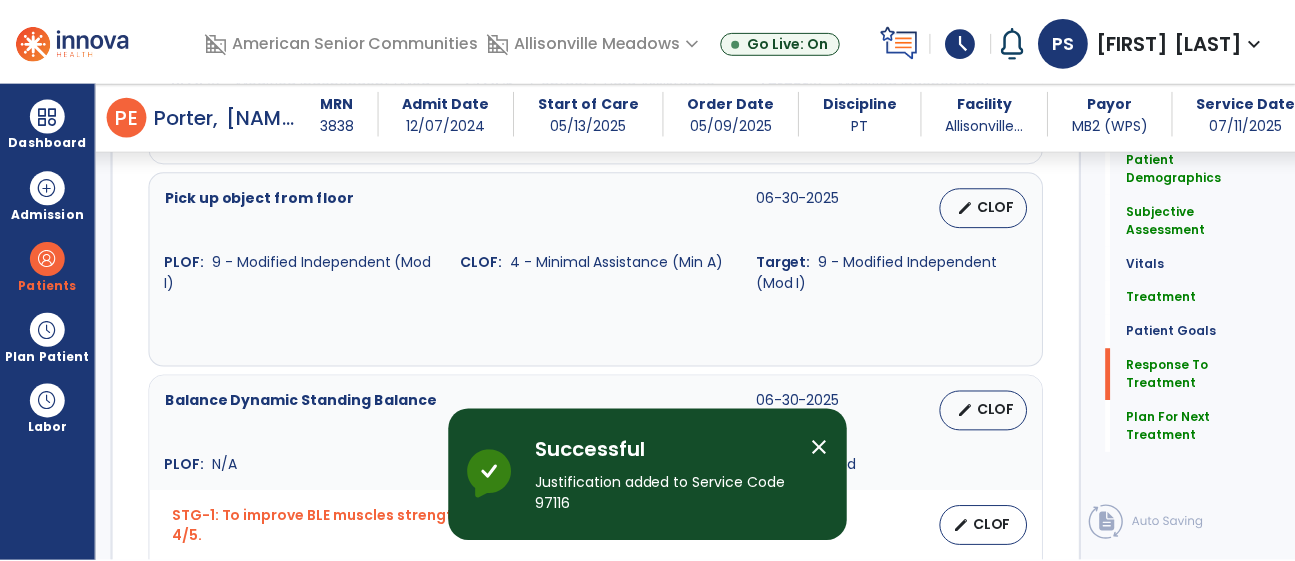 scroll, scrollTop: 2956, scrollLeft: 0, axis: vertical 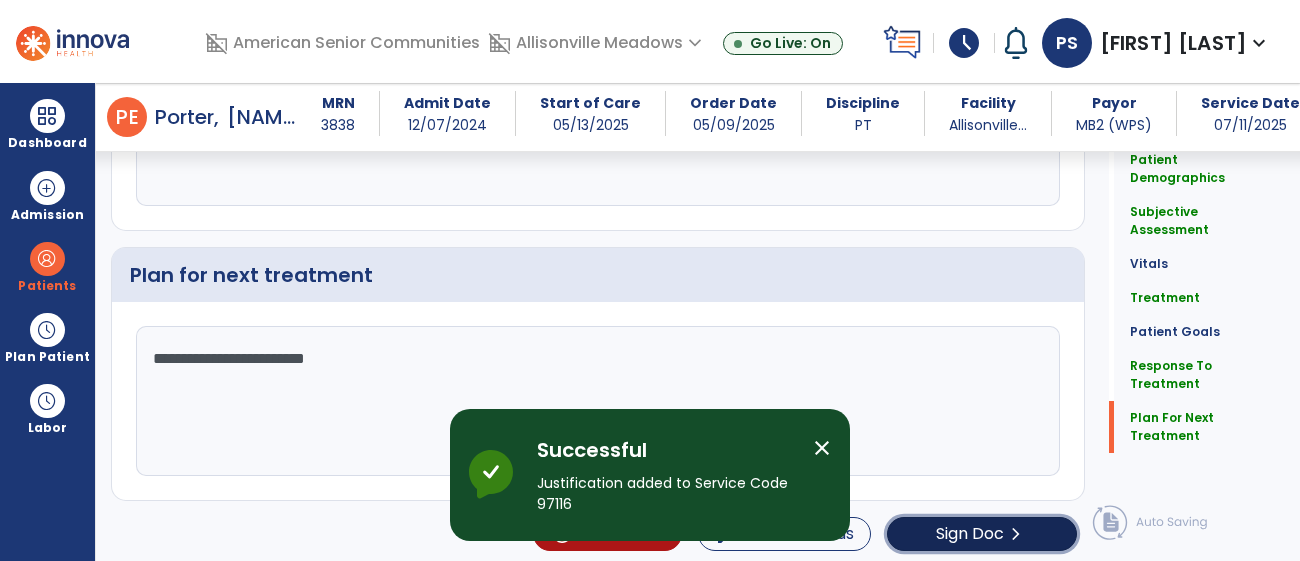 click on "Sign Doc" 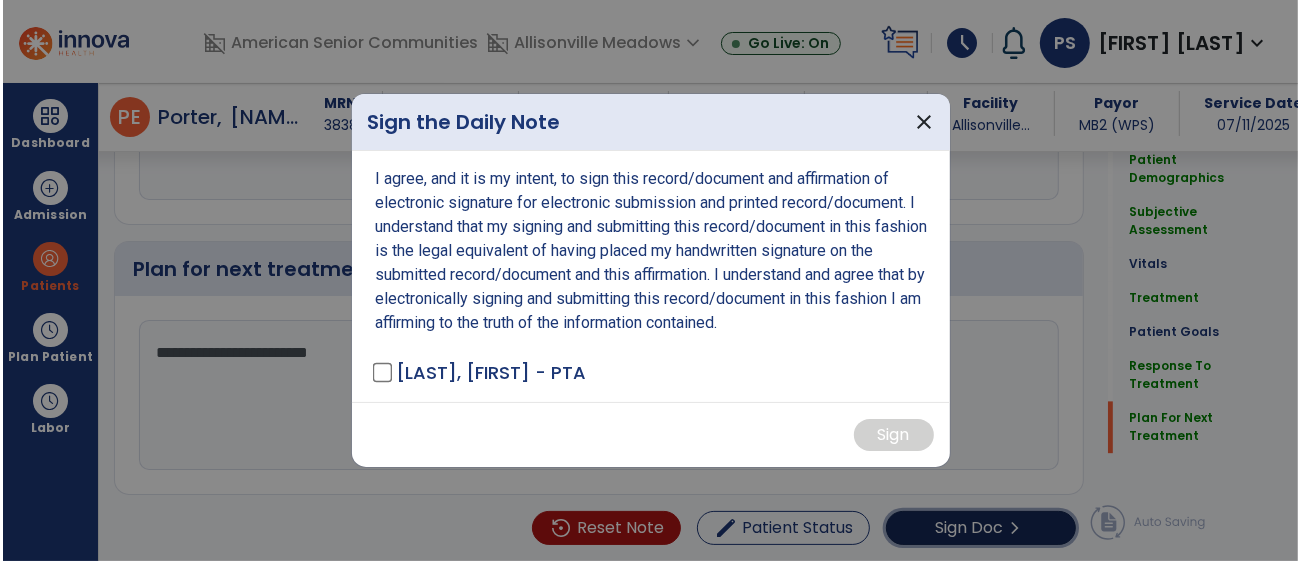 scroll, scrollTop: 2956, scrollLeft: 0, axis: vertical 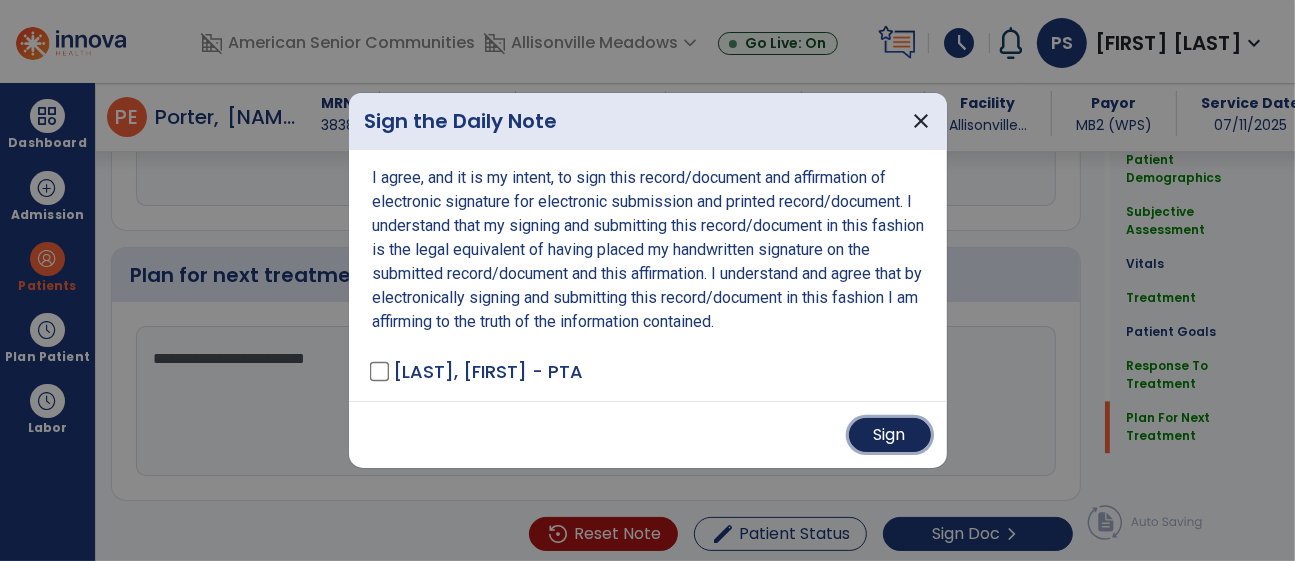 click on "Sign" at bounding box center [890, 435] 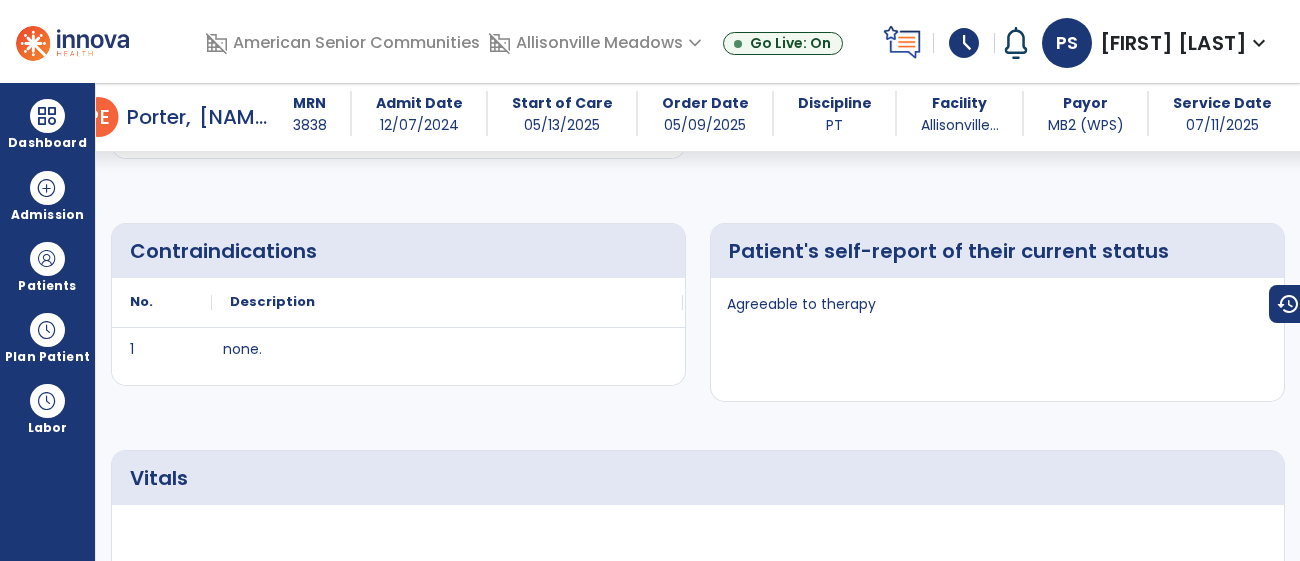 scroll, scrollTop: 0, scrollLeft: 0, axis: both 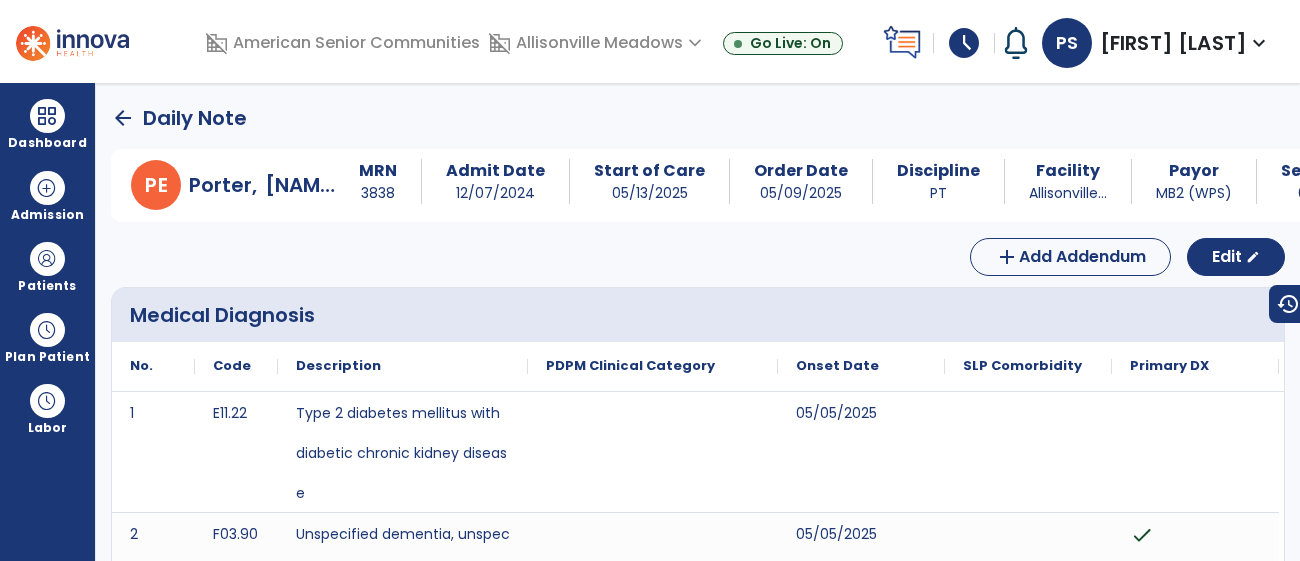 click on "arrow_back" 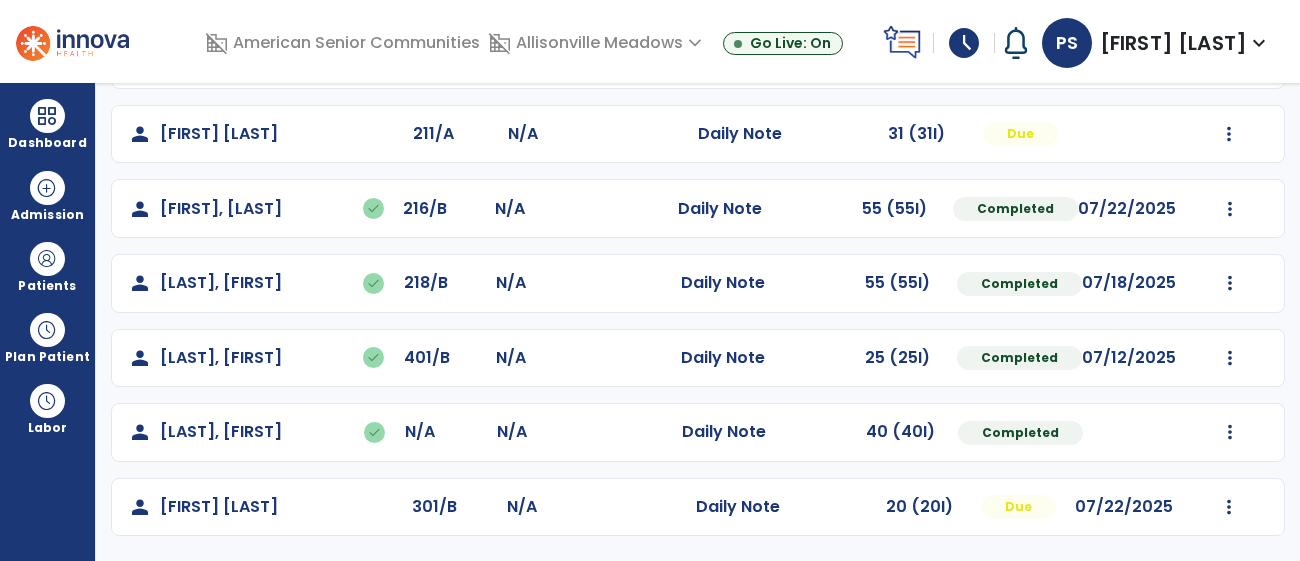 scroll, scrollTop: 399, scrollLeft: 0, axis: vertical 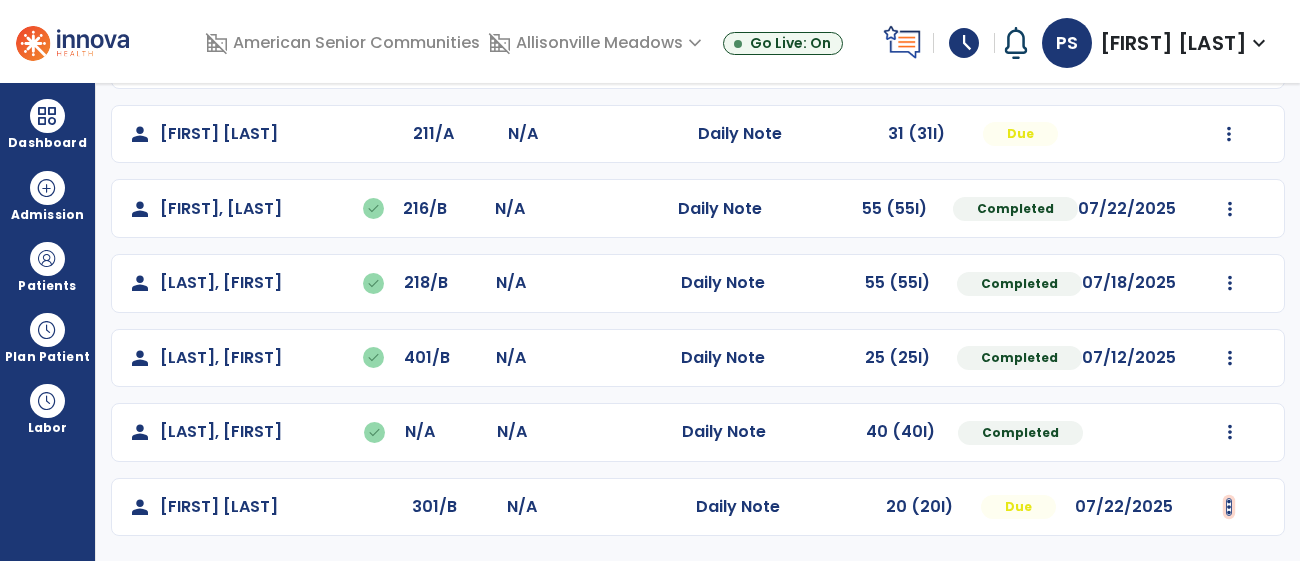 click at bounding box center [1229, -15] 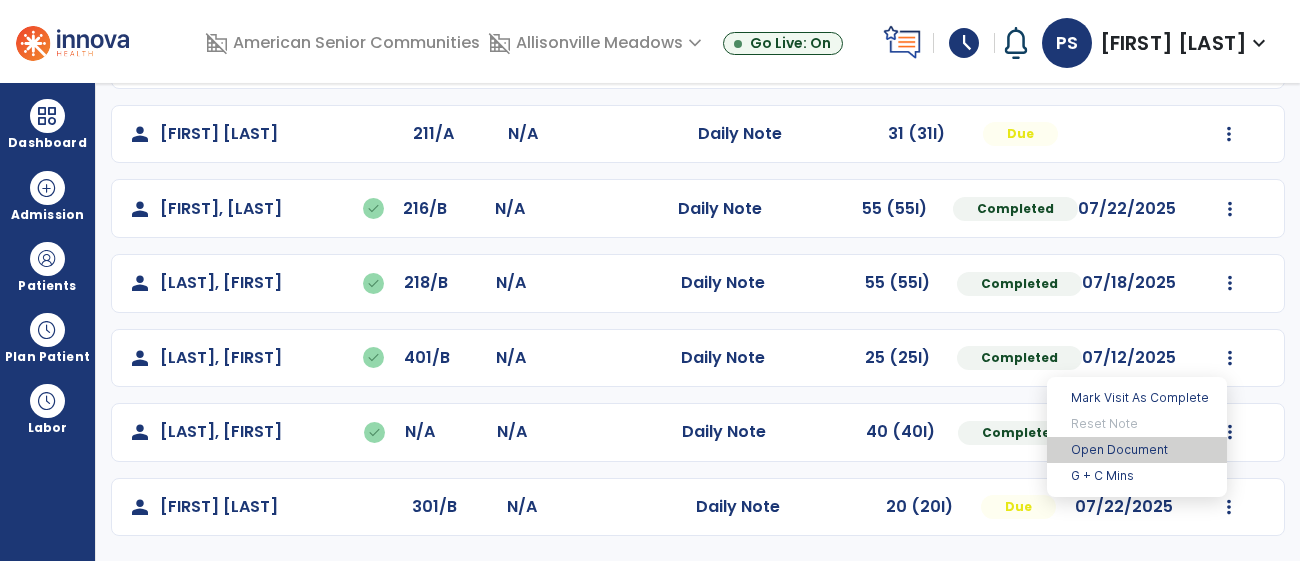 click on "Open Document" at bounding box center (1137, 450) 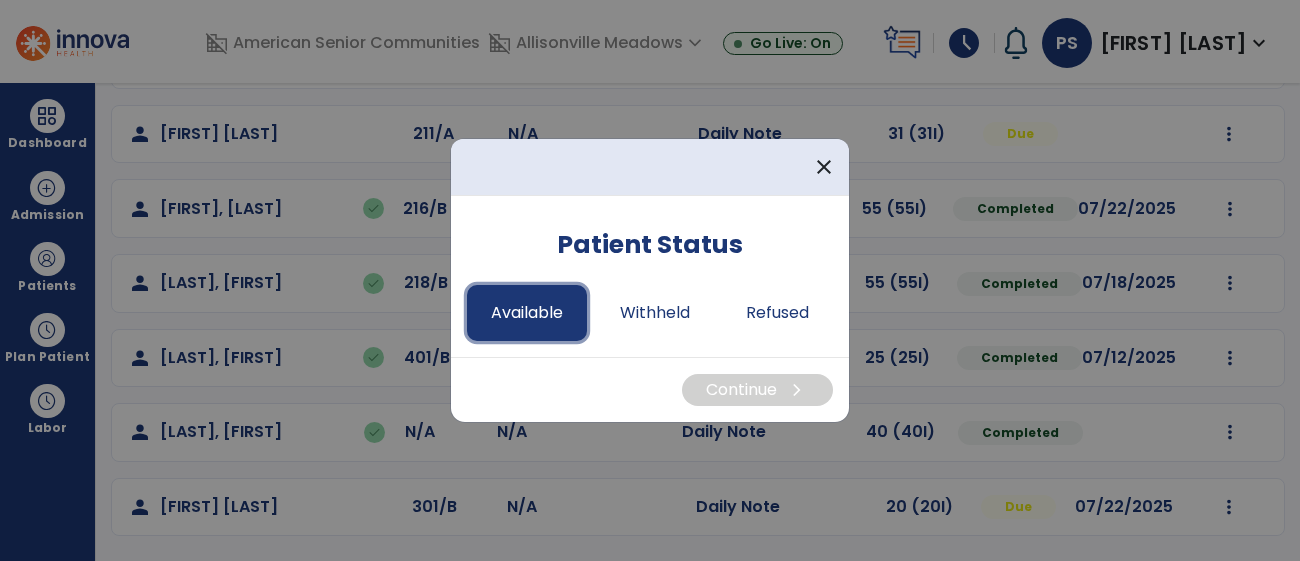 click on "Available" at bounding box center [527, 313] 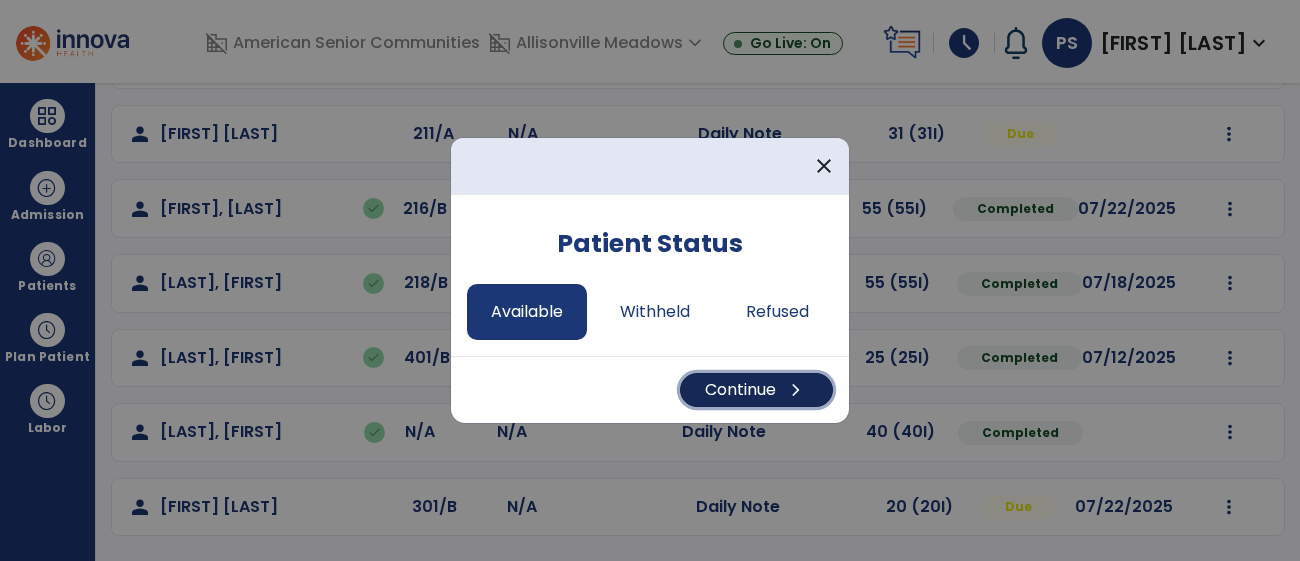 click on "Continue   chevron_right" at bounding box center [756, 390] 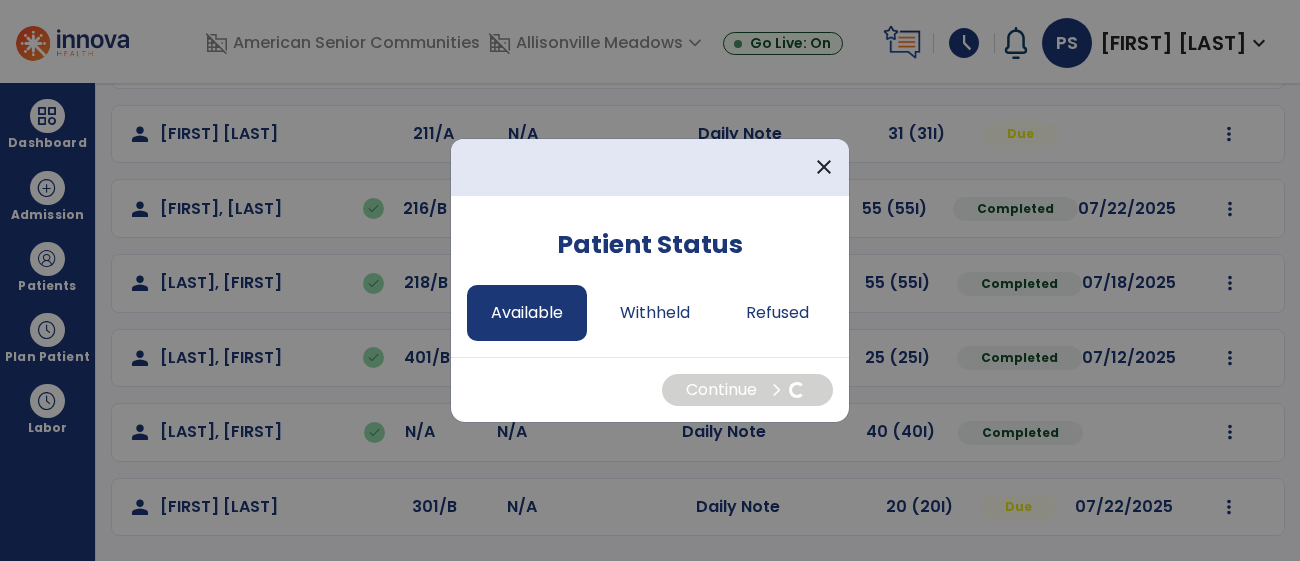 select on "*" 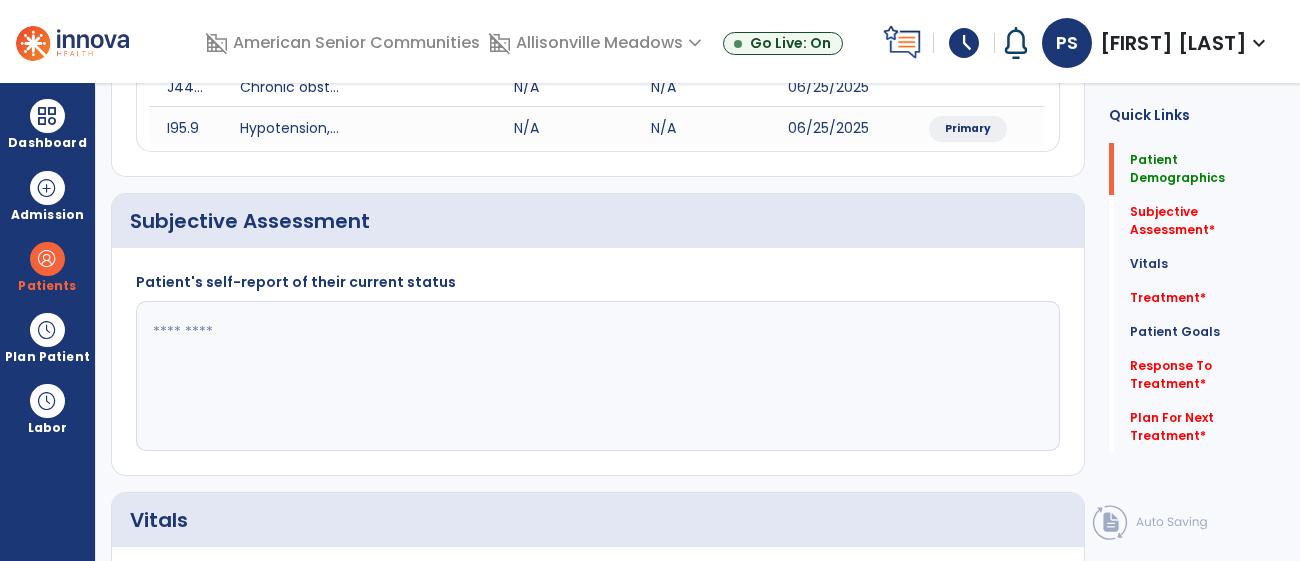 scroll, scrollTop: 0, scrollLeft: 0, axis: both 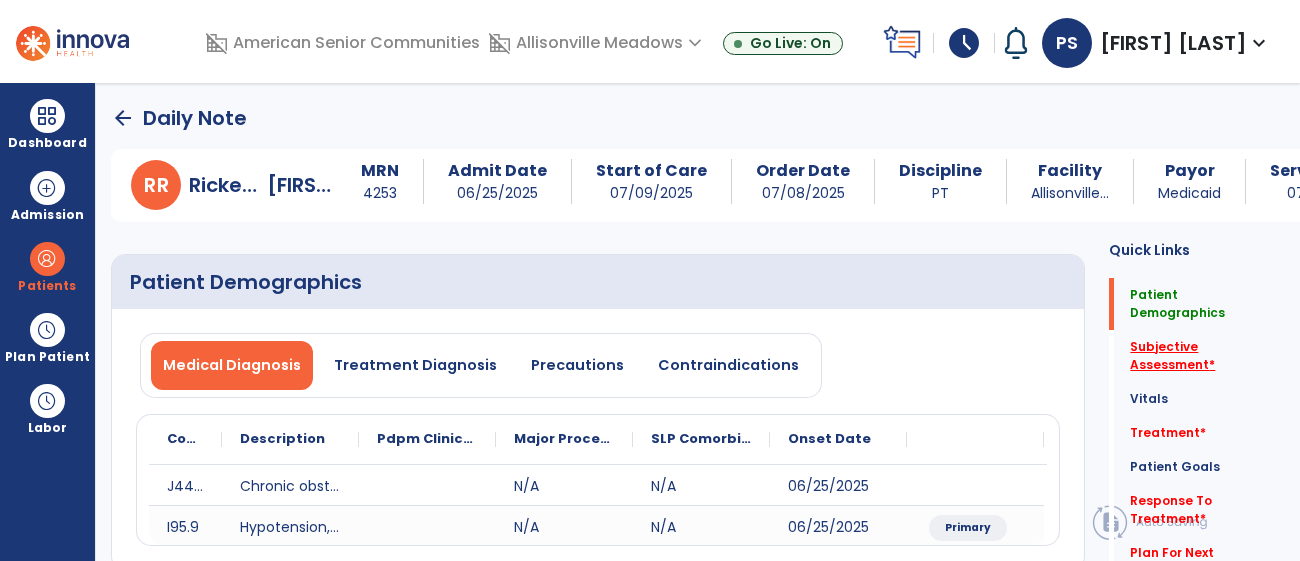 click on "Subjective Assessment   *" 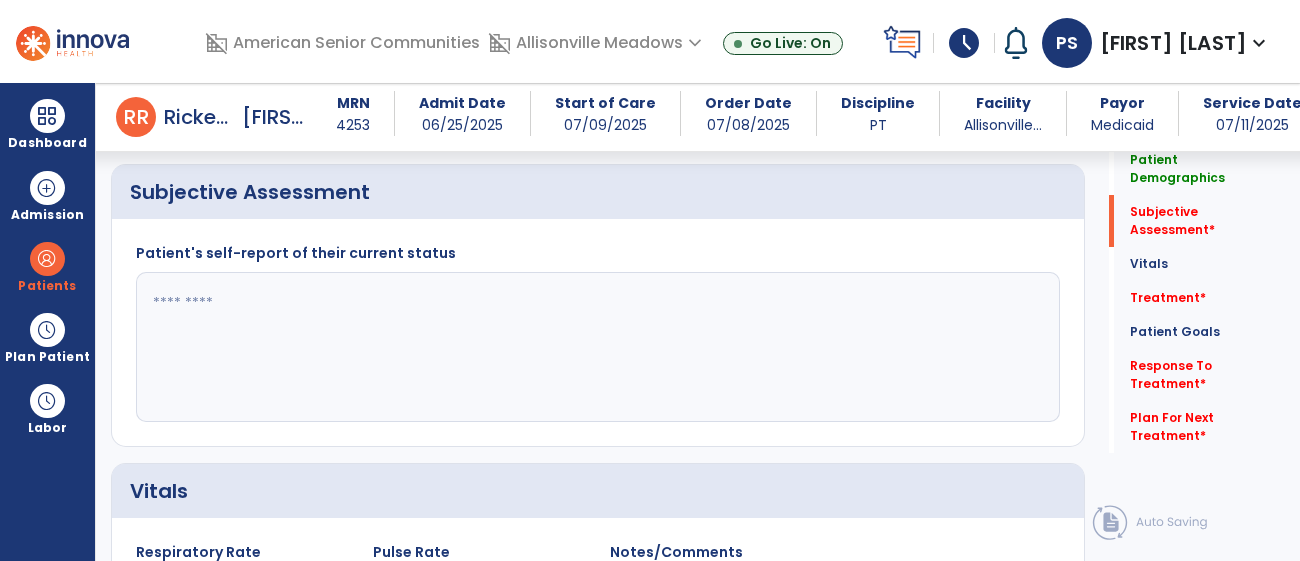 scroll, scrollTop: 405, scrollLeft: 0, axis: vertical 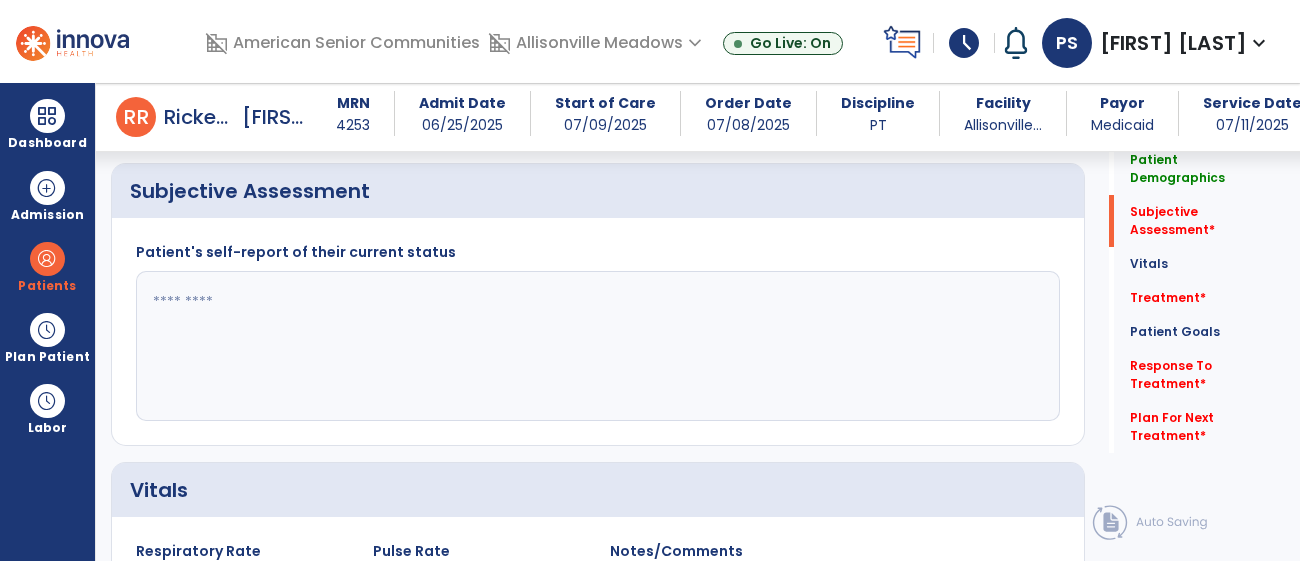 click 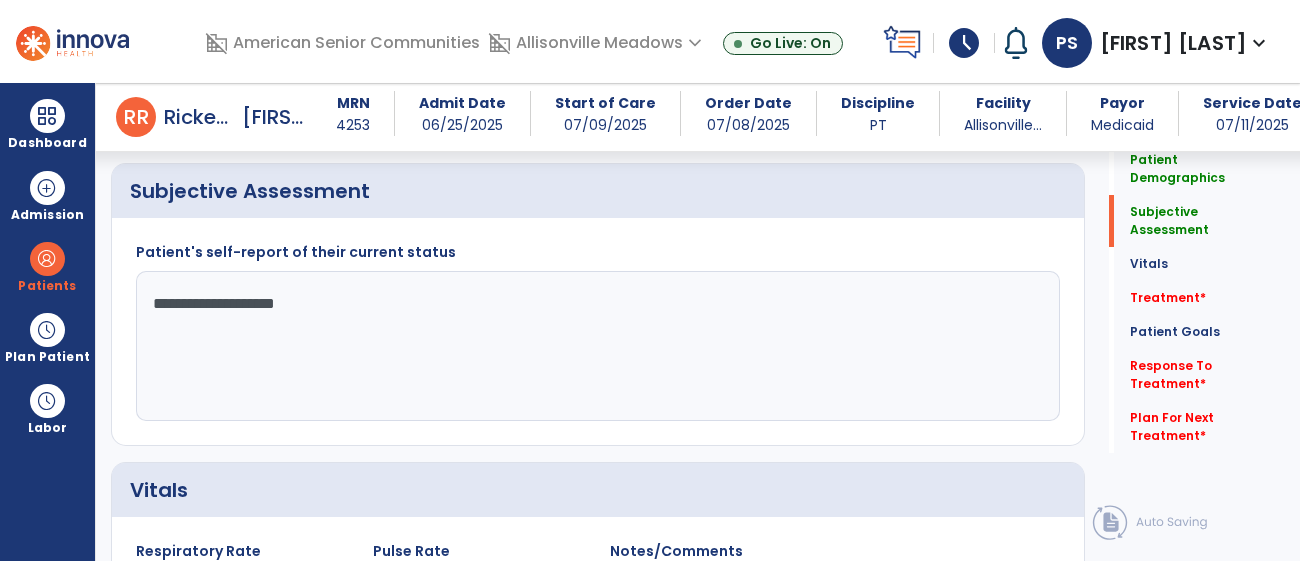 type on "**********" 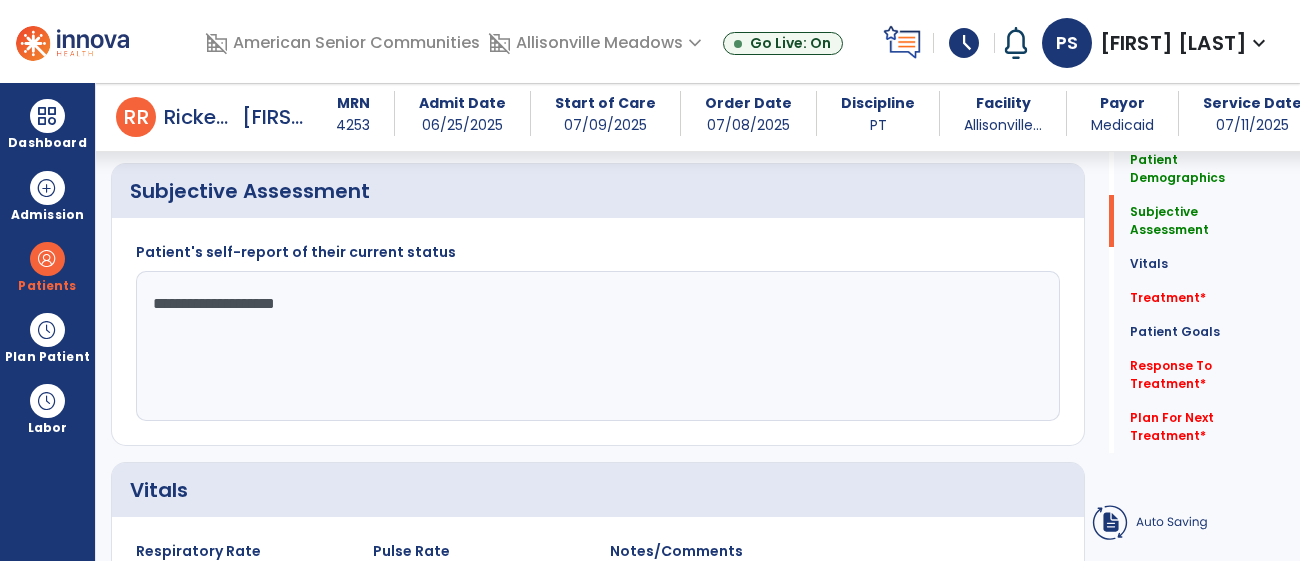 click on "Treatment   *  Treatment   *" 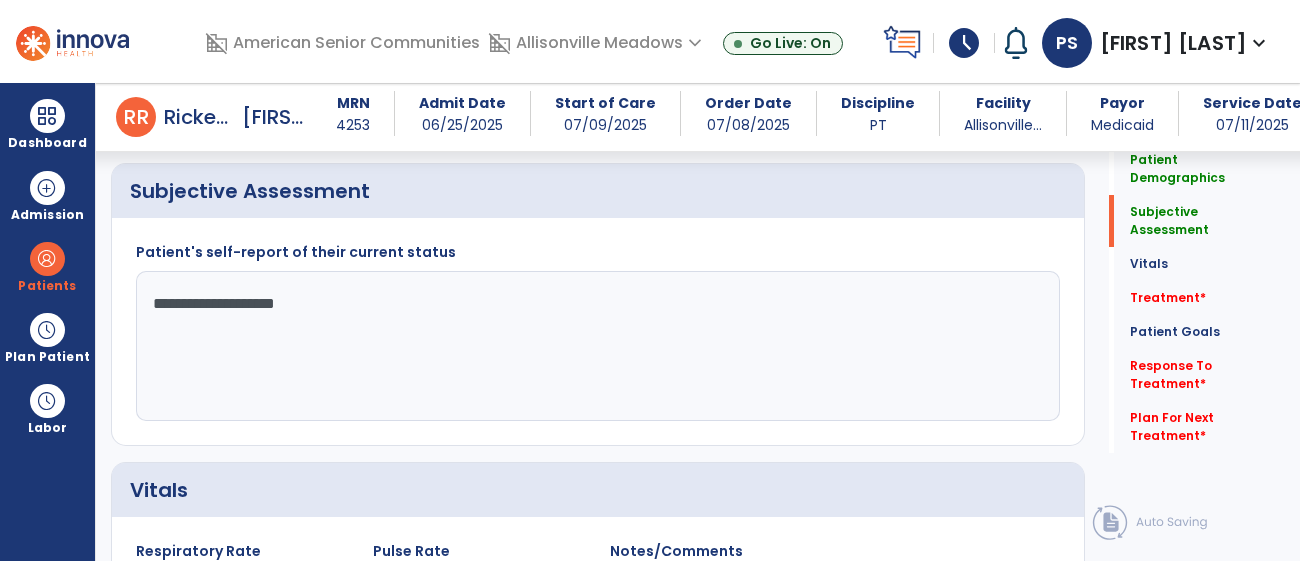 click on "Treatment   *  Treatment   *" 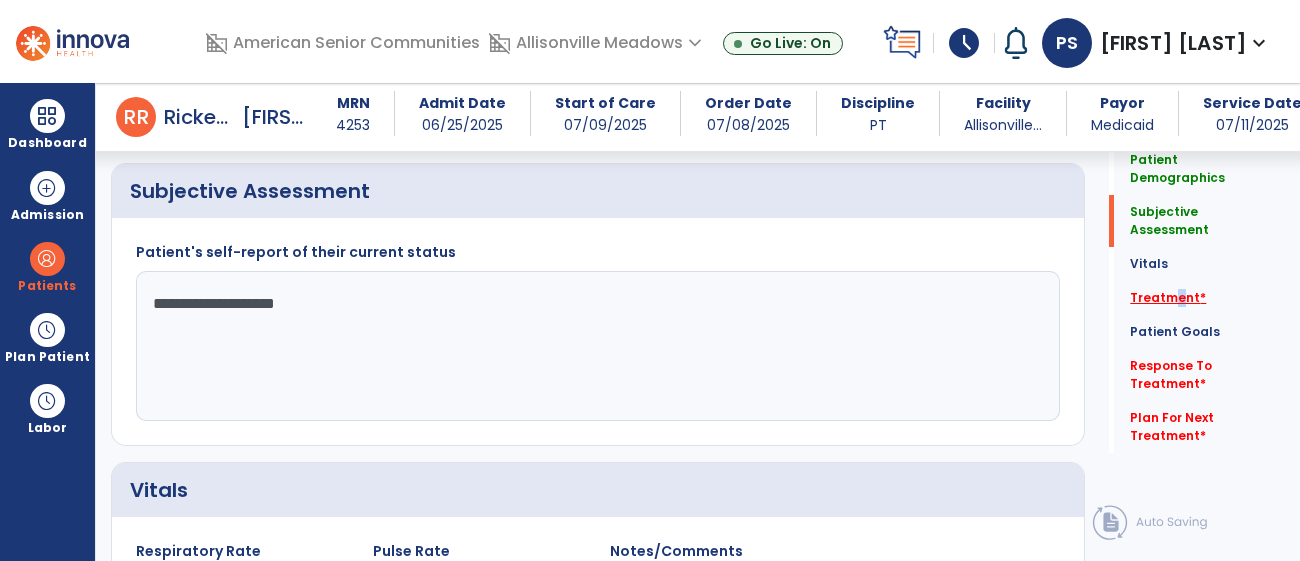 click on "Treatment   *" 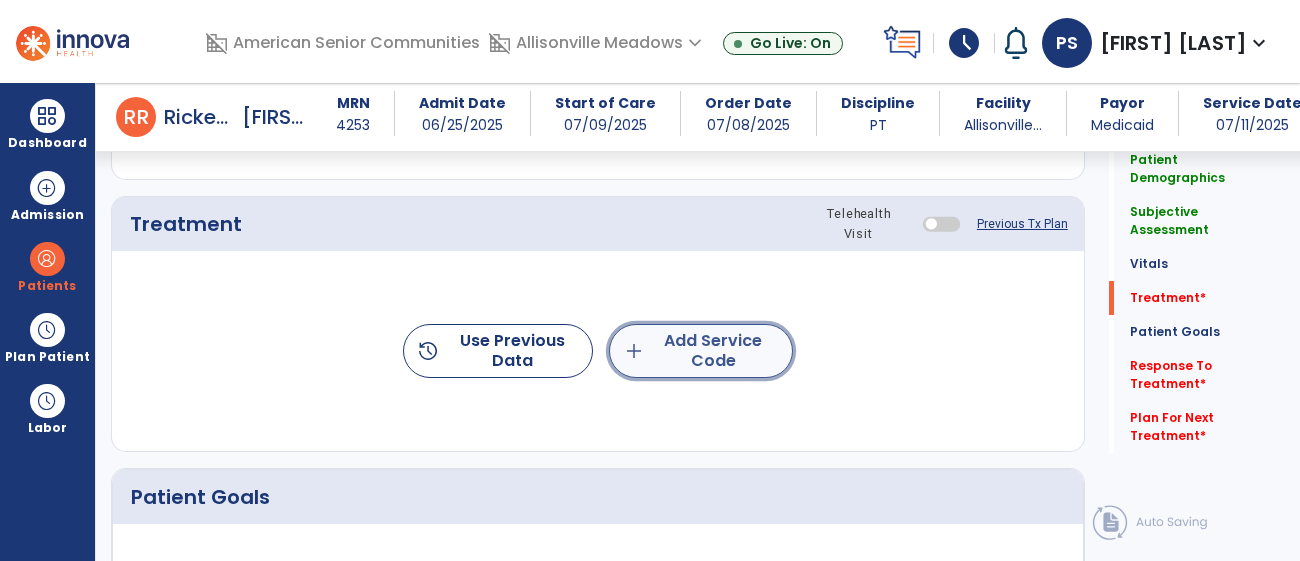 click on "add  Add Service Code" 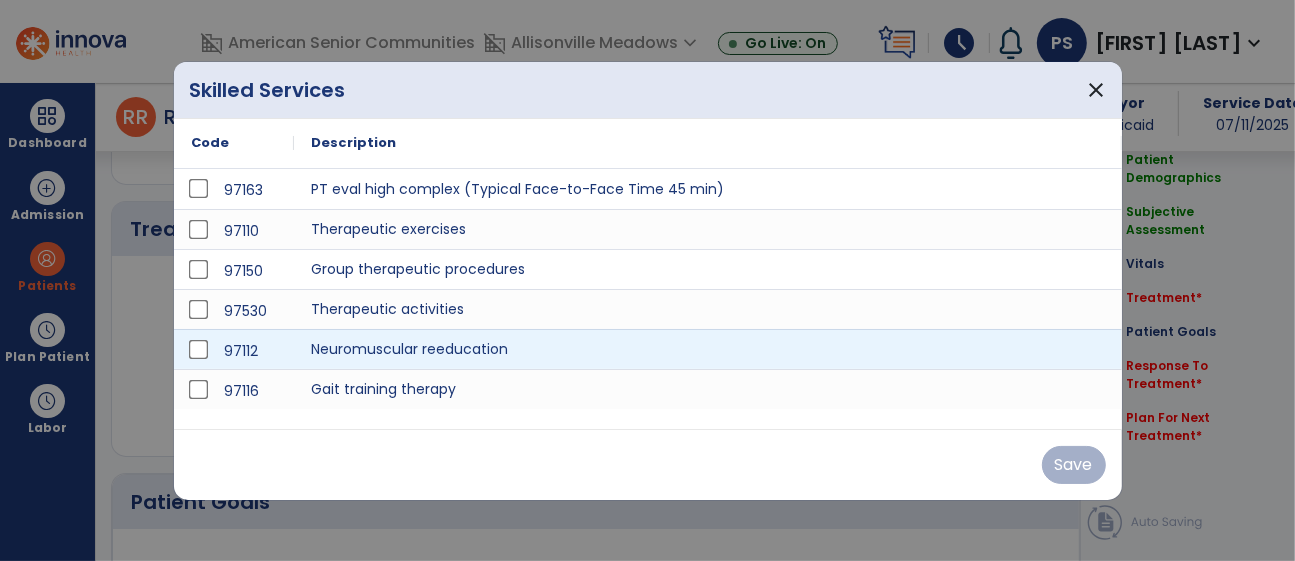 scroll, scrollTop: 1093, scrollLeft: 0, axis: vertical 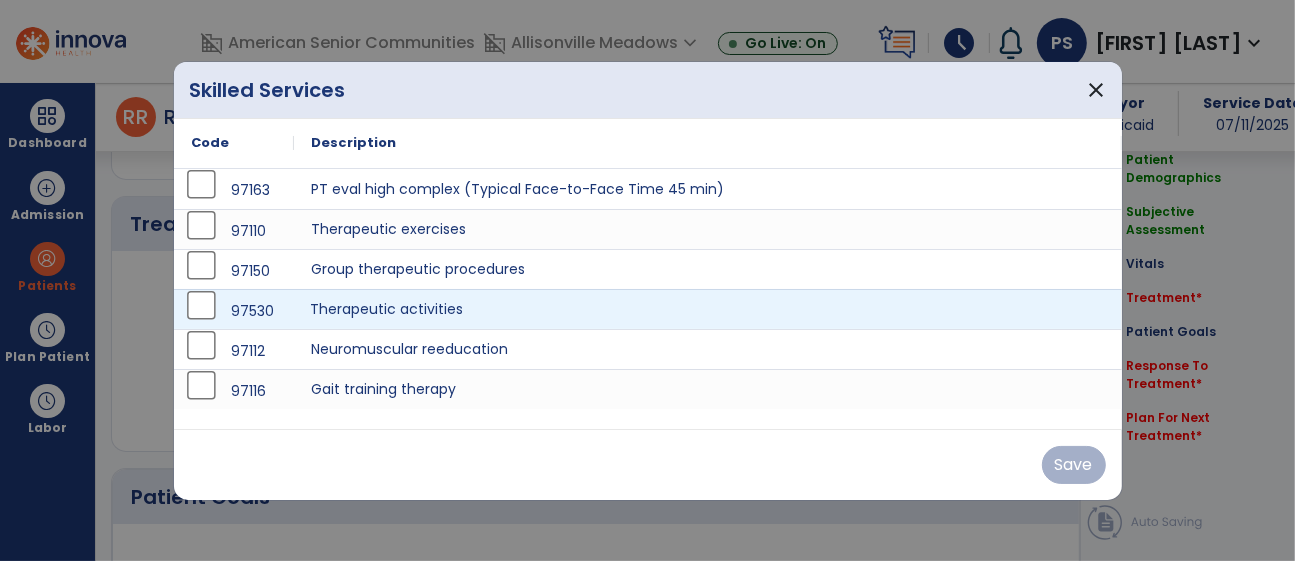 click on "Therapeutic activities" at bounding box center (708, 309) 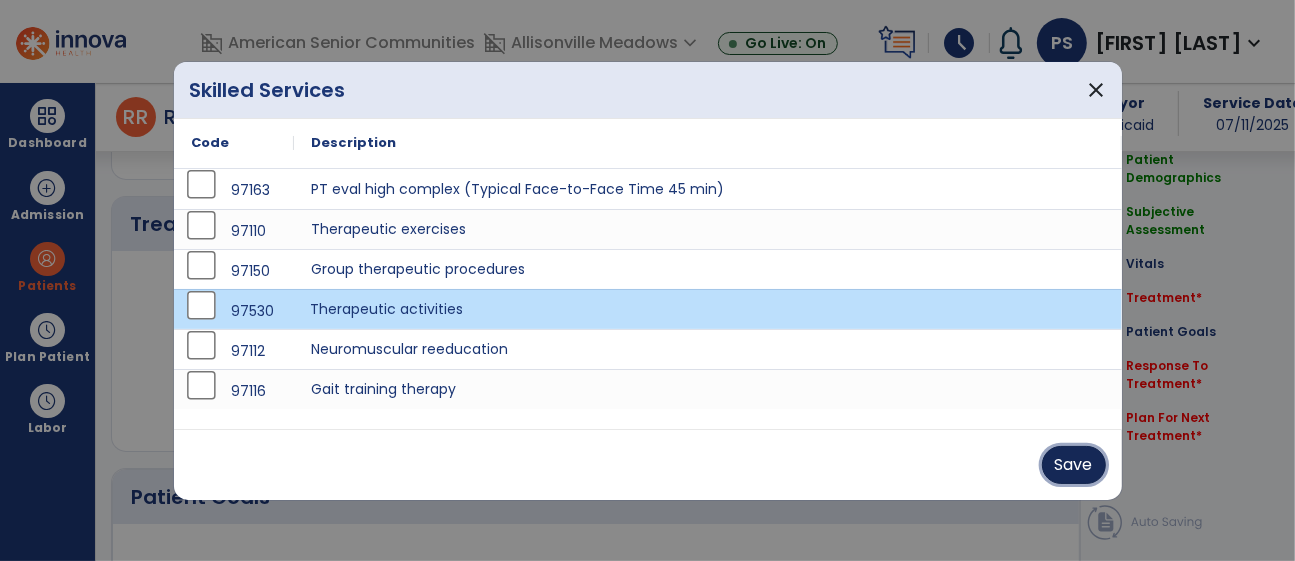 click on "Save" at bounding box center (1074, 465) 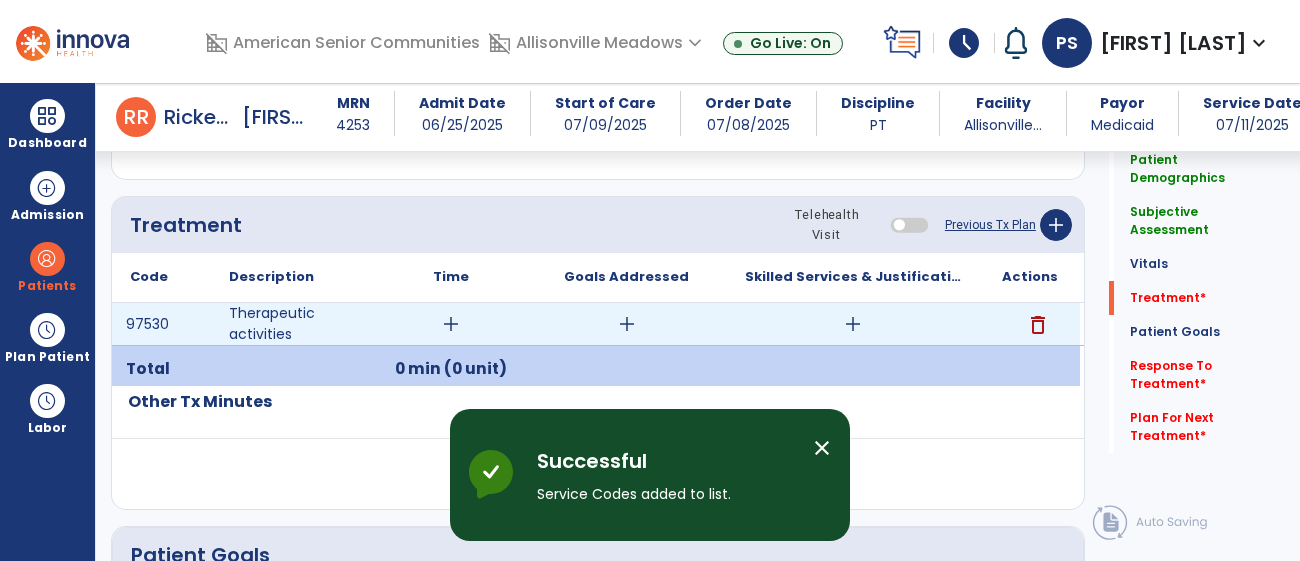 click on "add" at bounding box center [627, 324] 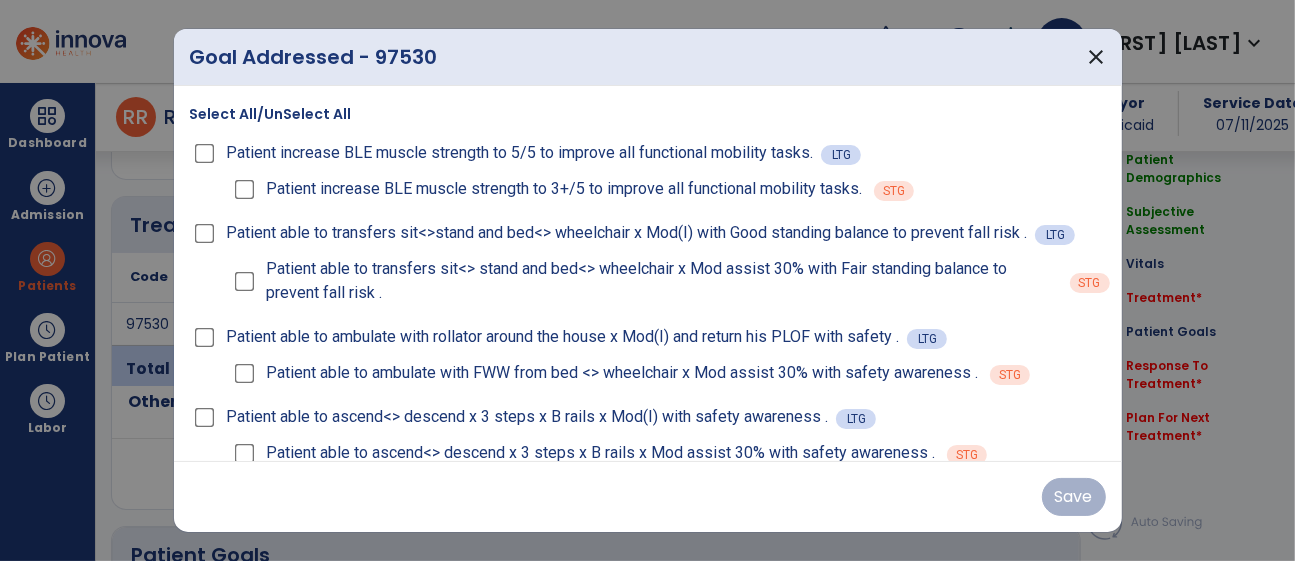 scroll, scrollTop: 1093, scrollLeft: 0, axis: vertical 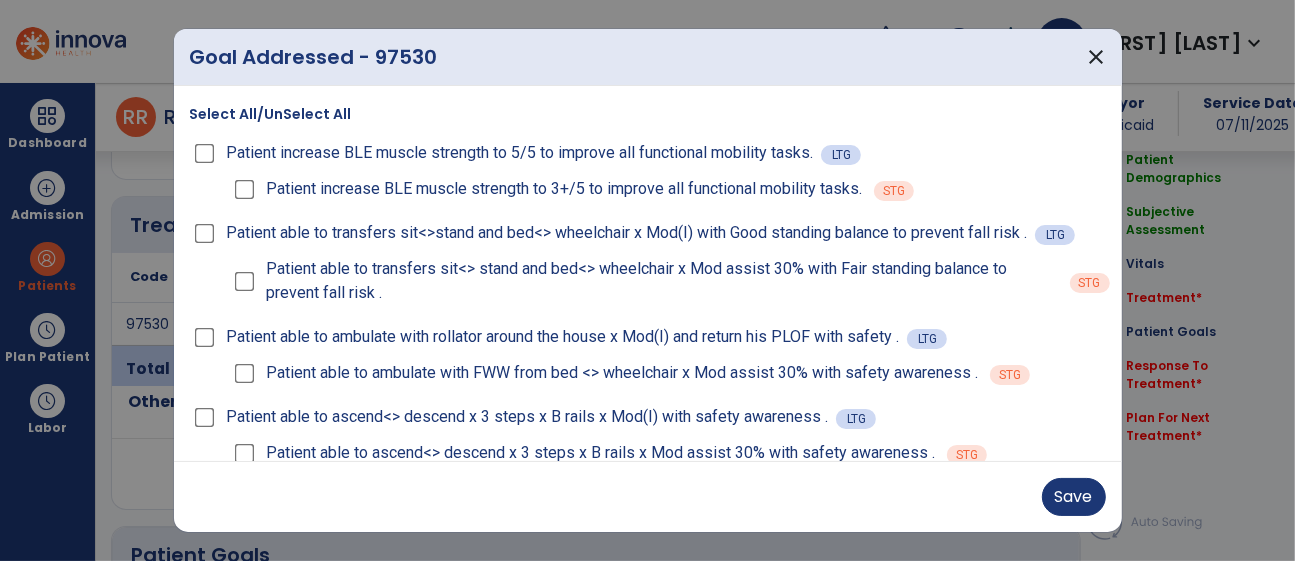 click on "Patient able to transfers sit<> stand and bed<> wheelchair x Mod assist 30% with Fair standing  balance to prevent fall risk ." at bounding box center [644, 281] 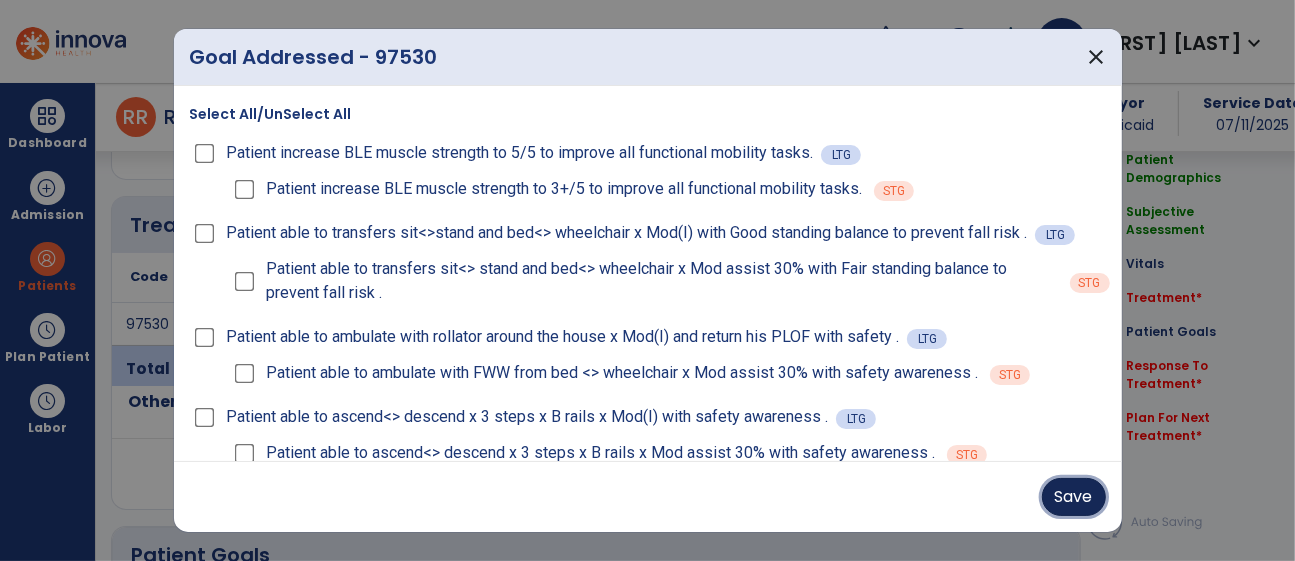 click on "Save" at bounding box center [1074, 497] 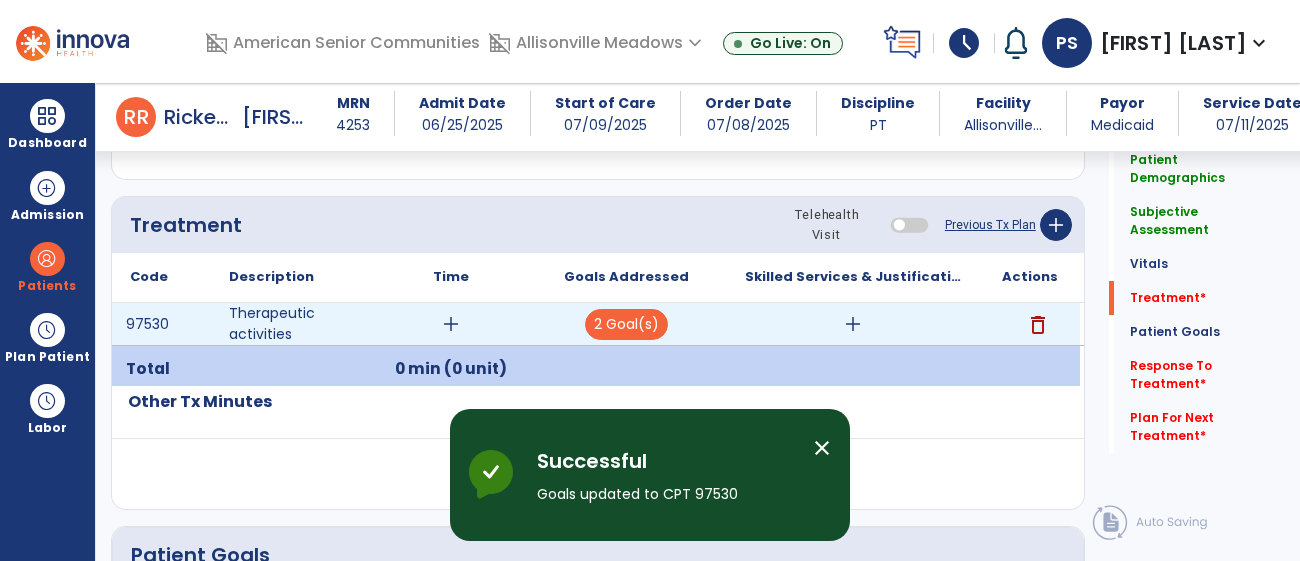 click on "add" at bounding box center (451, 324) 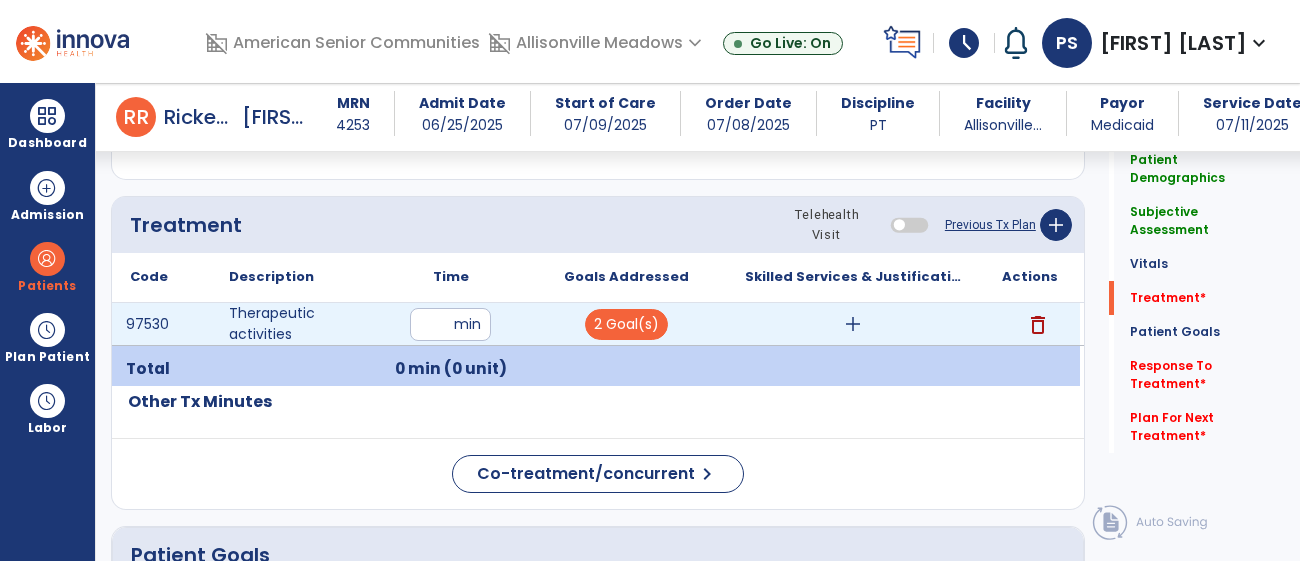 type on "**" 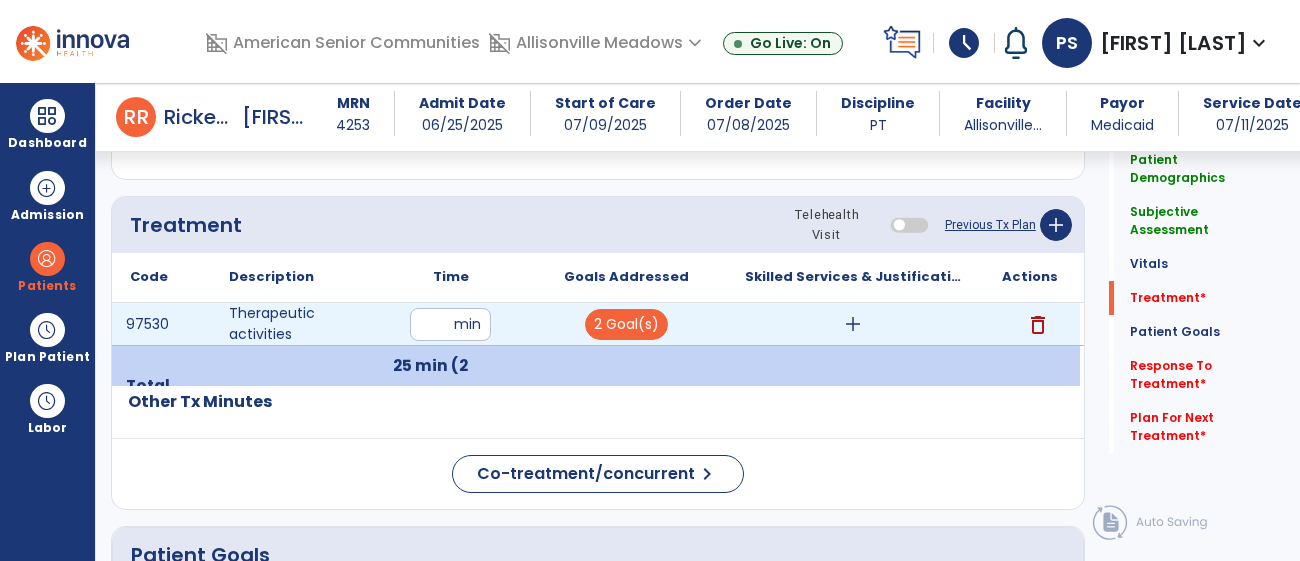 click on "add" at bounding box center (853, 324) 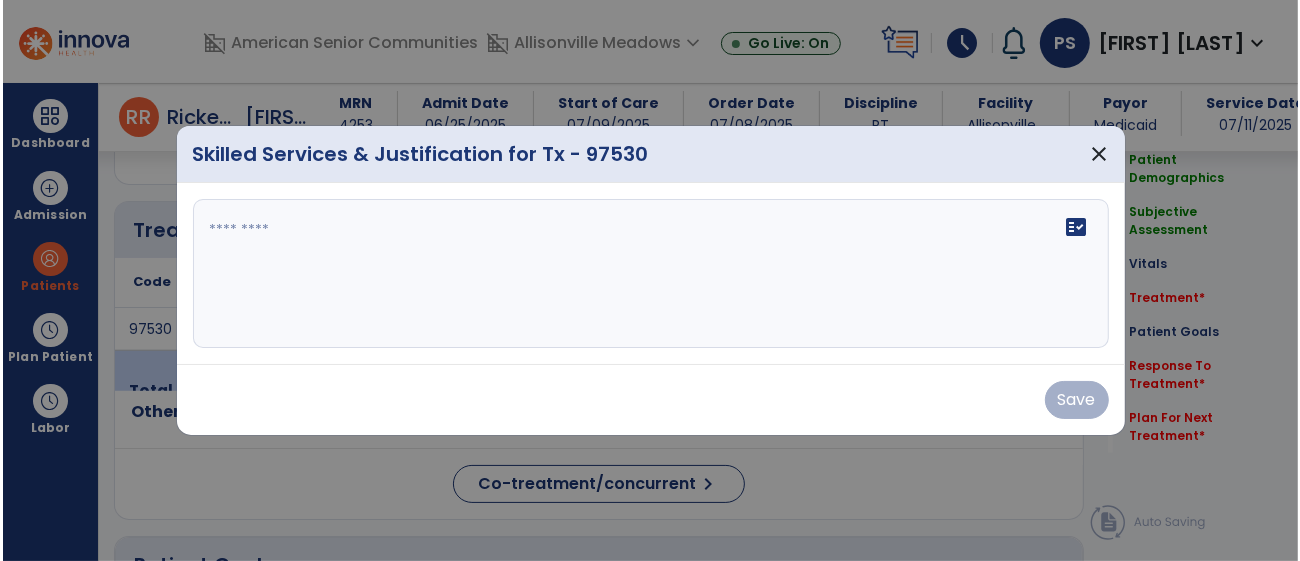 scroll, scrollTop: 1093, scrollLeft: 0, axis: vertical 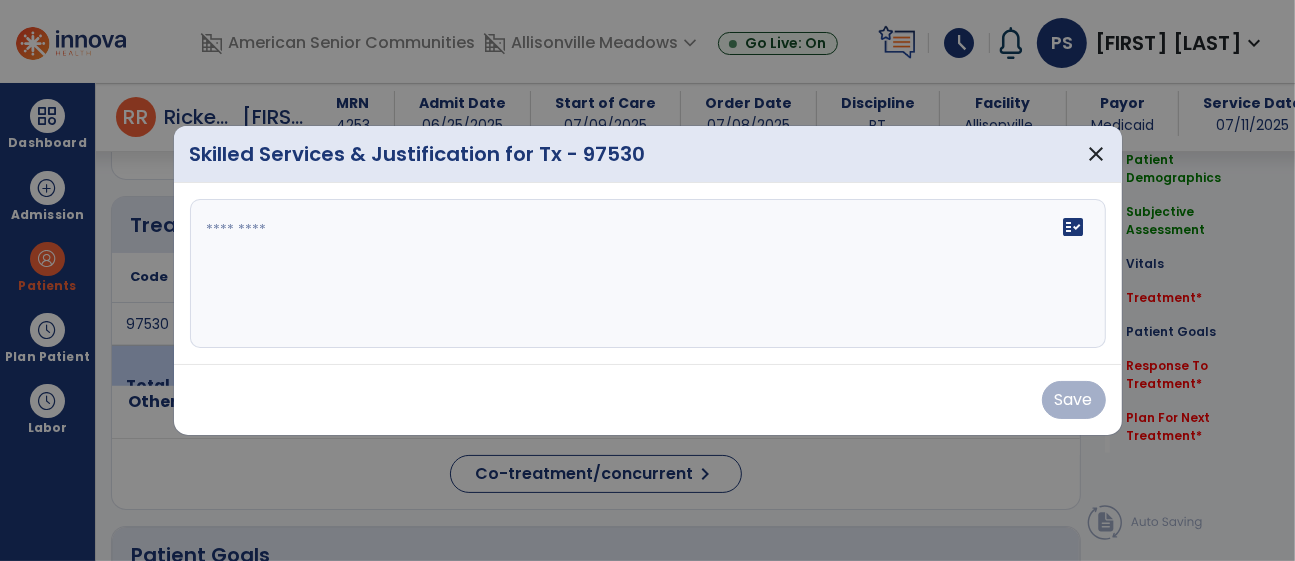 click on "fact_check" at bounding box center [648, 274] 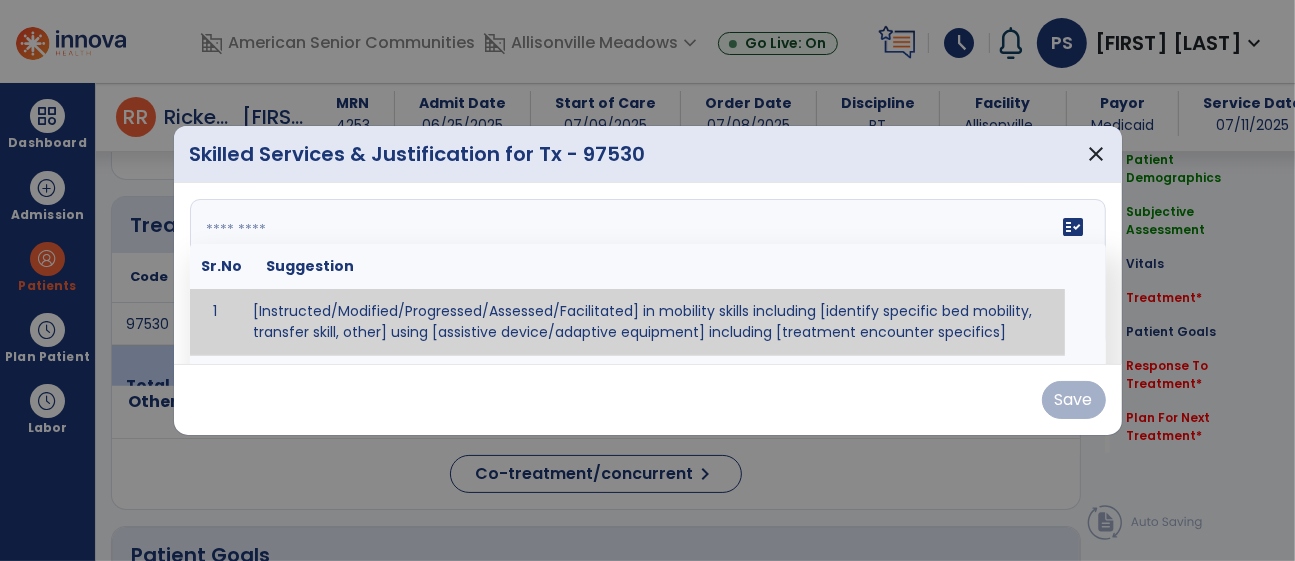 click at bounding box center [645, 274] 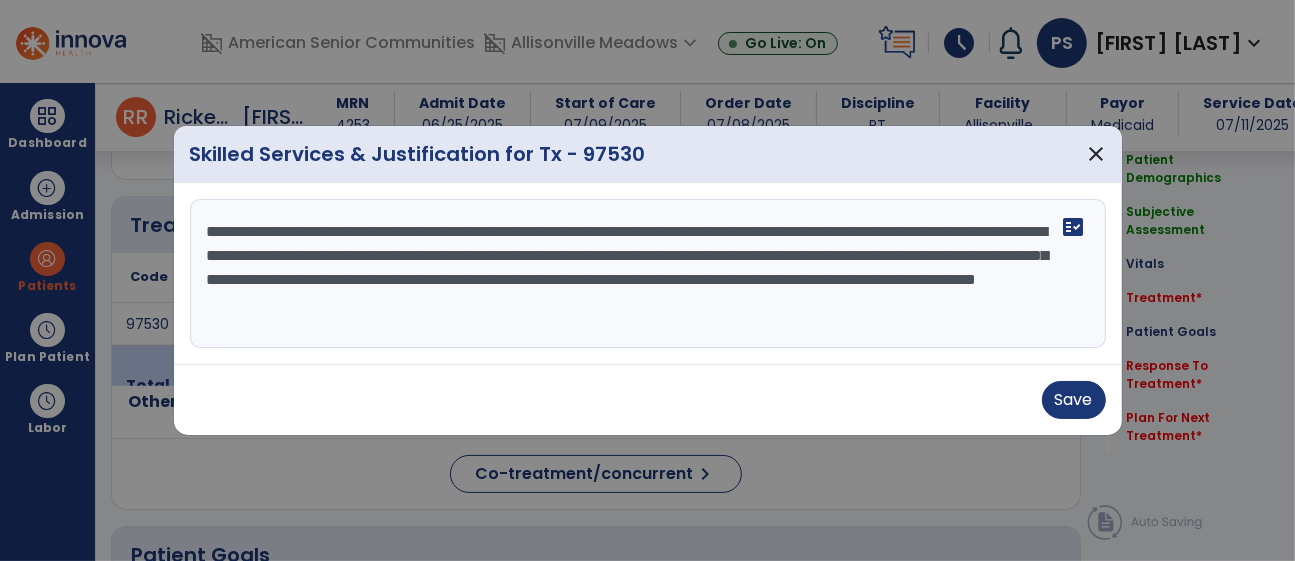 drag, startPoint x: 990, startPoint y: 234, endPoint x: 659, endPoint y: 242, distance: 331.09665 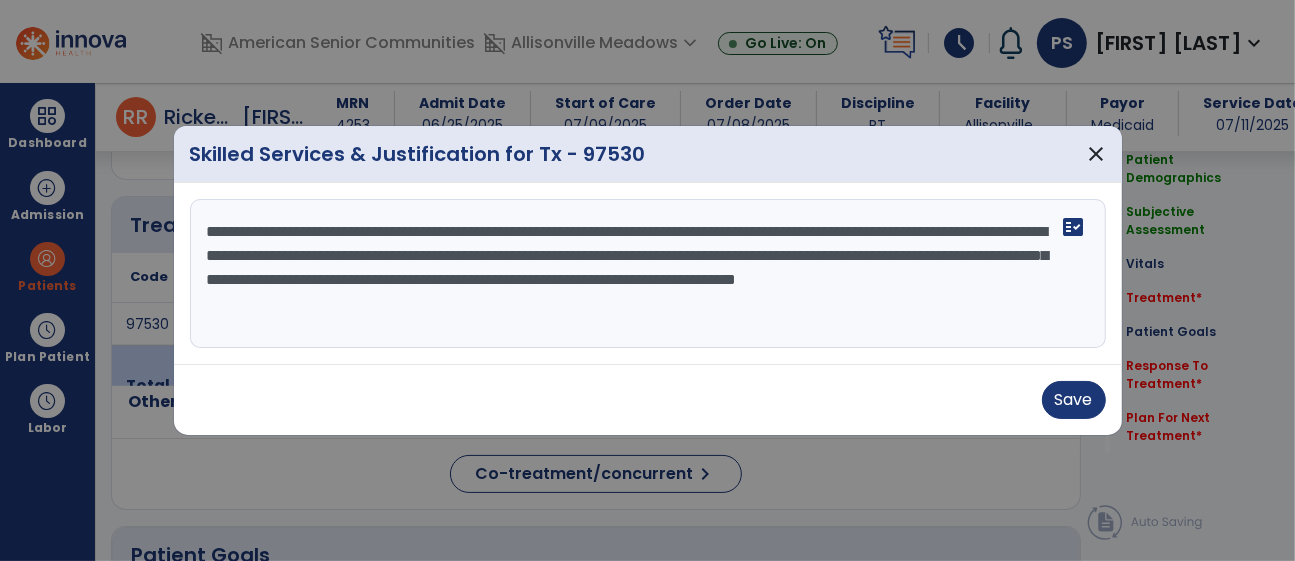 drag, startPoint x: 749, startPoint y: 231, endPoint x: 943, endPoint y: 238, distance: 194.12625 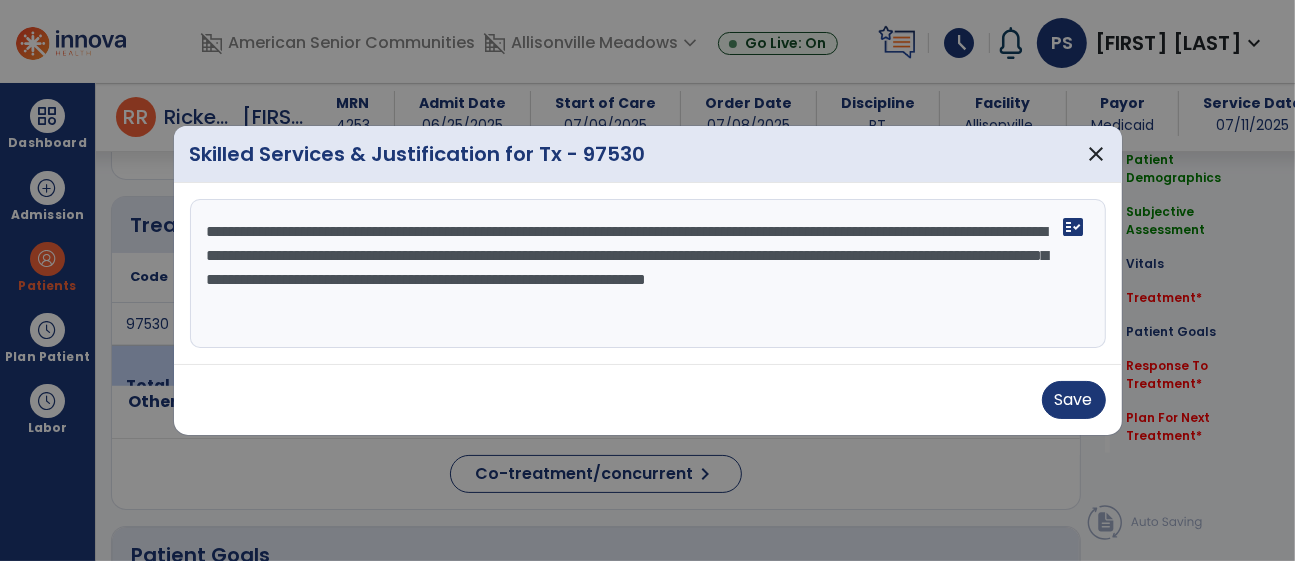 click on "**********" at bounding box center (648, 274) 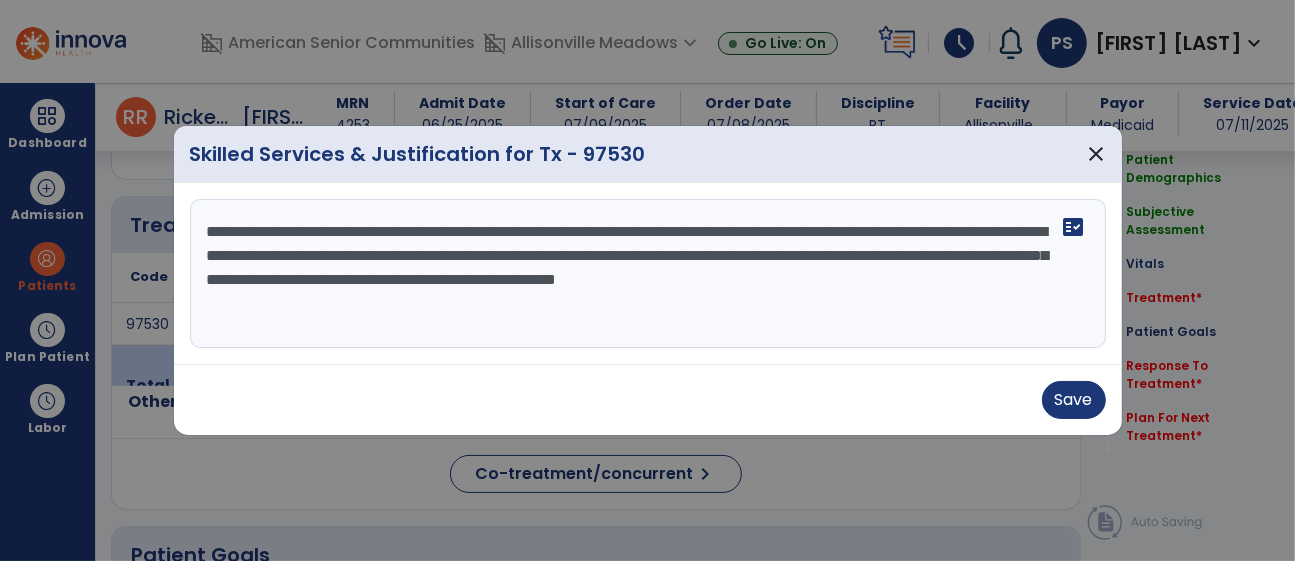 click on "**********" at bounding box center [648, 274] 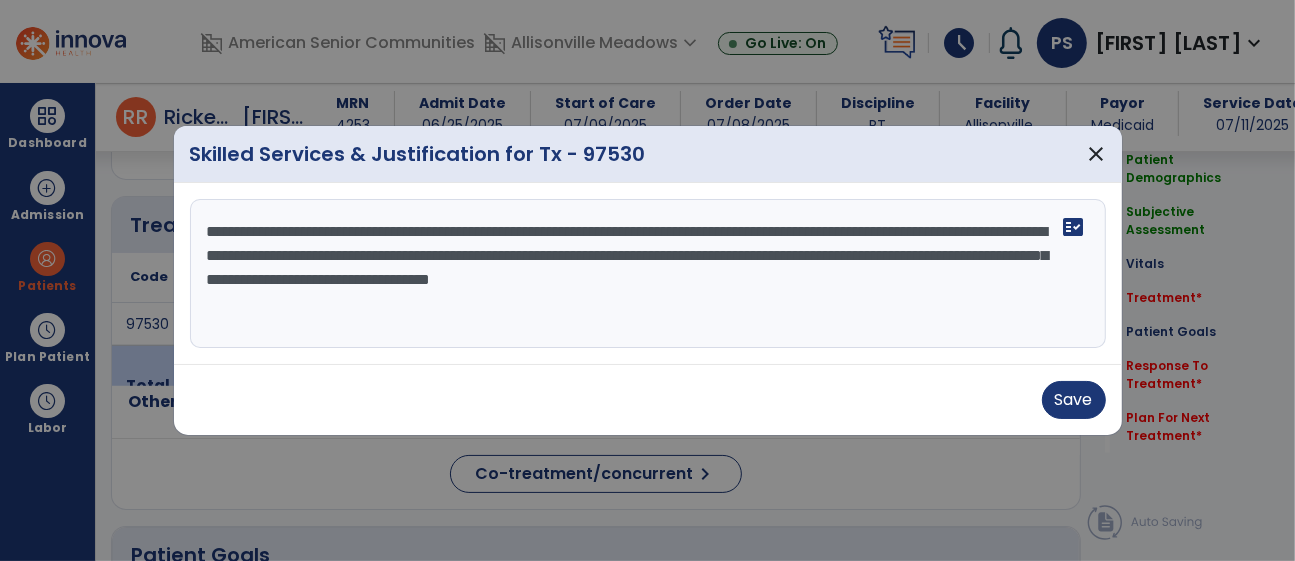 drag, startPoint x: 1047, startPoint y: 230, endPoint x: 926, endPoint y: 224, distance: 121.14867 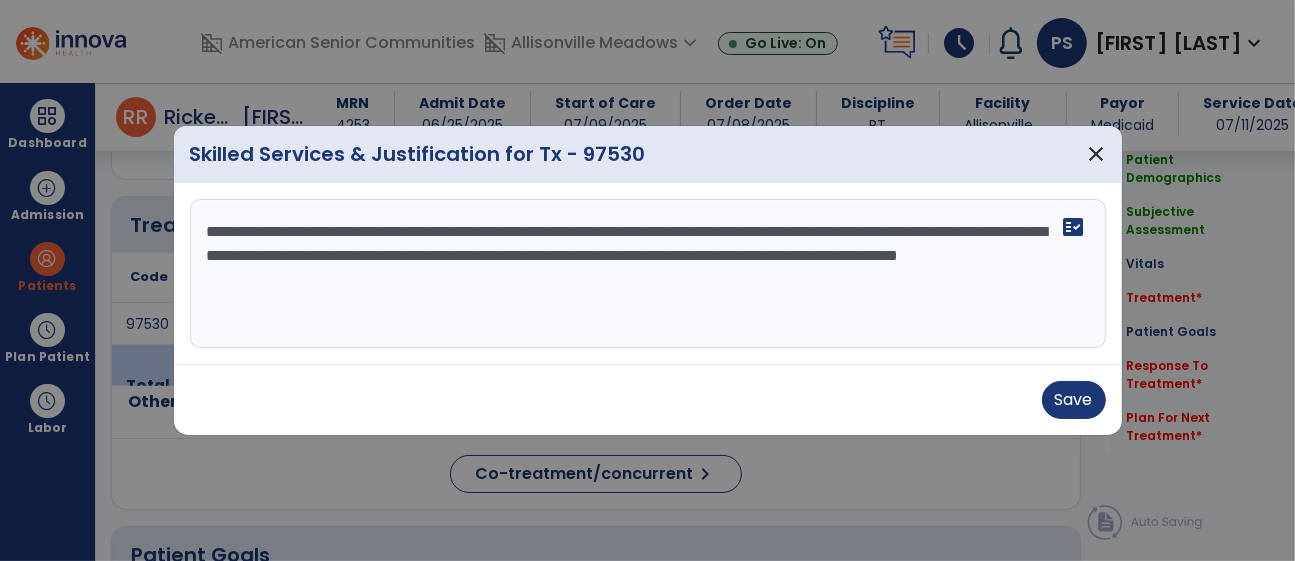 click on "**********" at bounding box center [648, 274] 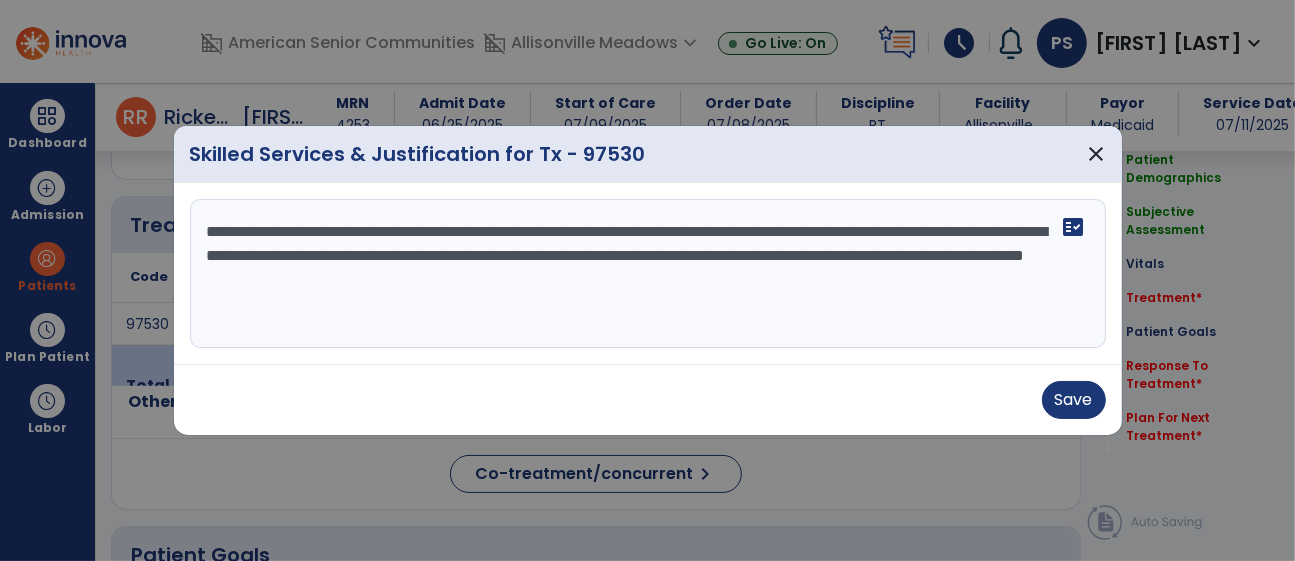 drag, startPoint x: 806, startPoint y: 255, endPoint x: 738, endPoint y: 257, distance: 68.0294 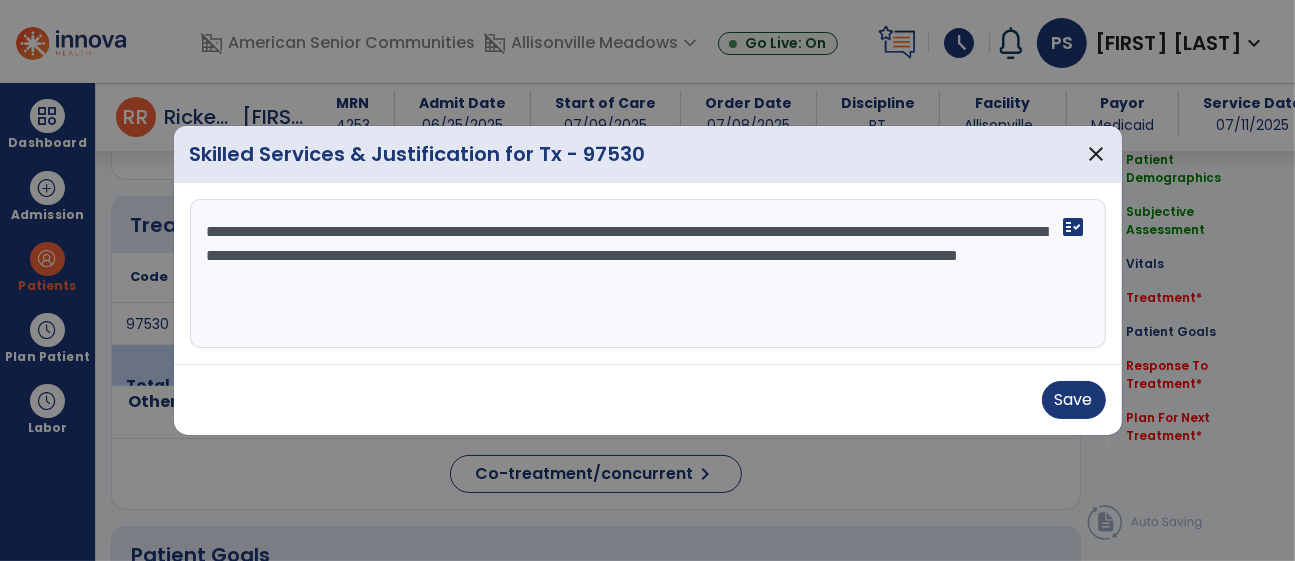 click on "**********" at bounding box center [648, 274] 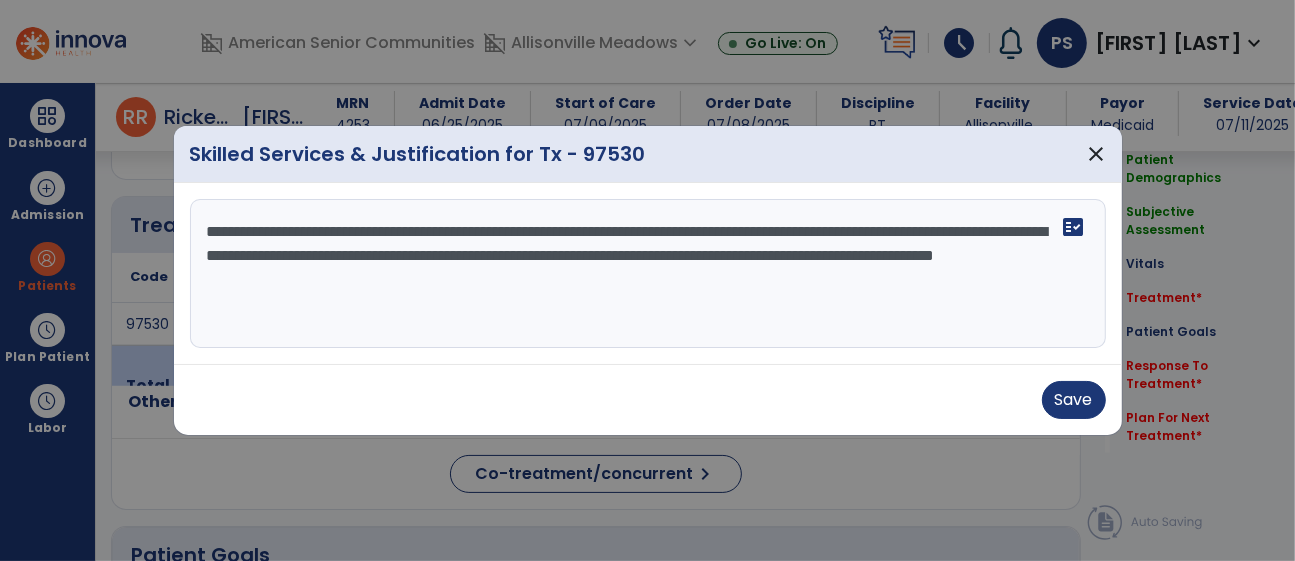 click on "**********" at bounding box center [648, 274] 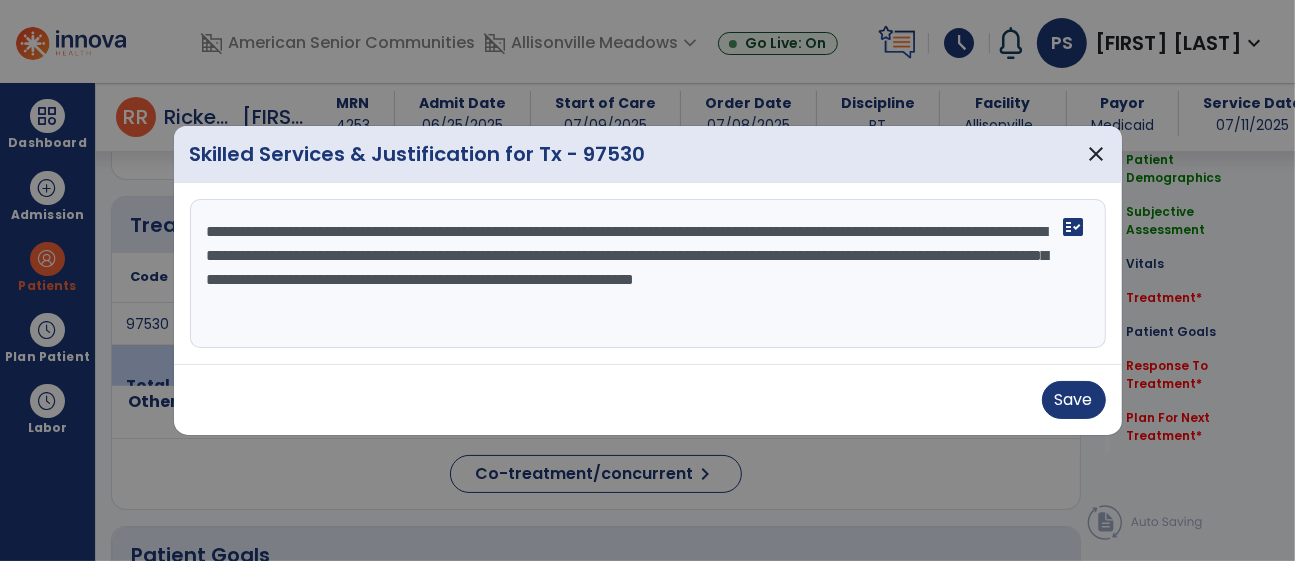 click on "**********" at bounding box center (648, 274) 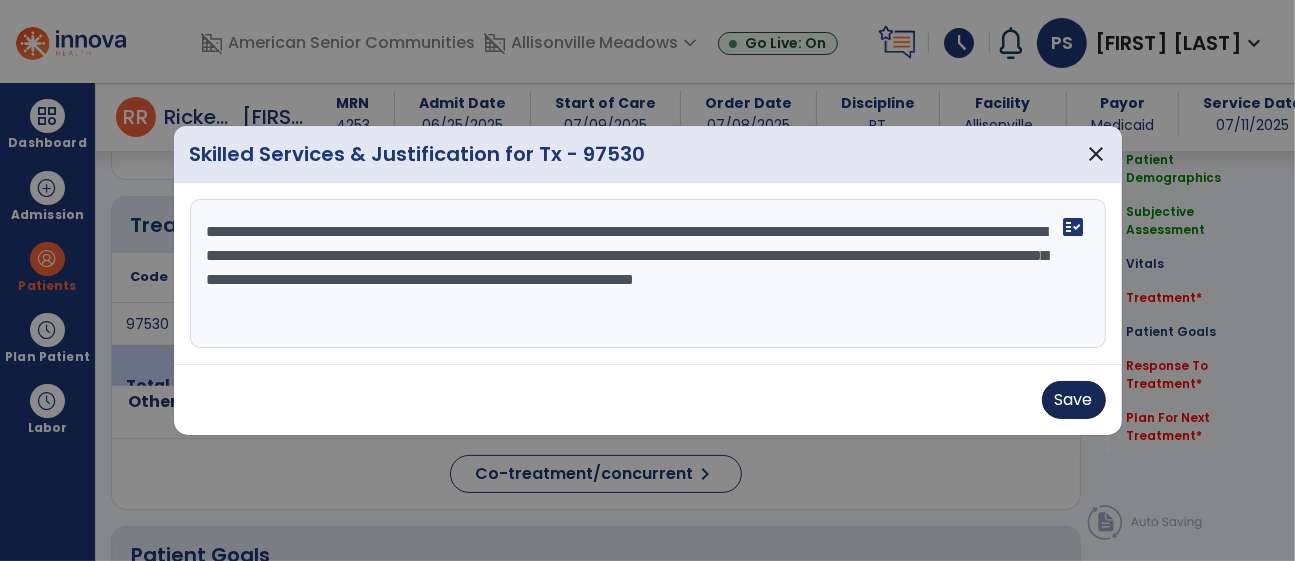 type on "**********" 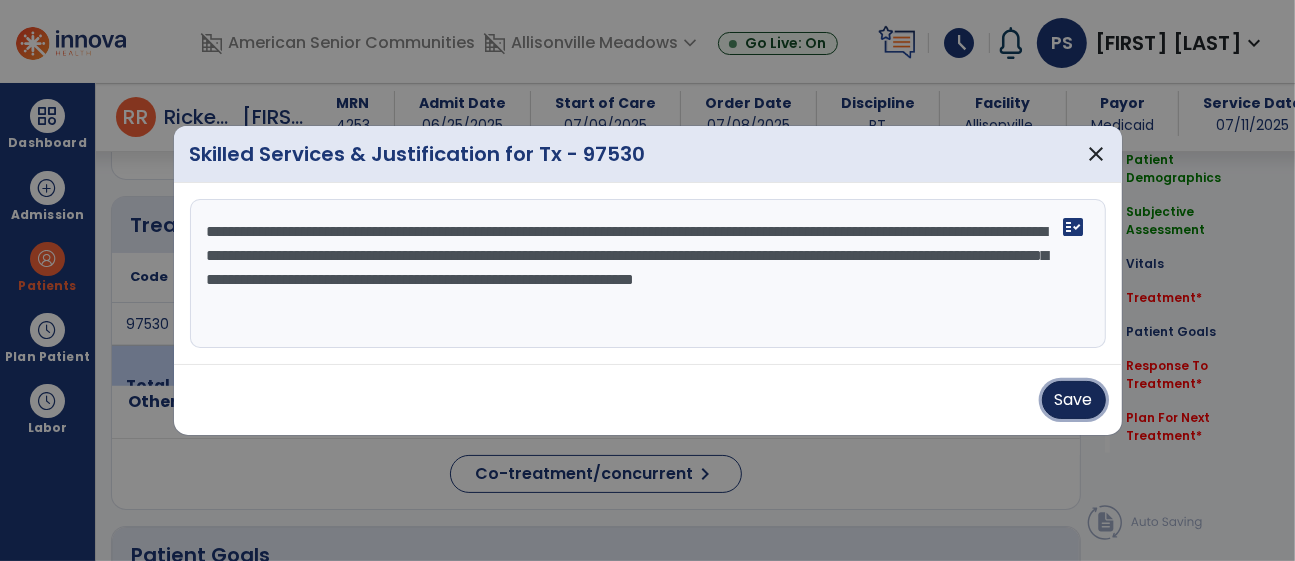 click on "Save" at bounding box center (1074, 400) 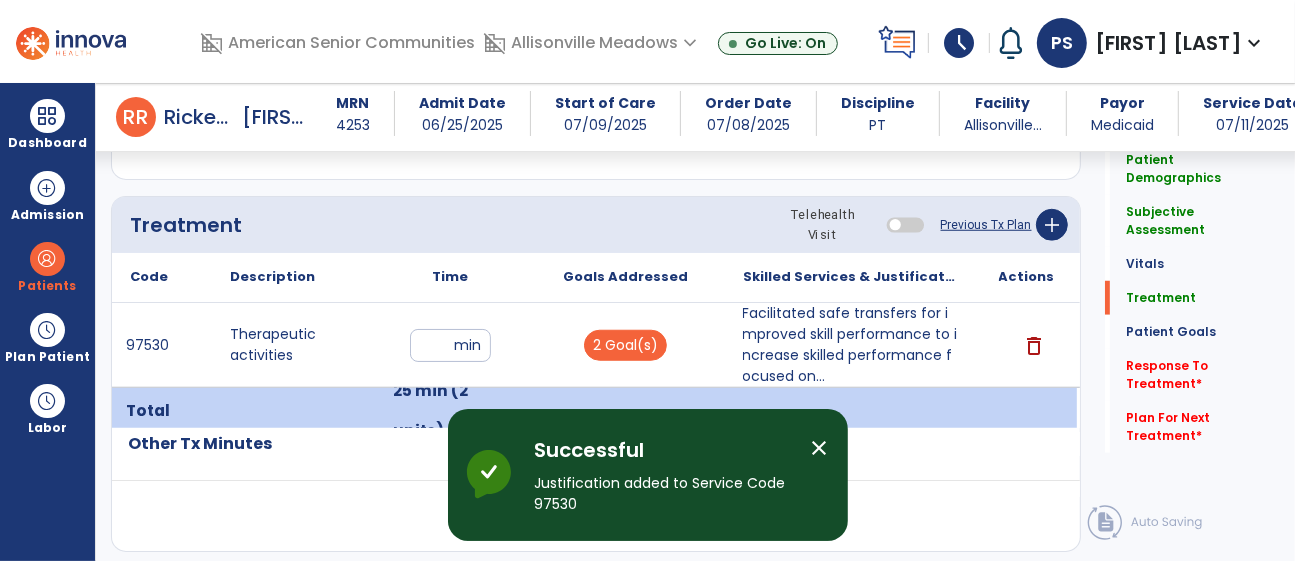 click on "Response To Treatment   *" 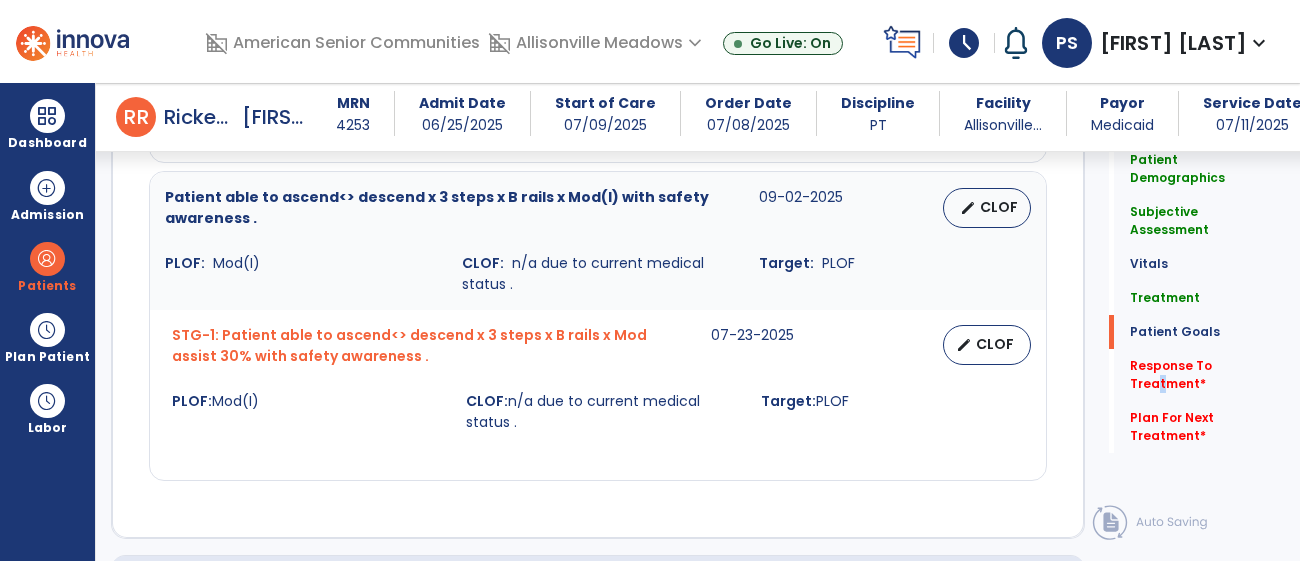 scroll, scrollTop: 2862, scrollLeft: 0, axis: vertical 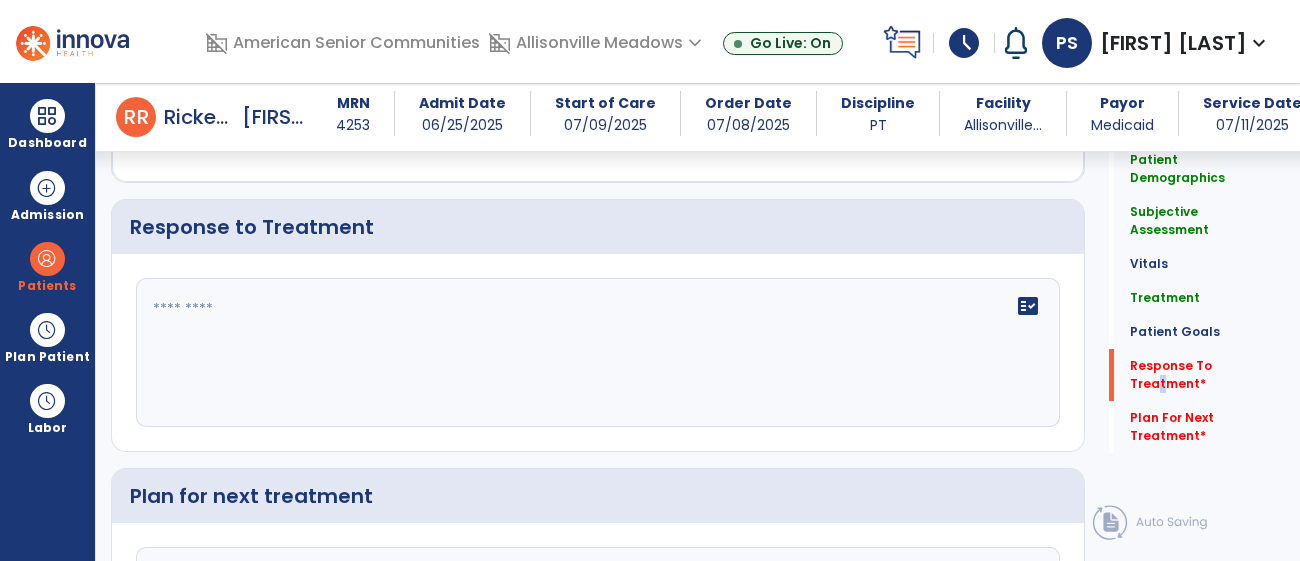click on "fact_check" 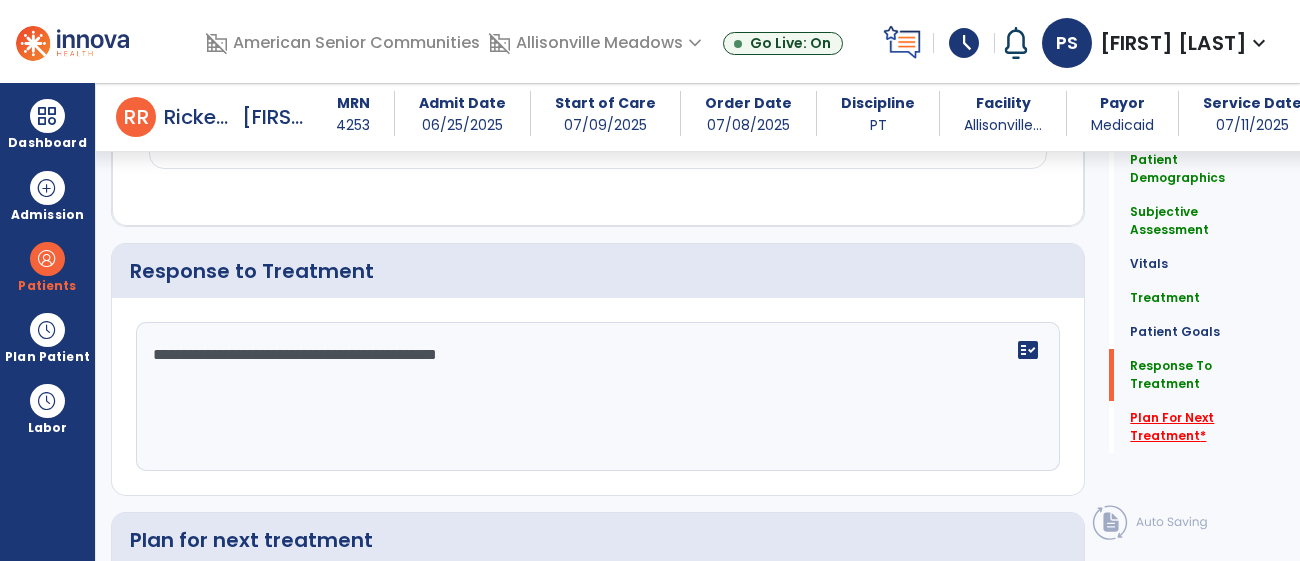 scroll, scrollTop: 2862, scrollLeft: 0, axis: vertical 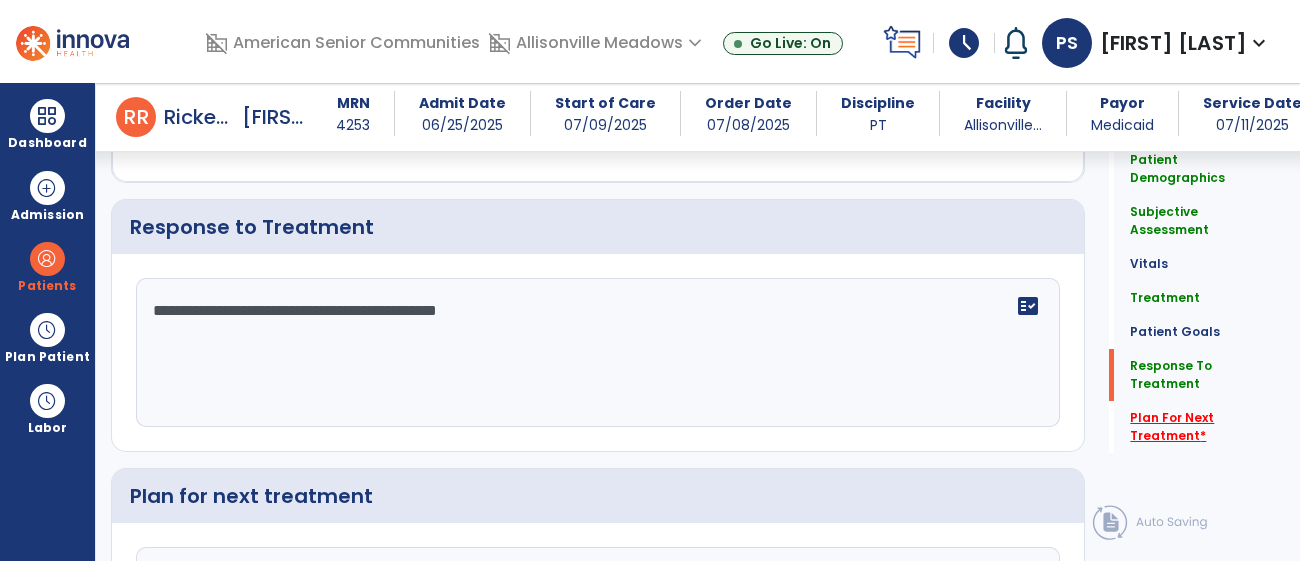 type on "**********" 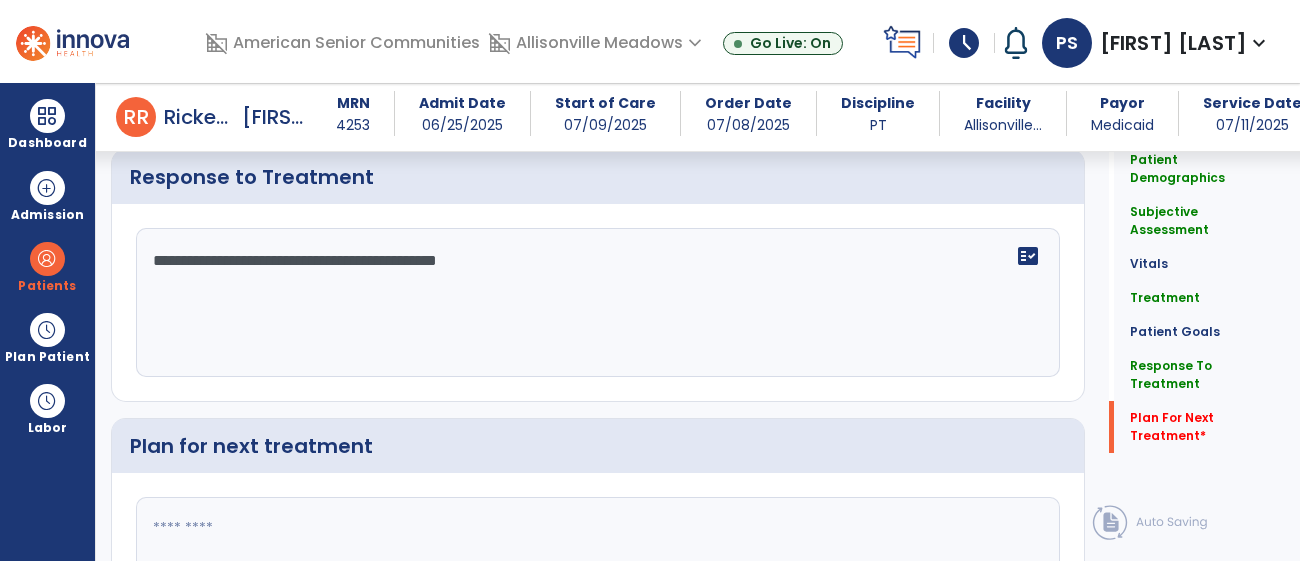 scroll, scrollTop: 3085, scrollLeft: 0, axis: vertical 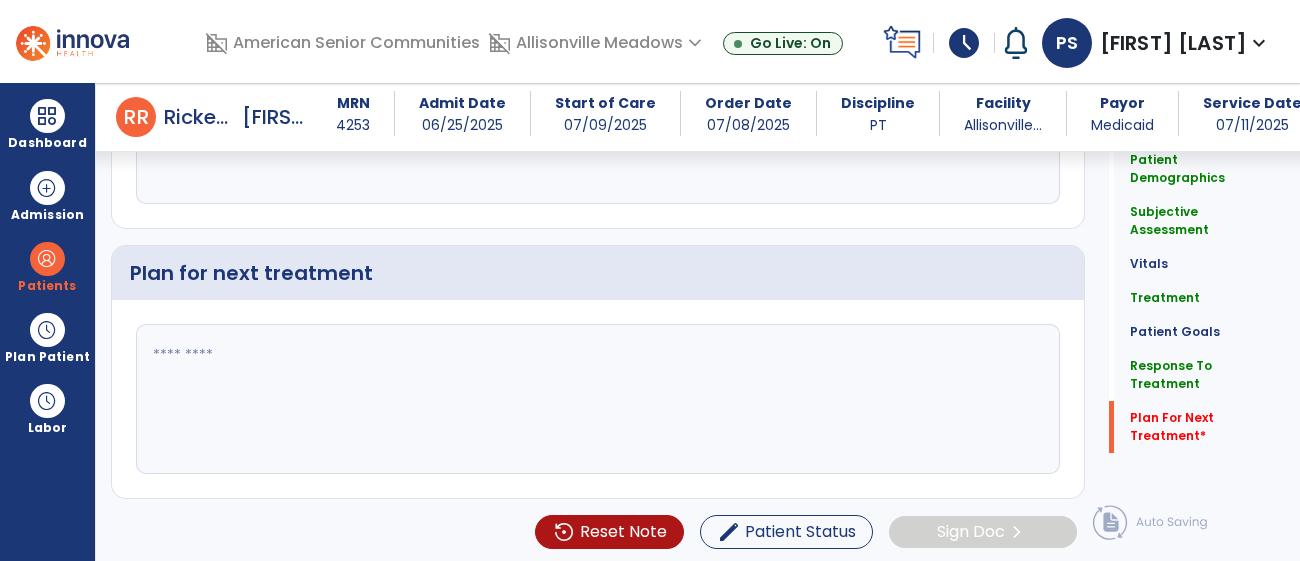 click 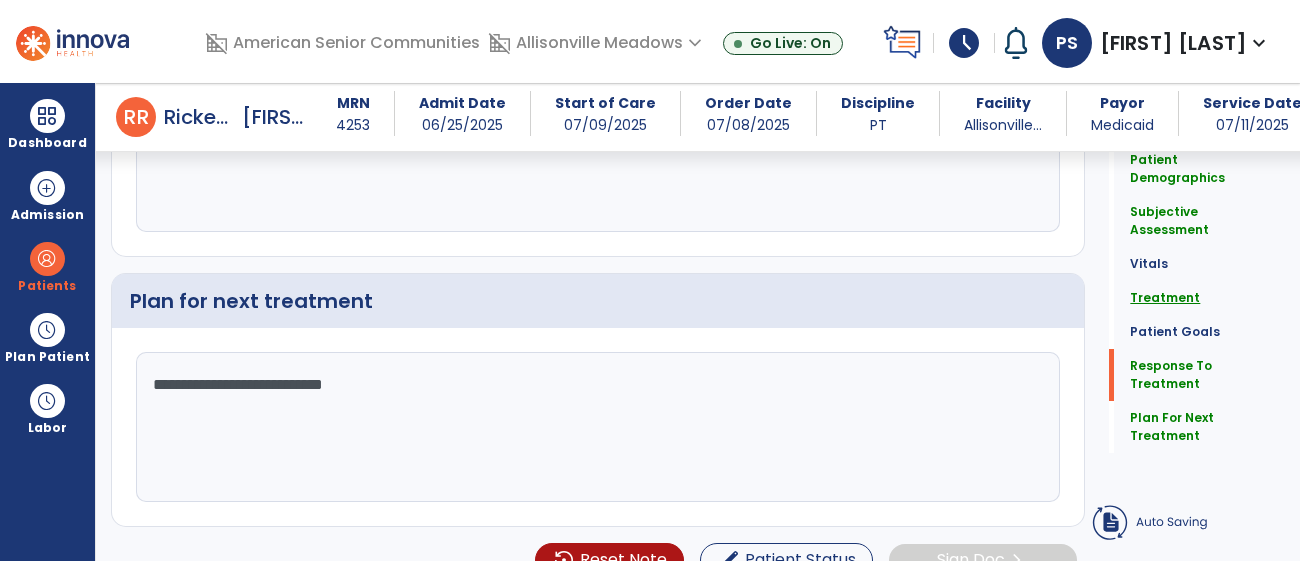 type on "**********" 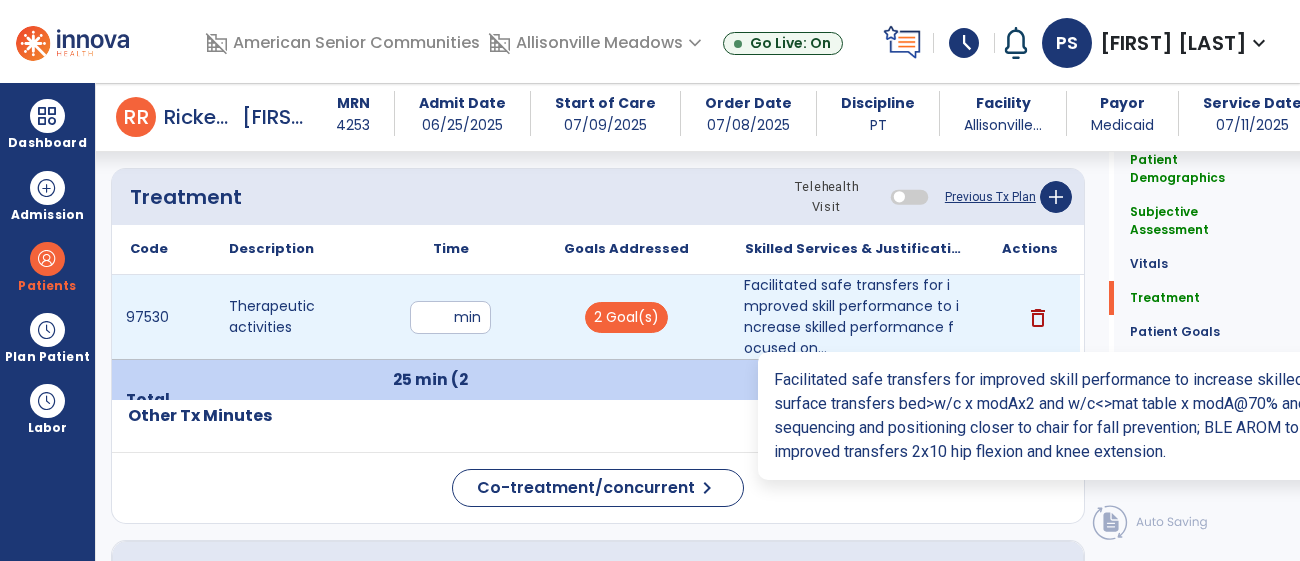 click on "Facilitated safe transfers for improved skill performance to increase skilled performance focused on..." at bounding box center [853, 317] 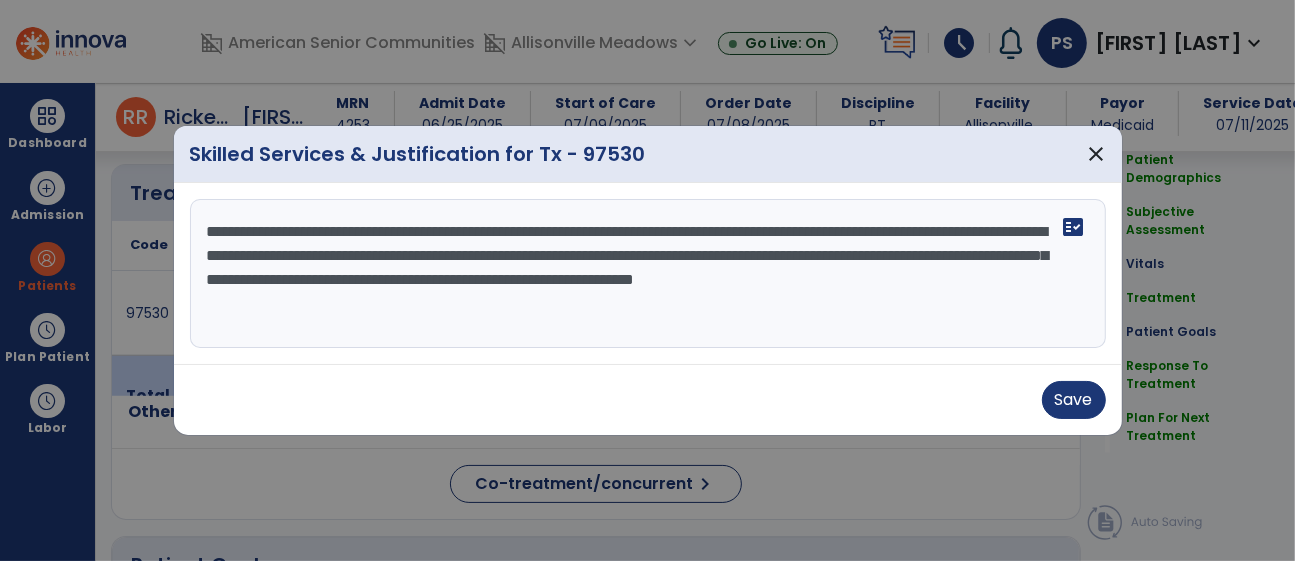 scroll, scrollTop: 1121, scrollLeft: 0, axis: vertical 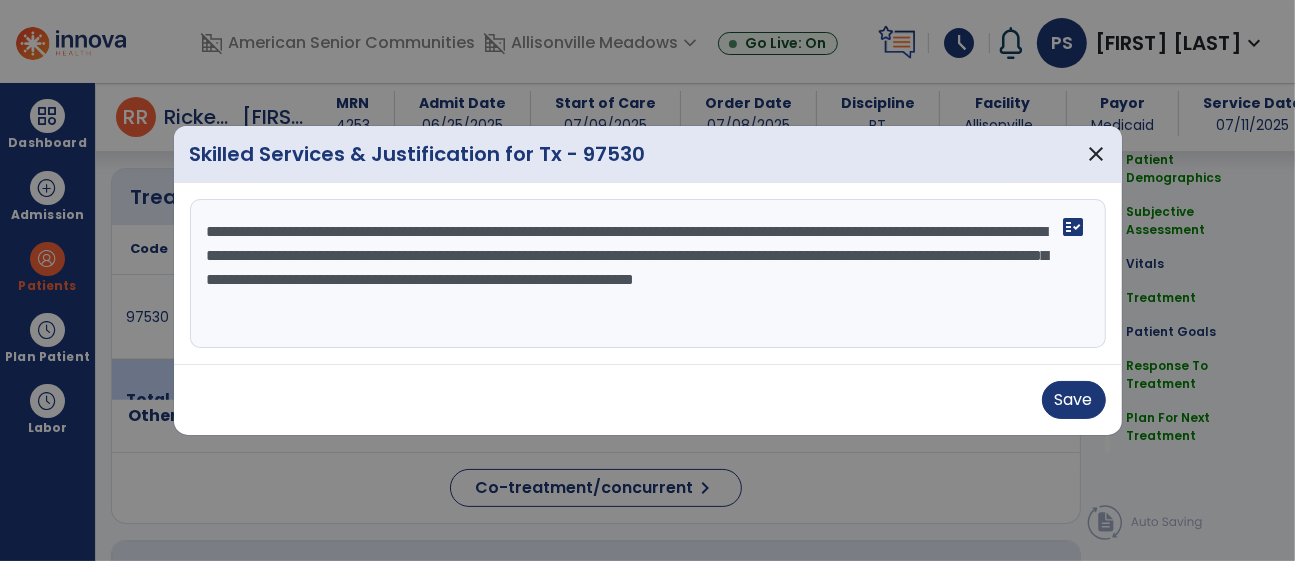 click on "**********" at bounding box center [648, 274] 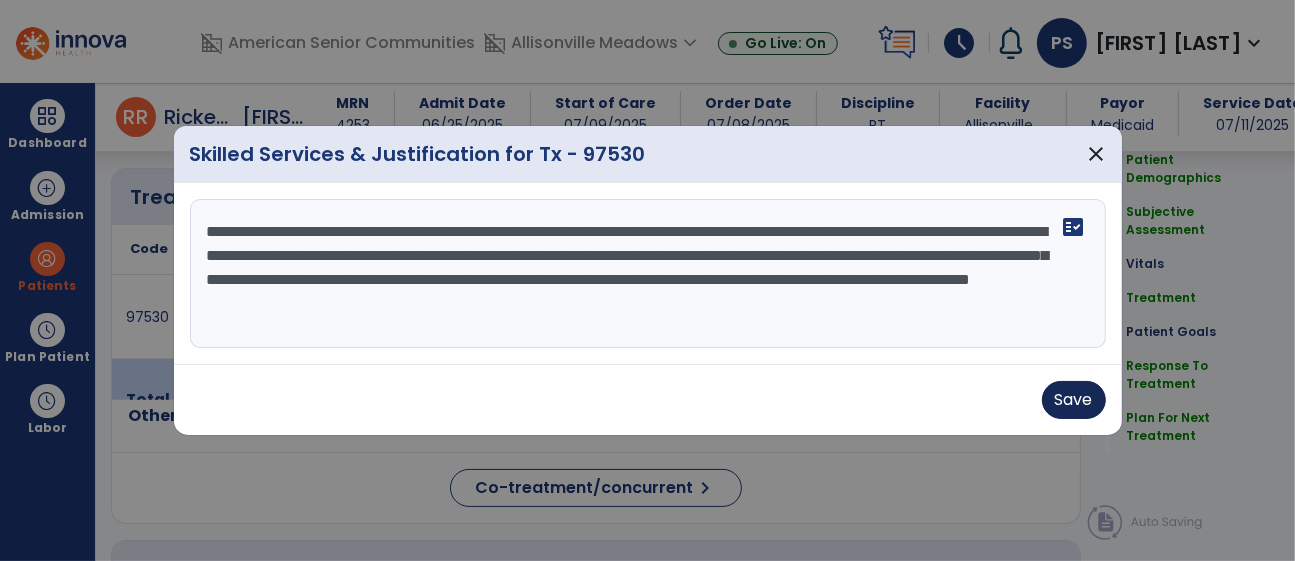 type on "**********" 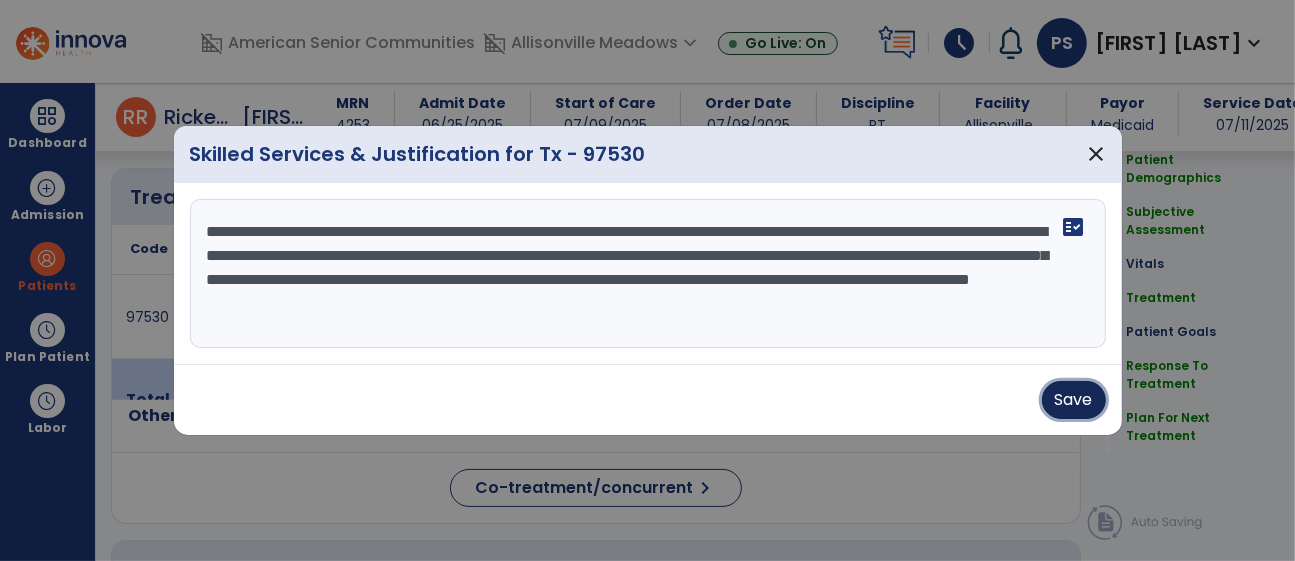 click on "Save" at bounding box center (1074, 400) 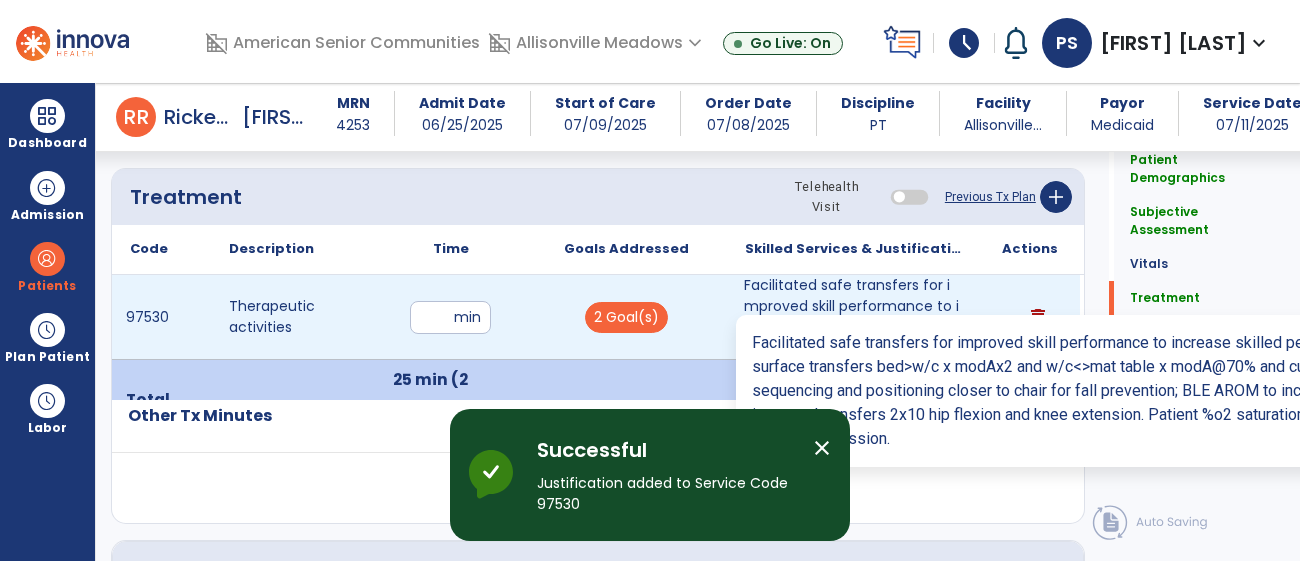 click on "Facilitated safe transfers for improved skill performance to increase skilled performance focused on..." at bounding box center (853, 317) 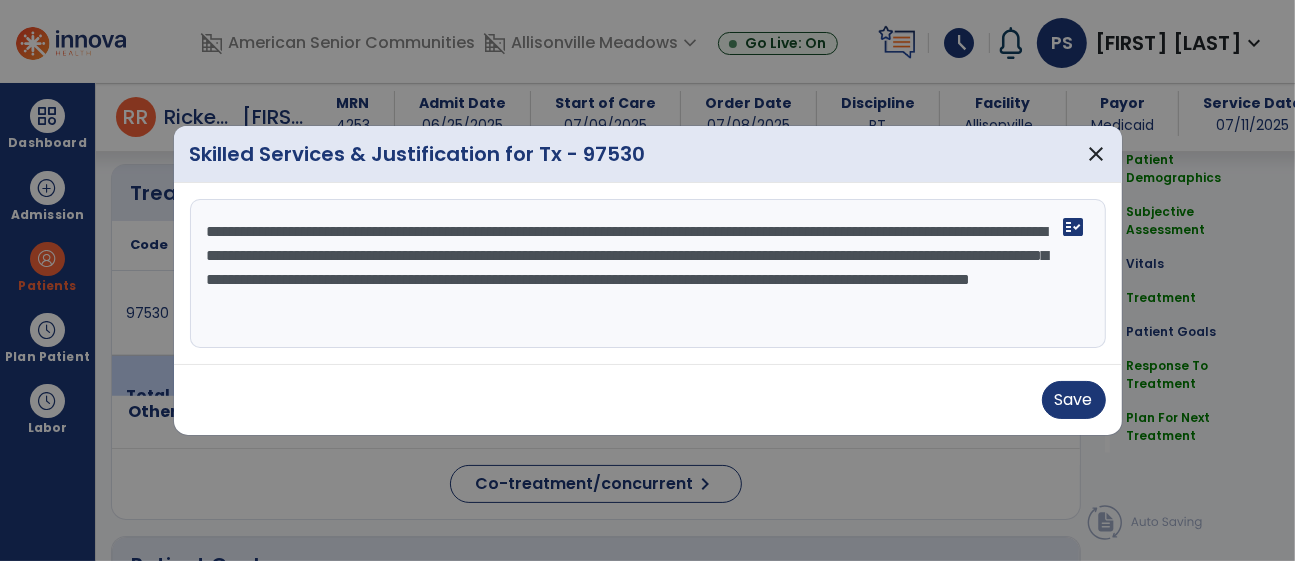scroll, scrollTop: 1121, scrollLeft: 0, axis: vertical 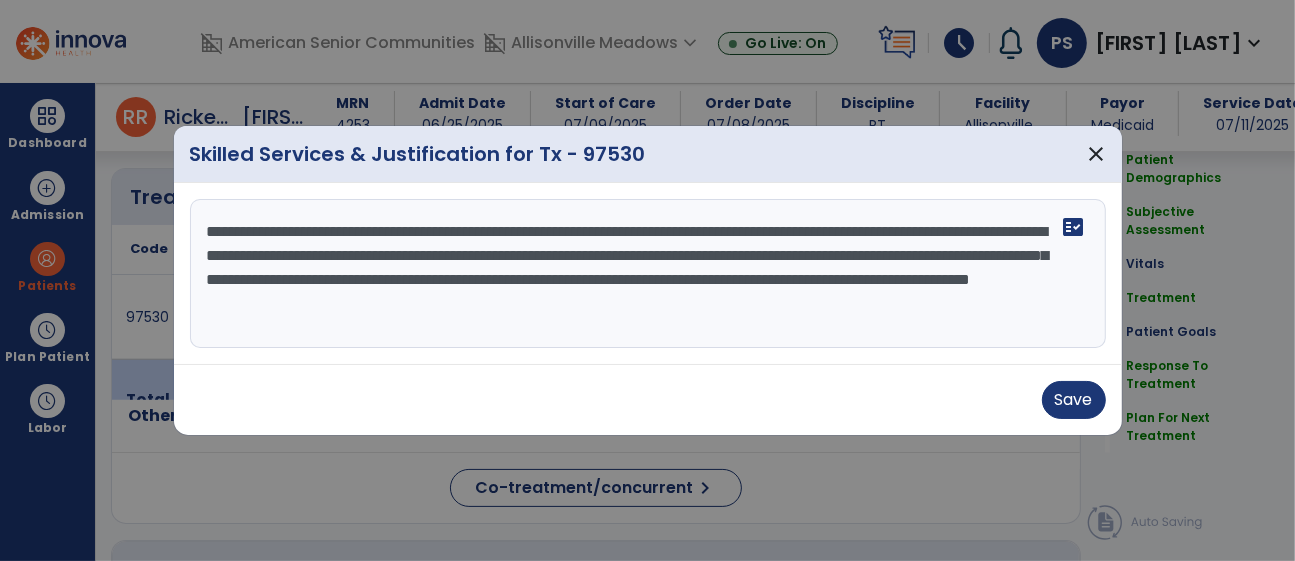 click on "**********" at bounding box center [648, 274] 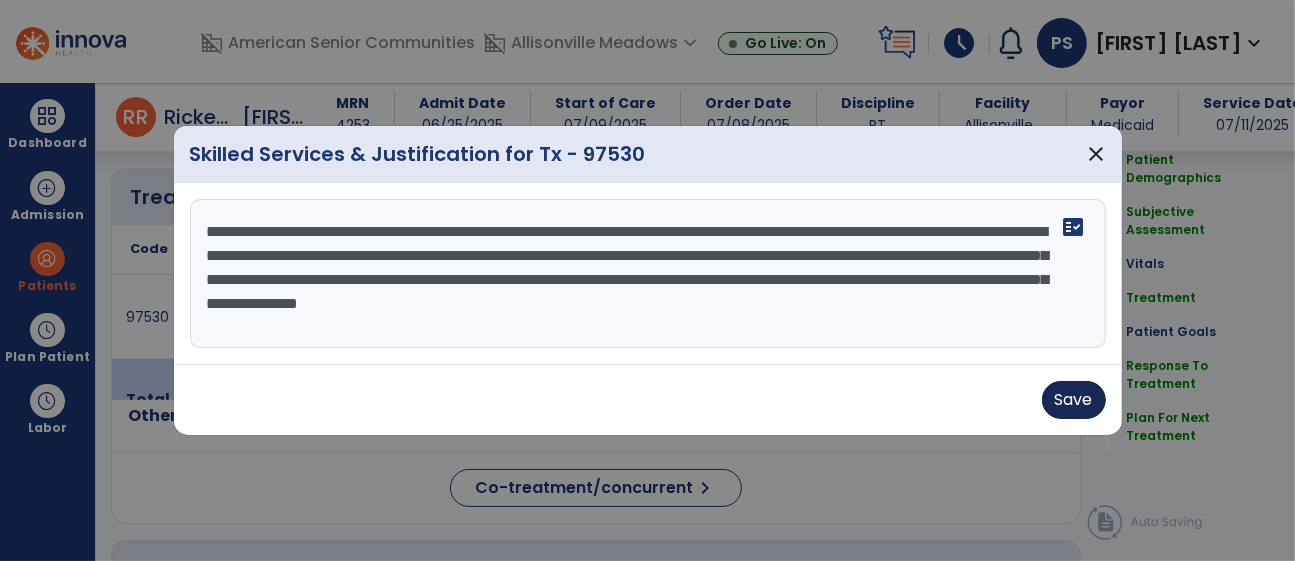 type on "**********" 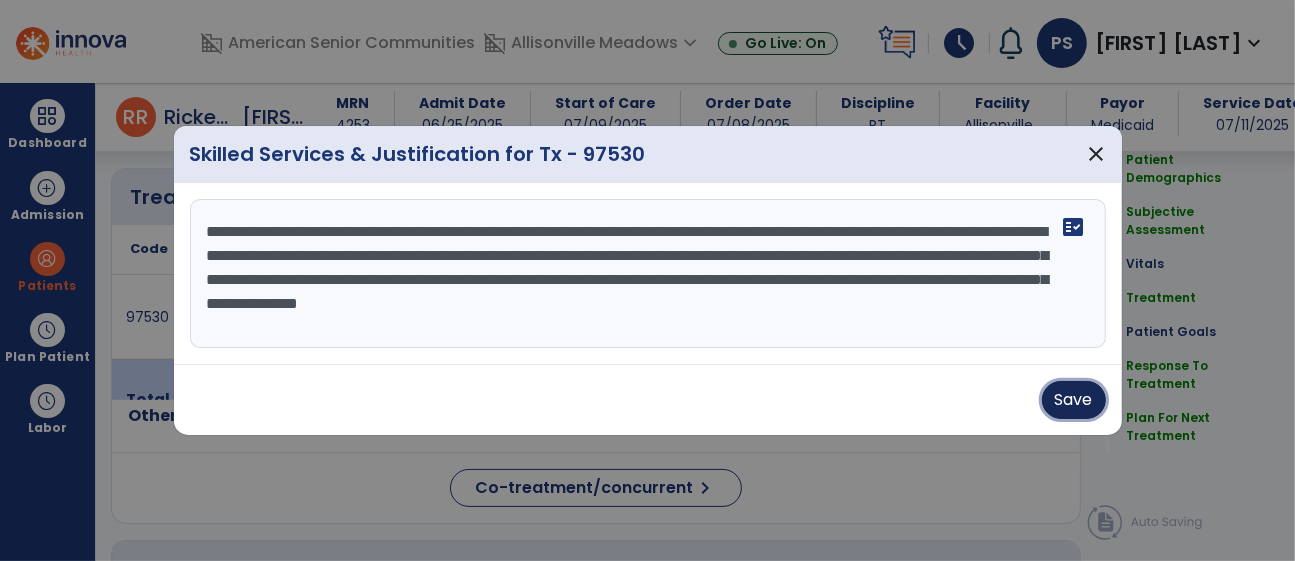 click on "Save" at bounding box center [1074, 400] 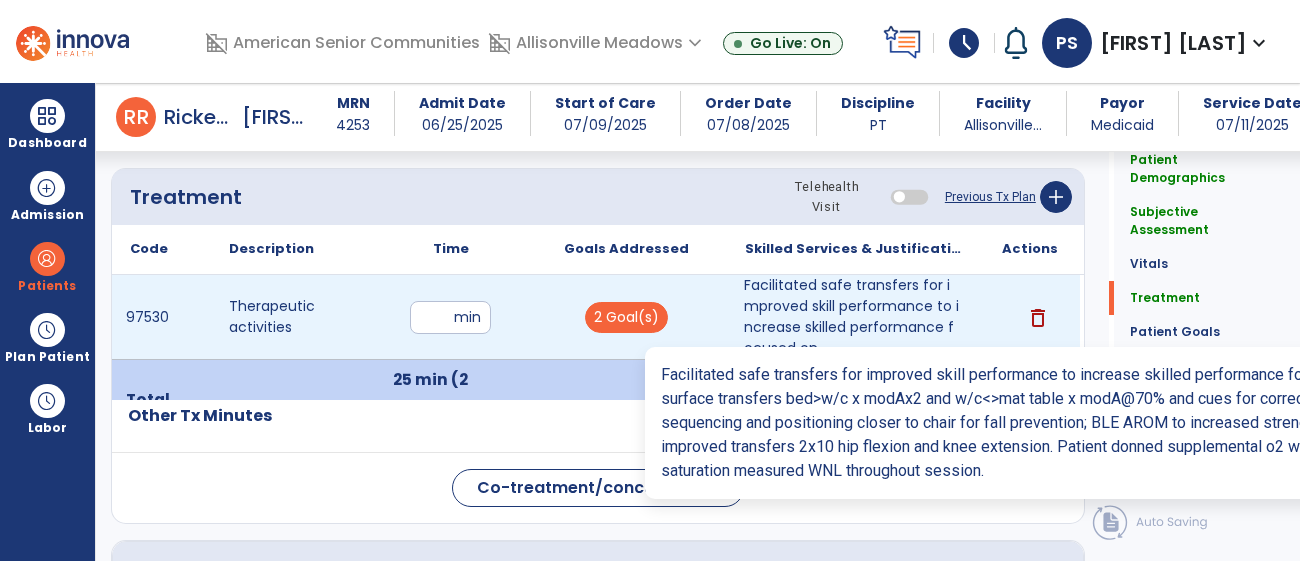 click on "Facilitated safe transfers for improved skill performance to increase skilled performance focused on..." at bounding box center [853, 317] 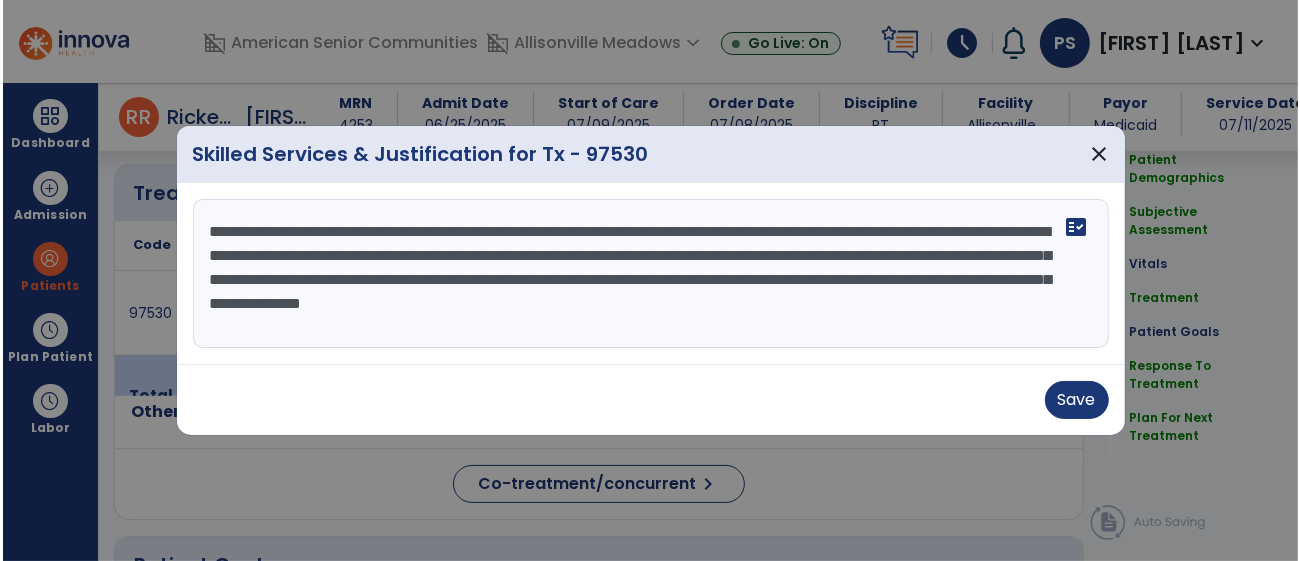 scroll, scrollTop: 1121, scrollLeft: 0, axis: vertical 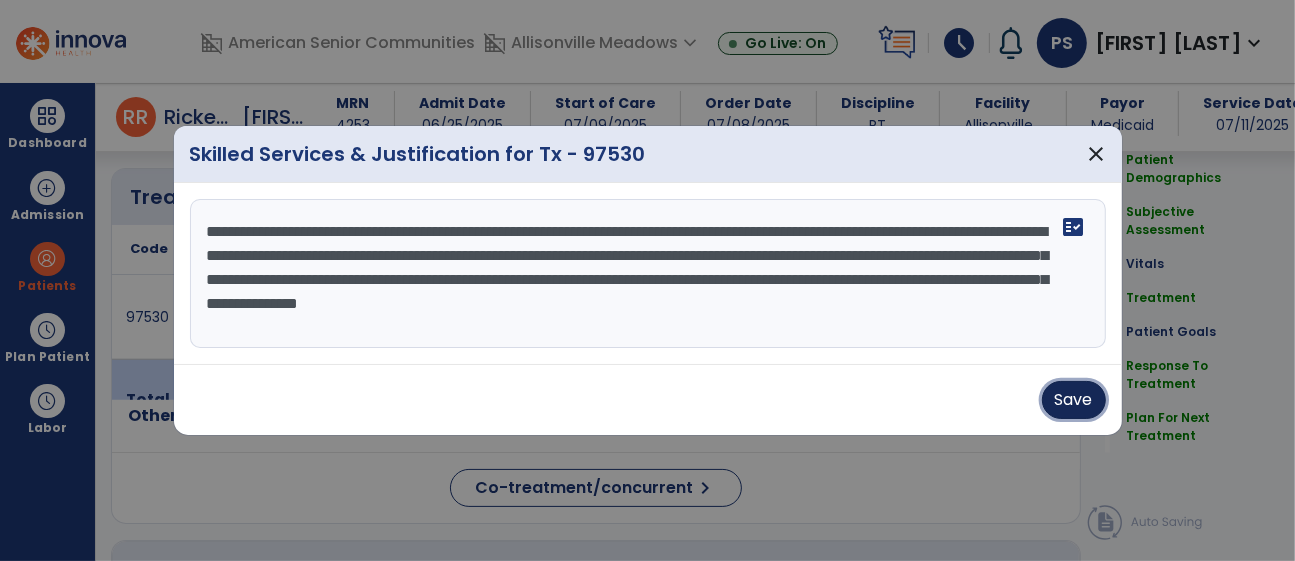 drag, startPoint x: 1074, startPoint y: 403, endPoint x: 1042, endPoint y: 395, distance: 32.984844 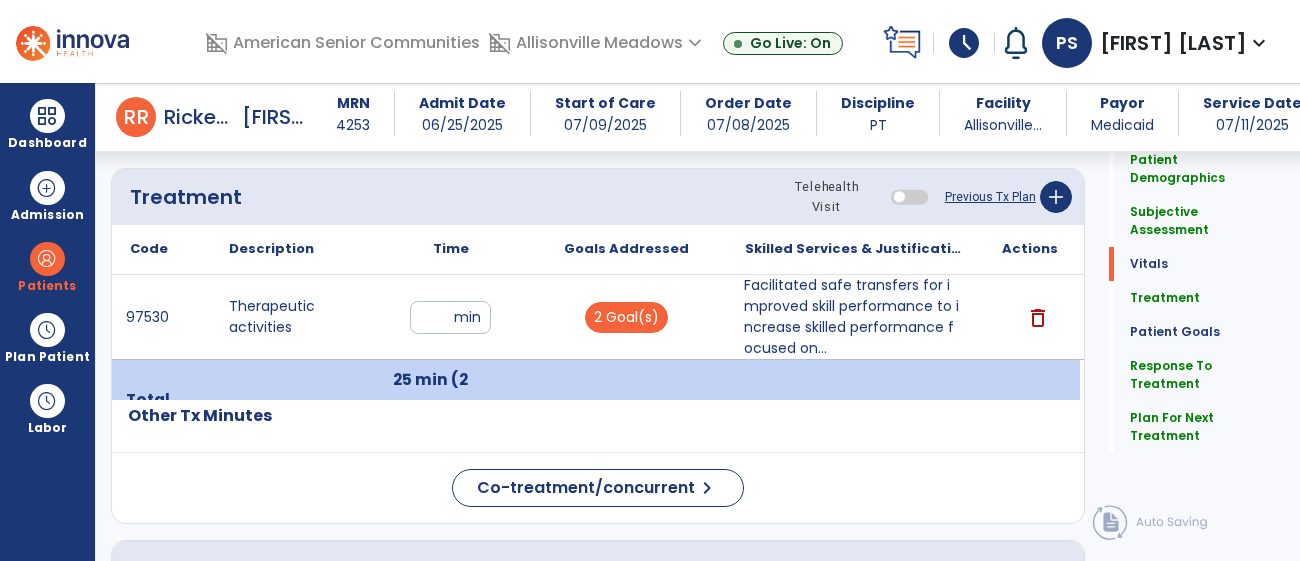 scroll, scrollTop: 0, scrollLeft: 0, axis: both 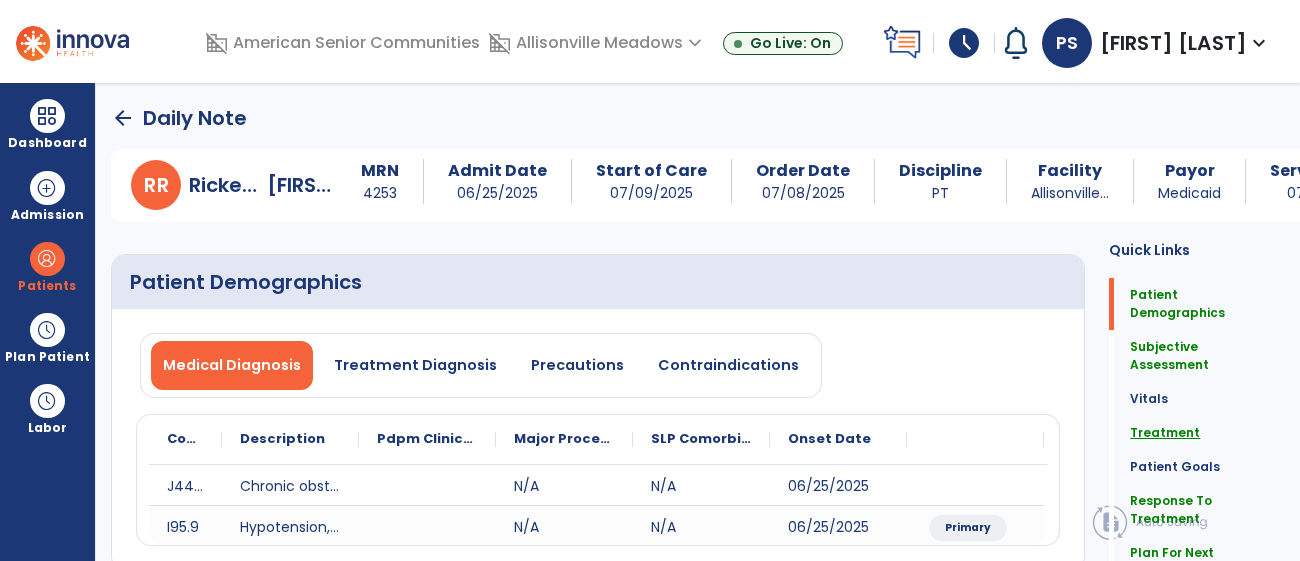 click on "Treatment" 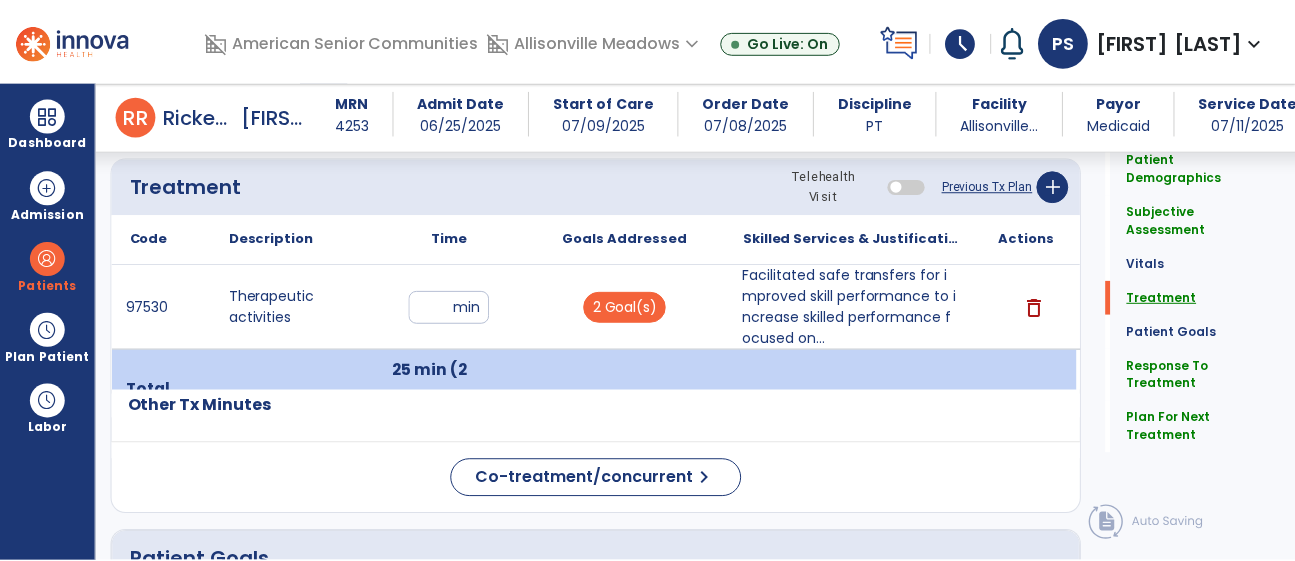 scroll, scrollTop: 1162, scrollLeft: 0, axis: vertical 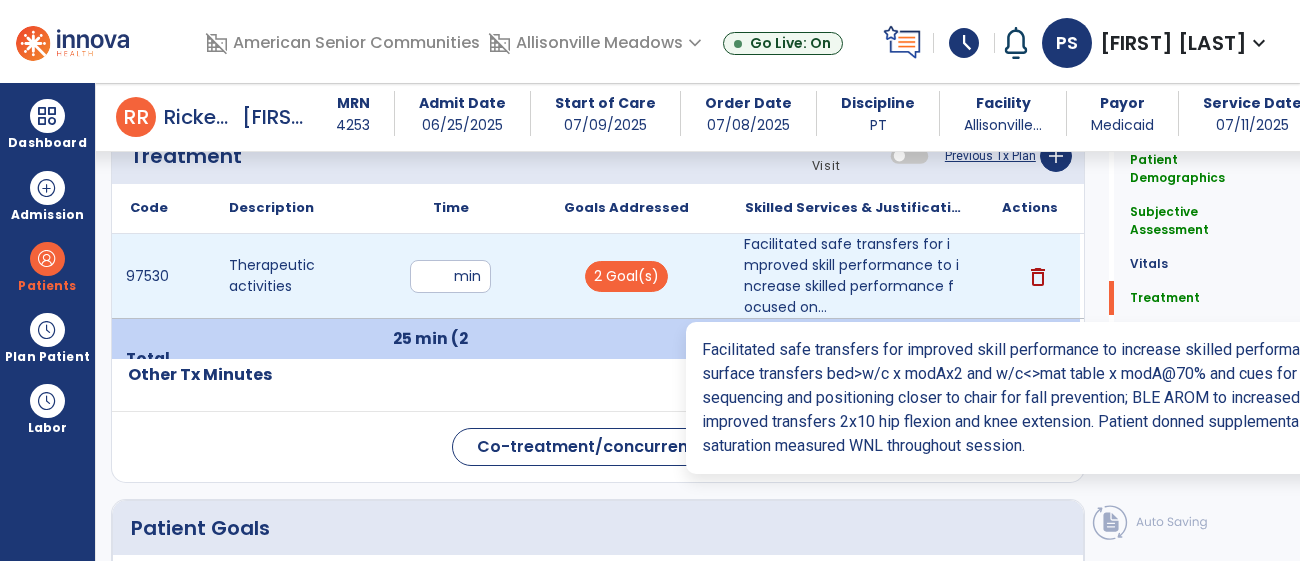 click on "Facilitated safe transfers for improved skill performance to increase skilled performance focused on..." at bounding box center [853, 276] 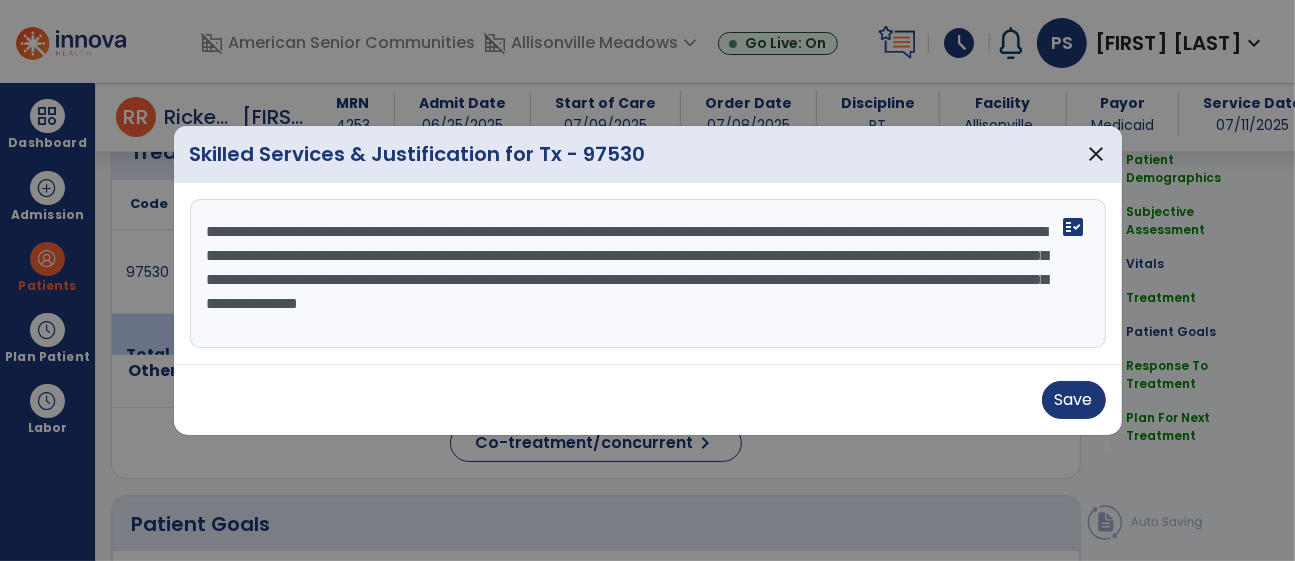 scroll, scrollTop: 1162, scrollLeft: 0, axis: vertical 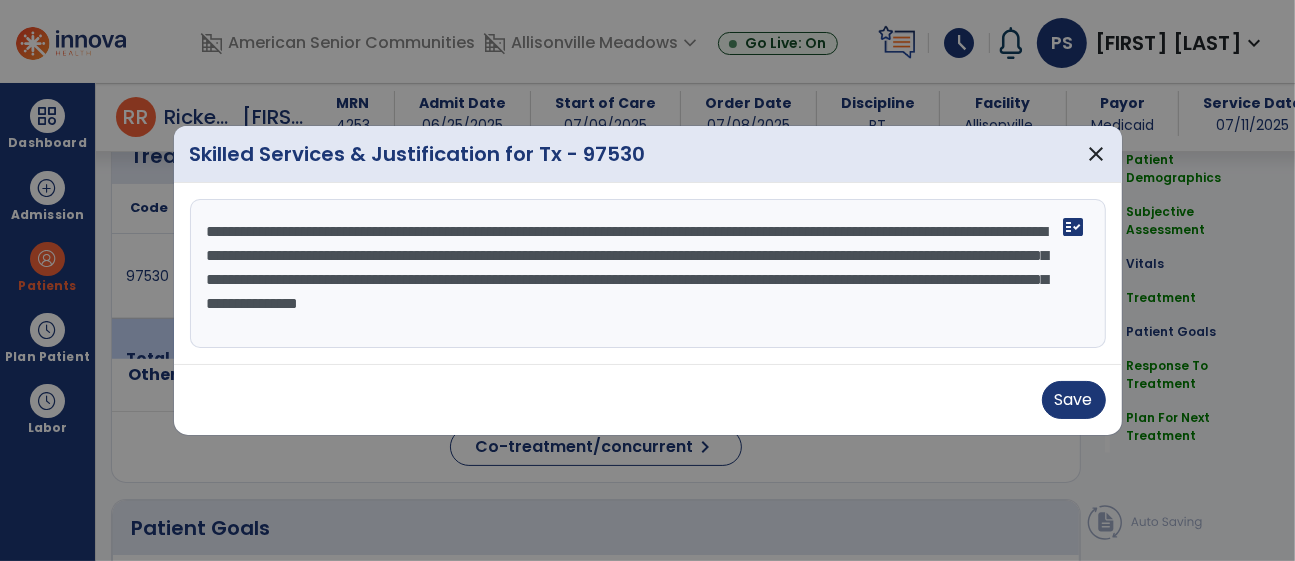 click on "**********" at bounding box center (648, 274) 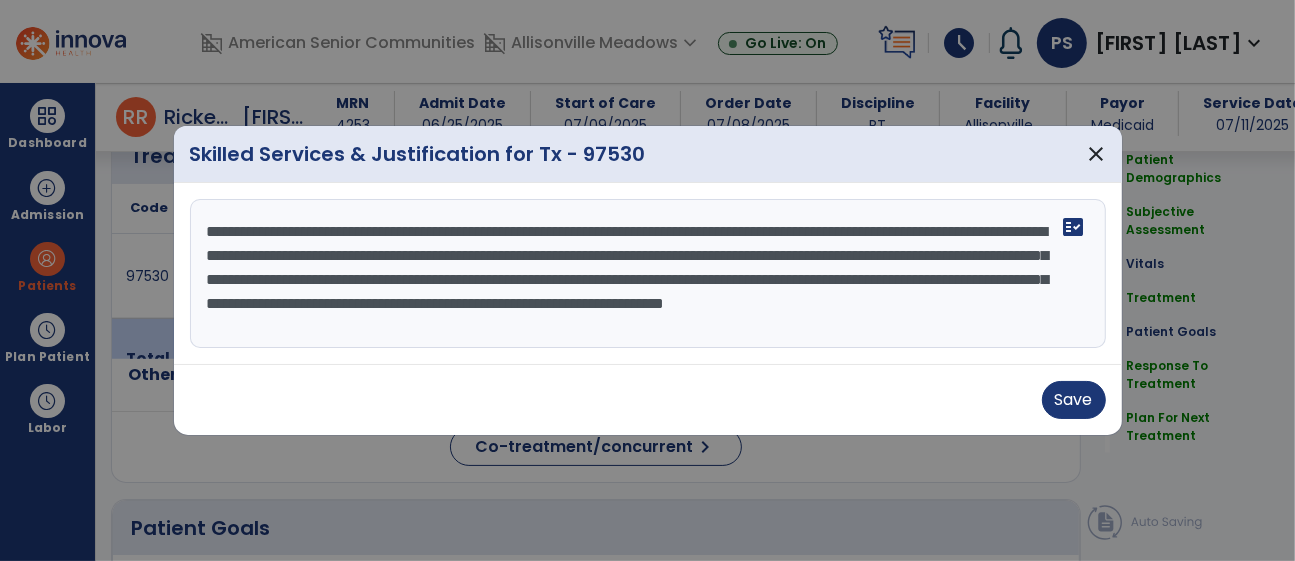 scroll, scrollTop: 16, scrollLeft: 0, axis: vertical 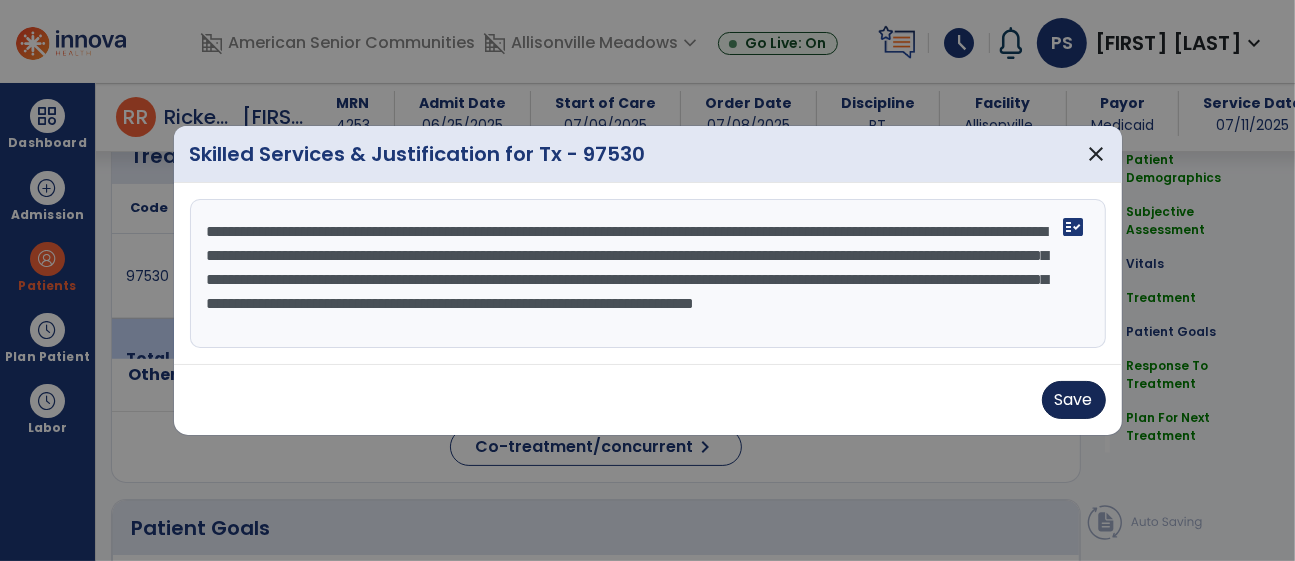 type on "**********" 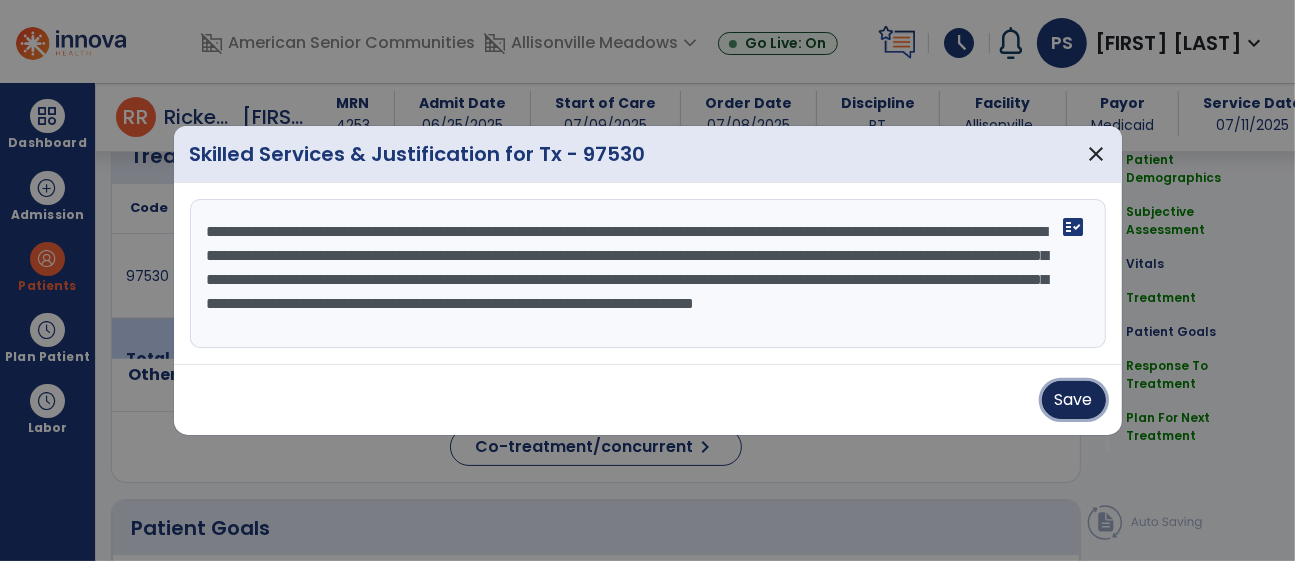 click on "Save" at bounding box center [1074, 400] 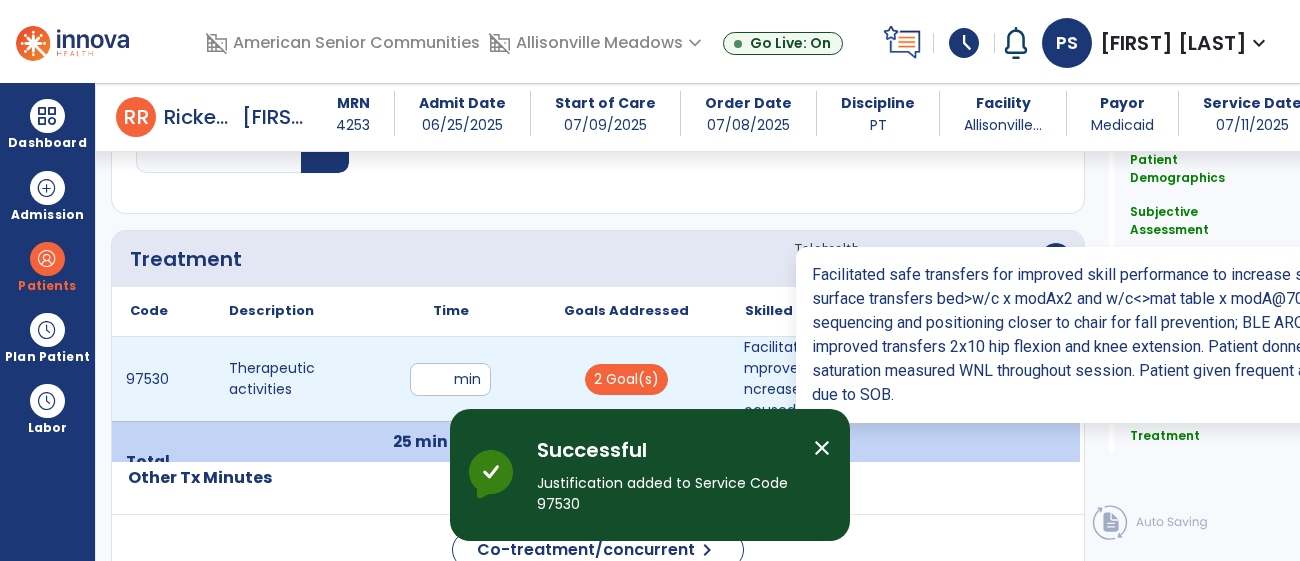 scroll, scrollTop: 1058, scrollLeft: 0, axis: vertical 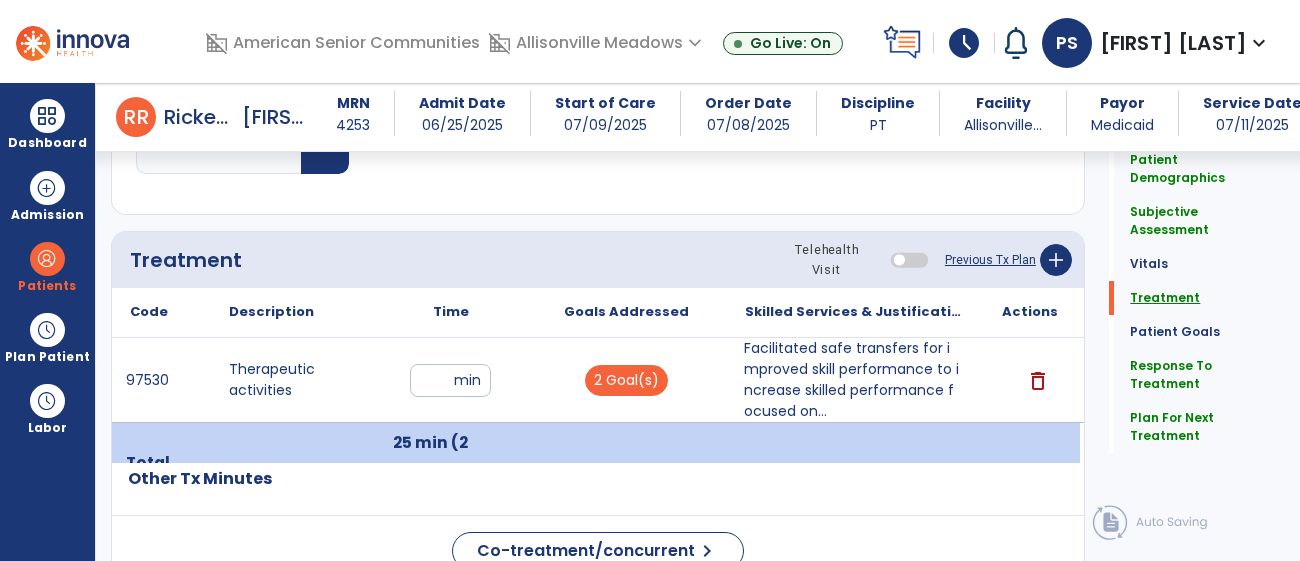 click on "Treatment" 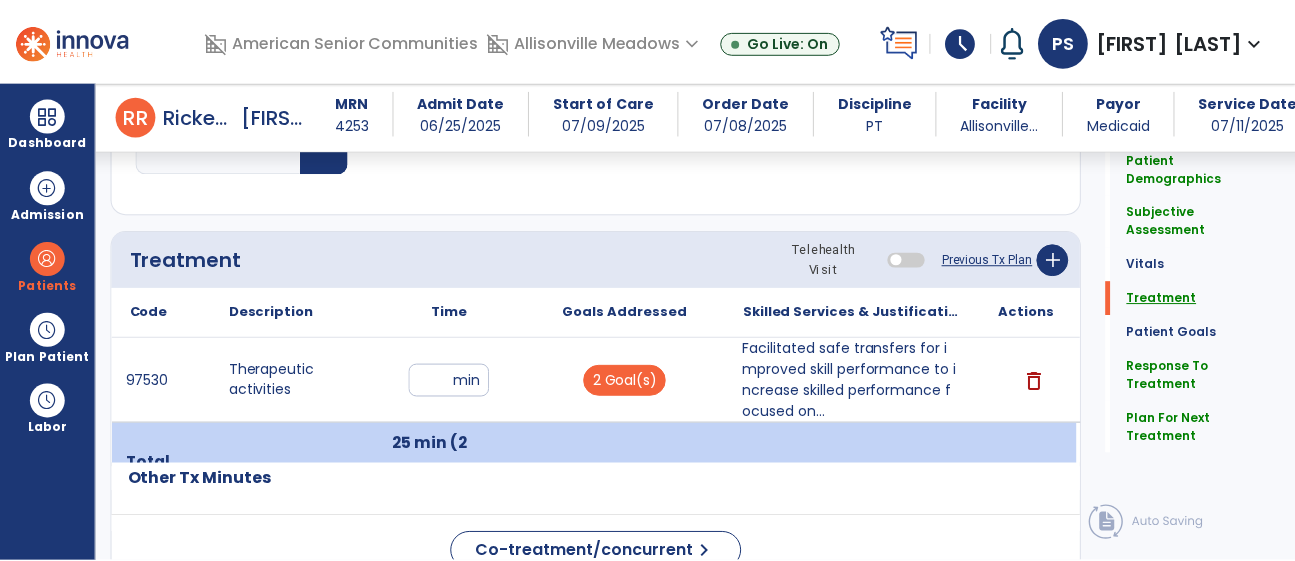 scroll, scrollTop: 1142, scrollLeft: 0, axis: vertical 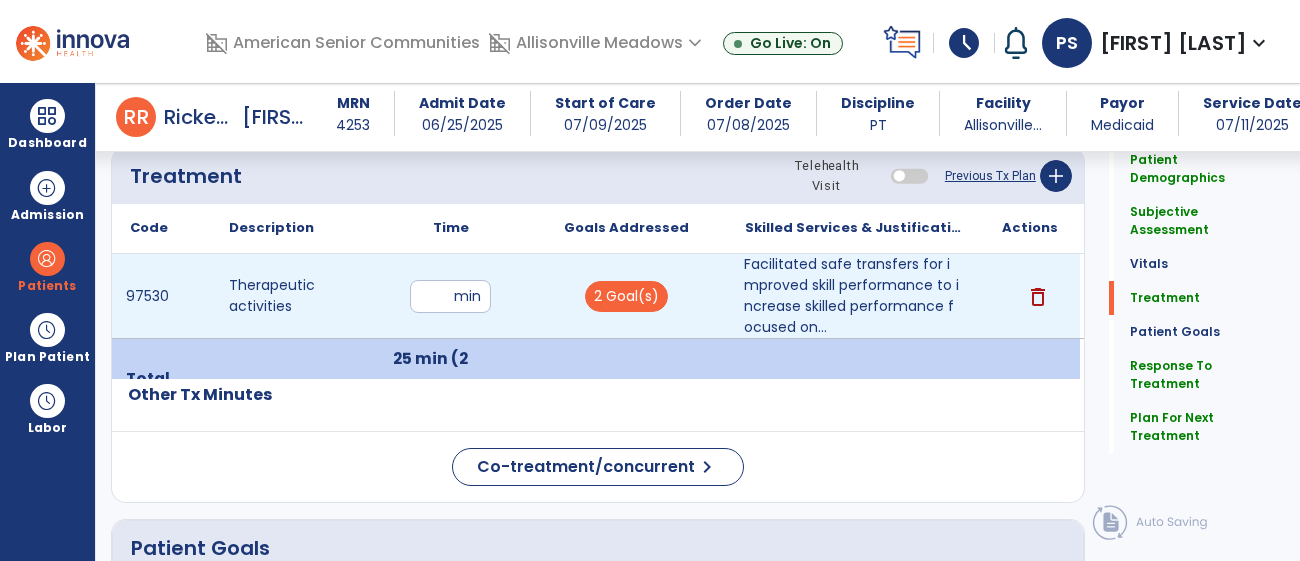 click on "delete" at bounding box center [1029, 296] 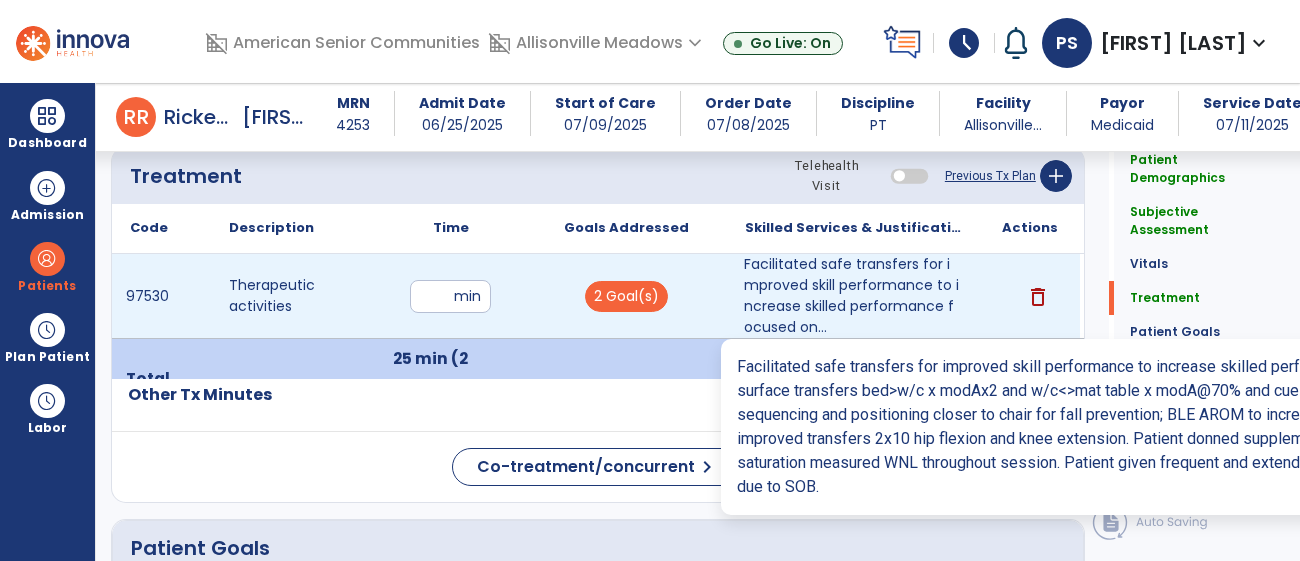 click on "Facilitated safe transfers for improved skill performance to increase skilled performance focused on..." at bounding box center (853, 296) 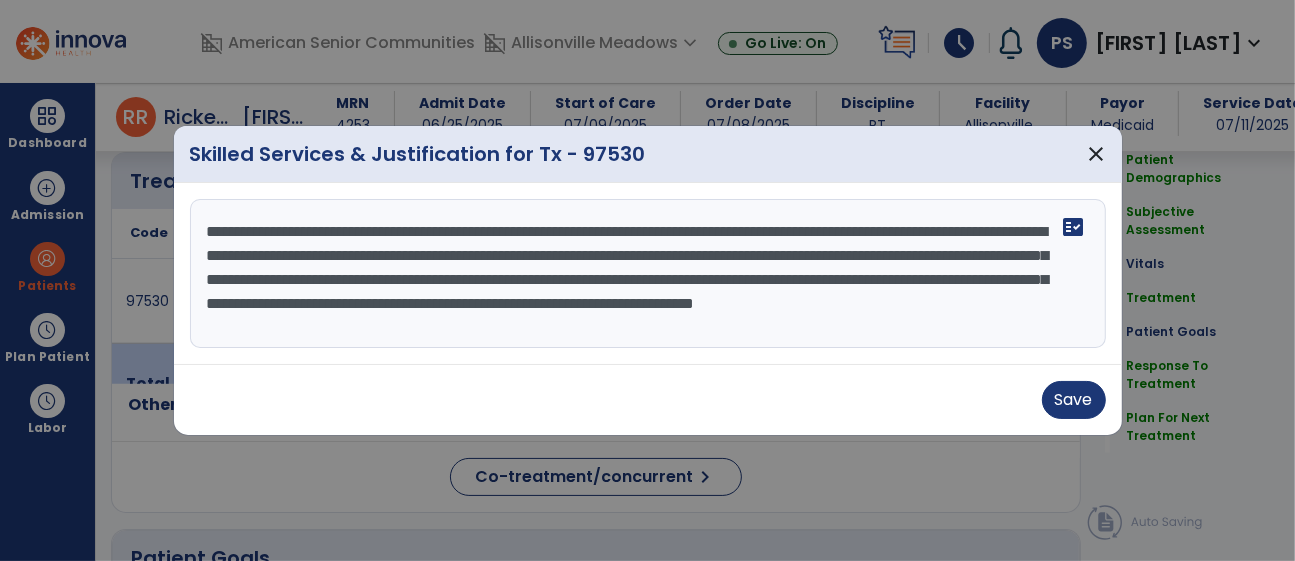 scroll, scrollTop: 1142, scrollLeft: 0, axis: vertical 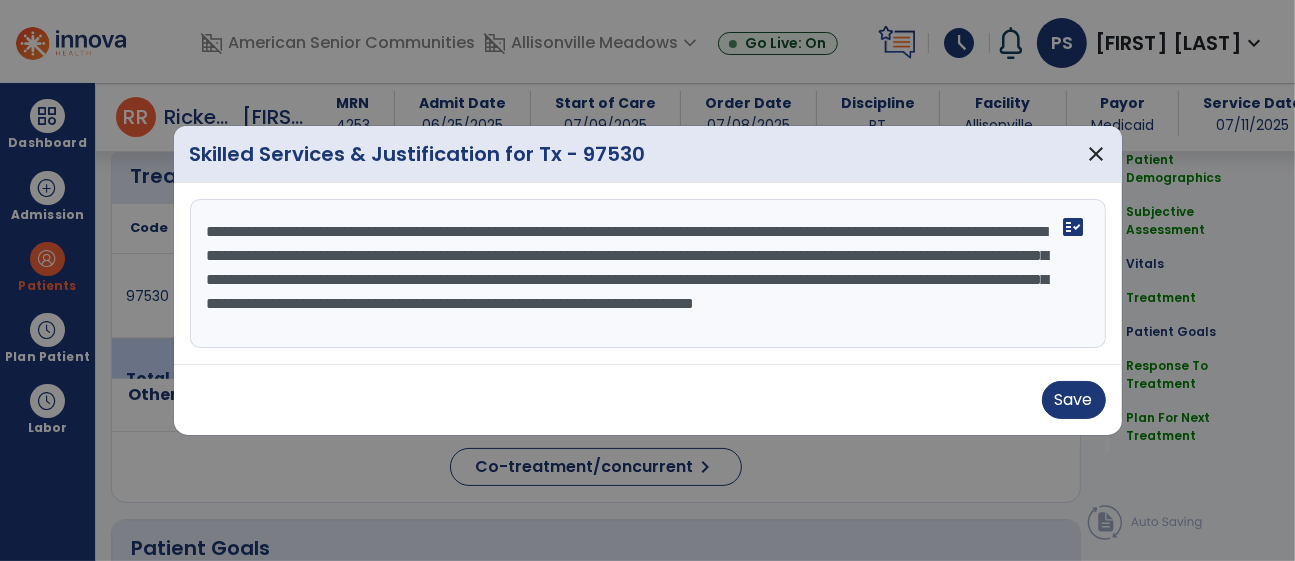 click on "**********" at bounding box center (648, 274) 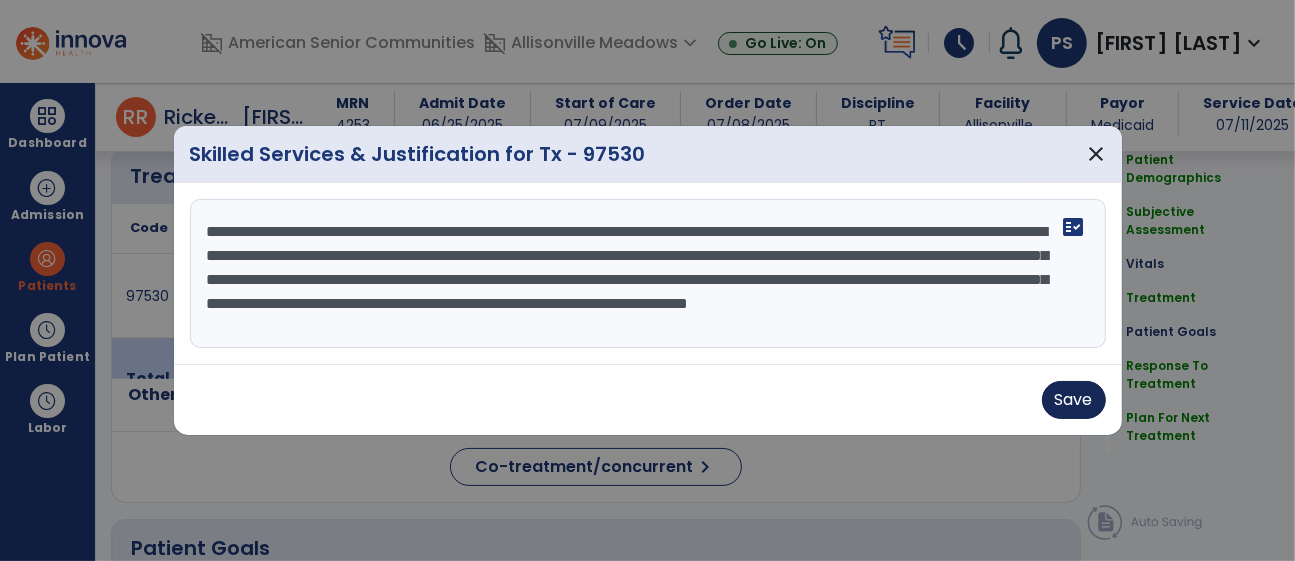type on "**********" 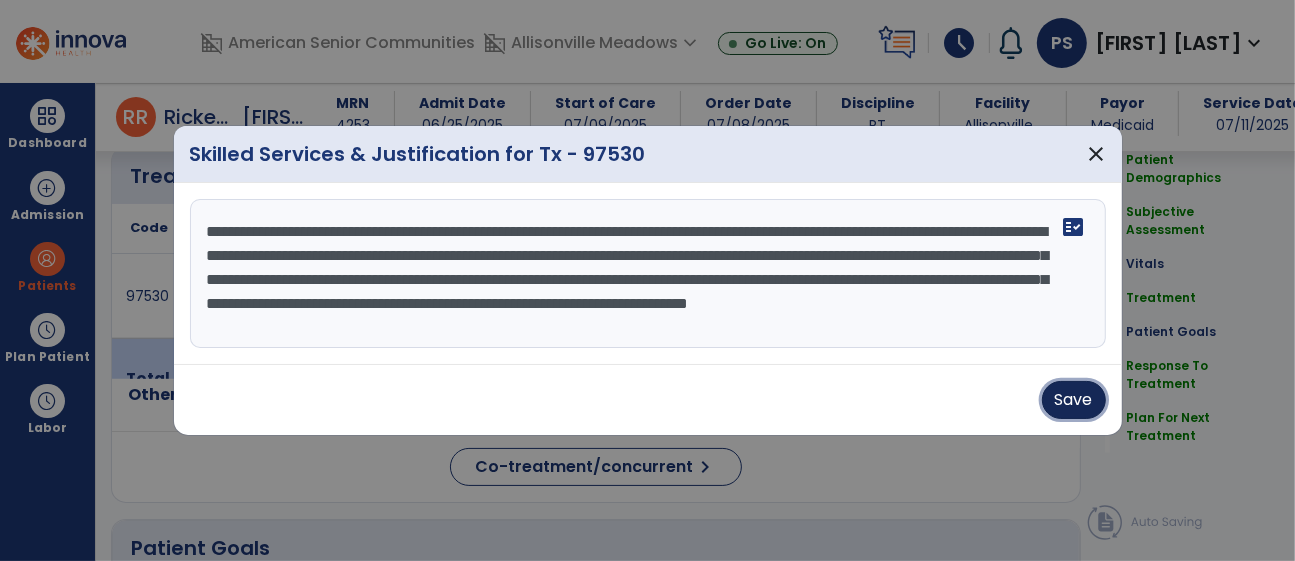 click on "Save" at bounding box center (1074, 400) 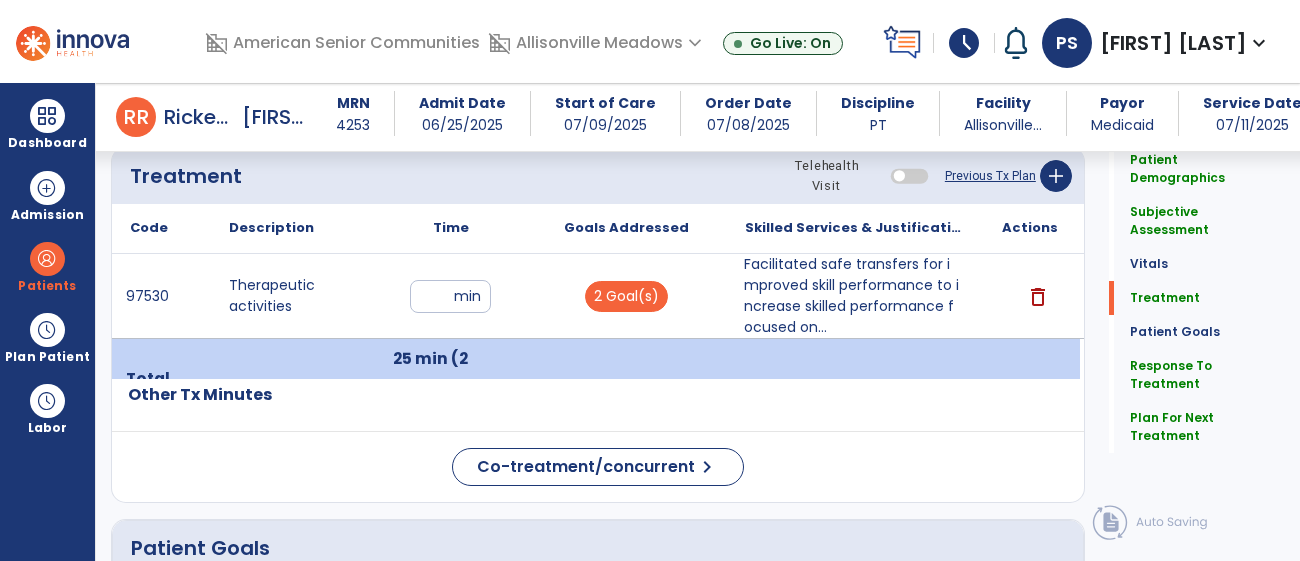 click on "Previous Tx Plan" 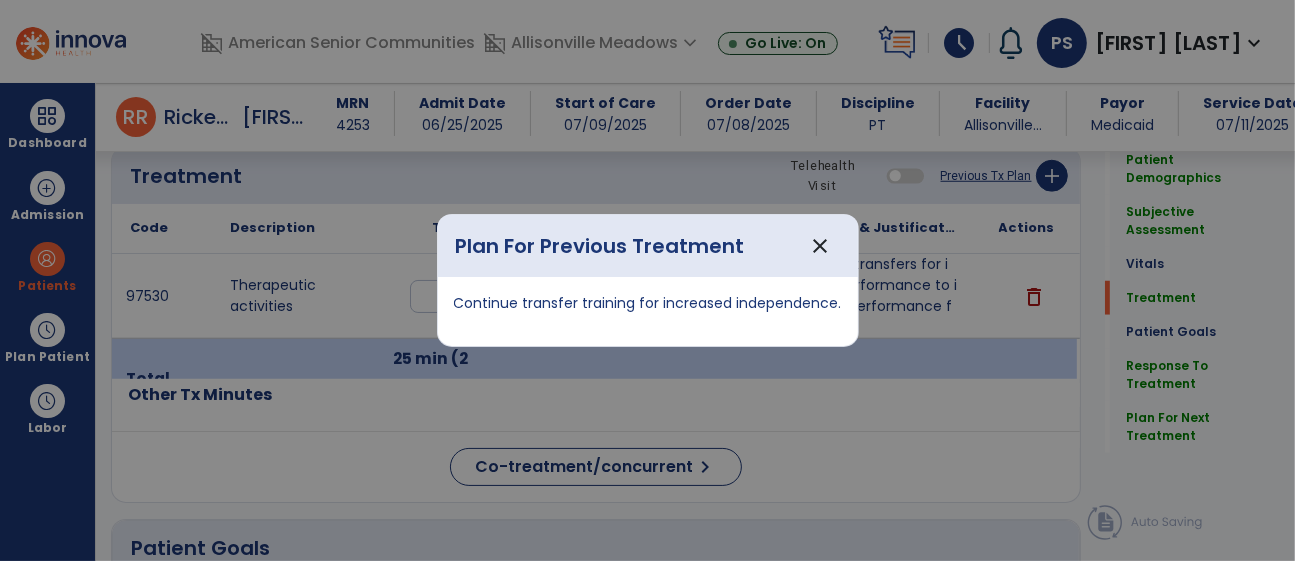 scroll, scrollTop: 1142, scrollLeft: 0, axis: vertical 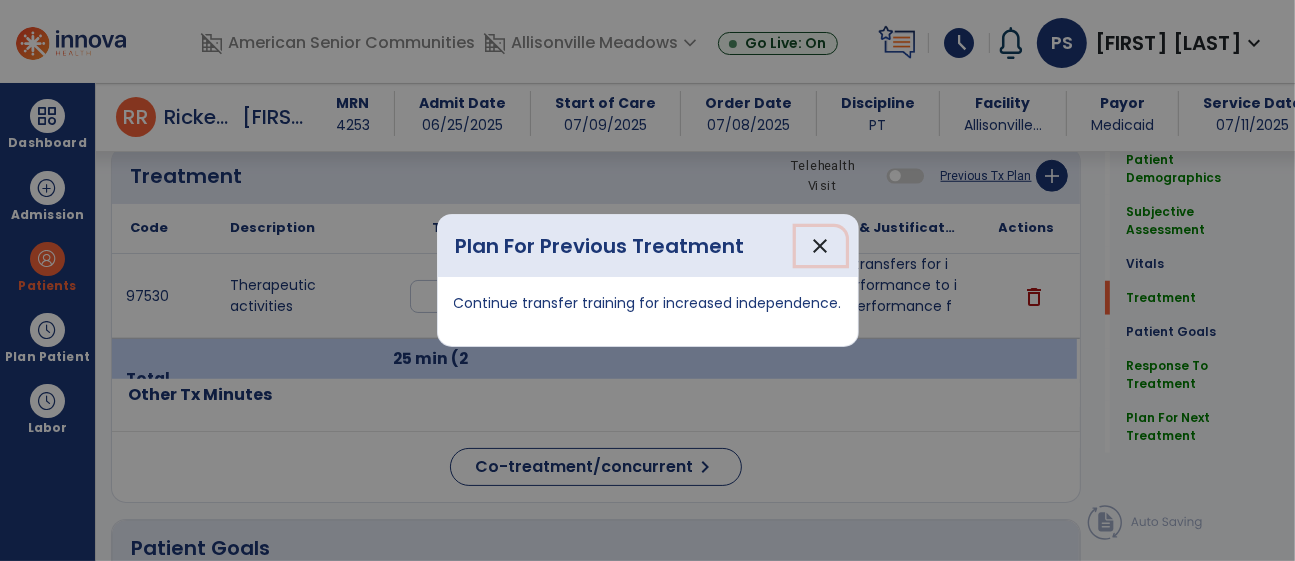 click on "close" at bounding box center (821, 246) 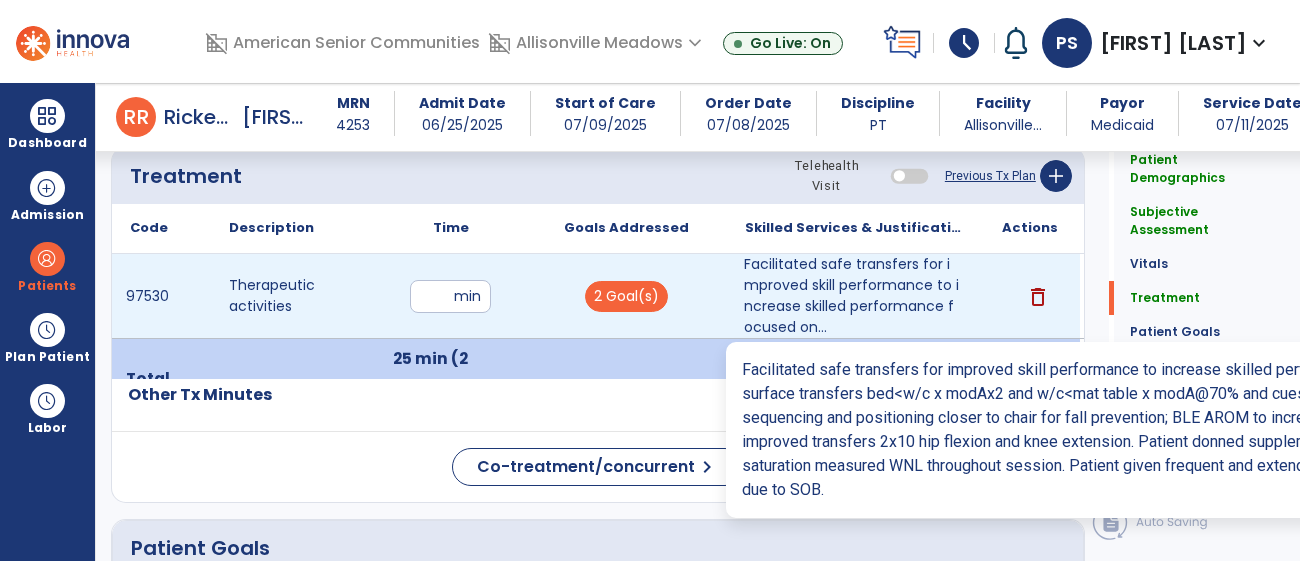 click on "Facilitated safe transfers for improved skill performance to increase skilled performance focused on..." at bounding box center [853, 296] 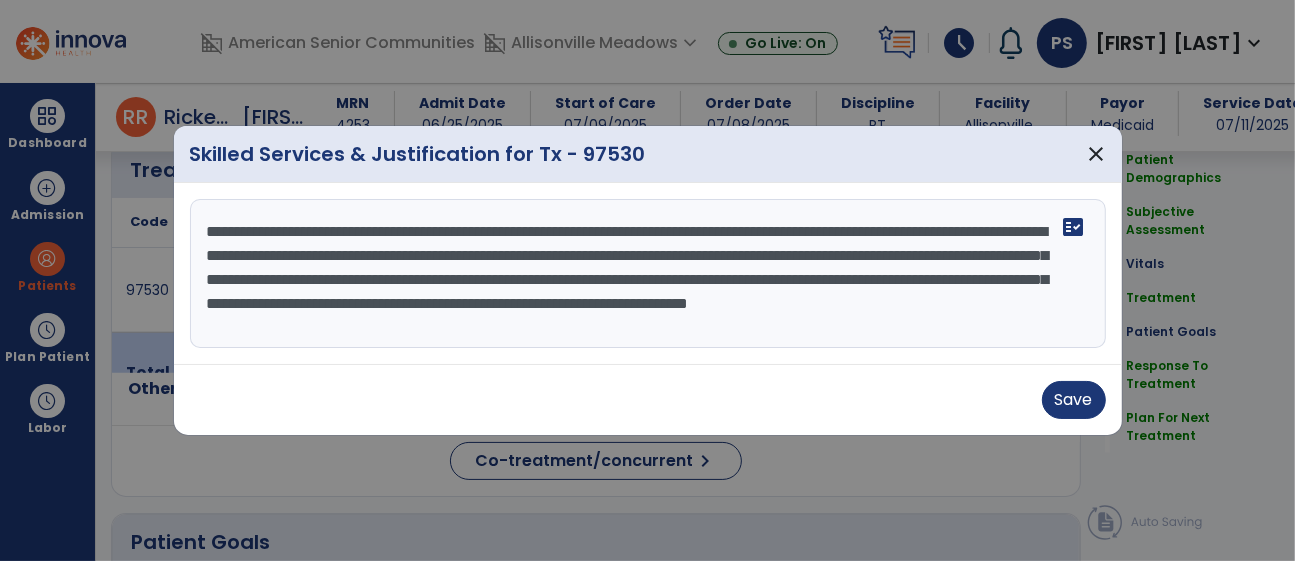scroll, scrollTop: 1142, scrollLeft: 0, axis: vertical 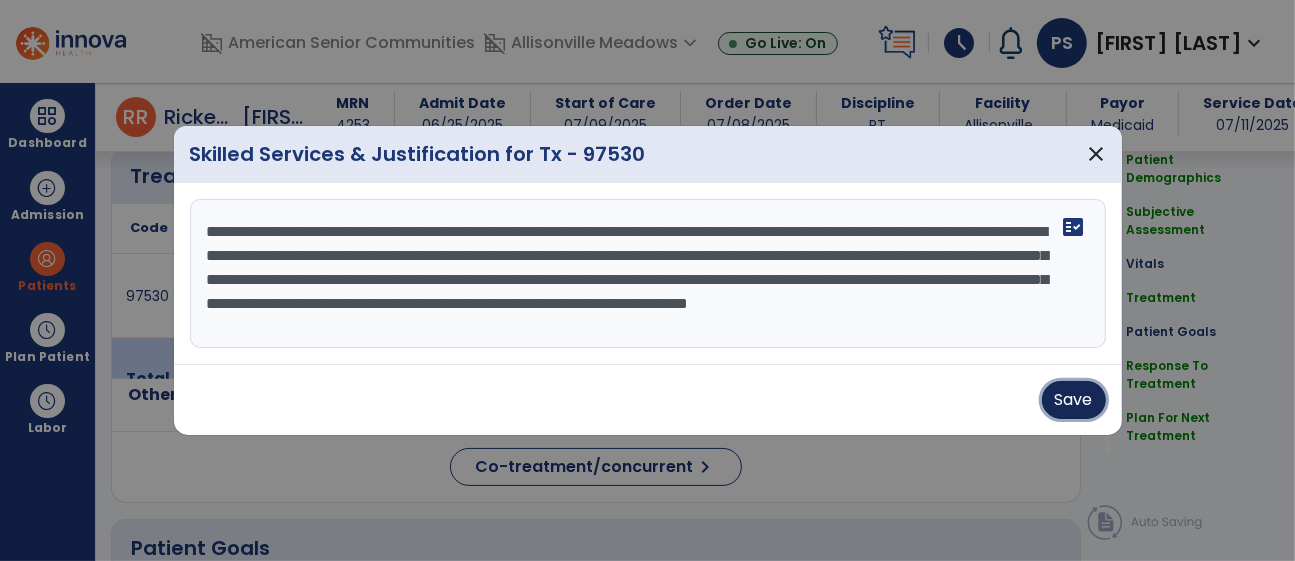click on "Save" at bounding box center (1074, 400) 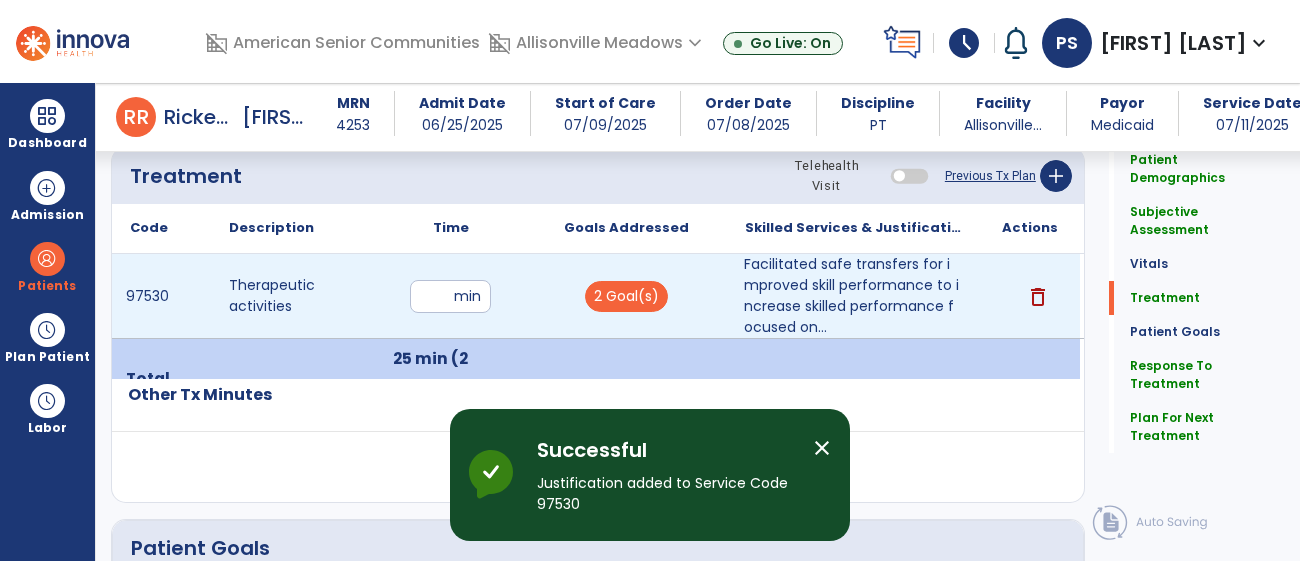 click on "**" at bounding box center (450, 296) 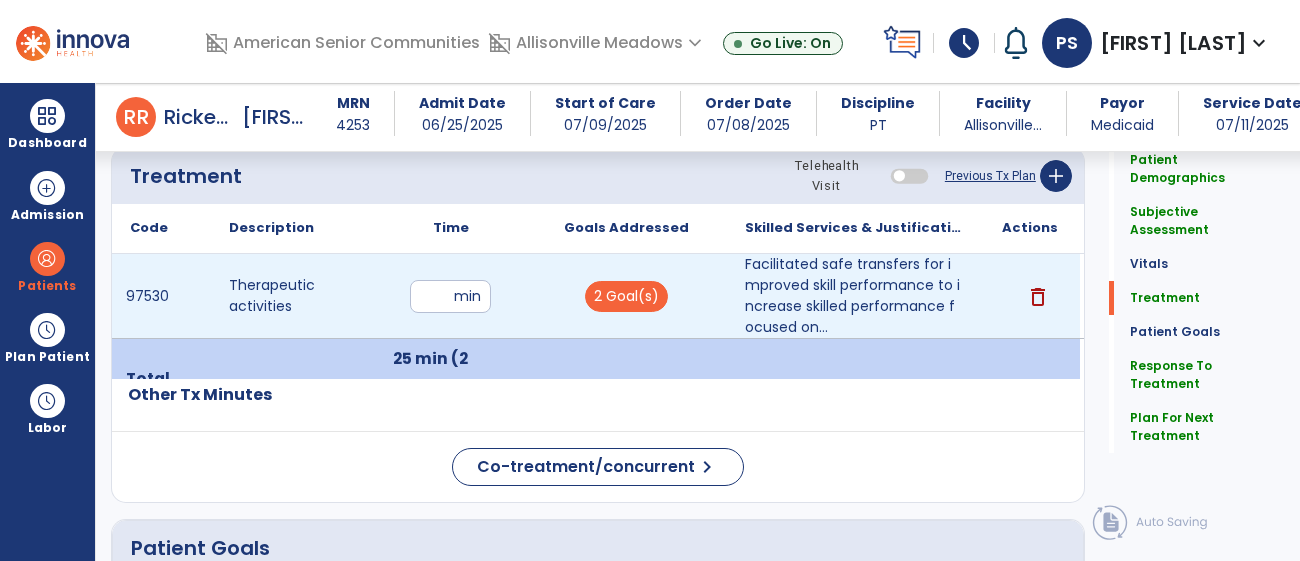 type on "*" 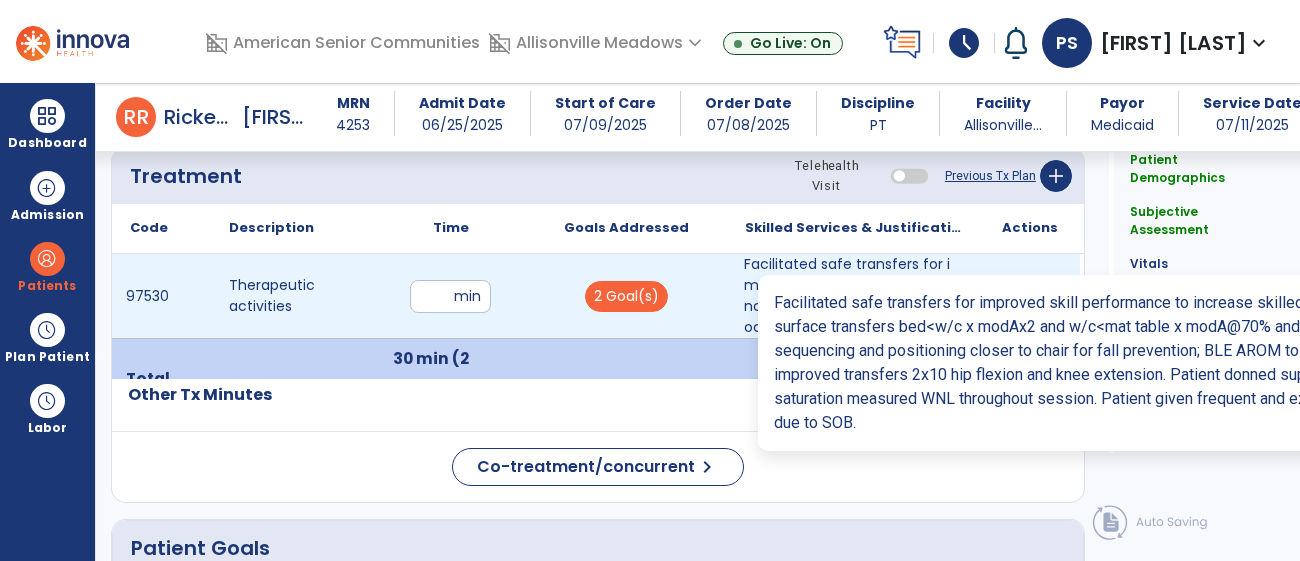 click on "Facilitated safe transfers for improved skill performance to increase skilled performance focused on..." at bounding box center [853, 296] 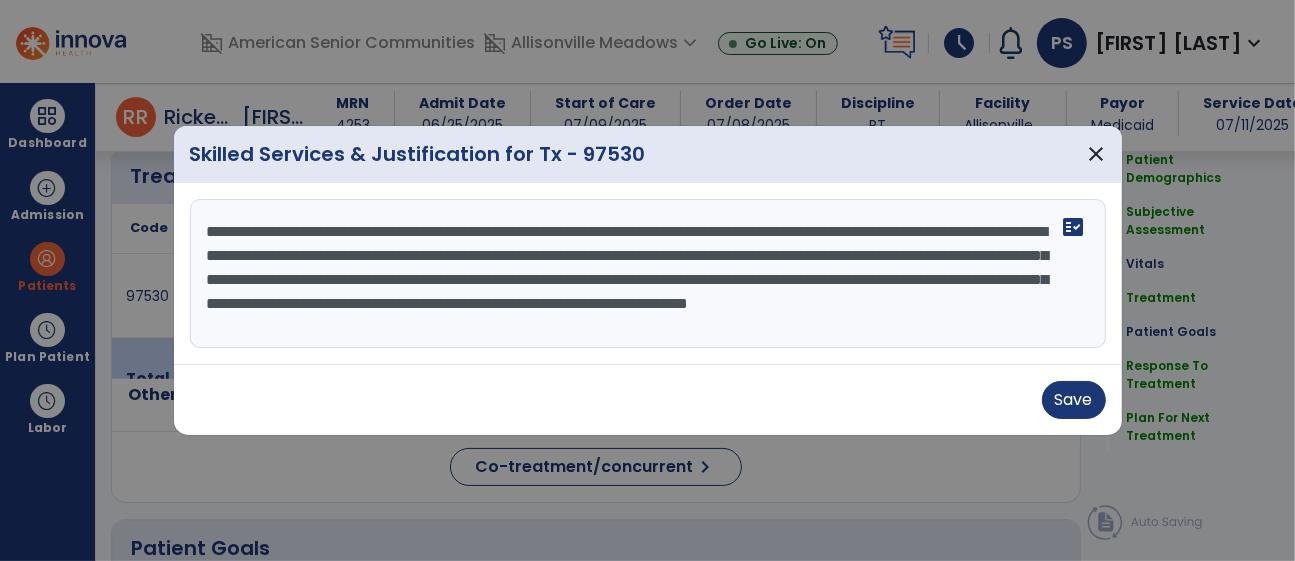 scroll, scrollTop: 1142, scrollLeft: 0, axis: vertical 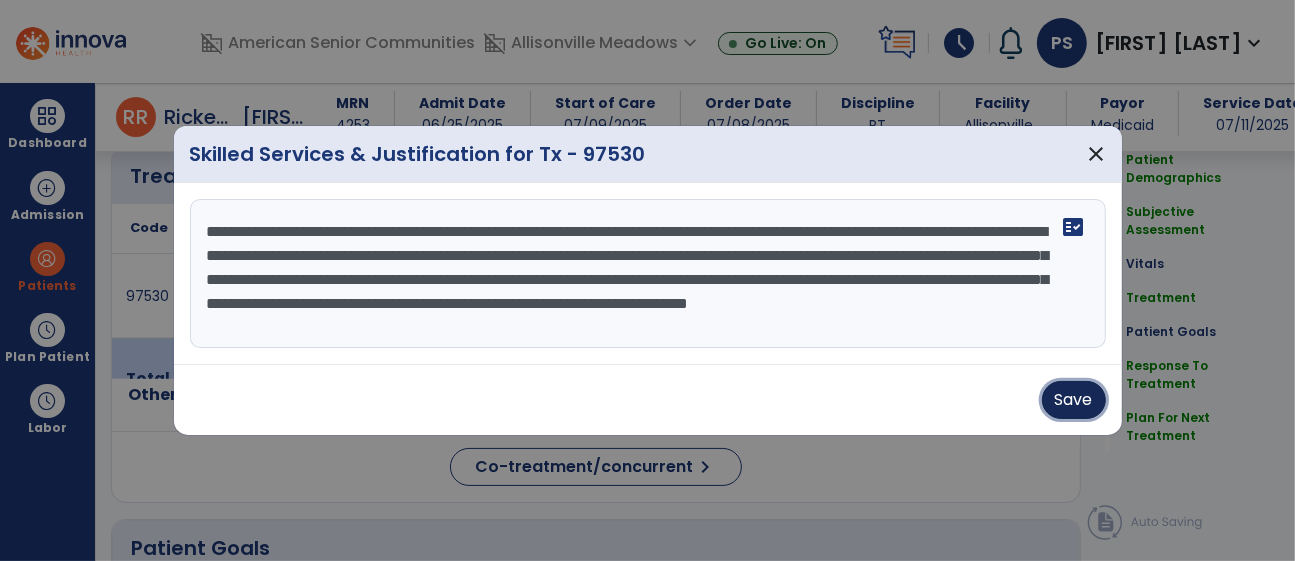 click on "Save" at bounding box center (1074, 400) 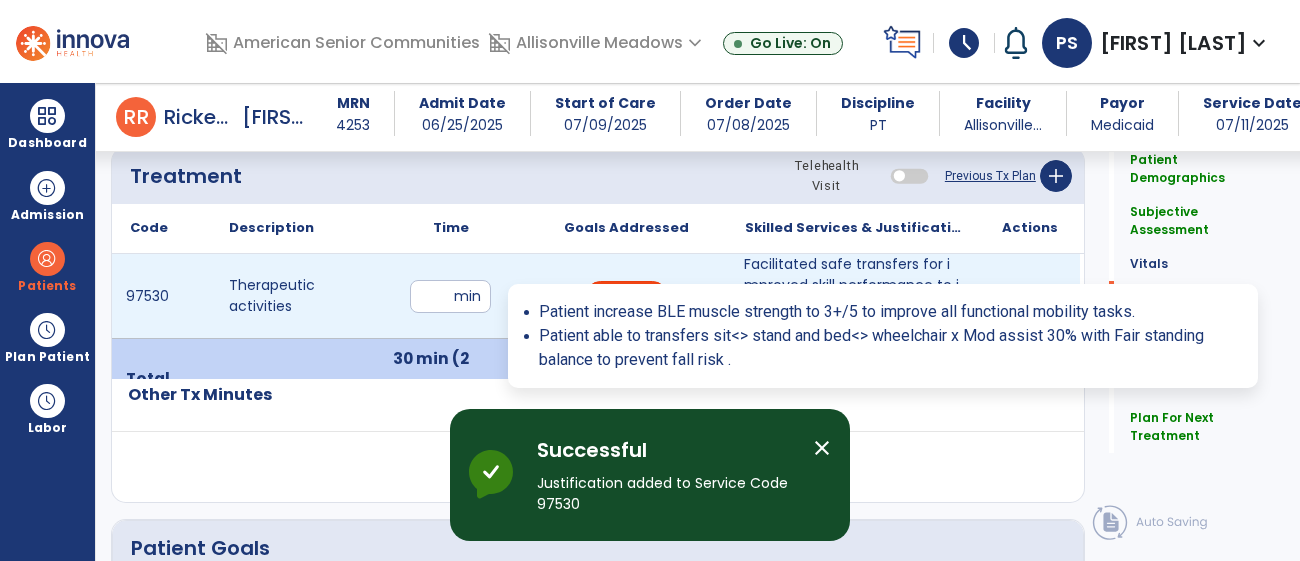 click on "2 Goal(s)" at bounding box center [626, 296] 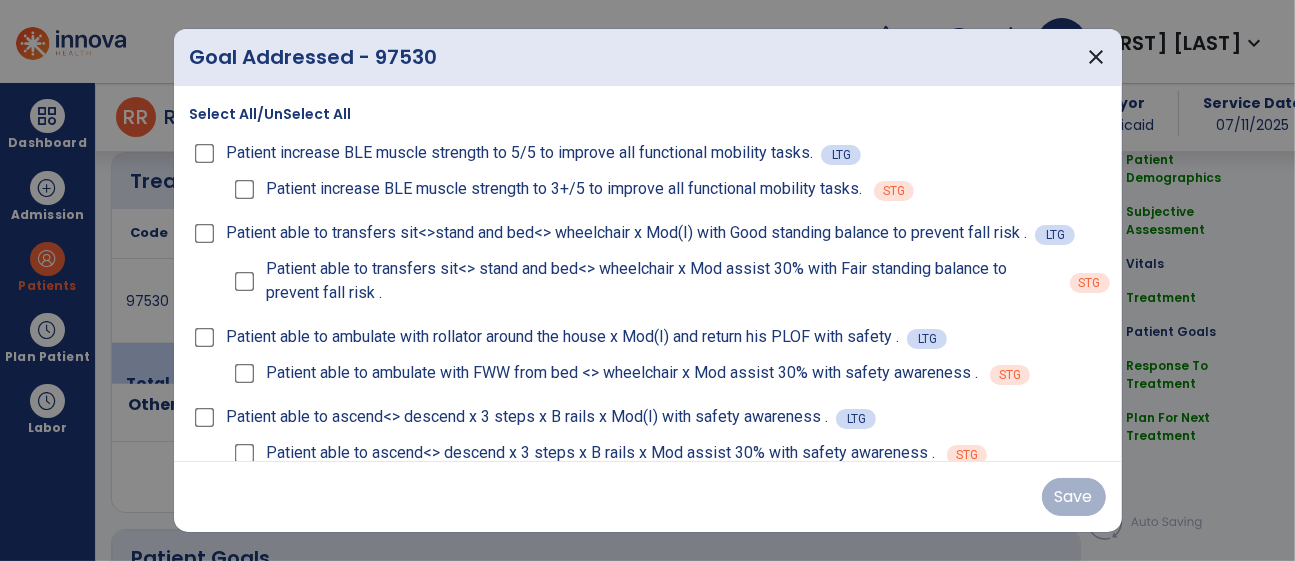 scroll, scrollTop: 1142, scrollLeft: 0, axis: vertical 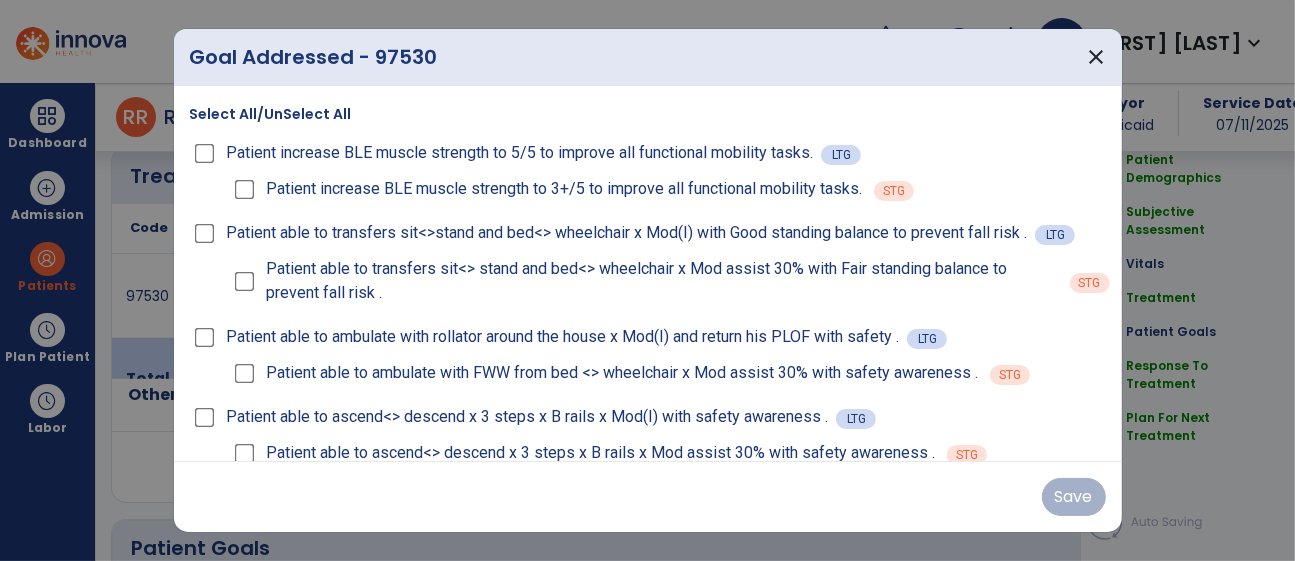click on "Patient able to transfers sit<> stand and bed<> wheelchair x Mod assist 30% with Fair standing  balance to prevent fall risk ." at bounding box center [661, 281] 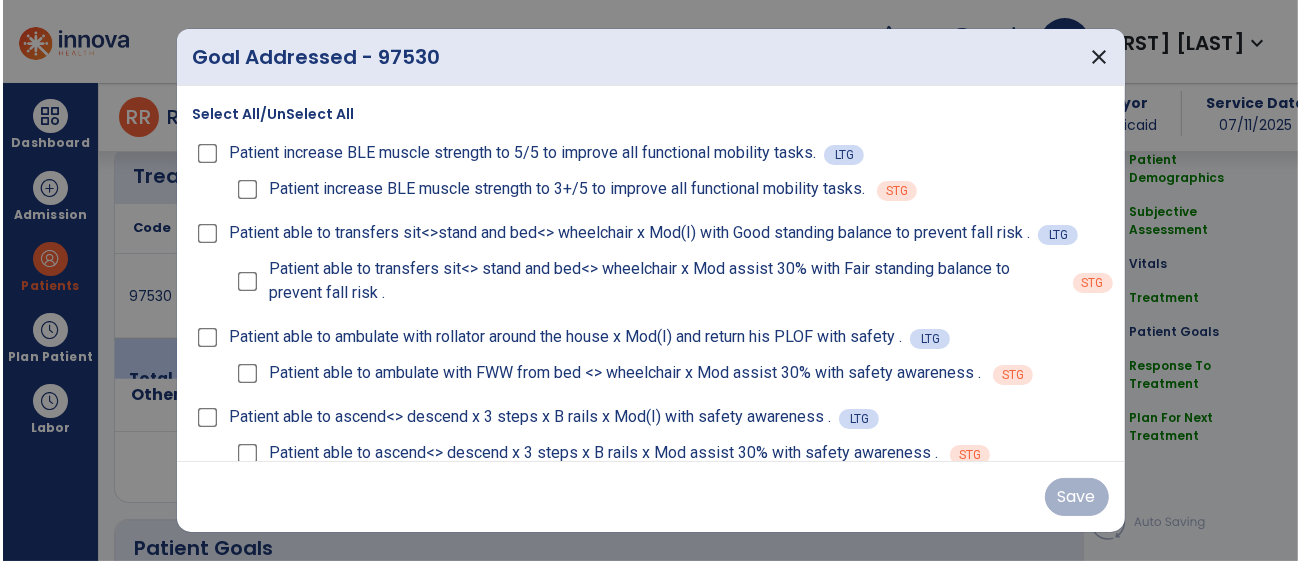 scroll, scrollTop: 30, scrollLeft: 0, axis: vertical 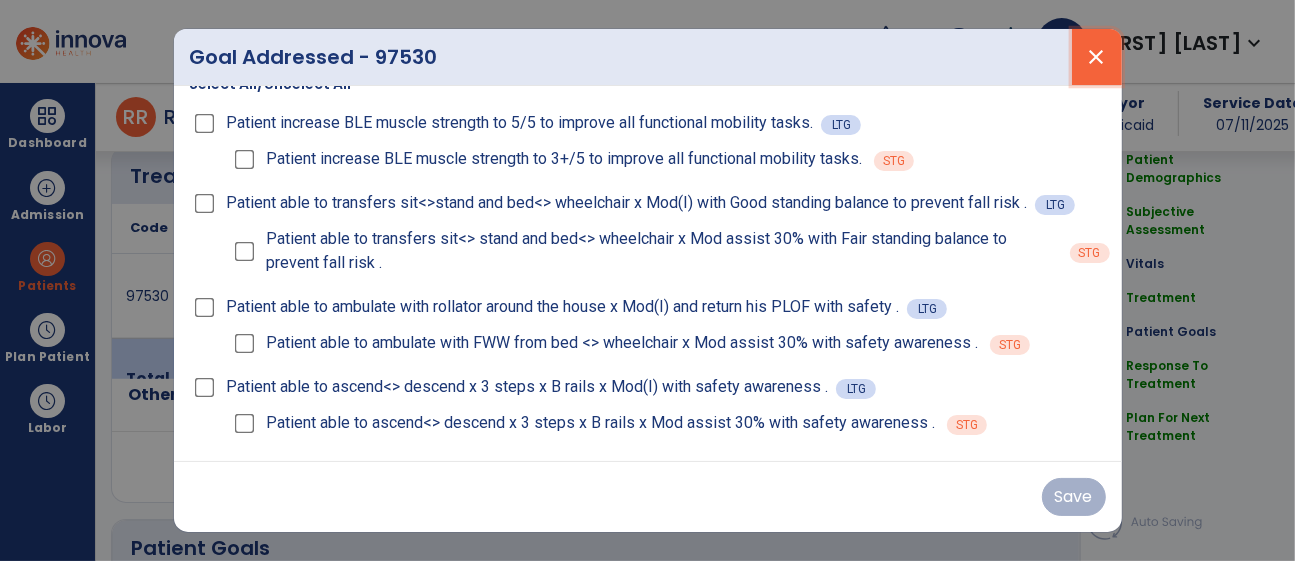 click on "close" at bounding box center [1097, 57] 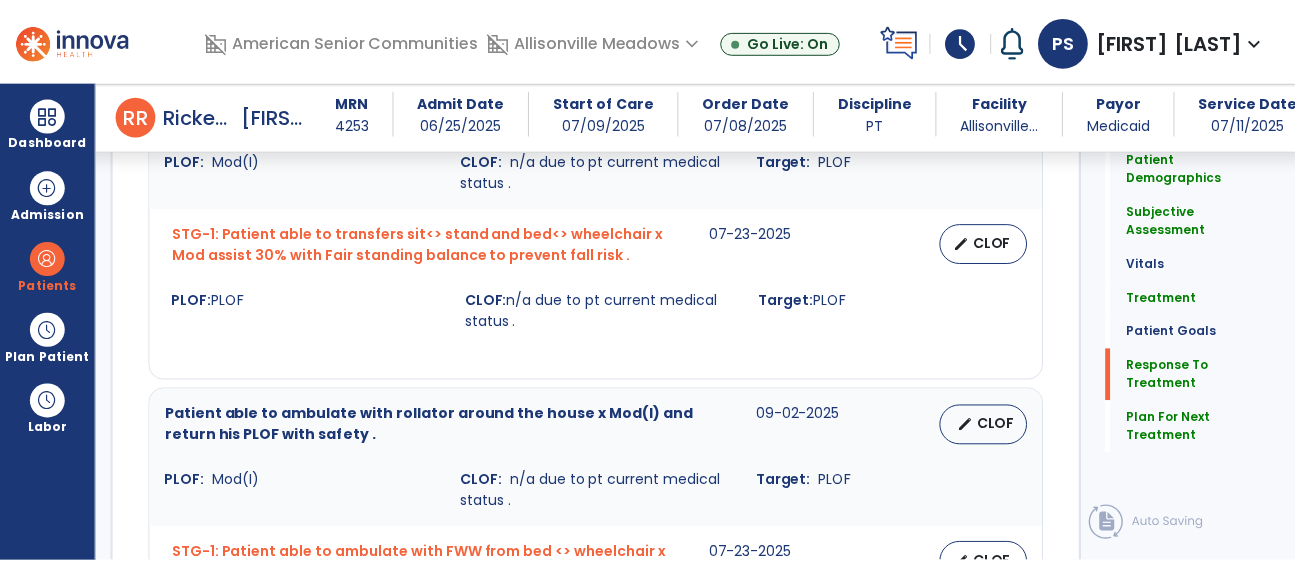scroll, scrollTop: 3085, scrollLeft: 0, axis: vertical 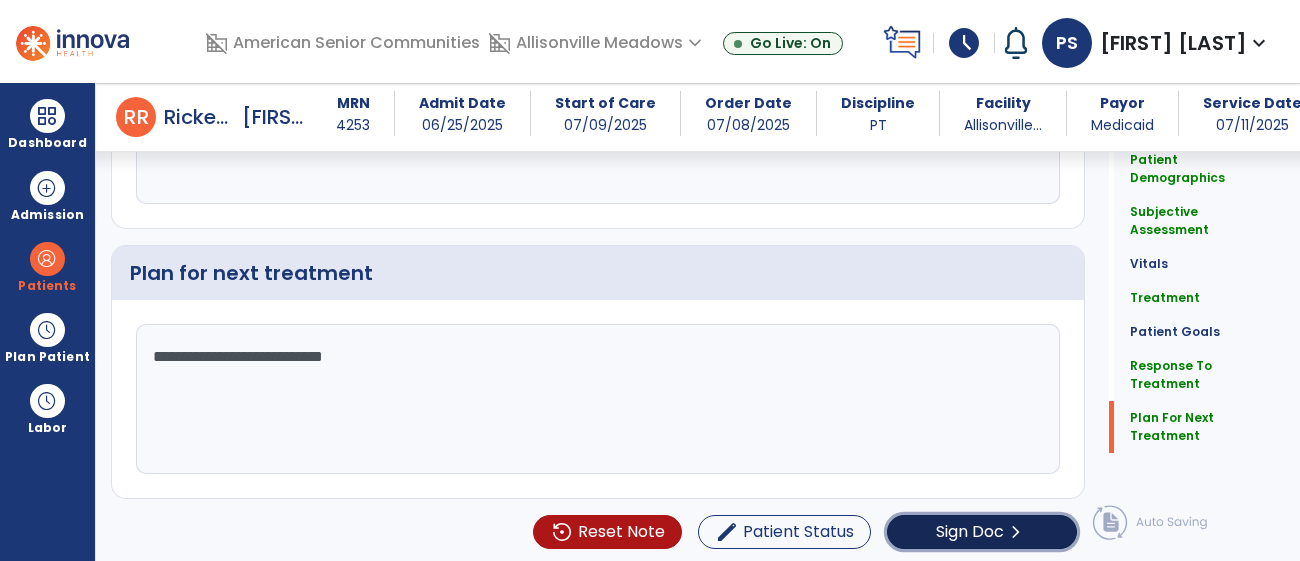click on "Sign Doc" 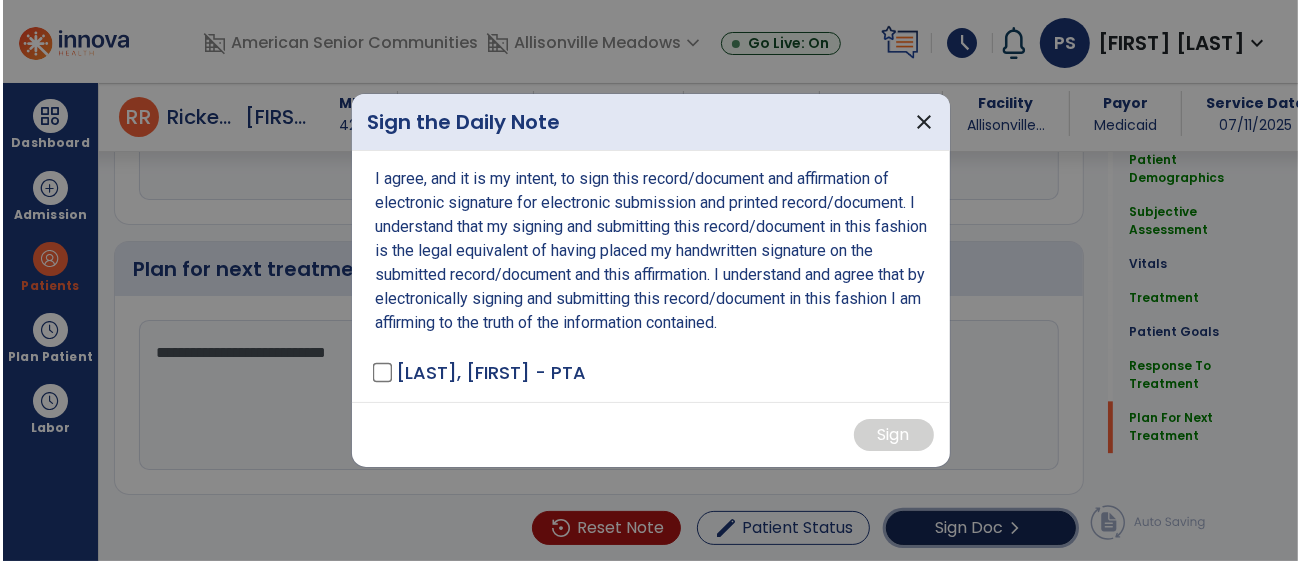 scroll, scrollTop: 3085, scrollLeft: 0, axis: vertical 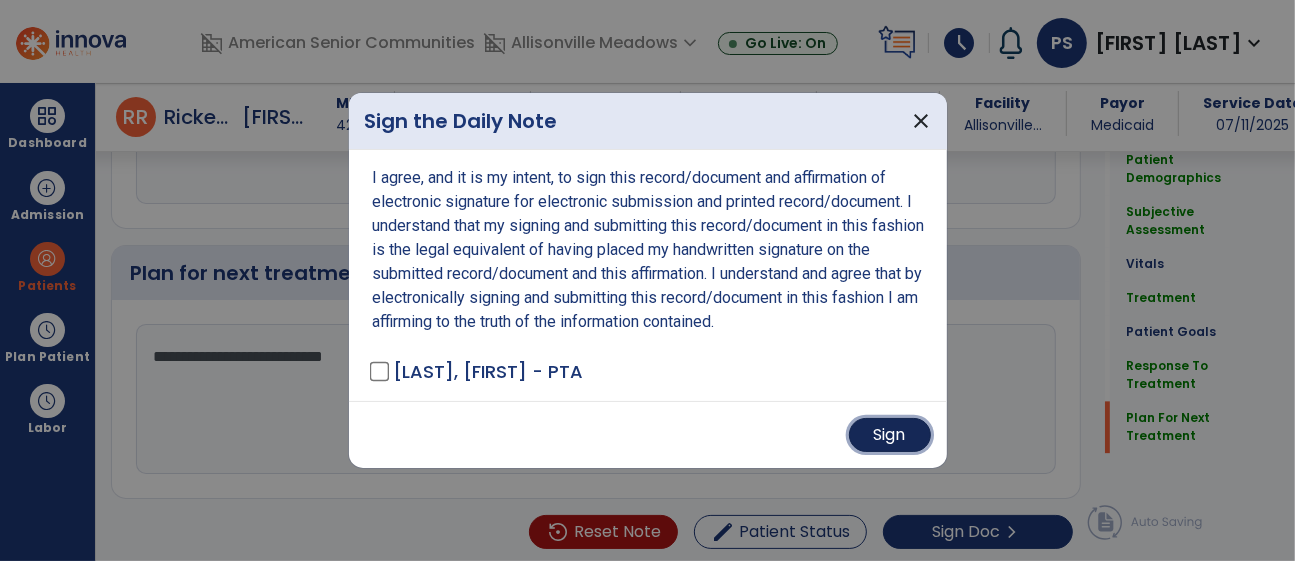 click on "Sign" at bounding box center [890, 435] 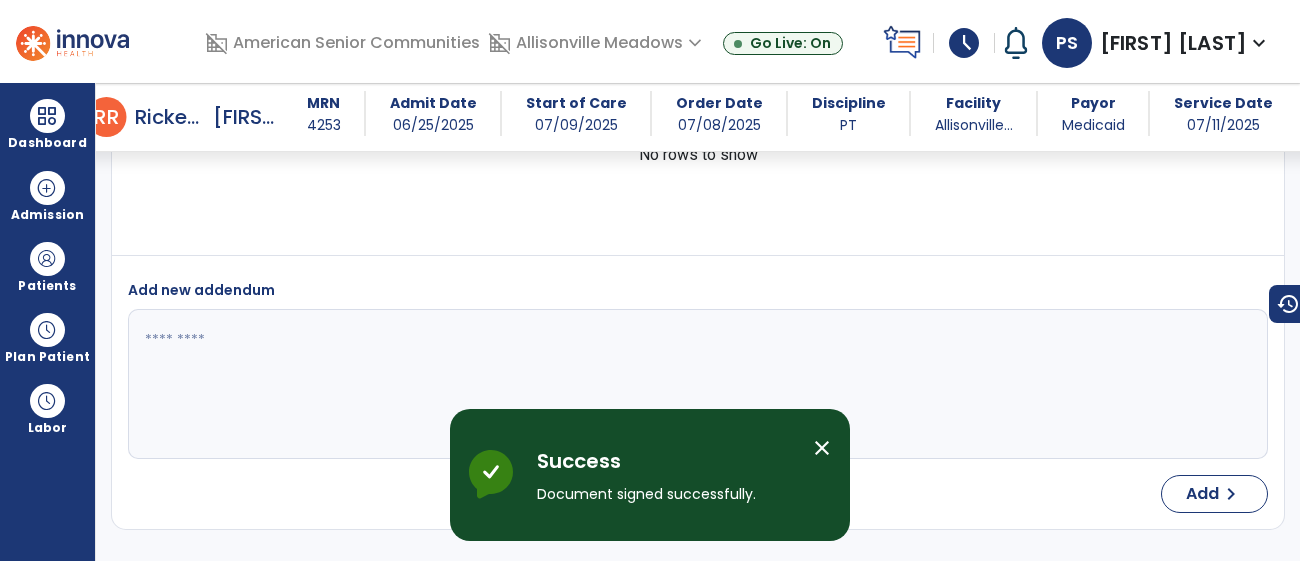 scroll, scrollTop: 4323, scrollLeft: 0, axis: vertical 